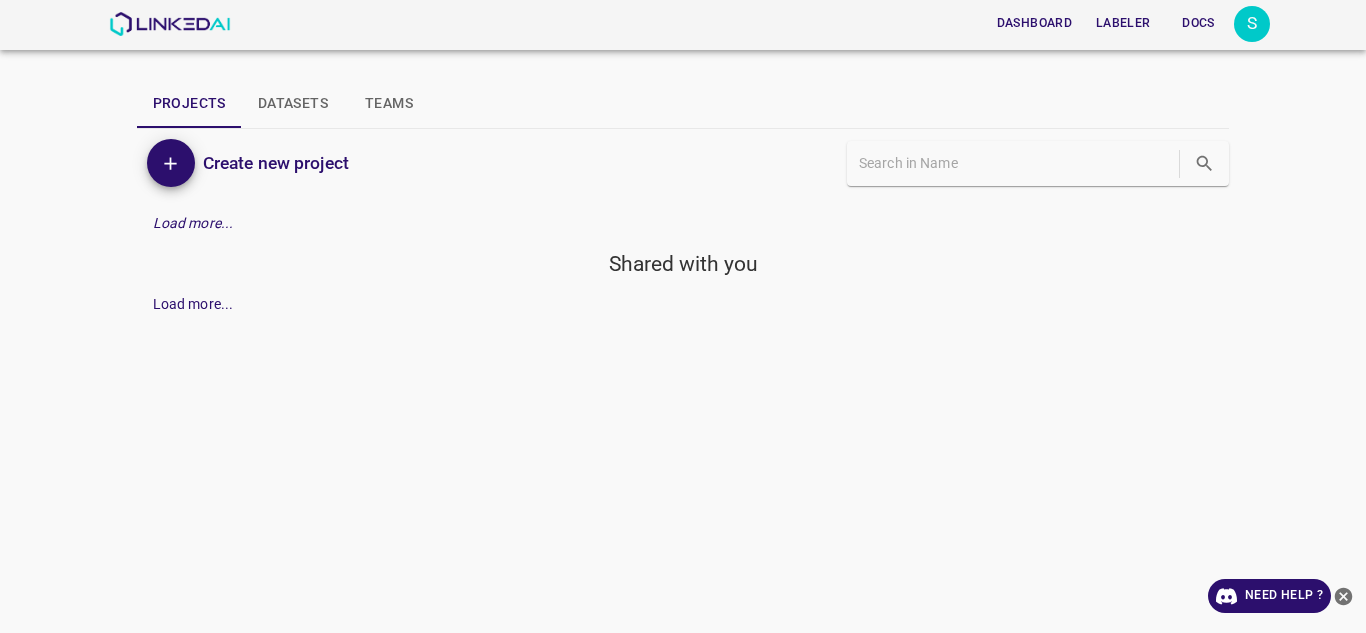 scroll, scrollTop: 0, scrollLeft: 0, axis: both 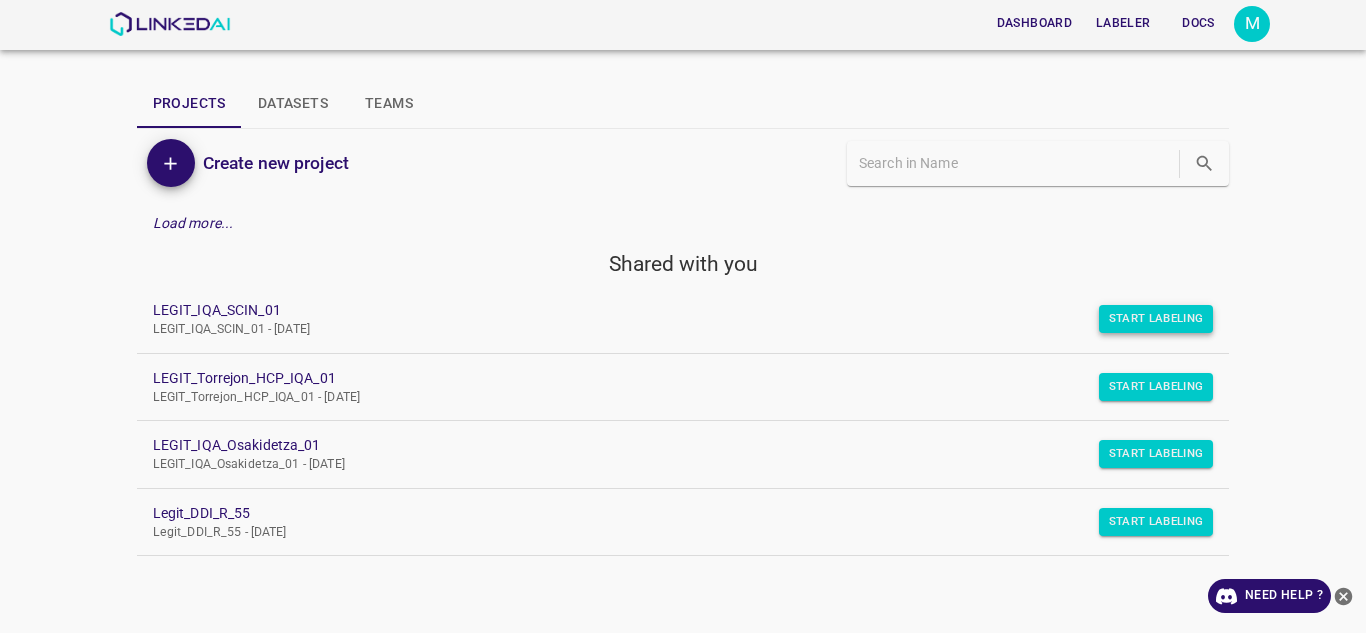 click on "Start Labeling" at bounding box center (1156, 319) 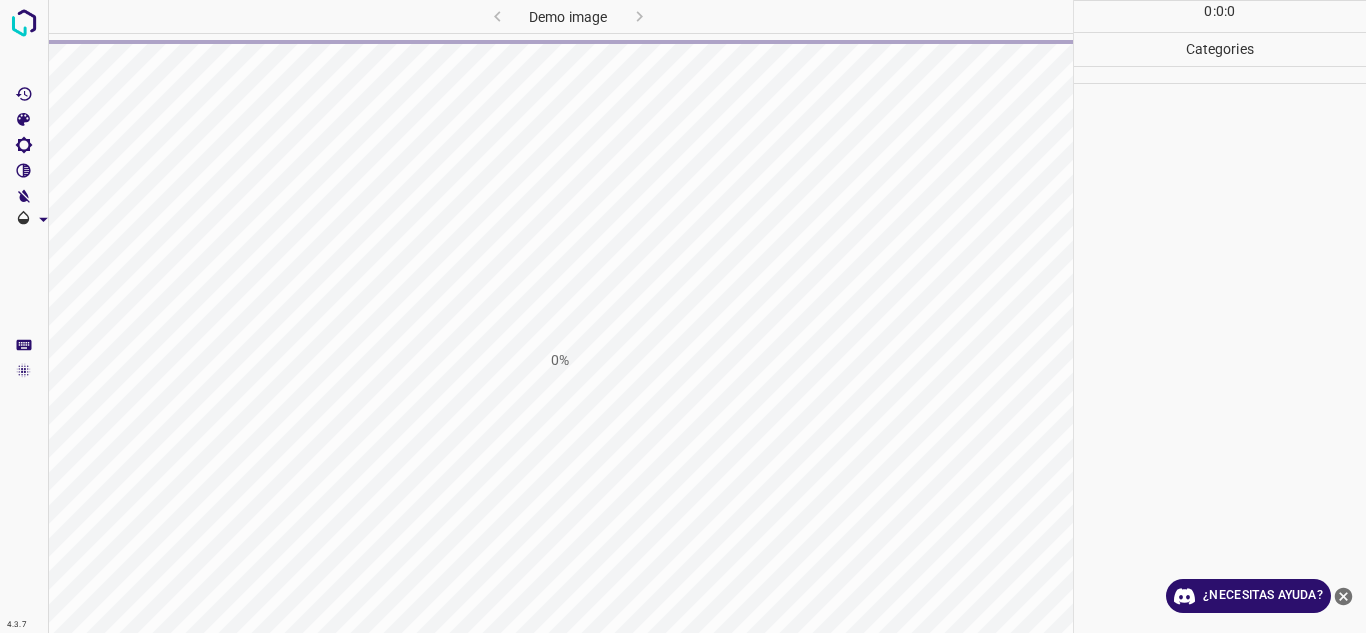 scroll, scrollTop: 0, scrollLeft: 0, axis: both 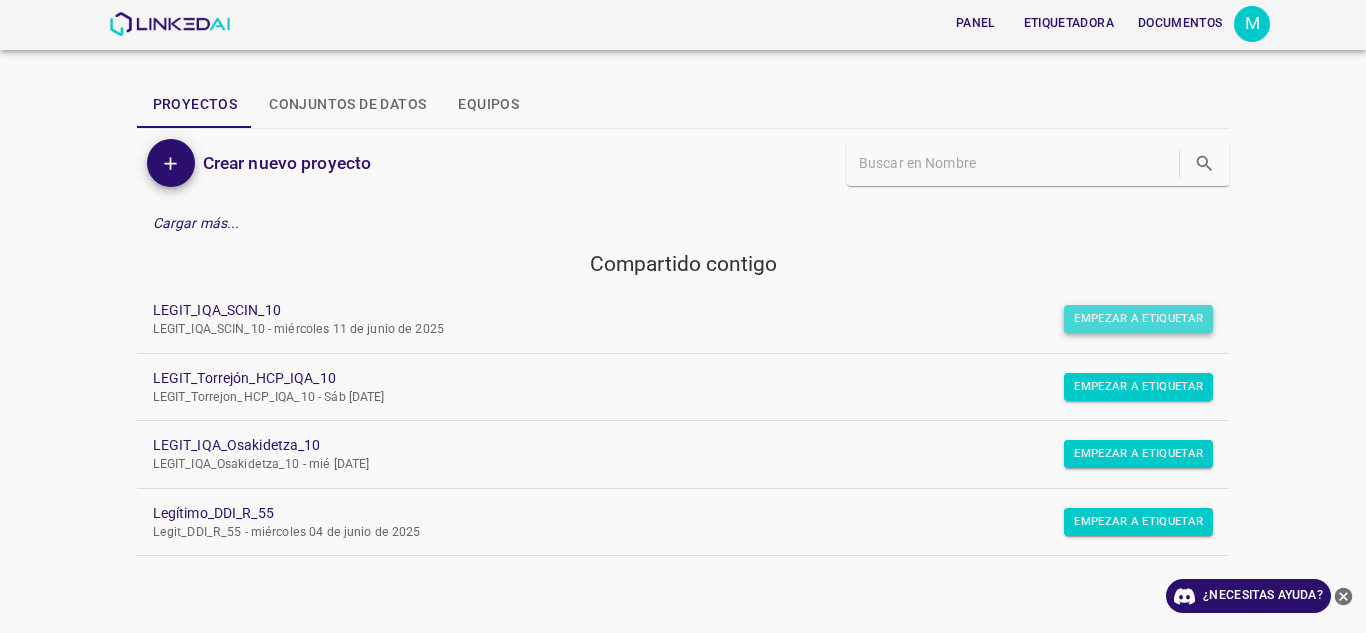 click on "Empezar a etiquetar" at bounding box center [1138, 318] 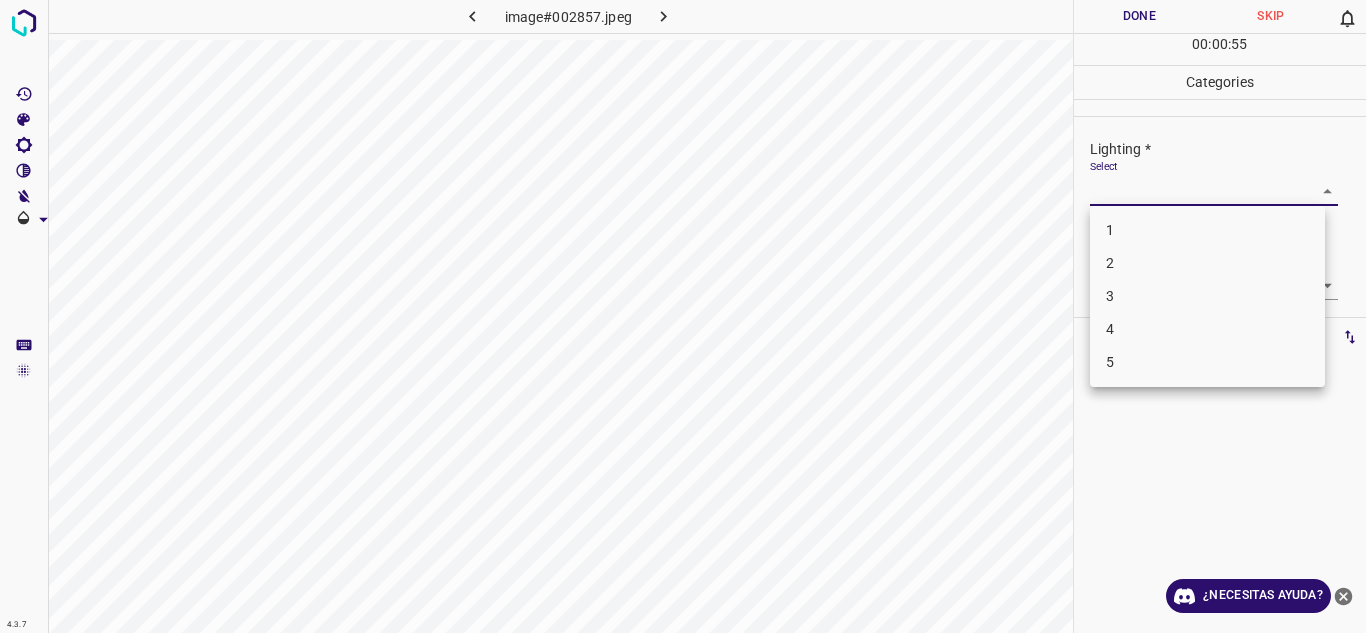 click on "4.3.7 image#002857.jpeg Done Skip 0 00   : 00   : 55   Categories Lighting *  Select ​ Focus *  Select ​ Overall *  Select ​ Labels   0 Categories 1 Lighting 2 Focus 3 Overall Tools Space Change between modes (Draw & Edit) I Auto labeling R Restore zoom M Zoom in N Zoom out Delete Delete selecte label Filters Z Restore filters X Saturation filter C Brightness filter V Contrast filter B Gray scale filter General O Download ¿Necesitas ayuda? Texto original Valora esta traducción Tu opinión servirá para ayudar a mejorar el Traductor de Google - Texto - Esconder - Borrar 1 2 3 4 5" at bounding box center [683, 316] 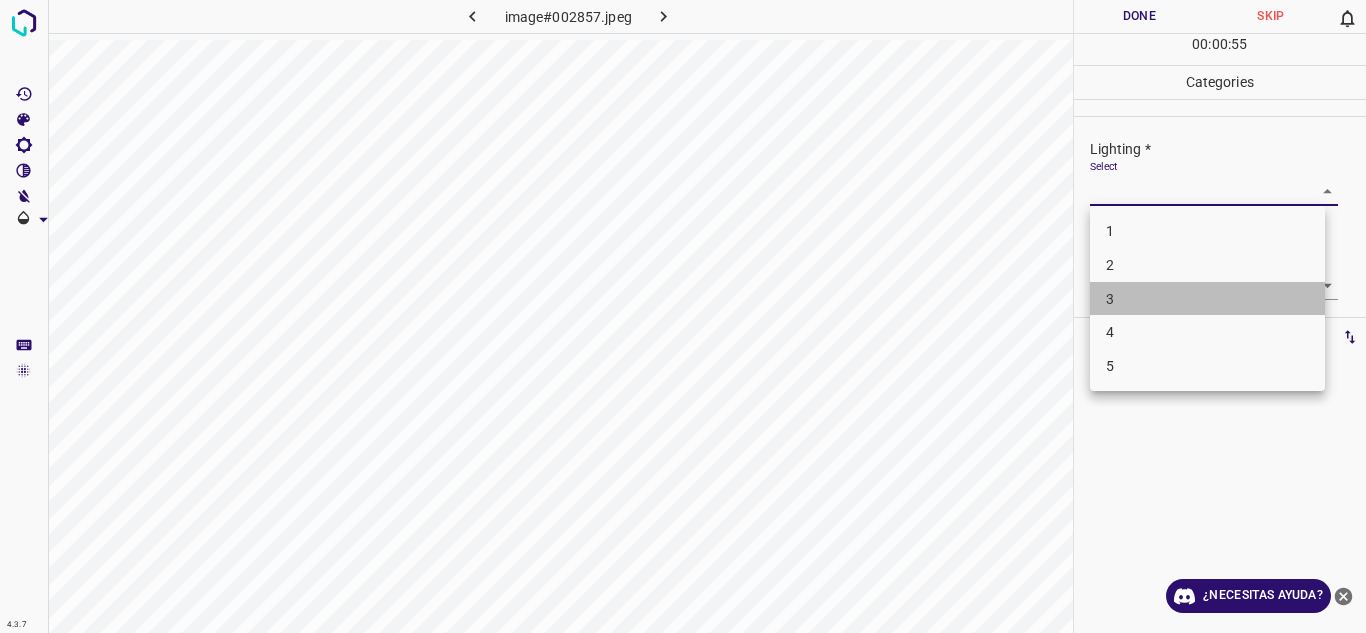 click on "3" at bounding box center [1207, 299] 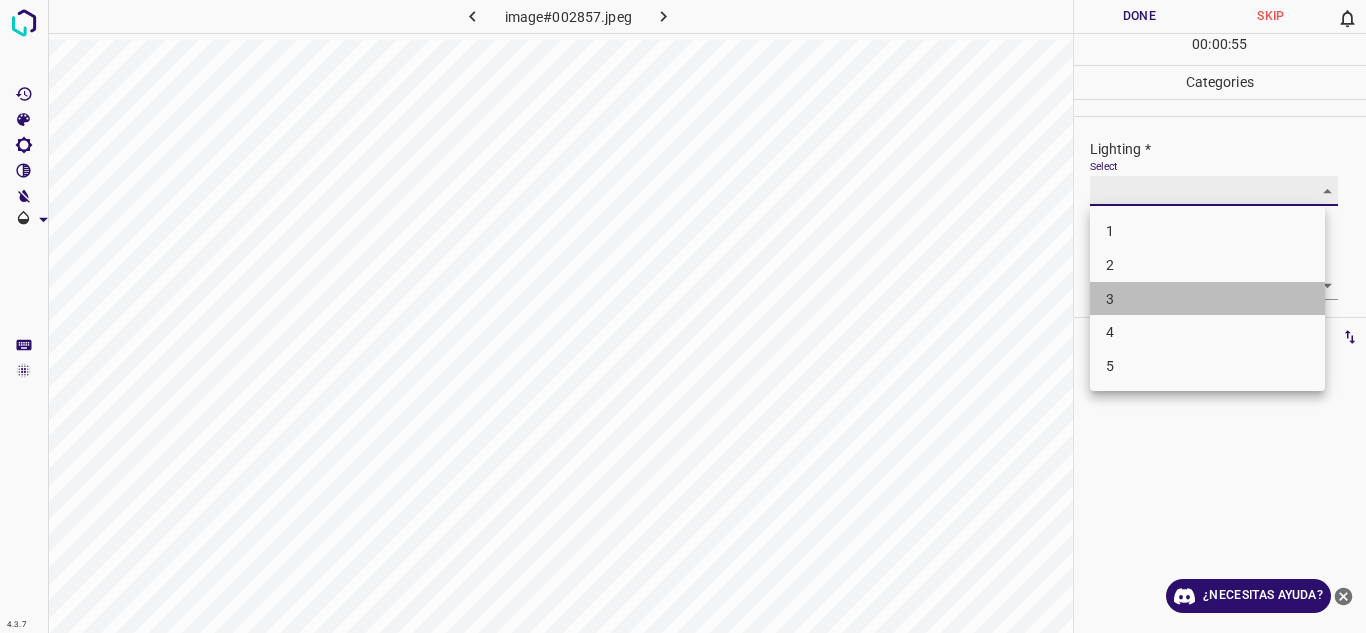 type on "3" 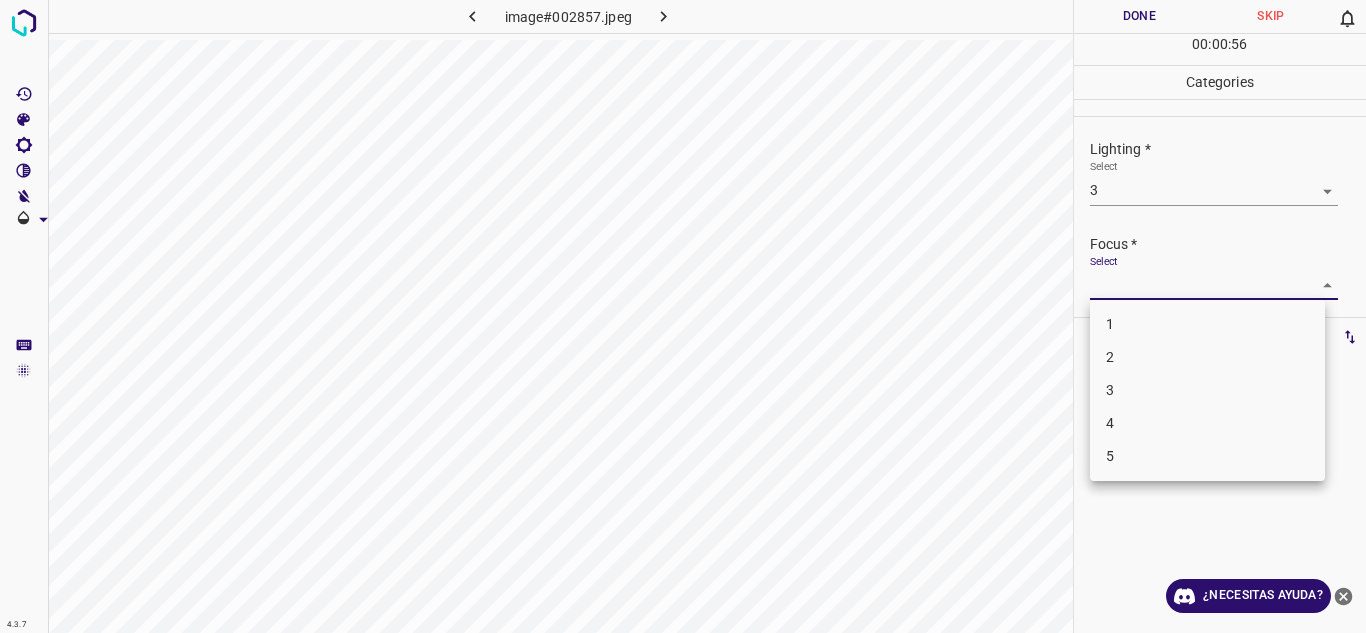 click on "4.3.7 image#002857.jpeg Done Skip 0 00   : 00   : 56   Categories Lighting *  Select 3 3 Focus *  Select ​ Overall *  Select ​ Labels   0 Categories 1 Lighting 2 Focus 3 Overall Tools Space Change between modes (Draw & Edit) I Auto labeling R Restore zoom M Zoom in N Zoom out Delete Delete selecte label Filters Z Restore filters X Saturation filter C Brightness filter V Contrast filter B Gray scale filter General O Download ¿Necesitas ayuda? Texto original Valora esta traducción Tu opinión servirá para ayudar a mejorar el Traductor de Google - Texto - Esconder - Borrar 1 2 3 4 5" at bounding box center (683, 316) 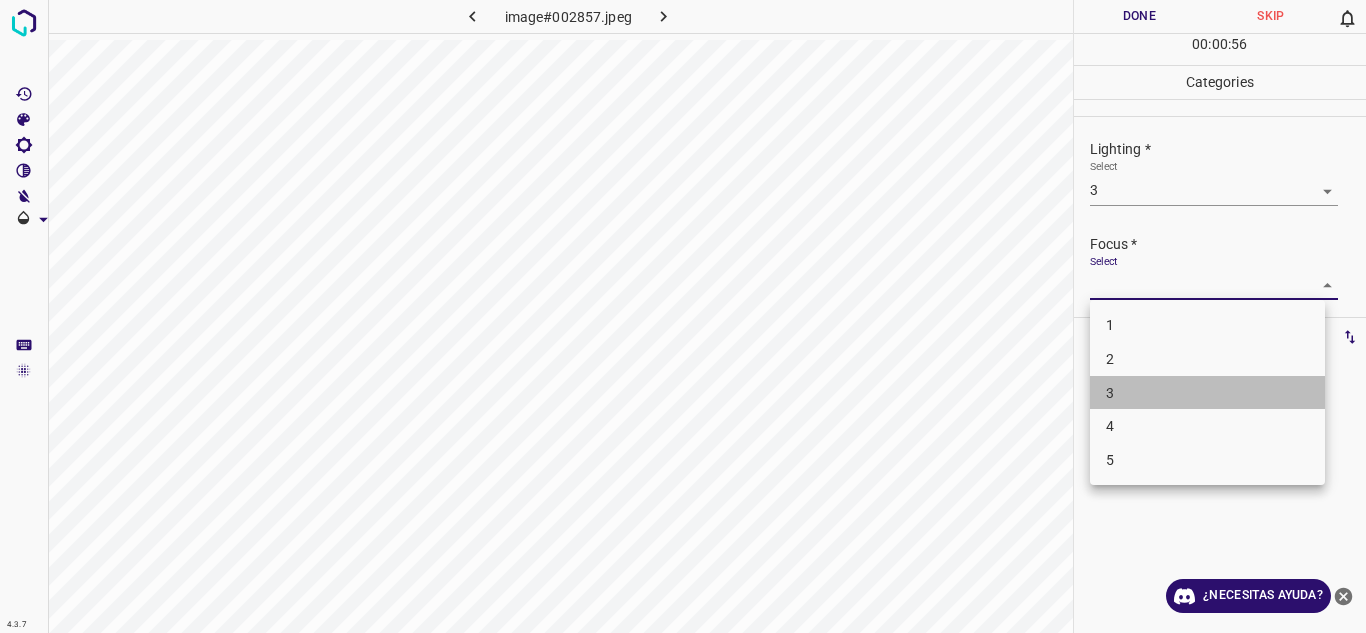 click on "3" at bounding box center [1207, 393] 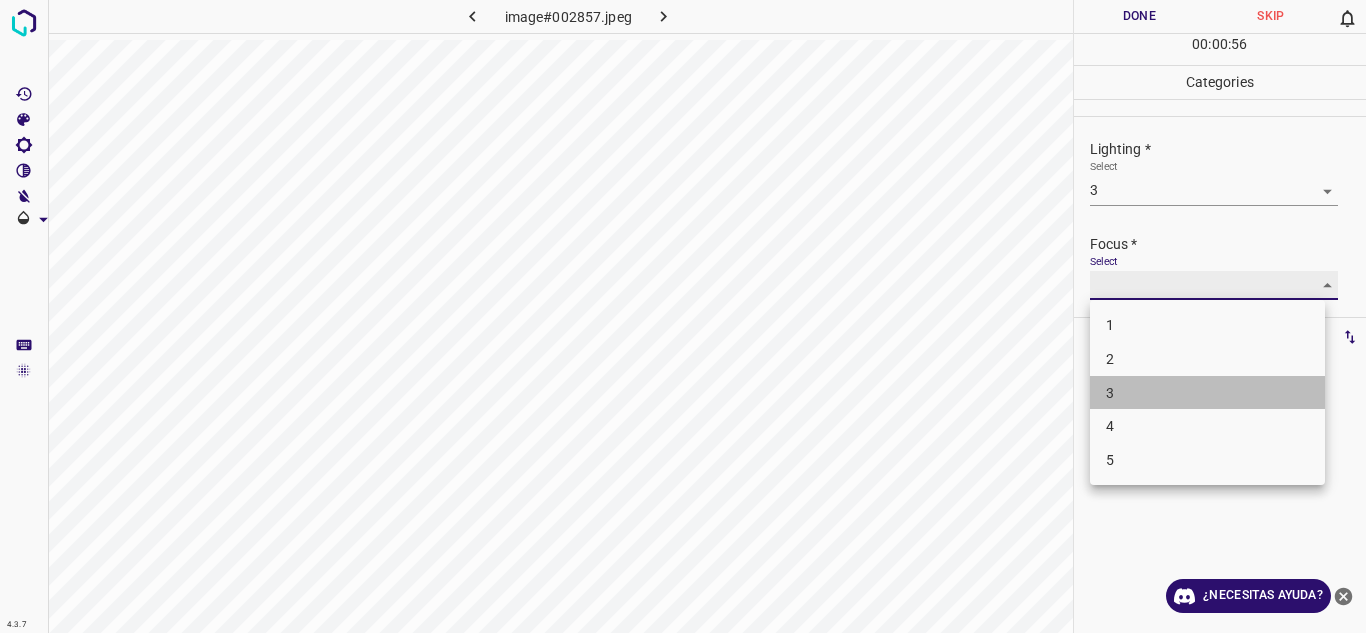 type on "3" 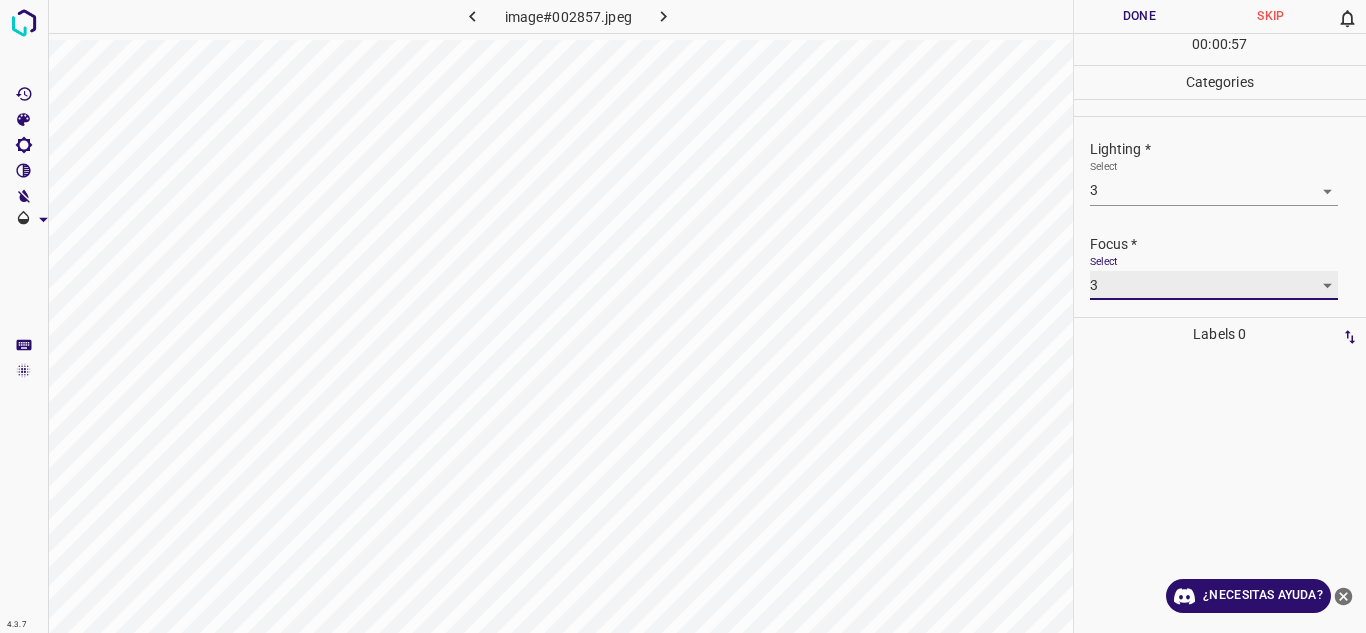 scroll, scrollTop: 98, scrollLeft: 0, axis: vertical 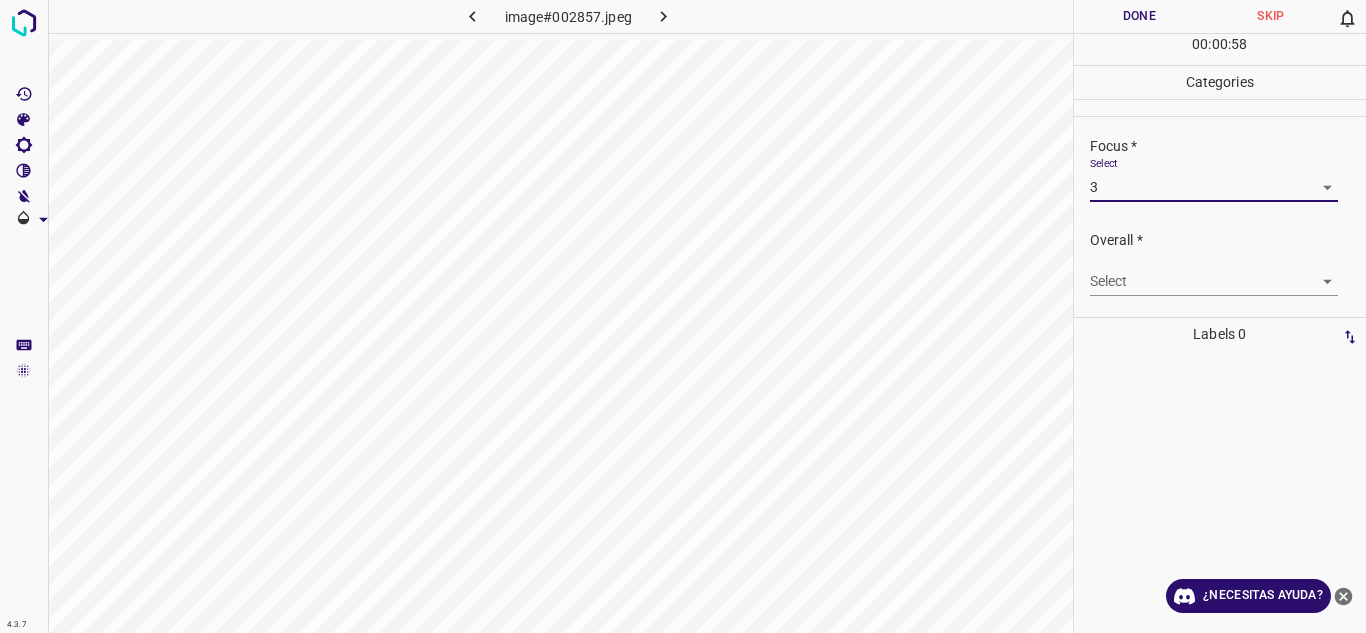 click on "4.3.7 image#002857.jpeg Done Skip 0 00   : 00   : 58   Categories Lighting *  Select 3 3 Focus *  Select 3 3 Overall *  Select ​ Labels   0 Categories 1 Lighting 2 Focus 3 Overall Tools Space Change between modes (Draw & Edit) I Auto labeling R Restore zoom M Zoom in N Zoom out Delete Delete selecte label Filters Z Restore filters X Saturation filter C Brightness filter V Contrast filter B Gray scale filter General O Download ¿Necesitas ayuda? Texto original Valora esta traducción Tu opinión servirá para ayudar a mejorar el Traductor de Google - Texto - Esconder - Borrar" at bounding box center (683, 316) 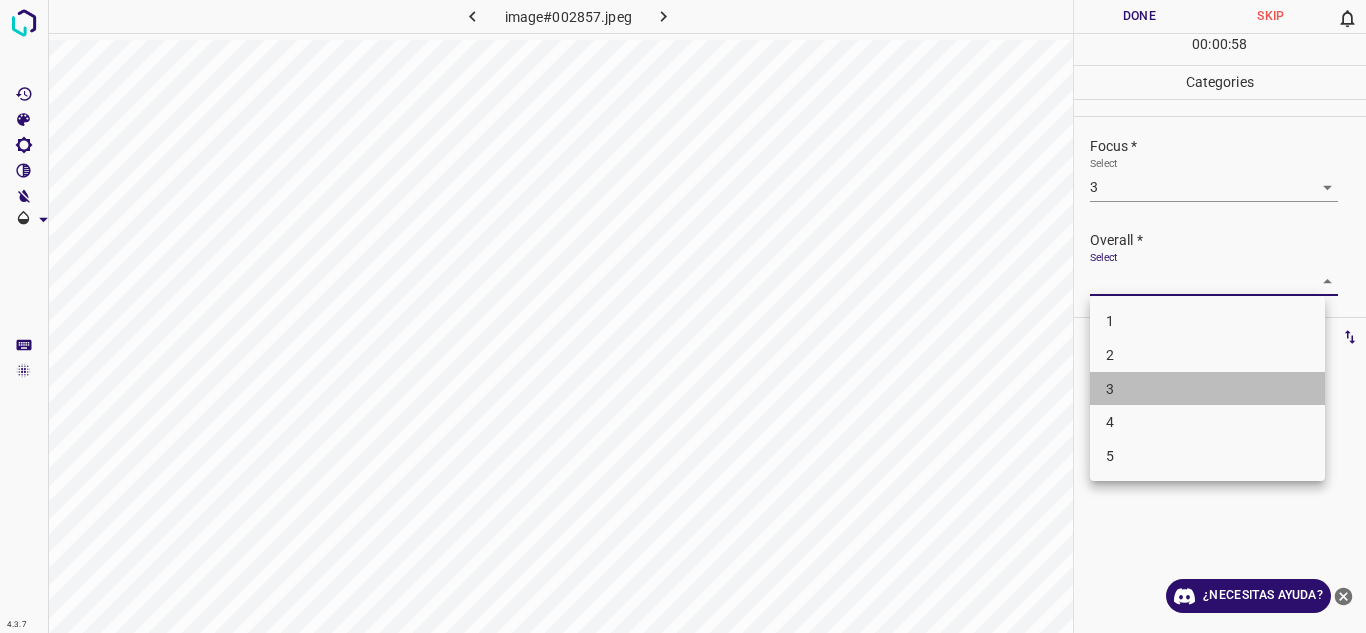 click on "3" at bounding box center [1207, 389] 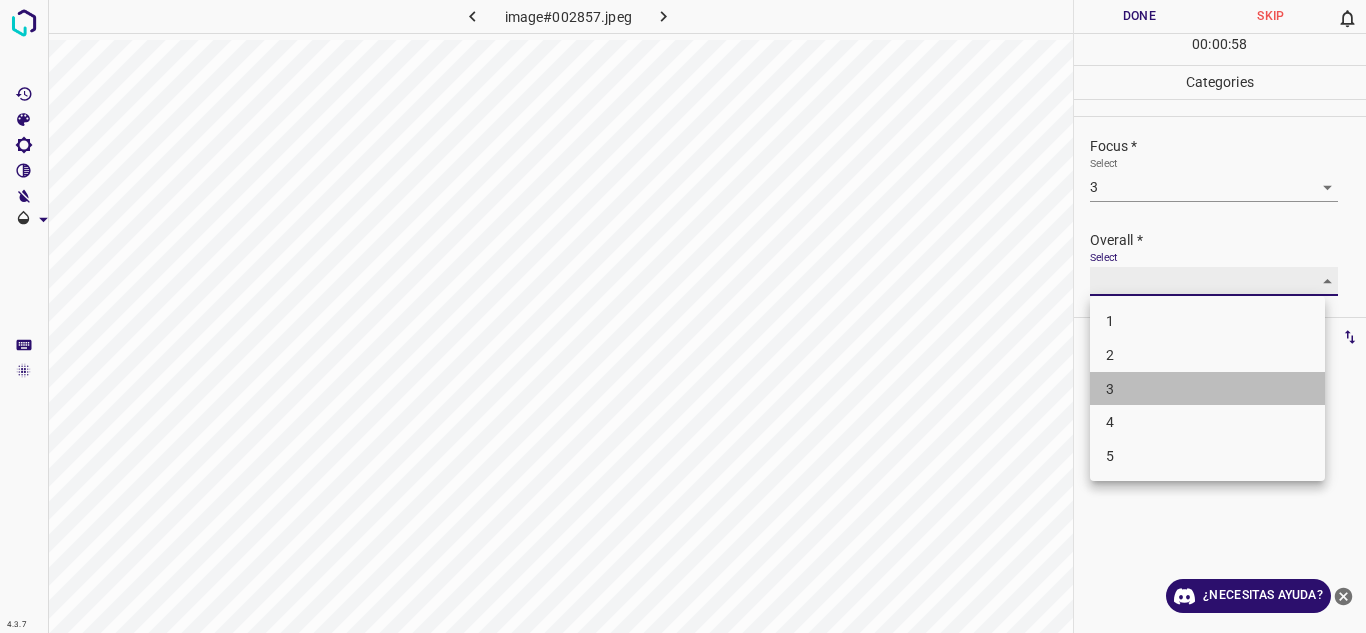 type on "3" 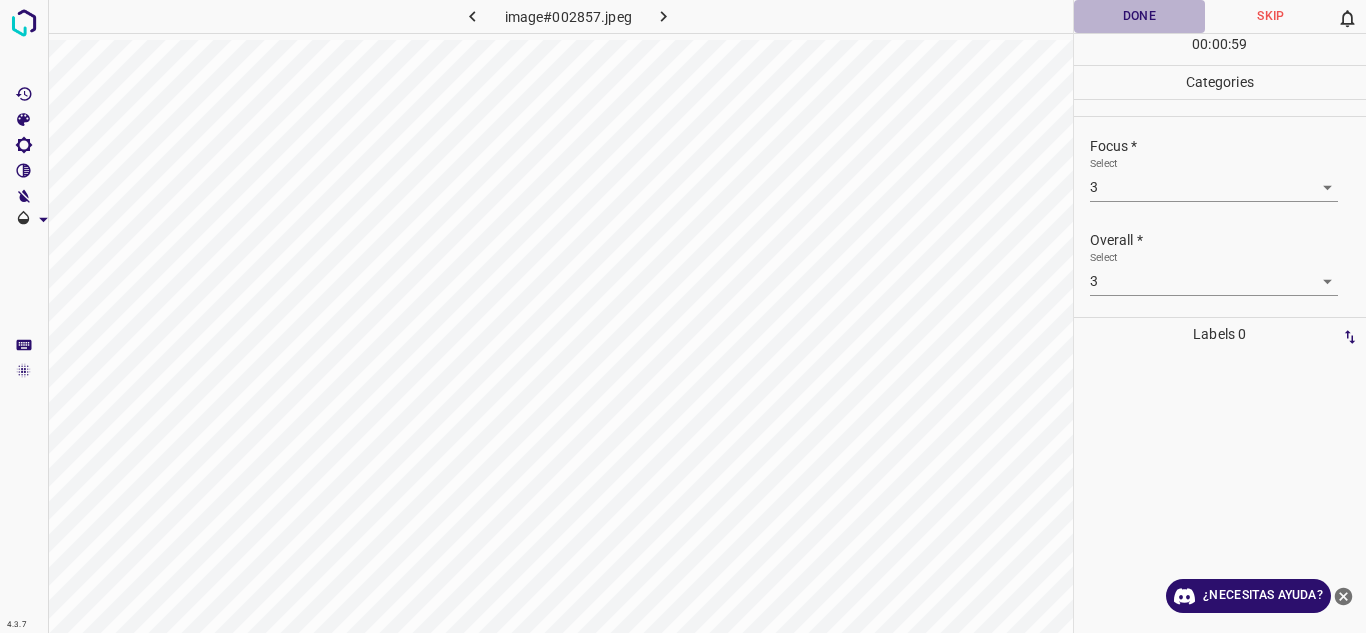 click on "Done" at bounding box center [1140, 16] 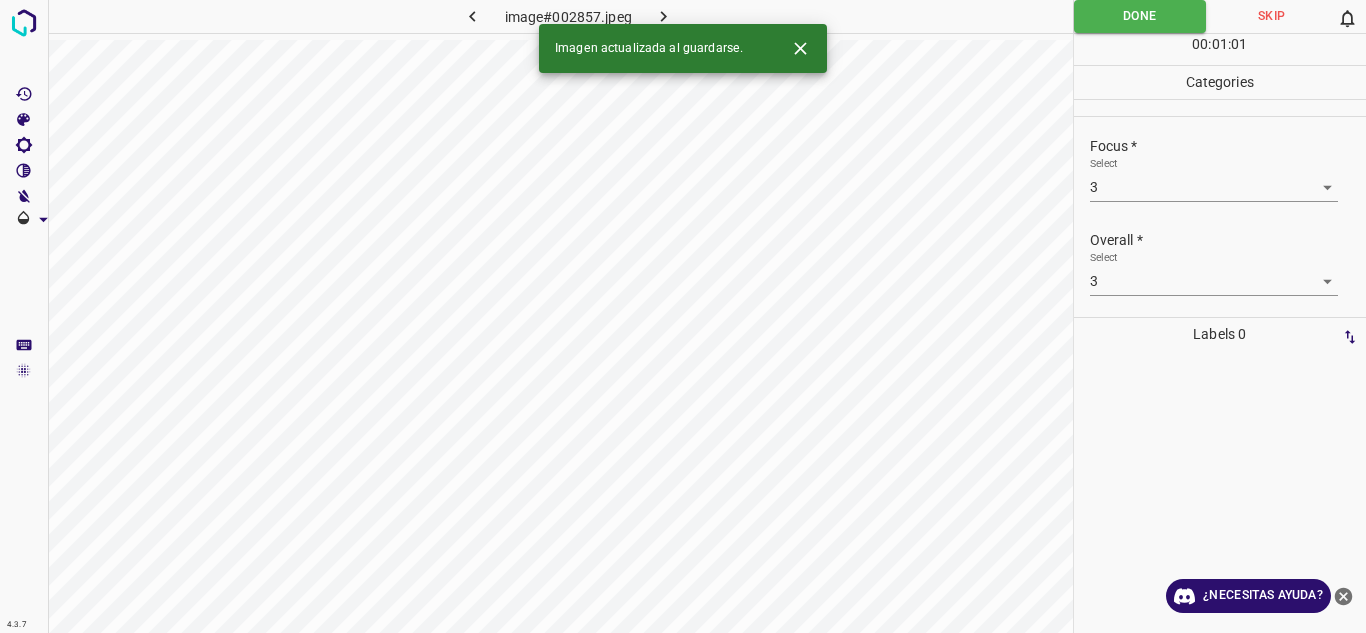click at bounding box center (664, 16) 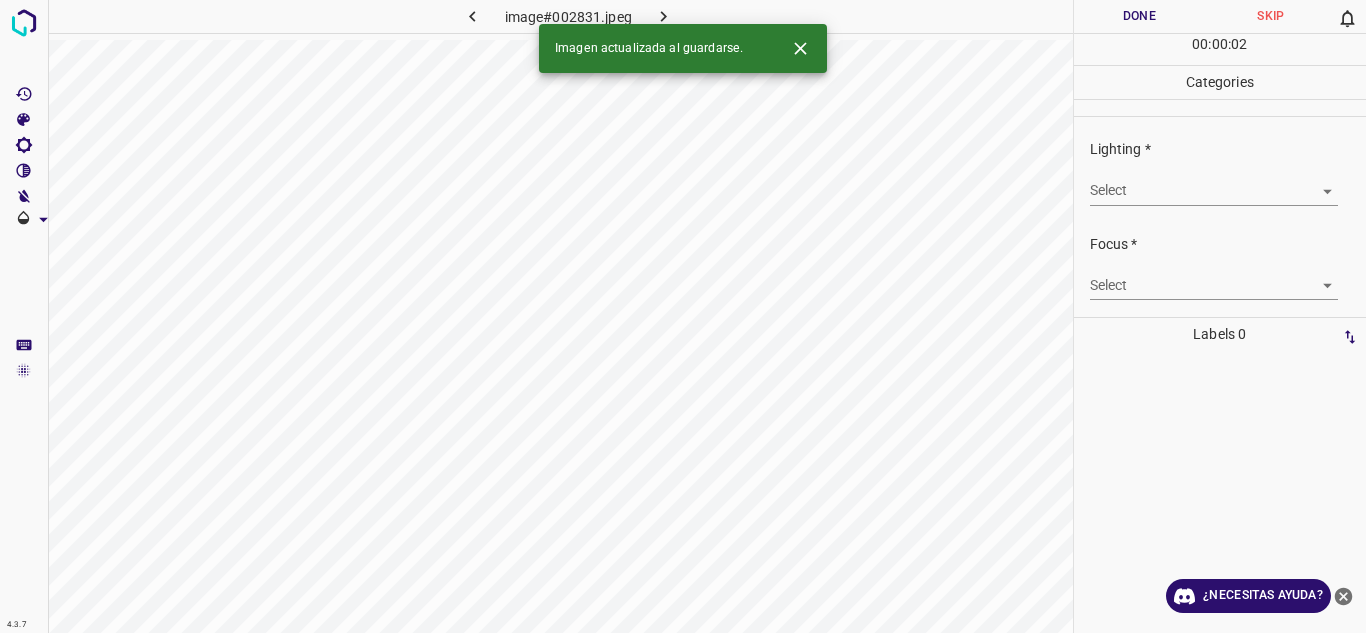 click on "4.3.7 image#002831.jpeg Done Skip 0 00   : 00   : 02   Categories Lighting *  Select ​ Focus *  Select ​ Overall *  Select ​ Labels   0 Categories 1 Lighting 2 Focus 3 Overall Tools Space Change between modes (Draw & Edit) I Auto labeling R Restore zoom M Zoom in N Zoom out Delete Delete selecte label Filters Z Restore filters X Saturation filter C Brightness filter V Contrast filter B Gray scale filter General O Download Imagen actualizada al guardarse. ¿Necesitas ayuda? Texto original Valora esta traducción Tu opinión servirá para ayudar a mejorar el Traductor de Google - Texto - Esconder - Borrar" at bounding box center (683, 316) 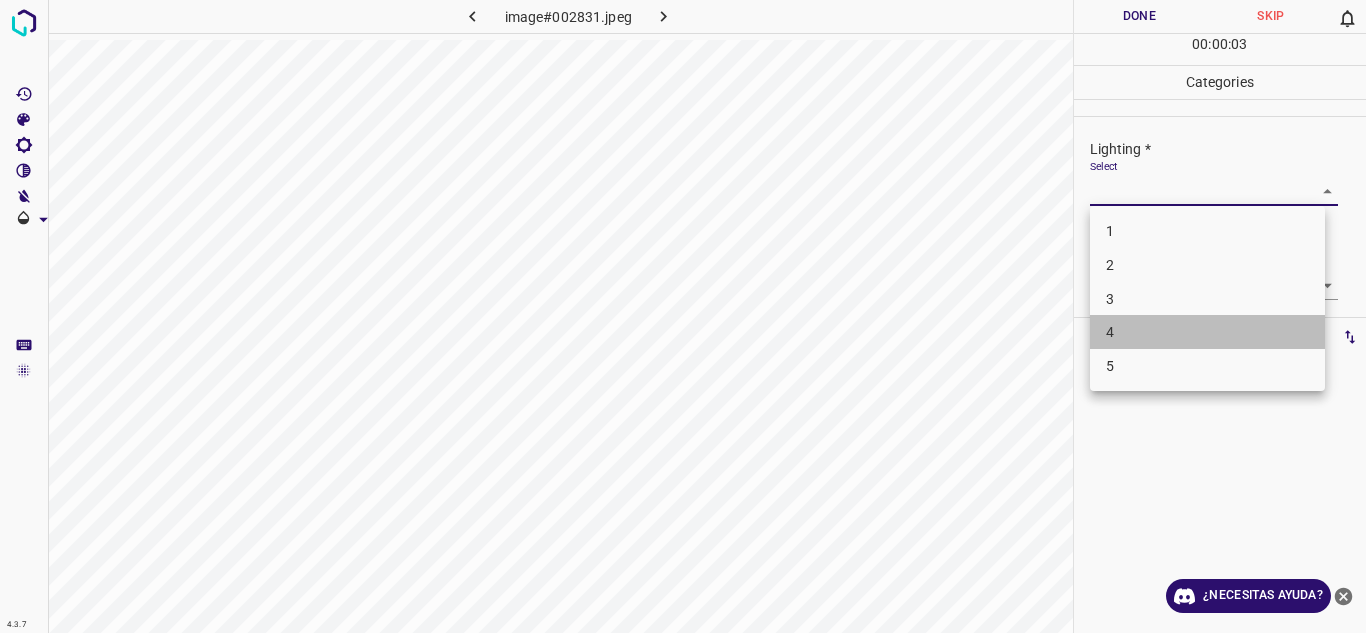 click on "4" at bounding box center [1207, 332] 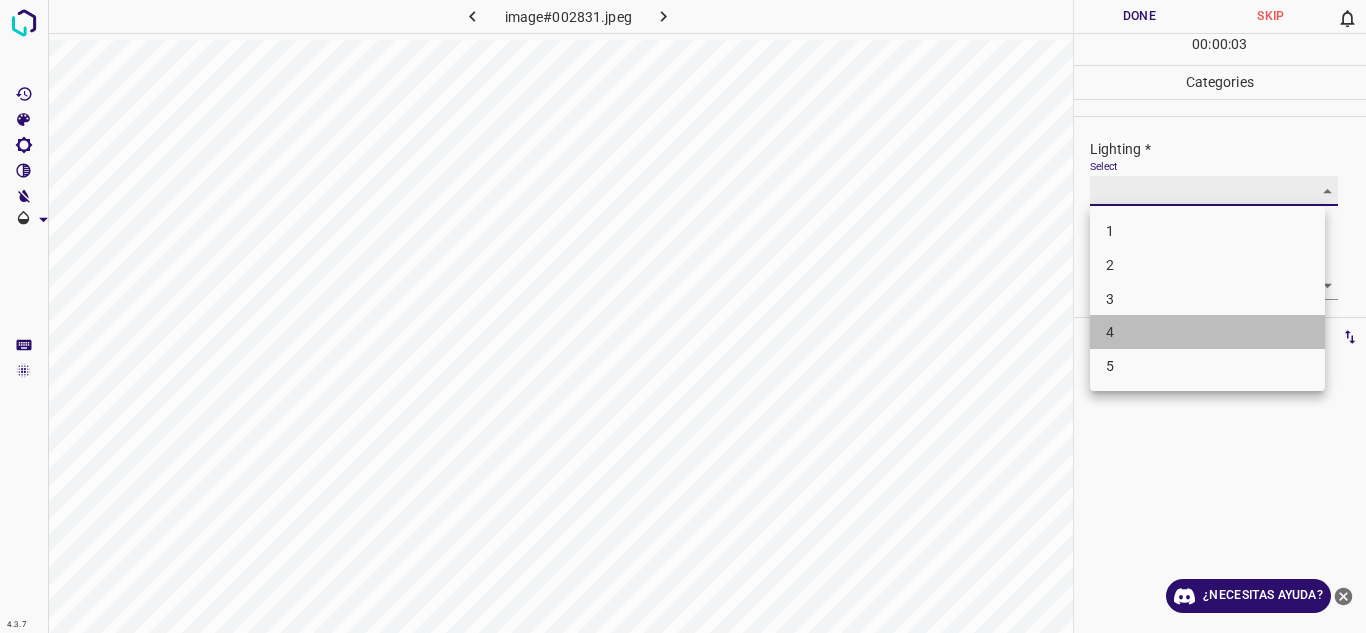 type on "4" 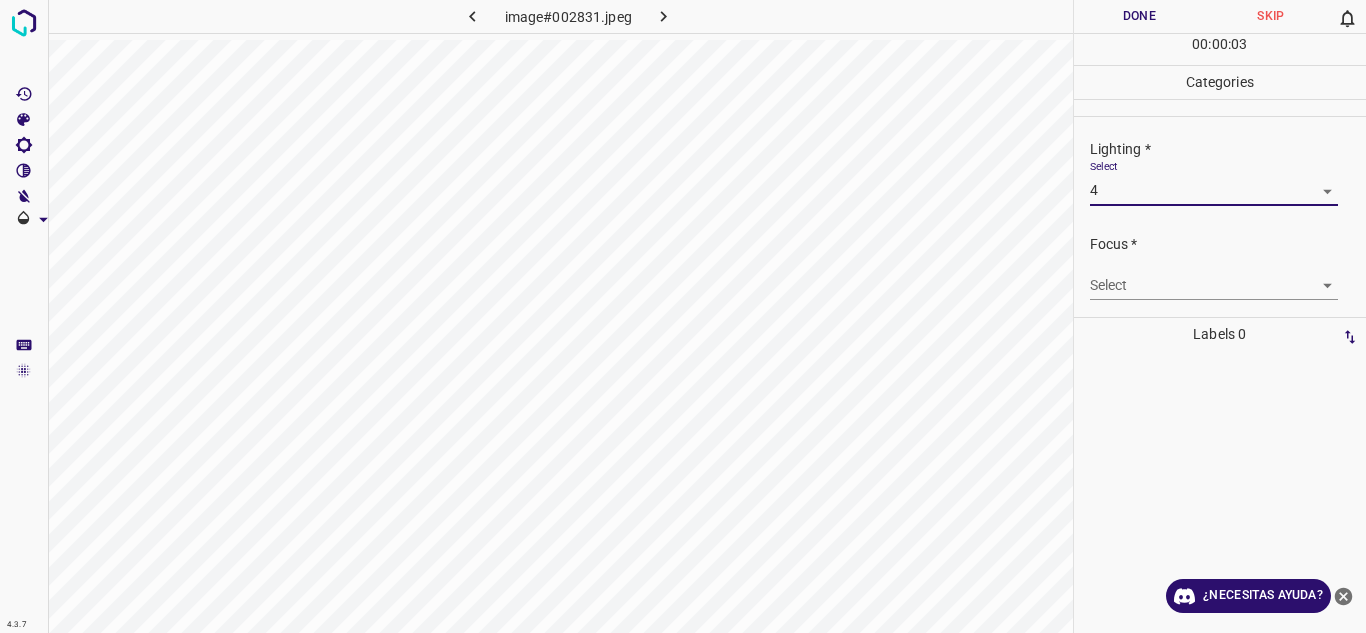 click on "4.3.7 image#002831.jpeg Done Skip 0 00   : 00   : 03   Categories Lighting *  Select 4 4 Focus *  Select ​ Overall *  Select ​ Labels   0 Categories 1 Lighting 2 Focus 3 Overall Tools Space Change between modes (Draw & Edit) I Auto labeling R Restore zoom M Zoom in N Zoom out Delete Delete selecte label Filters Z Restore filters X Saturation filter C Brightness filter V Contrast filter B Gray scale filter General O Download ¿Necesitas ayuda? Texto original Valora esta traducción Tu opinión servirá para ayudar a mejorar el Traductor de Google - Texto - Esconder - Borrar" at bounding box center (683, 316) 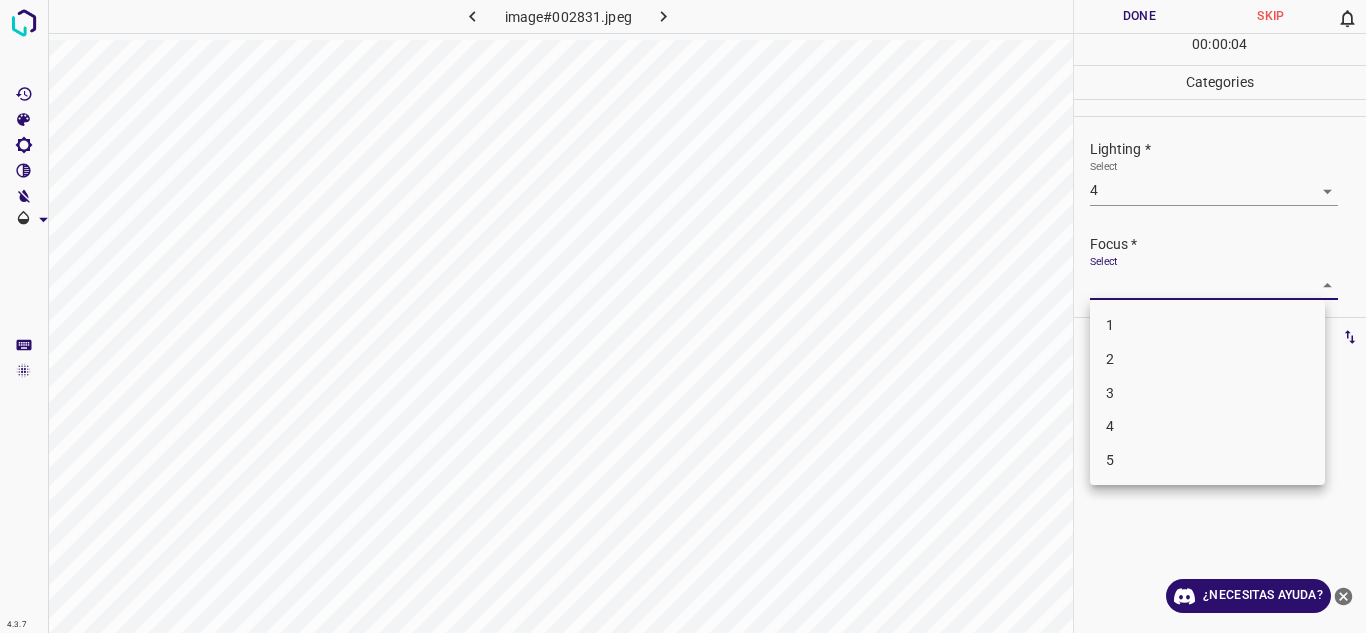 click on "3" at bounding box center (1207, 393) 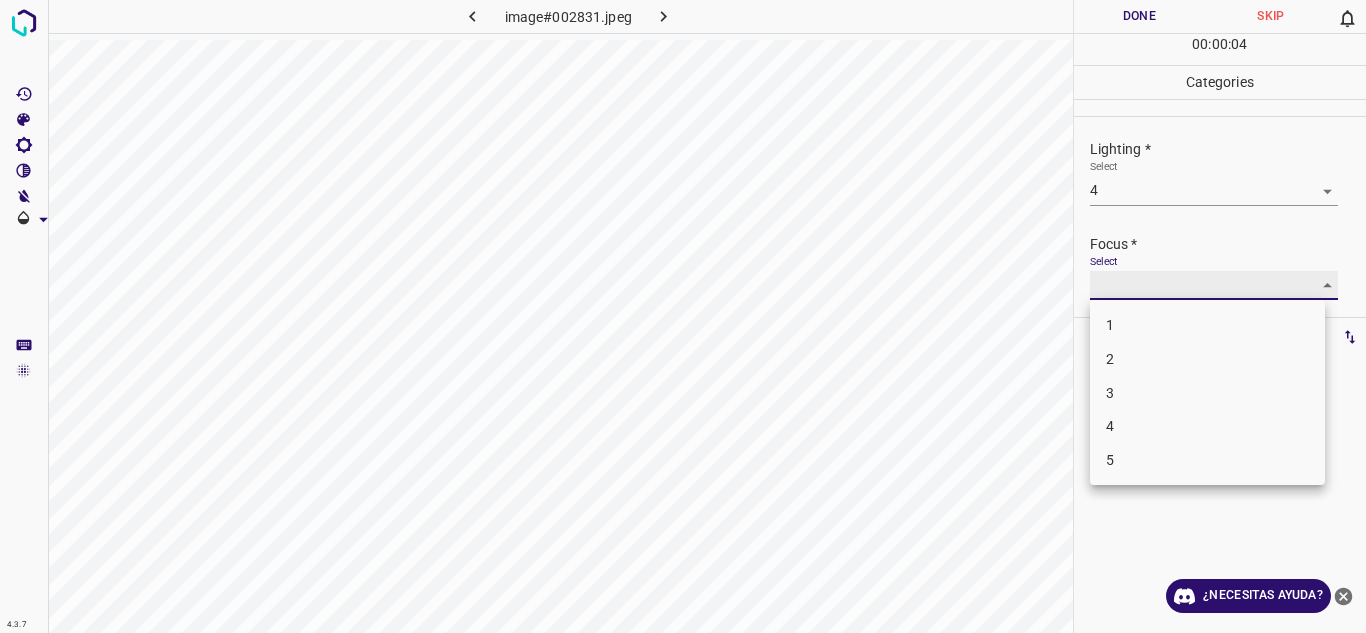 type on "3" 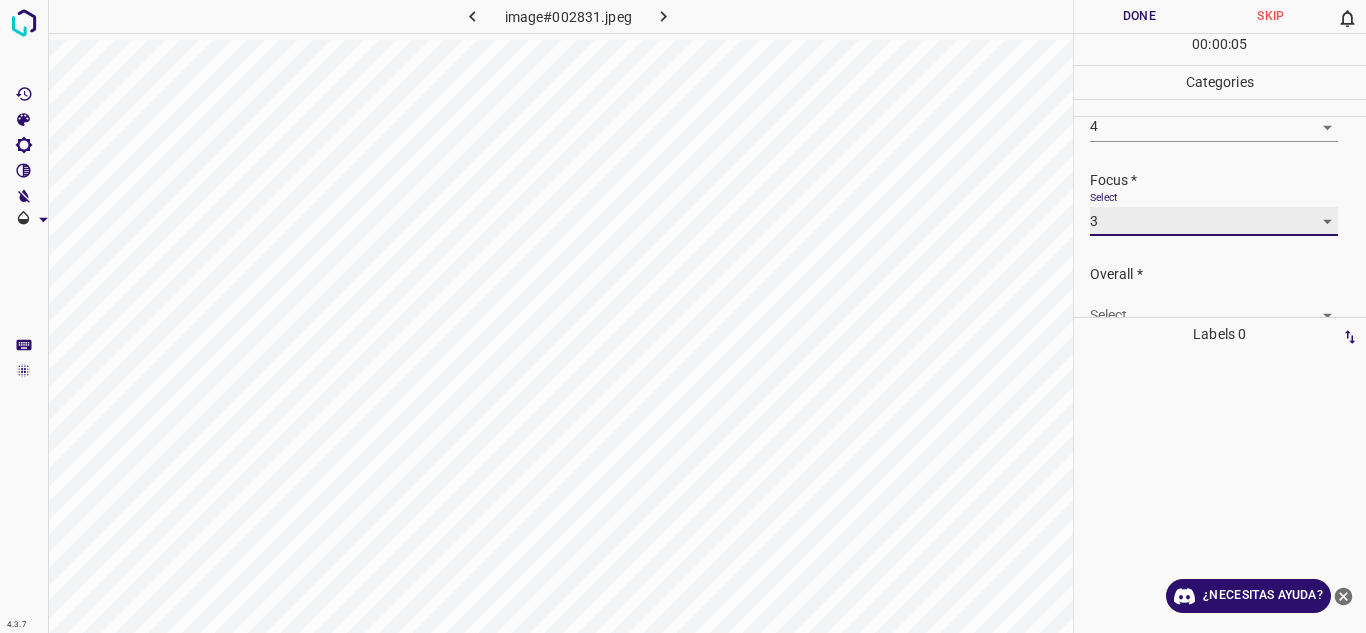 scroll, scrollTop: 98, scrollLeft: 0, axis: vertical 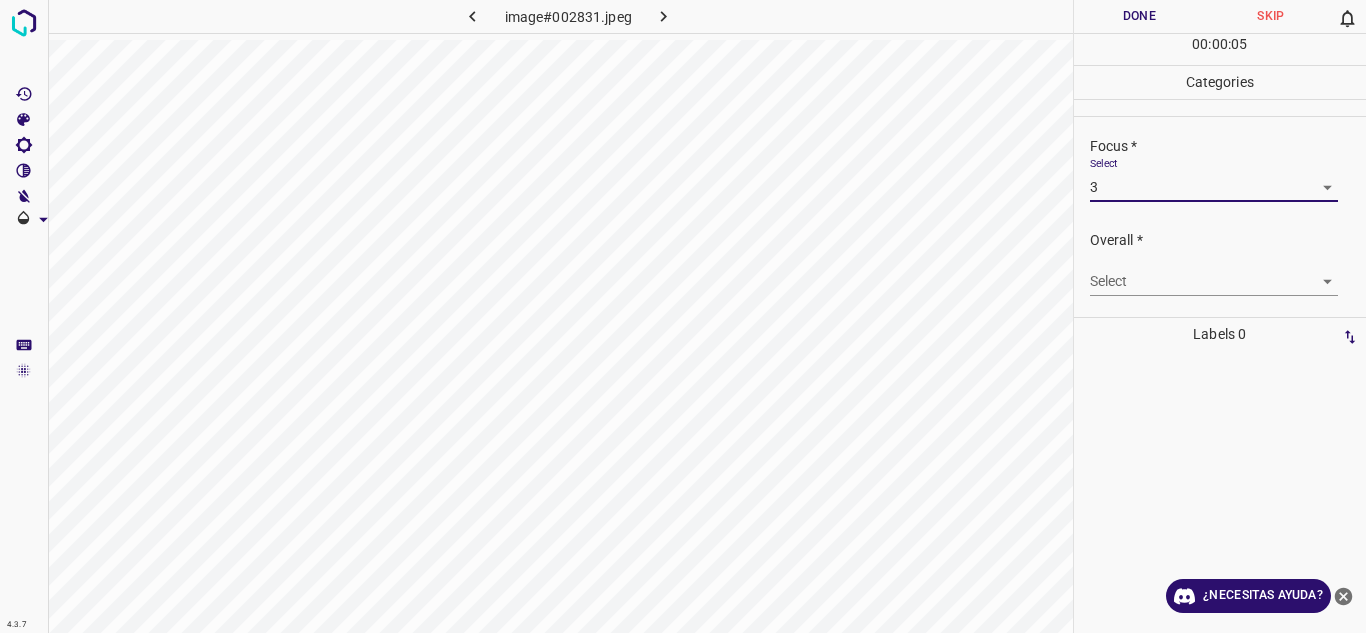 click on "4.3.7 image#002831.jpeg Done Skip 0 00   : 00   : 05   Categories Lighting *  Select 4 4 Focus *  Select 3 3 Overall *  Select ​ Labels   0 Categories 1 Lighting 2 Focus 3 Overall Tools Space Change between modes (Draw & Edit) I Auto labeling R Restore zoom M Zoom in N Zoom out Delete Delete selecte label Filters Z Restore filters X Saturation filter C Brightness filter V Contrast filter B Gray scale filter General O Download ¿Necesitas ayuda? Texto original Valora esta traducción Tu opinión servirá para ayudar a mejorar el Traductor de Google - Texto - Esconder - Borrar" at bounding box center (683, 316) 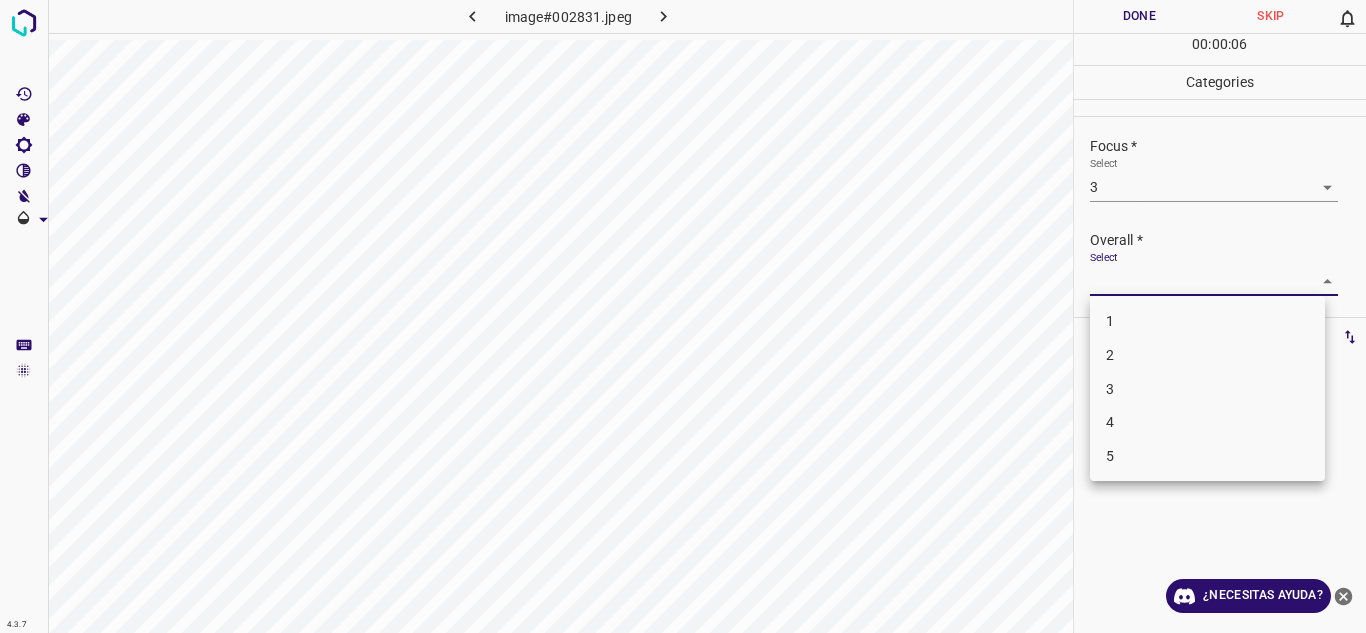 click on "3" at bounding box center (1110, 388) 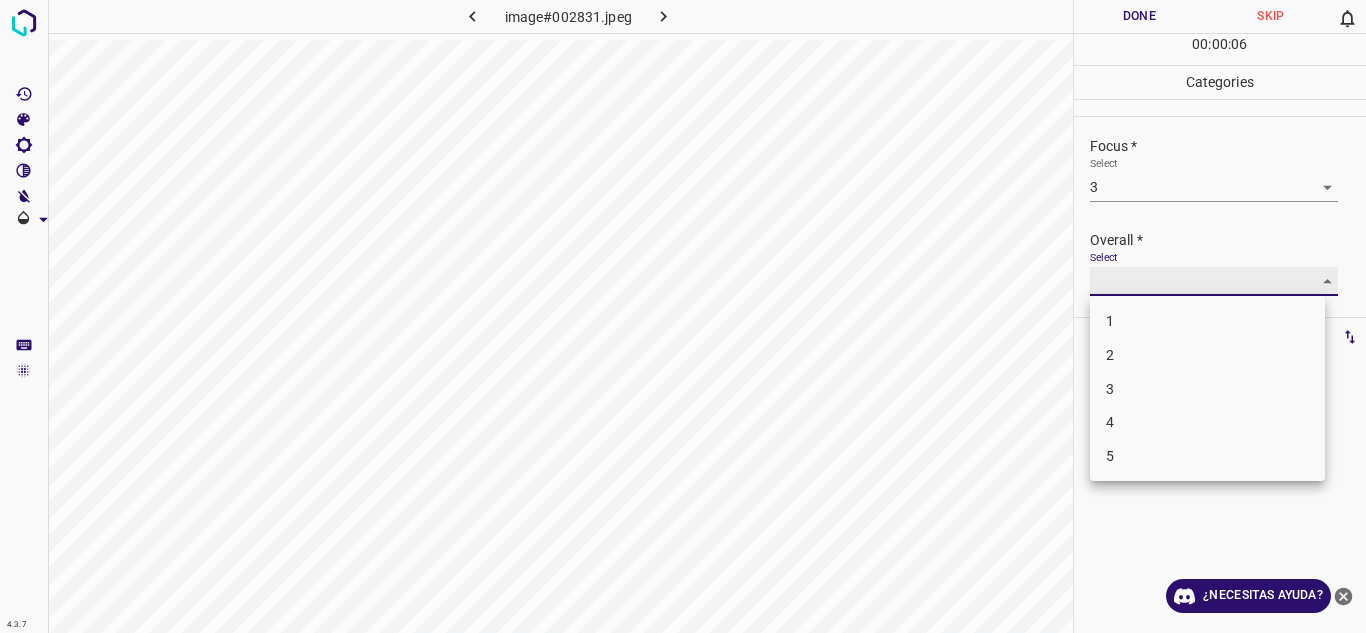 type on "3" 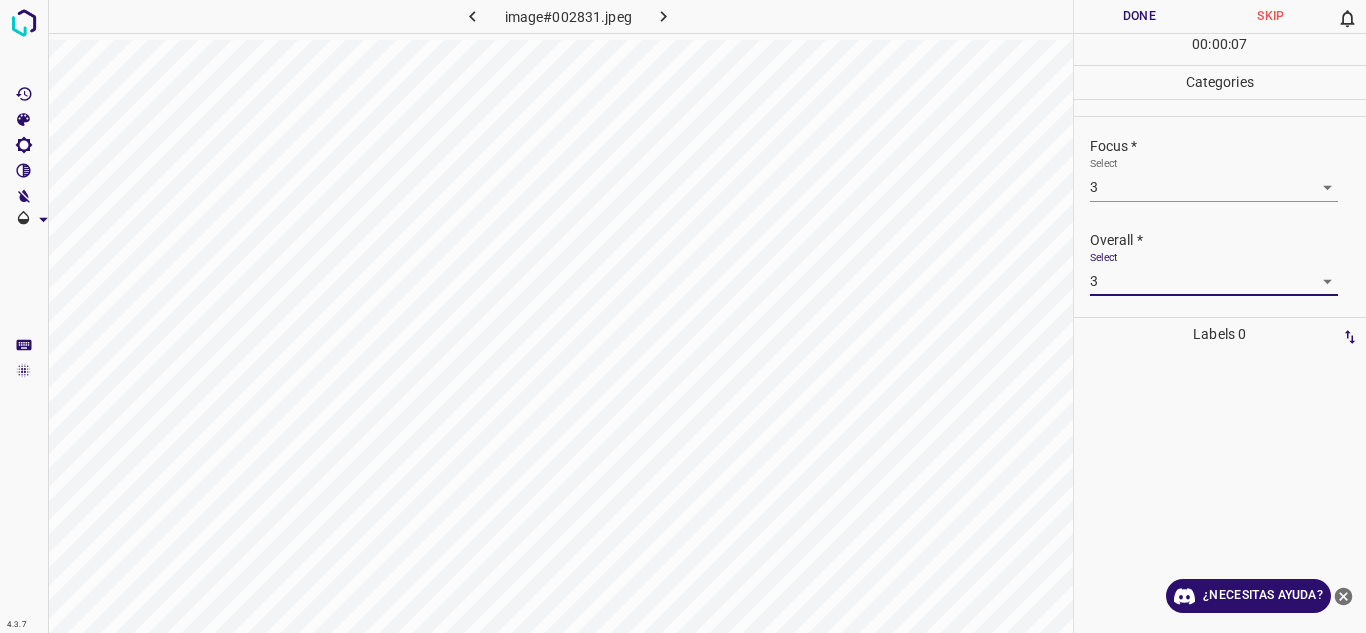 click on "Done" at bounding box center [1140, 16] 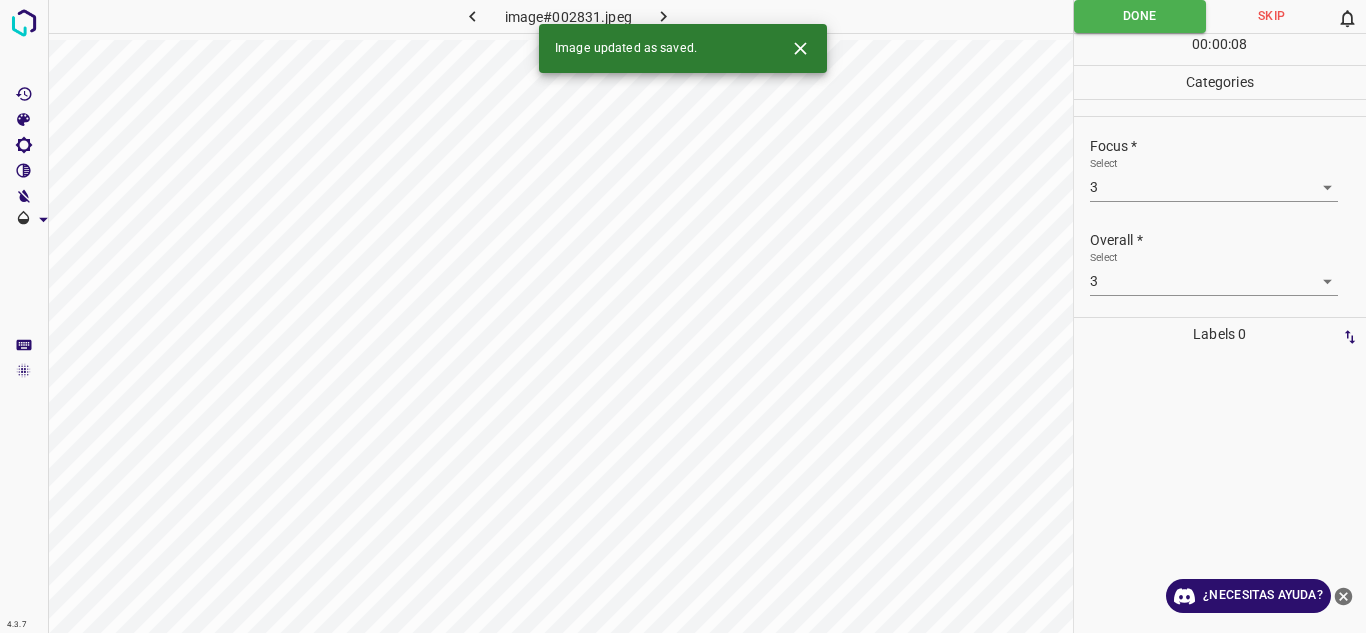 click at bounding box center [664, 16] 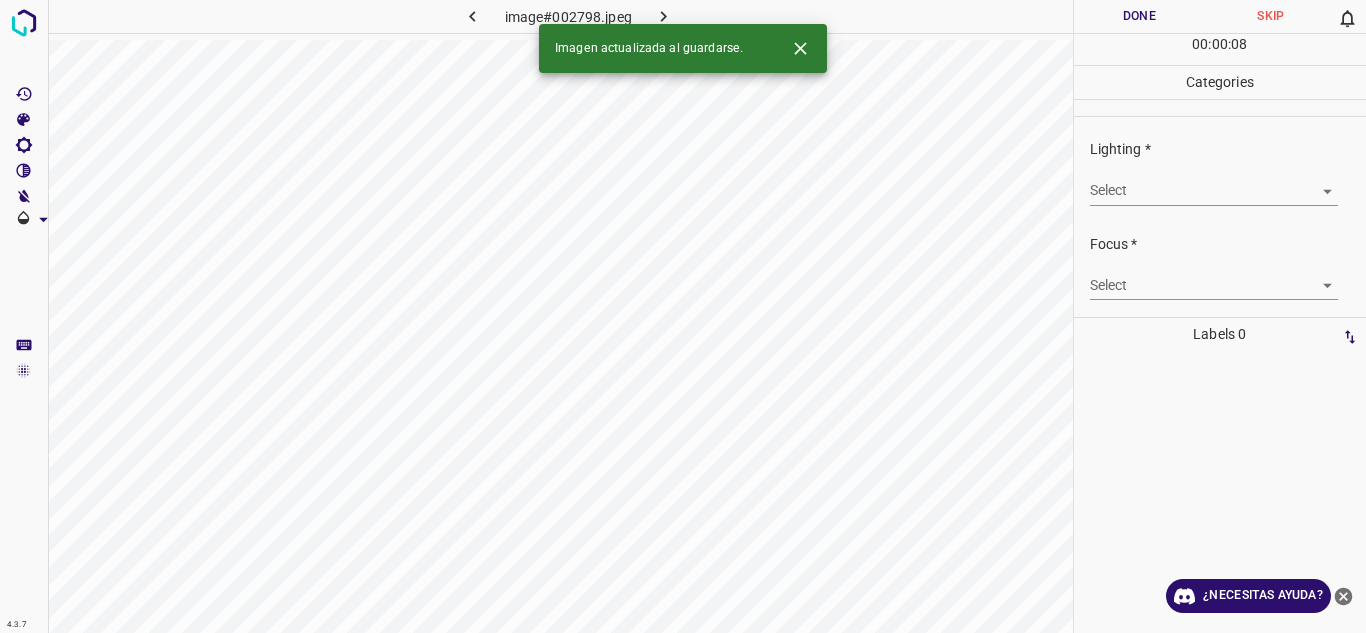 click on "4.3.7 image#002798.jpeg Done Skip 0 00   : 00   : 08   Categories Lighting *  Select ​ Focus *  Select ​ Overall *  Select ​ Labels   0 Categories 1 Lighting 2 Focus 3 Overall Tools Space Change between modes (Draw & Edit) I Auto labeling R Restore zoom M Zoom in N Zoom out Delete Delete selecte label Filters Z Restore filters X Saturation filter C Brightness filter V Contrast filter B Gray scale filter General O Download Imagen actualizada al guardarse. ¿Necesitas ayuda? Texto original Valora esta traducción Tu opinión servirá para ayudar a mejorar el Traductor de Google - Texto - Esconder - Borrar" at bounding box center [683, 316] 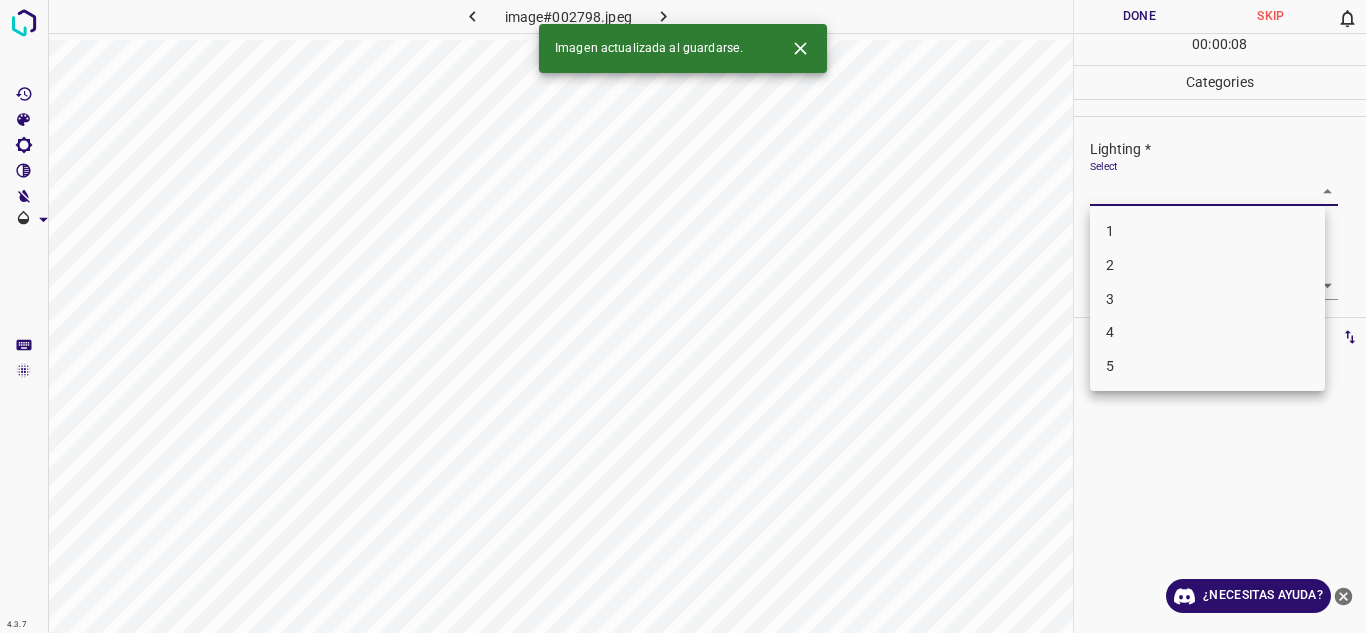 click on "2" at bounding box center [1207, 265] 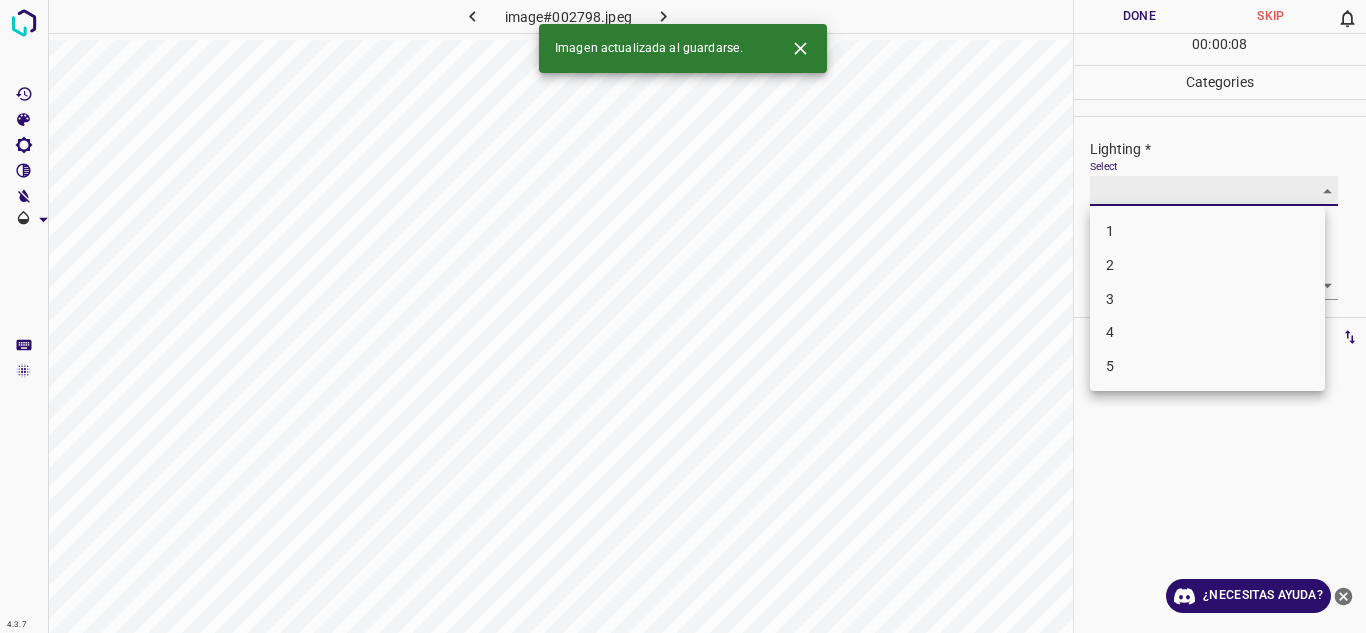 type on "2" 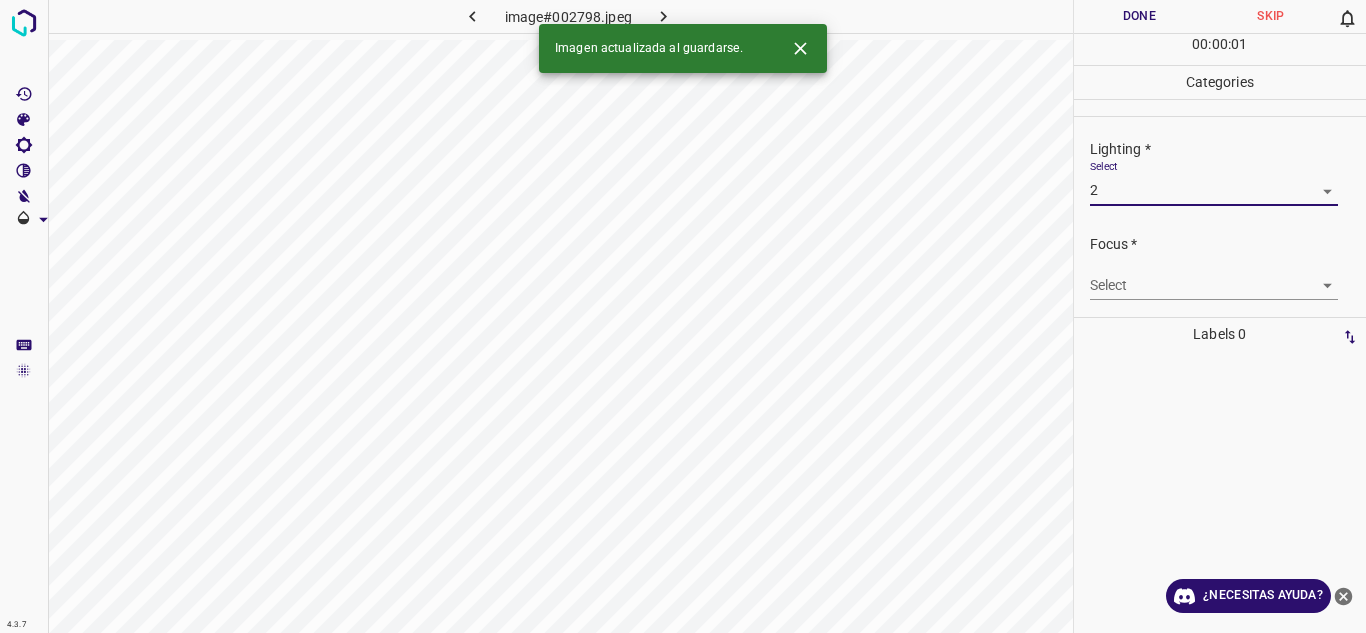 click on "4.3.7 image#002798.jpeg Done Skip 0 00   : 00   : 01   Categories Lighting *  Select 2 2 Focus *  Select ​ Overall *  Select ​ Labels   0 Categories 1 Lighting 2 Focus 3 Overall Tools Space Change between modes (Draw & Edit) I Auto labeling R Restore zoom M Zoom in N Zoom out Delete Delete selecte label Filters Z Restore filters X Saturation filter C Brightness filter V Contrast filter B Gray scale filter General O Download Imagen actualizada al guardarse. ¿Necesitas ayuda? Texto original Valora esta traducción Tu opinión servirá para ayudar a mejorar el Traductor de Google - Texto - Esconder - Borrar 1 2 3 4 5" at bounding box center [683, 316] 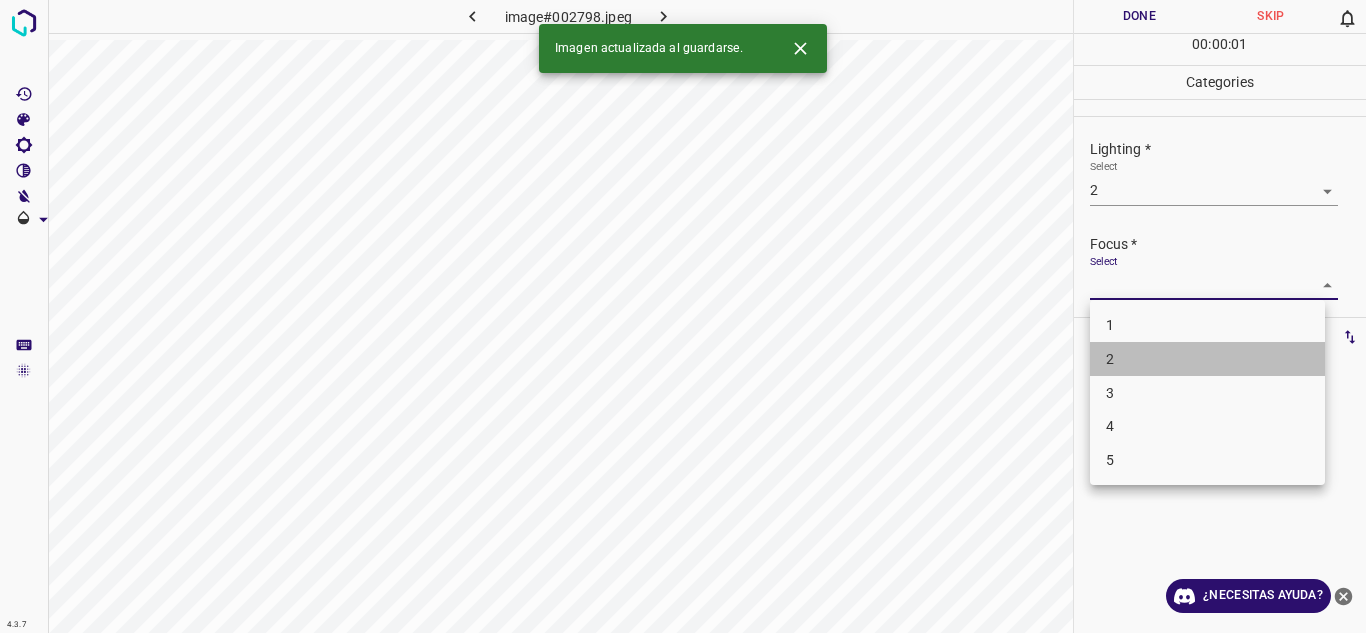 click on "2" at bounding box center (1207, 359) 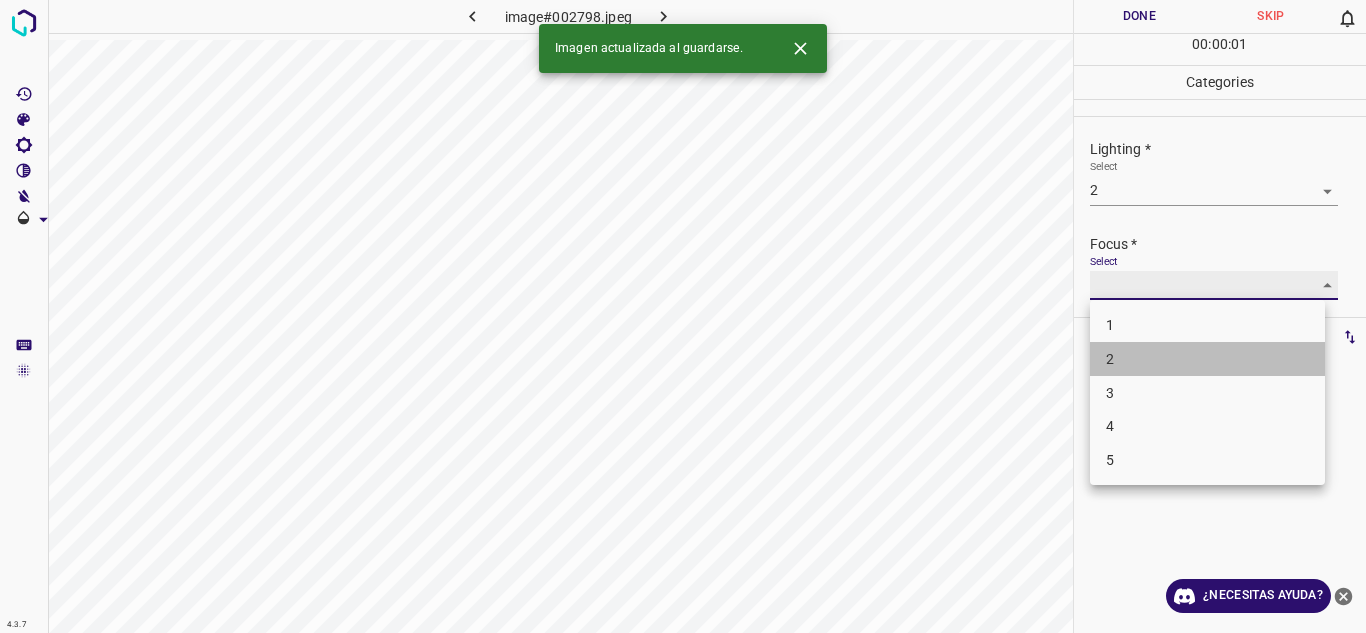 type on "2" 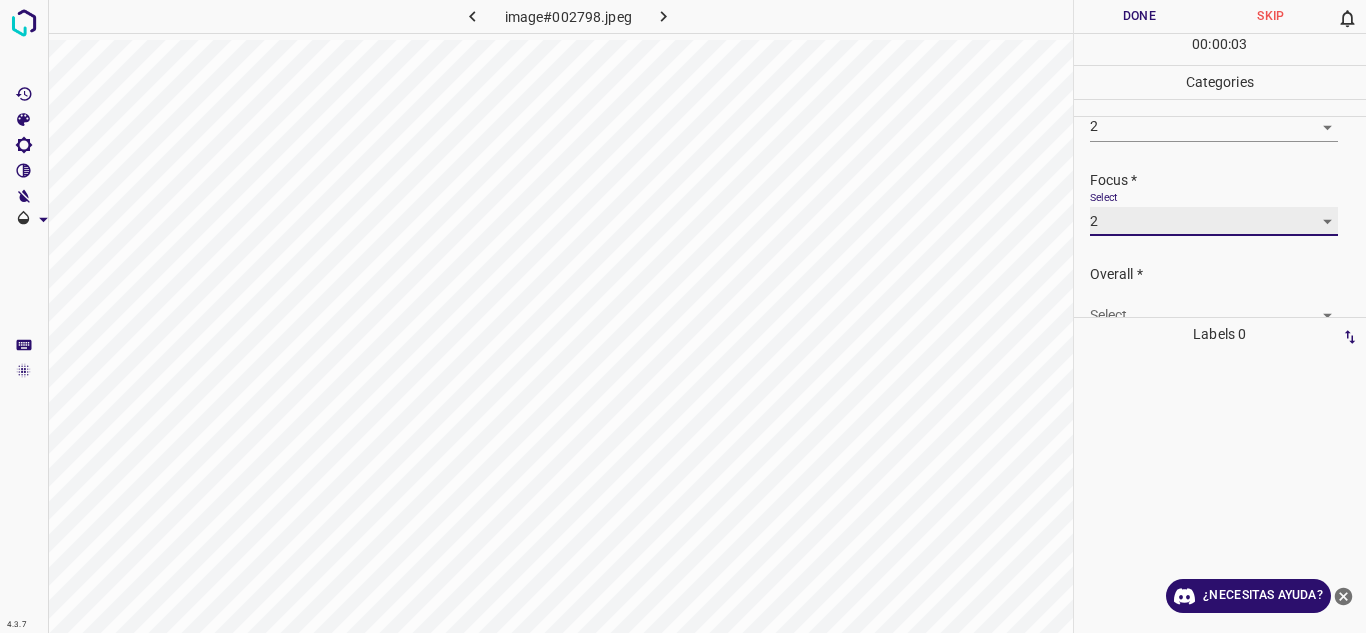 scroll, scrollTop: 98, scrollLeft: 0, axis: vertical 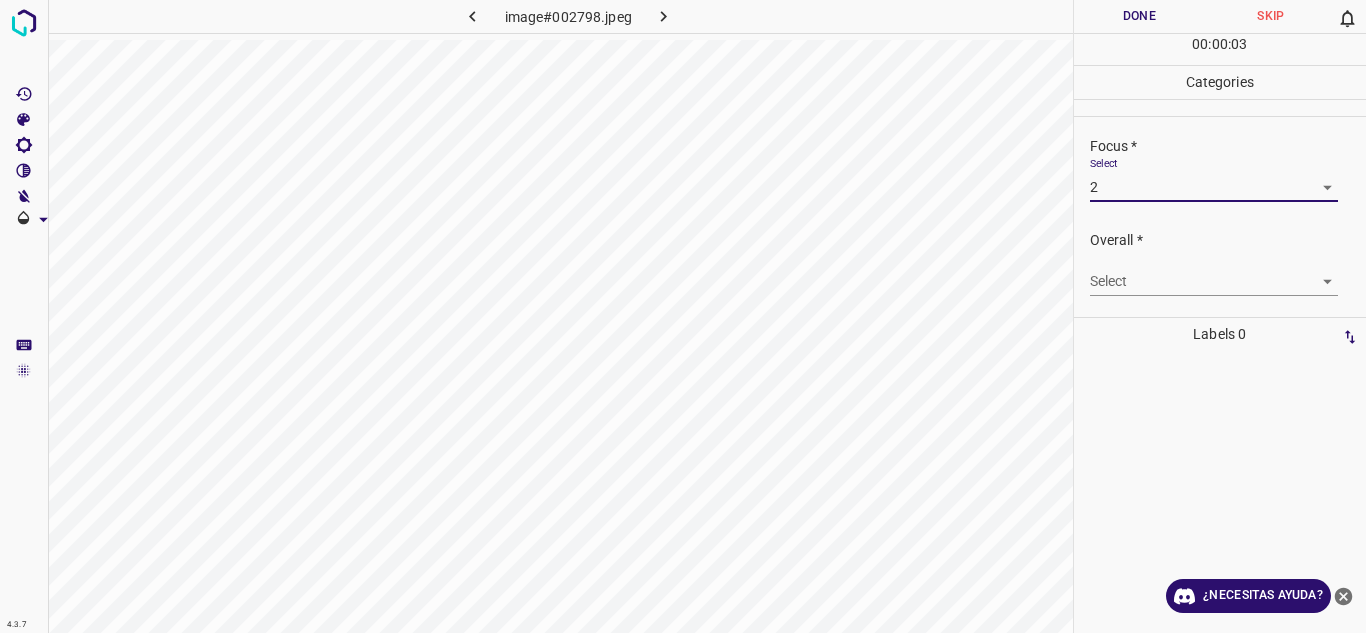 click on "4.3.7 image#002798.jpeg Done Skip 0 00   : 00   : 03   Categories Lighting *  Select 2 2 Focus *  Select 2 2 Overall *  Select ​ Labels   0 Categories 1 Lighting 2 Focus 3 Overall Tools Space Change between modes (Draw & Edit) I Auto labeling R Restore zoom M Zoom in N Zoom out Delete Delete selecte label Filters Z Restore filters X Saturation filter C Brightness filter V Contrast filter B Gray scale filter General O Download ¿Necesitas ayuda? Texto original Valora esta traducción Tu opinión servirá para ayudar a mejorar el Traductor de Google - Texto - Esconder - Borrar" at bounding box center (683, 316) 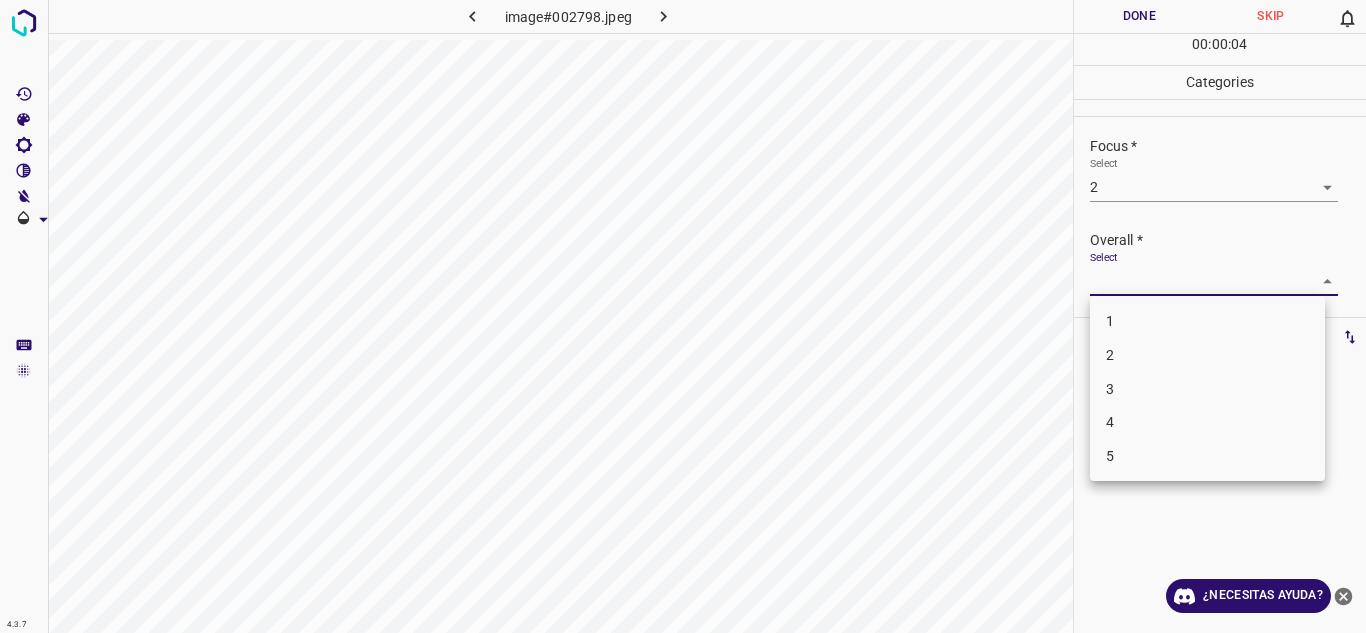 drag, startPoint x: 1107, startPoint y: 367, endPoint x: 1107, endPoint y: 354, distance: 13 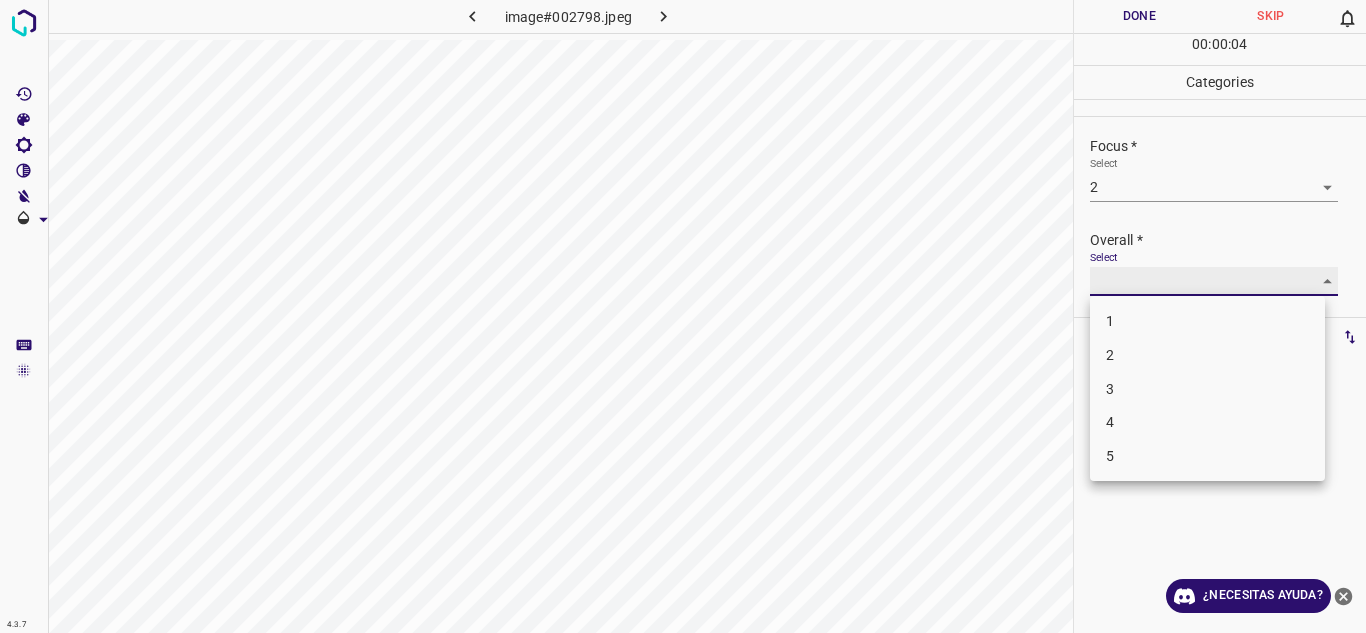 type on "2" 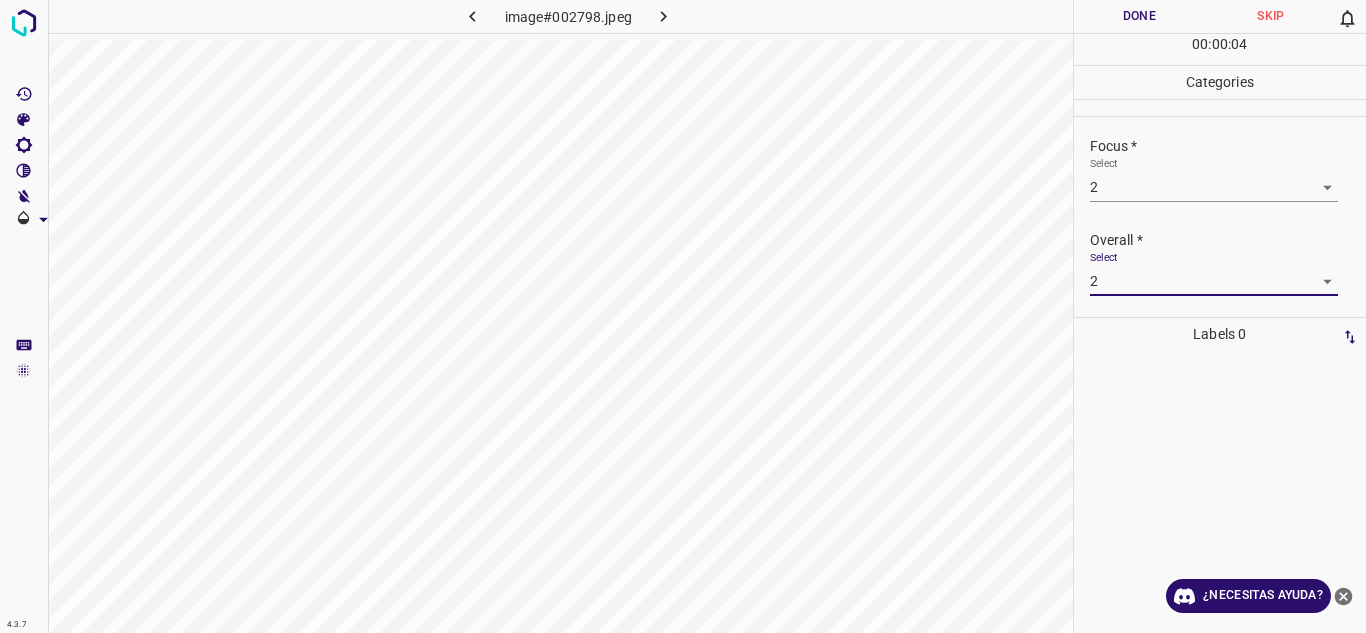 click on "Done" at bounding box center (1140, 16) 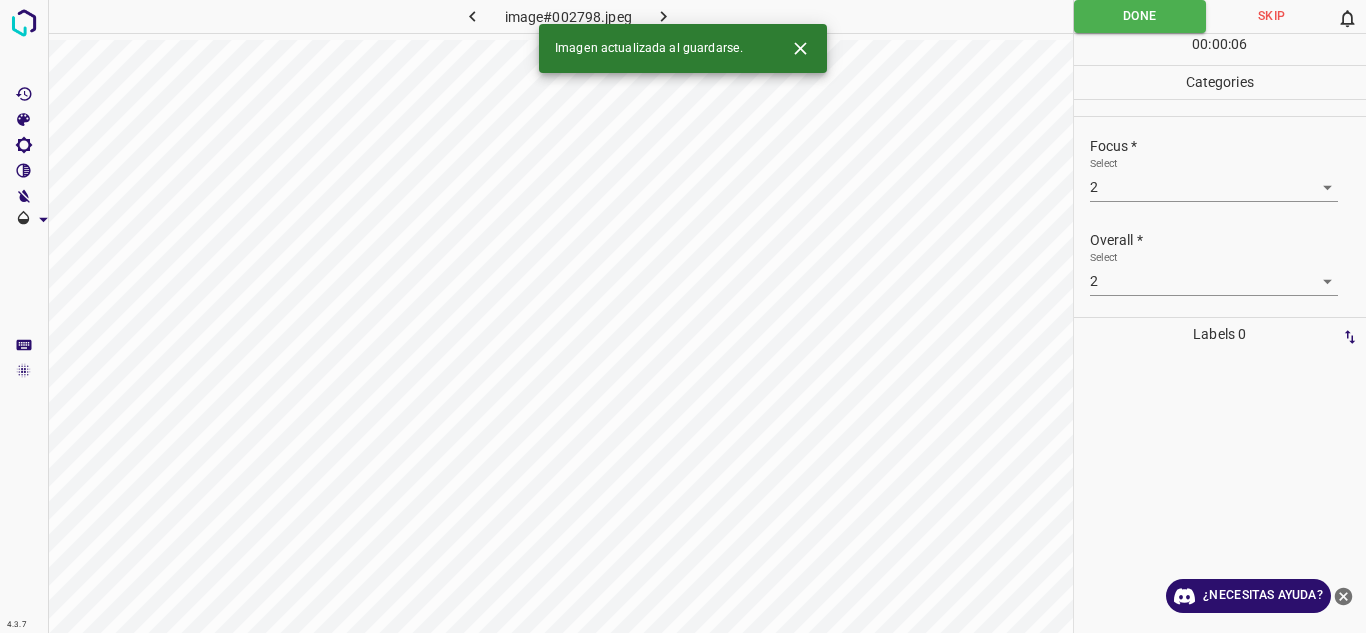 click 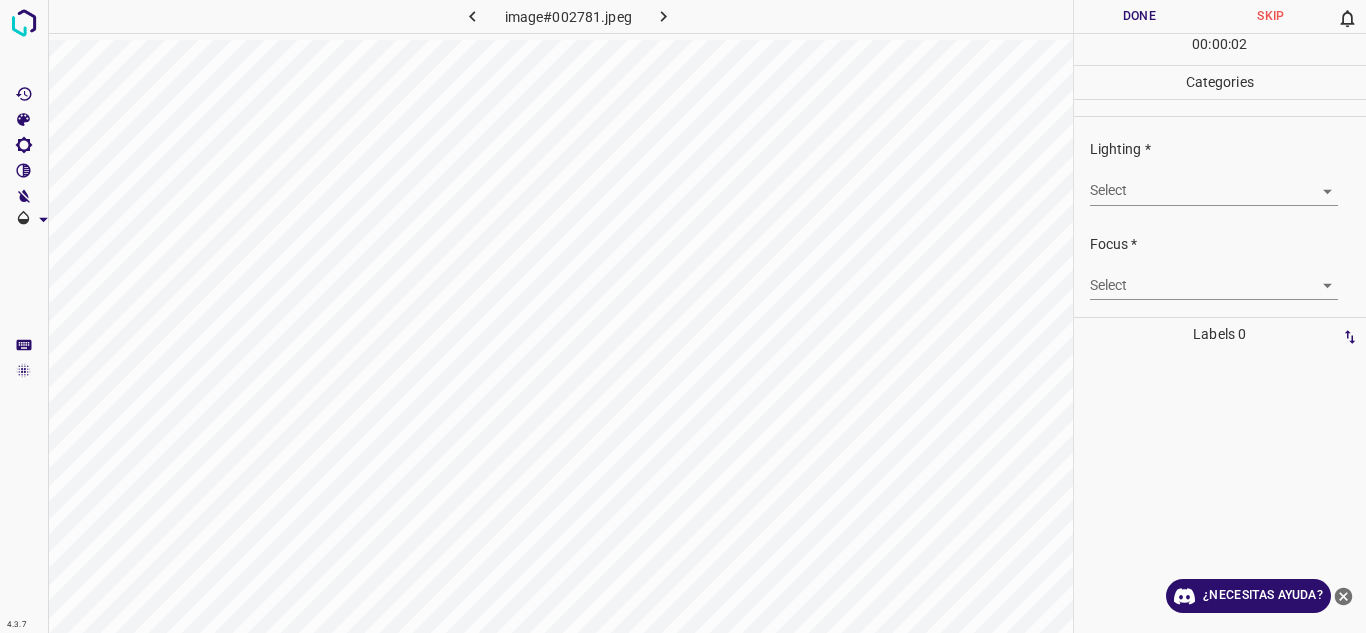 click on "4.3.7 image#002781.jpeg Done Skip 0 00   : 00   : 02   Categories Lighting *  Select ​ Focus *  Select ​ Overall *  Select ​ Labels   0 Categories 1 Lighting 2 Focus 3 Overall Tools Space Change between modes (Draw & Edit) I Auto labeling R Restore zoom M Zoom in N Zoom out Delete Delete selecte label Filters Z Restore filters X Saturation filter C Brightness filter V Contrast filter B Gray scale filter General O Download ¿Necesitas ayuda? Texto original Valora esta traducción Tu opinión servirá para ayudar a mejorar el Traductor de Google - Texto - Esconder - Borrar" at bounding box center (683, 316) 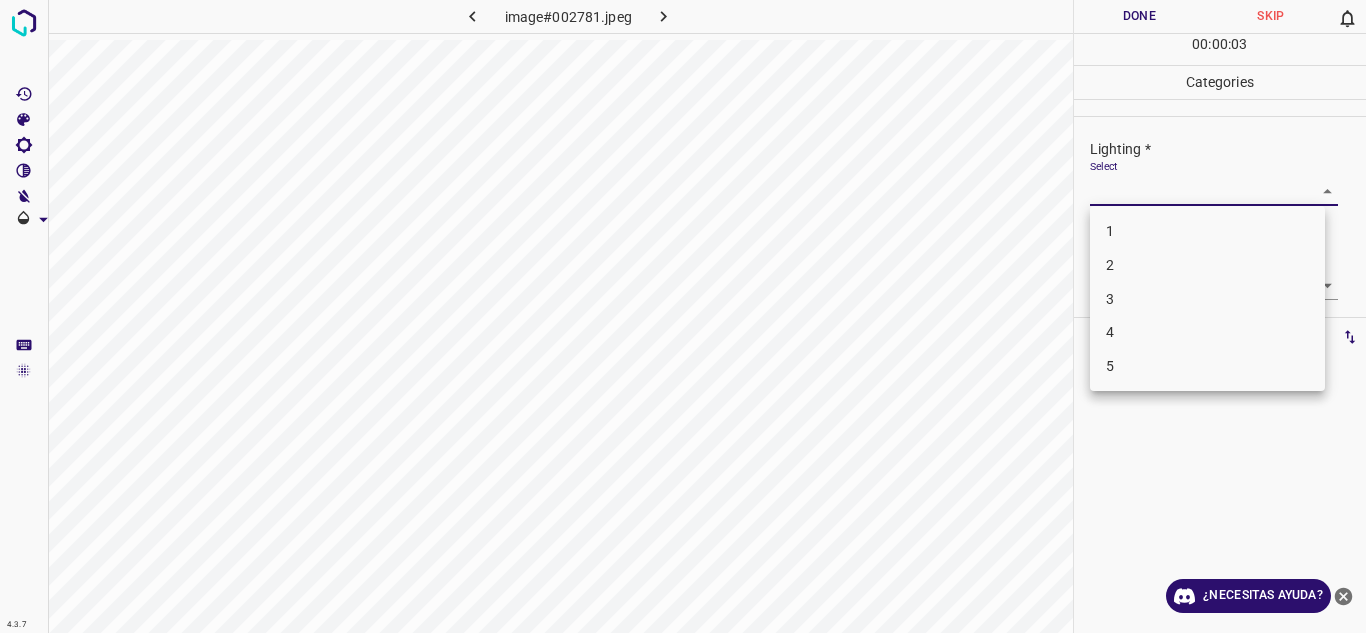 click on "3" at bounding box center (1207, 299) 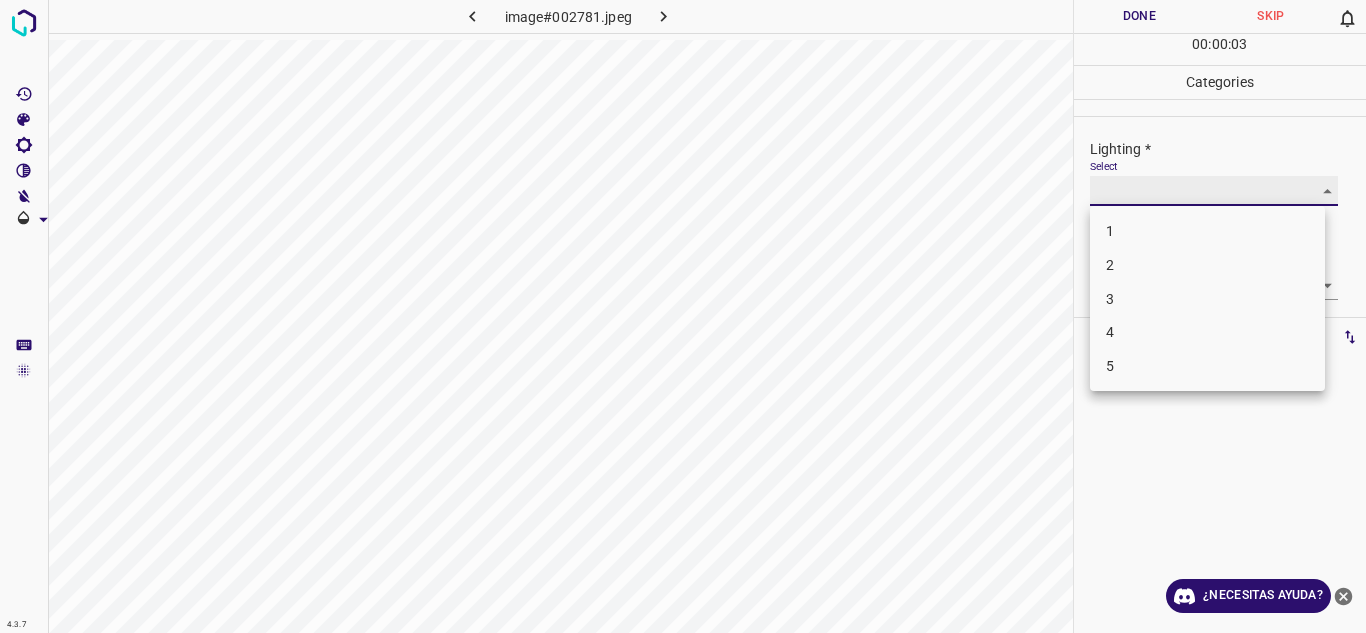 type on "3" 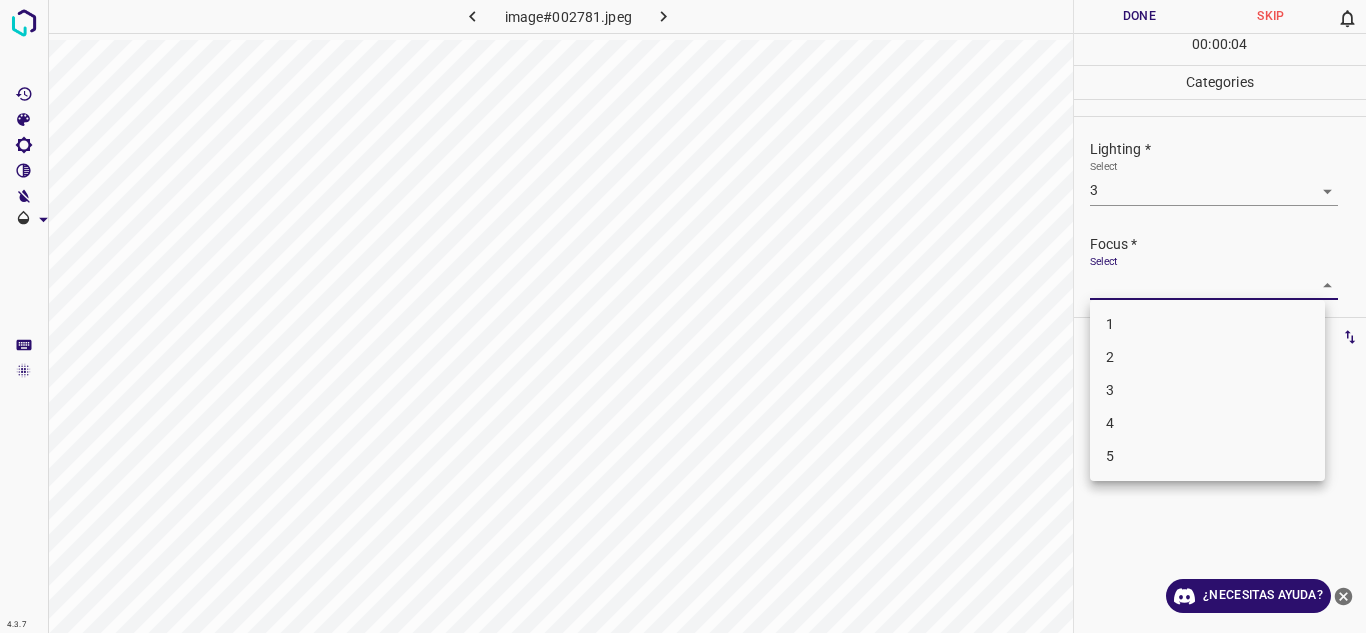 click on "4.3.7 image#002781.jpeg Done Skip 0 00   : 00   : 04   Categories Lighting *  Select 3 3 Focus *  Select ​ Overall *  Select ​ Labels   0 Categories 1 Lighting 2 Focus 3 Overall Tools Space Change between modes (Draw & Edit) I Auto labeling R Restore zoom M Zoom in N Zoom out Delete Delete selecte label Filters Z Restore filters X Saturation filter C Brightness filter V Contrast filter B Gray scale filter General O Download ¿Necesitas ayuda? Texto original Valora esta traducción Tu opinión servirá para ayudar a mejorar el Traductor de Google - Texto - Esconder - Borrar 1 2 3 4 5" at bounding box center (683, 316) 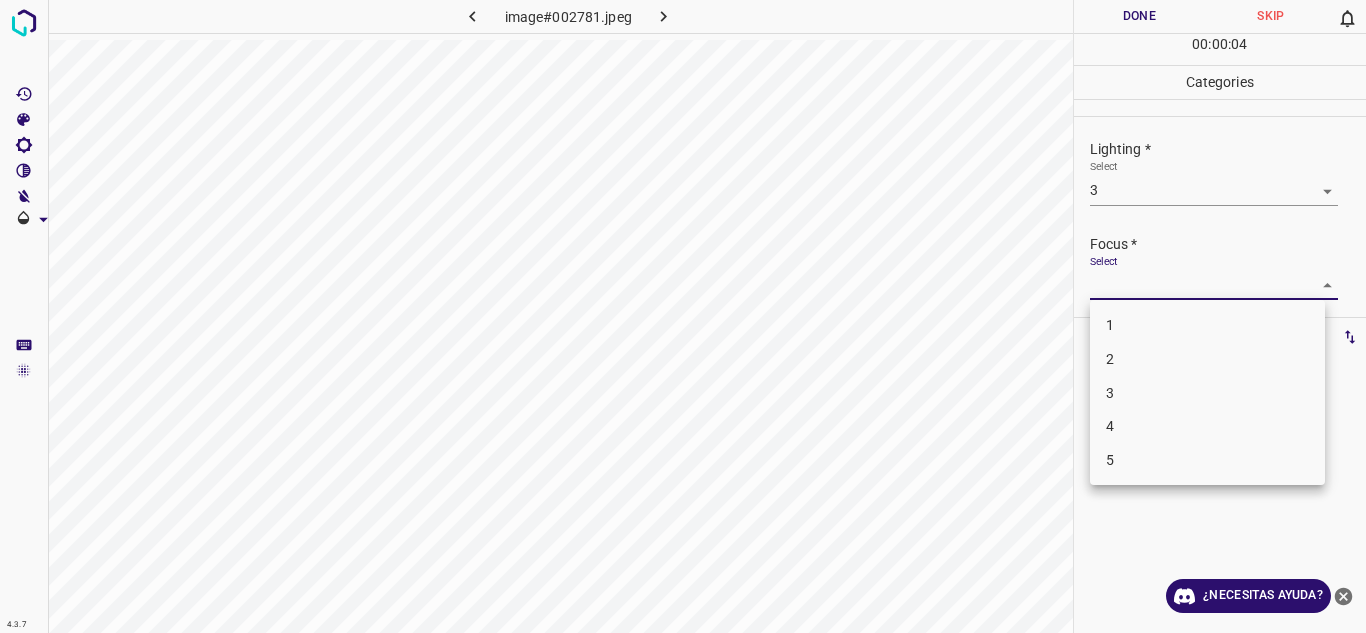click on "2" at bounding box center (1207, 359) 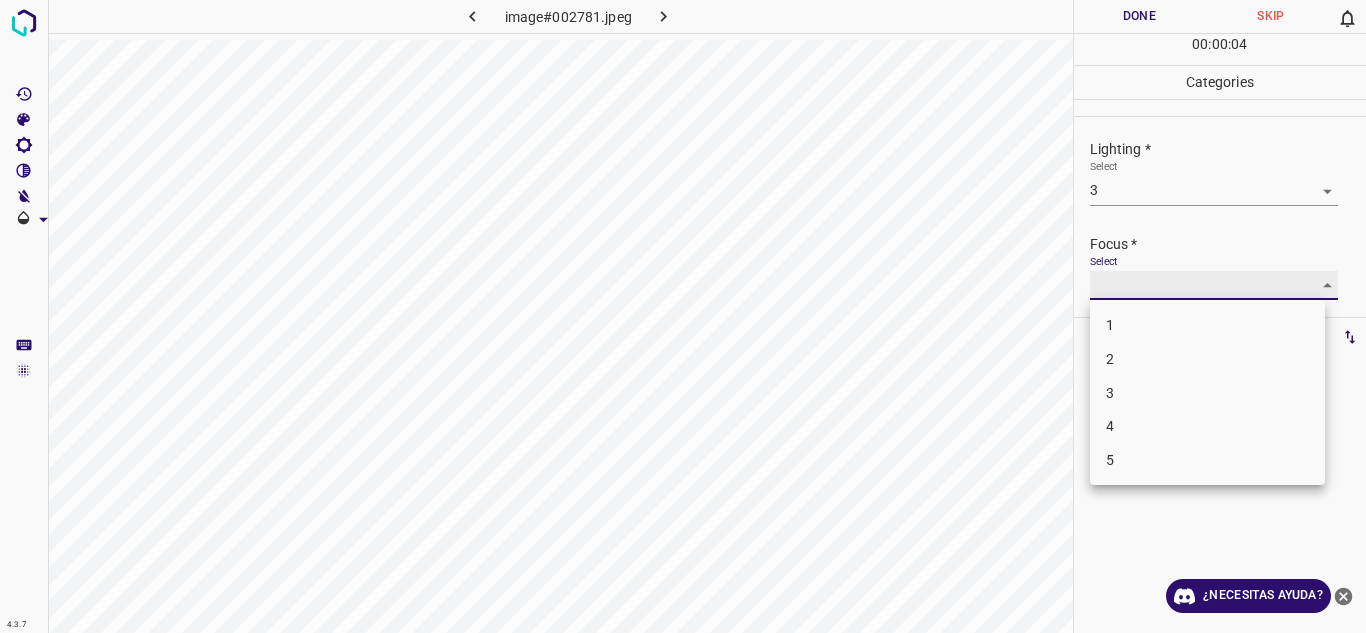 type on "2" 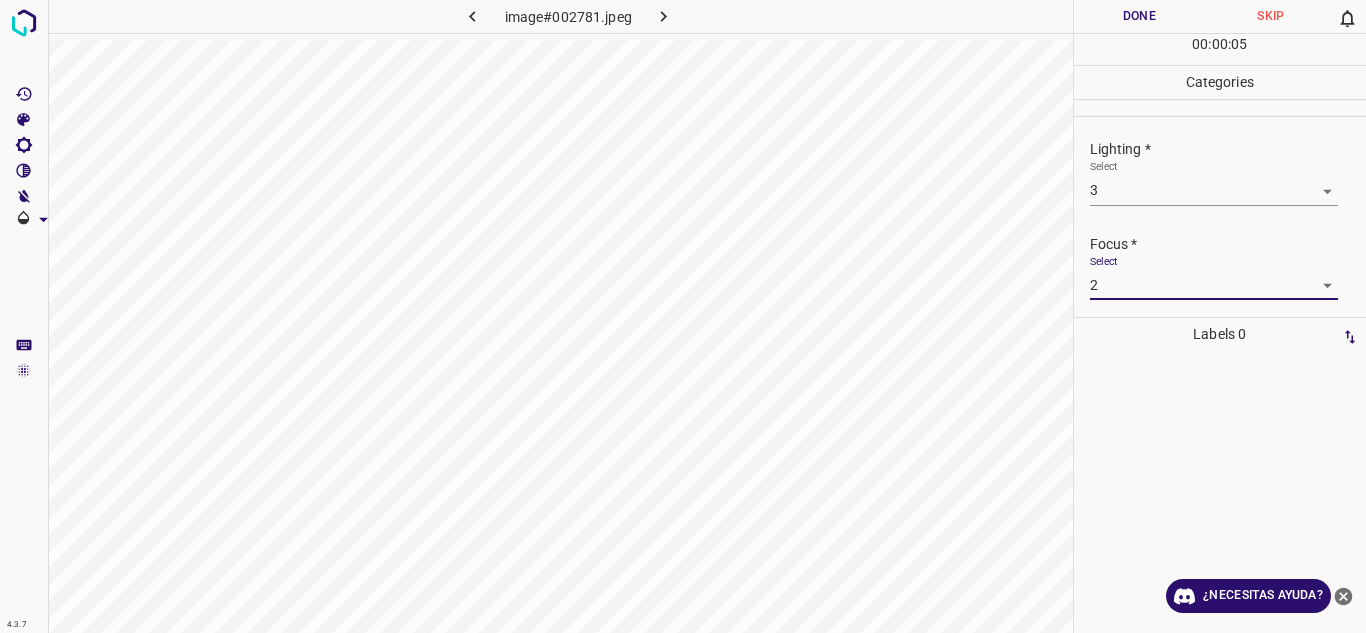 drag, startPoint x: 1221, startPoint y: 218, endPoint x: 1217, endPoint y: 233, distance: 15.524175 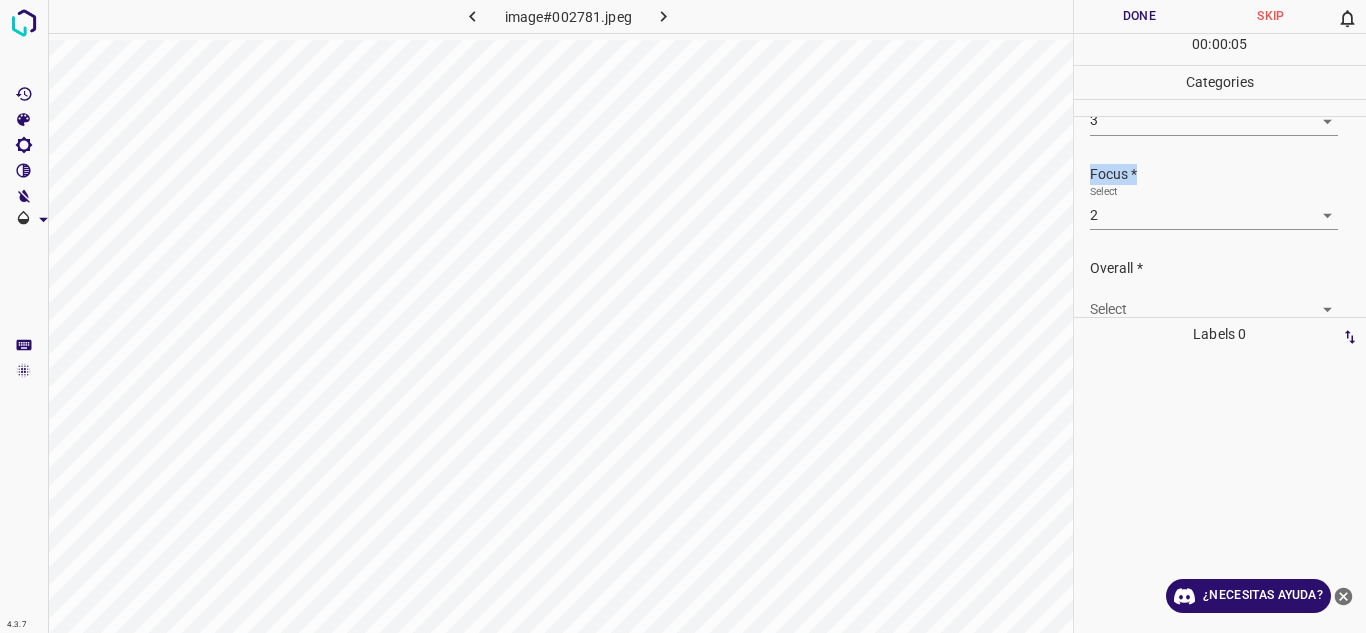 scroll, scrollTop: 98, scrollLeft: 0, axis: vertical 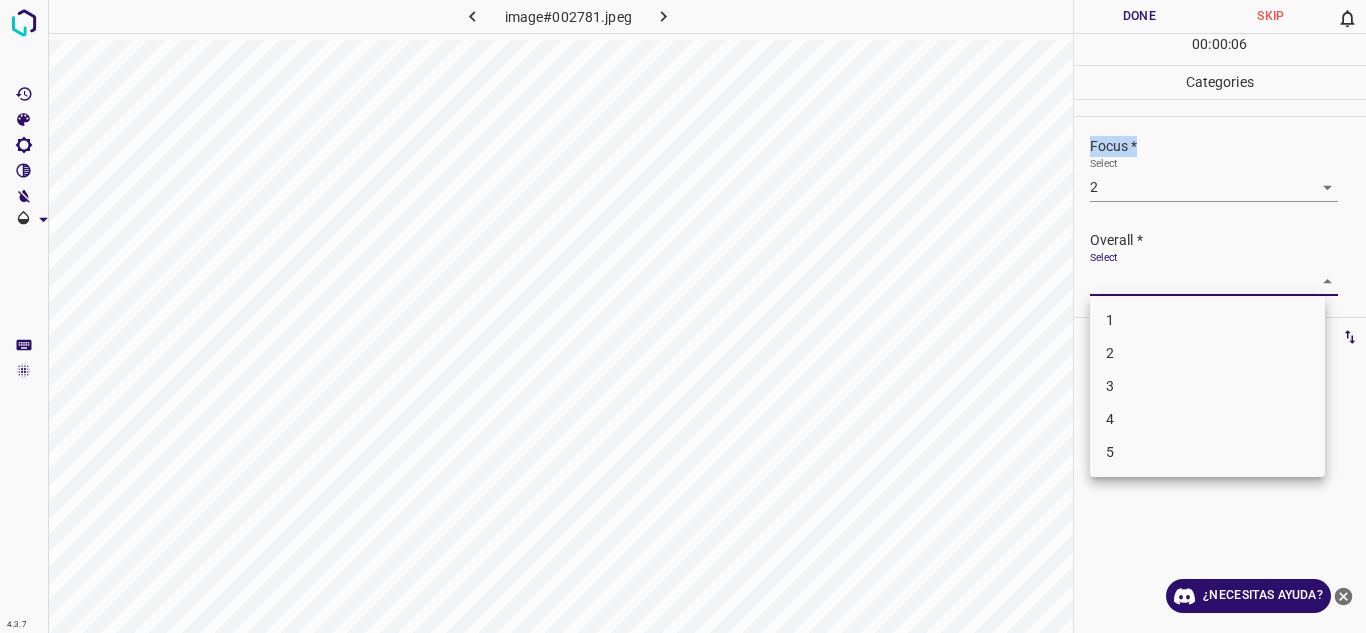 click on "4.3.7 image#002781.jpeg Done Skip 0 00   : 00   : 06   Categories Lighting *  Select 3 3 Focus *  Select 2 2 Overall *  Select ​ Labels   0 Categories 1 Lighting 2 Focus 3 Overall Tools Space Change between modes (Draw & Edit) I Auto labeling R Restore zoom M Zoom in N Zoom out Delete Delete selecte label Filters Z Restore filters X Saturation filter C Brightness filter V Contrast filter B Gray scale filter General O Download ¿Necesitas ayuda? Texto original Valora esta traducción Tu opinión servirá para ayudar a mejorar el Traductor de Google - Texto - Esconder - Borrar 1 2 3 4 5" at bounding box center [683, 316] 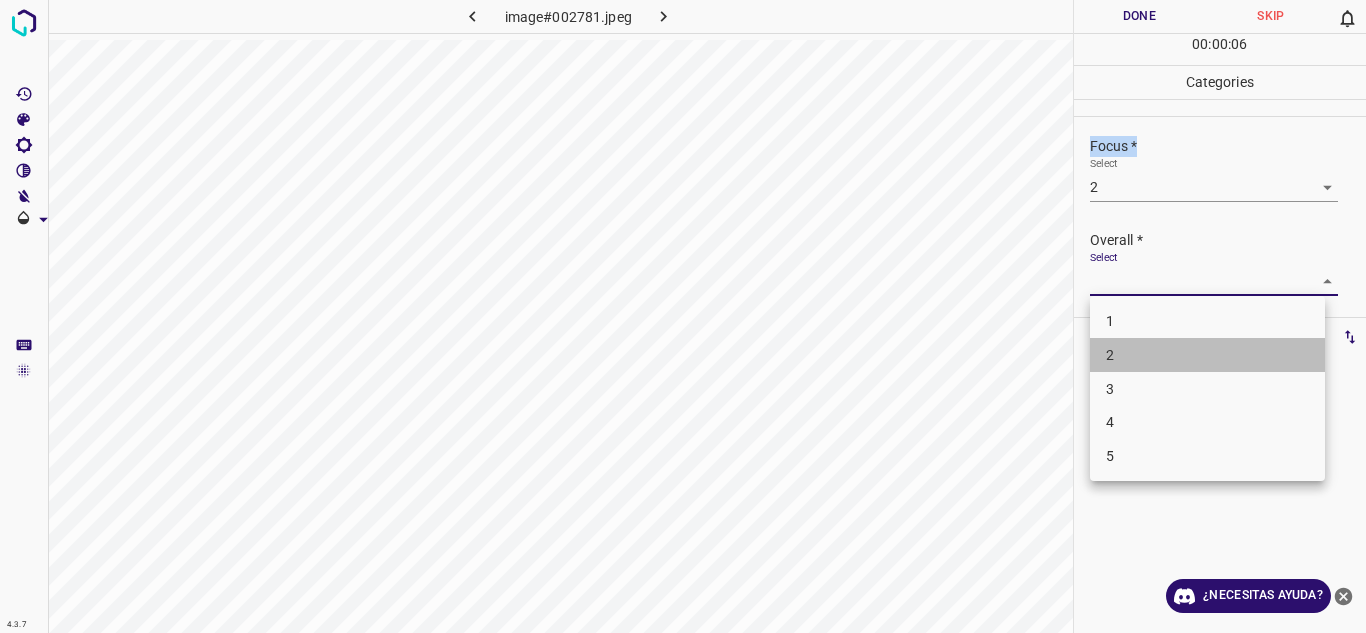 click on "2" at bounding box center (1207, 355) 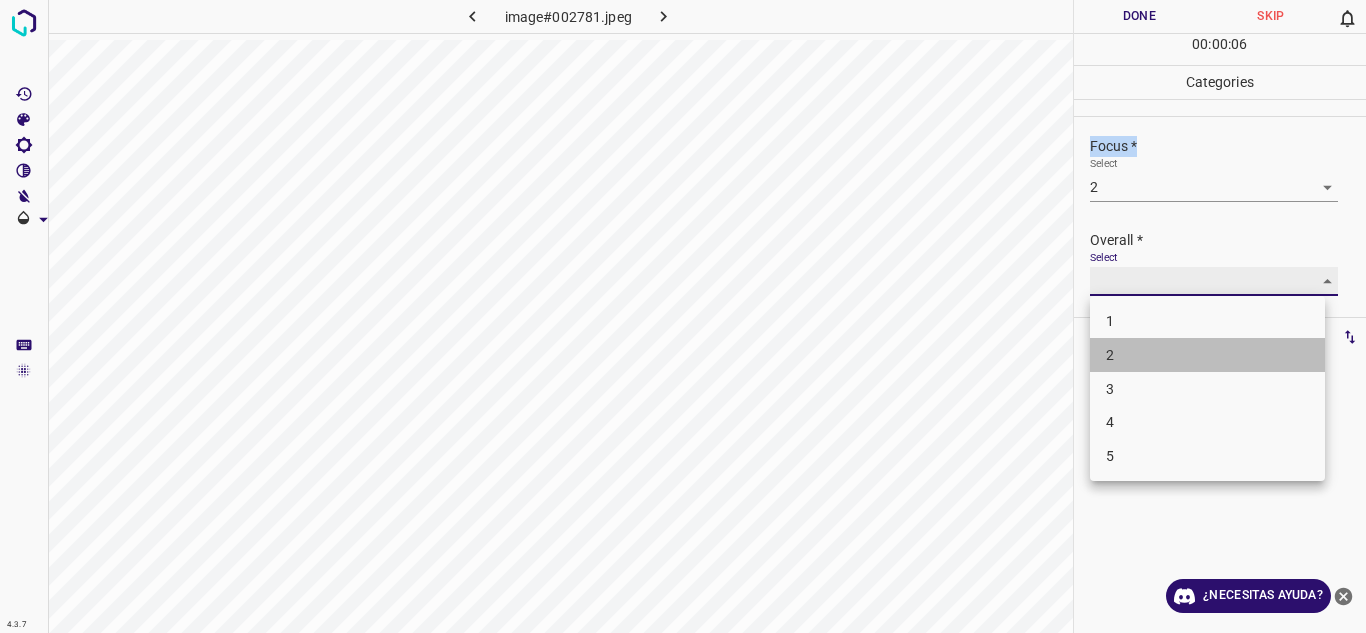 type on "2" 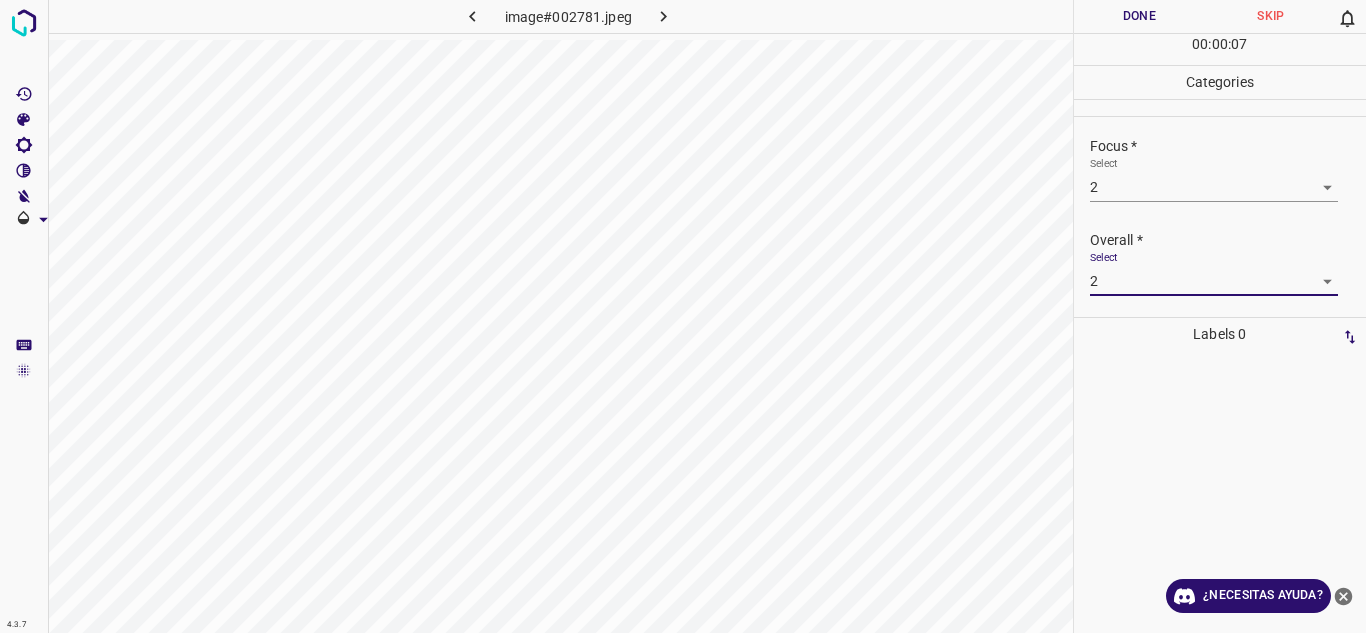click on "Overall *" at bounding box center [1228, 240] 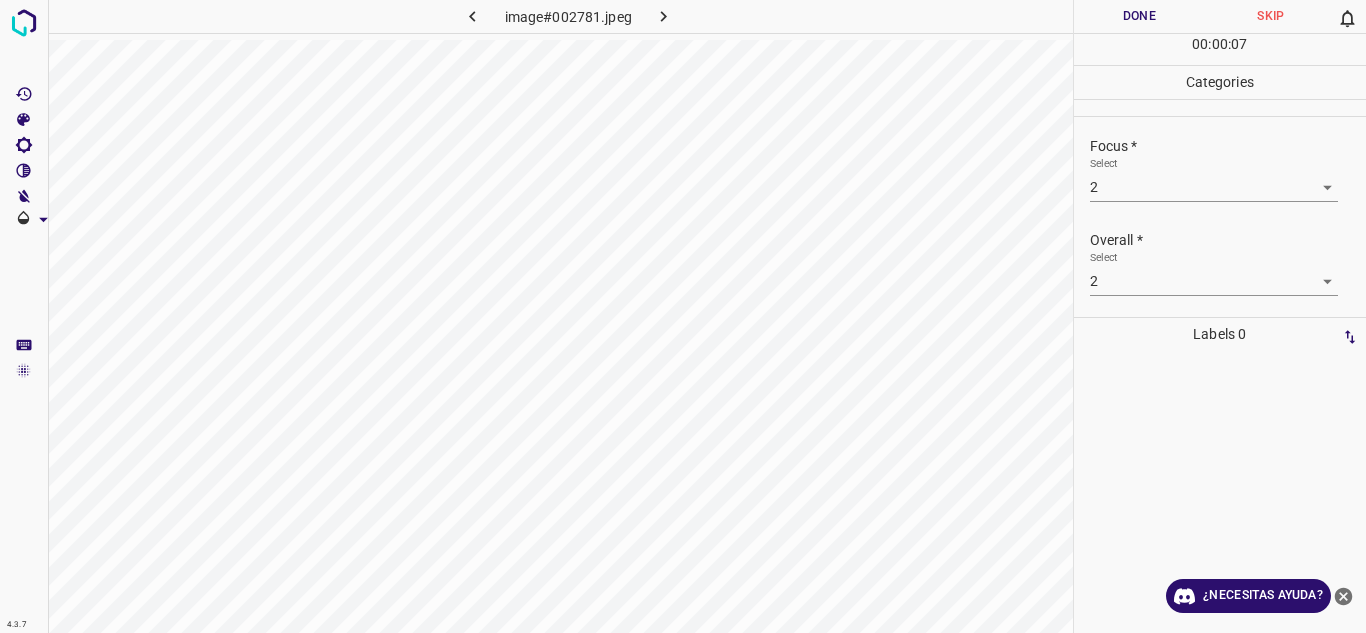 click on "Done" at bounding box center [1140, 16] 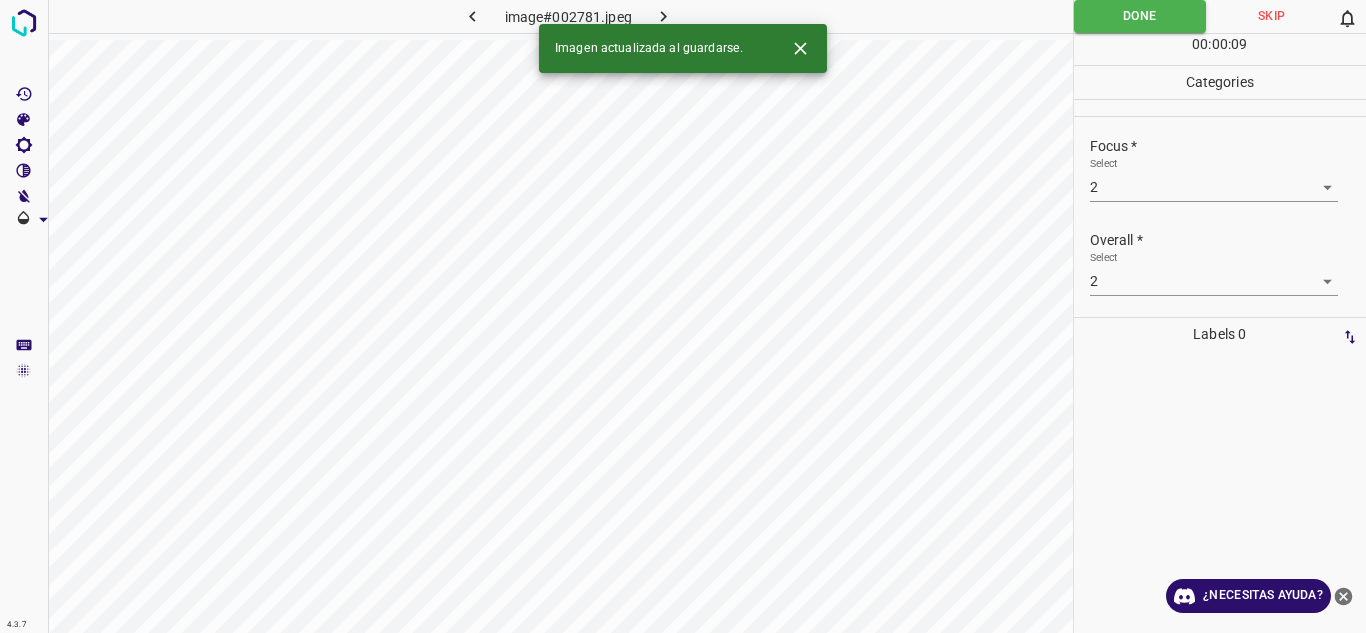 click 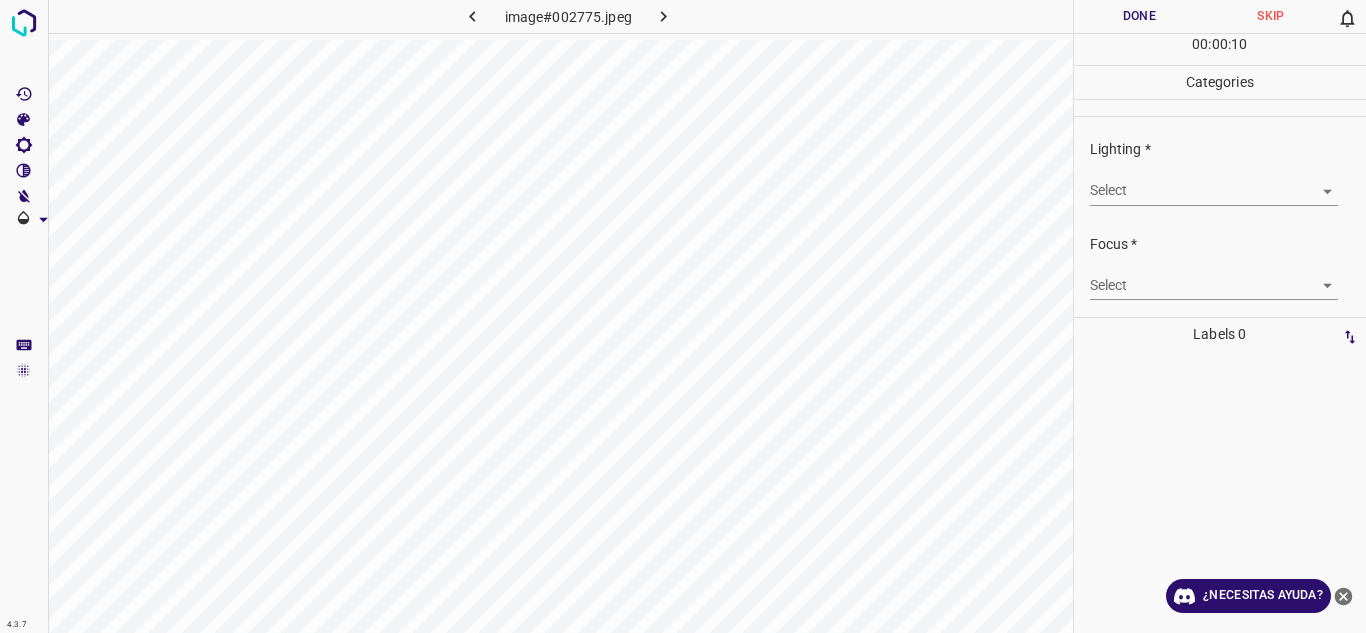 click on "4.3.7 image#002775.jpeg Done Skip 0 00   : 00   : 10   Categories Lighting *  Select ​ Focus *  Select ​ Overall *  Select ​ Labels   0 Categories 1 Lighting 2 Focus 3 Overall Tools Space Change between modes (Draw & Edit) I Auto labeling R Restore zoom M Zoom in N Zoom out Delete Delete selecte label Filters Z Restore filters X Saturation filter C Brightness filter V Contrast filter B Gray scale filter General O Download ¿Necesitas ayuda? Texto original Valora esta traducción Tu opinión servirá para ayudar a mejorar el Traductor de Google - Texto - Esconder - Borrar" at bounding box center [683, 316] 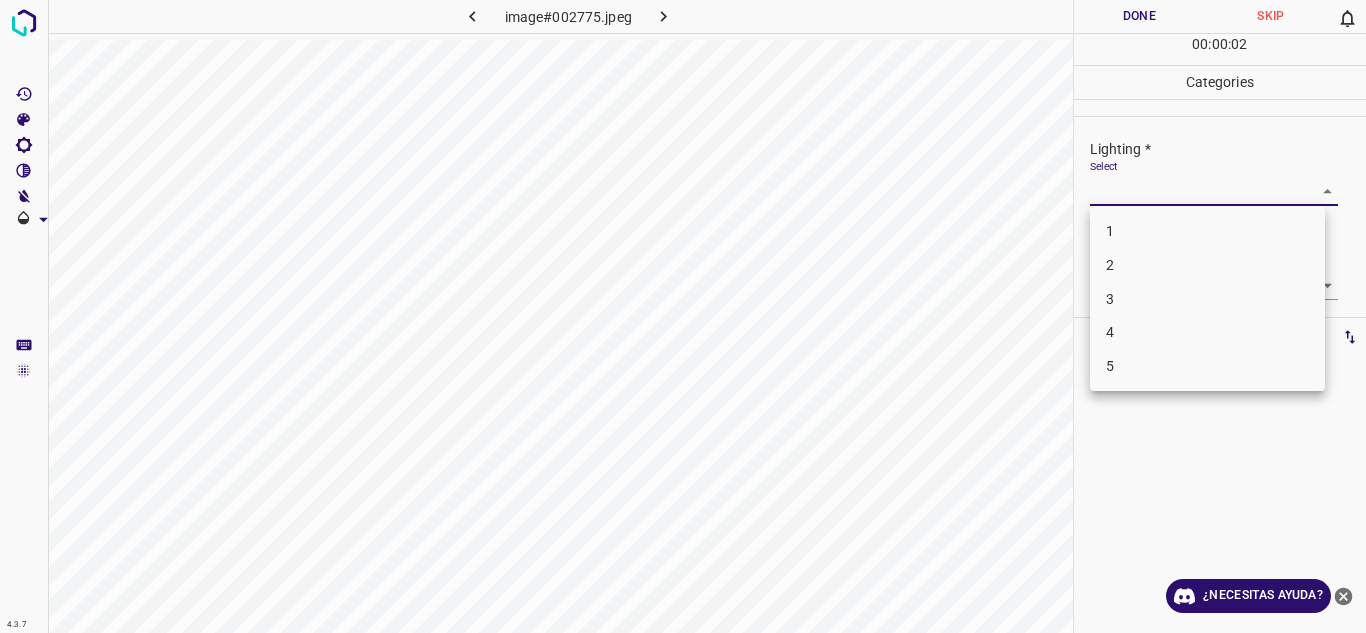click on "3" at bounding box center [1207, 299] 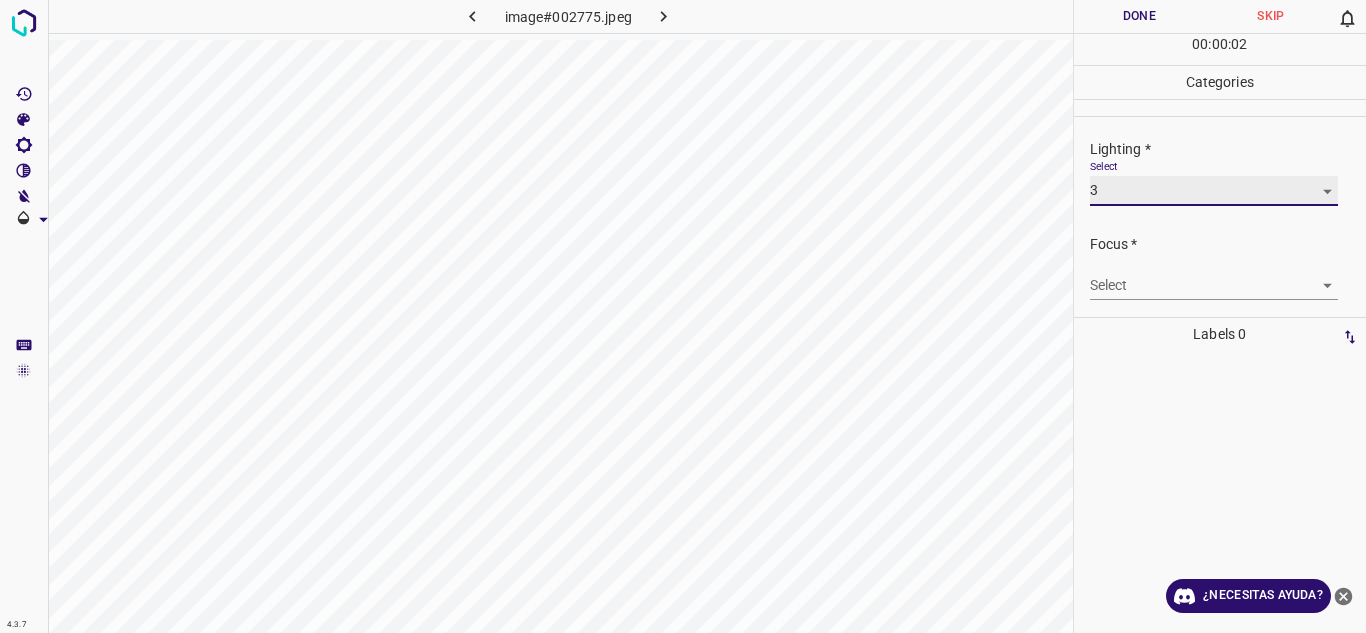 type on "3" 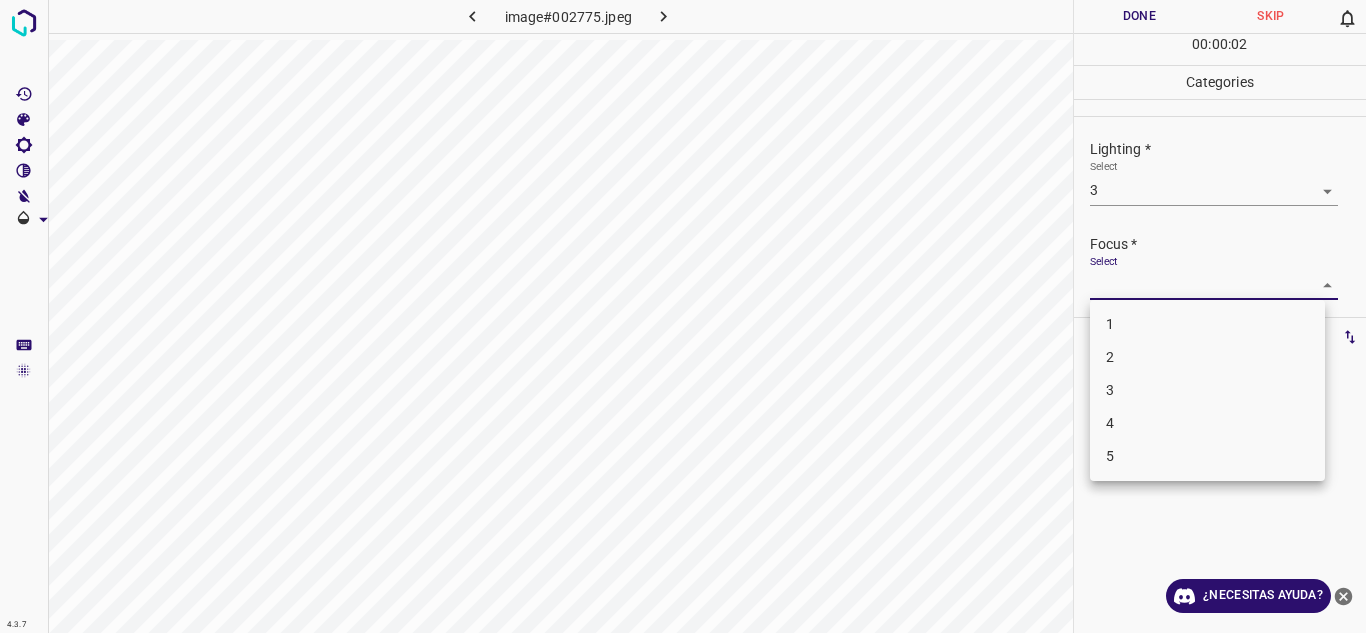 click on "4.3.7 image#002775.jpeg Done Skip 0 00   : 00   : 02   Categories Lighting *  Select 3 3 Focus *  Select ​ Overall *  Select ​ Labels   0 Categories 1 Lighting 2 Focus 3 Overall Tools Space Change between modes (Draw & Edit) I Auto labeling R Restore zoom M Zoom in N Zoom out Delete Delete selecte label Filters Z Restore filters X Saturation filter C Brightness filter V Contrast filter B Gray scale filter General O Download ¿Necesitas ayuda? Texto original Valora esta traducción Tu opinión servirá para ayudar a mejorar el Traductor de Google - Texto - Esconder - Borrar 1 2 3 4 5" at bounding box center [683, 316] 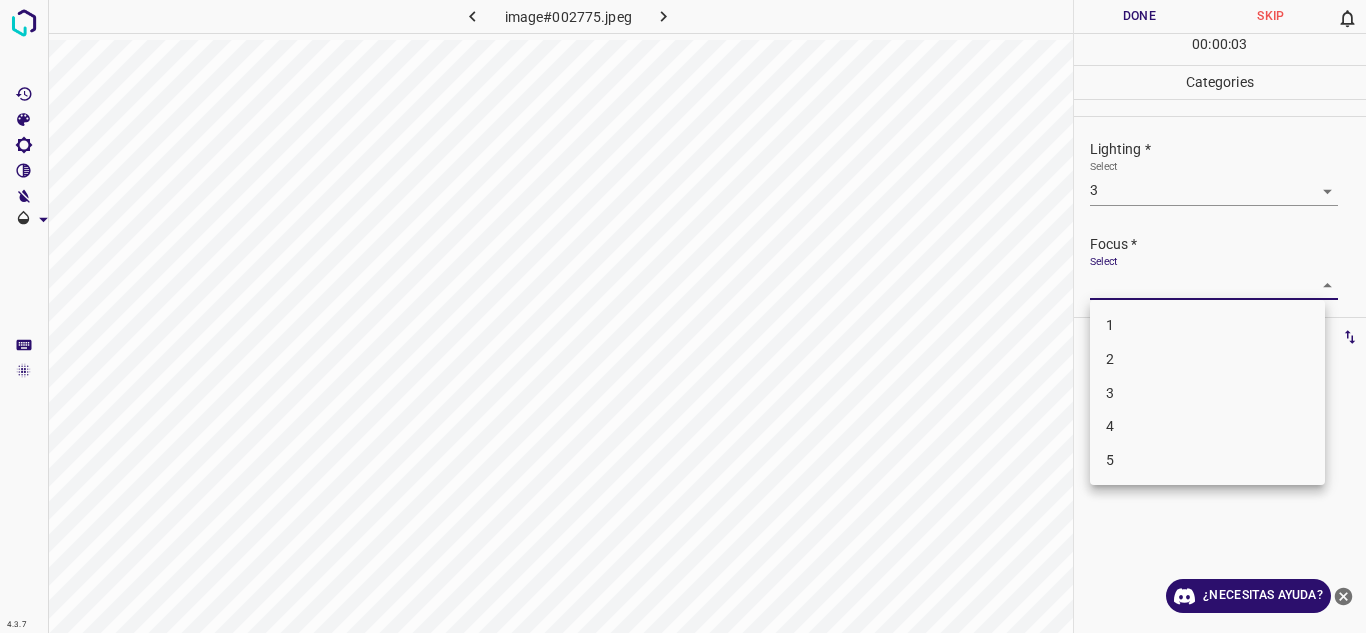 click on "3" at bounding box center (1207, 393) 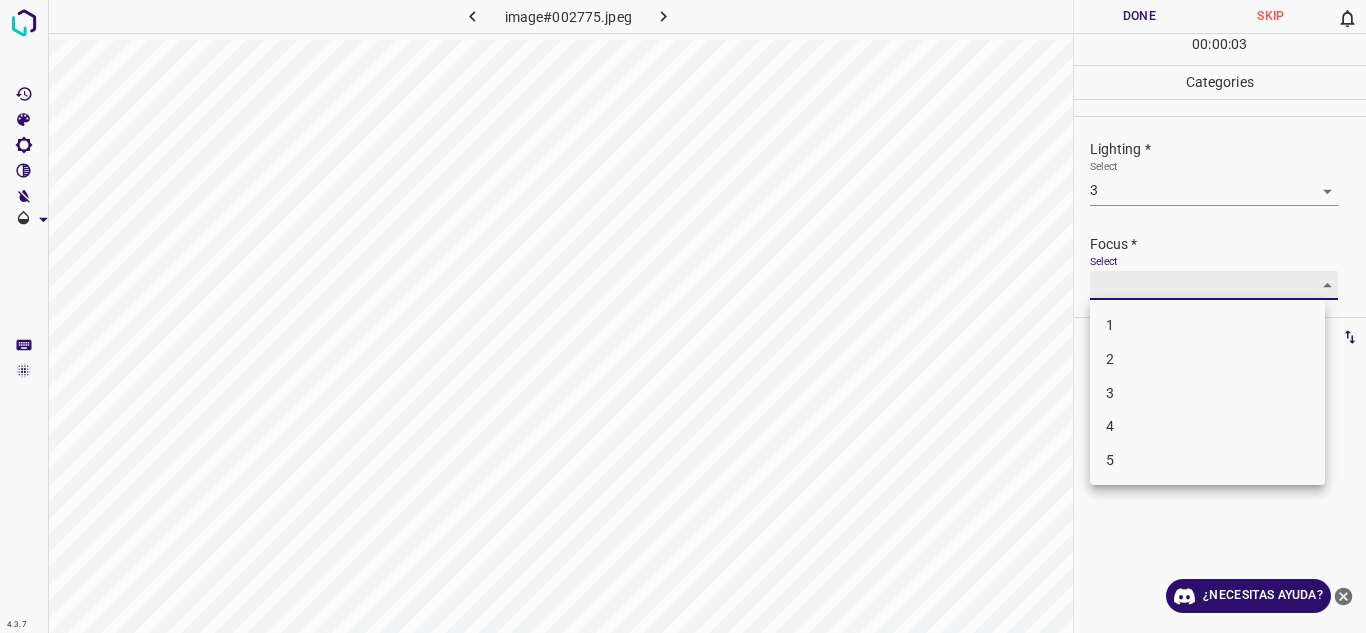 type on "3" 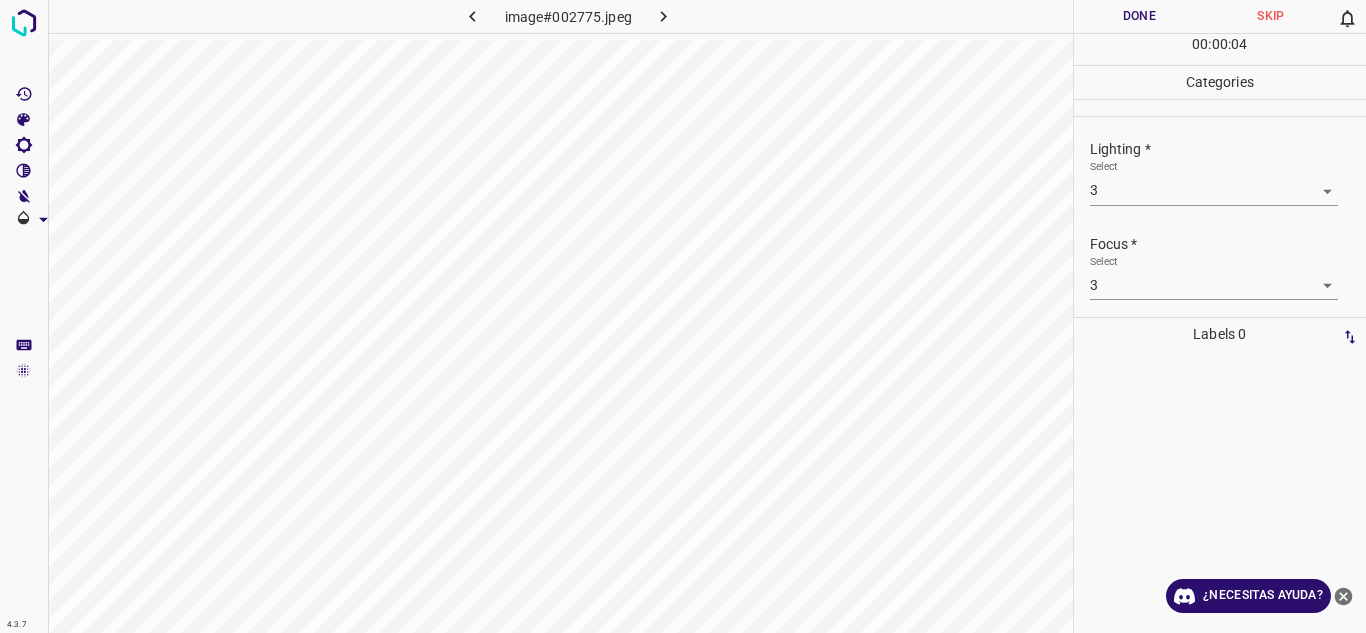 click on "Focus *" at bounding box center [1228, 244] 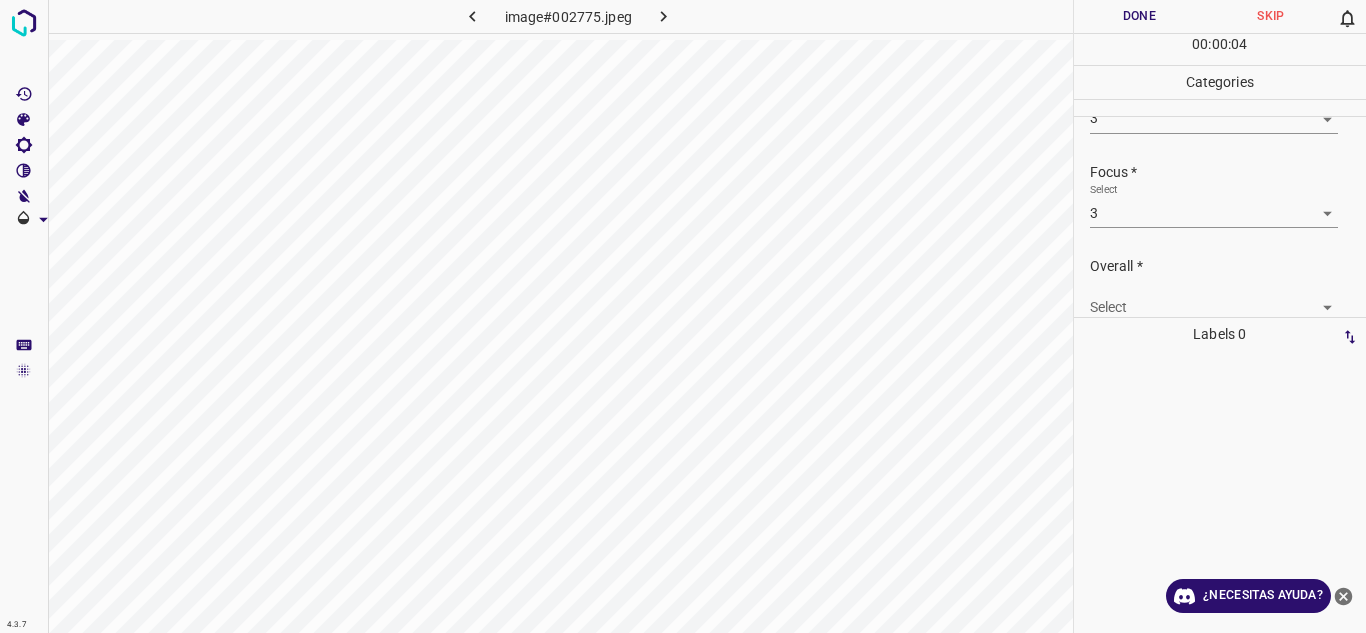 scroll, scrollTop: 98, scrollLeft: 0, axis: vertical 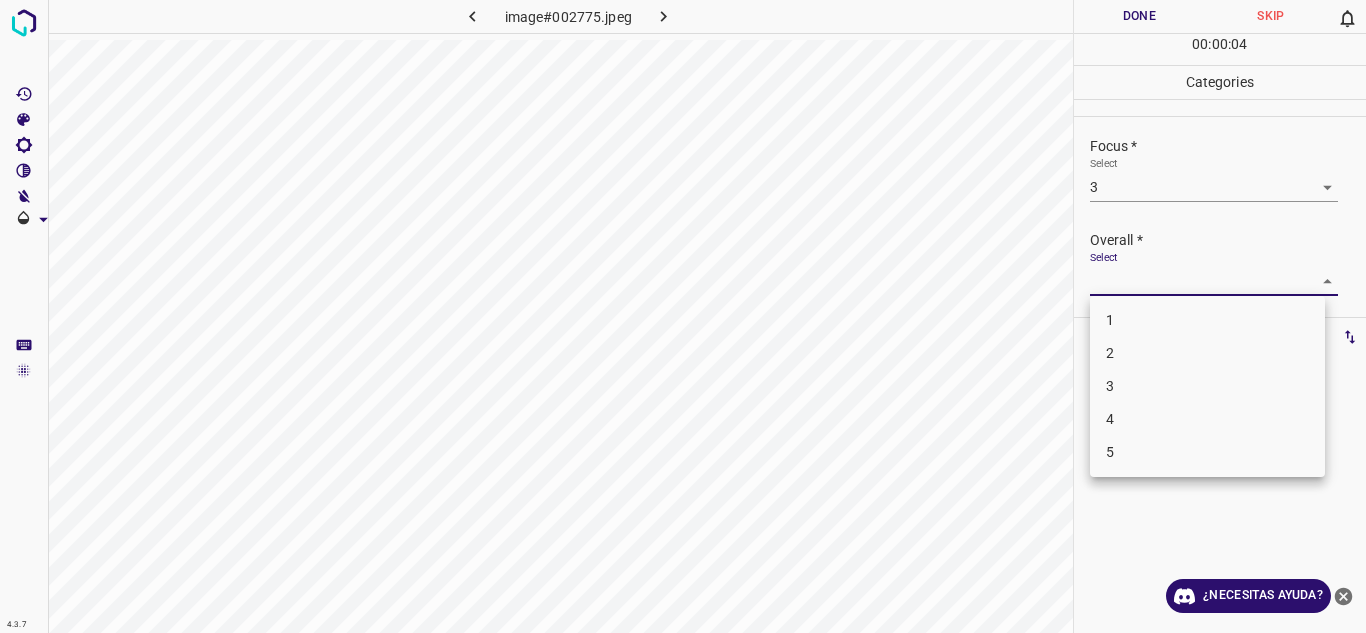 click on "4.3.7 image#002775.jpeg Done Skip 0 00   : 00   : 04   Categories Lighting *  Select 3 3 Focus *  Select 3 3 Overall *  Select ​ Labels   0 Categories 1 Lighting 2 Focus 3 Overall Tools Space Change between modes (Draw & Edit) I Auto labeling R Restore zoom M Zoom in N Zoom out Delete Delete selecte label Filters Z Restore filters X Saturation filter C Brightness filter V Contrast filter B Gray scale filter General O Download ¿Necesitas ayuda? Texto original Valora esta traducción Tu opinión servirá para ayudar a mejorar el Traductor de Google - Texto - Esconder - Borrar 1 2 3 4 5" at bounding box center (683, 316) 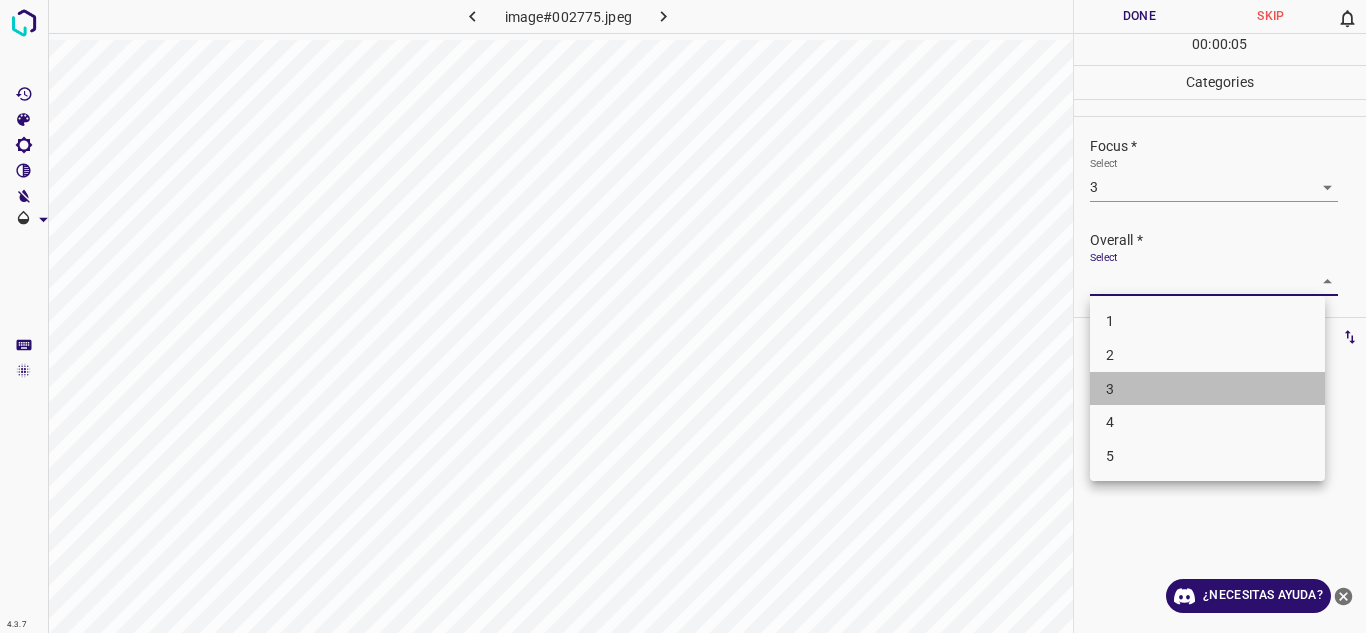 click on "3" at bounding box center [1207, 389] 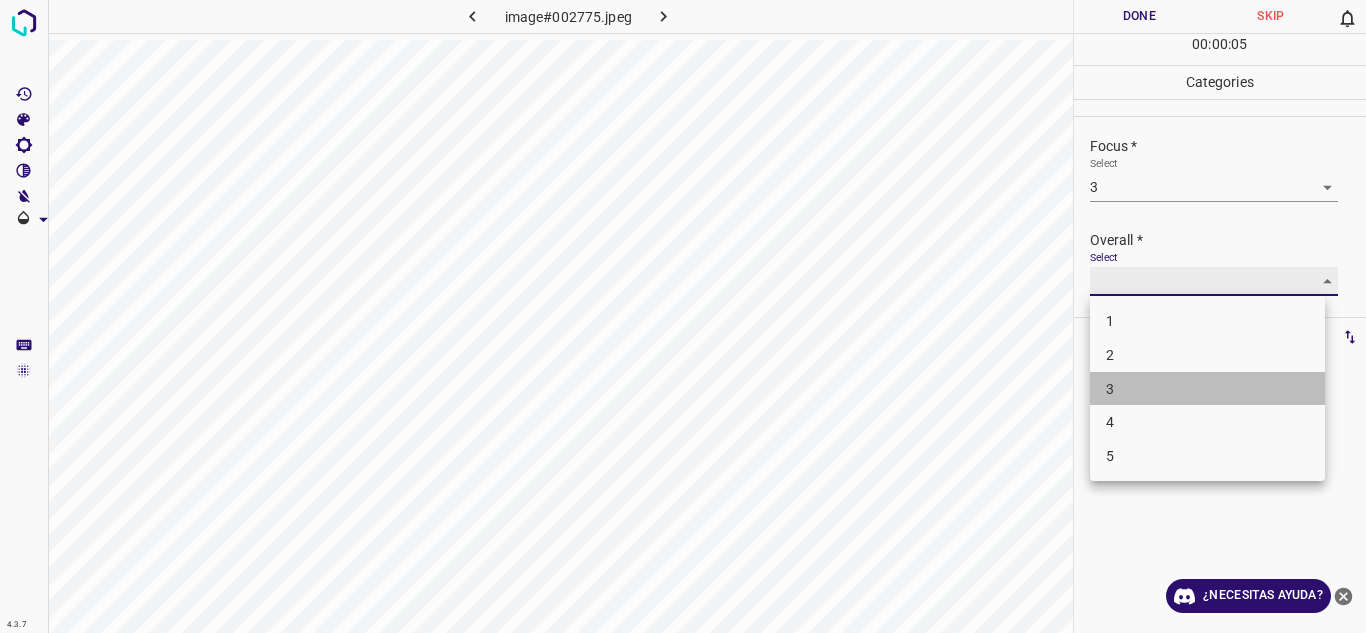 type on "3" 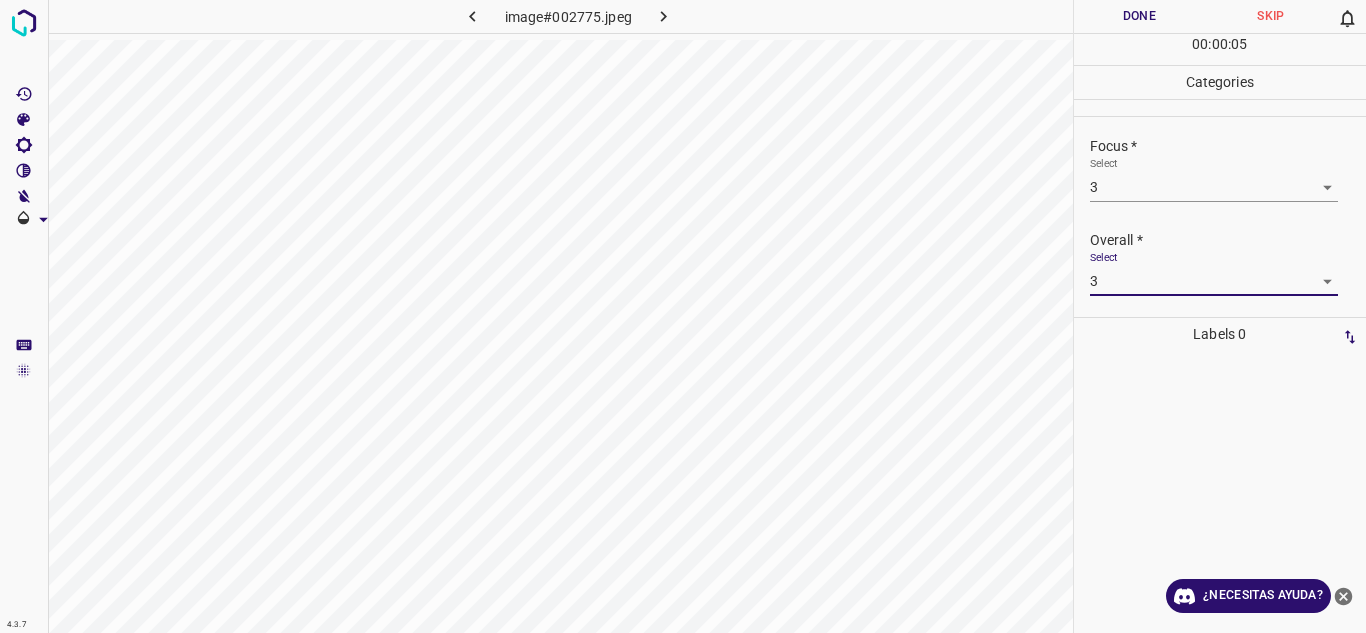 click on "Overall *" at bounding box center [1228, 240] 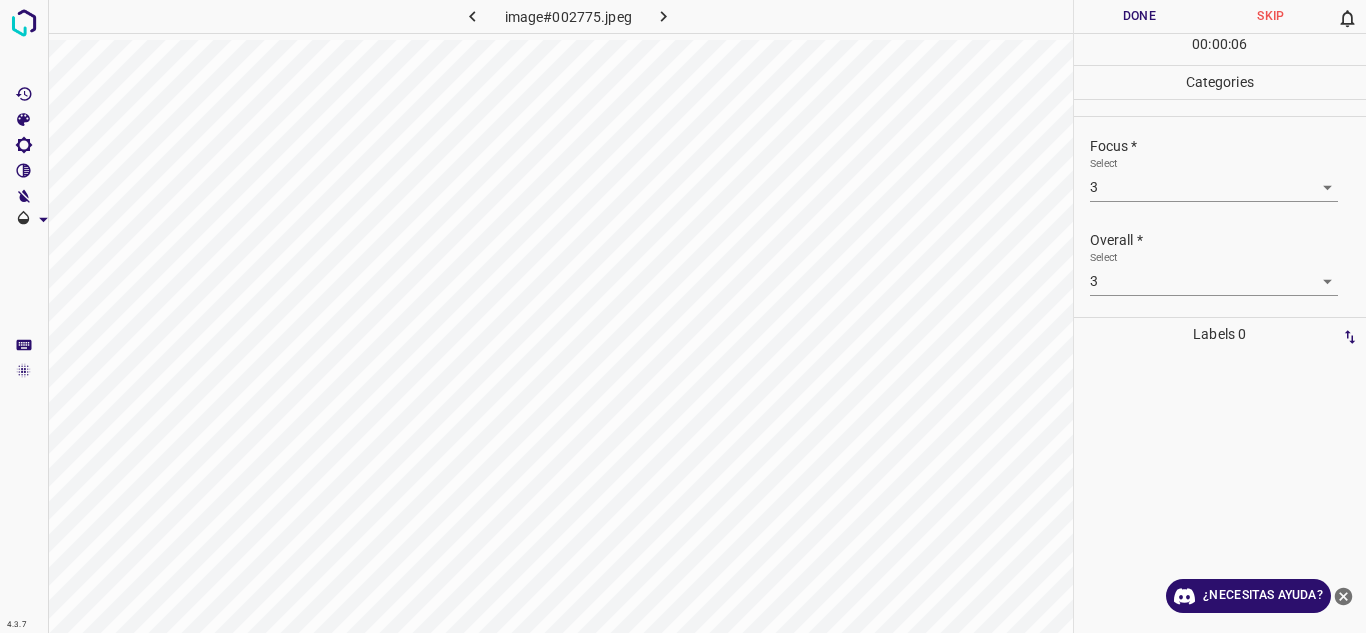 click on "Done" at bounding box center (1140, 16) 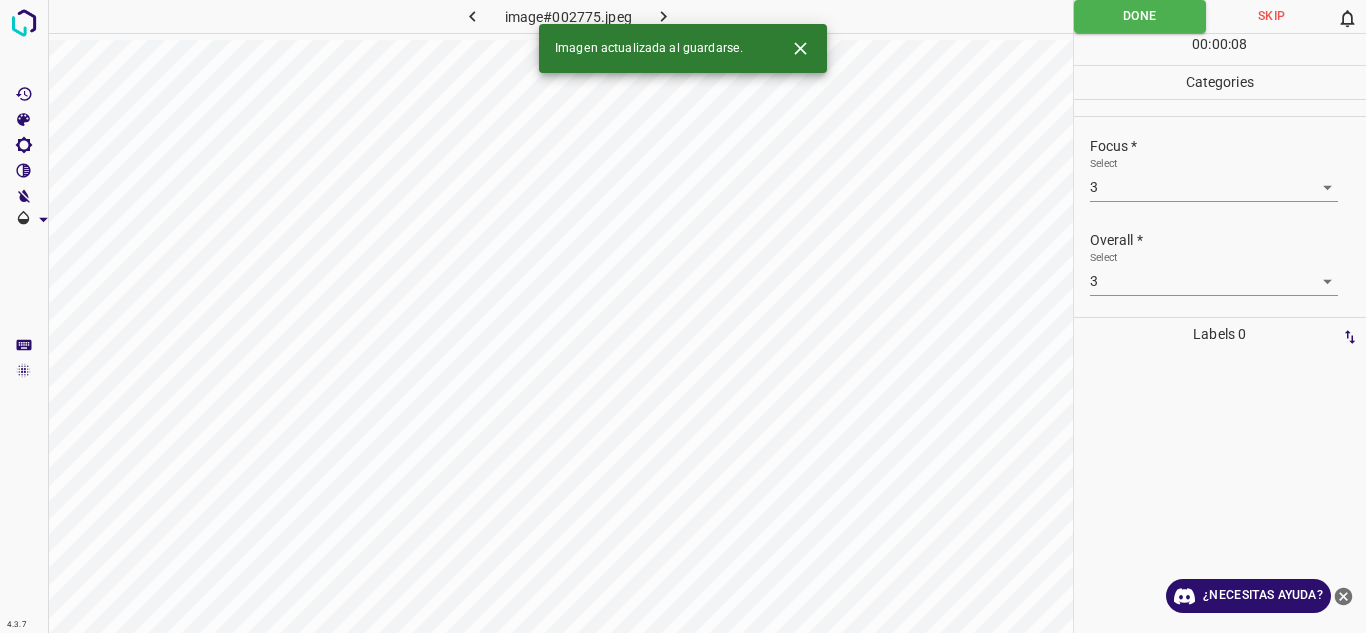 drag, startPoint x: 650, startPoint y: 22, endPoint x: 658, endPoint y: 2, distance: 21.540659 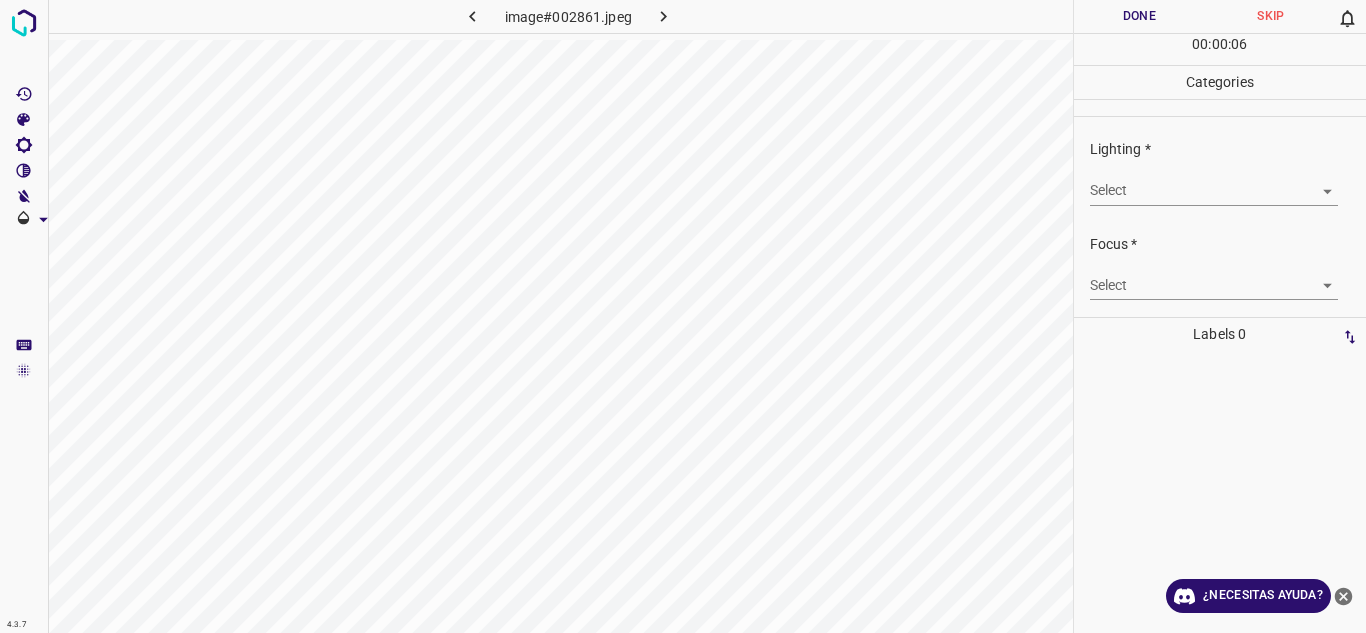 click on "4.3.7 image#002861.jpeg Done Skip 0 00   : 00   : 06   Categories Lighting *  Select ​ Focus *  Select ​ Overall *  Select ​ Labels   0 Categories 1 Lighting 2 Focus 3 Overall Tools Space Change between modes (Draw & Edit) I Auto labeling R Restore zoom M Zoom in N Zoom out Delete Delete selecte label Filters Z Restore filters X Saturation filter C Brightness filter V Contrast filter B Gray scale filter General O Download ¿Necesitas ayuda? Texto original Valora esta traducción Tu opinión servirá para ayudar a mejorar el Traductor de Google - Texto - Esconder - Borrar" at bounding box center [683, 316] 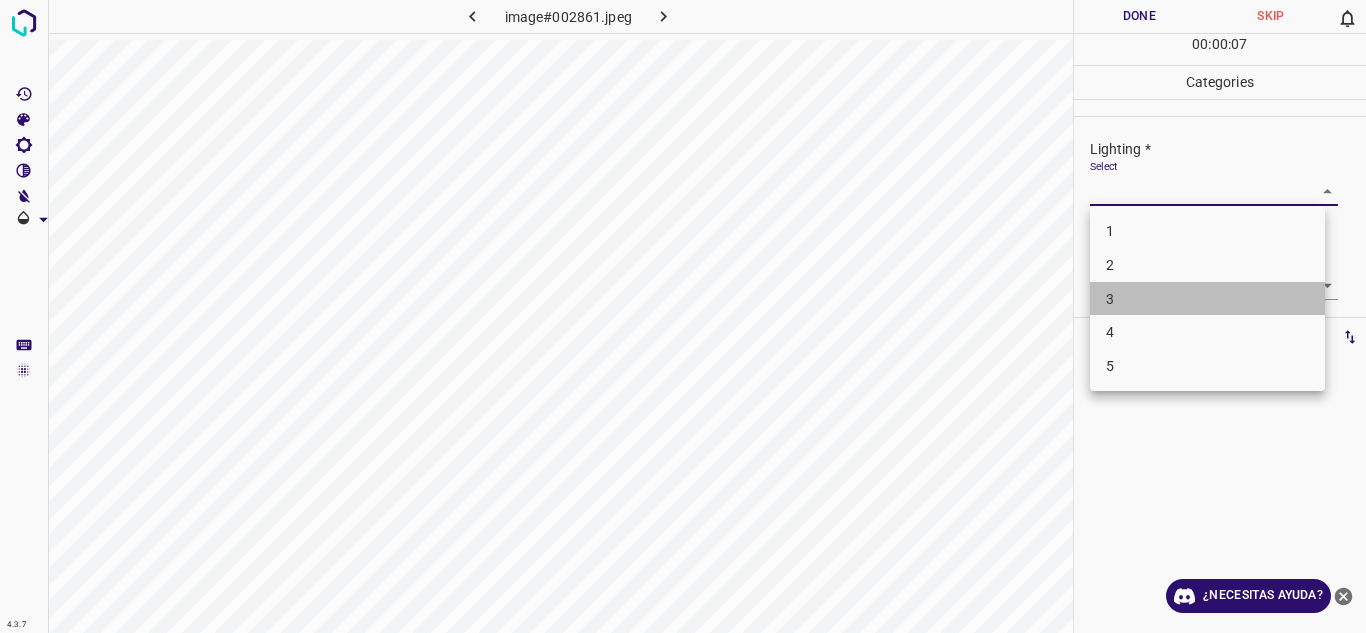 click on "3" at bounding box center [1207, 299] 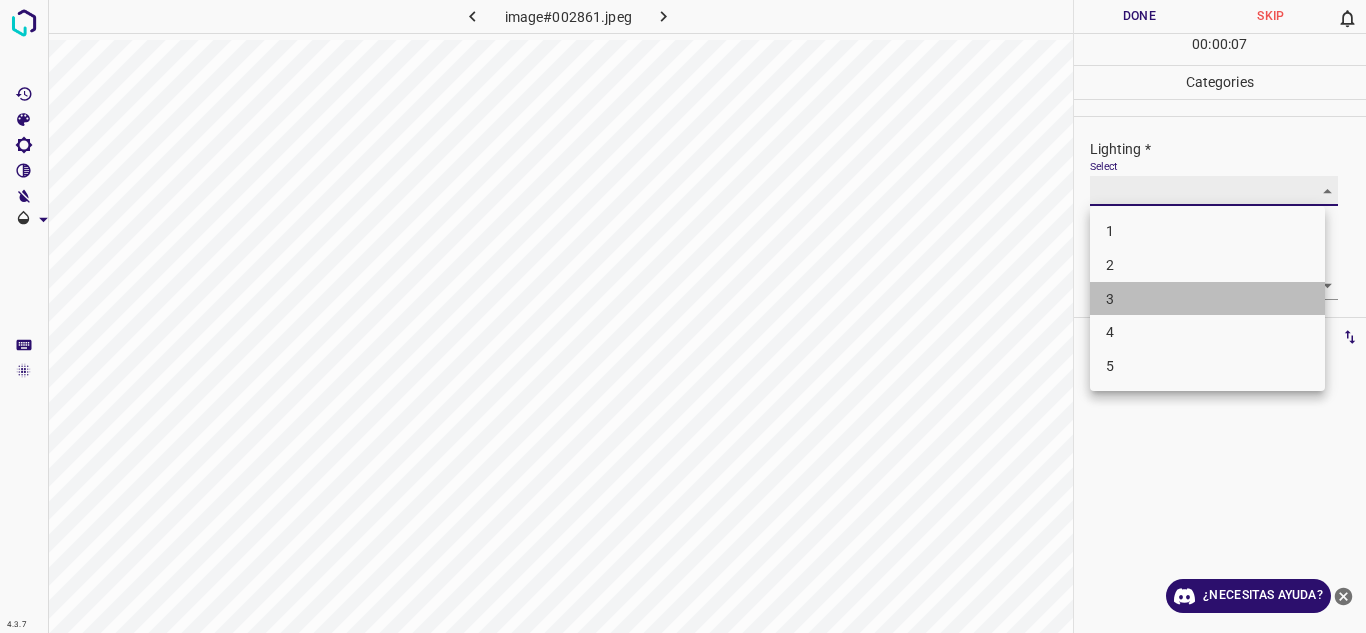 type on "3" 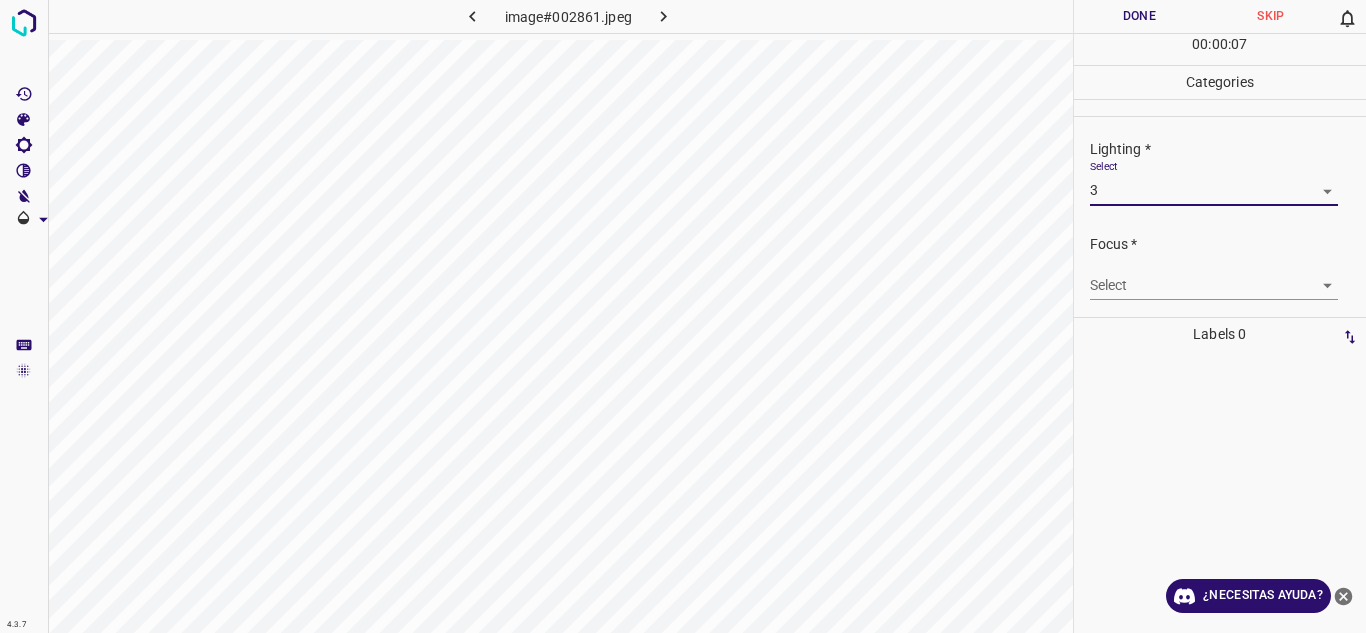 click on "4.3.7 image#002861.jpeg Done Skip 0 00   : 00   : 07   Categories Lighting *  Select 3 3 Focus *  Select ​ Overall *  Select ​ Labels   0 Categories 1 Lighting 2 Focus 3 Overall Tools Space Change between modes (Draw & Edit) I Auto labeling R Restore zoom M Zoom in N Zoom out Delete Delete selecte label Filters Z Restore filters X Saturation filter C Brightness filter V Contrast filter B Gray scale filter General O Download ¿Necesitas ayuda? Texto original Valora esta traducción Tu opinión servirá para ayudar a mejorar el Traductor de Google - Texto - Esconder - Borrar" at bounding box center [683, 316] 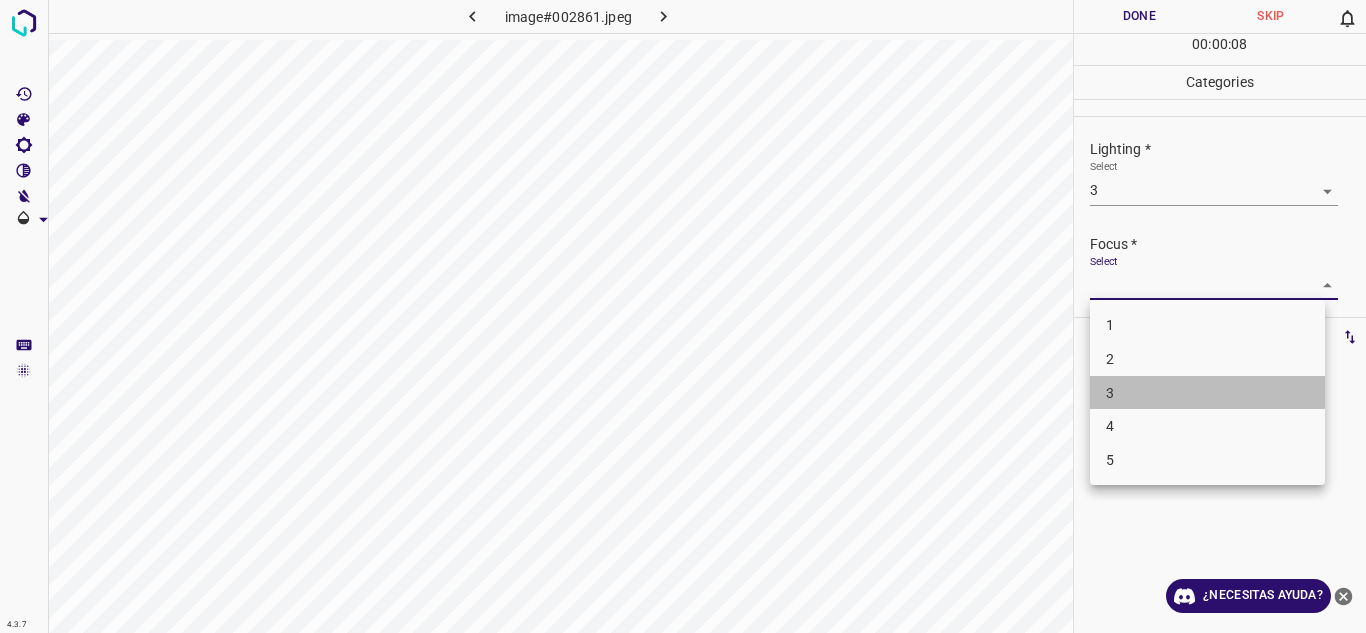click on "3" at bounding box center [1207, 393] 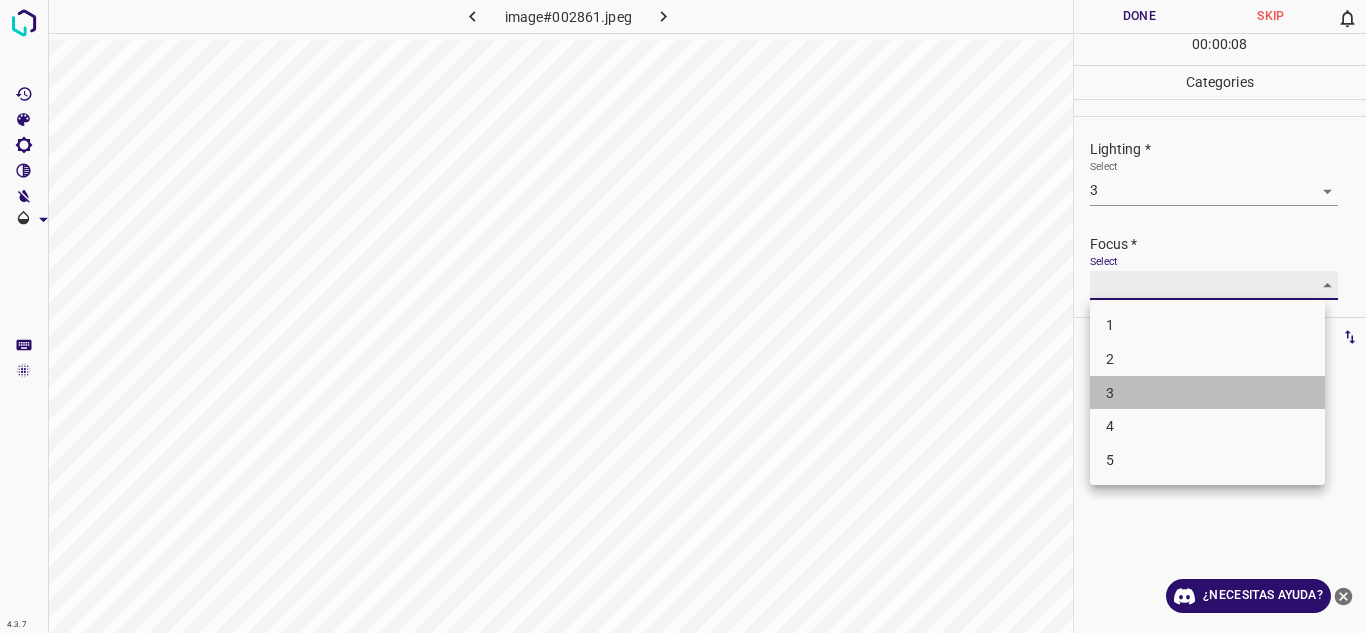 type on "3" 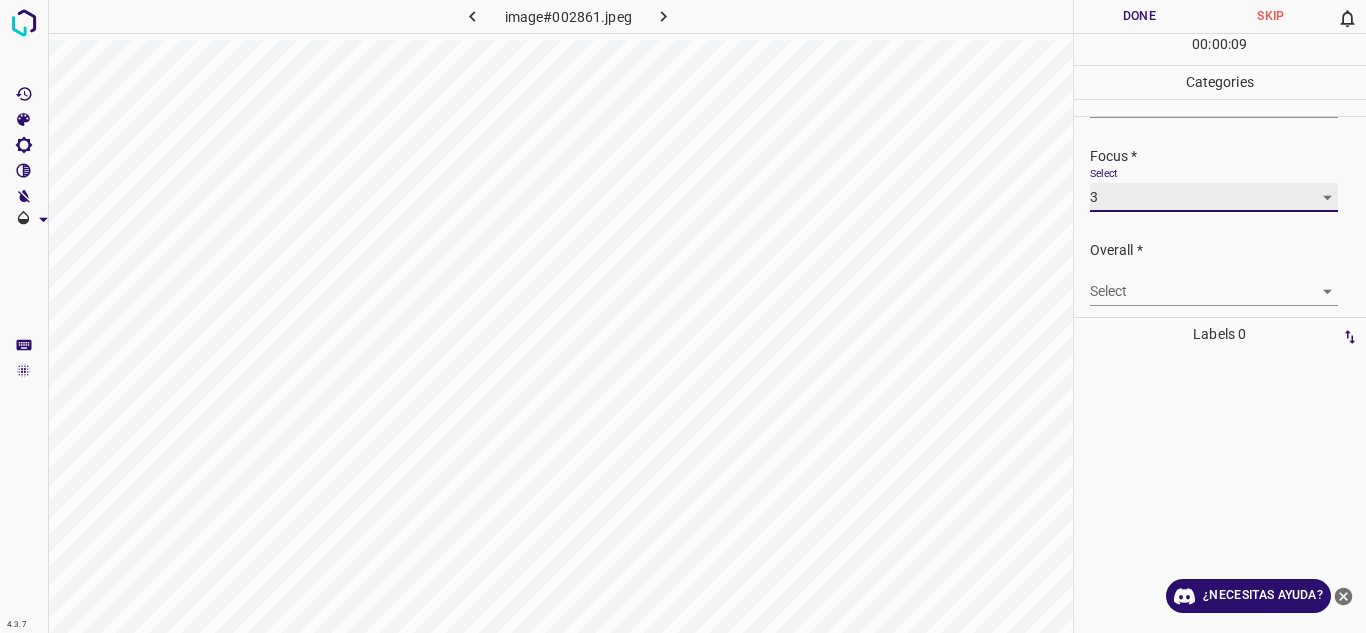 scroll, scrollTop: 98, scrollLeft: 0, axis: vertical 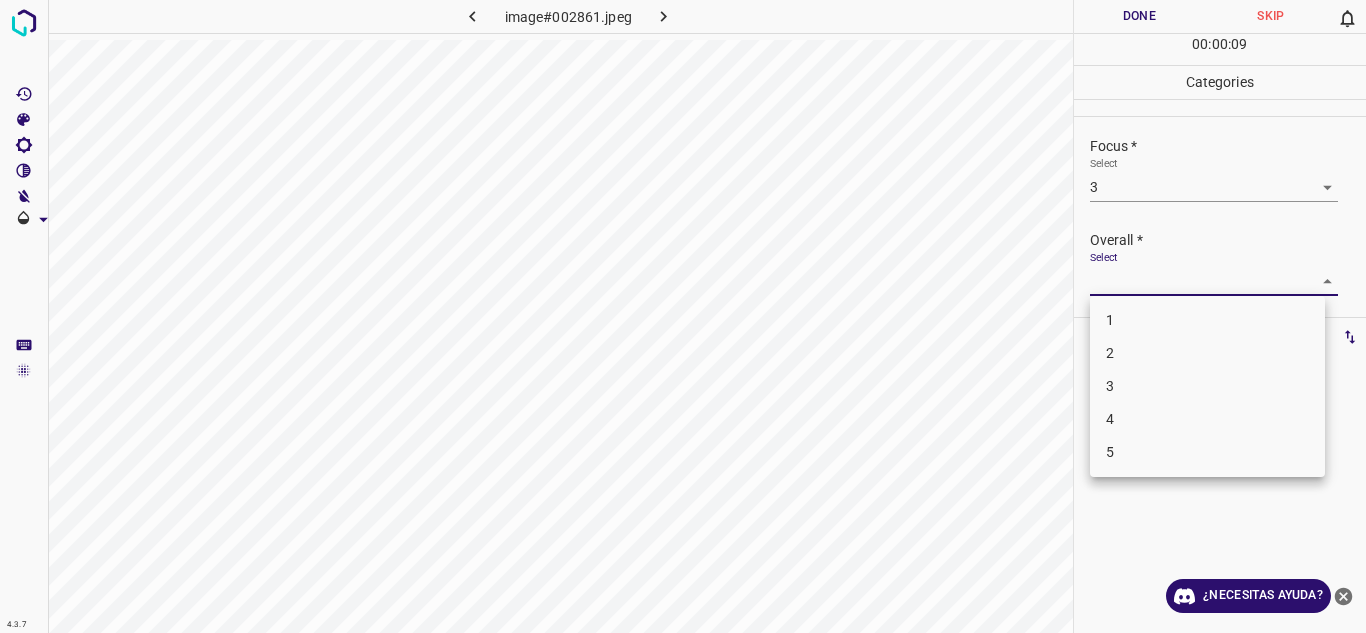click on "4.3.7 image#002861.jpeg Done Skip 0 00   : 00   : 09   Categories Lighting *  Select 3 3 Focus *  Select 3 3 Overall *  Select ​ Labels   0 Categories 1 Lighting 2 Focus 3 Overall Tools Space Change between modes (Draw & Edit) I Auto labeling R Restore zoom M Zoom in N Zoom out Delete Delete selecte label Filters Z Restore filters X Saturation filter C Brightness filter V Contrast filter B Gray scale filter General O Download ¿Necesitas ayuda? Texto original Valora esta traducción Tu opinión servirá para ayudar a mejorar el Traductor de Google - Texto - Esconder - Borrar 1 2 3 4 5" at bounding box center [683, 316] 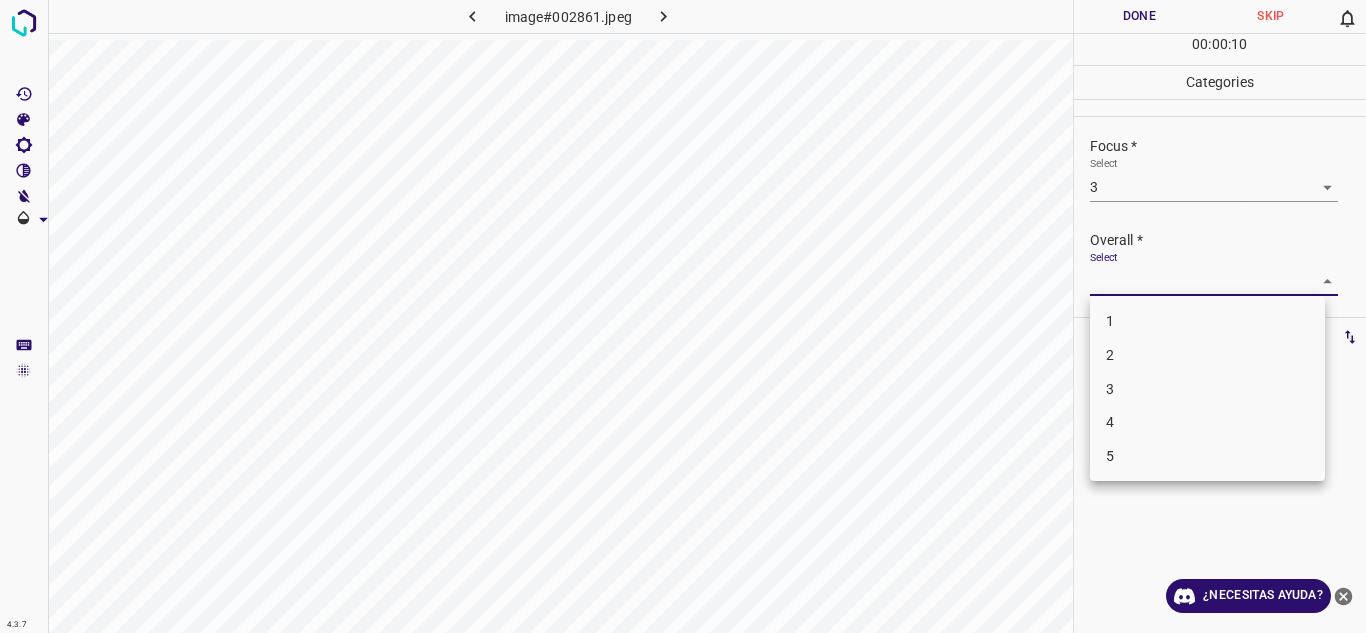 click on "3" at bounding box center (1110, 388) 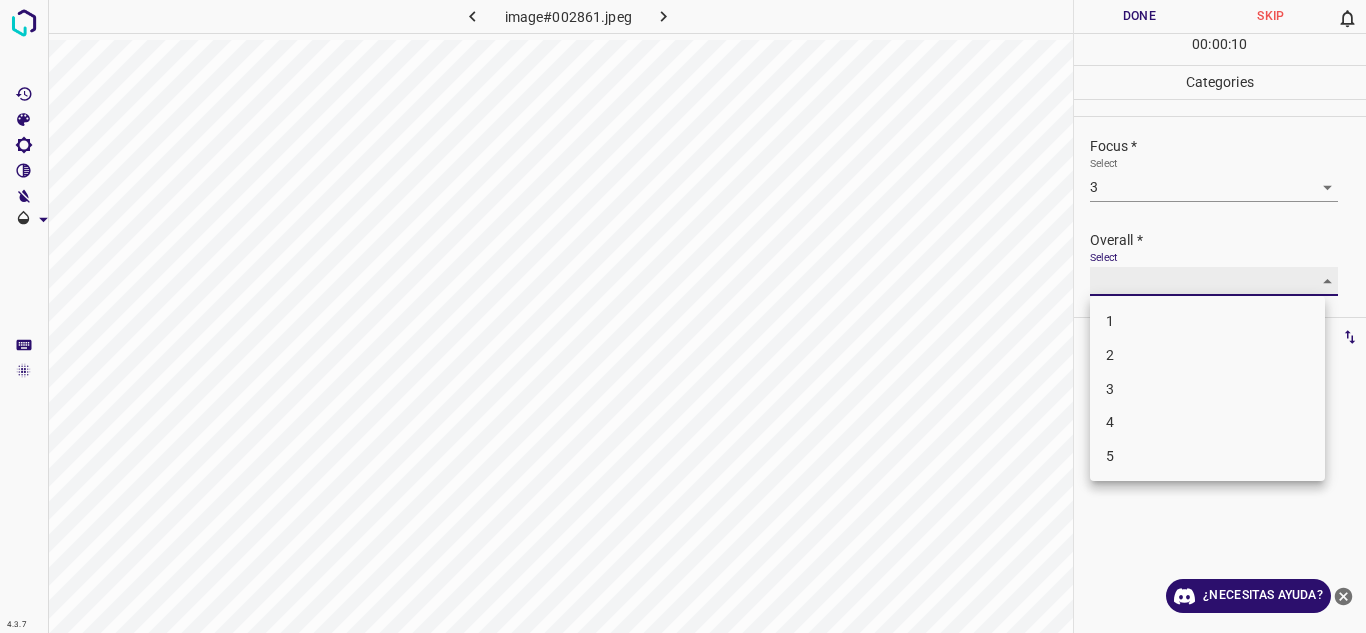 type on "3" 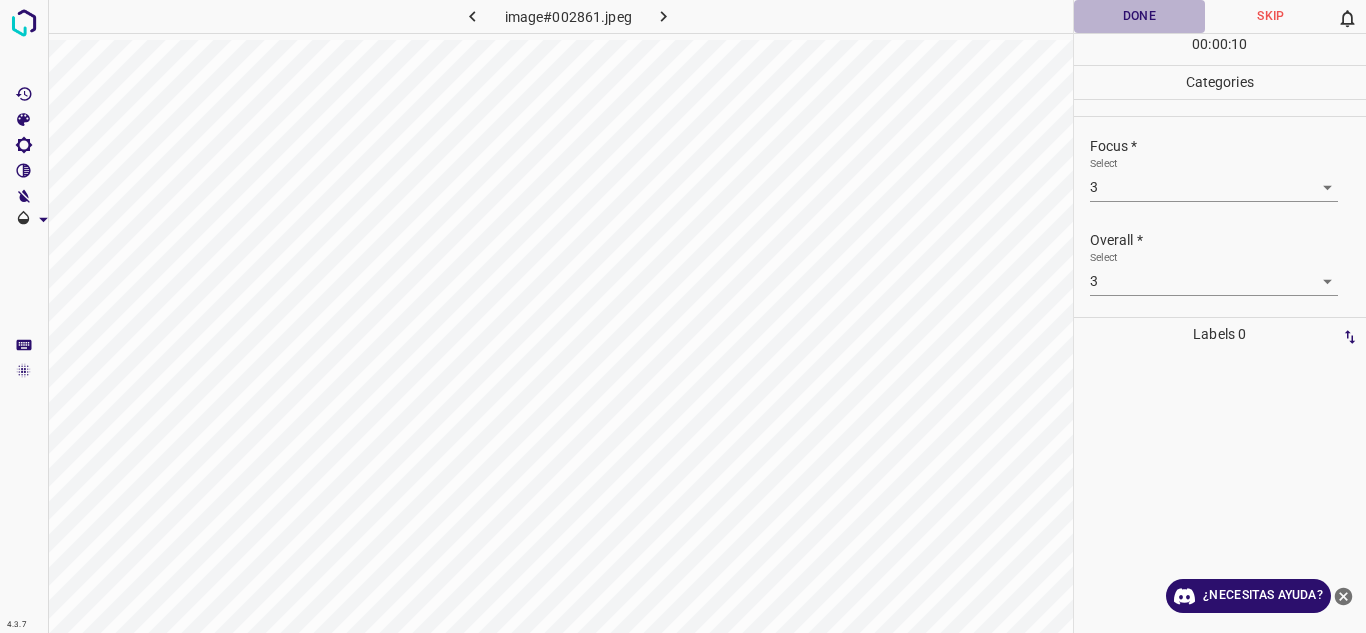 click on "Done" at bounding box center [1140, 16] 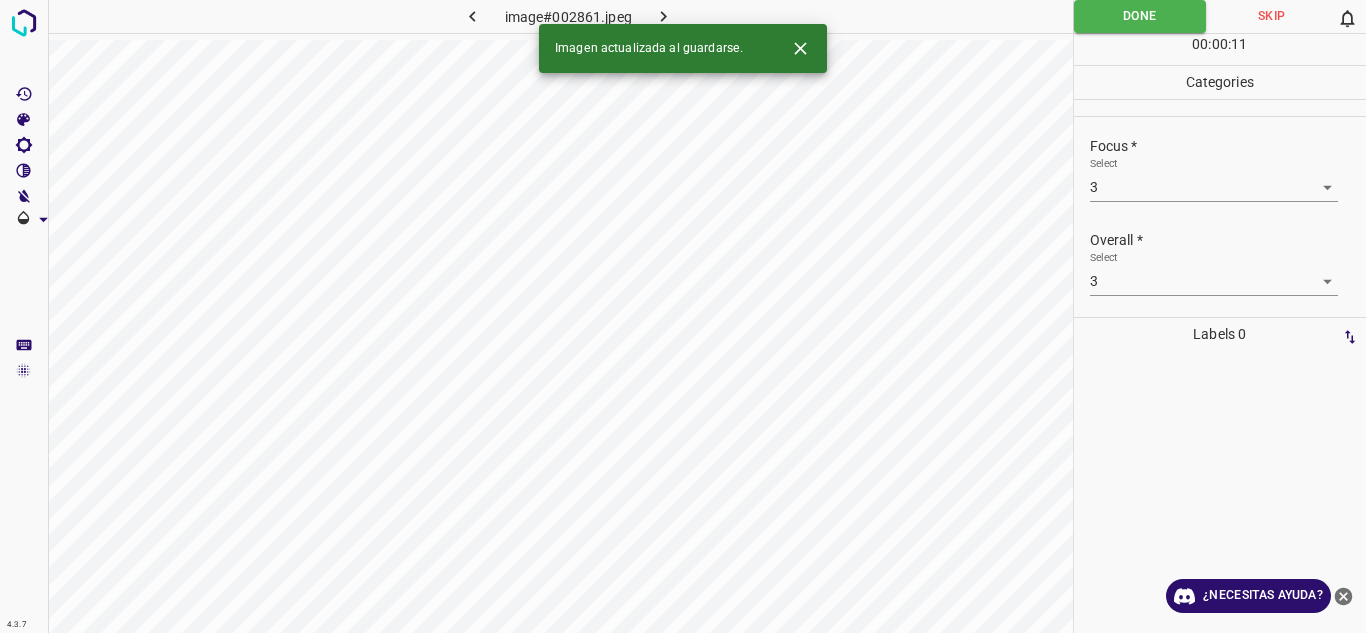 click 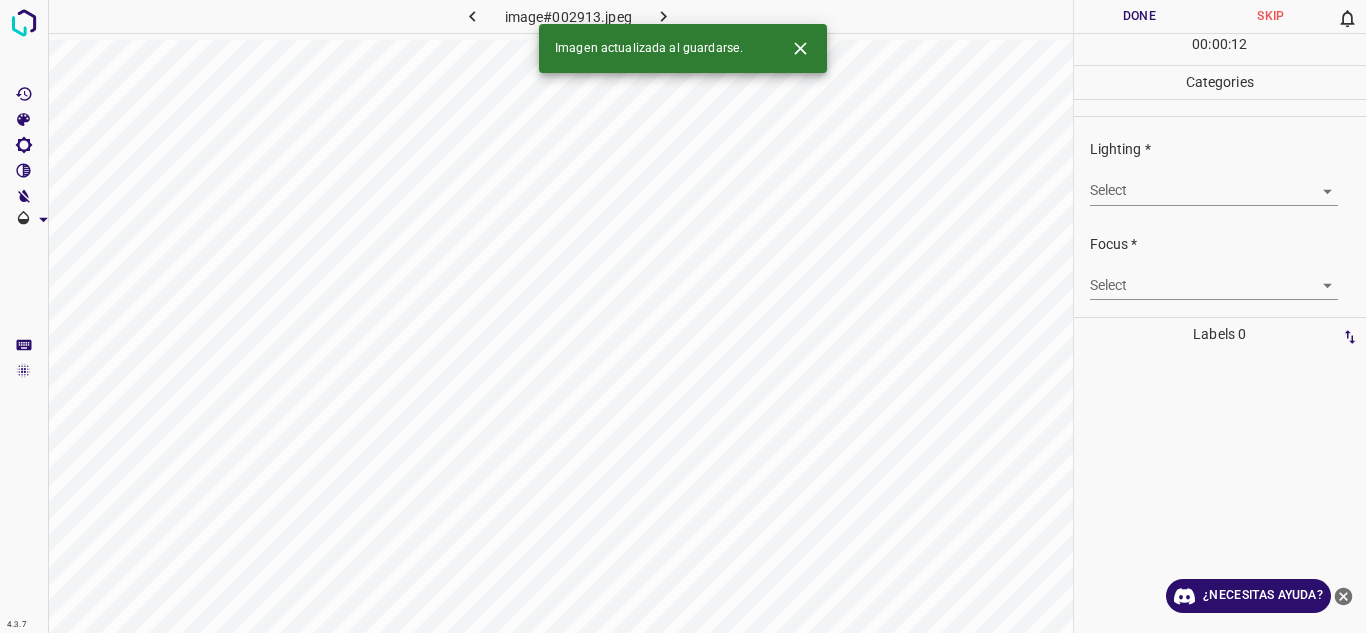 click on "4.3.7 image#002913.jpeg Done Skip 0 00   : 00   : 12   Categories Lighting *  Select ​ Focus *  Select ​ Overall *  Select ​ Labels   0 Categories 1 Lighting 2 Focus 3 Overall Tools Space Change between modes (Draw & Edit) I Auto labeling R Restore zoom M Zoom in N Zoom out Delete Delete selecte label Filters Z Restore filters X Saturation filter C Brightness filter V Contrast filter B Gray scale filter General O Download Imagen actualizada al guardarse. ¿Necesitas ayuda? Texto original Valora esta traducción Tu opinión servirá para ayudar a mejorar el Traductor de Google - Texto - Esconder - Borrar" at bounding box center [683, 316] 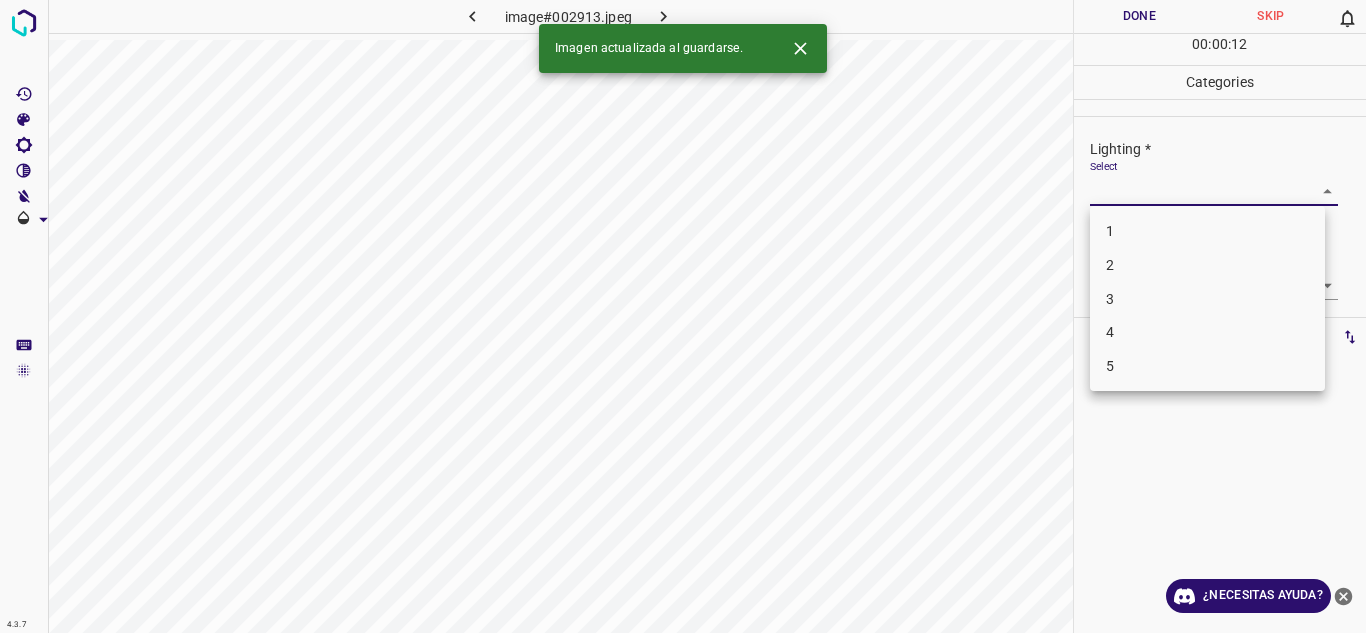 click on "2" at bounding box center [1207, 265] 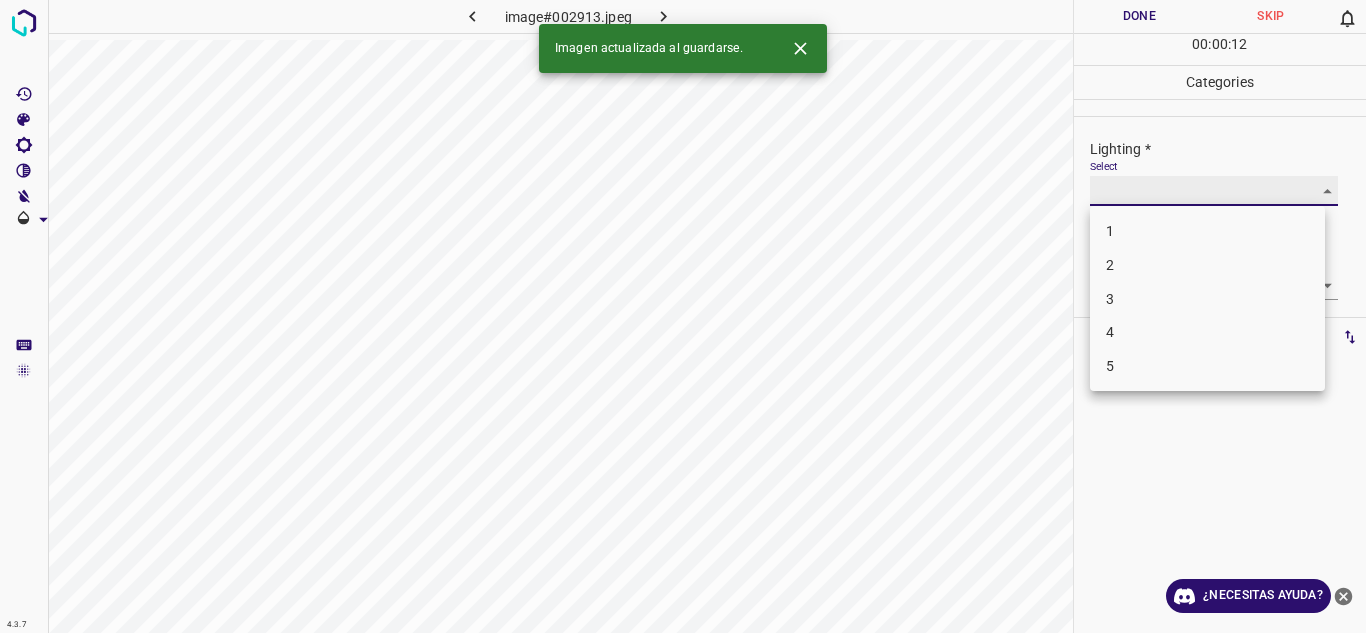 type on "2" 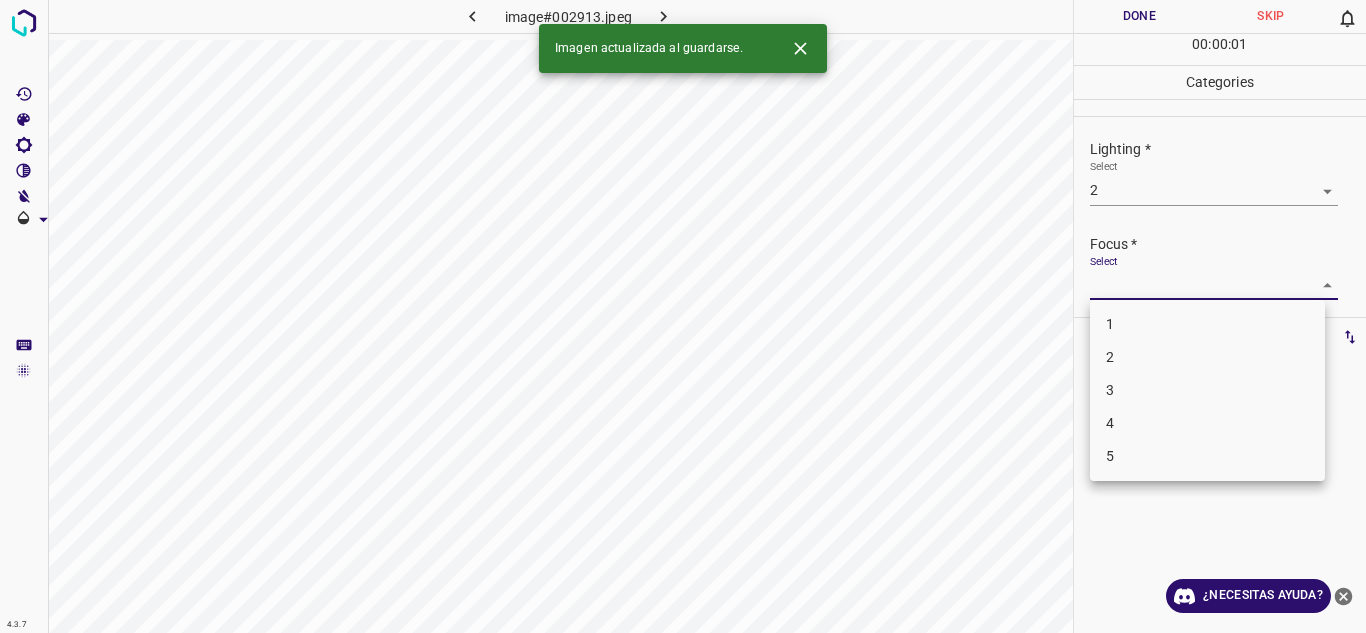 click on "4.3.7 image#002913.jpeg Done Skip 0 00   : 00   : 01   Categories Lighting *  Select 2 2 Focus *  Select ​ Overall *  Select ​ Labels   0 Categories 1 Lighting 2 Focus 3 Overall Tools Space Change between modes (Draw & Edit) I Auto labeling R Restore zoom M Zoom in N Zoom out Delete Delete selecte label Filters Z Restore filters X Saturation filter C Brightness filter V Contrast filter B Gray scale filter General O Download Imagen actualizada al guardarse. ¿Necesitas ayuda? Texto original Valora esta traducción Tu opinión servirá para ayudar a mejorar el Traductor de Google - Texto - Esconder - Borrar 1 2 3 4 5" at bounding box center (683, 316) 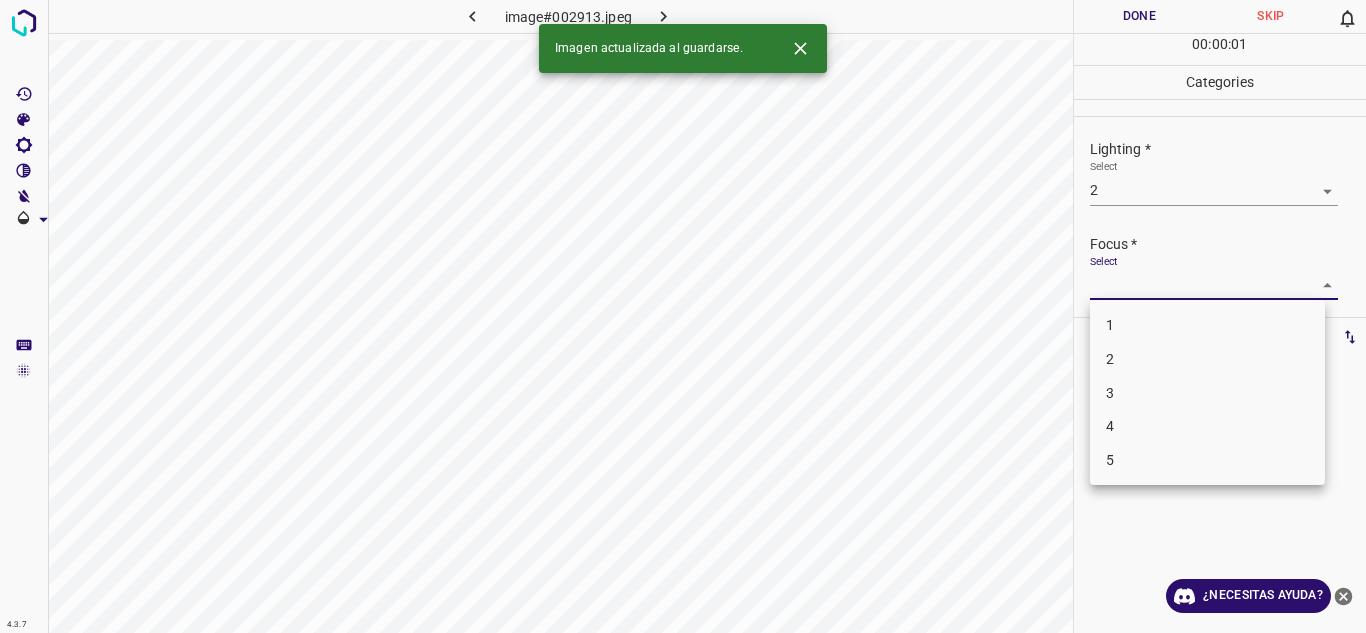 click on "3" at bounding box center [1207, 393] 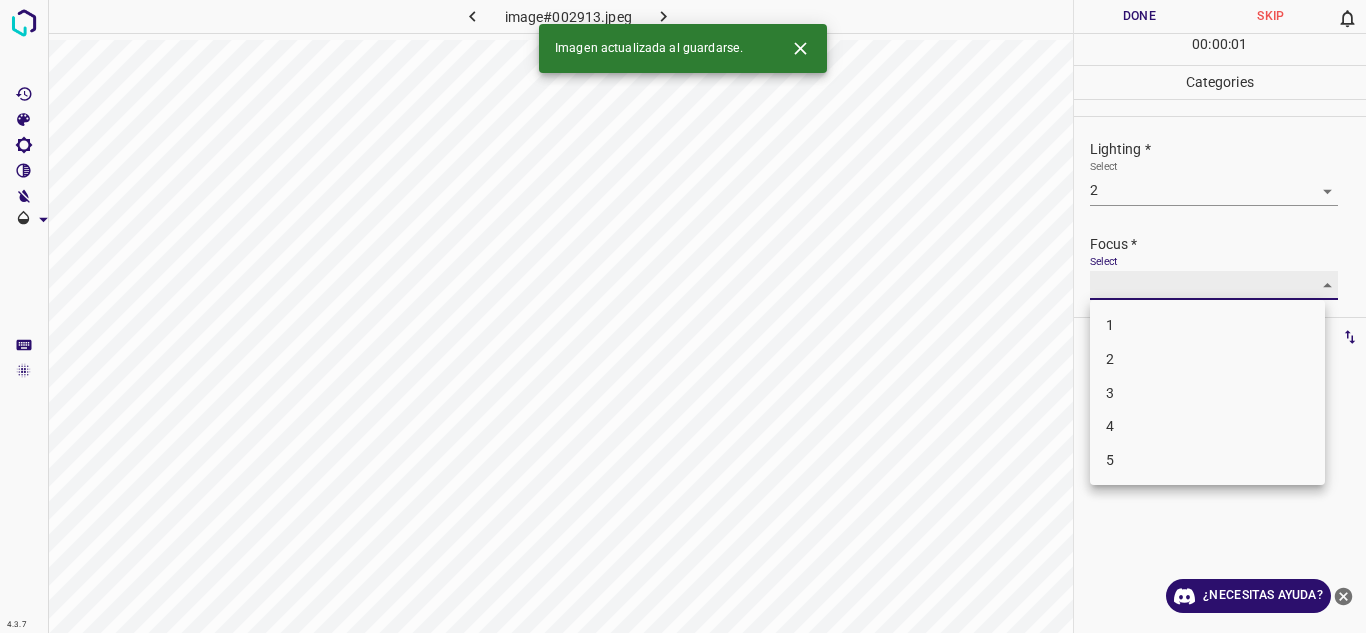 type on "3" 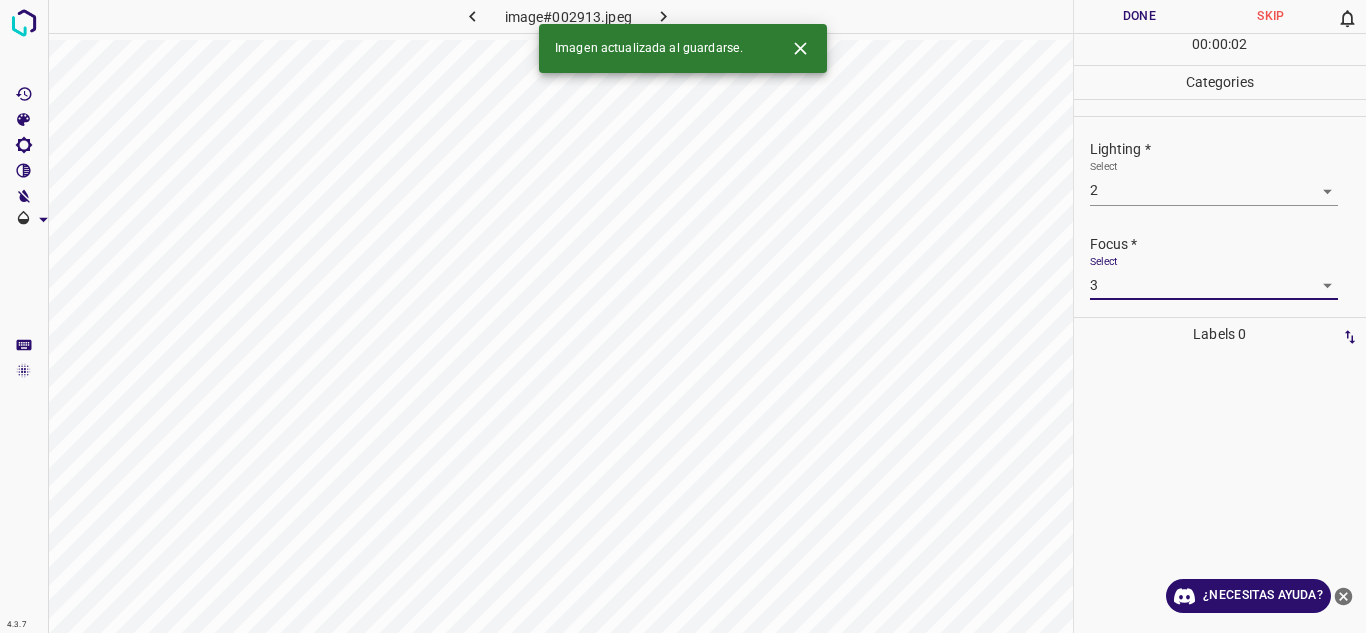 click on "Select 3 3" at bounding box center [1214, 277] 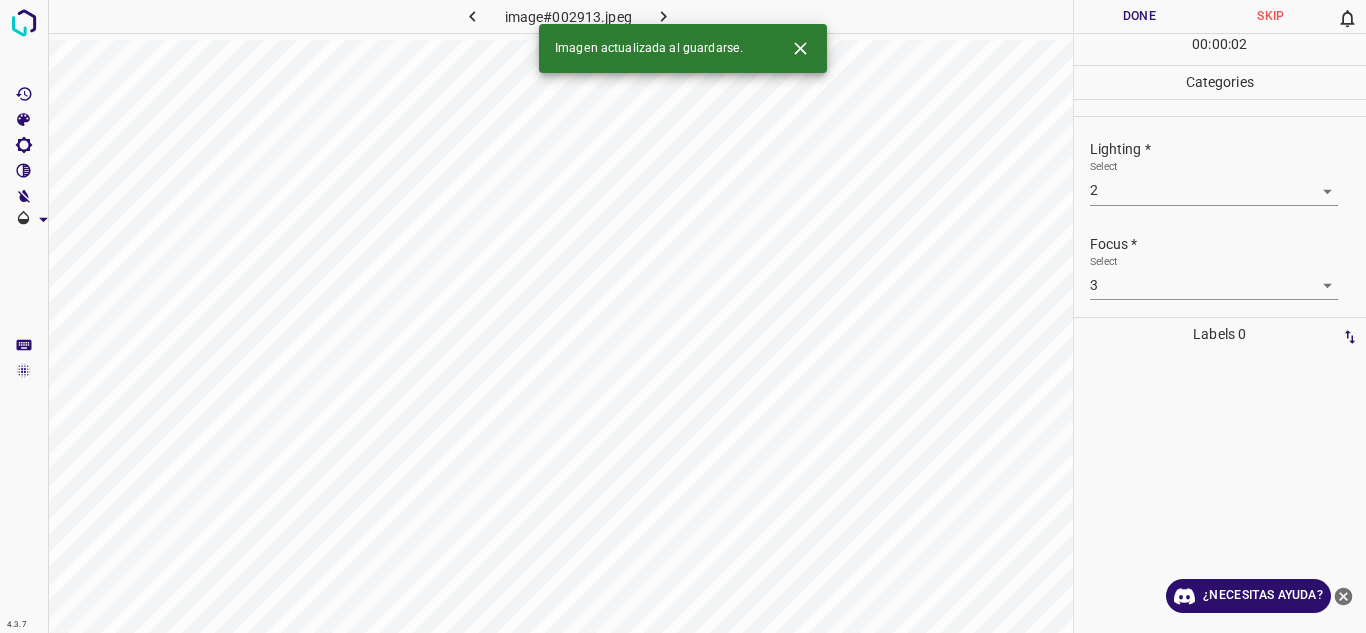 scroll, scrollTop: 98, scrollLeft: 0, axis: vertical 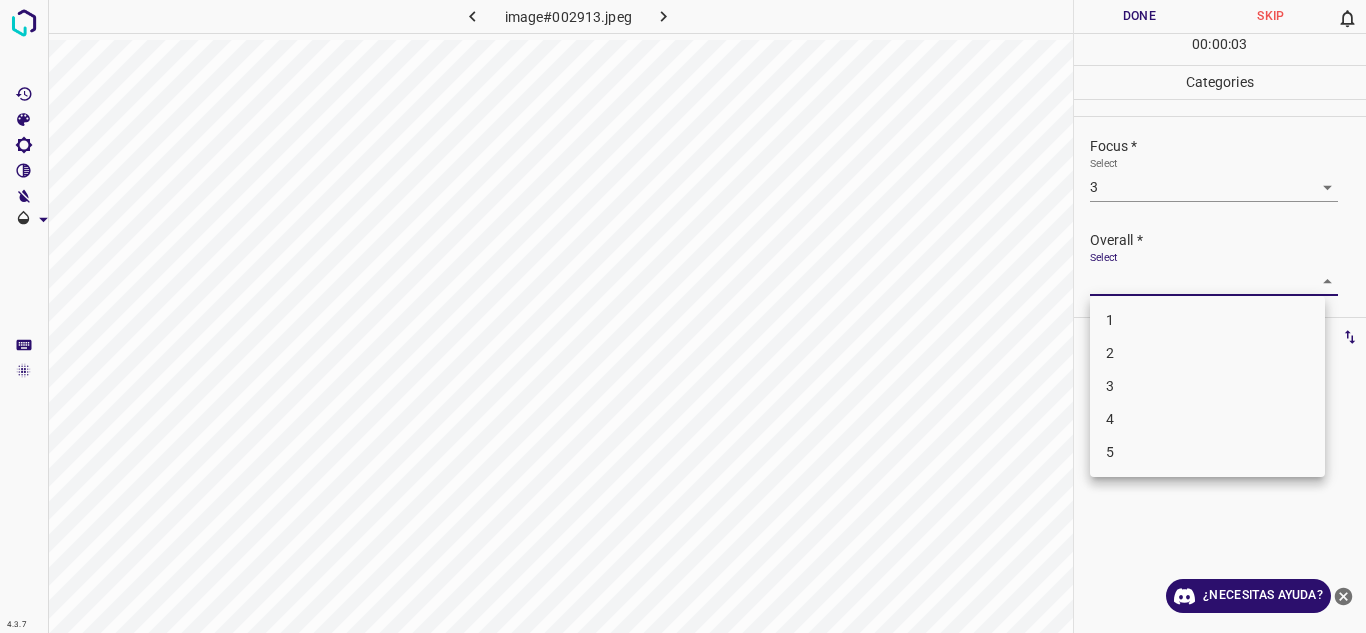 drag, startPoint x: 1148, startPoint y: 279, endPoint x: 1119, endPoint y: 404, distance: 128.31992 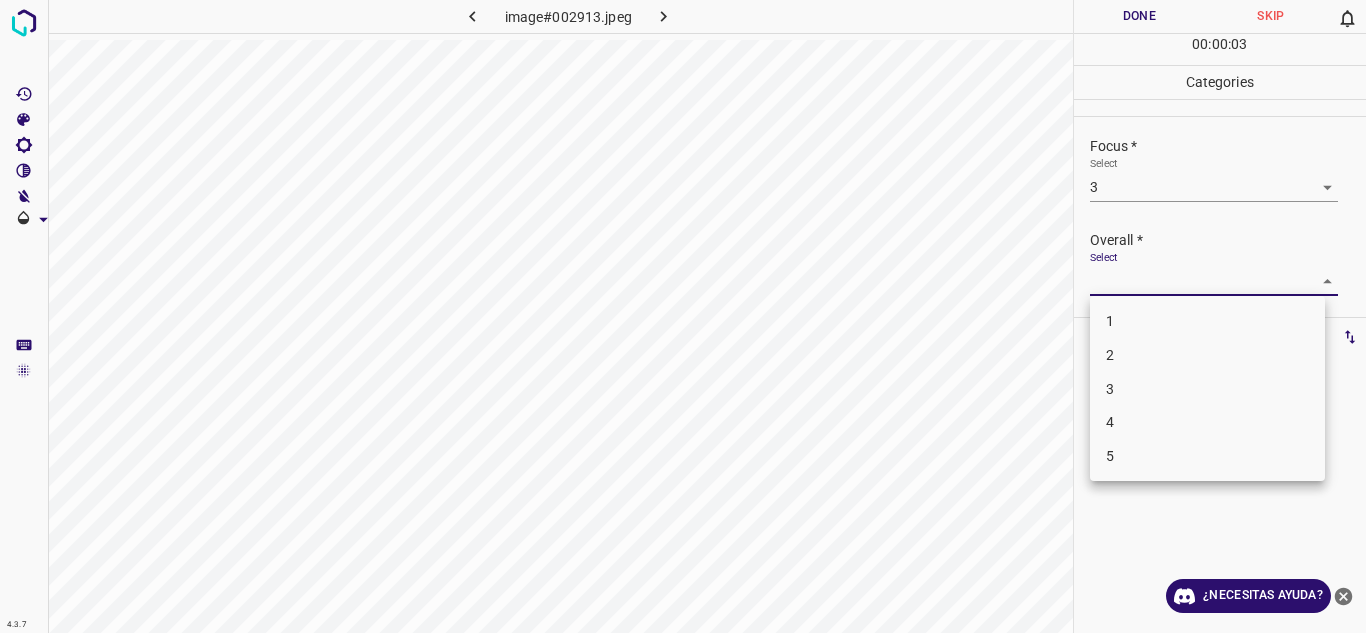 click on "3" at bounding box center [1207, 389] 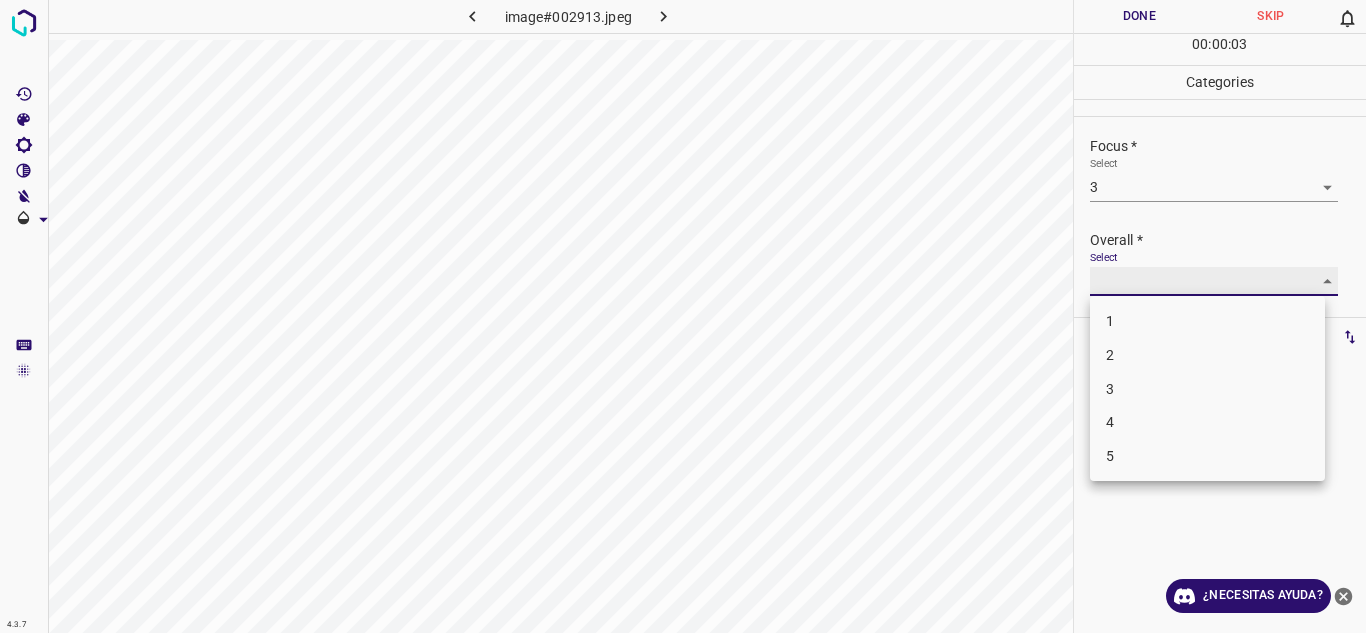 type on "3" 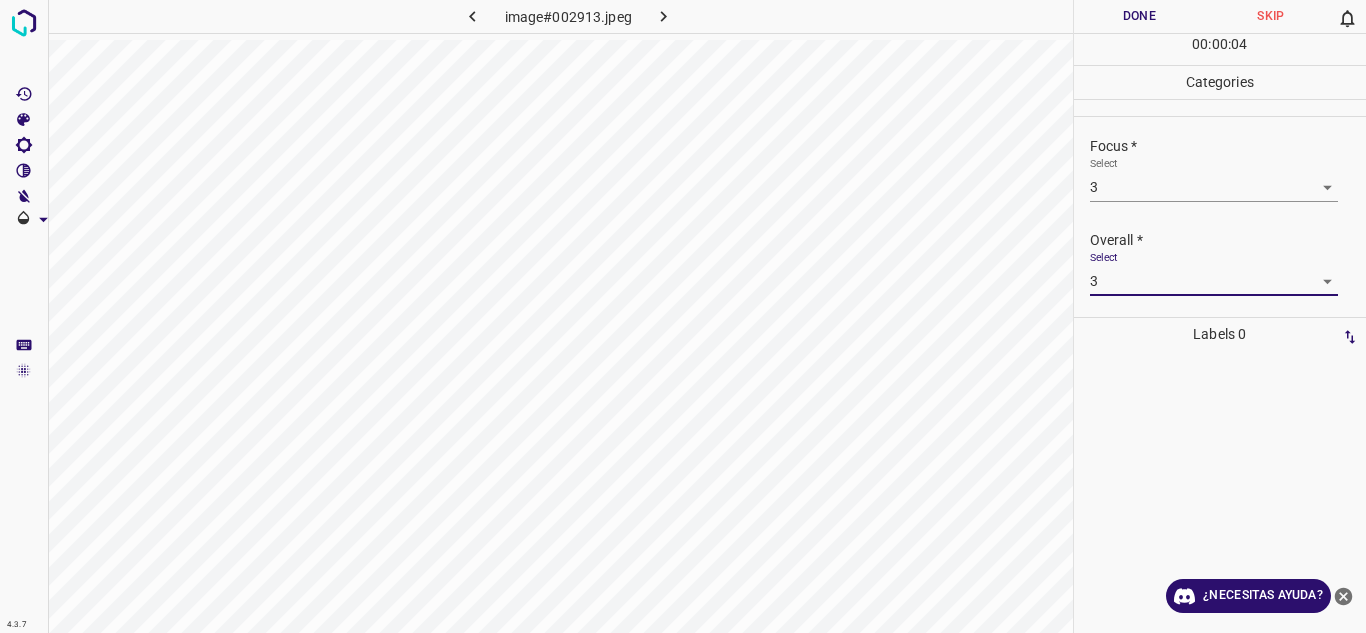 click on "Done" at bounding box center (1140, 16) 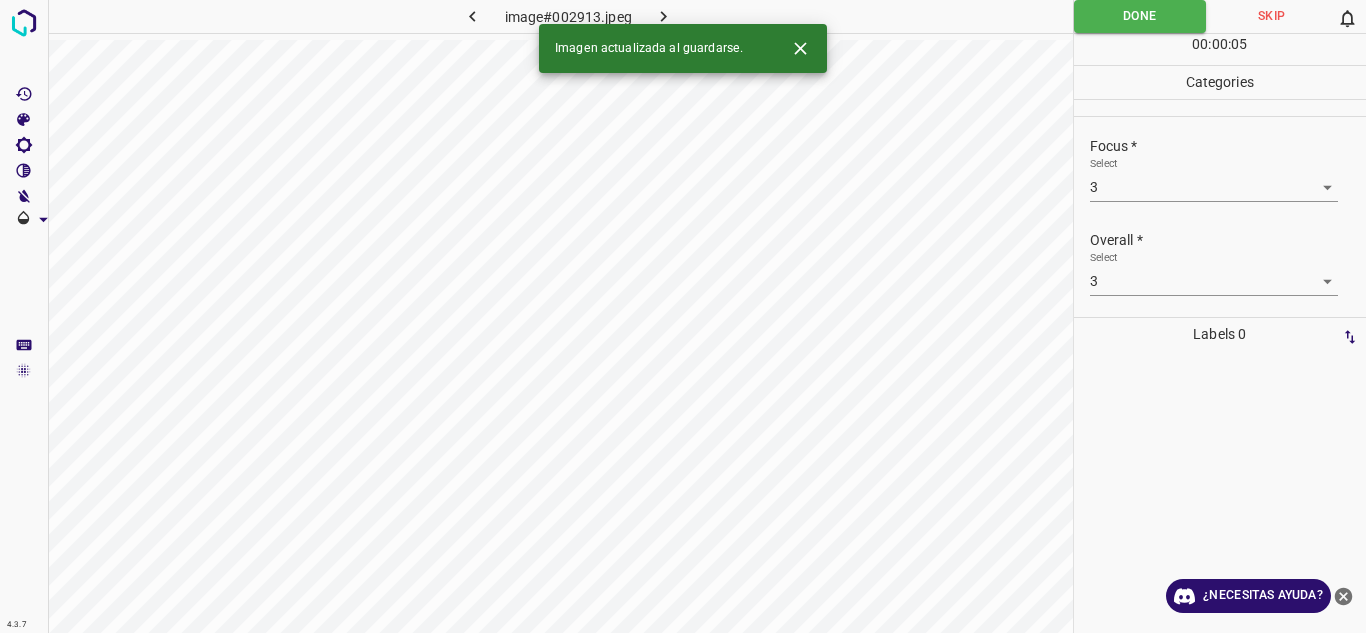 click 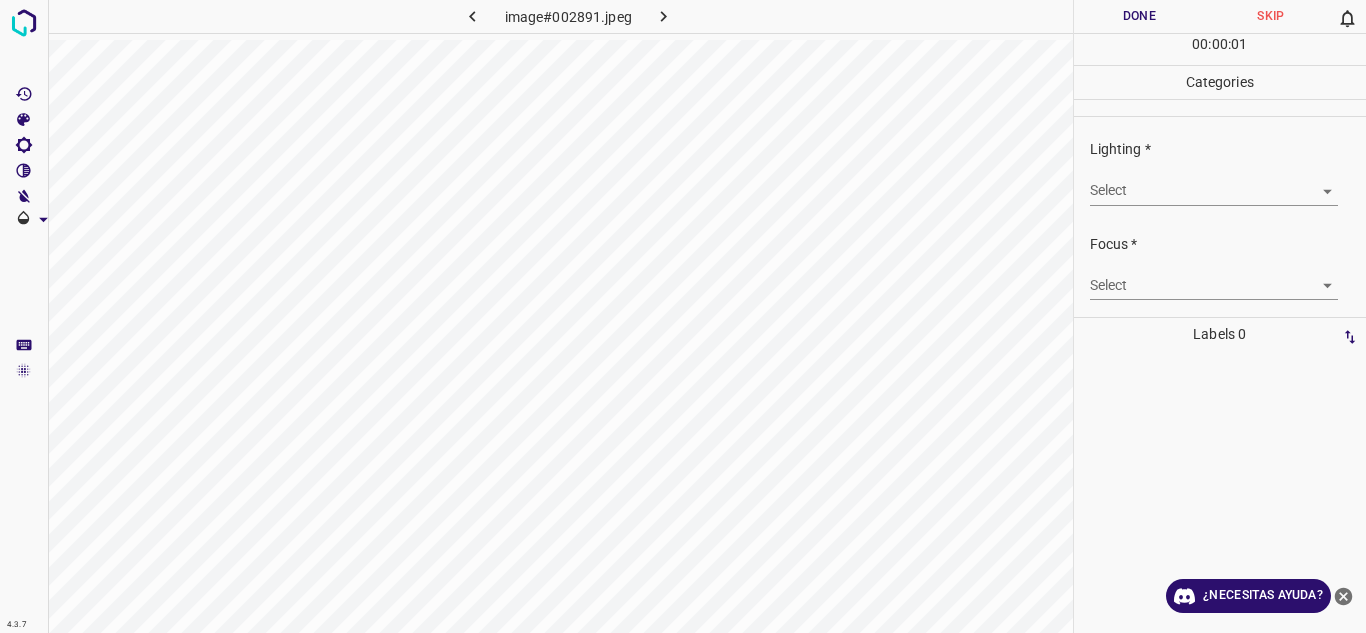click on "4.3.7 image#002891.jpeg Done Skip 0 00   : 00   : 01   Categories Lighting *  Select ​ Focus *  Select ​ Overall *  Select ​ Labels   0 Categories 1 Lighting 2 Focus 3 Overall Tools Space Change between modes (Draw & Edit) I Auto labeling R Restore zoom M Zoom in N Zoom out Delete Delete selecte label Filters Z Restore filters X Saturation filter C Brightness filter V Contrast filter B Gray scale filter General O Download ¿Necesitas ayuda? Texto original Valora esta traducción Tu opinión servirá para ayudar a mejorar el Traductor de Google - Texto - Esconder - Borrar" at bounding box center (683, 316) 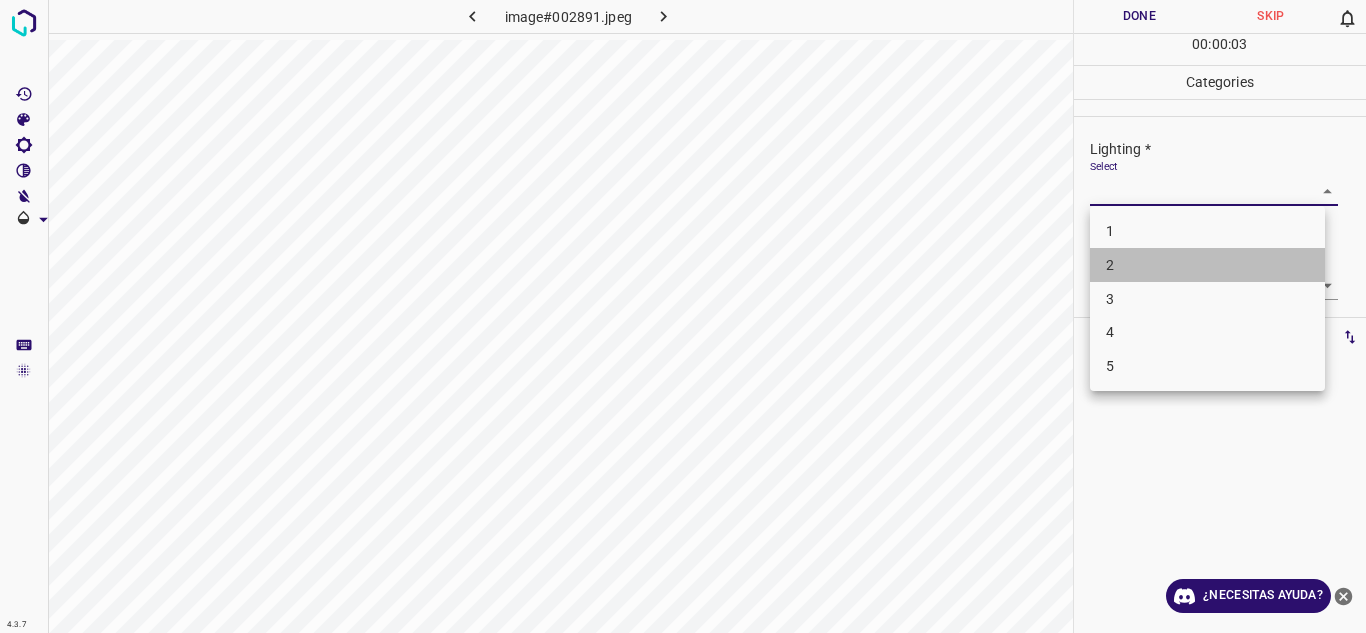 click on "2" at bounding box center [1207, 265] 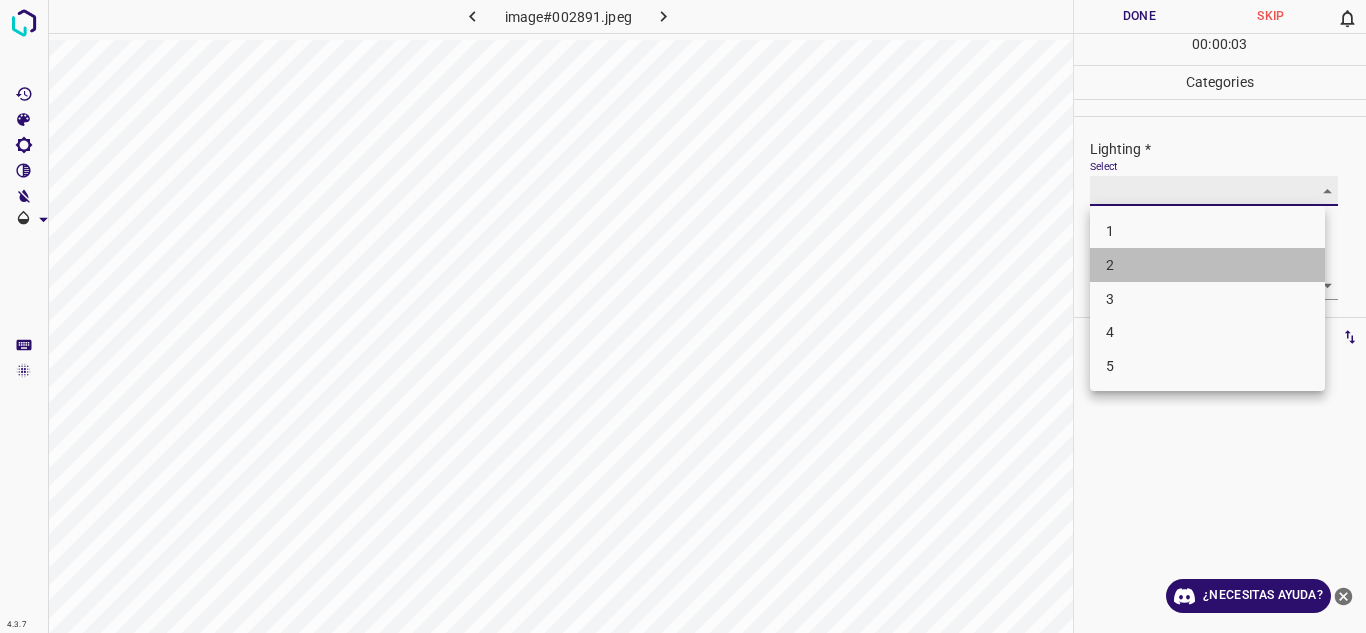 type on "2" 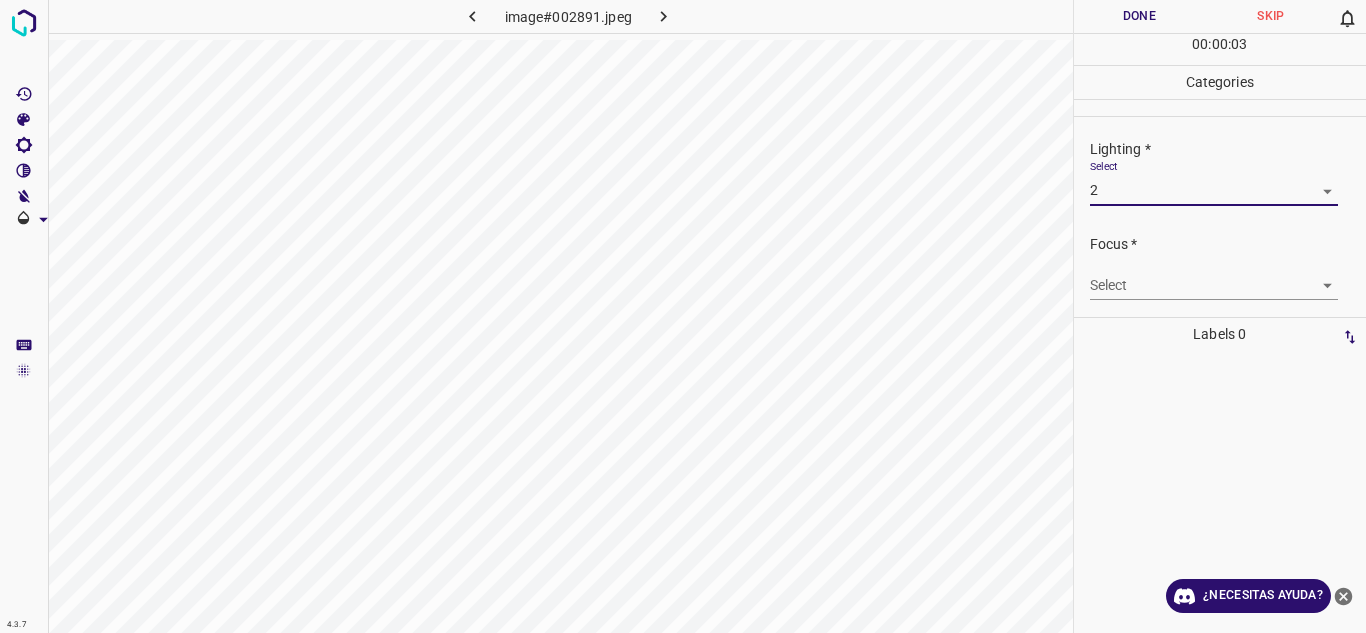 click on "4.3.7 image#002891.jpeg Done Skip 0 00   : 00   : 03   Categories Lighting *  Select 2 2 Focus *  Select ​ Overall *  Select ​ Labels   0 Categories 1 Lighting 2 Focus 3 Overall Tools Space Change between modes (Draw & Edit) I Auto labeling R Restore zoom M Zoom in N Zoom out Delete Delete selecte label Filters Z Restore filters X Saturation filter C Brightness filter V Contrast filter B Gray scale filter General O Download ¿Necesitas ayuda? Texto original Valora esta traducción Tu opinión servirá para ayudar a mejorar el Traductor de Google - Texto - Esconder - Borrar 1 2 3 4 5" at bounding box center [683, 316] 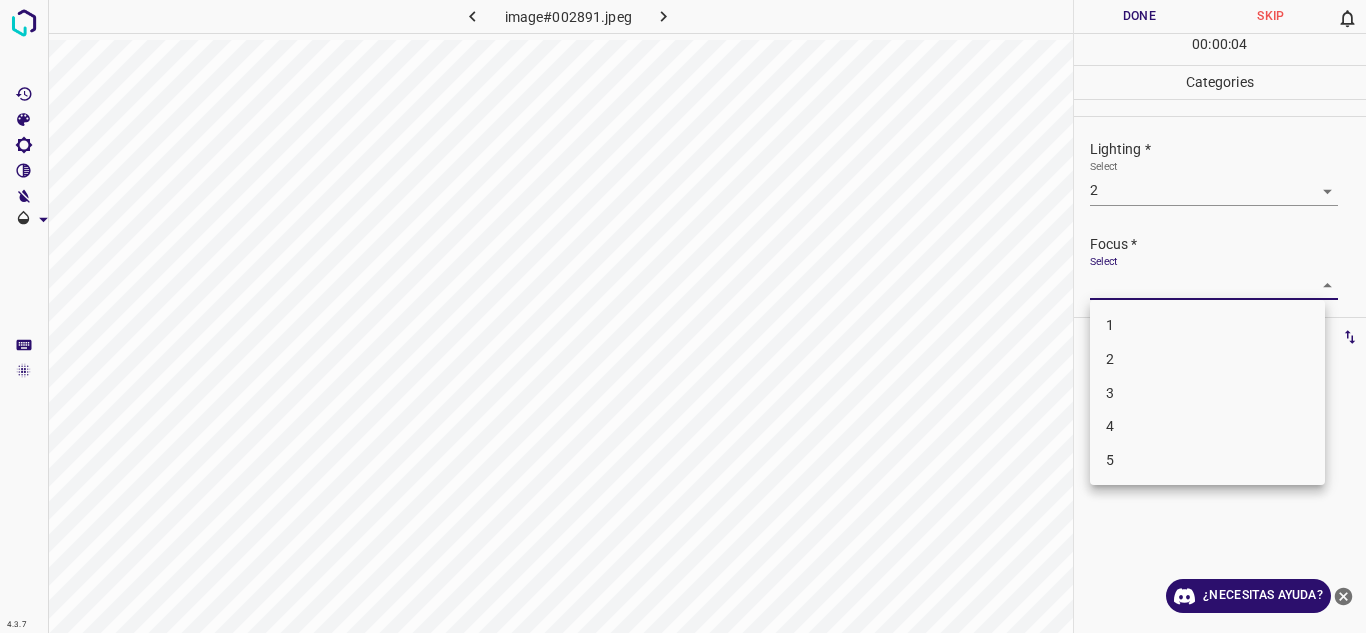 click on "3" at bounding box center [1207, 393] 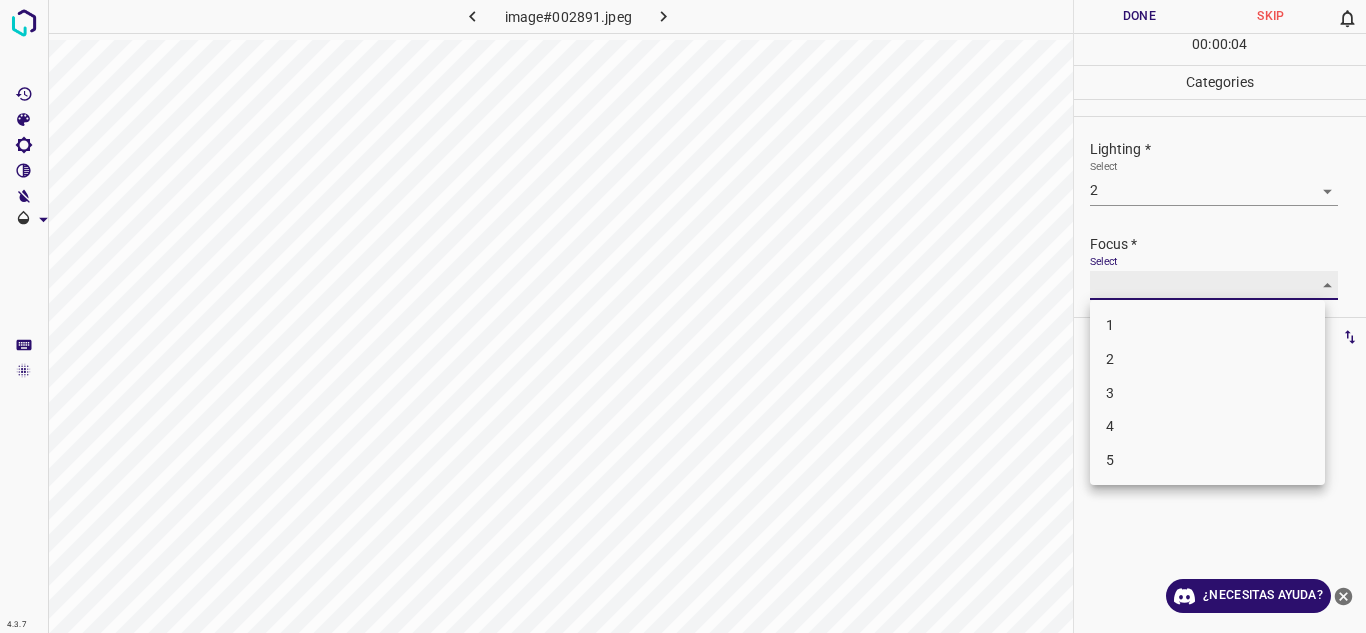 type on "3" 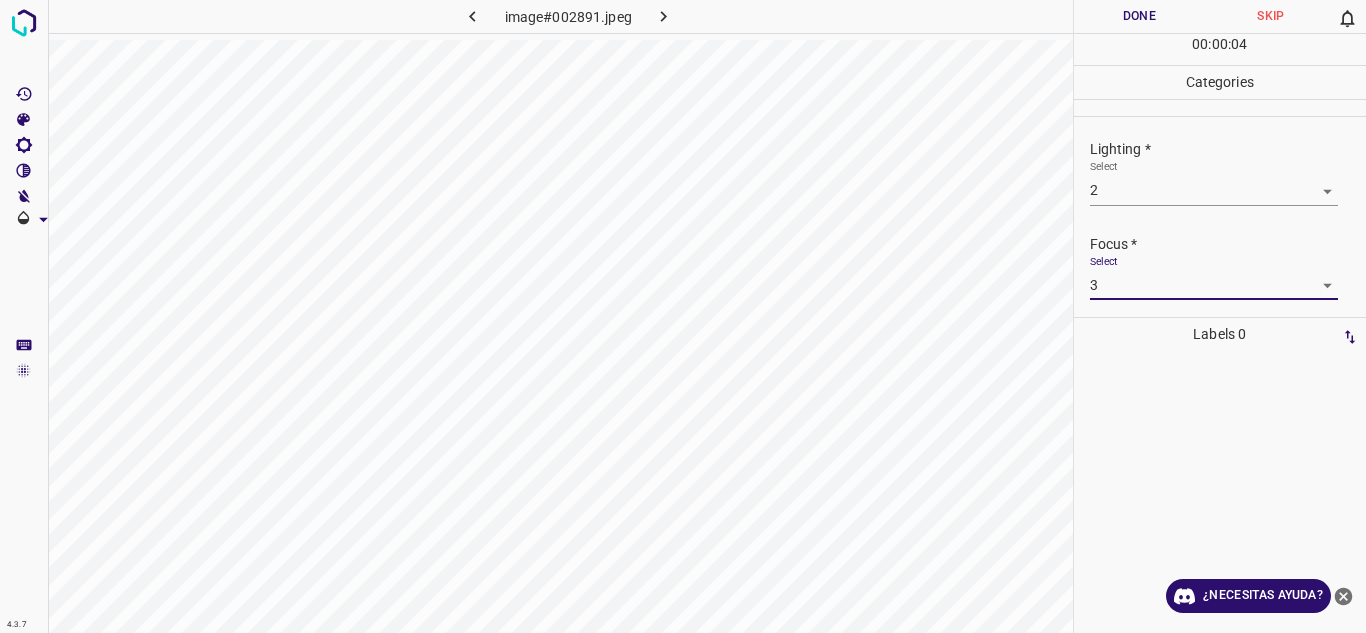 click on "Select 3 3" at bounding box center [1214, 277] 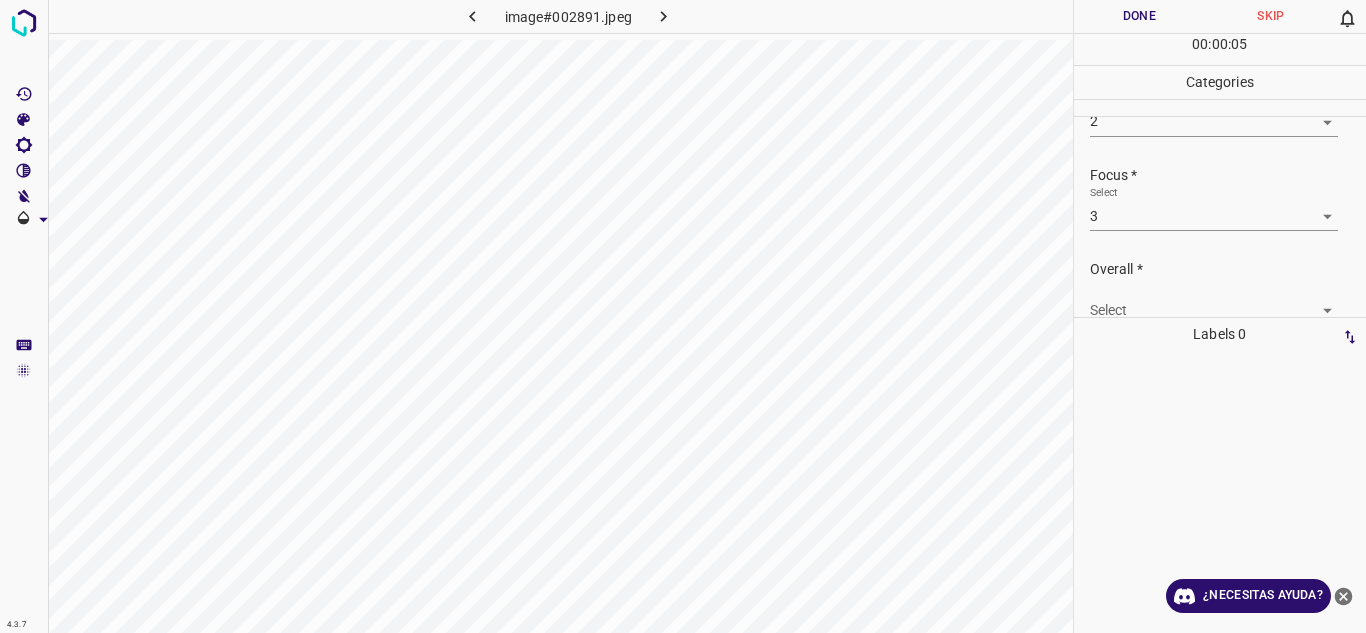 scroll, scrollTop: 98, scrollLeft: 0, axis: vertical 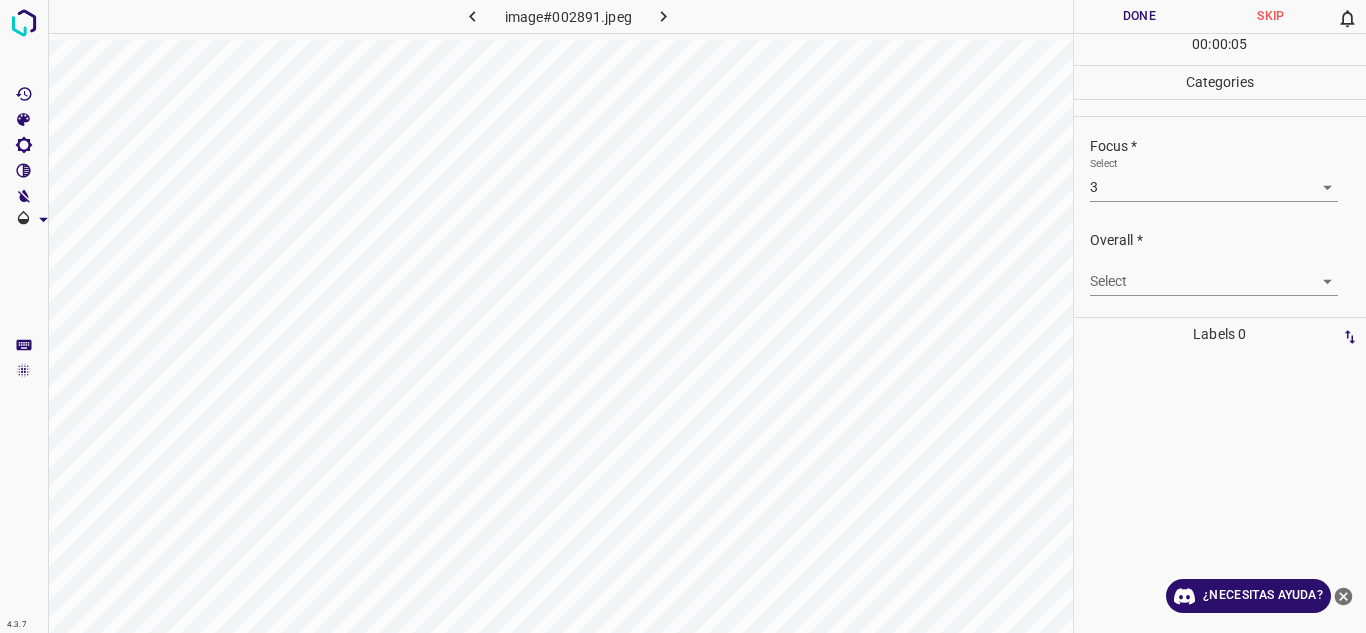 click on "4.3.7 image#002891.jpeg Done Skip 0 00   : 00   : 05   Categories Lighting *  Select 2 2 Focus *  Select 3 3 Overall *  Select ​ Labels   0 Categories 1 Lighting 2 Focus 3 Overall Tools Space Change between modes (Draw & Edit) I Auto labeling R Restore zoom M Zoom in N Zoom out Delete Delete selecte label Filters Z Restore filters X Saturation filter C Brightness filter V Contrast filter B Gray scale filter General O Download ¿Necesitas ayuda? Texto original Valora esta traducción Tu opinión servirá para ayudar a mejorar el Traductor de Google - Texto - Esconder - Borrar" at bounding box center (683, 316) 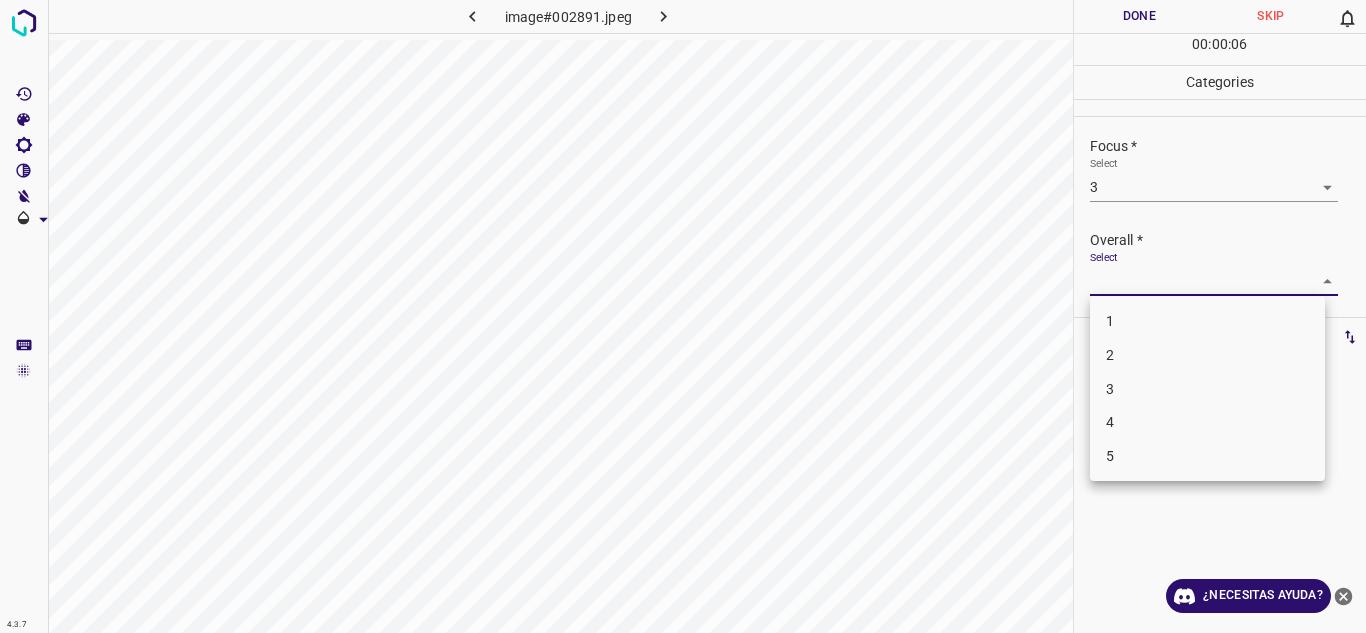click on "3" at bounding box center (1207, 389) 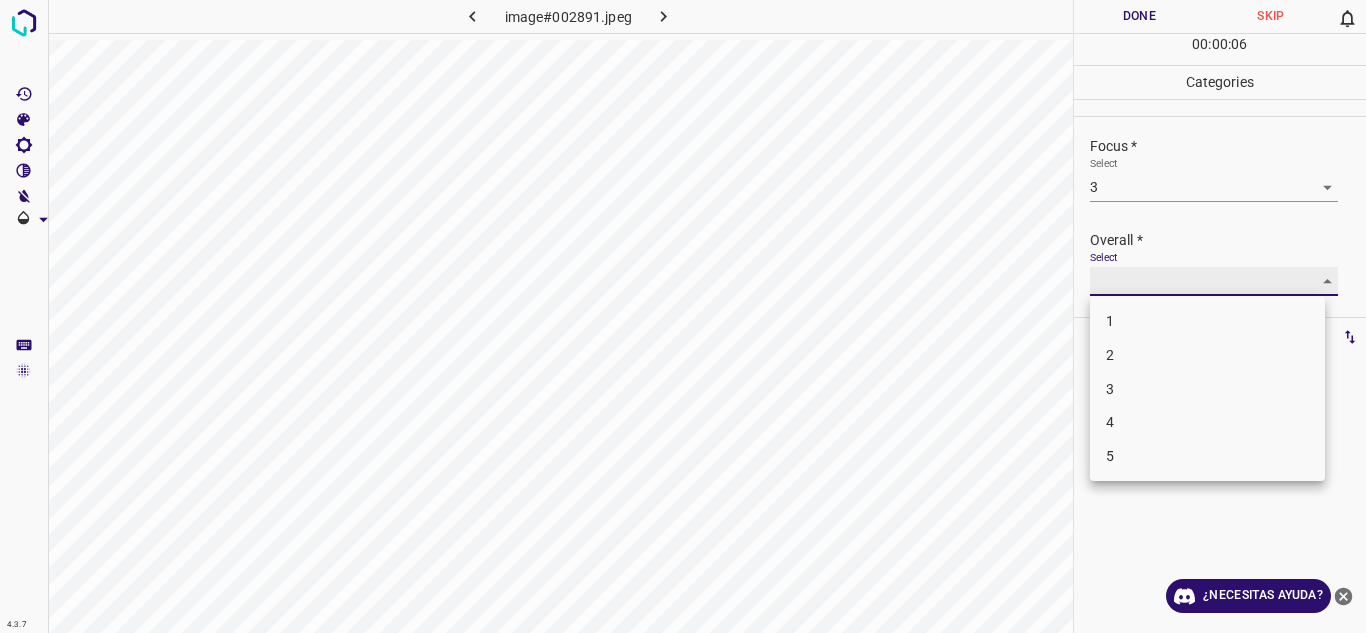 type on "3" 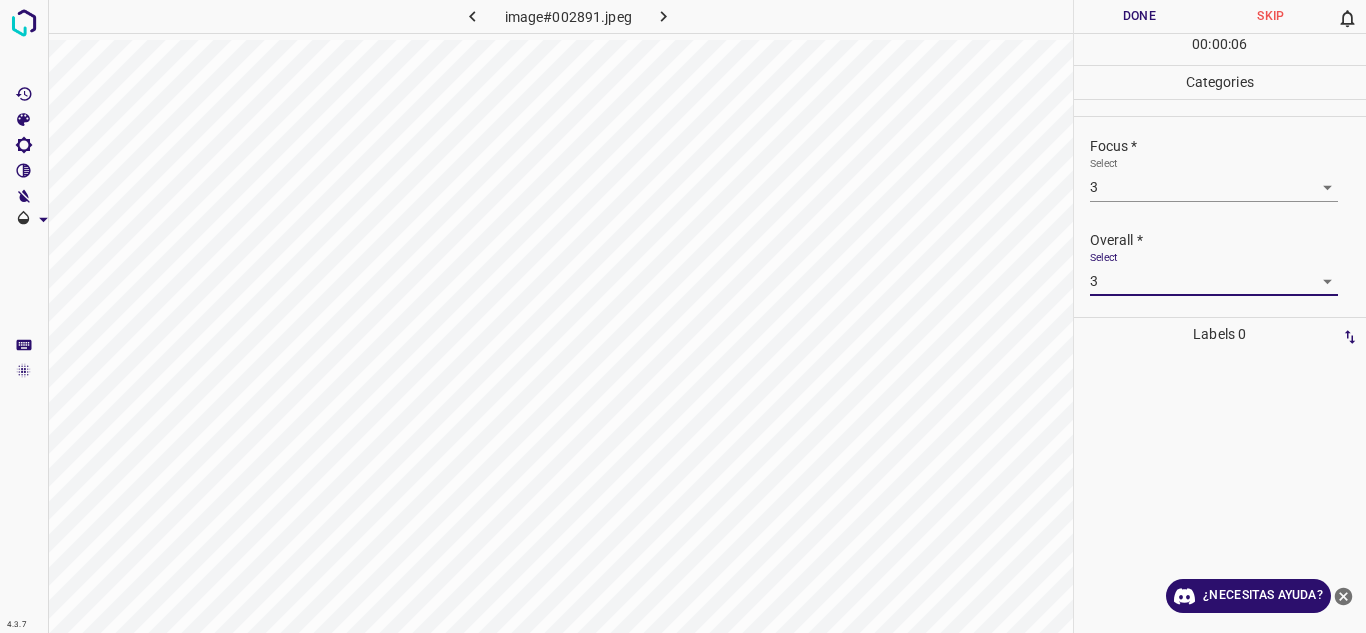 click on "Overall *" at bounding box center [1228, 240] 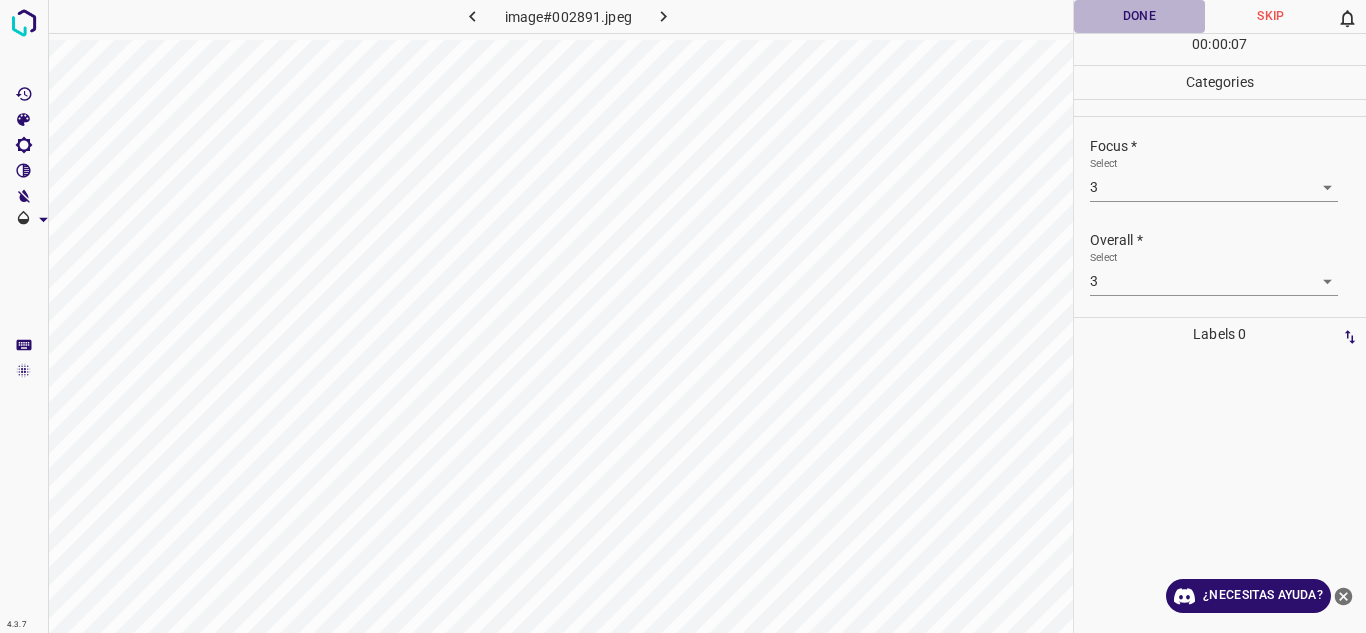 click on "Done" at bounding box center (1140, 16) 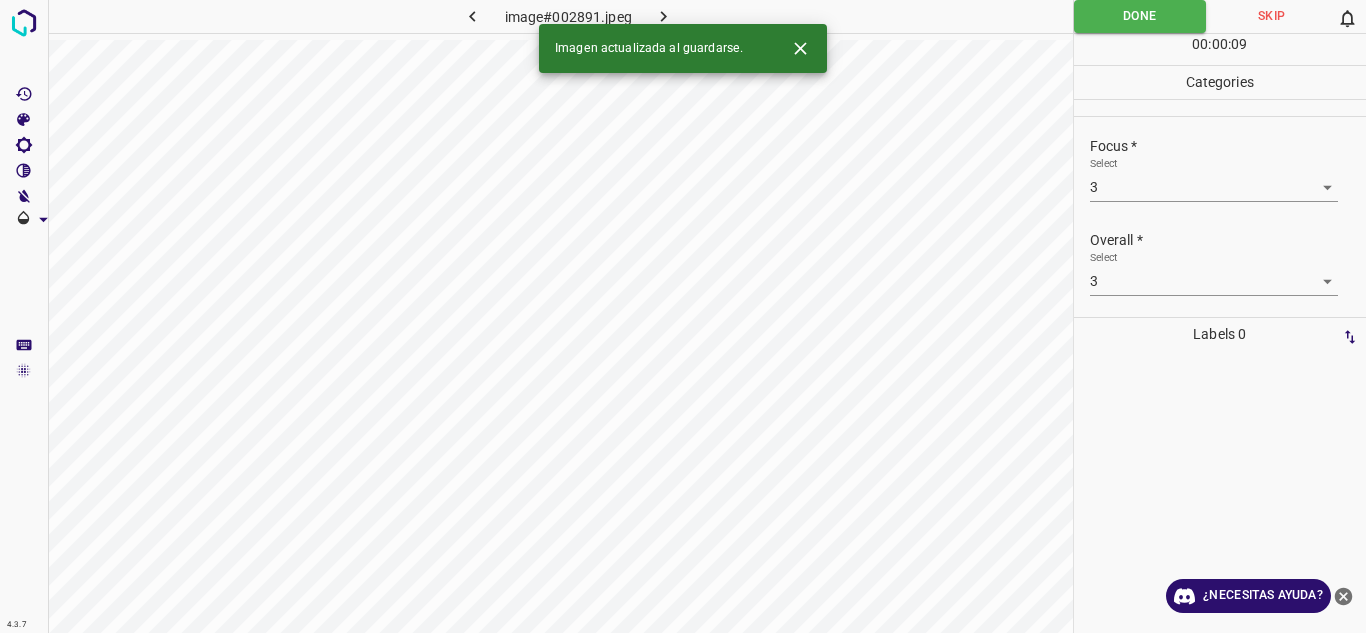 click 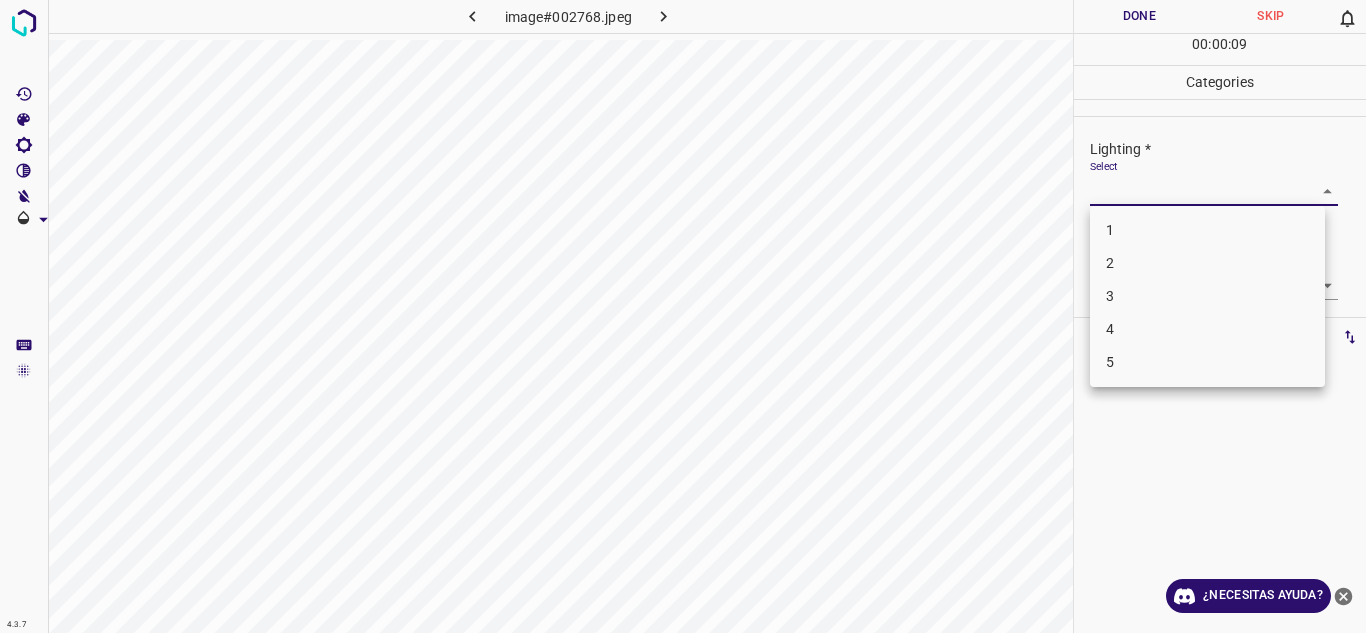 click on "4.3.7 image#002768.jpeg Done Skip 0 00   : 00   : 09   Categories Lighting *  Select ​ Focus *  Select ​ Overall *  Select ​ Labels   0 Categories 1 Lighting 2 Focus 3 Overall Tools Space Change between modes (Draw & Edit) I Auto labeling R Restore zoom M Zoom in N Zoom out Delete Delete selecte label Filters Z Restore filters X Saturation filter C Brightness filter V Contrast filter B Gray scale filter General O Download ¿Necesitas ayuda? Texto original Valora esta traducción Tu opinión servirá para ayudar a mejorar el Traductor de Google - Texto - Esconder - Borrar 1 2 3 4 5" at bounding box center [683, 316] 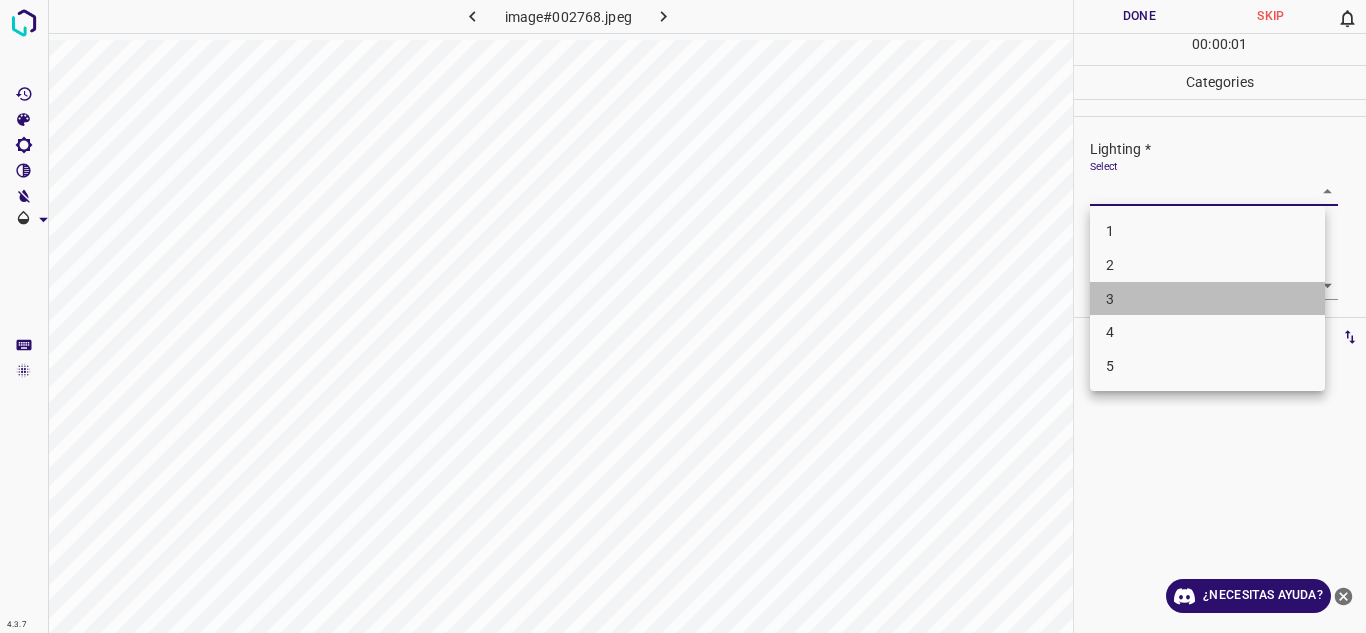 click on "3" at bounding box center (1207, 299) 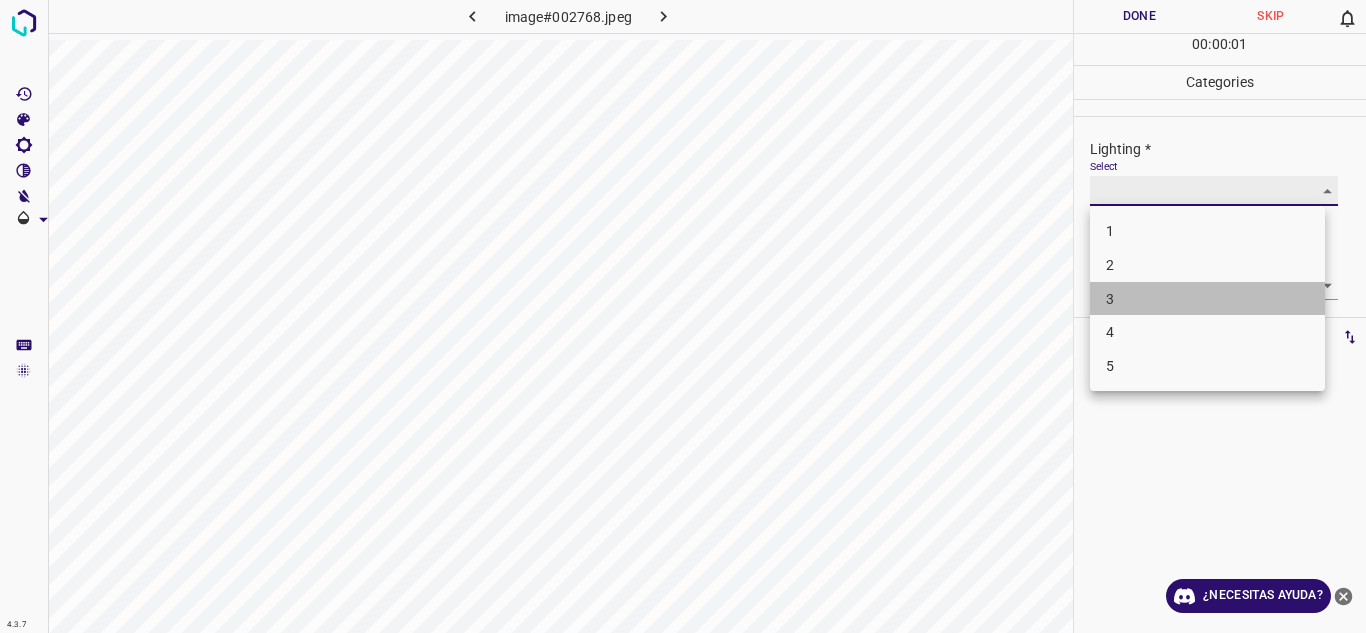 type on "3" 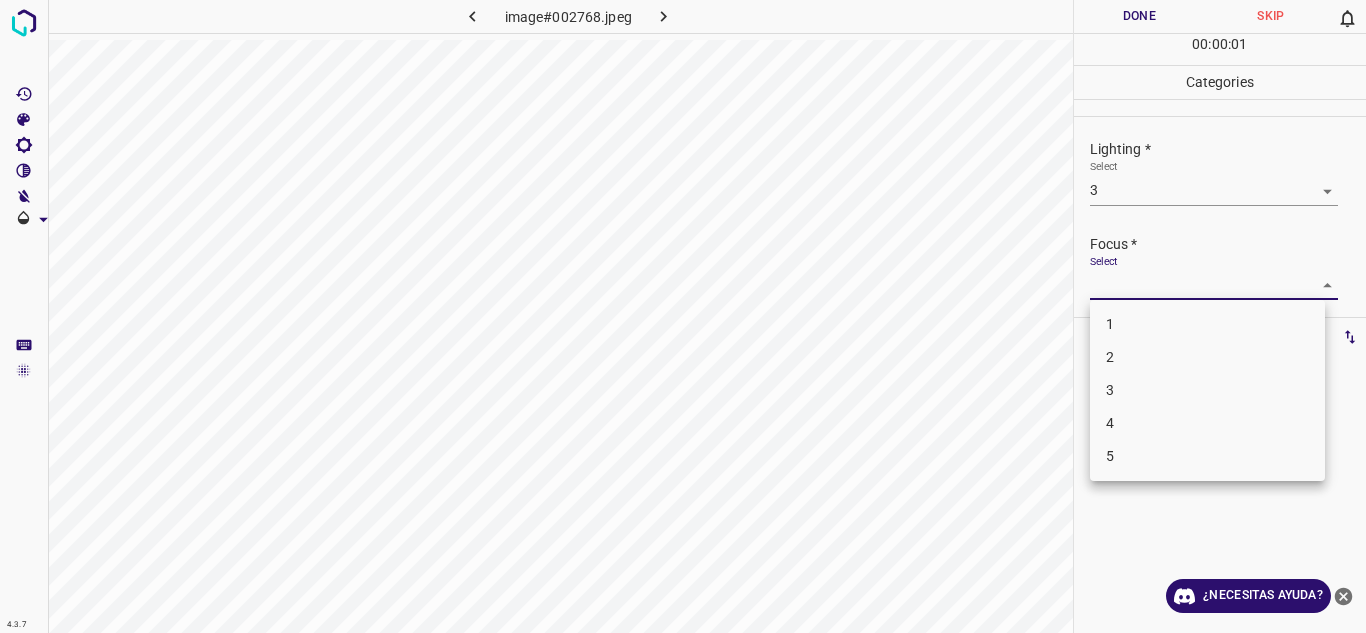 click on "4.3.7 image#002768.jpeg Done Skip 0 00   : 00   : 01   Categories Lighting *  Select 3 3 Focus *  Select ​ Overall *  Select ​ Labels   0 Categories 1 Lighting 2 Focus 3 Overall Tools Space Change between modes (Draw & Edit) I Auto labeling R Restore zoom M Zoom in N Zoom out Delete Delete selecte label Filters Z Restore filters X Saturation filter C Brightness filter V Contrast filter B Gray scale filter General O Download ¿Necesitas ayuda? Texto original Valora esta traducción Tu opinión servirá para ayudar a mejorar el Traductor de Google - Texto - Esconder - Borrar 1 2 3 4 5" at bounding box center [683, 316] 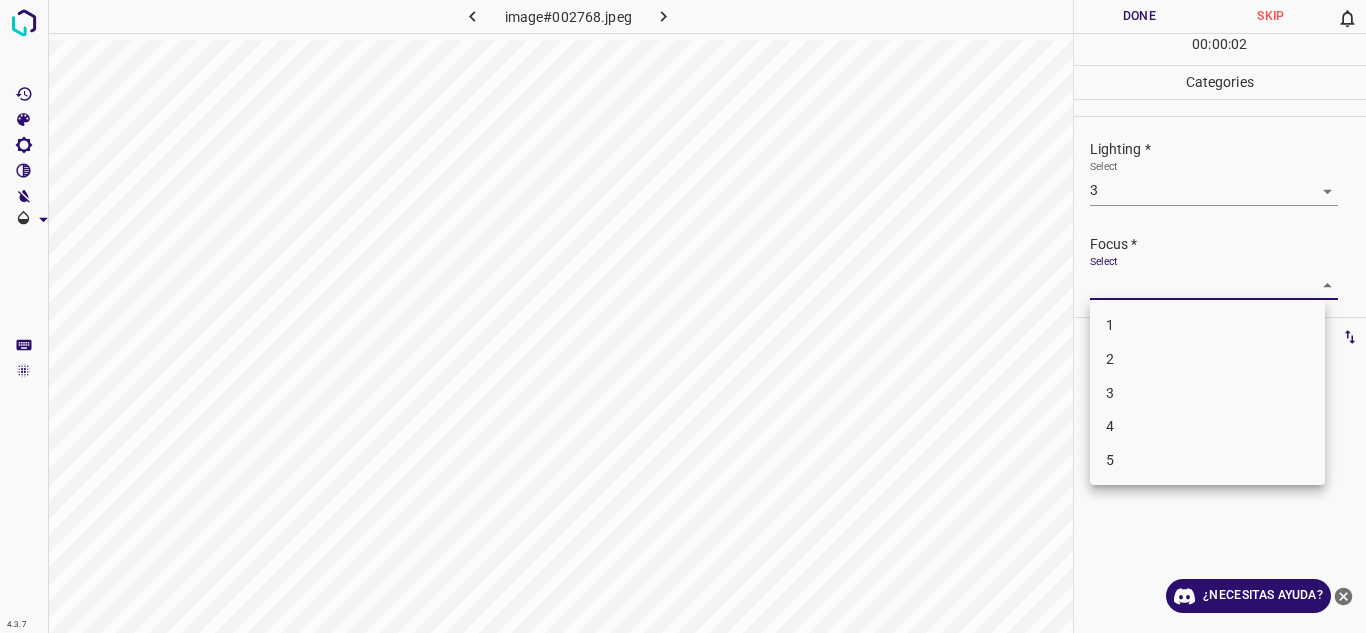 click on "3" at bounding box center [1207, 393] 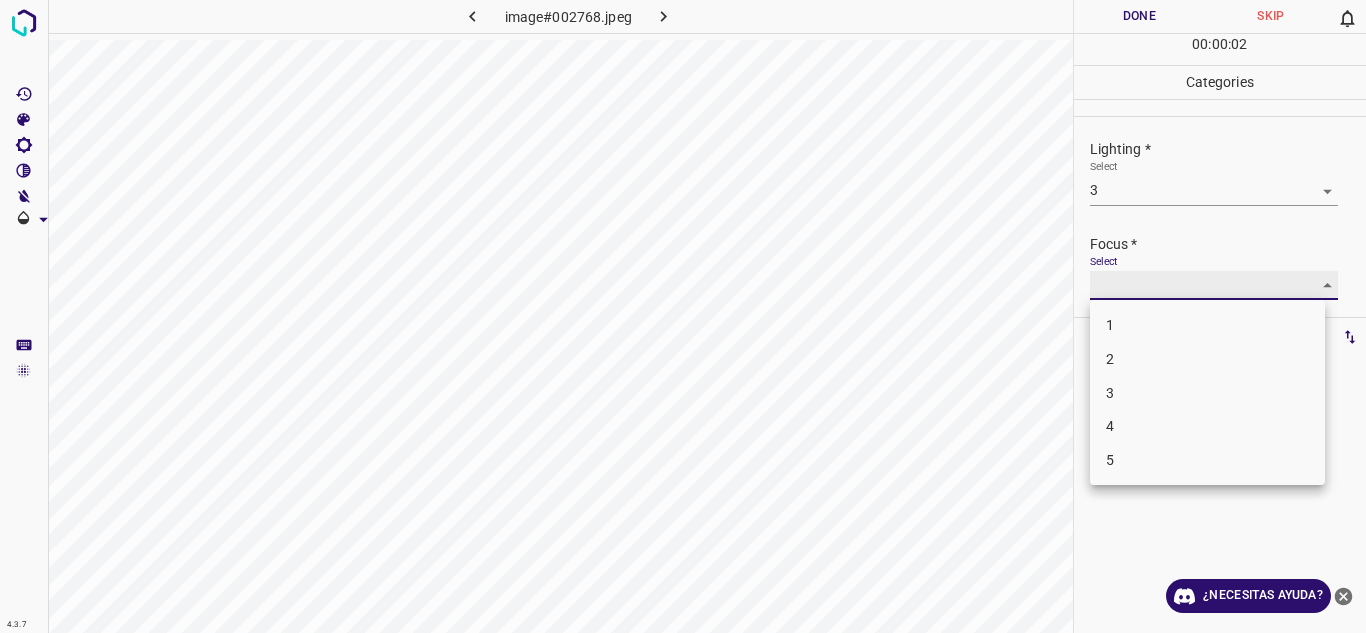 type on "3" 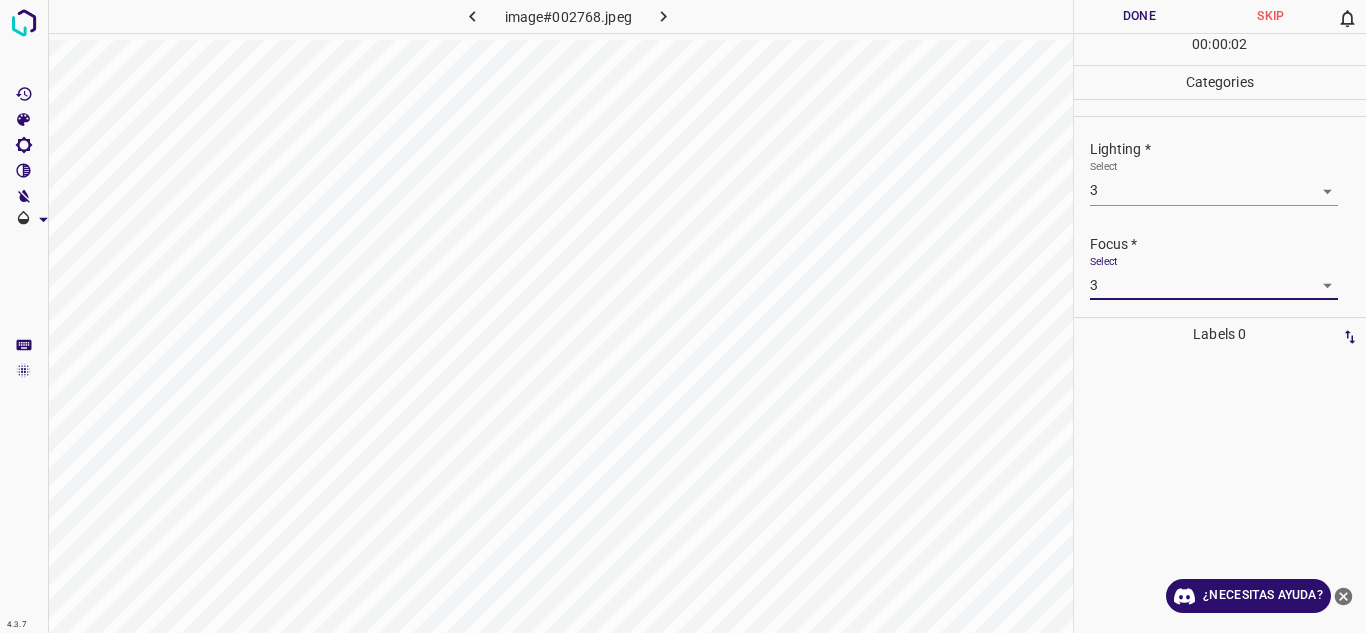 click on "Focus *" at bounding box center [1228, 244] 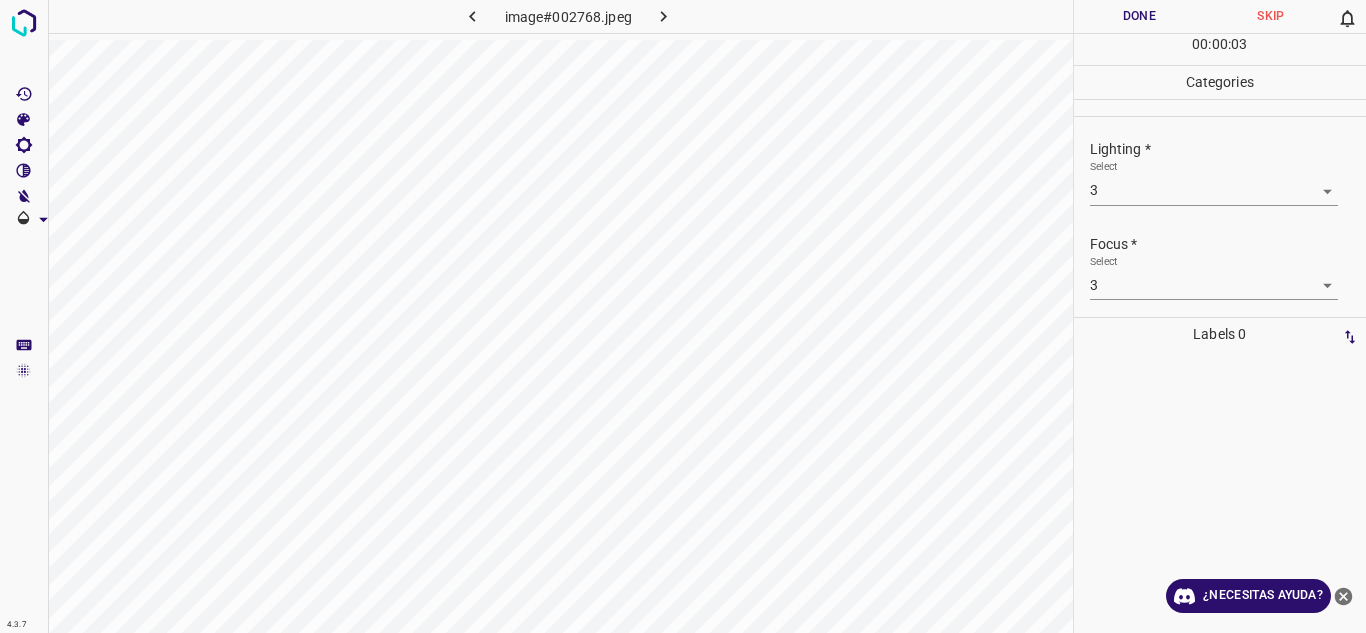 scroll, scrollTop: 98, scrollLeft: 0, axis: vertical 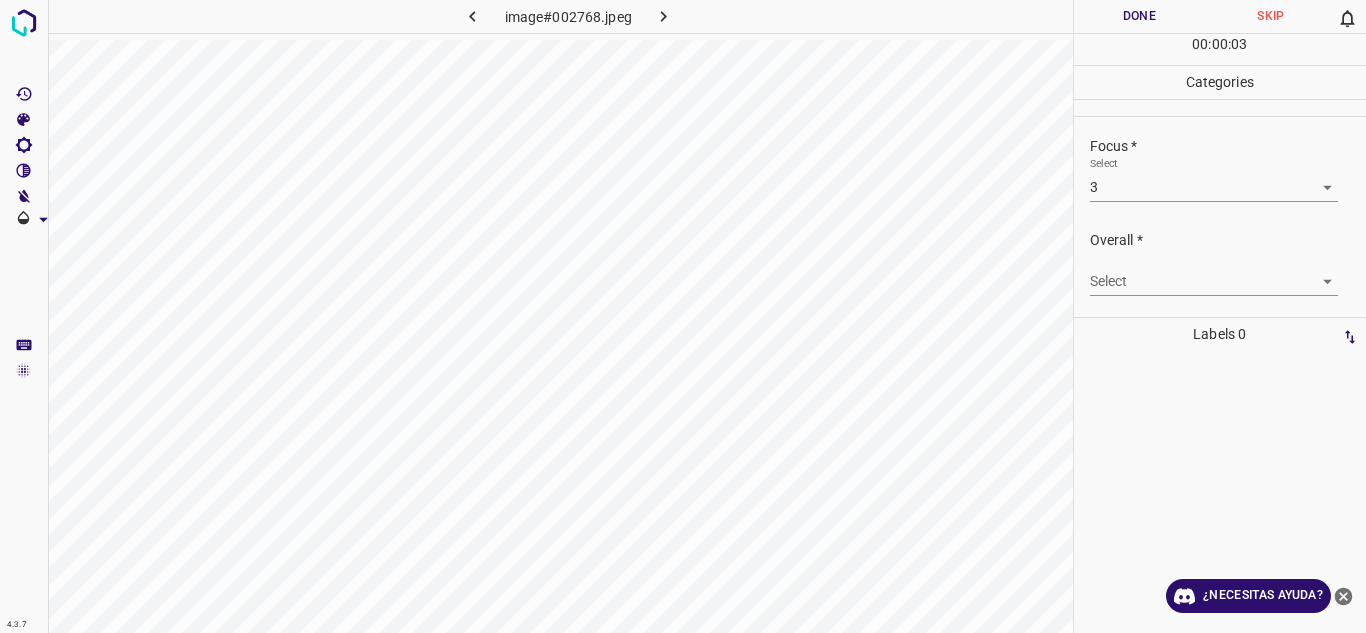 click on "Select ​" at bounding box center (1214, 273) 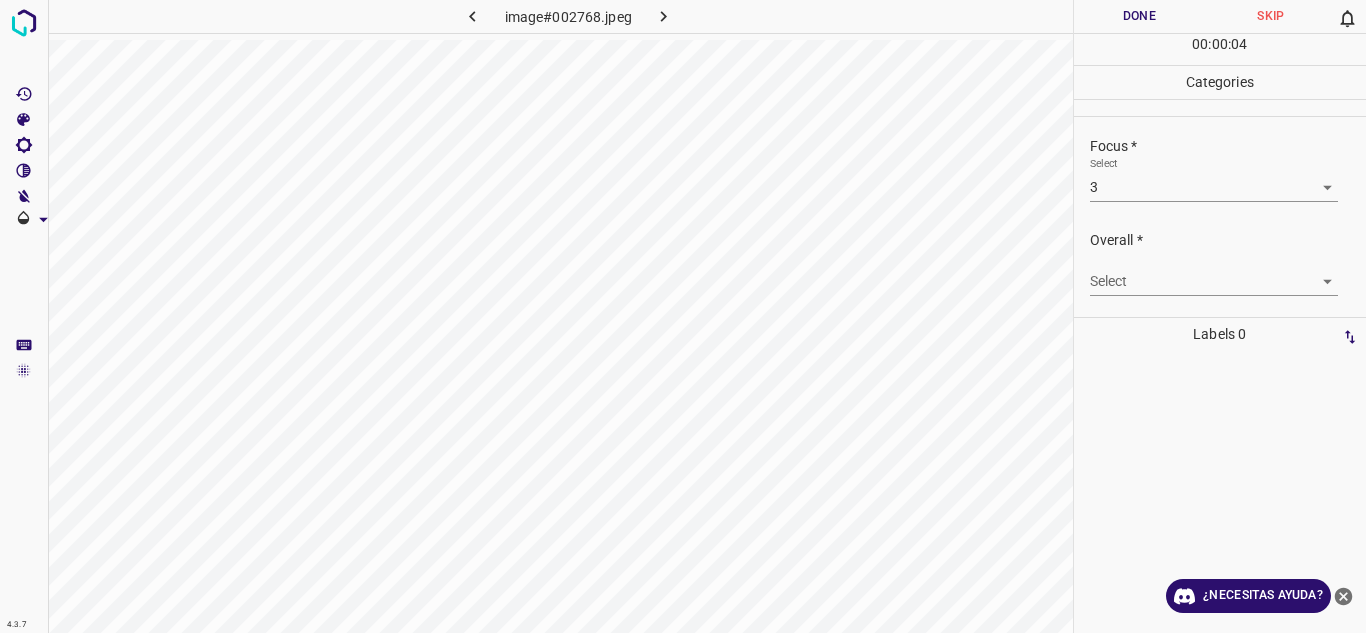 click on "4.3.7 image#002768.jpeg Done Skip 0 00   : 00   : 04   Categories Lighting *  Select 3 3 Focus *  Select 3 3 Overall *  Select ​ Labels   0 Categories 1 Lighting 2 Focus 3 Overall Tools Space Change between modes (Draw & Edit) I Auto labeling R Restore zoom M Zoom in N Zoom out Delete Delete selecte label Filters Z Restore filters X Saturation filter C Brightness filter V Contrast filter B Gray scale filter General O Download ¿Necesitas ayuda? Texto original Valora esta traducción Tu opinión servirá para ayudar a mejorar el Traductor de Google - Texto - Esconder - Borrar" at bounding box center [683, 316] 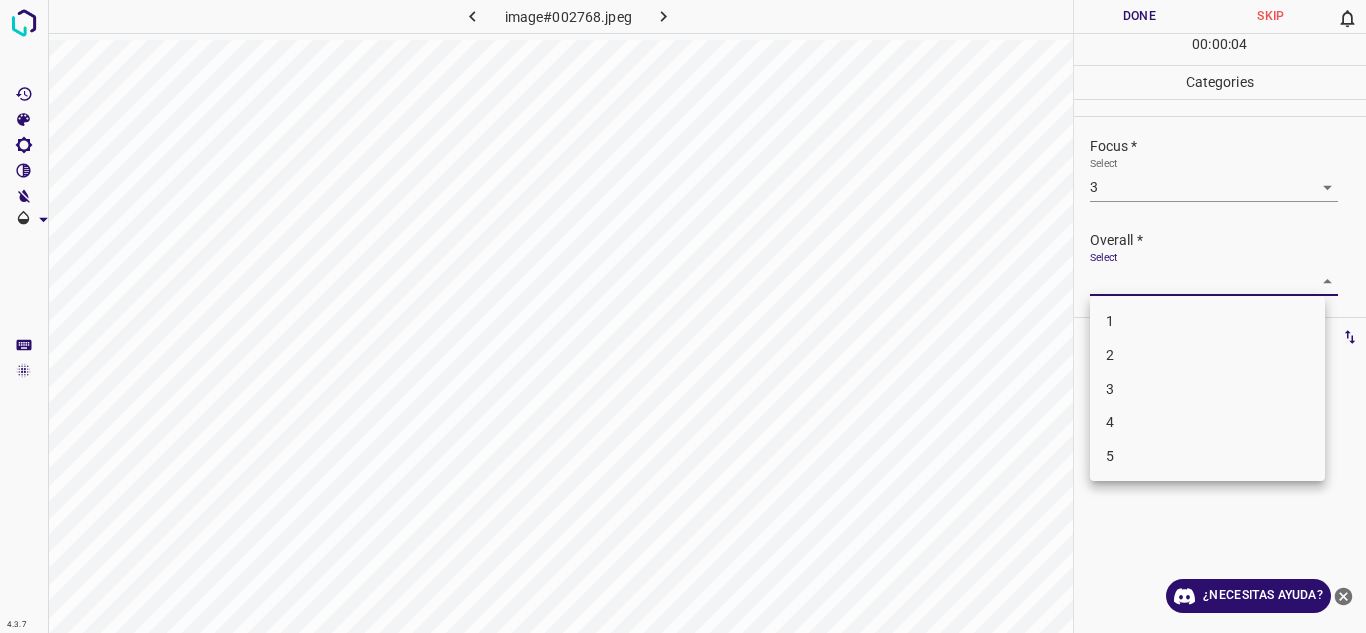 click on "3" at bounding box center [1207, 389] 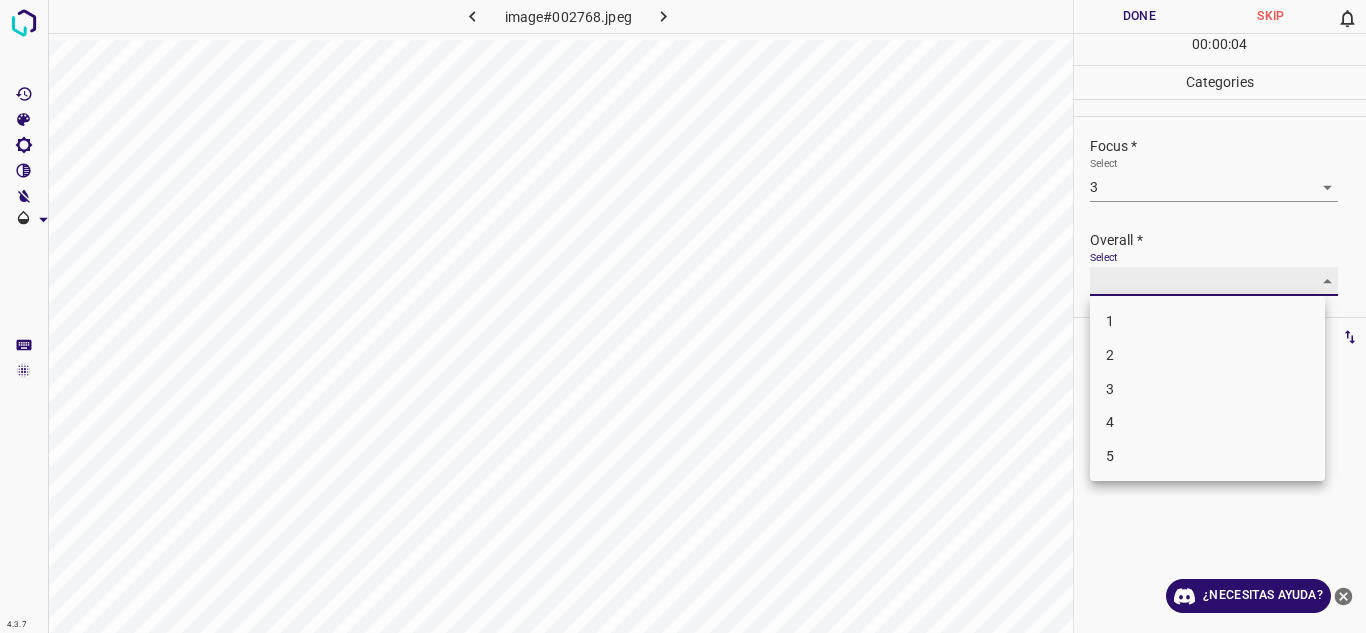 type on "3" 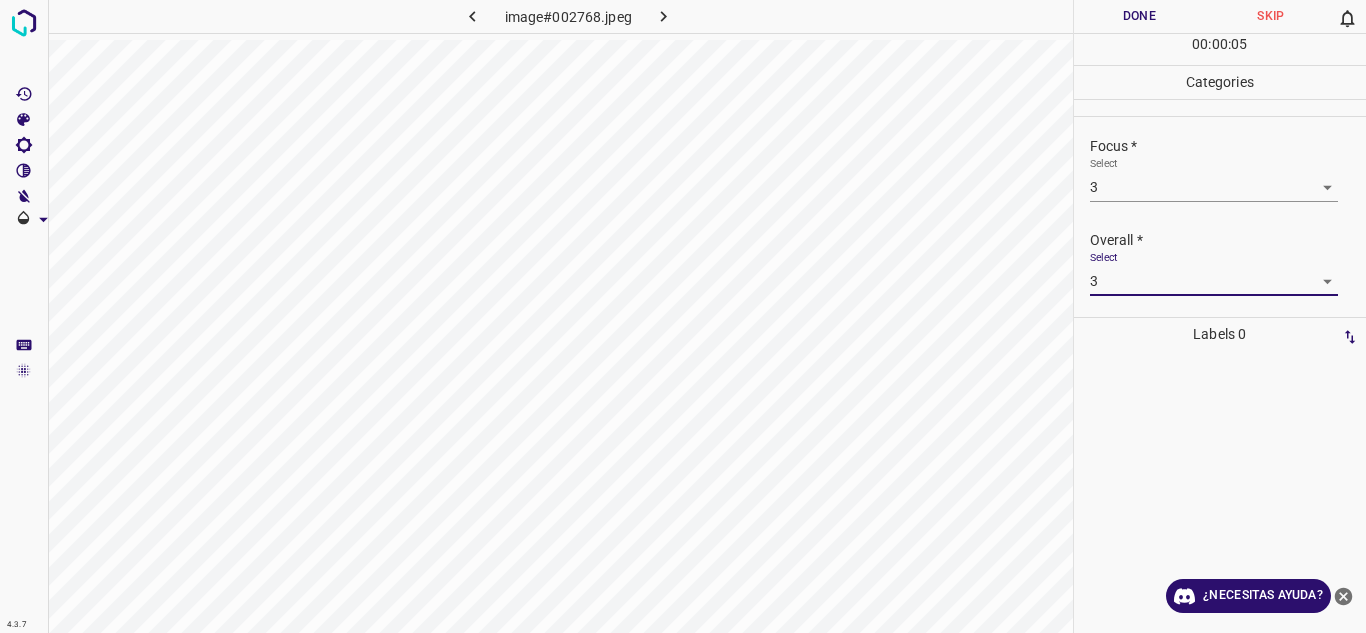 click on "Overall *" at bounding box center [1228, 240] 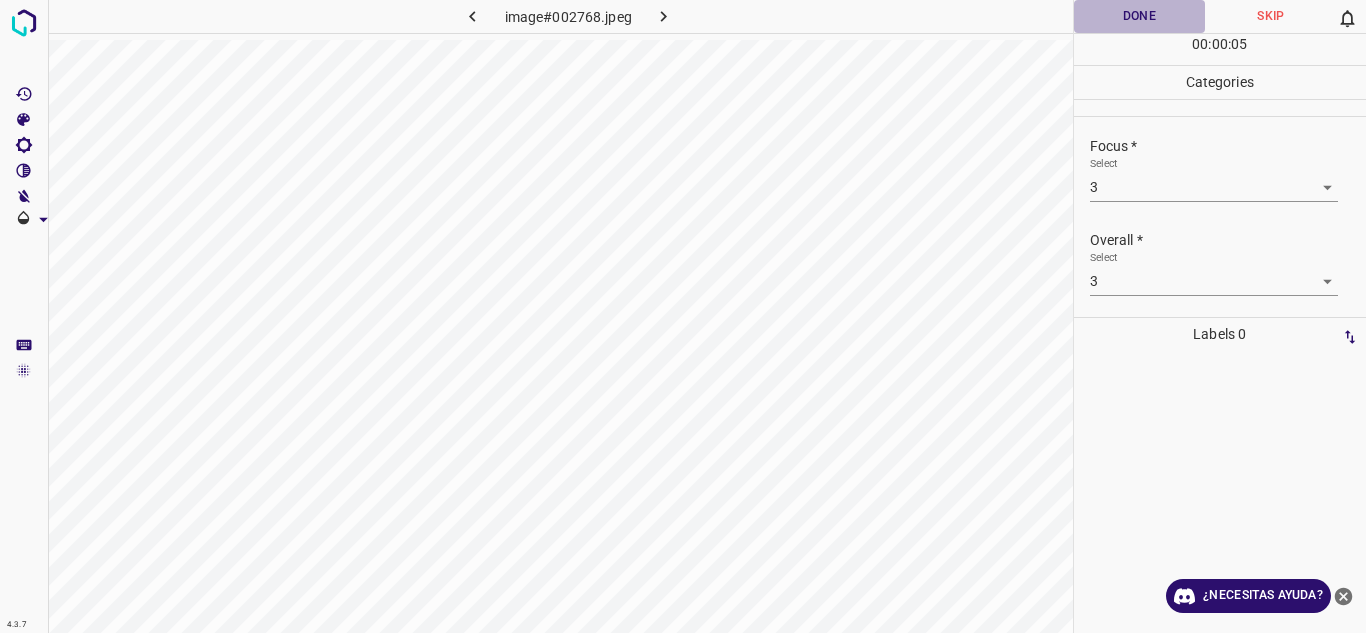 click on "Done" at bounding box center (1140, 16) 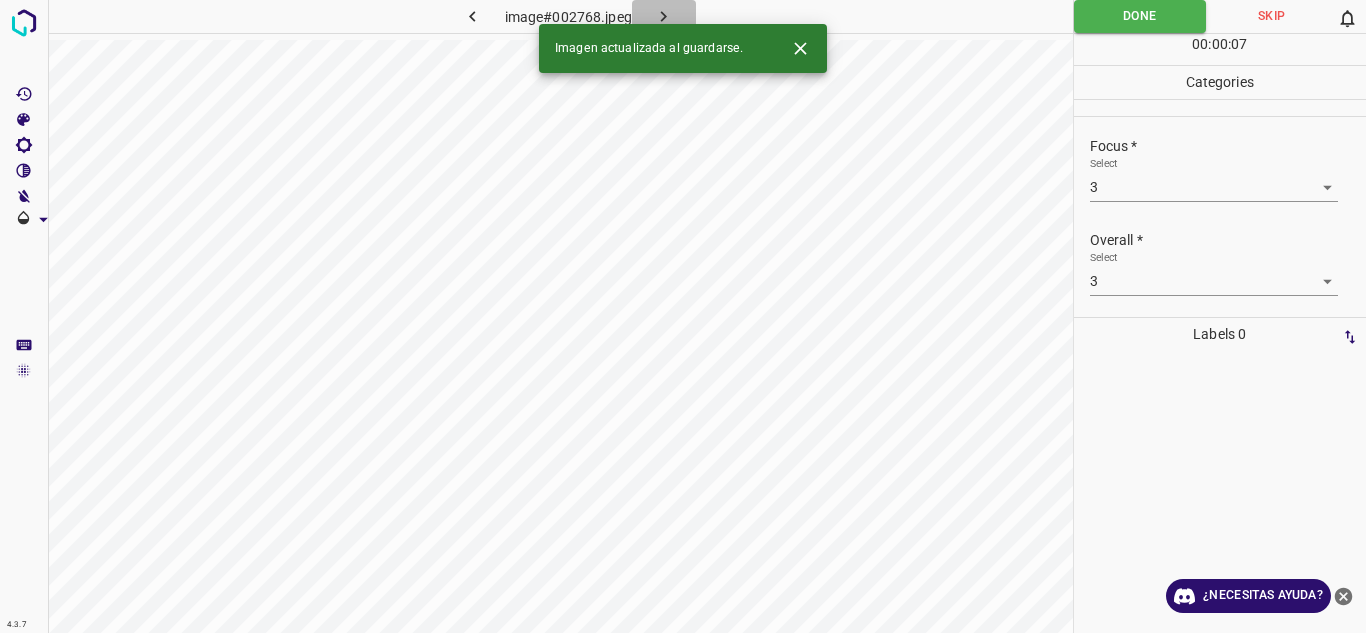 drag, startPoint x: 661, startPoint y: 14, endPoint x: 688, endPoint y: 2, distance: 29.546574 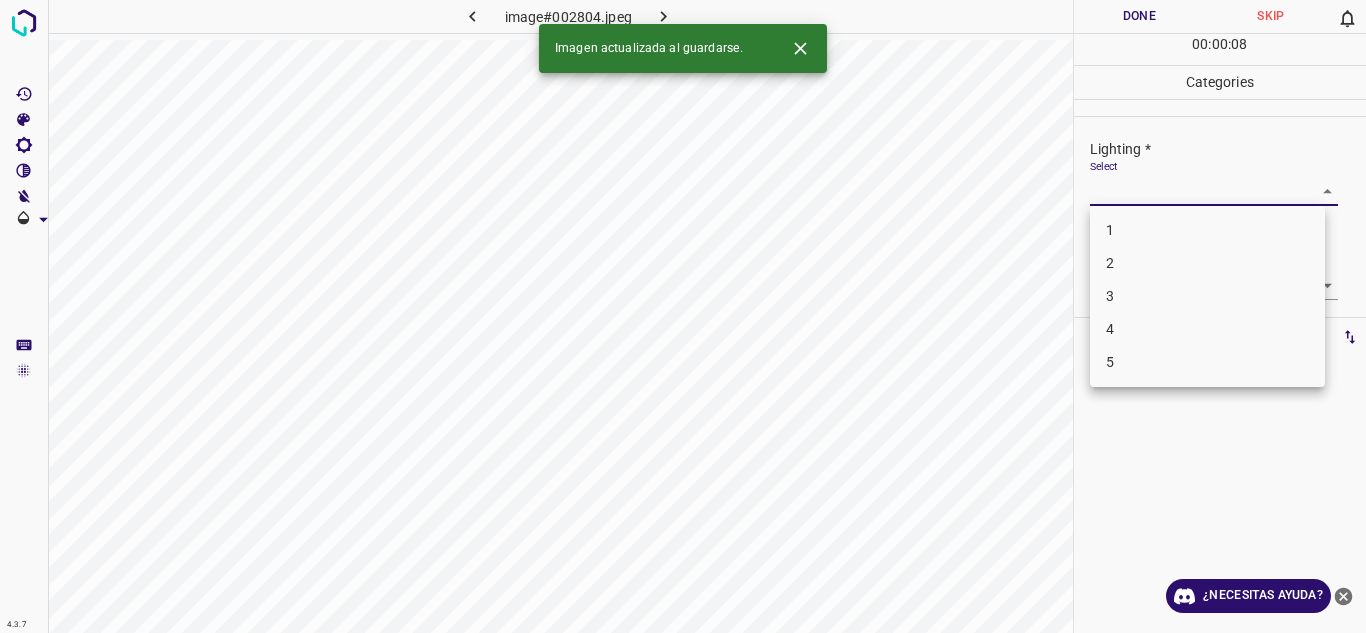 click on "4.3.7 image#002804.jpeg Done Skip 0 00   : 00   : 08   Categories Lighting *  Select ​ Focus *  Select ​ Overall *  Select ​ Labels   0 Categories 1 Lighting 2 Focus 3 Overall Tools Space Change between modes (Draw & Edit) I Auto labeling R Restore zoom M Zoom in N Zoom out Delete Delete selecte label Filters Z Restore filters X Saturation filter C Brightness filter V Contrast filter B Gray scale filter General O Download Imagen actualizada al guardarse. ¿Necesitas ayuda? Texto original Valora esta traducción Tu opinión servirá para ayudar a mejorar el Traductor de Google - Texto - Esconder - Borrar 1 2 3 4 5" at bounding box center (683, 316) 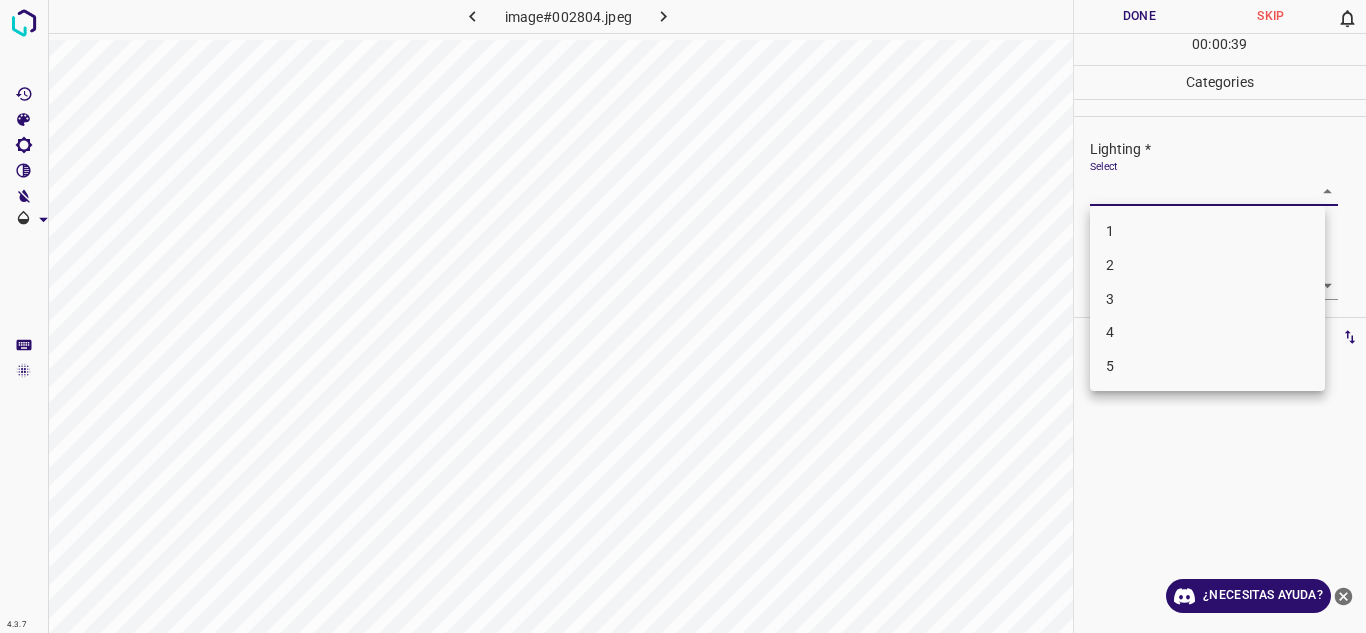 click on "3" at bounding box center (1207, 299) 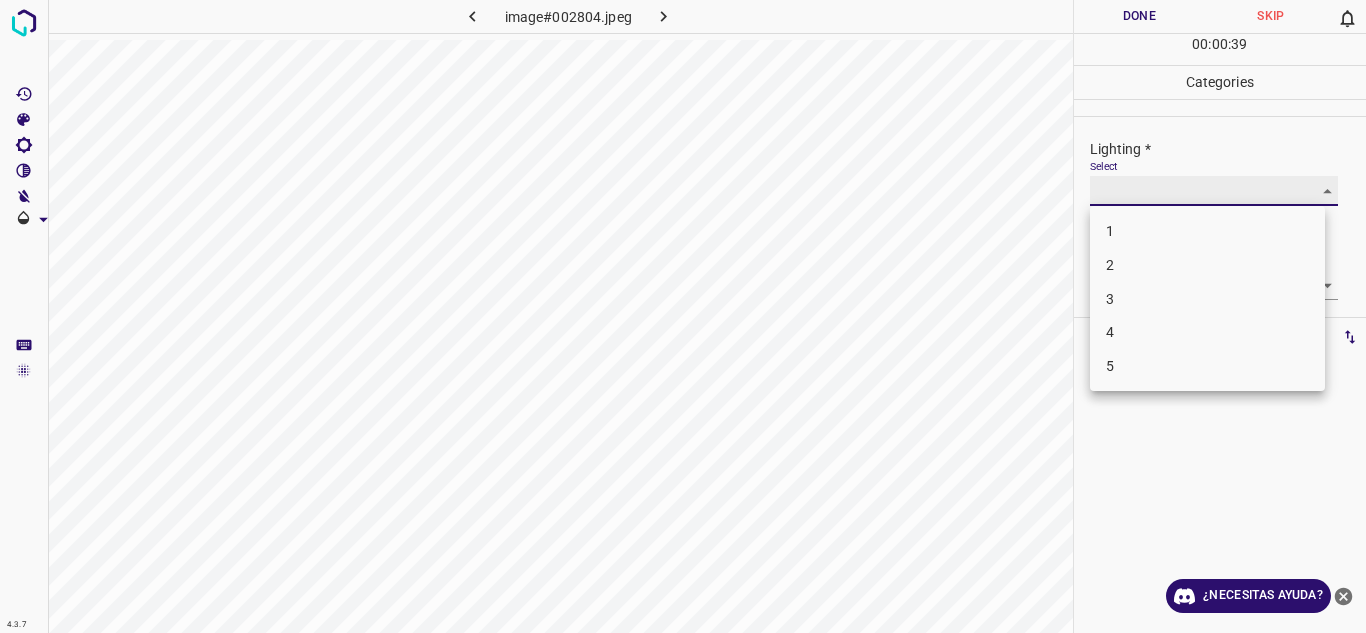 type on "3" 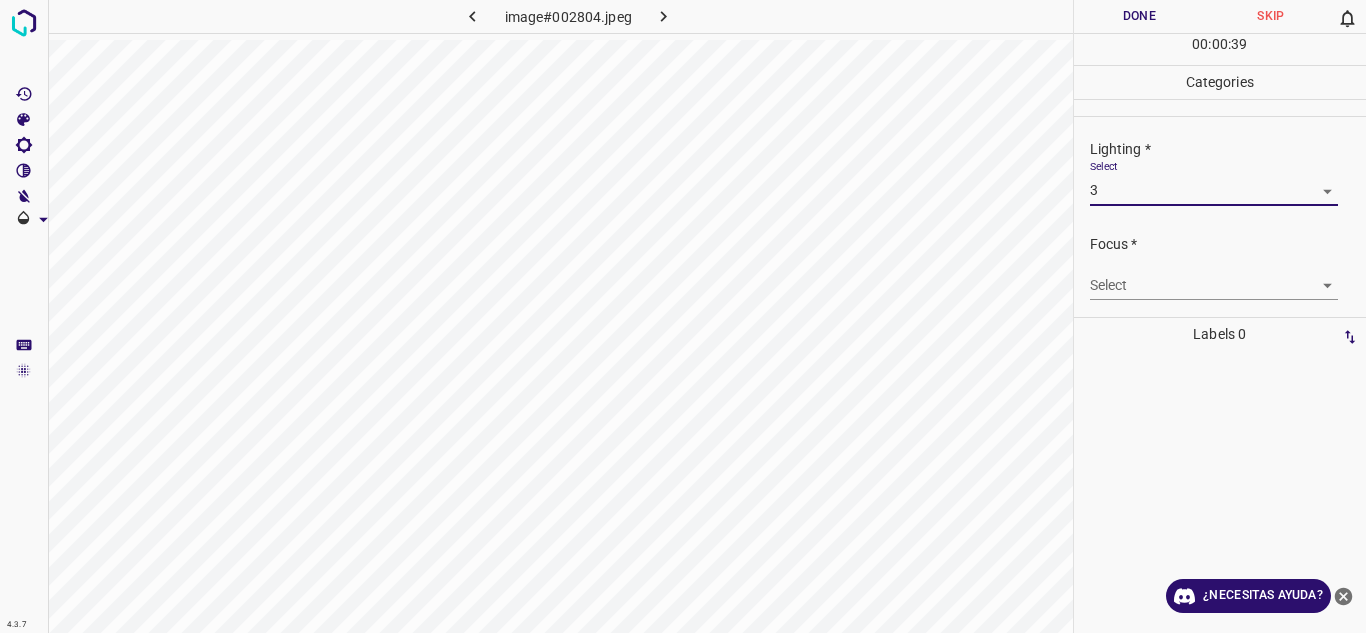 click on "4.3.7 image#002804.jpeg Done Skip 0 00   : 00   : 39   Categories Lighting *  Select 3 3 Focus *  Select ​ Overall *  Select ​ Labels   0 Categories 1 Lighting 2 Focus 3 Overall Tools Space Change between modes (Draw & Edit) I Auto labeling R Restore zoom M Zoom in N Zoom out Delete Delete selecte label Filters Z Restore filters X Saturation filter C Brightness filter V Contrast filter B Gray scale filter General O Download ¿Necesitas ayuda? Texto original Valora esta traducción Tu opinión servirá para ayudar a mejorar el Traductor de Google - Texto - Esconder - Borrar 1 2 3 4 5" at bounding box center [683, 316] 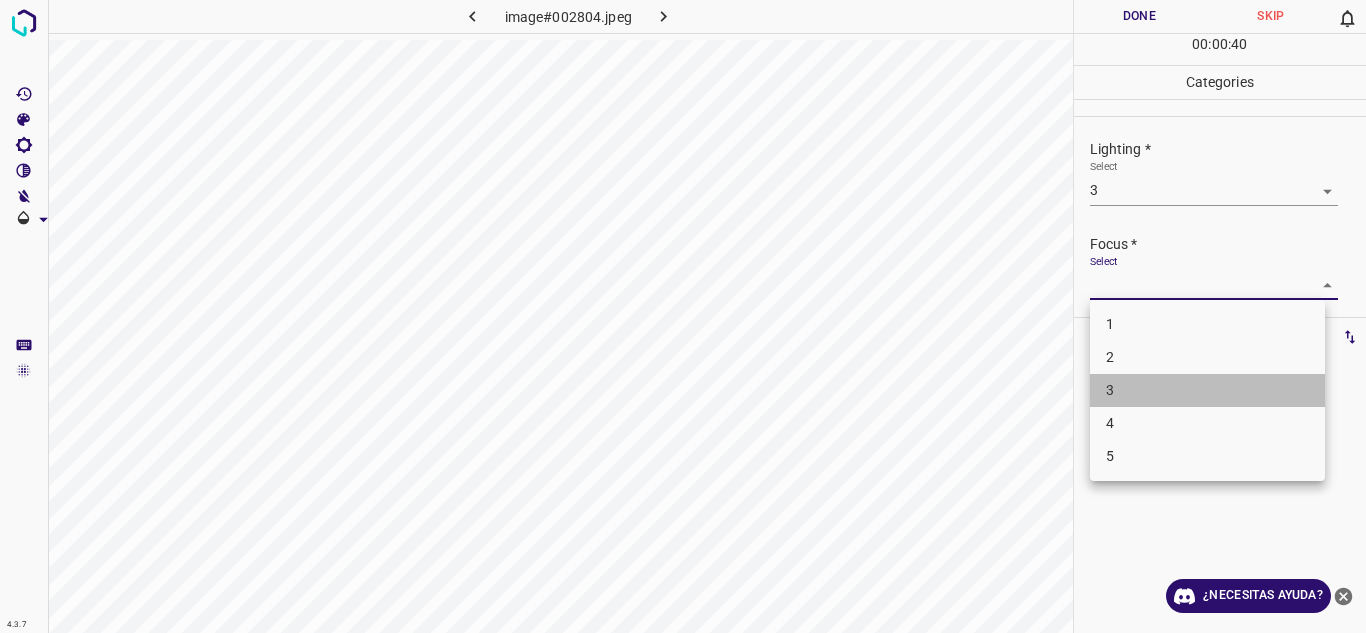 click on "3" at bounding box center (1207, 390) 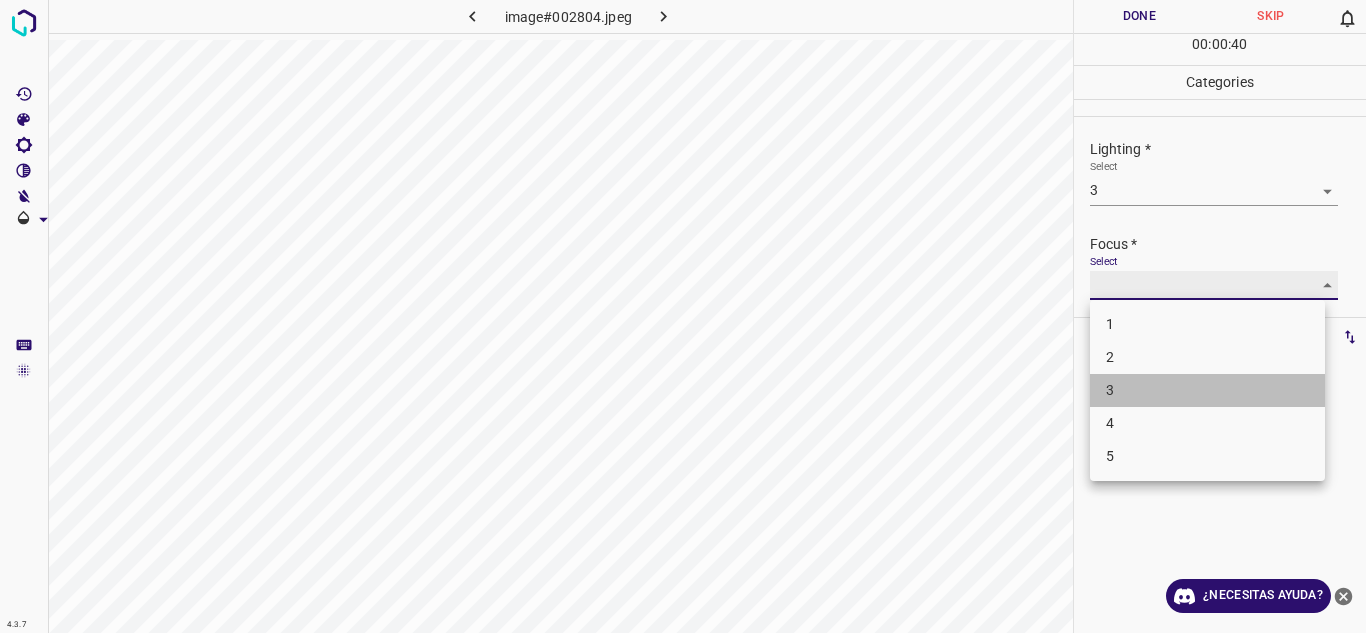type on "3" 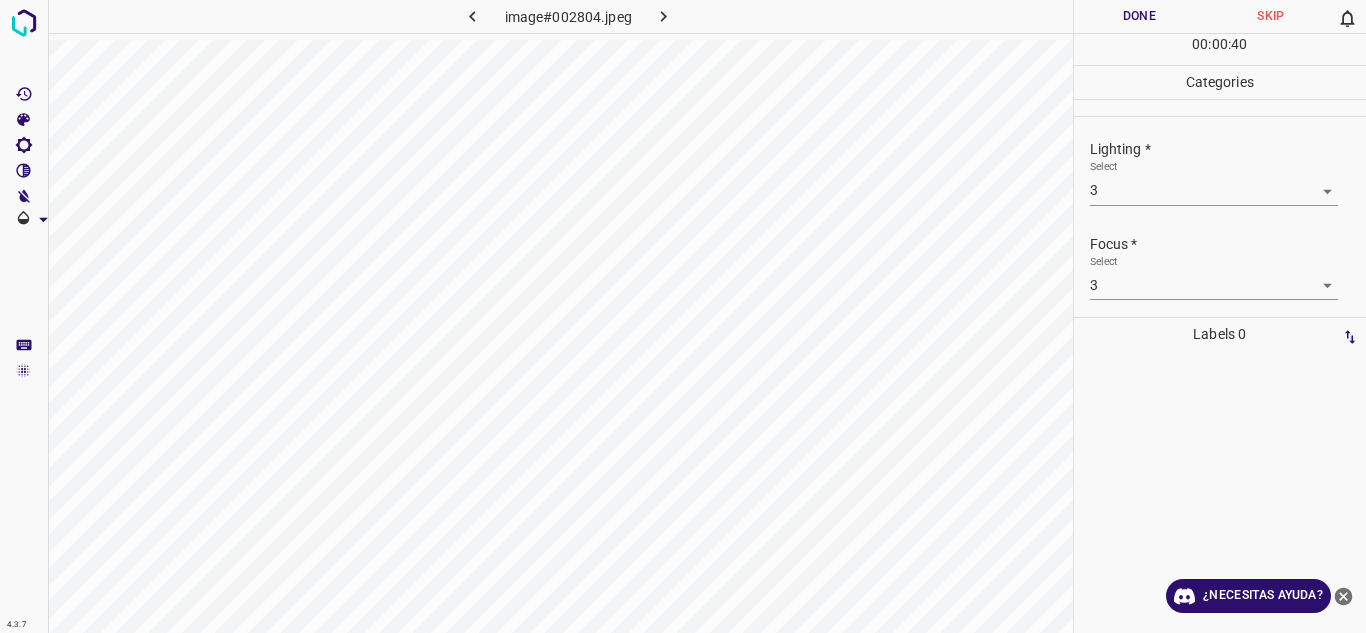 click on "Select 3 3" at bounding box center [1214, 277] 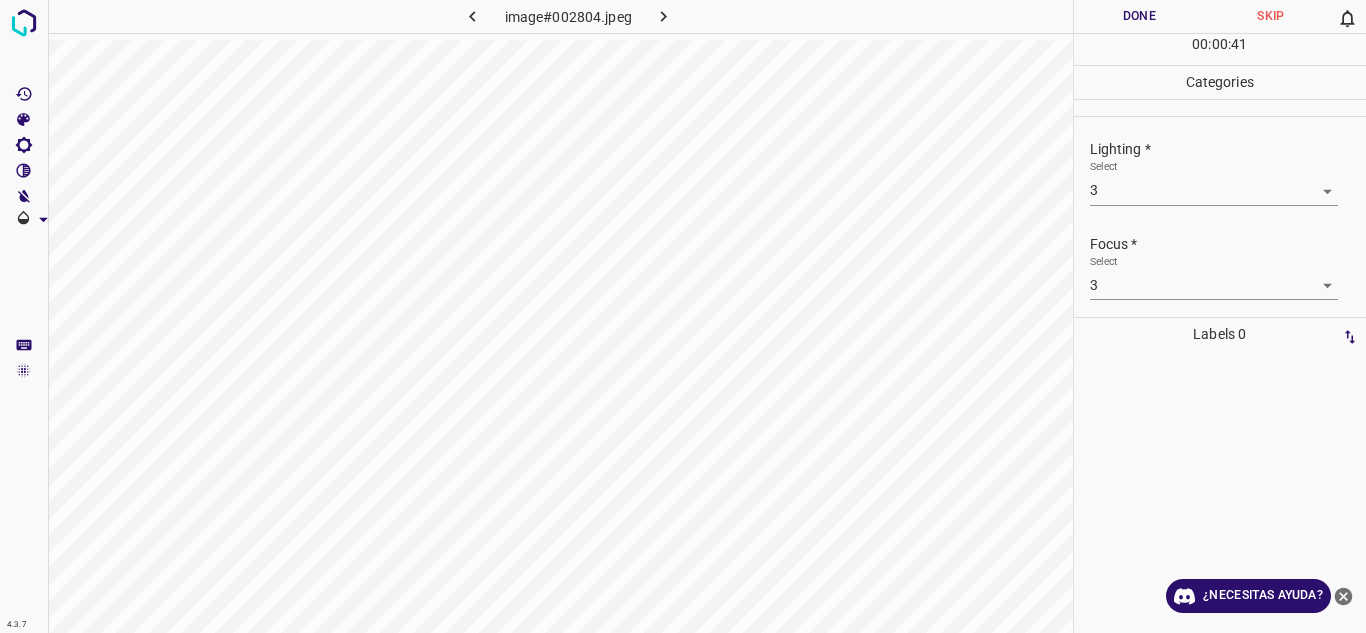 scroll, scrollTop: 98, scrollLeft: 0, axis: vertical 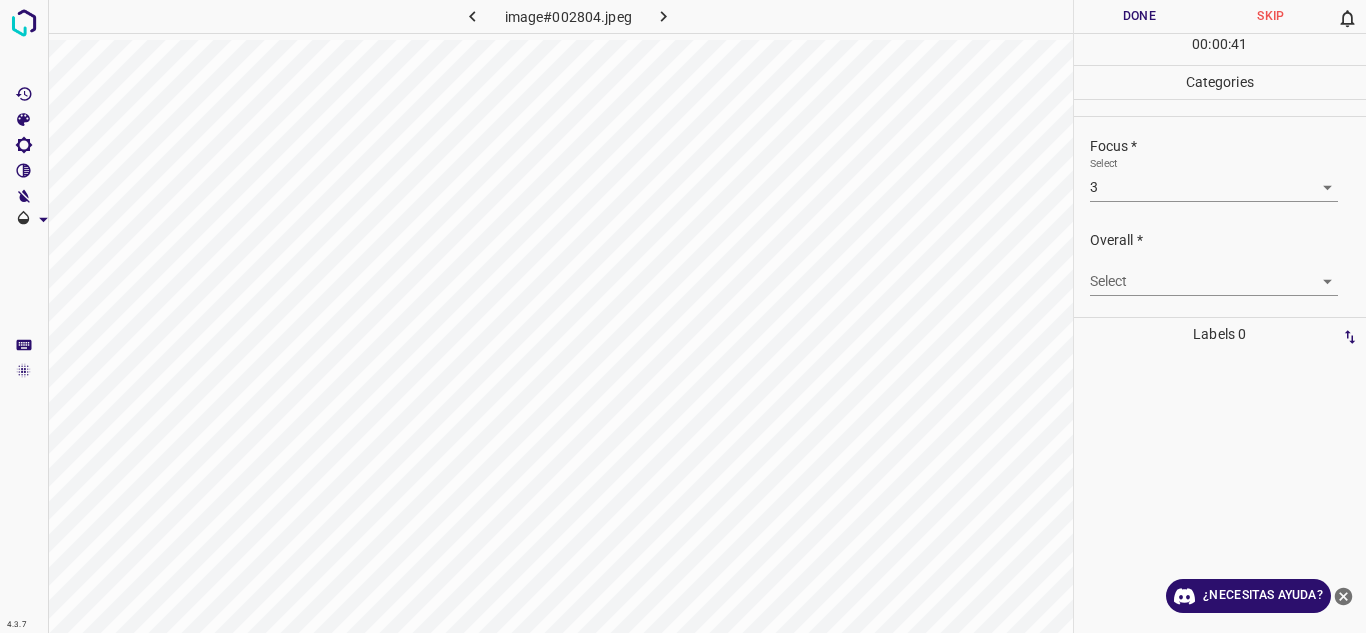 click on "4.3.7 image#002804.jpeg Done Skip 0 00   : 00   : 41   Categories Lighting *  Select 3 3 Focus *  Select 3 3 Overall *  Select ​ Labels   0 Categories 1 Lighting 2 Focus 3 Overall Tools Space Change between modes (Draw & Edit) I Auto labeling R Restore zoom M Zoom in N Zoom out Delete Delete selecte label Filters Z Restore filters X Saturation filter C Brightness filter V Contrast filter B Gray scale filter General O Download ¿Necesitas ayuda? Texto original Valora esta traducción Tu opinión servirá para ayudar a mejorar el Traductor de Google - Texto - Esconder - Borrar" at bounding box center (683, 316) 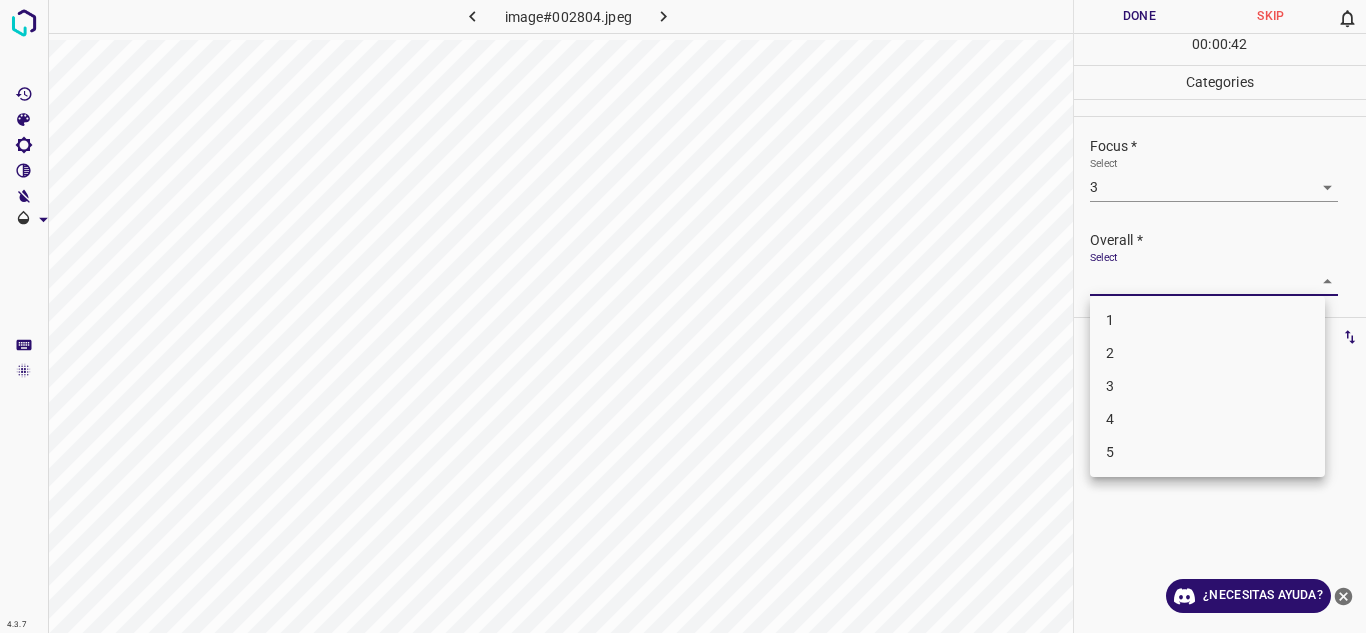 click on "3" at bounding box center [1207, 386] 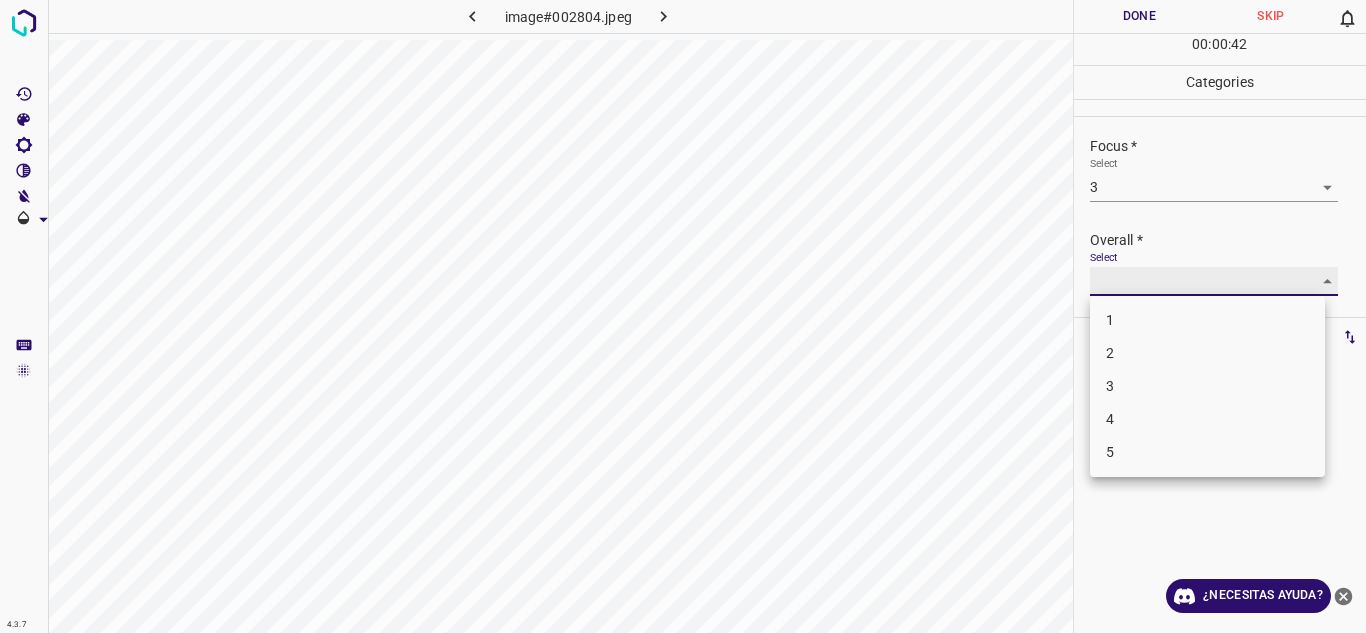 type on "3" 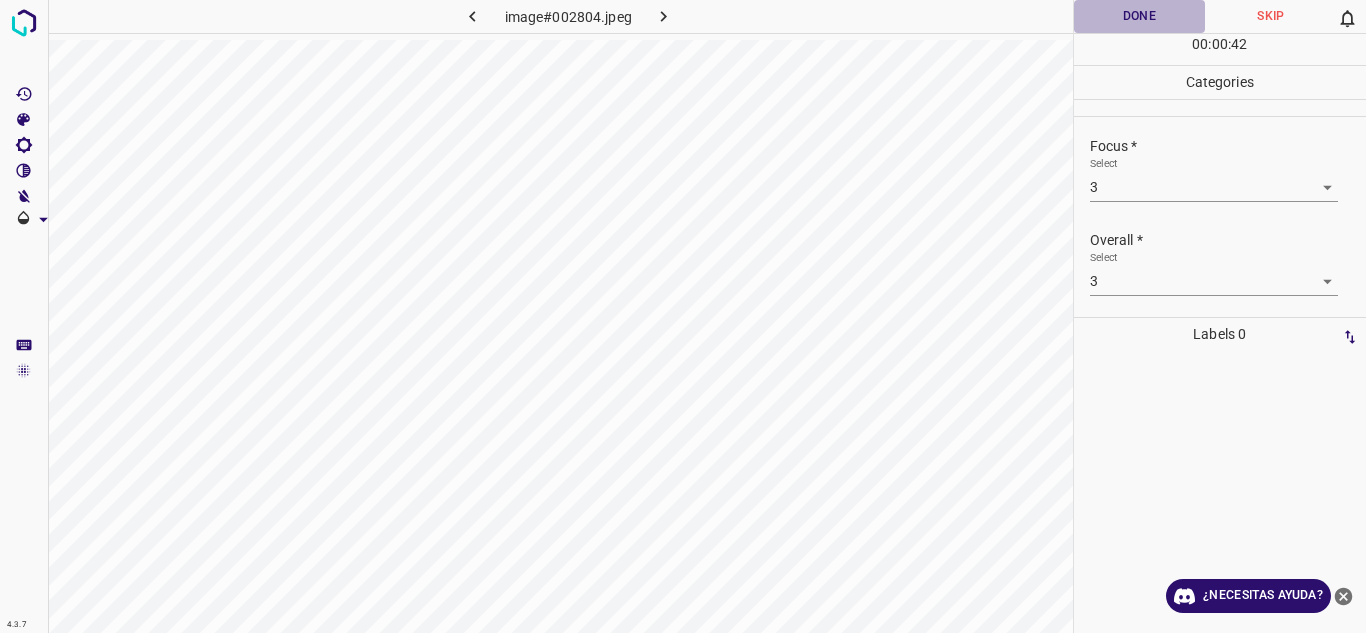 click on "Done" at bounding box center (1140, 16) 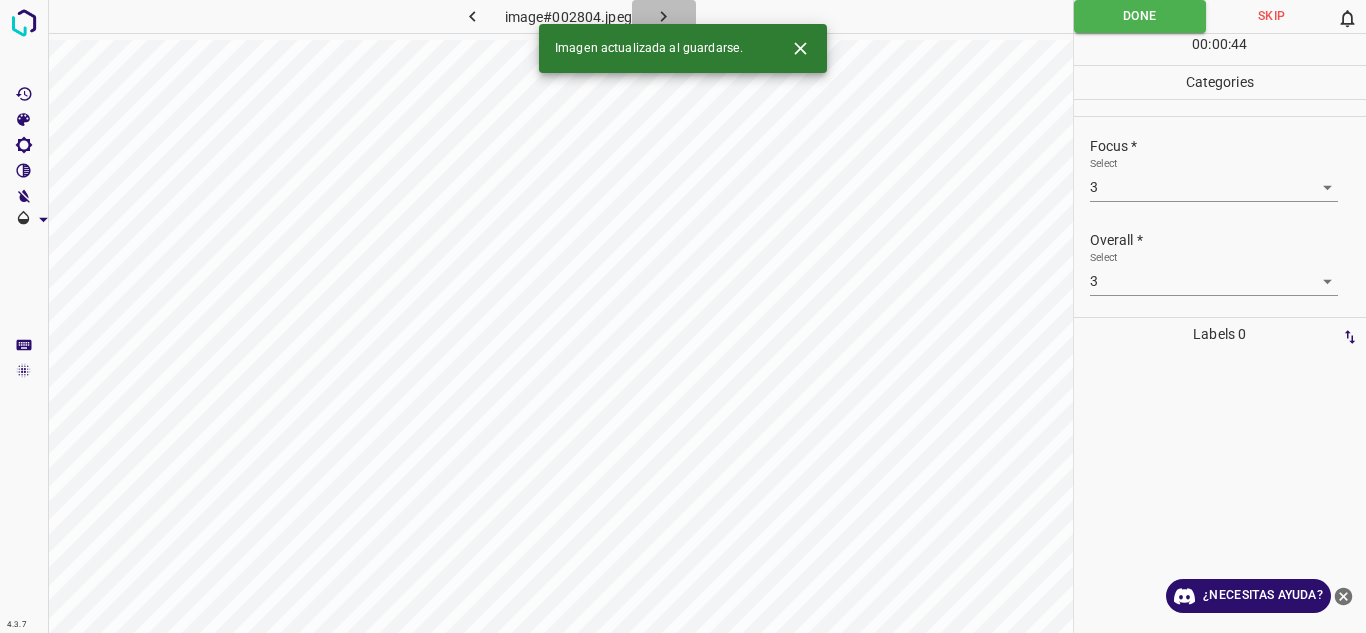 click at bounding box center [664, 16] 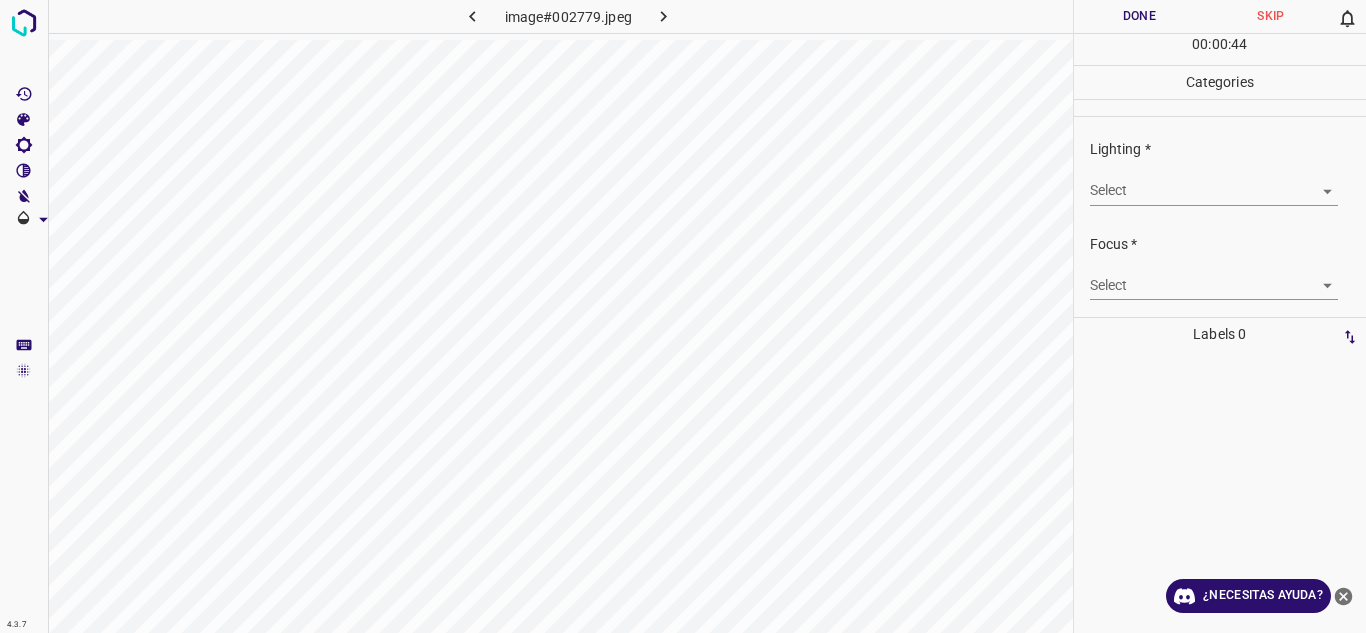 click on "4.3.7 image#002779.jpeg Done Skip 0 00   : 00   : 44   Categories Lighting *  Select ​ Focus *  Select ​ Overall *  Select ​ Labels   0 Categories 1 Lighting 2 Focus 3 Overall Tools Space Change between modes (Draw & Edit) I Auto labeling R Restore zoom M Zoom in N Zoom out Delete Delete selecte label Filters Z Restore filters X Saturation filter C Brightness filter V Contrast filter B Gray scale filter General O Download ¿Necesitas ayuda? Texto original Valora esta traducción Tu opinión servirá para ayudar a mejorar el Traductor de Google - Texto - Esconder - Borrar" at bounding box center [683, 316] 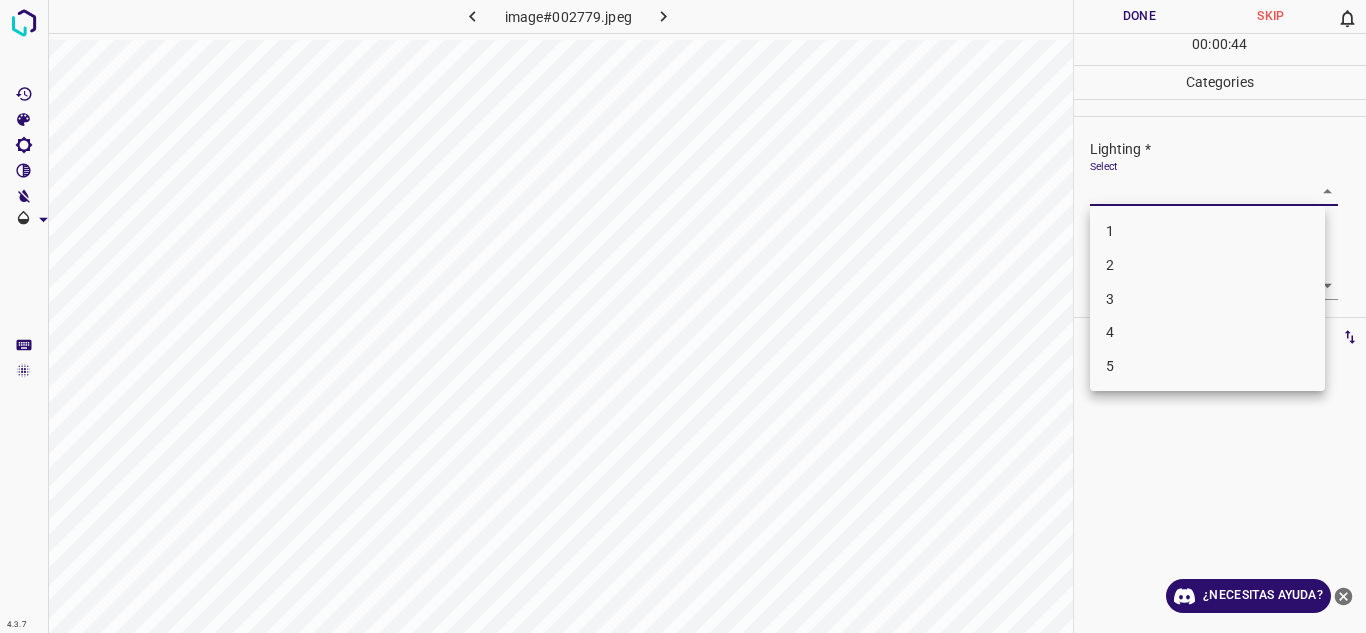 click on "3" at bounding box center [1207, 299] 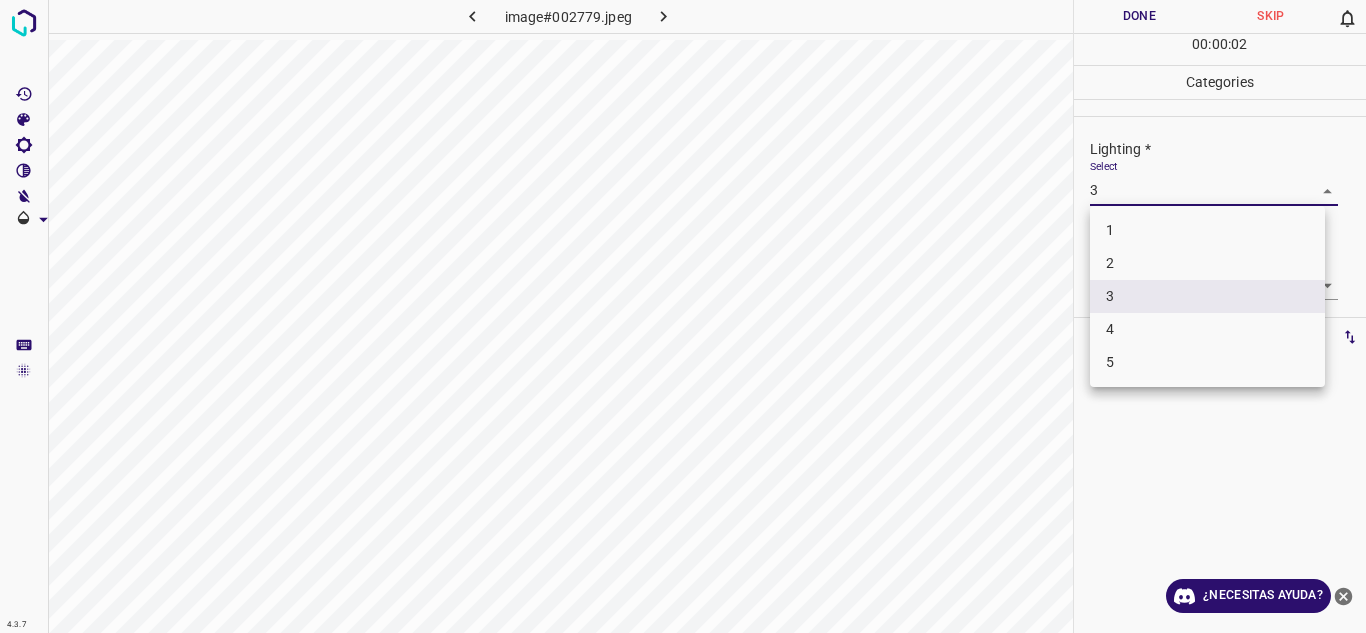 click on "4.3.7 image#002779.jpeg Done Skip 0 00   : 00   : 02   Categories Lighting *  Select 3 3 Focus *  Select ​ Overall *  Select ​ Labels   0 Categories 1 Lighting 2 Focus 3 Overall Tools Space Change between modes (Draw & Edit) I Auto labeling R Restore zoom M Zoom in N Zoom out Delete Delete selecte label Filters Z Restore filters X Saturation filter C Brightness filter V Contrast filter B Gray scale filter General O Download ¿Necesitas ayuda? Texto original Valora esta traducción Tu opinión servirá para ayudar a mejorar el Traductor de Google - Texto - Esconder - Borrar 1 2 3 4 5" at bounding box center (683, 316) 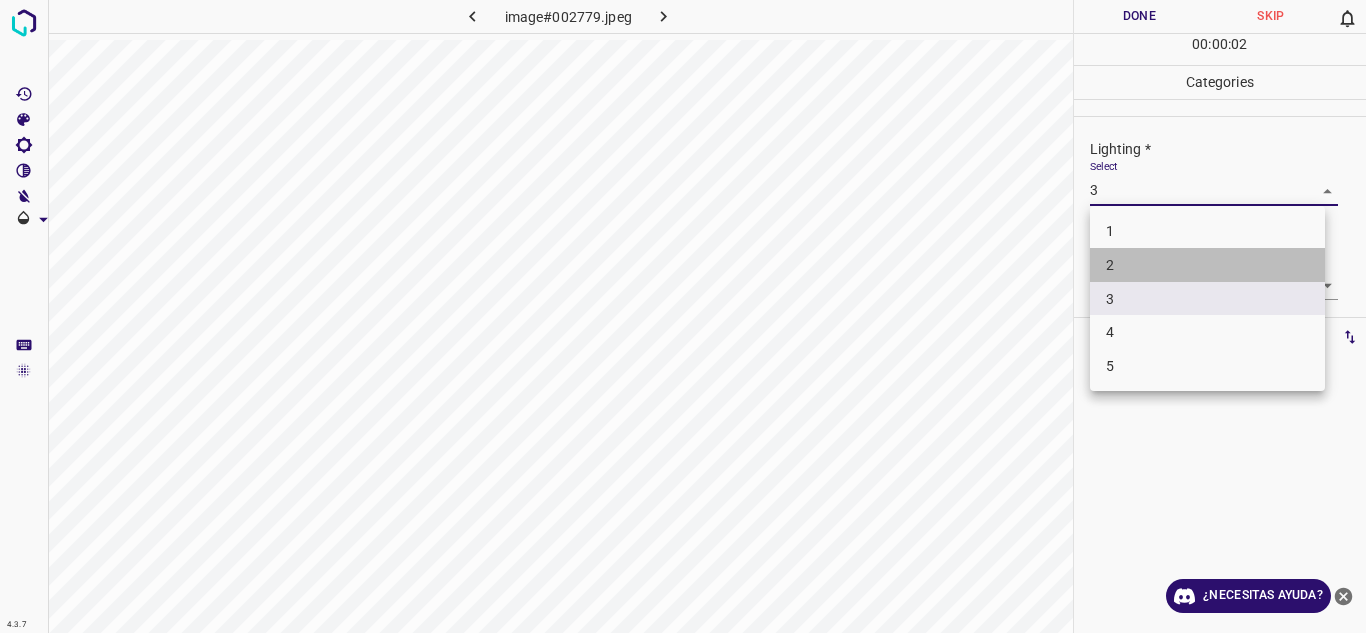 click on "2" at bounding box center (1207, 265) 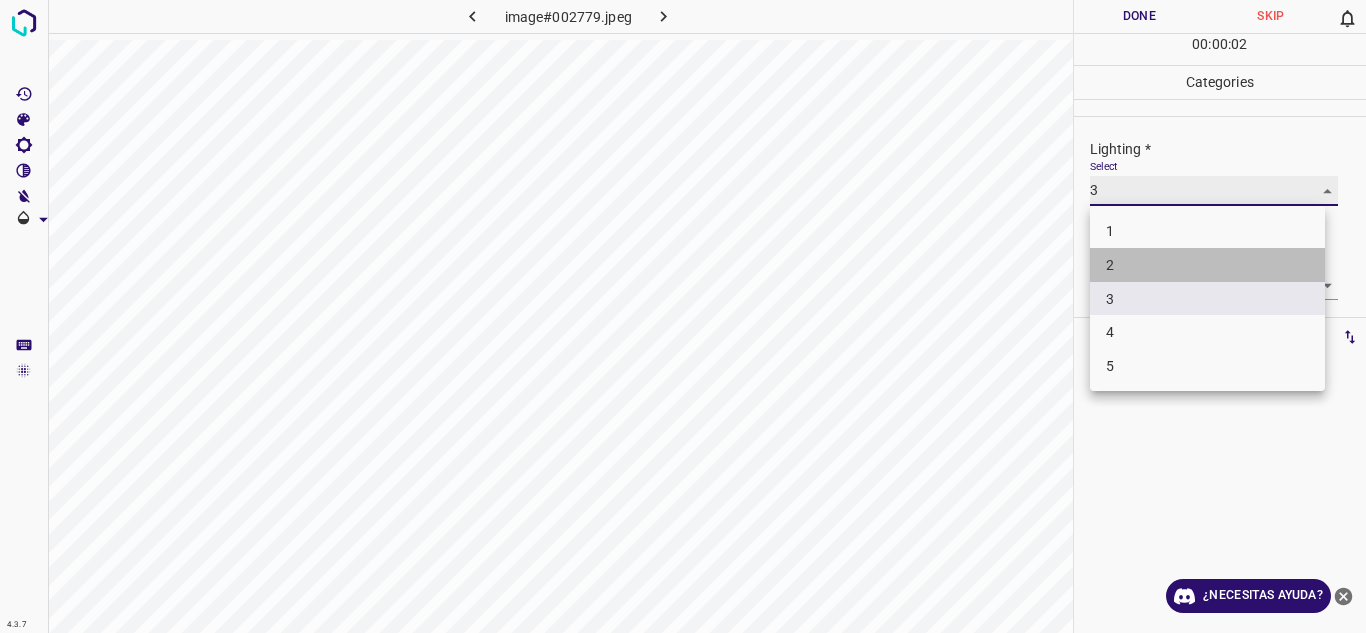 type on "2" 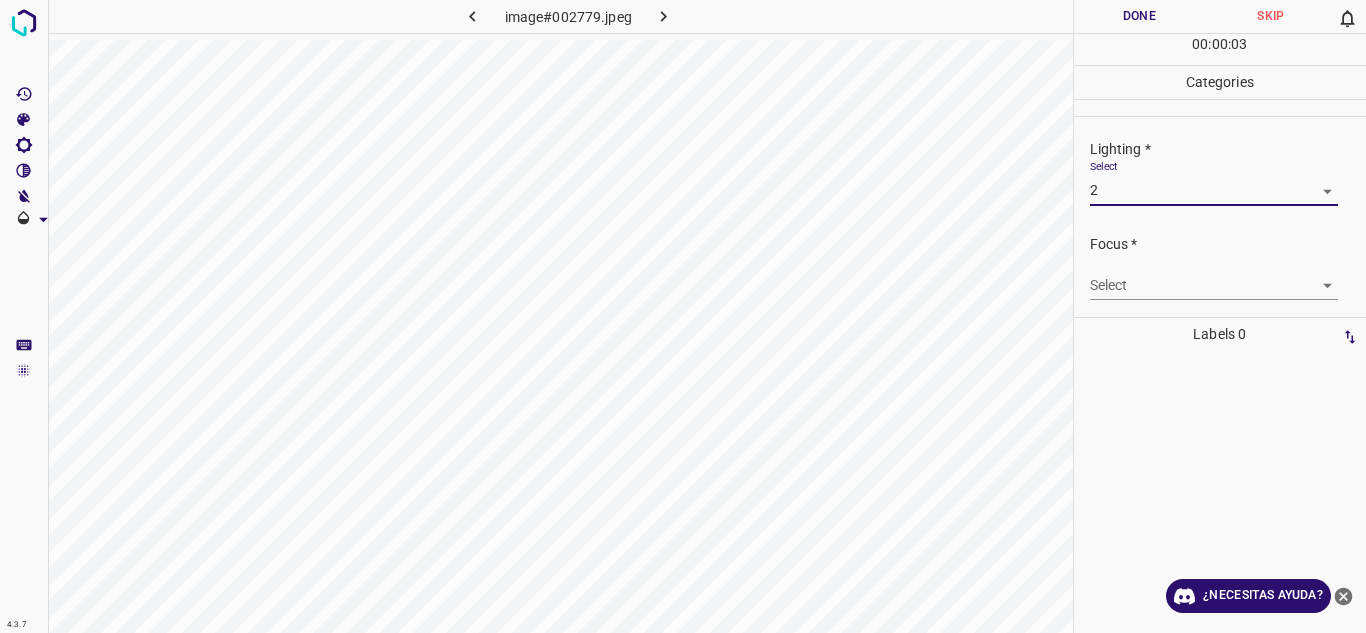 click on "4.3.7 image#002779.jpeg Done Skip 0 00   : 00   : 03   Categories Lighting *  Select 2 2 Focus *  Select ​ Overall *  Select ​ Labels   0 Categories 1 Lighting 2 Focus 3 Overall Tools Space Change between modes (Draw & Edit) I Auto labeling R Restore zoom M Zoom in N Zoom out Delete Delete selecte label Filters Z Restore filters X Saturation filter C Brightness filter V Contrast filter B Gray scale filter General O Download ¿Necesitas ayuda? Texto original Valora esta traducción Tu opinión servirá para ayudar a mejorar el Traductor de Google - Texto - Esconder - Borrar" at bounding box center (683, 316) 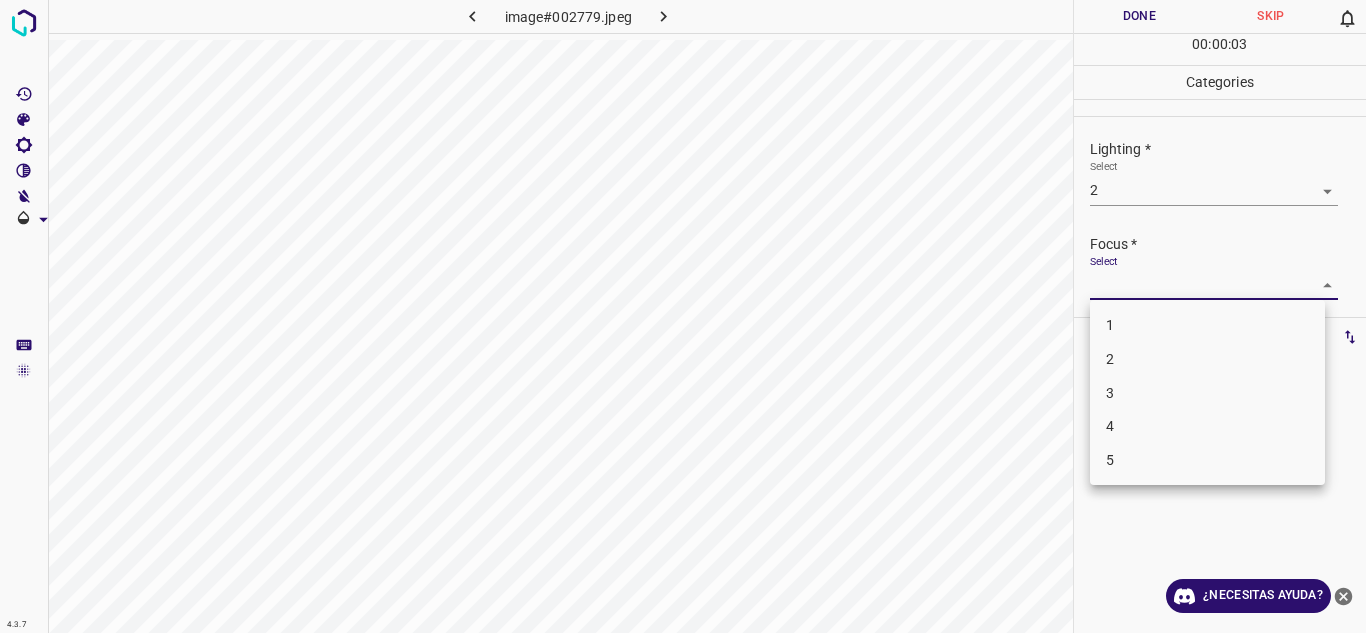 click on "3" at bounding box center [1207, 393] 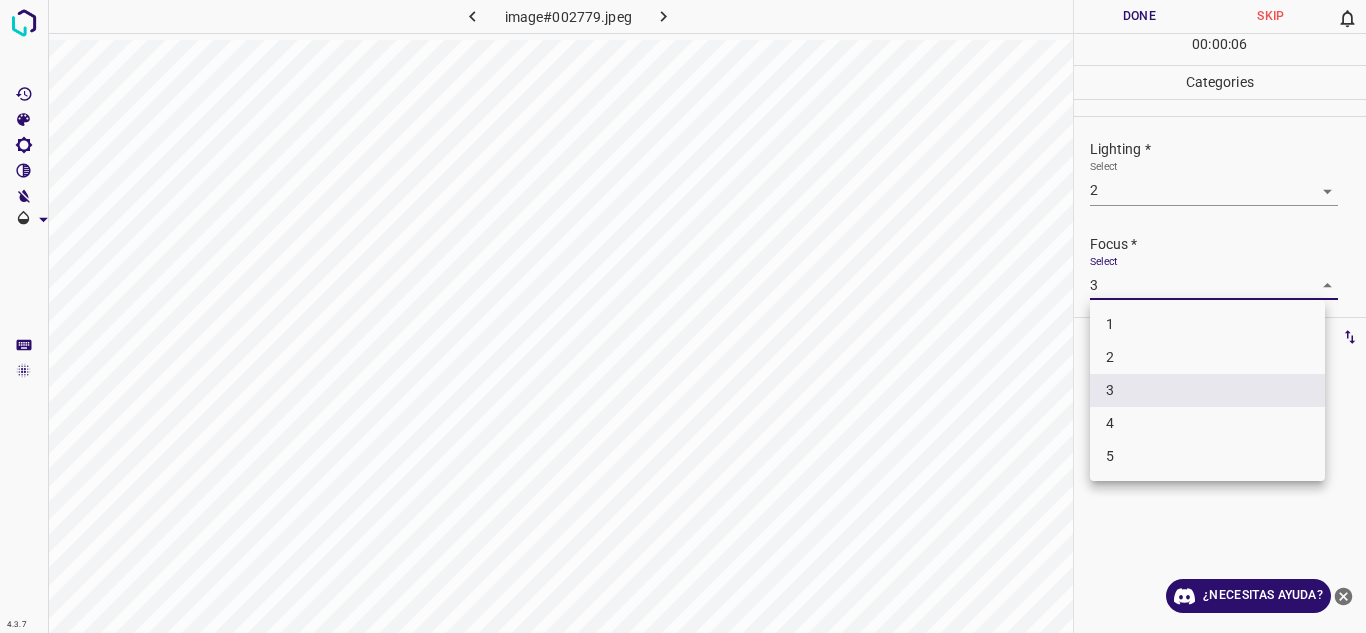 drag, startPoint x: 1158, startPoint y: 284, endPoint x: 1160, endPoint y: 299, distance: 15.132746 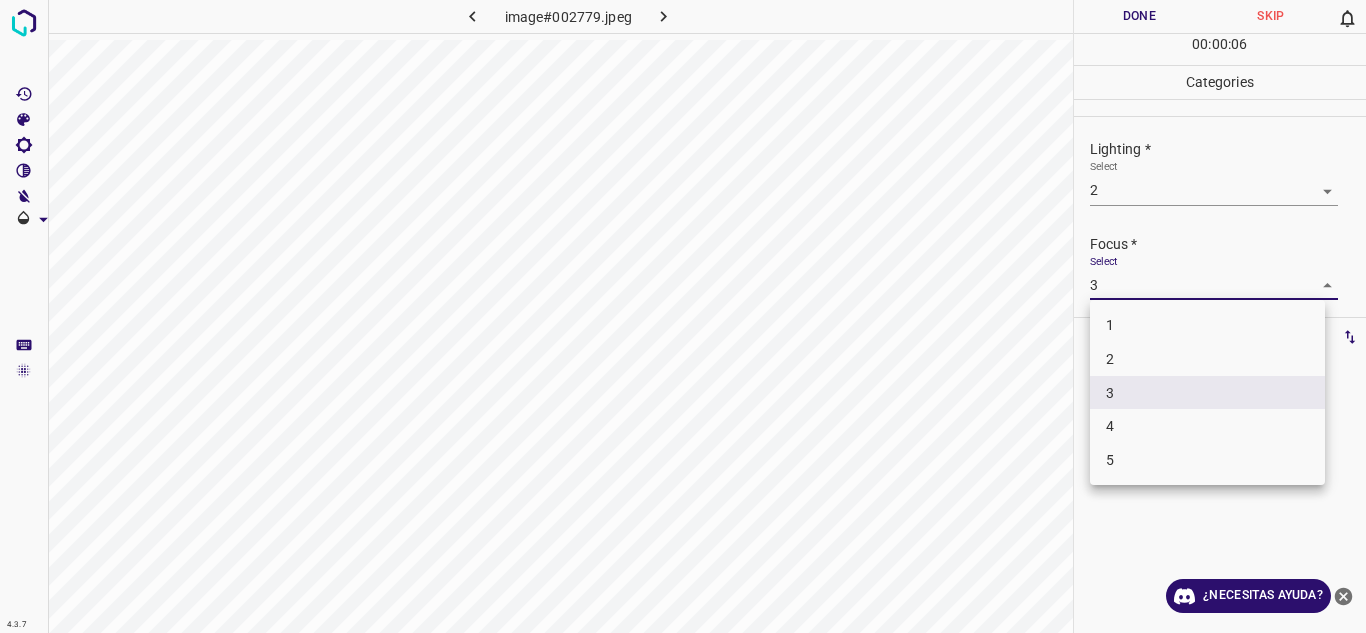 click on "2" at bounding box center [1207, 359] 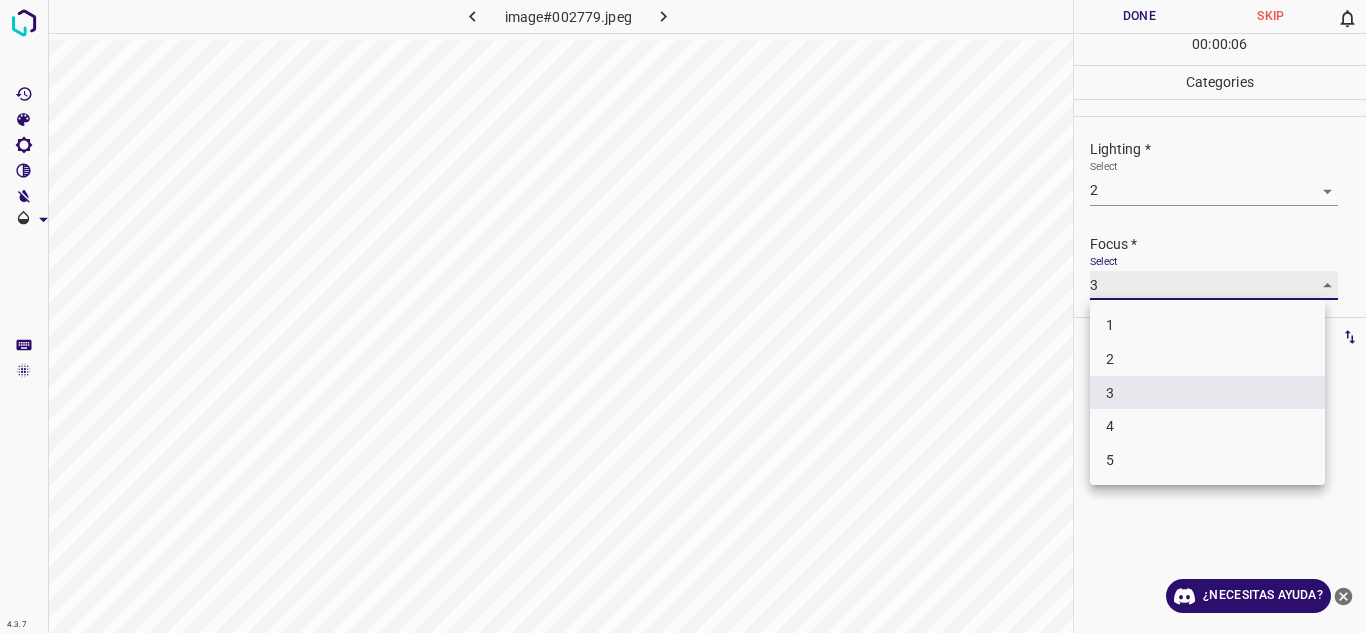 type on "2" 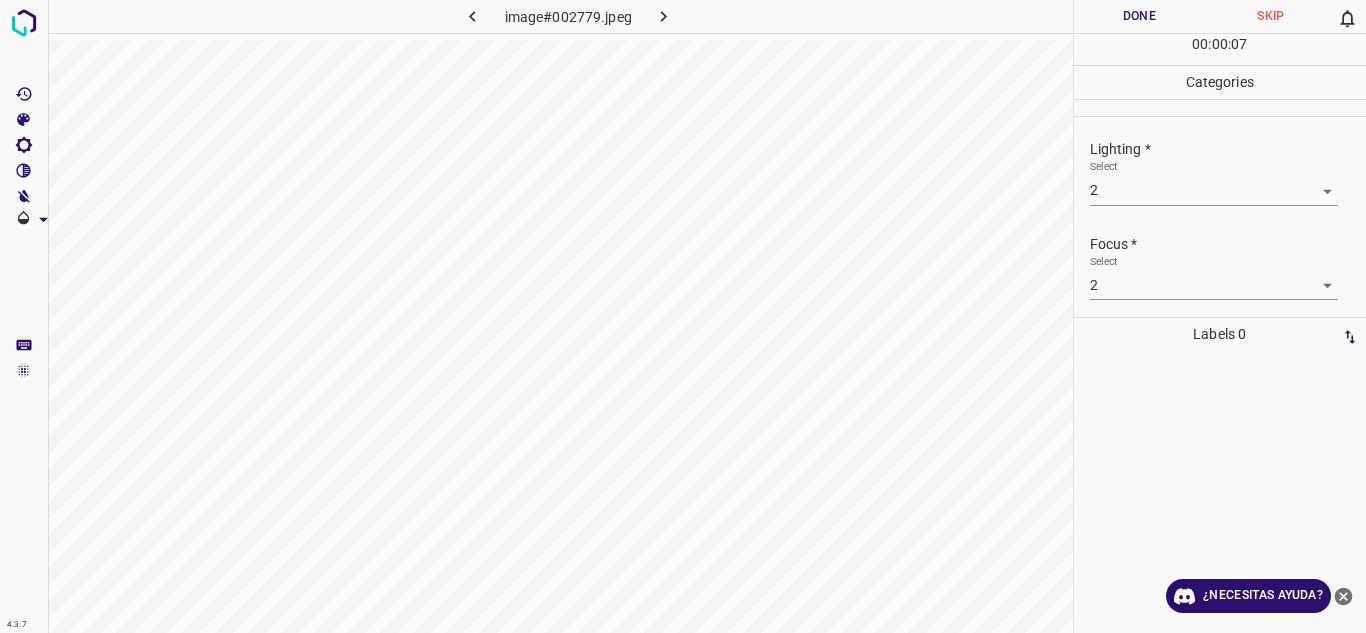 scroll, scrollTop: 98, scrollLeft: 0, axis: vertical 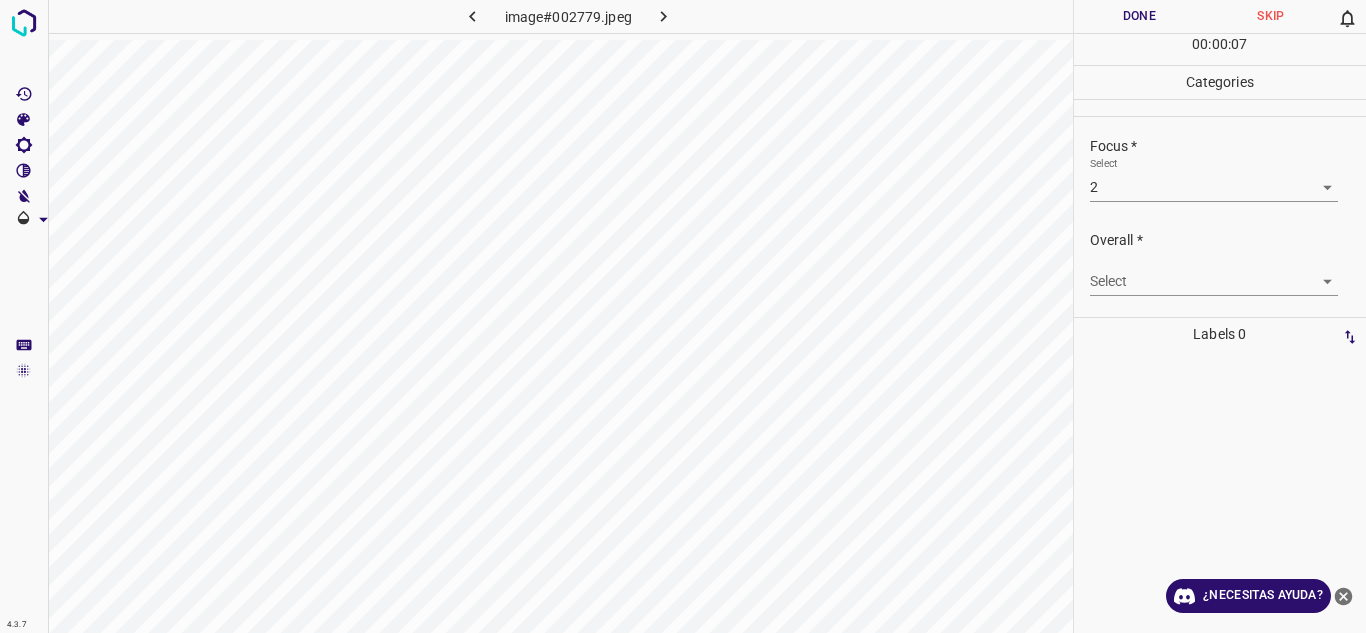click on "4.3.7 image#002779.jpeg Done Skip 0 00   : 00   : 07   Categories Lighting *  Select 2 2 Focus *  Select 2 2 Overall *  Select ​ Labels   0 Categories 1 Lighting 2 Focus 3 Overall Tools Space Change between modes (Draw & Edit) I Auto labeling R Restore zoom M Zoom in N Zoom out Delete Delete selecte label Filters Z Restore filters X Saturation filter C Brightness filter V Contrast filter B Gray scale filter General O Download ¿Necesitas ayuda? Texto original Valora esta traducción Tu opinión servirá para ayudar a mejorar el Traductor de Google - Texto - Esconder - Borrar" at bounding box center (683, 316) 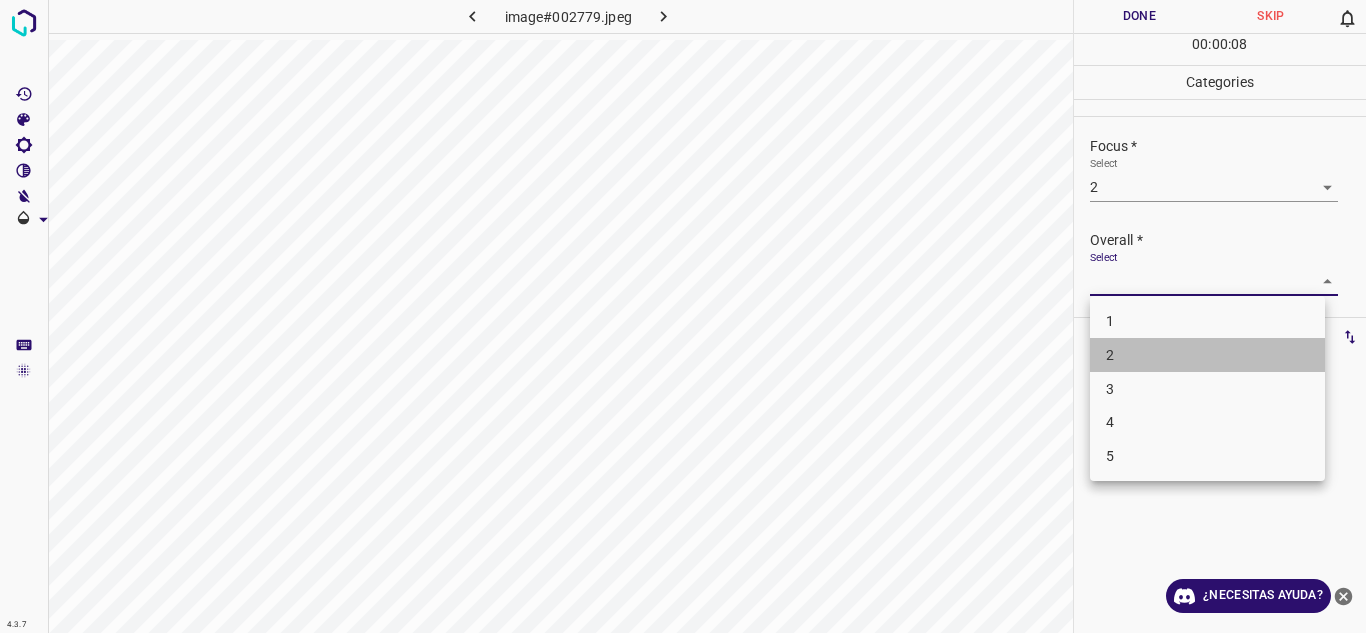drag, startPoint x: 1137, startPoint y: 366, endPoint x: 1132, endPoint y: 341, distance: 25.495098 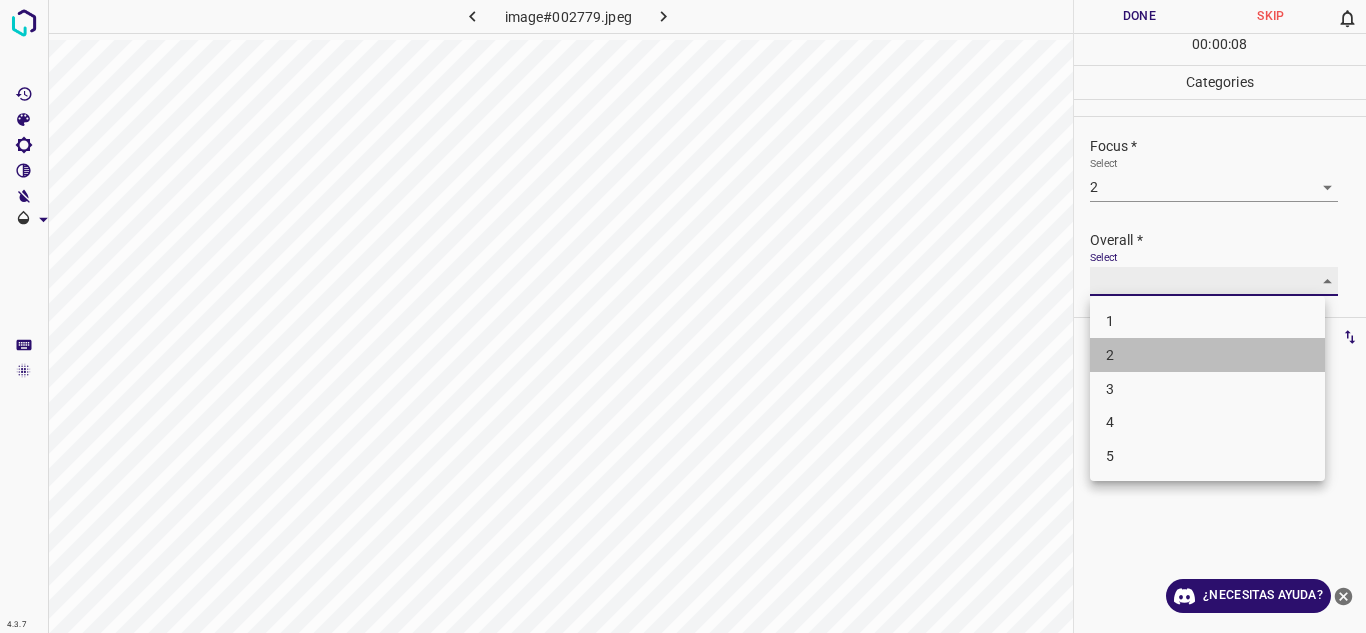 type on "2" 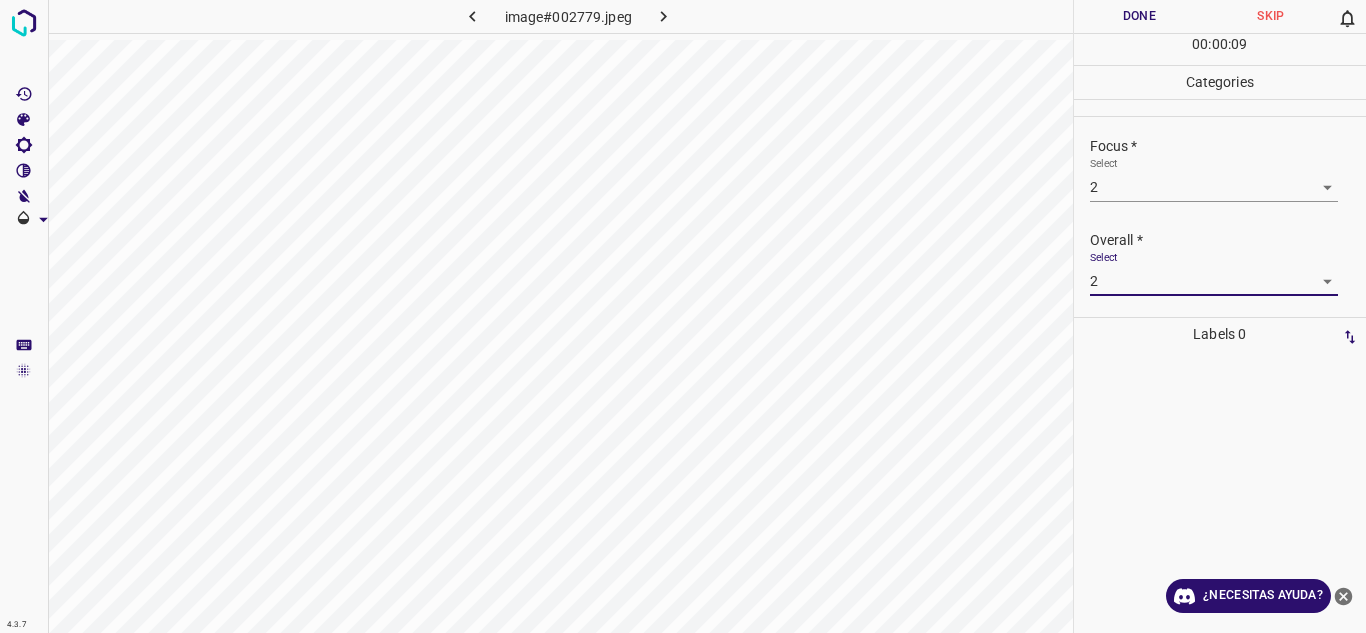 click on "Done" at bounding box center (1140, 16) 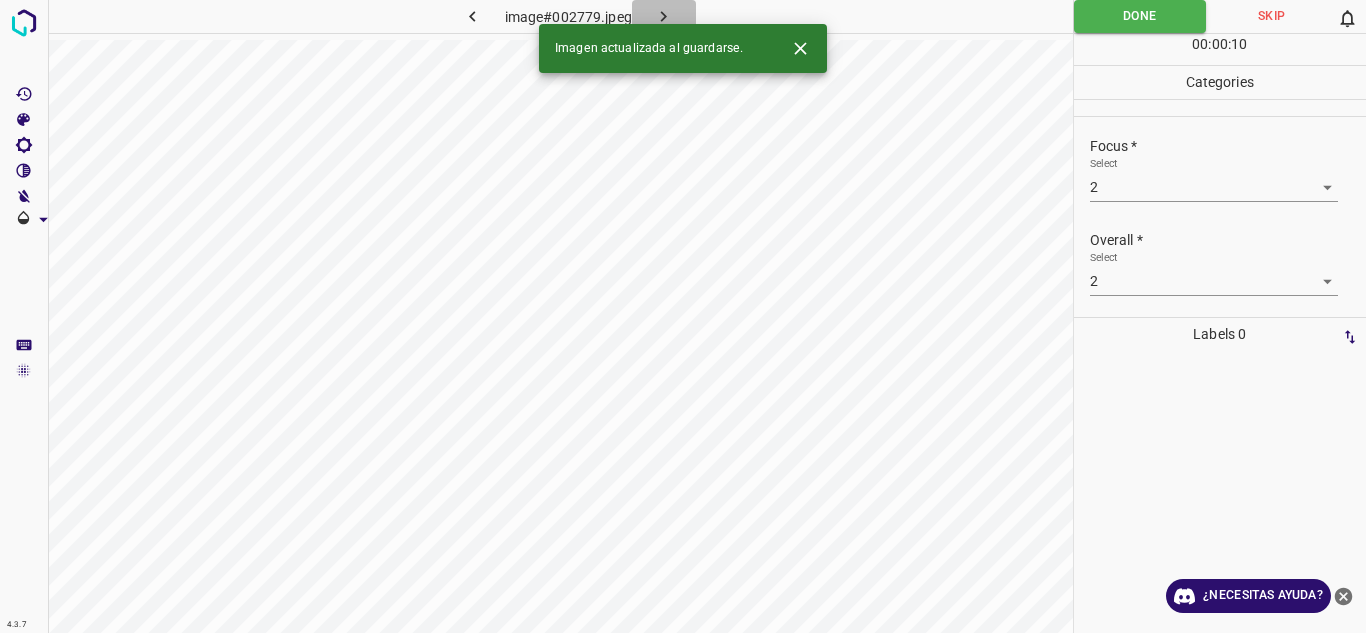 click 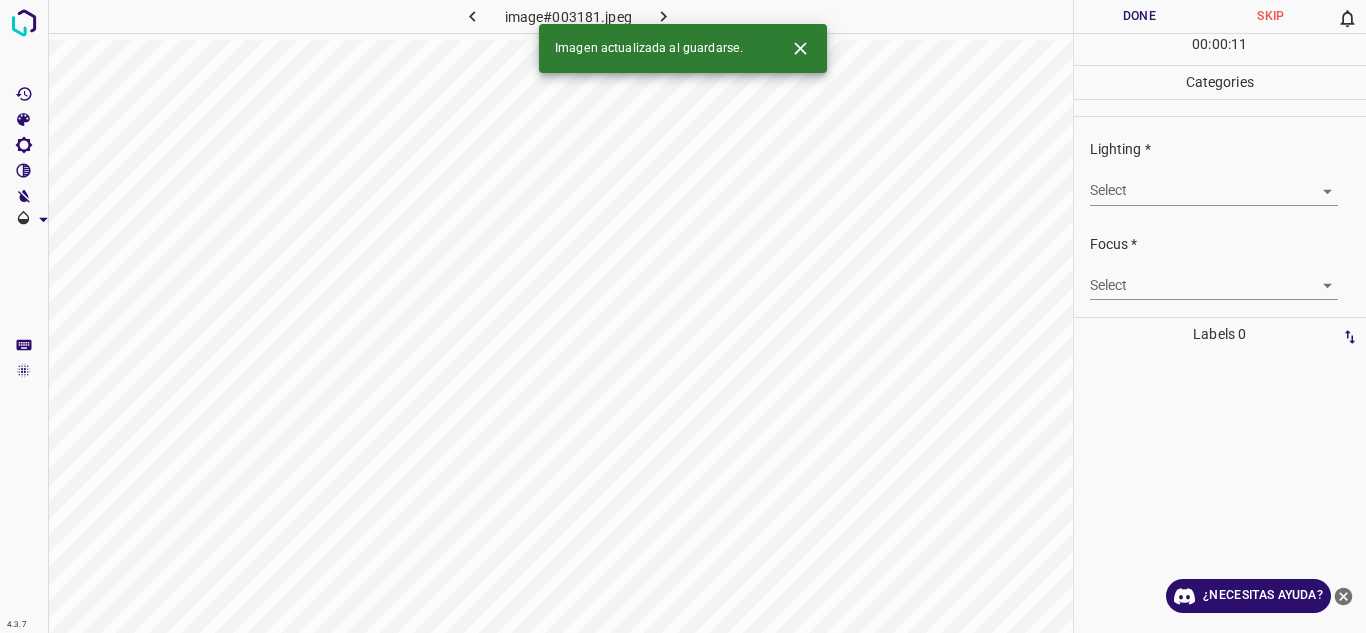 click on "4.3.7 image#003181.jpeg Done Skip 0 00   : 00   : 11   Categories Lighting *  Select ​ Focus *  Select ​ Overall *  Select ​ Labels   0 Categories 1 Lighting 2 Focus 3 Overall Tools Space Change between modes (Draw & Edit) I Auto labeling R Restore zoom M Zoom in N Zoom out Delete Delete selecte label Filters Z Restore filters X Saturation filter C Brightness filter V Contrast filter B Gray scale filter General O Download Imagen actualizada al guardarse. ¿Necesitas ayuda? Texto original Valora esta traducción Tu opinión servirá para ayudar a mejorar el Traductor de Google - Texto - Esconder - Borrar" at bounding box center [683, 316] 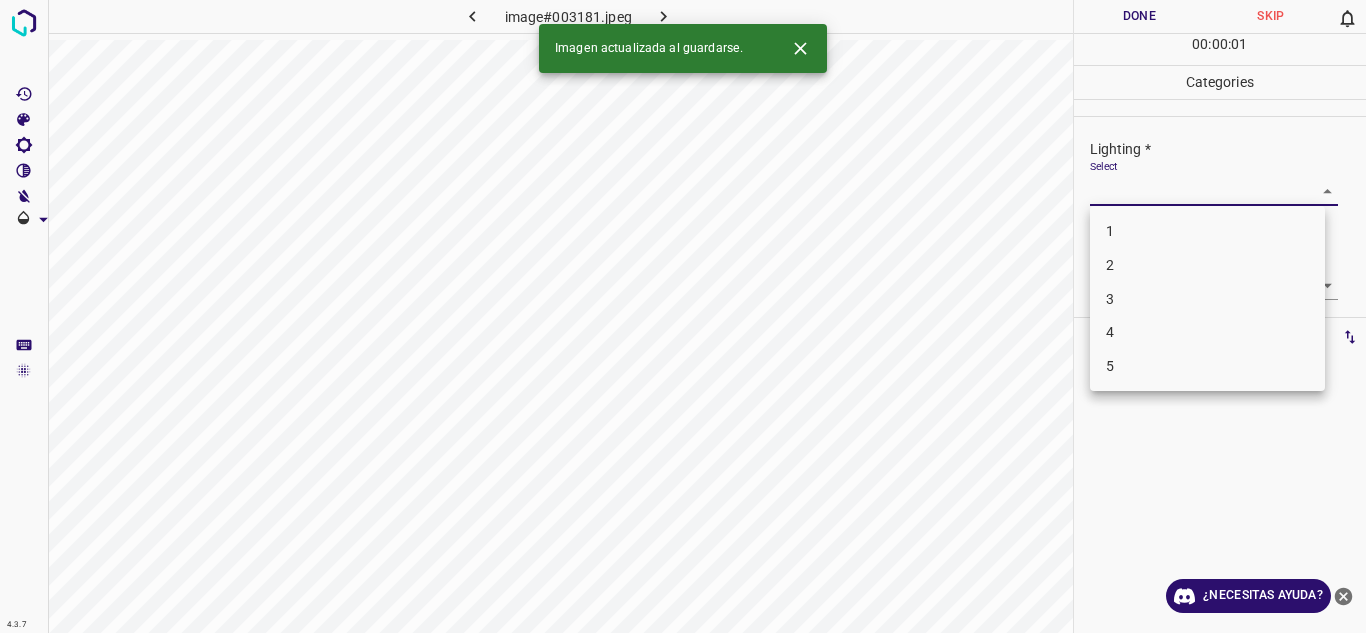 click on "3" at bounding box center (1207, 299) 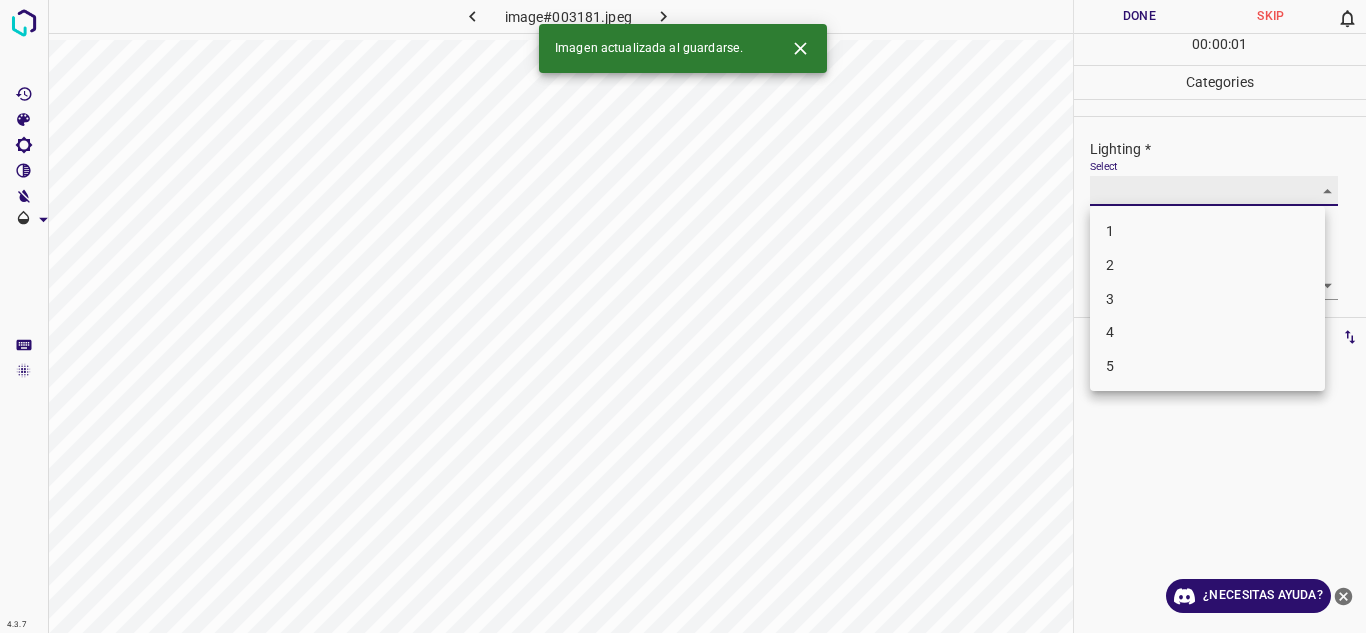 type on "3" 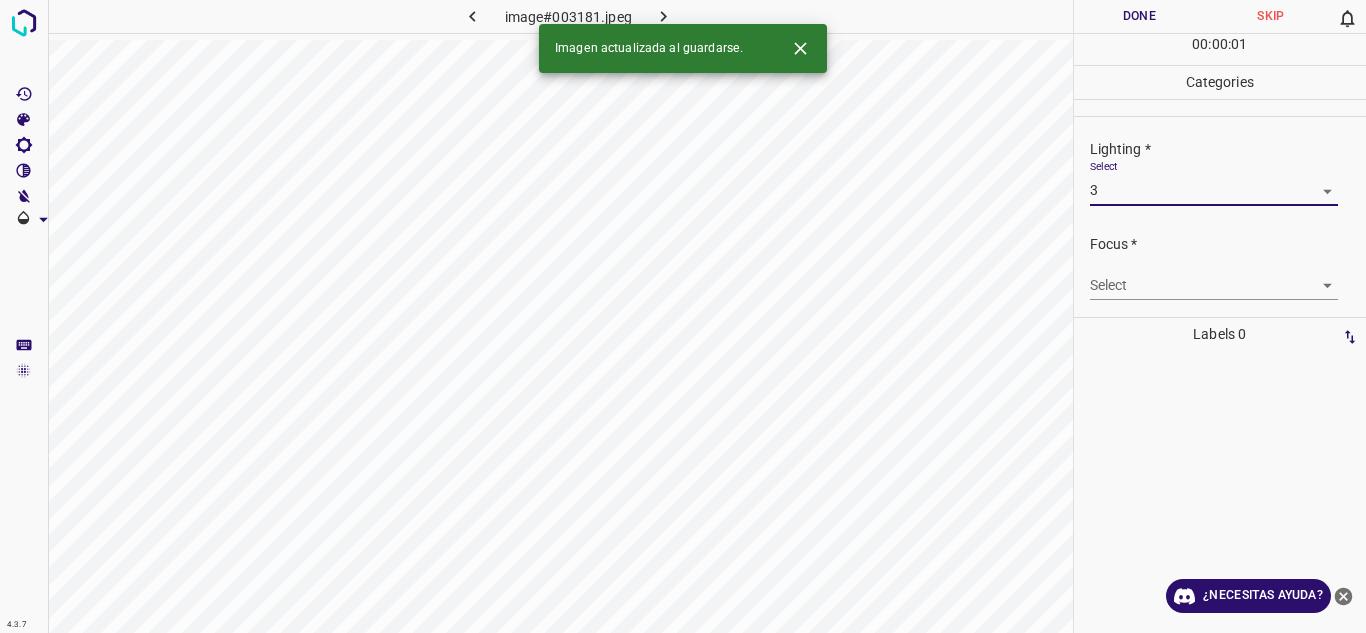 click on "4.3.7 image#003181.jpeg Done Skip 0 00   : 00   : 01   Categories Lighting *  Select 3 3 Focus *  Select ​ Overall *  Select ​ Labels   0 Categories 1 Lighting 2 Focus 3 Overall Tools Space Change between modes (Draw & Edit) I Auto labeling R Restore zoom M Zoom in N Zoom out Delete Delete selecte label Filters Z Restore filters X Saturation filter C Brightness filter V Contrast filter B Gray scale filter General O Download Imagen actualizada al guardarse. ¿Necesitas ayuda? Texto original Valora esta traducción Tu opinión servirá para ayudar a mejorar el Traductor de Google - Texto - Esconder - Borrar" at bounding box center [683, 316] 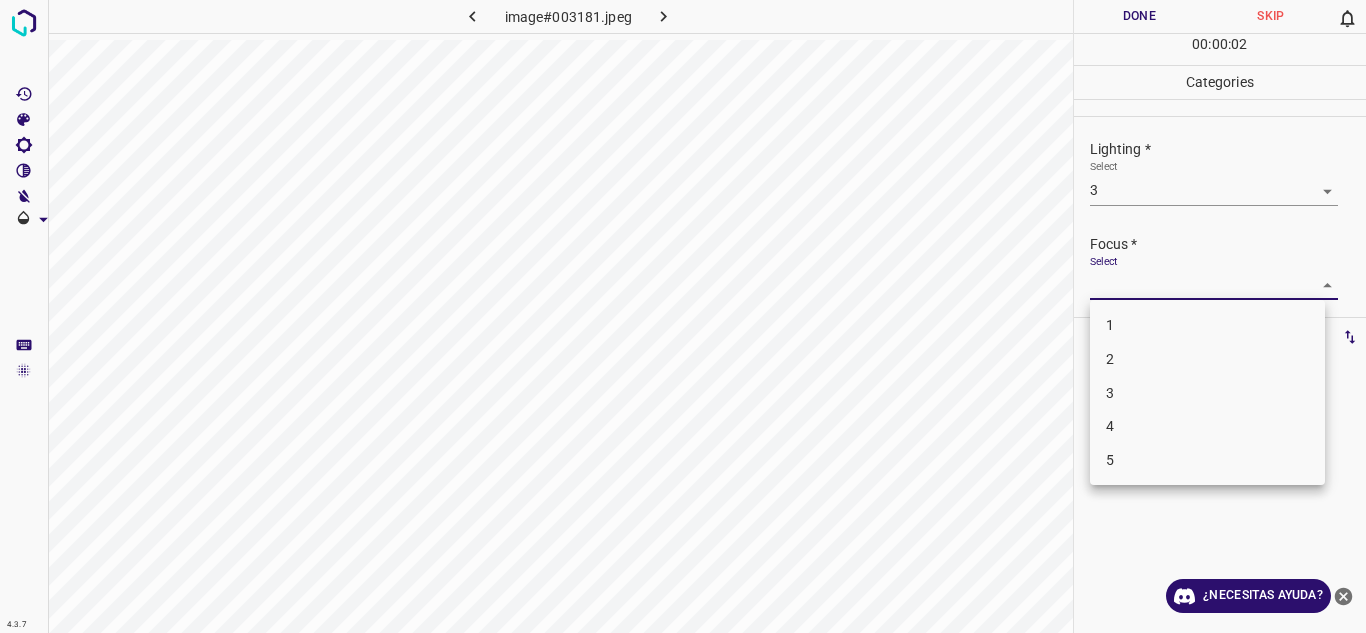 click on "3" at bounding box center (1207, 393) 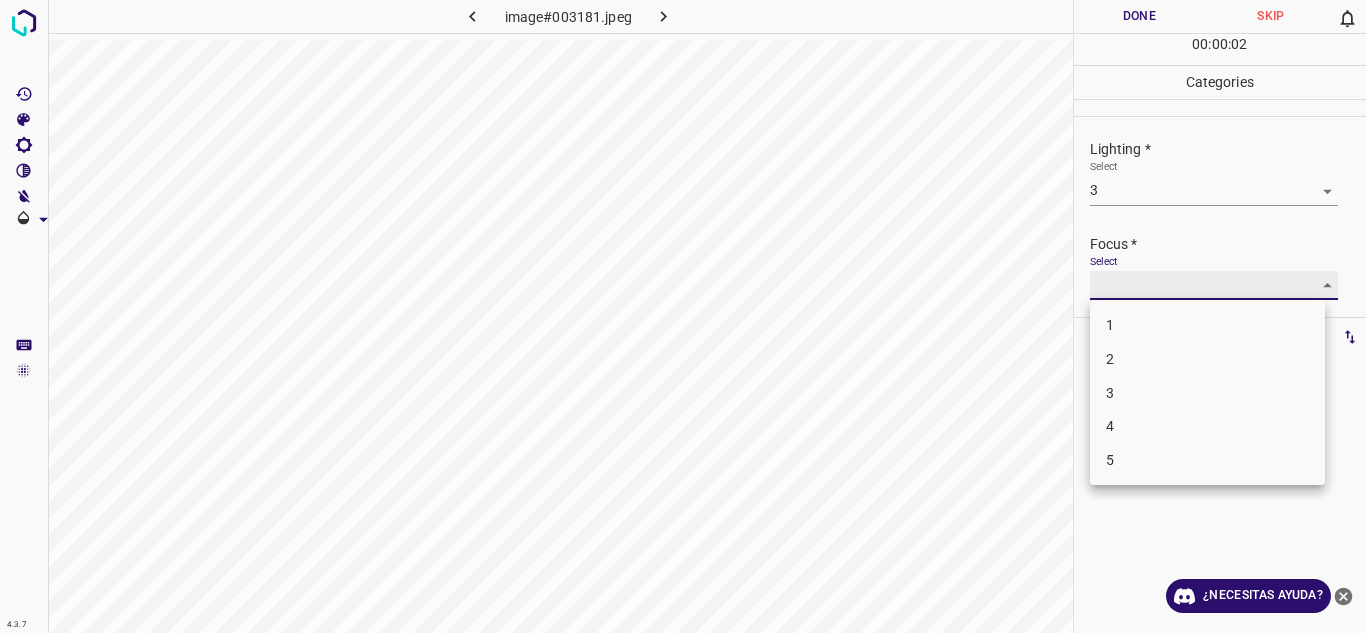 type on "3" 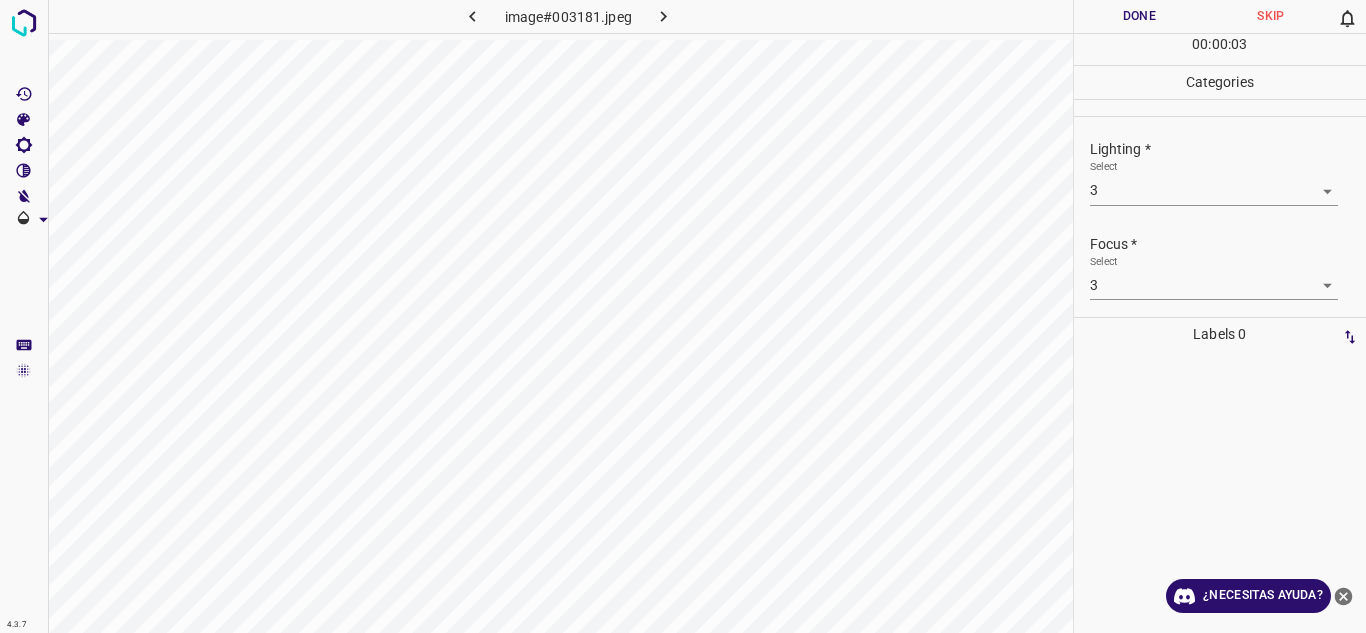 click on "Focus *" at bounding box center [1228, 244] 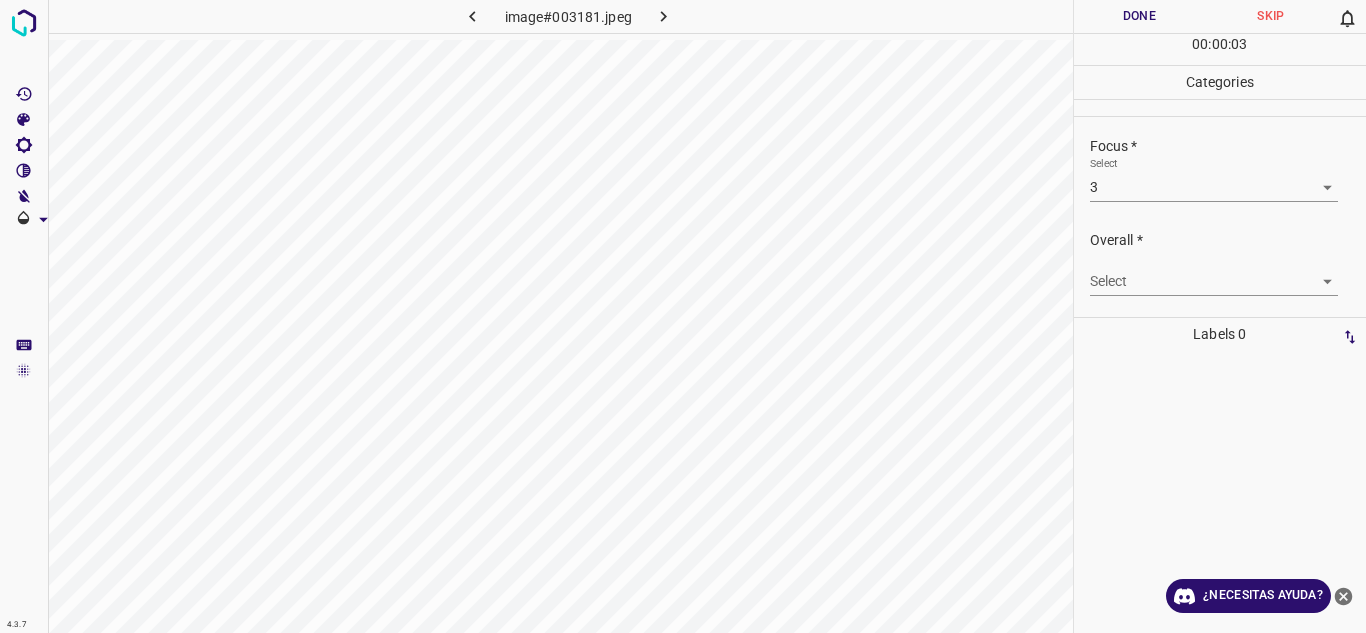 click on "4.3.7 image#003181.jpeg Done Skip 0 00   : 00   : 03   Categories Lighting *  Select 3 3 Focus *  Select 3 3 Overall *  Select ​ Labels   0 Categories 1 Lighting 2 Focus 3 Overall Tools Space Change between modes (Draw & Edit) I Auto labeling R Restore zoom M Zoom in N Zoom out Delete Delete selecte label Filters Z Restore filters X Saturation filter C Brightness filter V Contrast filter B Gray scale filter General O Download ¿Necesitas ayuda? Texto original Valora esta traducción Tu opinión servirá para ayudar a mejorar el Traductor de Google - Texto - Esconder - Borrar" at bounding box center [683, 316] 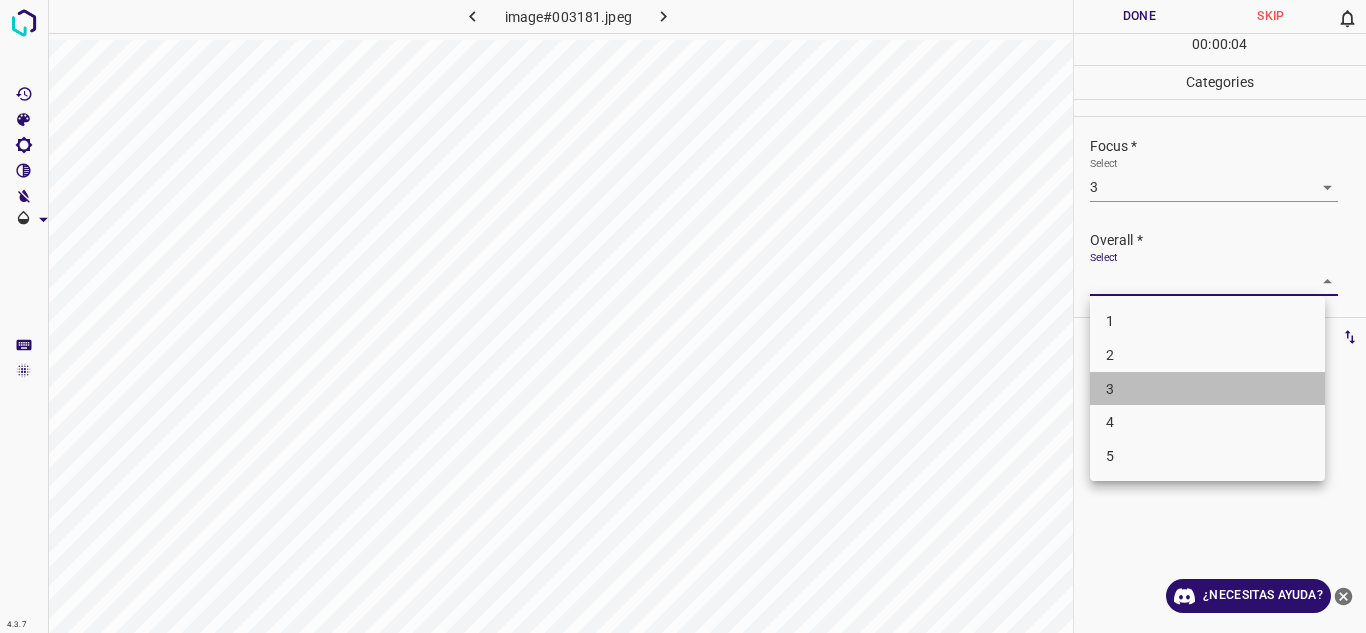 click on "3" at bounding box center [1207, 389] 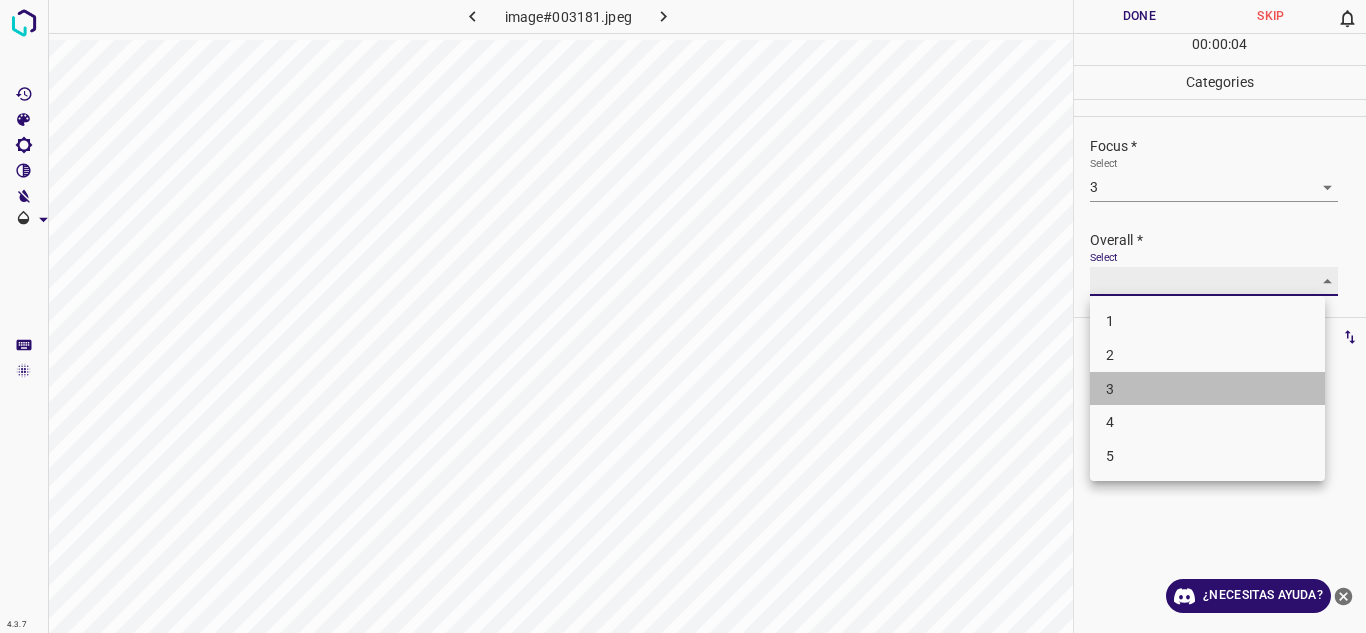 type on "3" 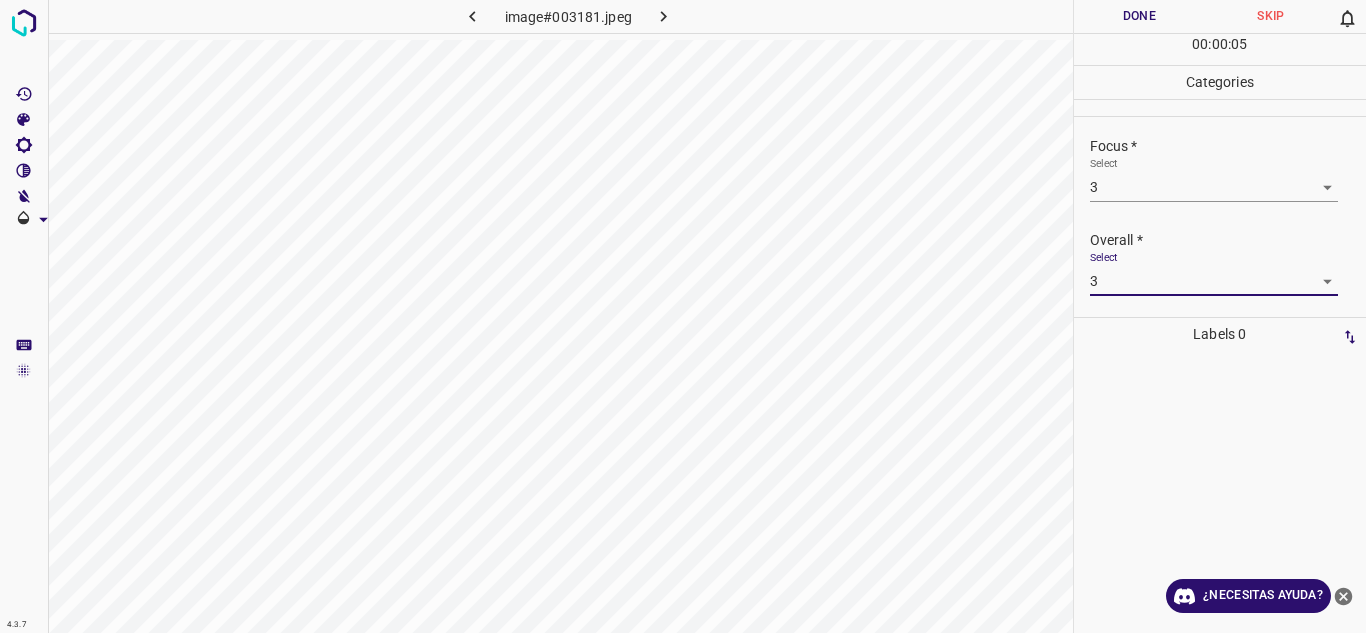 click on "Overall *" at bounding box center [1228, 240] 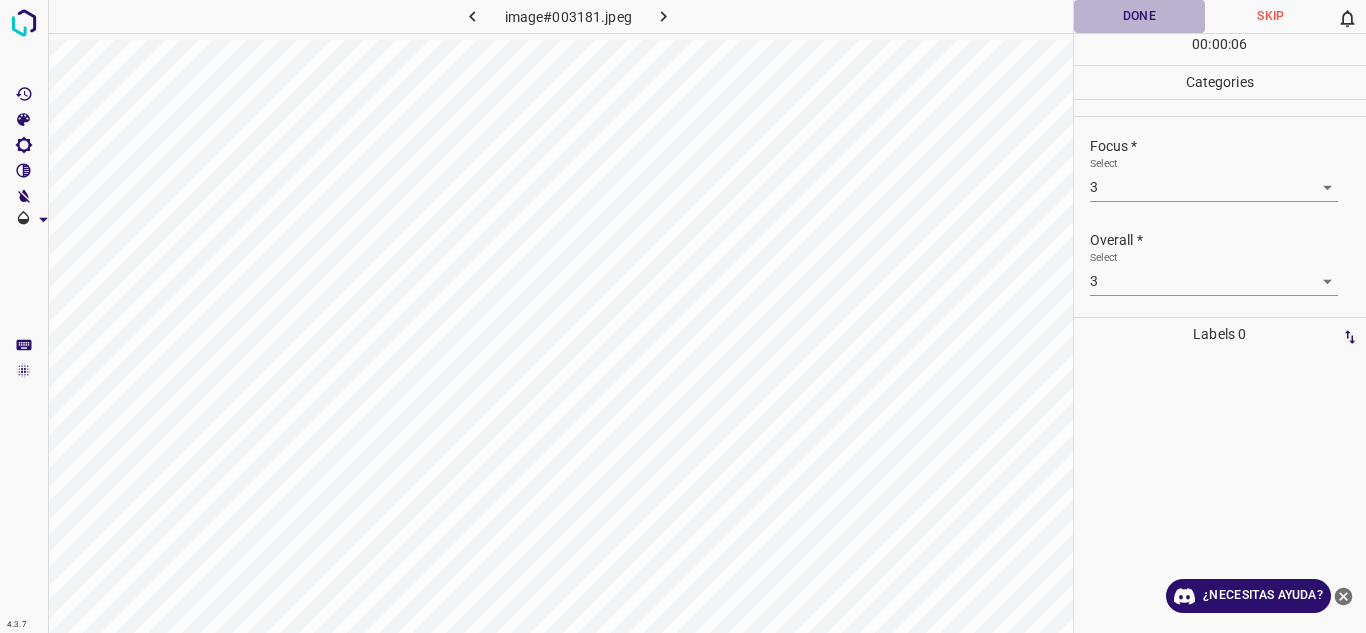 click on "Done" at bounding box center [1140, 16] 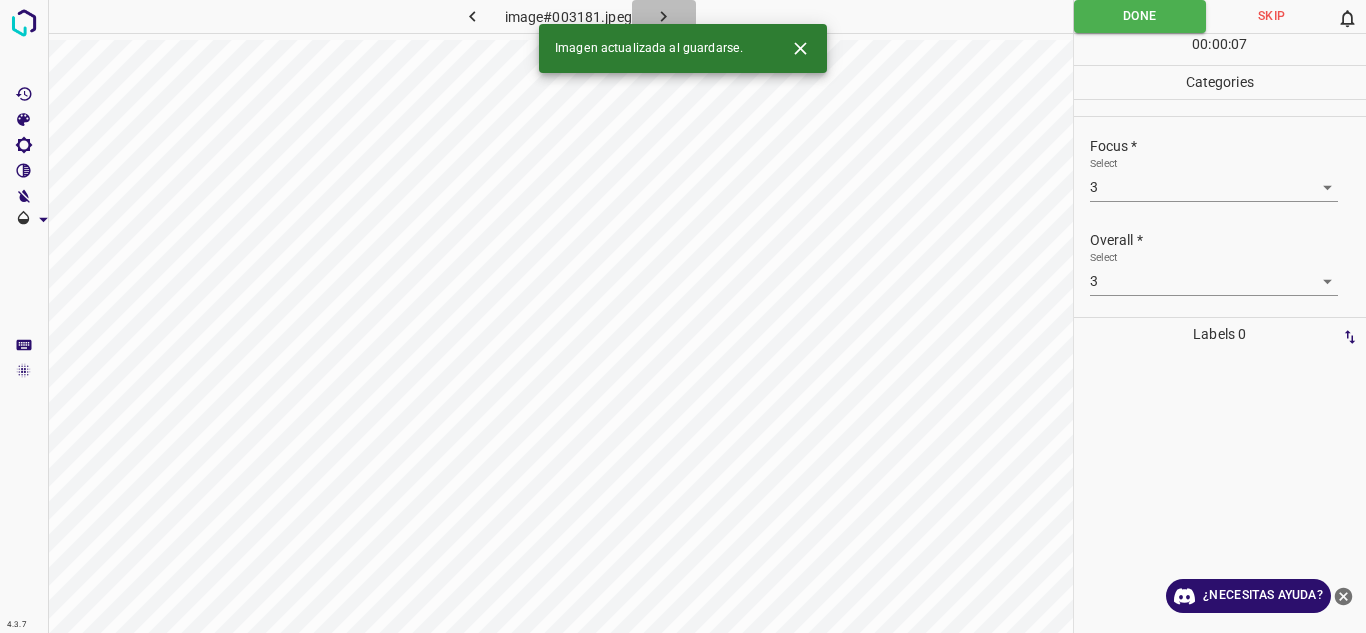 click at bounding box center (664, 16) 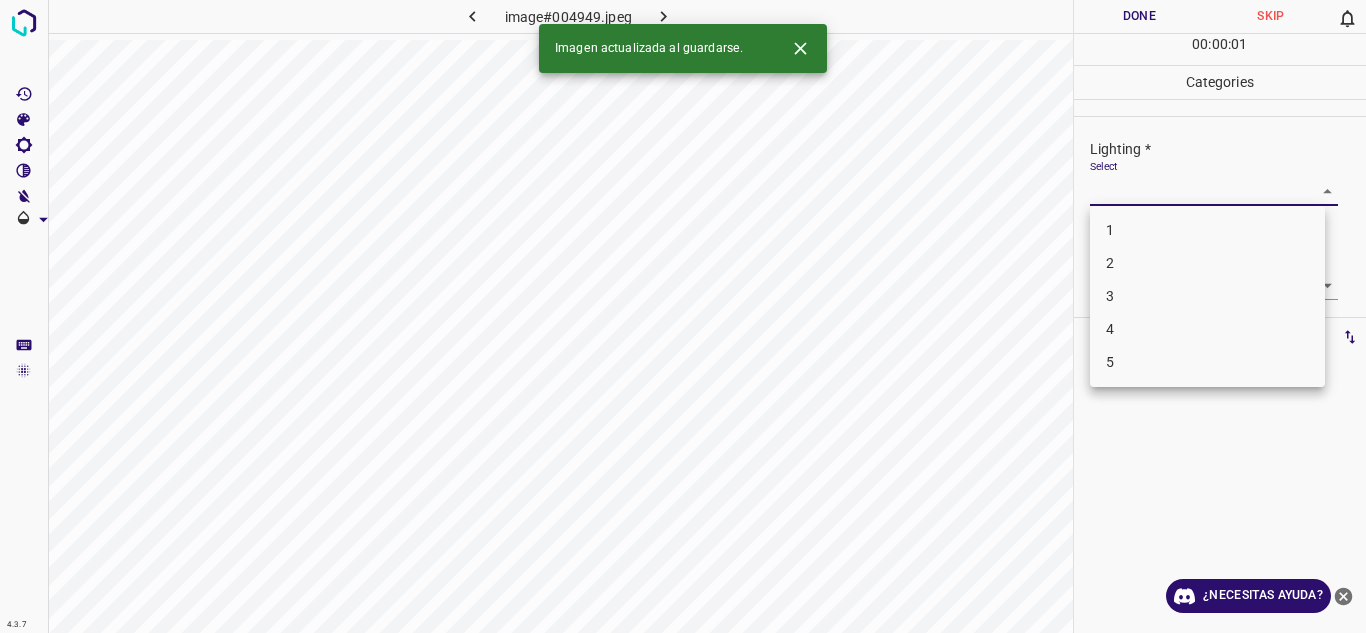 click on "4.3.7 image#004949.jpeg Done Skip 0 00   : 00   : 01   Categories Lighting *  Select ​ Focus *  Select ​ Overall *  Select ​ Labels   0 Categories 1 Lighting 2 Focus 3 Overall Tools Space Change between modes (Draw & Edit) I Auto labeling R Restore zoom M Zoom in N Zoom out Delete Delete selecte label Filters Z Restore filters X Saturation filter C Brightness filter V Contrast filter B Gray scale filter General O Download Imagen actualizada al guardarse. ¿Necesitas ayuda? Texto original Valora esta traducción Tu opinión servirá para ayudar a mejorar el Traductor de Google - Texto - Esconder - Borrar 1 2 3 4 5" at bounding box center (683, 316) 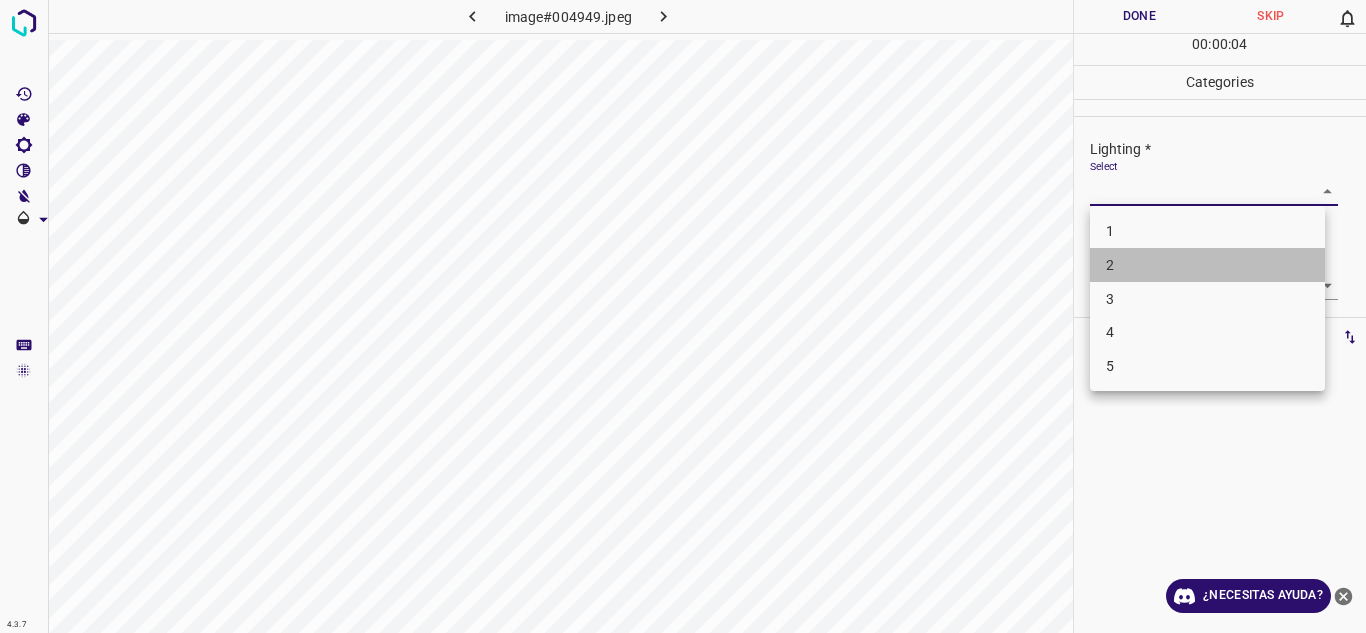 click on "2" at bounding box center (1207, 265) 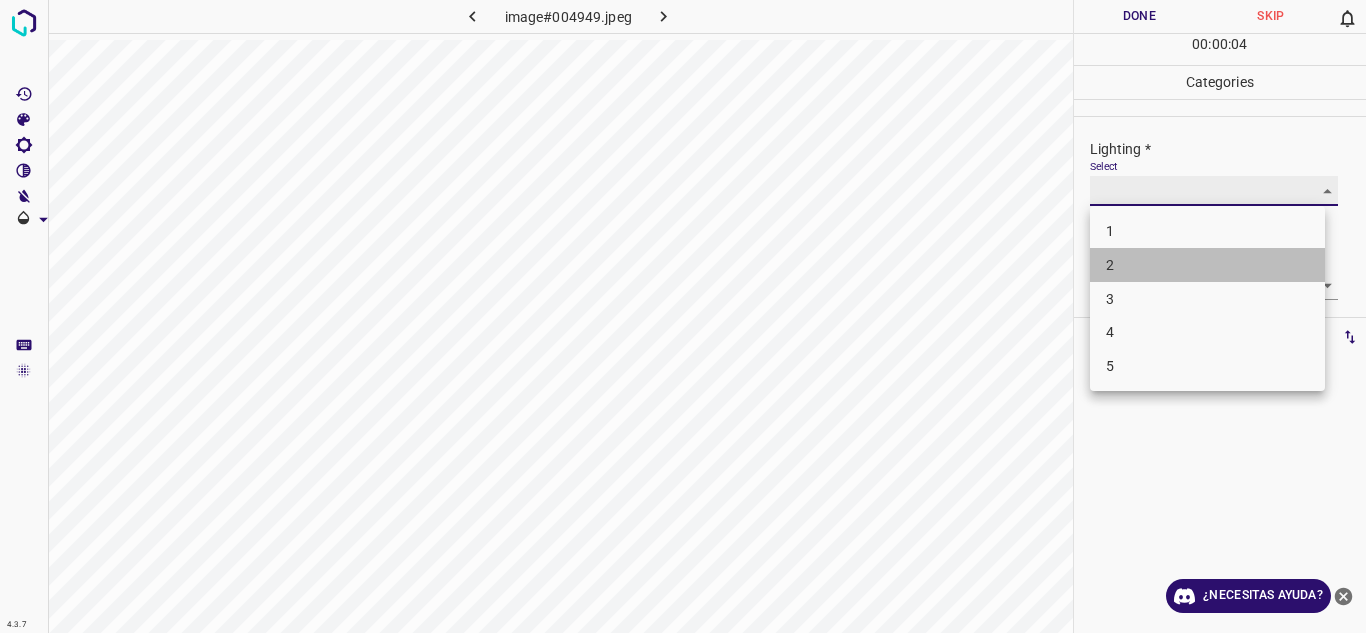 type on "2" 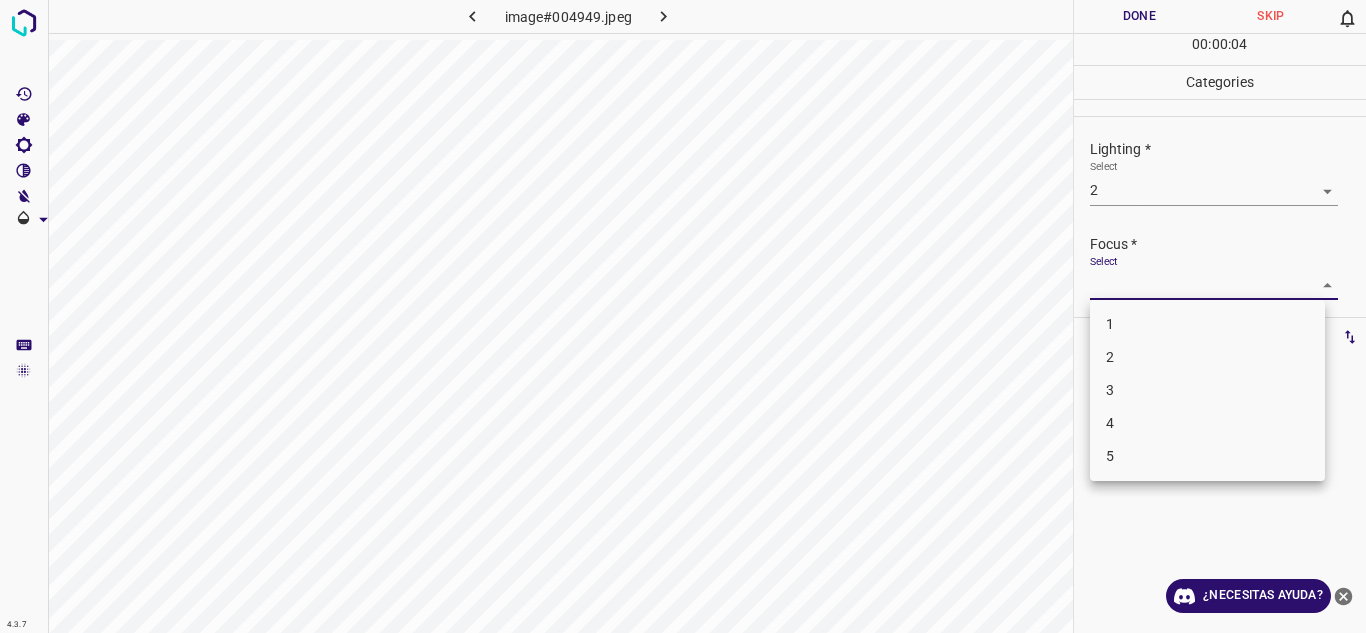 click on "4.3.7 image#004949.jpeg Done Skip 0 00   : 00   : 04   Categories Lighting *  Select 2 2 Focus *  Select ​ Overall *  Select ​ Labels   0 Categories 1 Lighting 2 Focus 3 Overall Tools Space Change between modes (Draw & Edit) I Auto labeling R Restore zoom M Zoom in N Zoom out Delete Delete selecte label Filters Z Restore filters X Saturation filter C Brightness filter V Contrast filter B Gray scale filter General O Download ¿Necesitas ayuda? Texto original Valora esta traducción Tu opinión servirá para ayudar a mejorar el Traductor de Google - Texto - Esconder - Borrar 1 2 3 4 5" at bounding box center [683, 316] 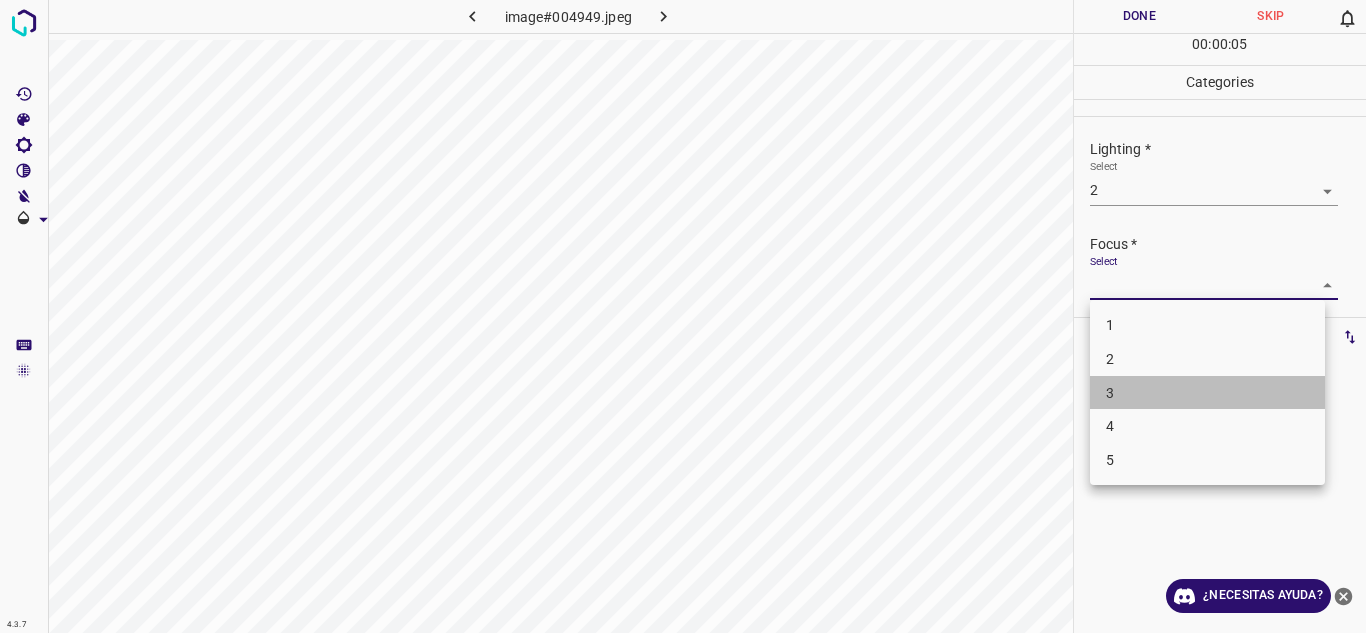 click on "3" at bounding box center (1110, 392) 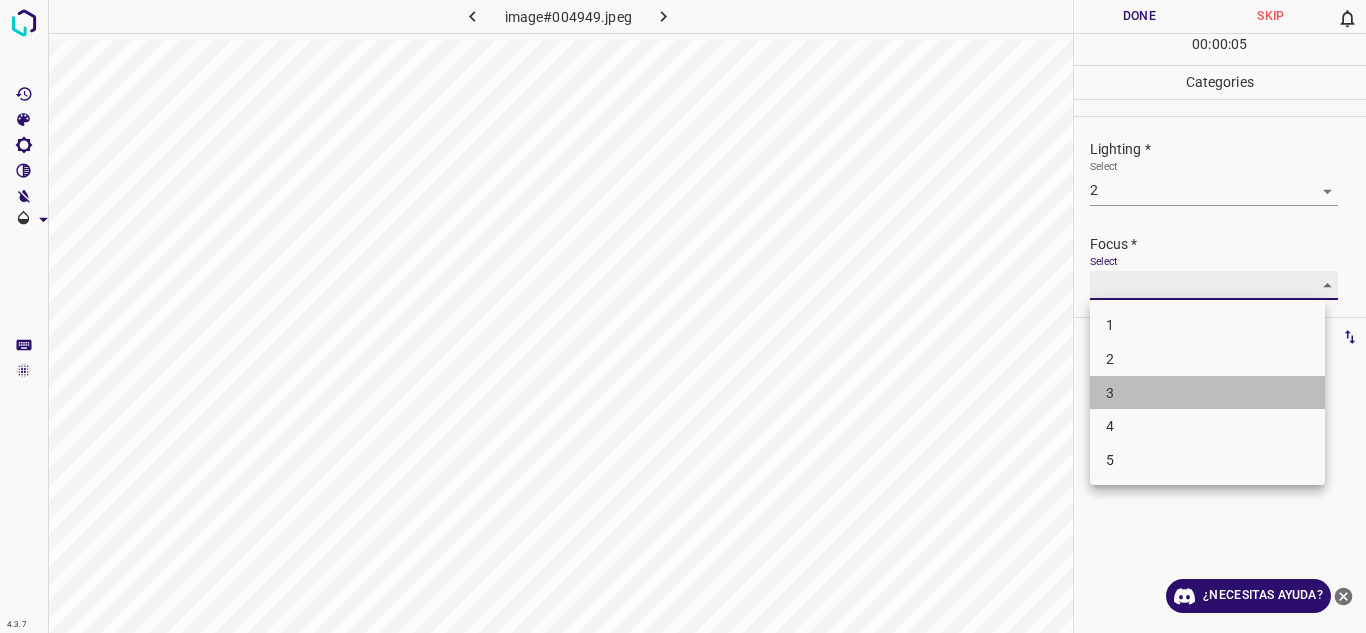 type on "3" 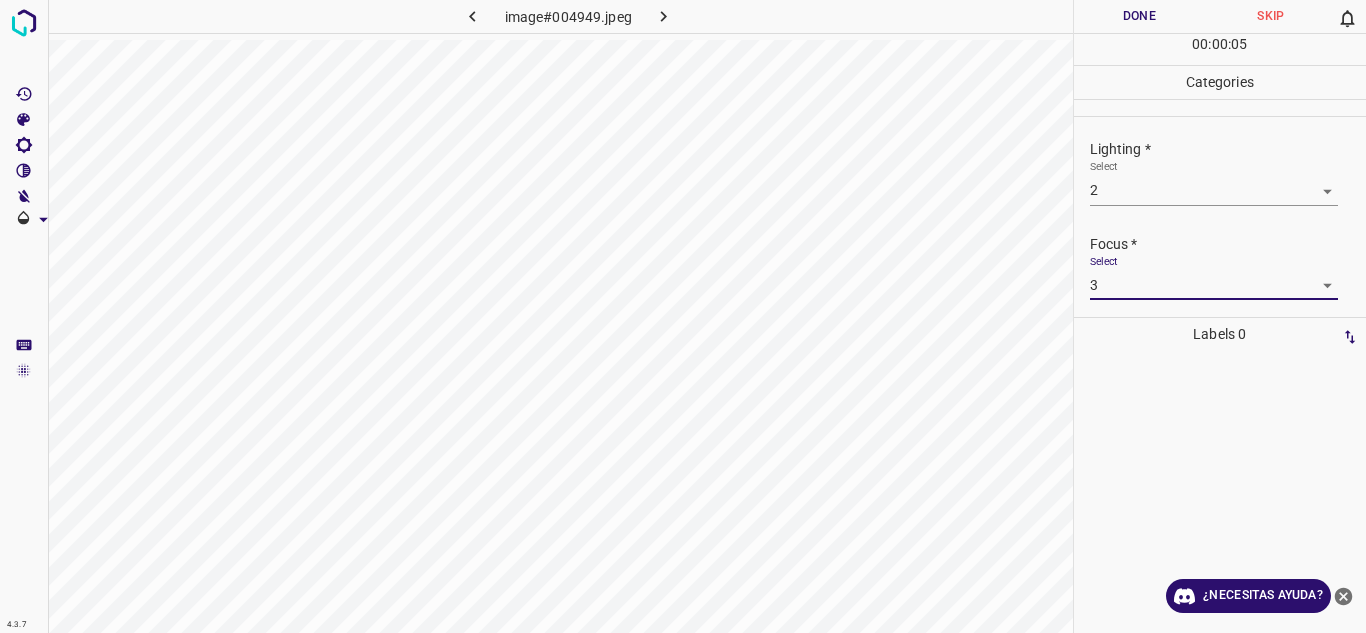 click on "Focus *" at bounding box center (1228, 244) 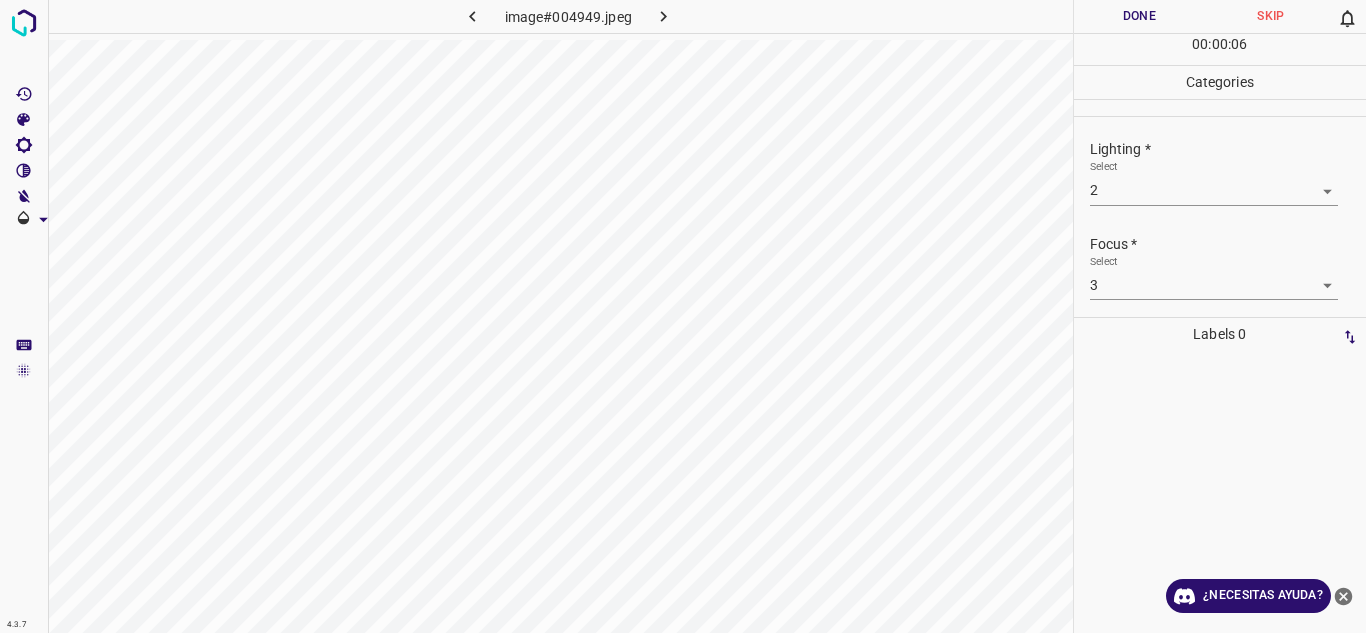 scroll, scrollTop: 98, scrollLeft: 0, axis: vertical 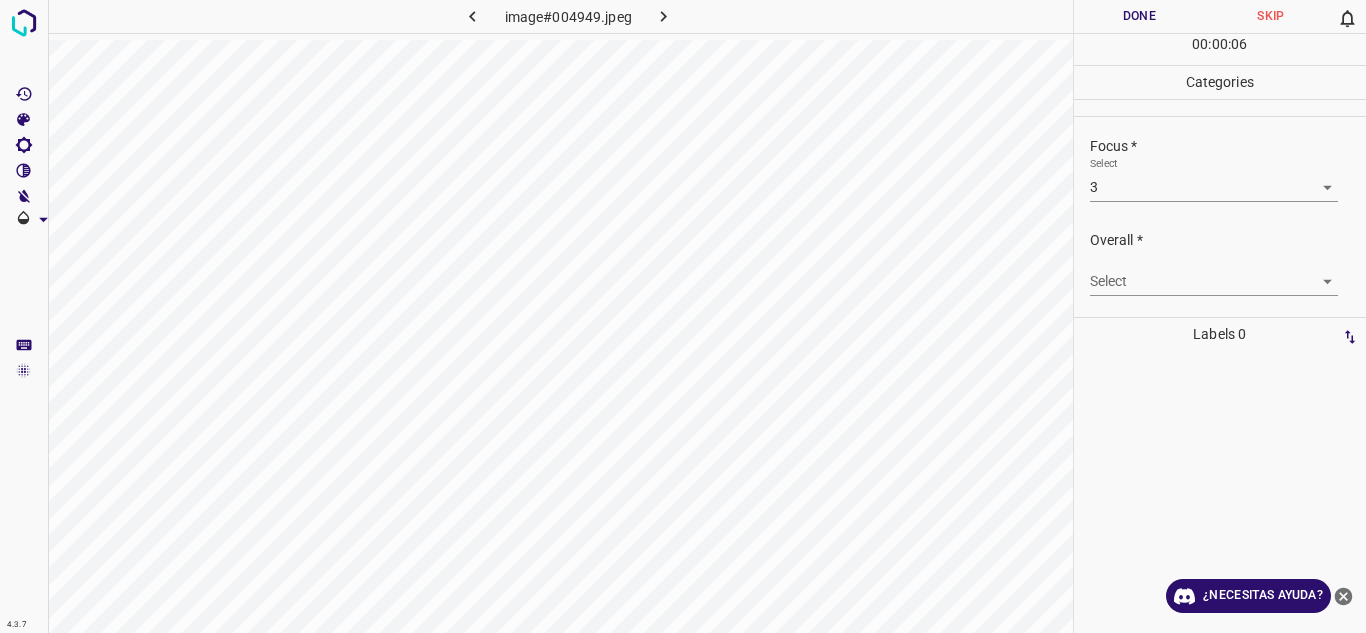 click on "Select ​" at bounding box center [1214, 273] 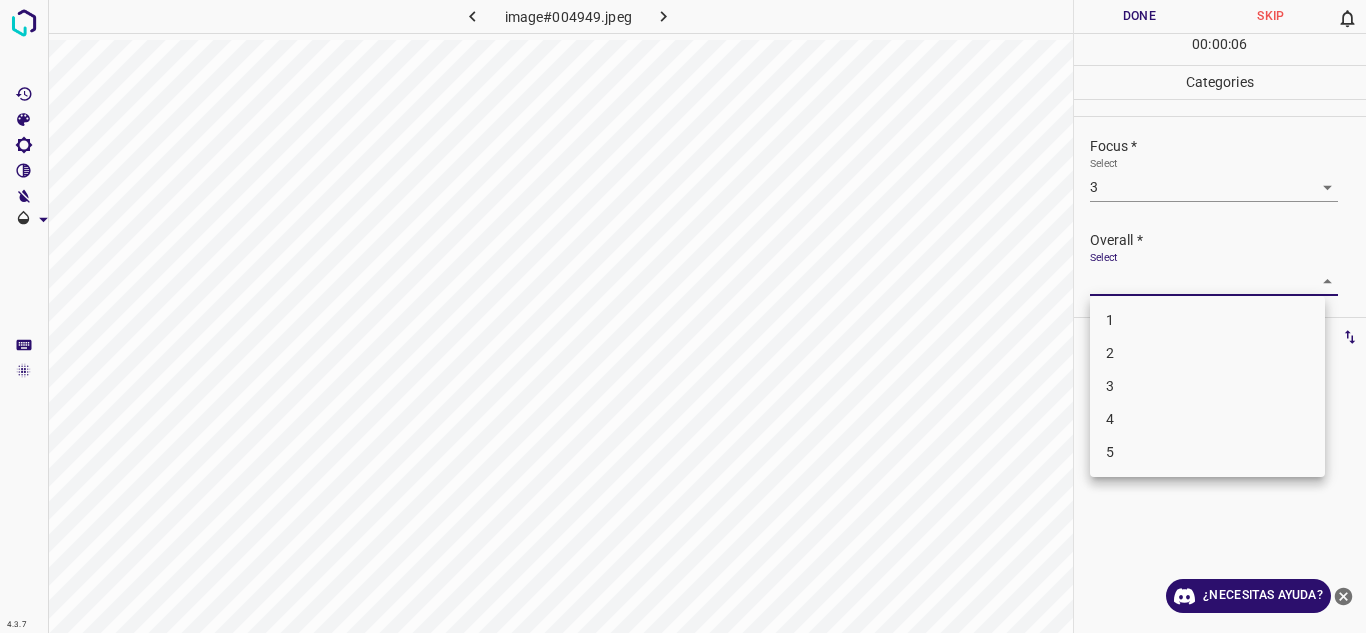 click on "4.3.7 image#004949.jpeg Done Skip 0 00   : 00   : 06   Categories Lighting *  Select 2 2 Focus *  Select 3 3 Overall *  Select ​ Labels   0 Categories 1 Lighting 2 Focus 3 Overall Tools Space Change between modes (Draw & Edit) I Auto labeling R Restore zoom M Zoom in N Zoom out Delete Delete selecte label Filters Z Restore filters X Saturation filter C Brightness filter V Contrast filter B Gray scale filter General O Download ¿Necesitas ayuda? Texto original Valora esta traducción Tu opinión servirá para ayudar a mejorar el Traductor de Google - Texto - Esconder - Borrar 1 2 3 4 5" at bounding box center [683, 316] 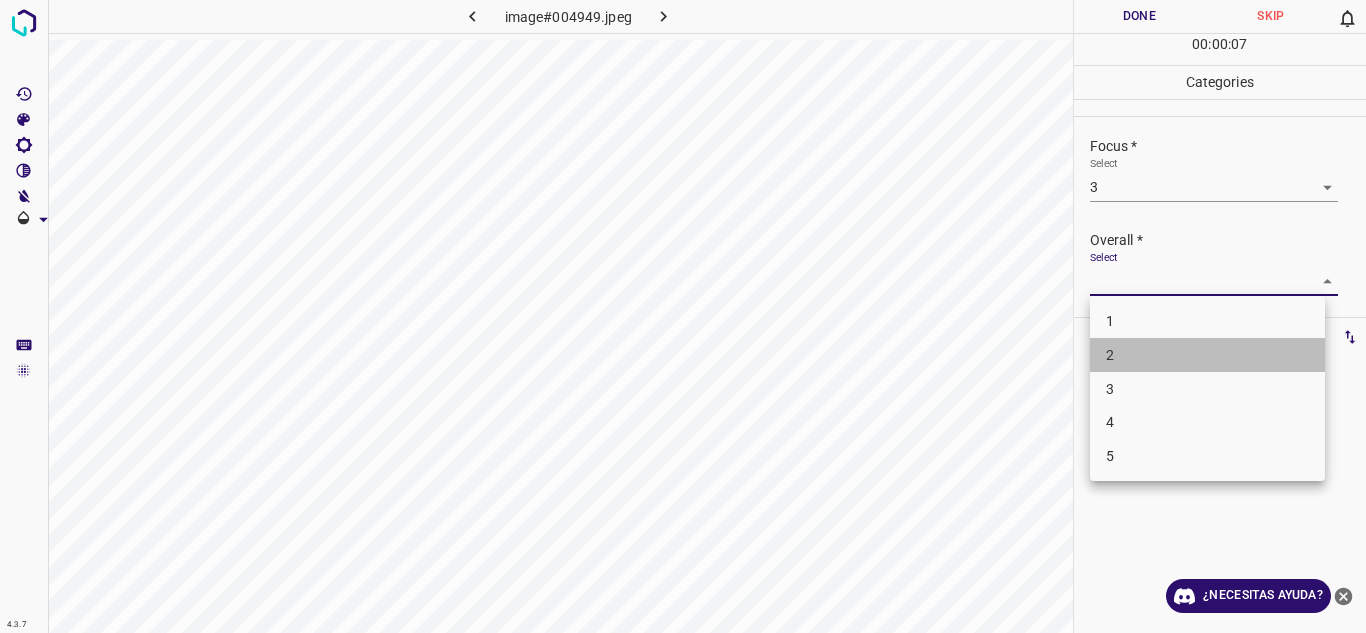 click on "2" at bounding box center [1110, 355] 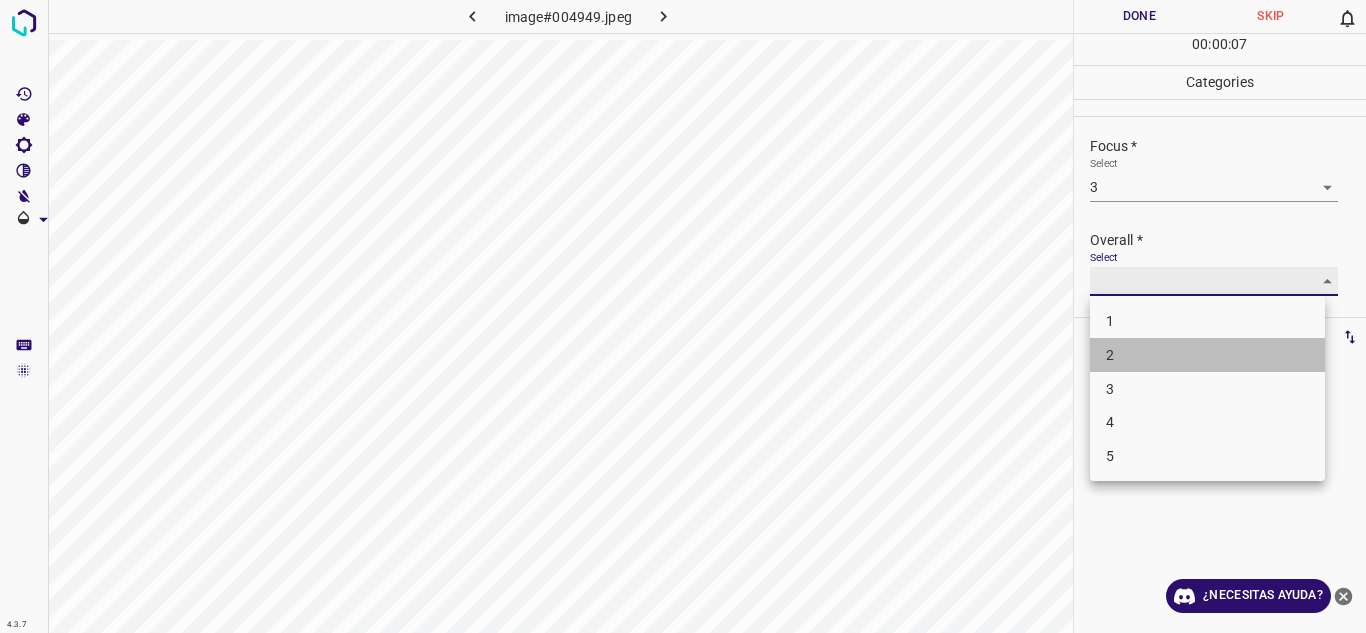 type on "2" 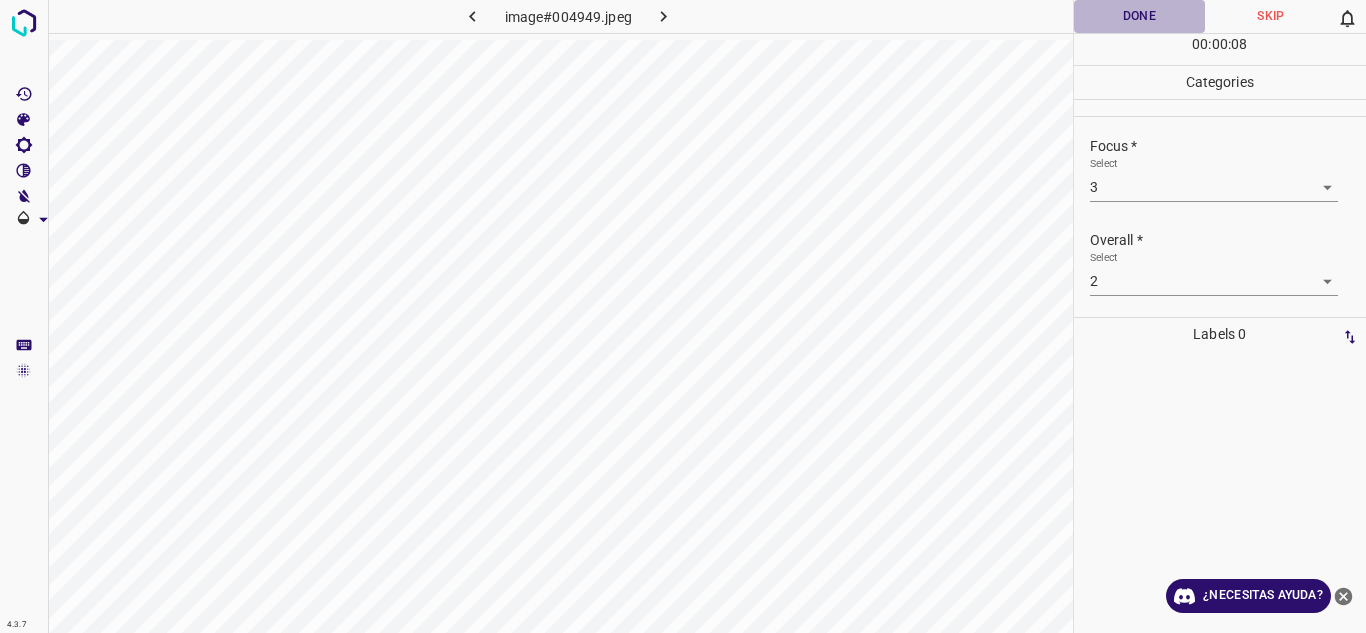 click on "Done" at bounding box center [1140, 16] 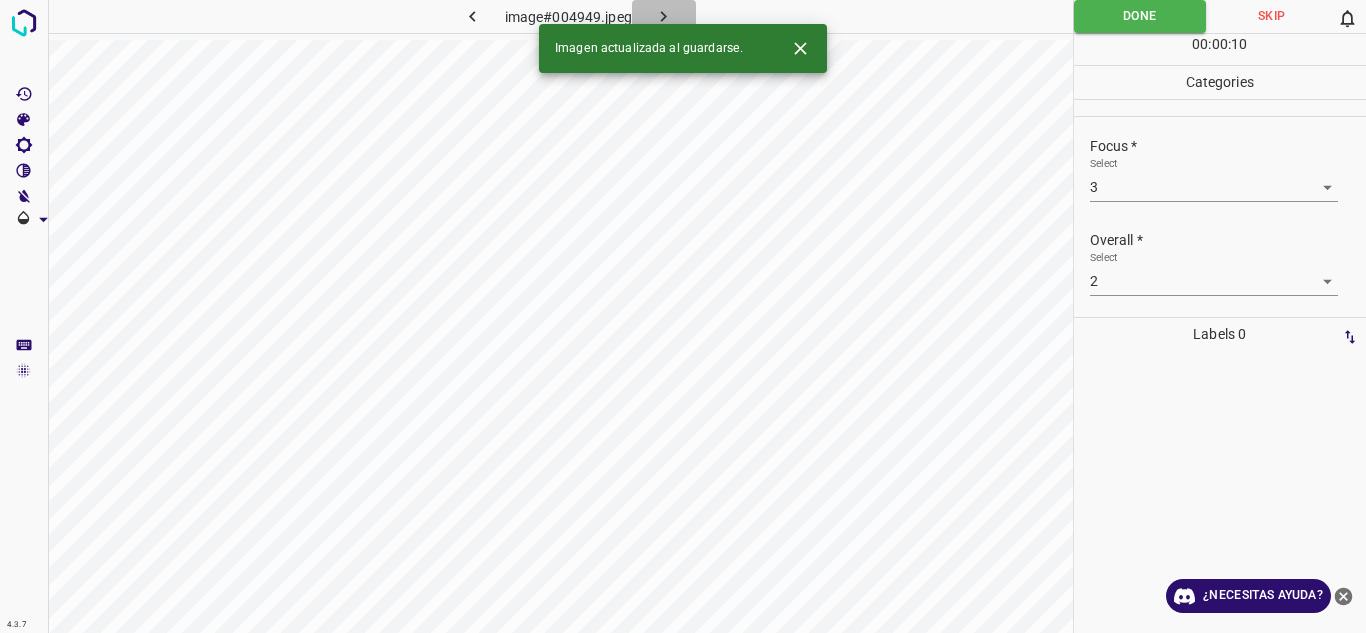 click 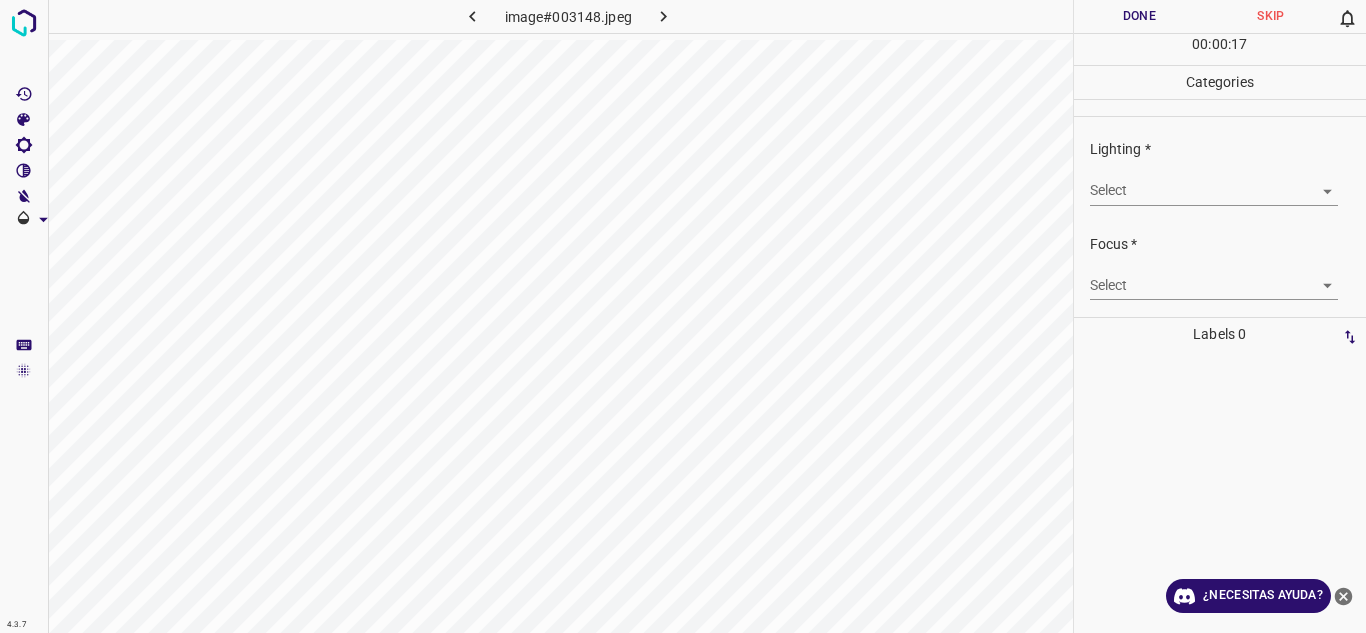 click on "4.3.7 image#003148.jpeg Done Skip 0 00   : 00   : 17   Categories Lighting *  Select ​ Focus *  Select ​ Overall *  Select ​ Labels   0 Categories 1 Lighting 2 Focus 3 Overall Tools Space Change between modes (Draw & Edit) I Auto labeling R Restore zoom M Zoom in N Zoom out Delete Delete selecte label Filters Z Restore filters X Saturation filter C Brightness filter V Contrast filter B Gray scale filter General O Download ¿Necesitas ayuda? Texto original Valora esta traducción Tu opinión servirá para ayudar a mejorar el Traductor de Google - Texto - Esconder - Borrar" at bounding box center [683, 316] 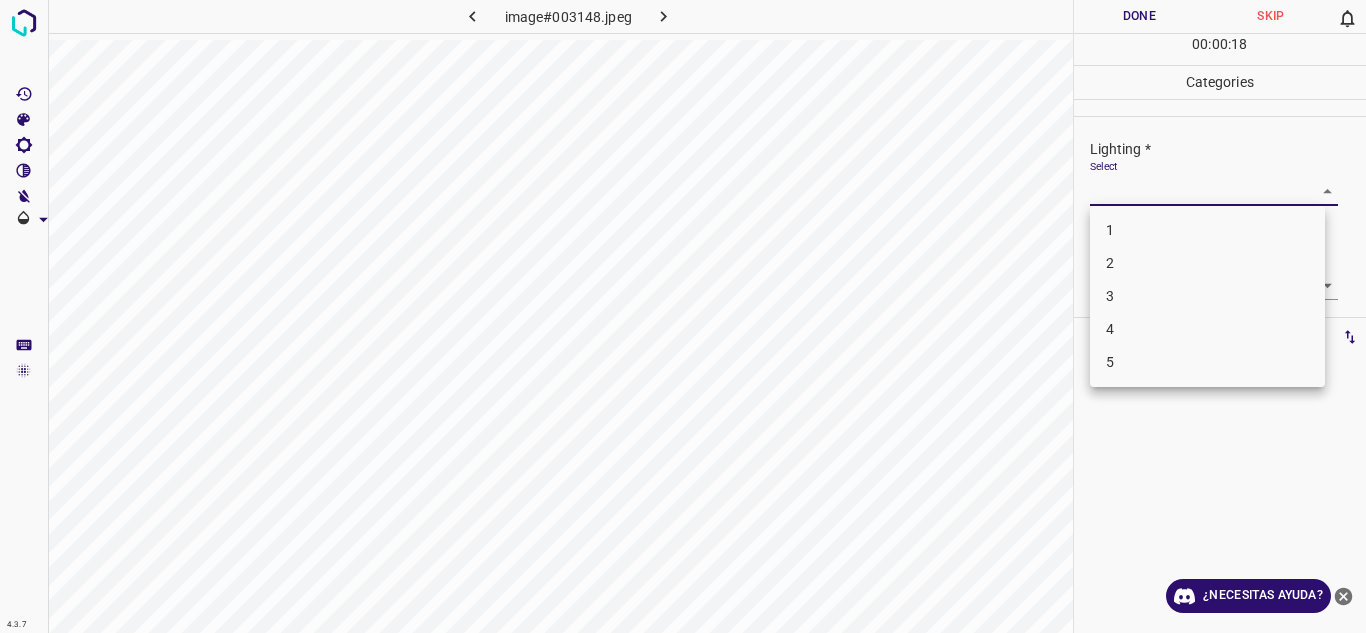 click on "2" at bounding box center (1207, 263) 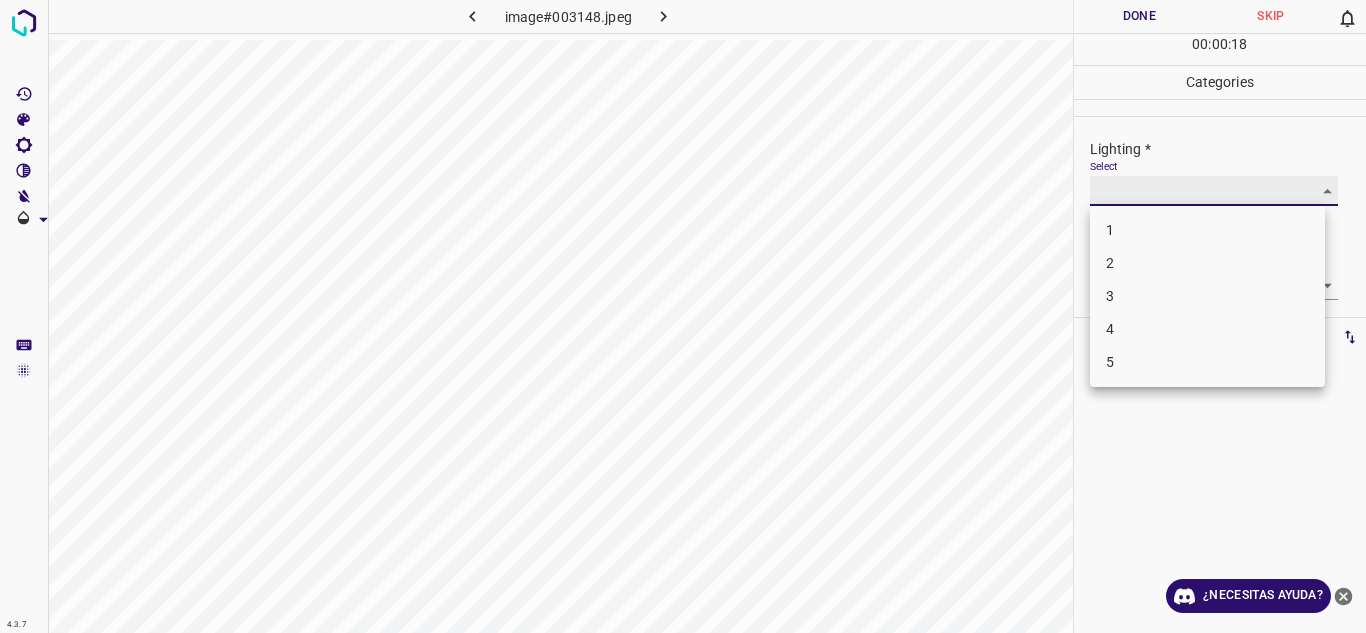 type on "2" 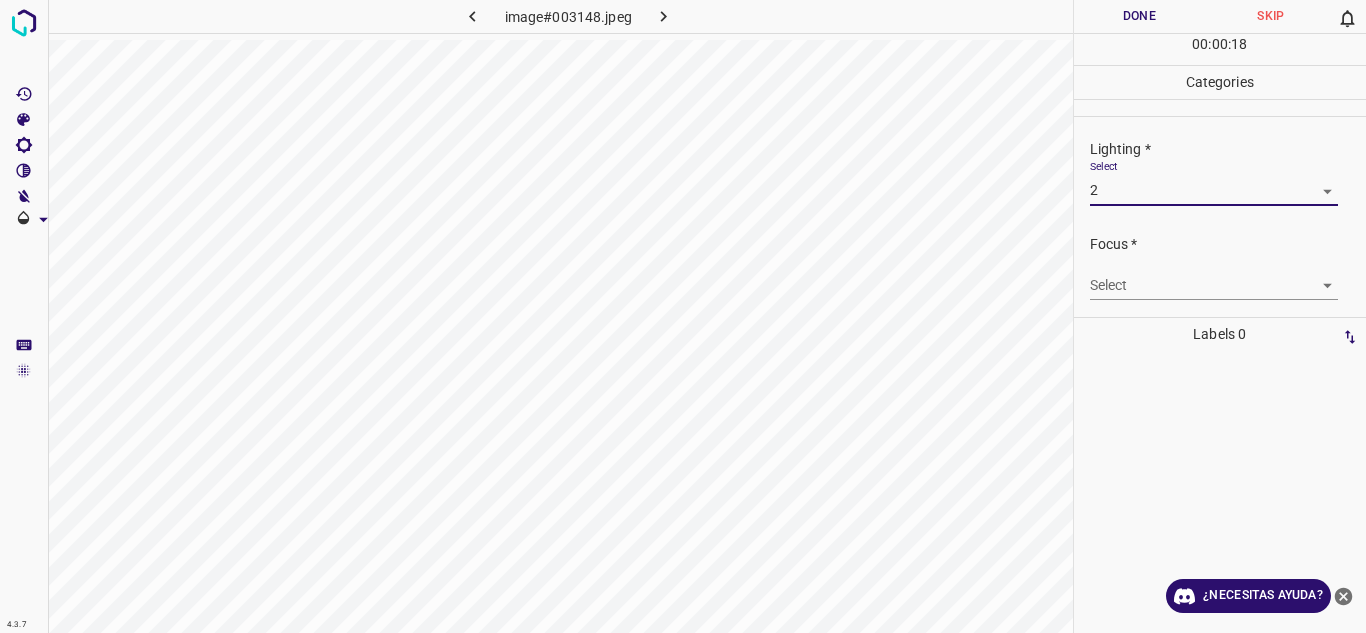 click on "4.3.7 image#003148.jpeg Done Skip 0 00   : 00   : 18   Categories Lighting *  Select 2 2 Focus *  Select ​ Overall *  Select ​ Labels   0 Categories 1 Lighting 2 Focus 3 Overall Tools Space Change between modes (Draw & Edit) I Auto labeling R Restore zoom M Zoom in N Zoom out Delete Delete selecte label Filters Z Restore filters X Saturation filter C Brightness filter V Contrast filter B Gray scale filter General O Download ¿Necesitas ayuda? Texto original Valora esta traducción Tu opinión servirá para ayudar a mejorar el Traductor de Google - Texto - Esconder - Borrar 1 2 3 4 5" at bounding box center [683, 316] 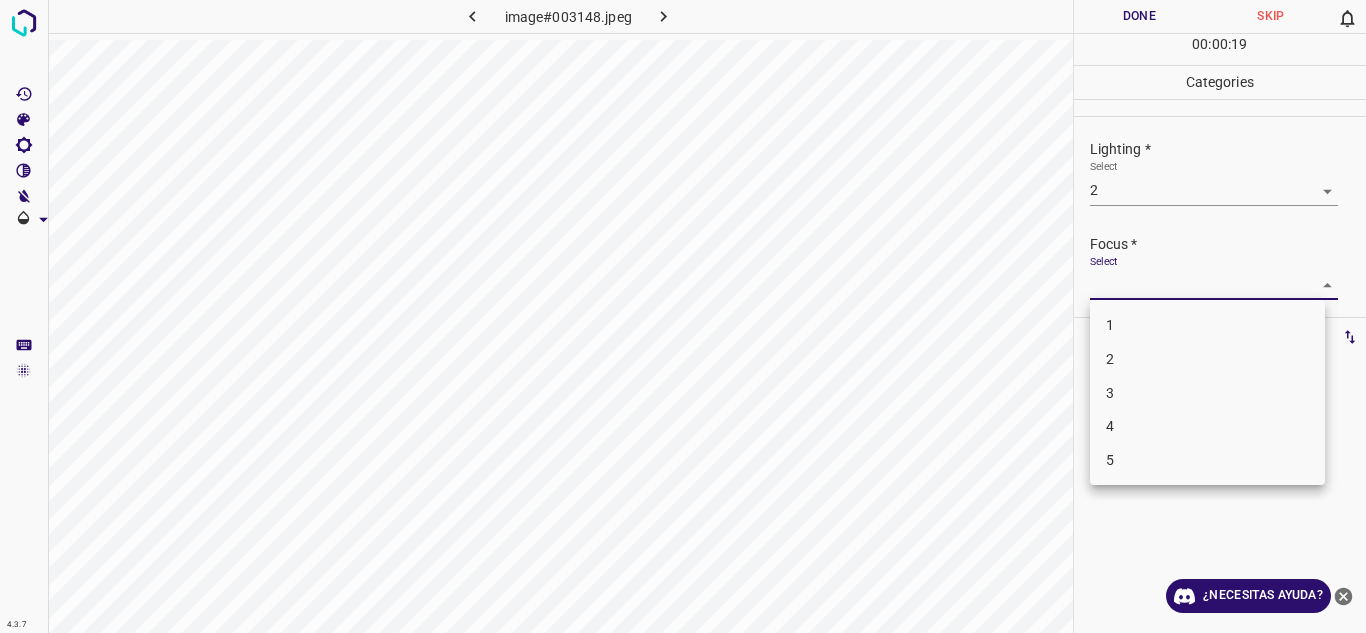 click on "2" at bounding box center [1110, 359] 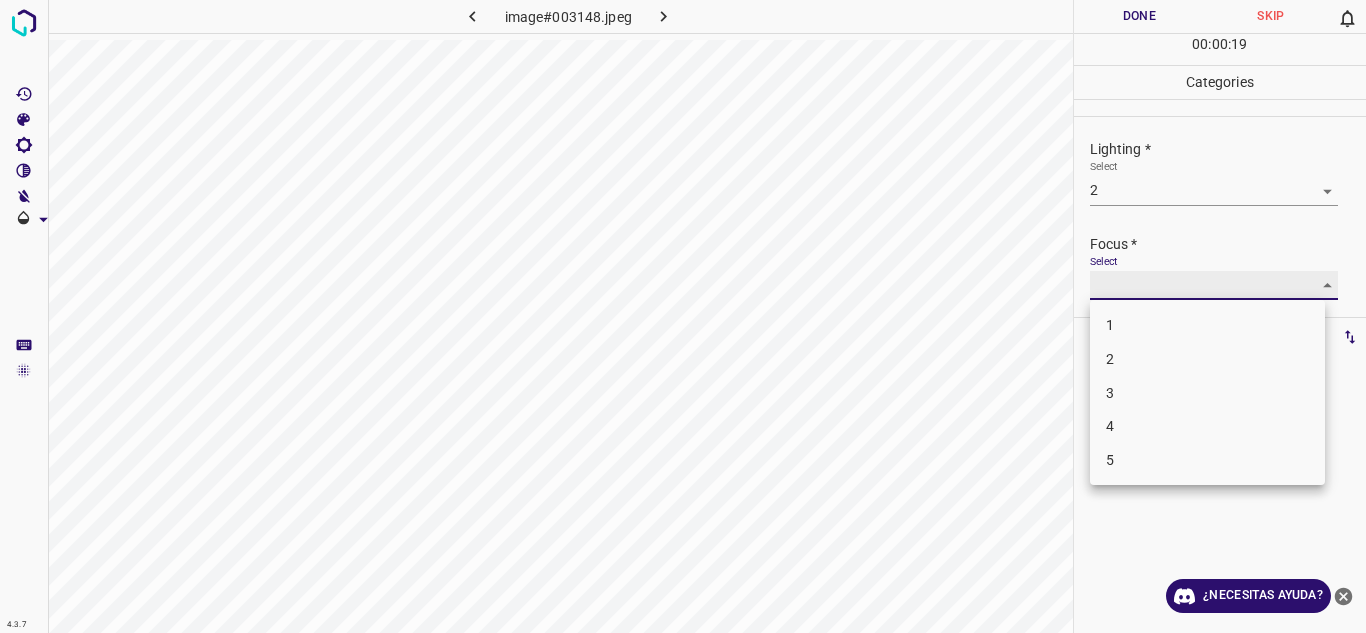 type on "2" 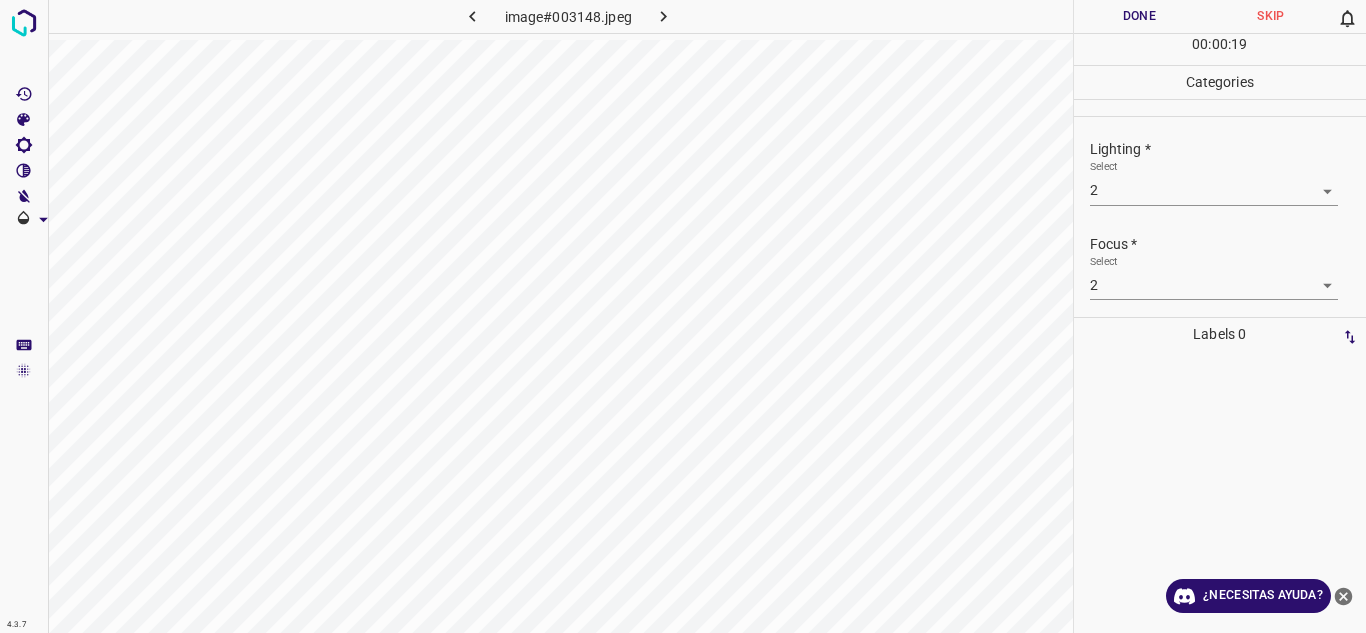 click on "Focus *  Select 2 2" at bounding box center [1220, 267] 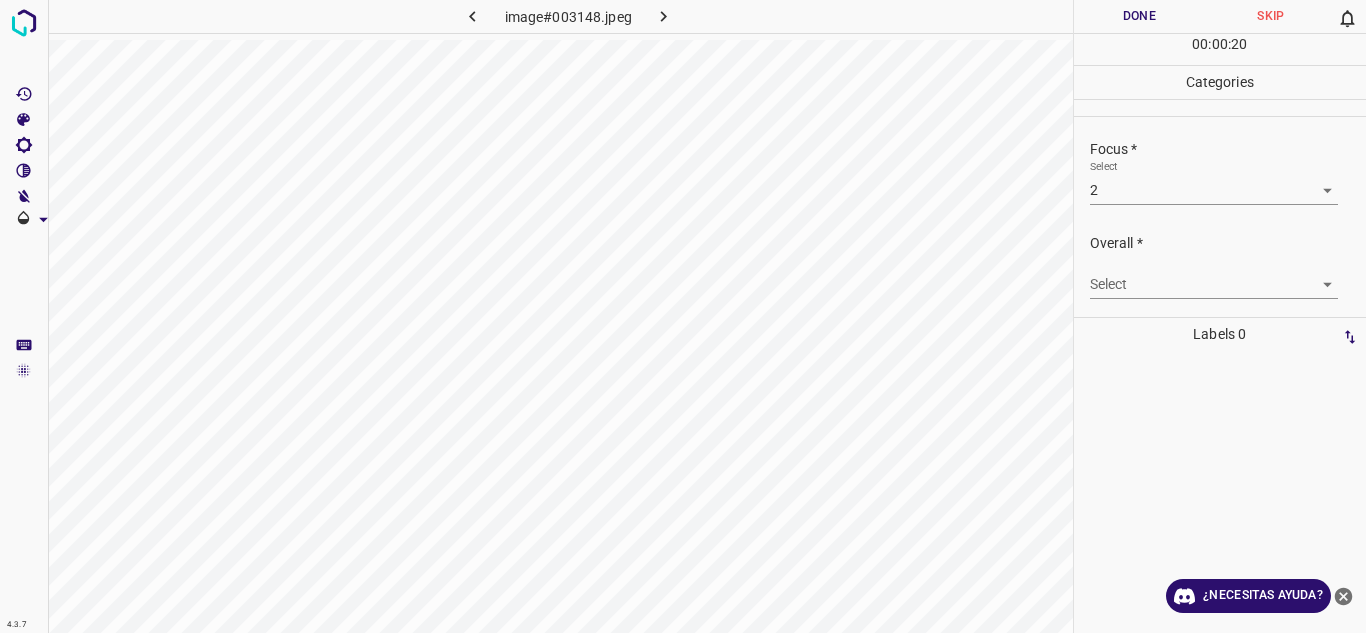 scroll, scrollTop: 98, scrollLeft: 0, axis: vertical 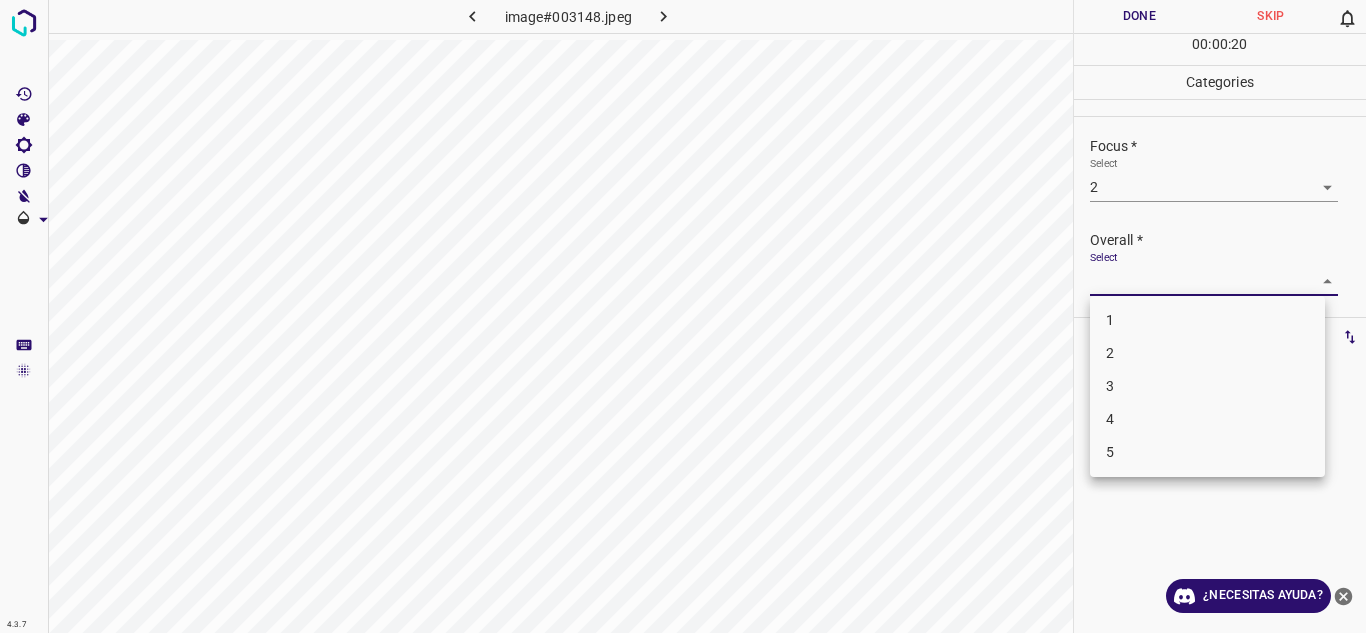 click on "4.3.7 image#003148.jpeg Done Skip 0 00   : 00   : 20   Categories Lighting *  Select 2 2 Focus *  Select 2 2 Overall *  Select ​ Labels   0 Categories 1 Lighting 2 Focus 3 Overall Tools Space Change between modes (Draw & Edit) I Auto labeling R Restore zoom M Zoom in N Zoom out Delete Delete selecte label Filters Z Restore filters X Saturation filter C Brightness filter V Contrast filter B Gray scale filter General O Download ¿Necesitas ayuda? Texto original Valora esta traducción Tu opinión servirá para ayudar a mejorar el Traductor de Google - Texto - Esconder - Borrar 1 2 3 4 5" at bounding box center [683, 316] 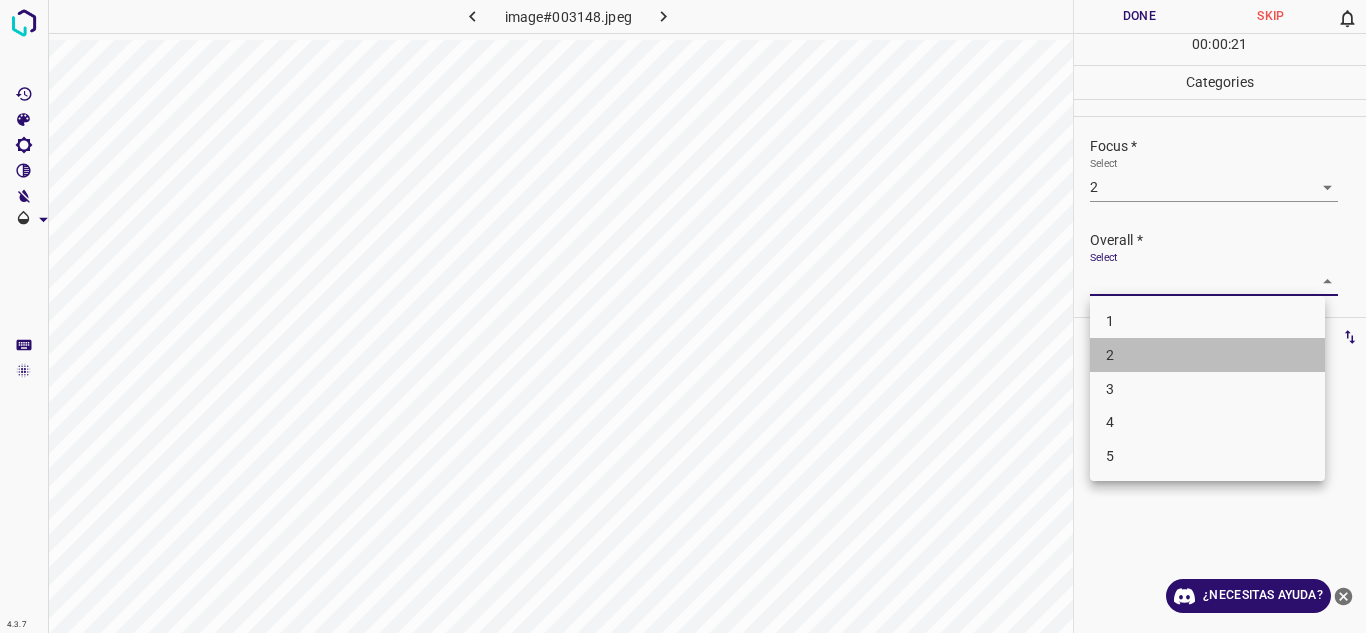click on "2" at bounding box center [1207, 355] 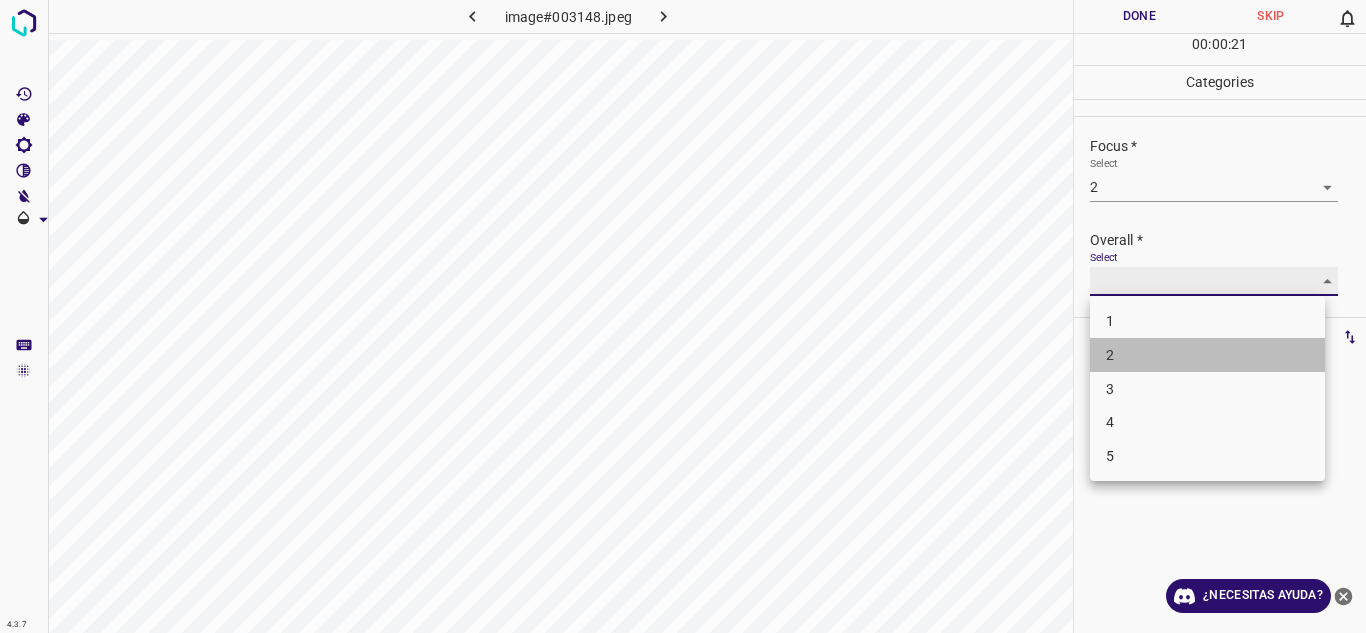 type on "2" 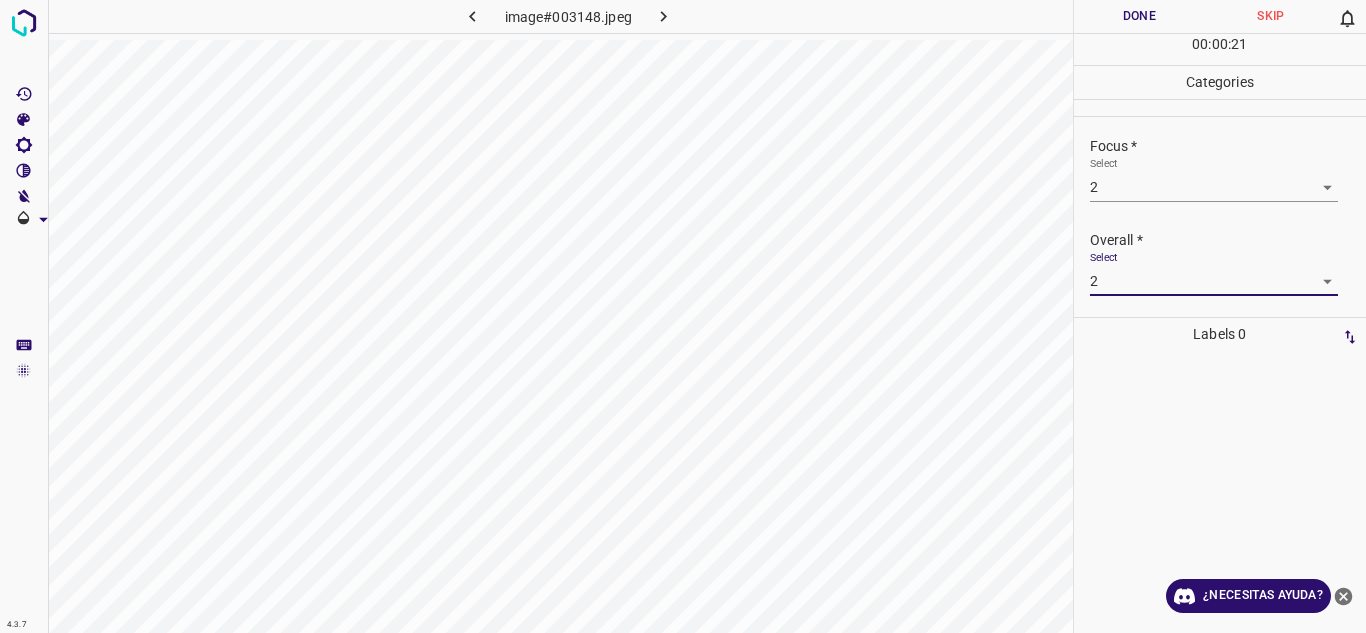 click on "Overall *" at bounding box center (1228, 240) 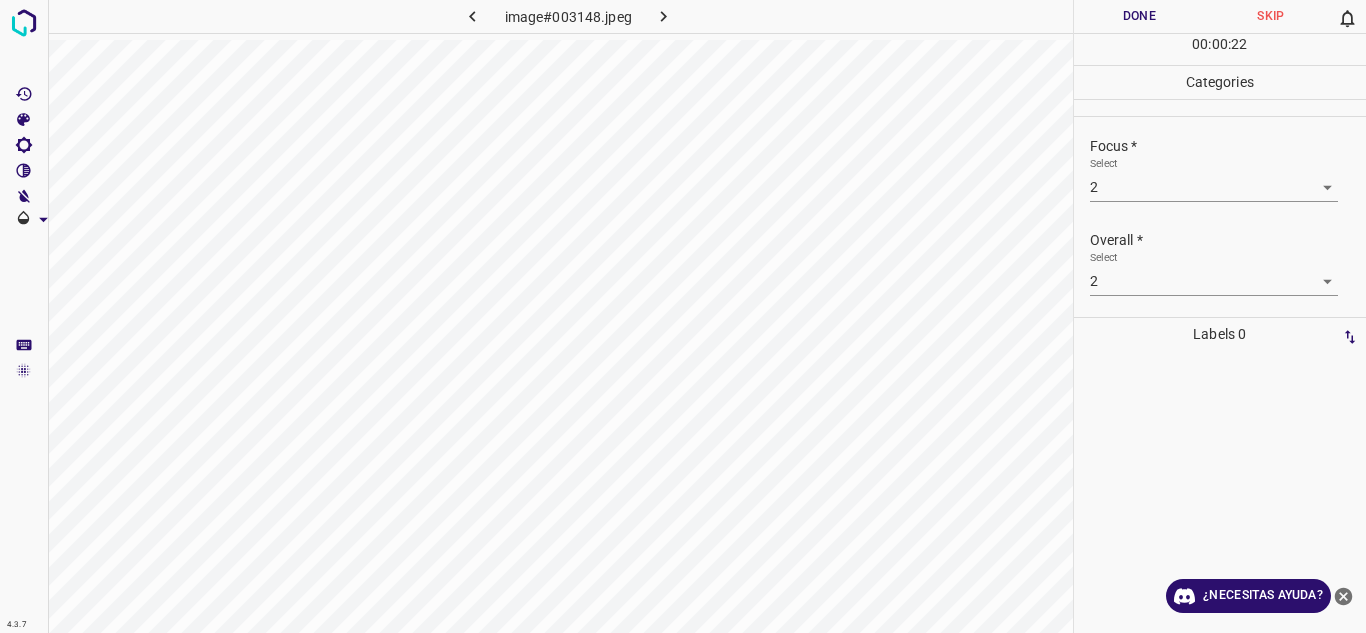 click on "Done" at bounding box center [1140, 16] 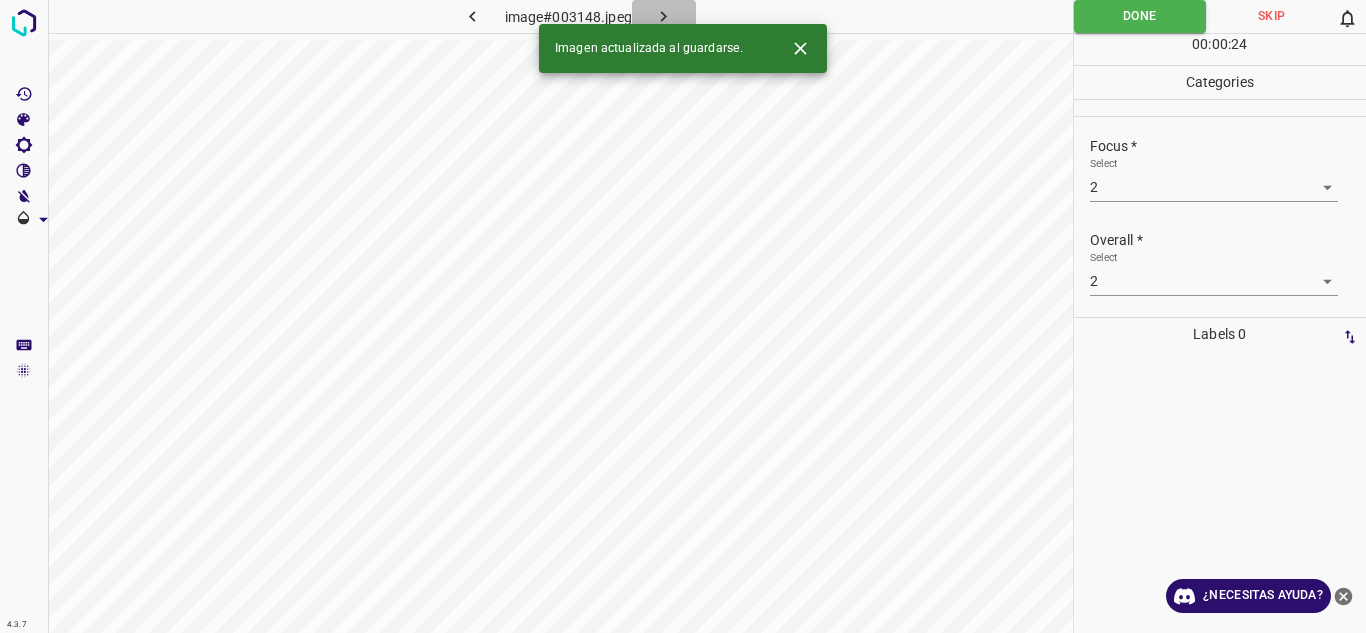 click 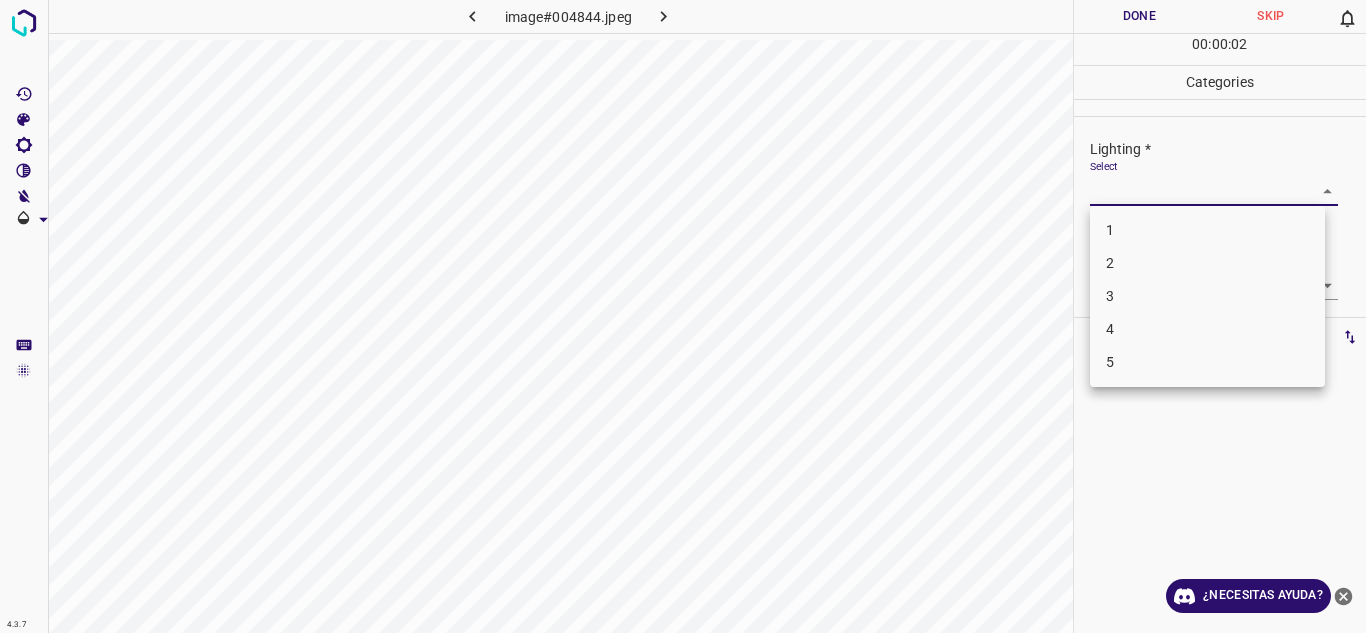 click on "4.3.7 image#004844.jpeg Done Skip 0 00   : 00   : 02   Categories Lighting *  Select ​ Focus *  Select ​ Overall *  Select ​ Labels   0 Categories 1 Lighting 2 Focus 3 Overall Tools Space Change between modes (Draw & Edit) I Auto labeling R Restore zoom M Zoom in N Zoom out Delete Delete selecte label Filters Z Restore filters X Saturation filter C Brightness filter V Contrast filter B Gray scale filter General O Download ¿Necesitas ayuda? Texto original Valora esta traducción Tu opinión servirá para ayudar a mejorar el Traductor de Google - Texto - Esconder - Borrar 1 2 3 4 5" at bounding box center (683, 316) 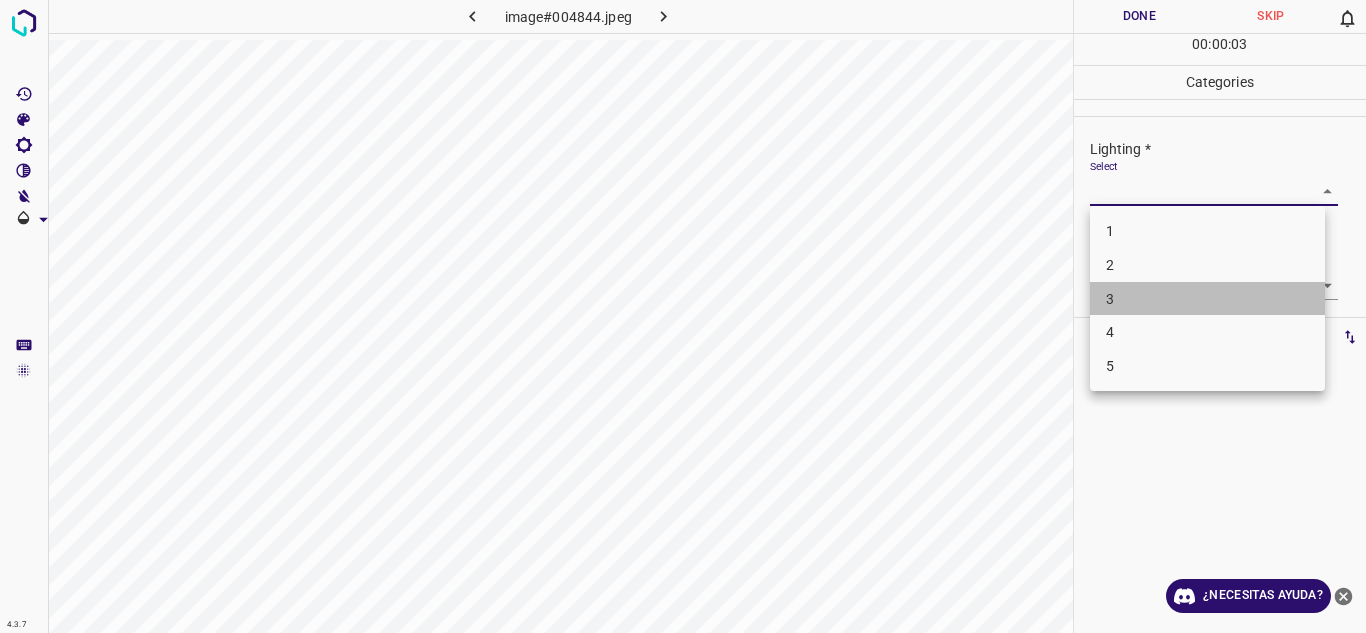 click on "3" at bounding box center (1207, 299) 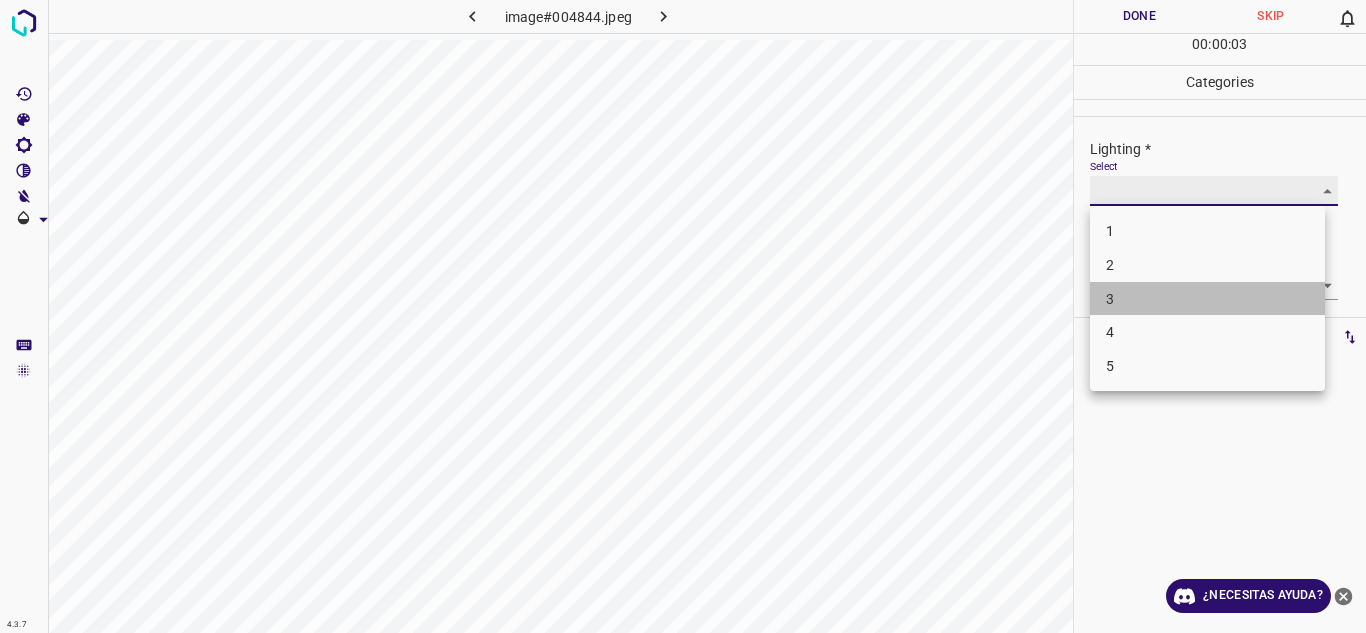 type on "3" 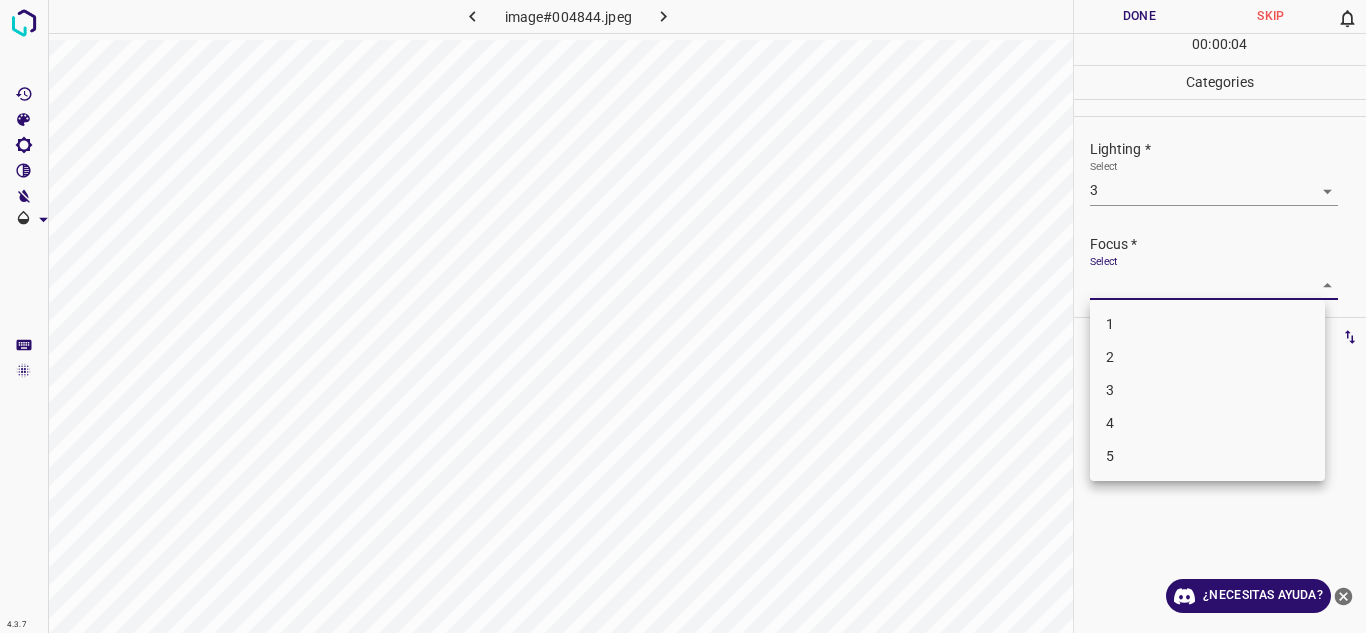 click on "4.3.7 image#004844.jpeg Done Skip 0 00   : 00   : 04   Categories Lighting *  Select 3 3 Focus *  Select ​ Overall *  Select ​ Labels   0 Categories 1 Lighting 2 Focus 3 Overall Tools Space Change between modes (Draw & Edit) I Auto labeling R Restore zoom M Zoom in N Zoom out Delete Delete selecte label Filters Z Restore filters X Saturation filter C Brightness filter V Contrast filter B Gray scale filter General O Download ¿Necesitas ayuda? Texto original Valora esta traducción Tu opinión servirá para ayudar a mejorar el Traductor de Google - Texto - Esconder - Borrar 1 2 3 4 5" at bounding box center [683, 316] 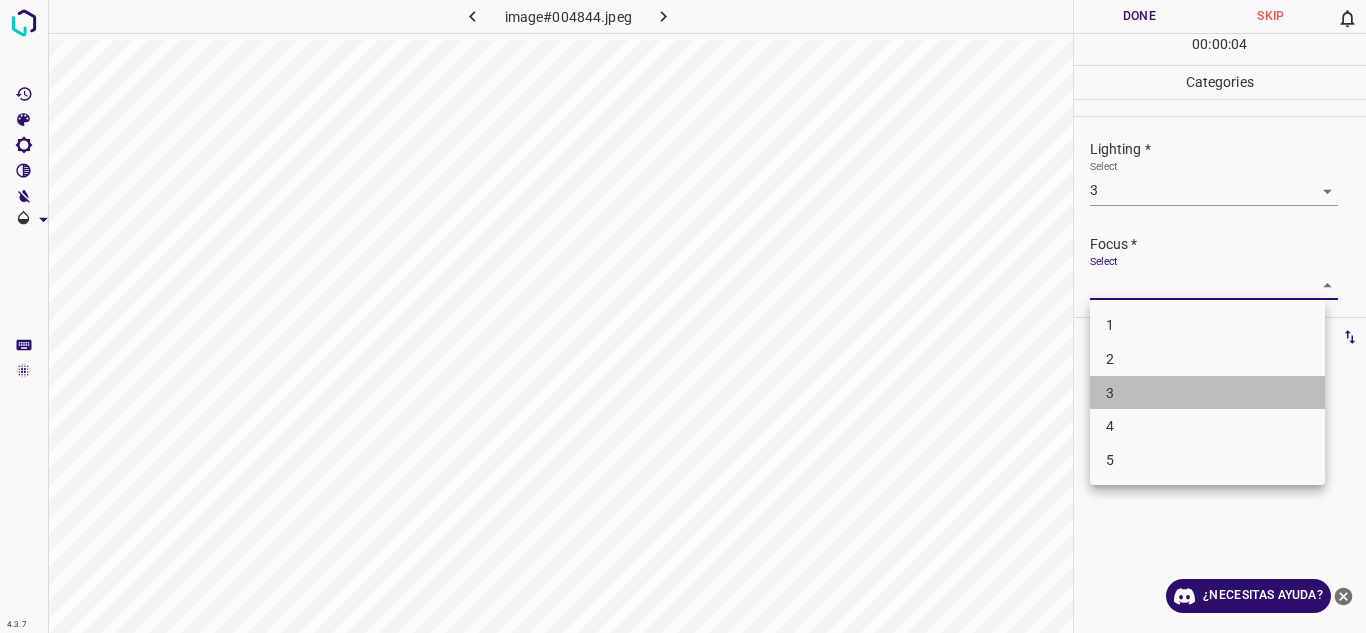 click on "3" at bounding box center (1207, 393) 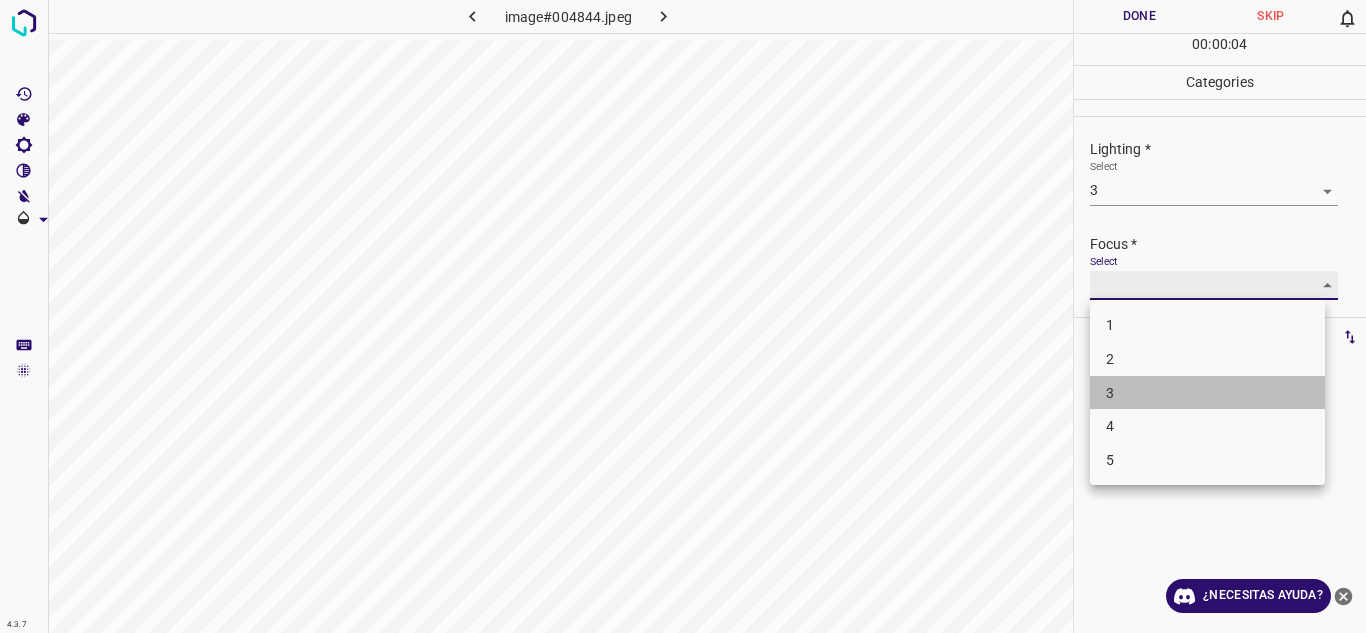 type on "3" 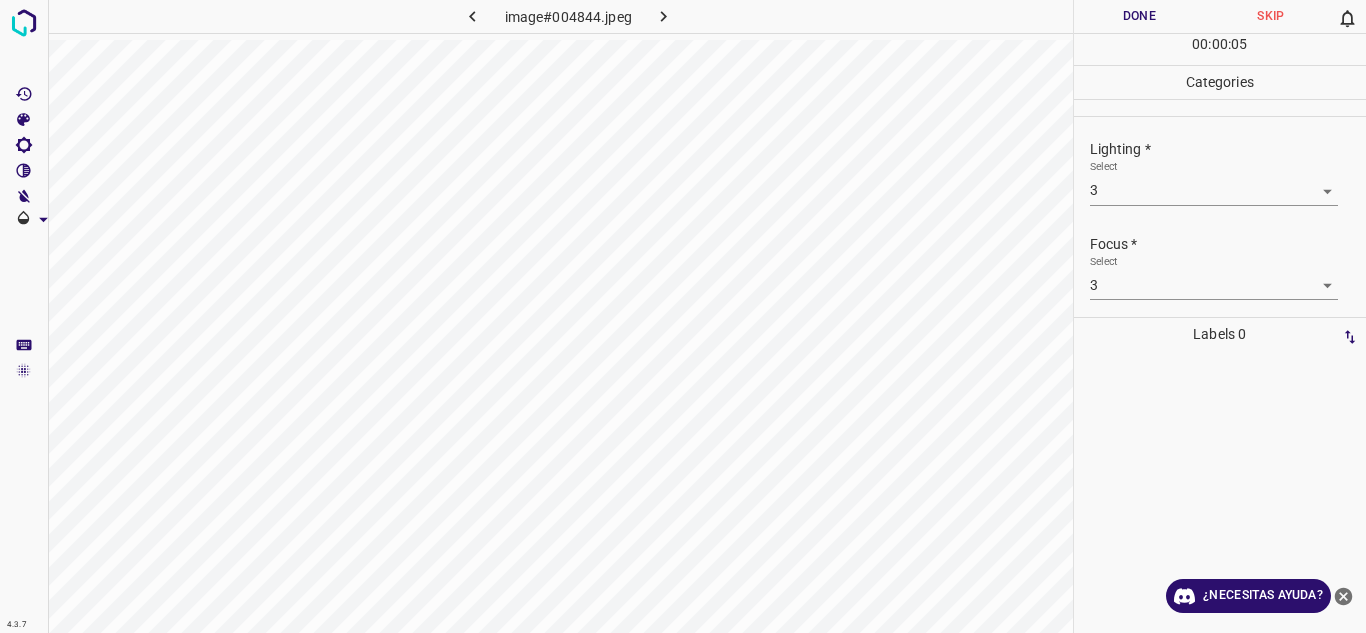 click on "Select 3 3" at bounding box center [1214, 277] 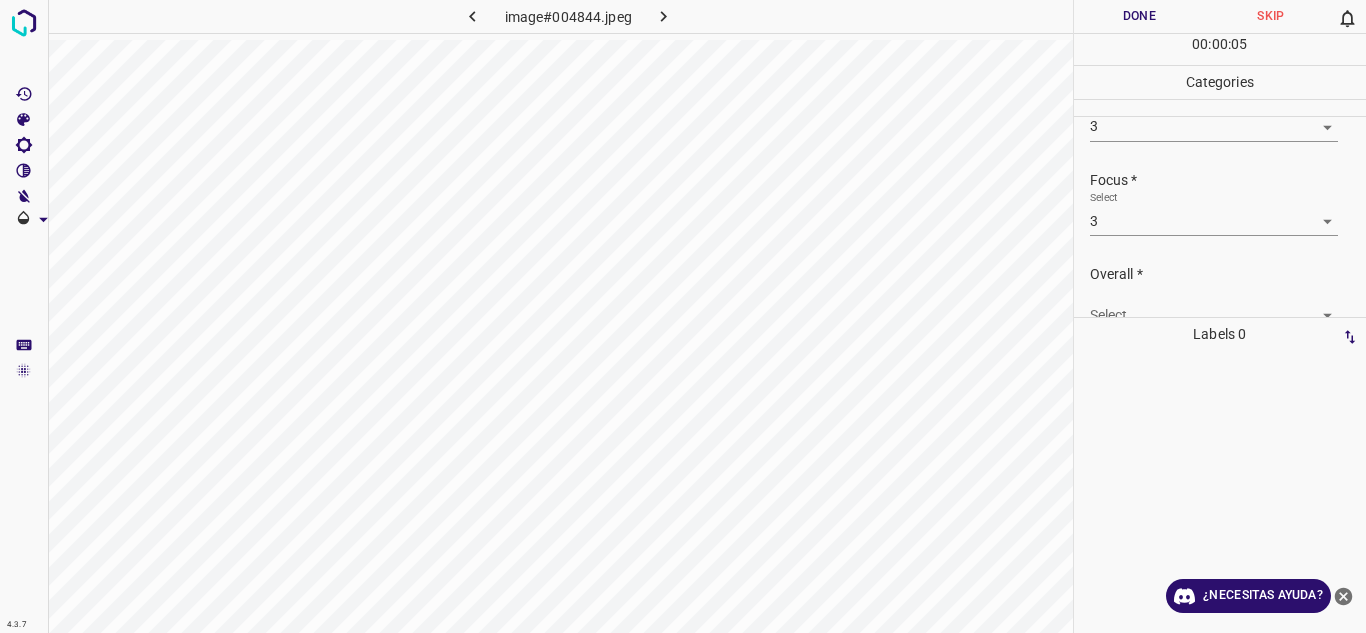 scroll, scrollTop: 98, scrollLeft: 0, axis: vertical 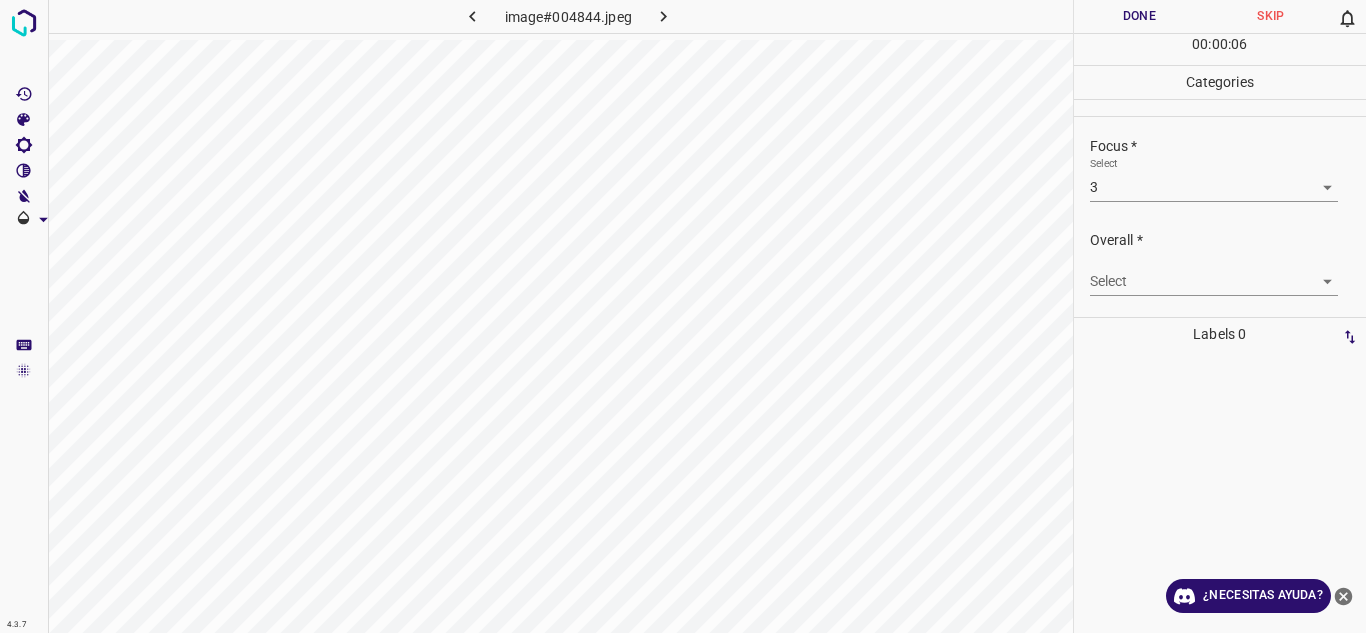 click on "4.3.7 image#004844.jpeg Done Skip 0 00   : 00   : 06   Categories Lighting *  Select 3 3 Focus *  Select 3 3 Overall *  Select ​ Labels   0 Categories 1 Lighting 2 Focus 3 Overall Tools Space Change between modes (Draw & Edit) I Auto labeling R Restore zoom M Zoom in N Zoom out Delete Delete selecte label Filters Z Restore filters X Saturation filter C Brightness filter V Contrast filter B Gray scale filter General O Download ¿Necesitas ayuda? Texto original Valora esta traducción Tu opinión servirá para ayudar a mejorar el Traductor de Google - Texto - Esconder - Borrar" at bounding box center (683, 316) 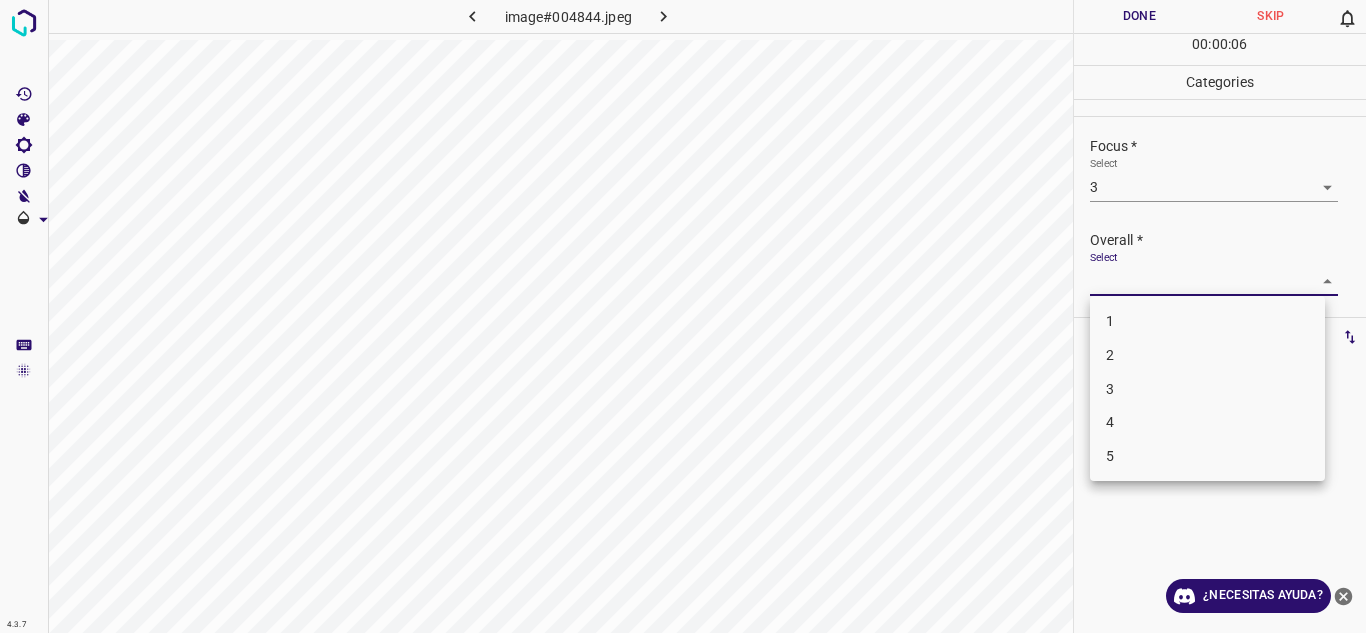 click on "3" at bounding box center (1207, 389) 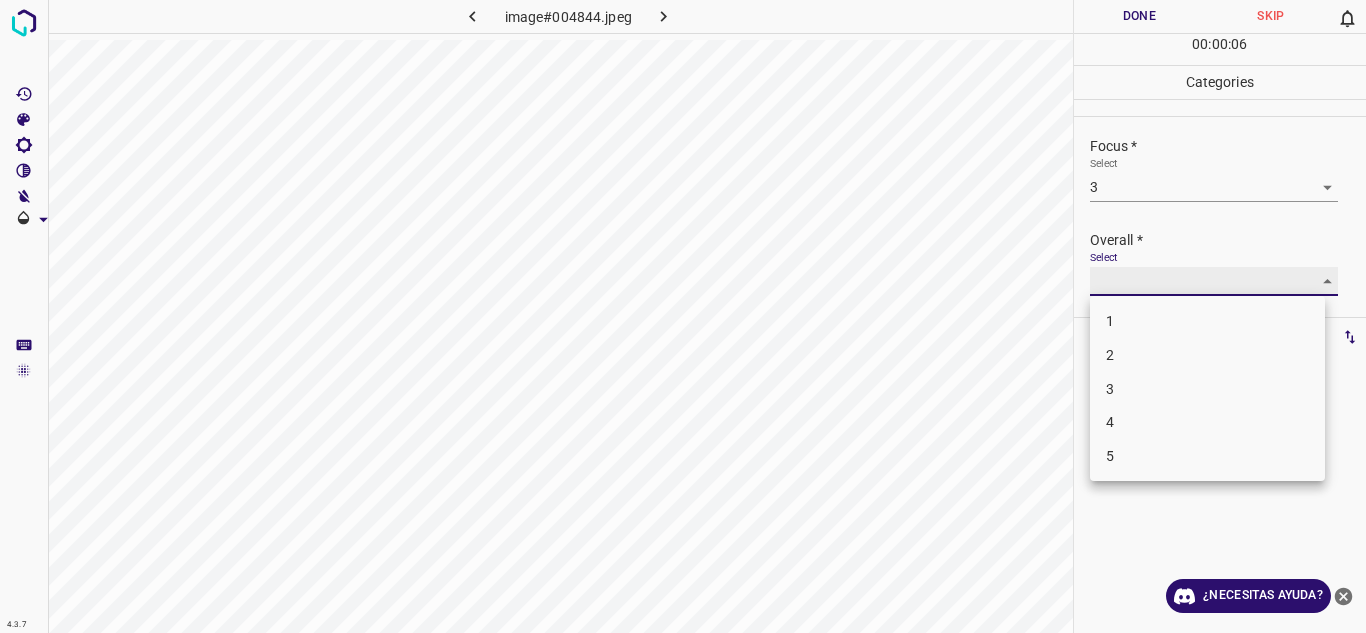 type on "3" 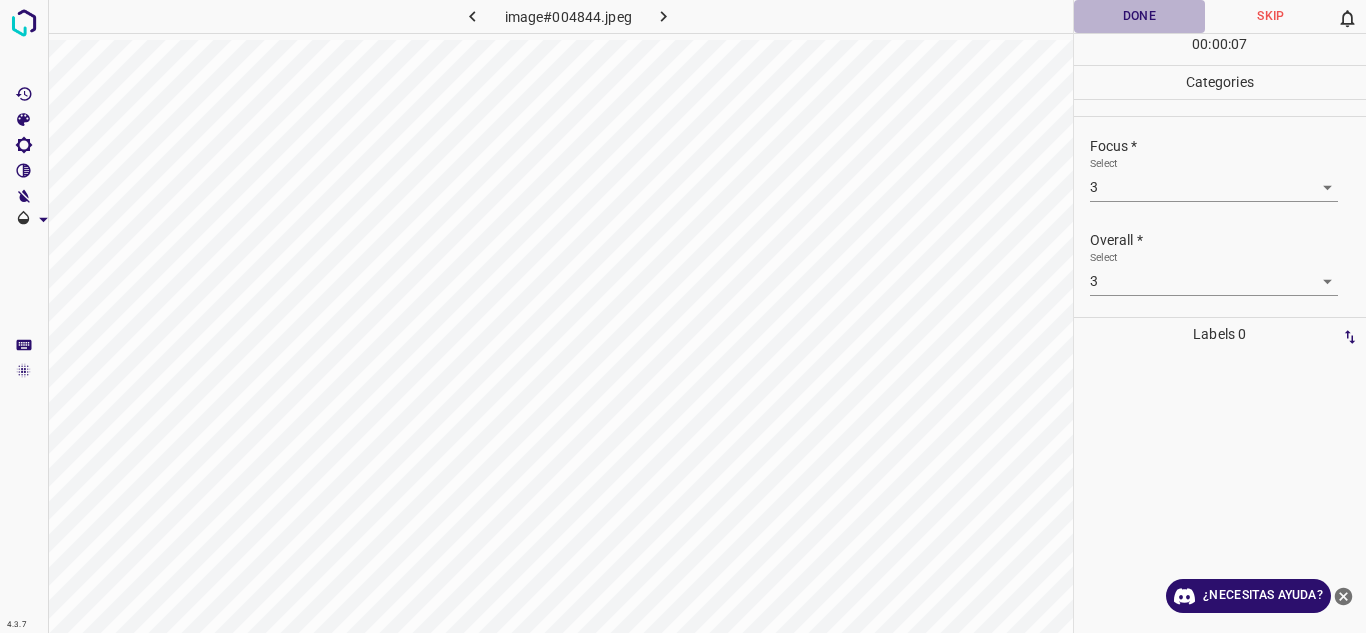 click on "Done" at bounding box center (1140, 16) 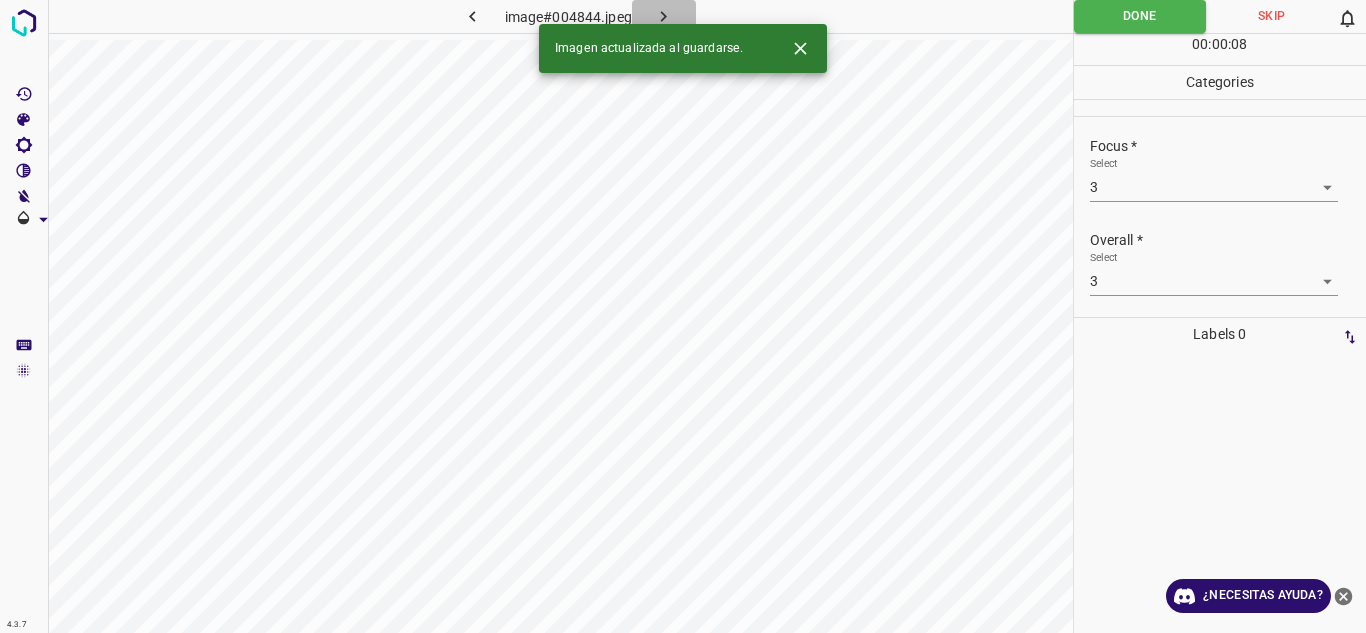 click at bounding box center [664, 16] 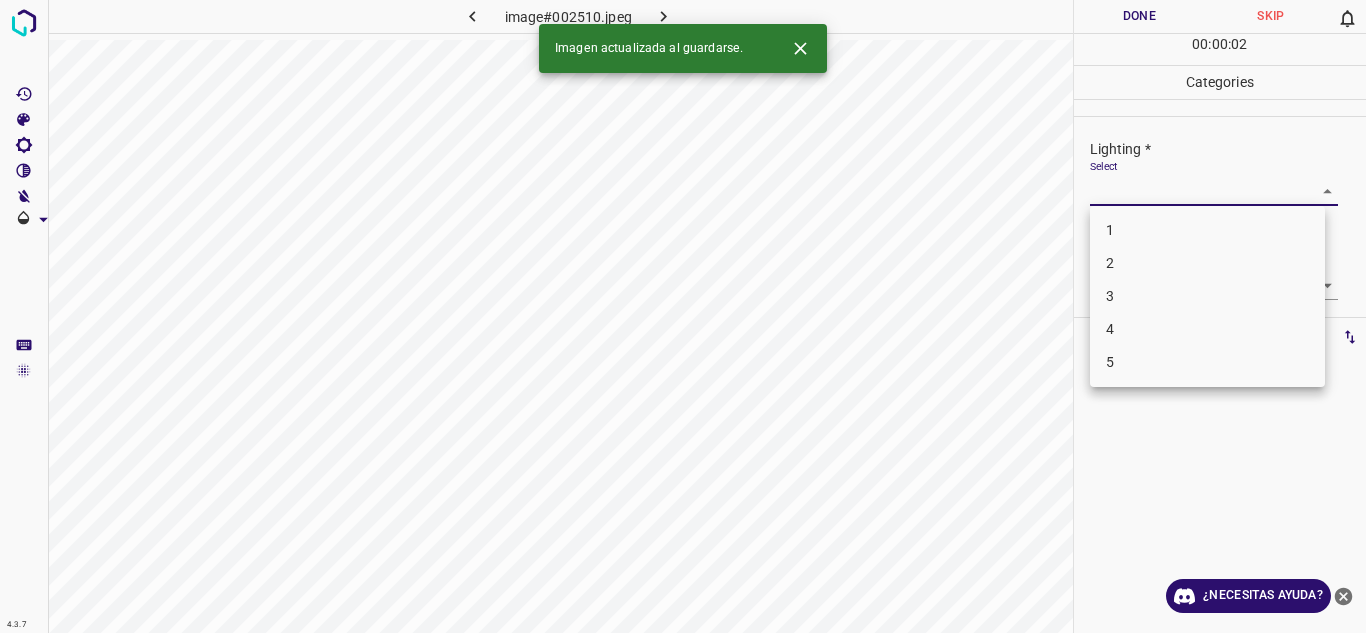 click on "4.3.7 image#002510.jpeg Done Skip 0 00   : 00   : 02   Categories Lighting *  Select ​ Focus *  Select ​ Overall *  Select ​ Labels   0 Categories 1 Lighting 2 Focus 3 Overall Tools Space Change between modes (Draw & Edit) I Auto labeling R Restore zoom M Zoom in N Zoom out Delete Delete selecte label Filters Z Restore filters X Saturation filter C Brightness filter V Contrast filter B Gray scale filter General O Download Imagen actualizada al guardarse. ¿Necesitas ayuda? Texto original Valora esta traducción Tu opinión servirá para ayudar a mejorar el Traductor de Google - Texto - Esconder - Borrar 1 2 3 4 5" at bounding box center [683, 316] 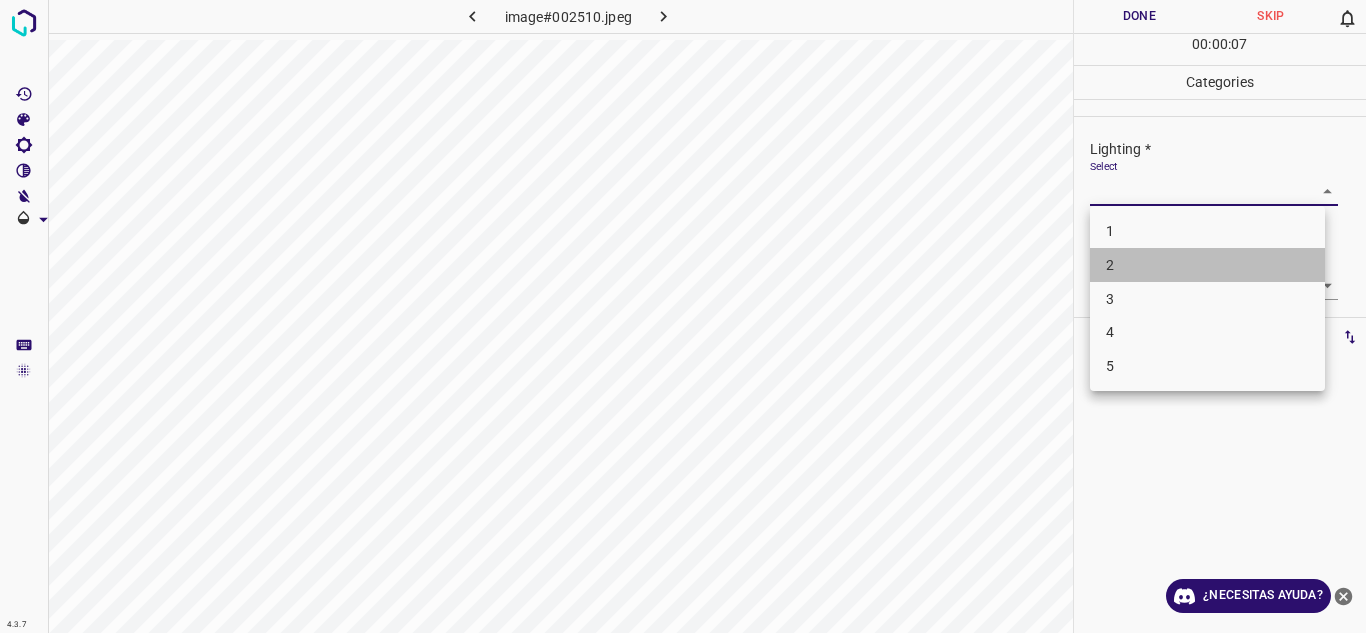 click on "2" at bounding box center [1207, 265] 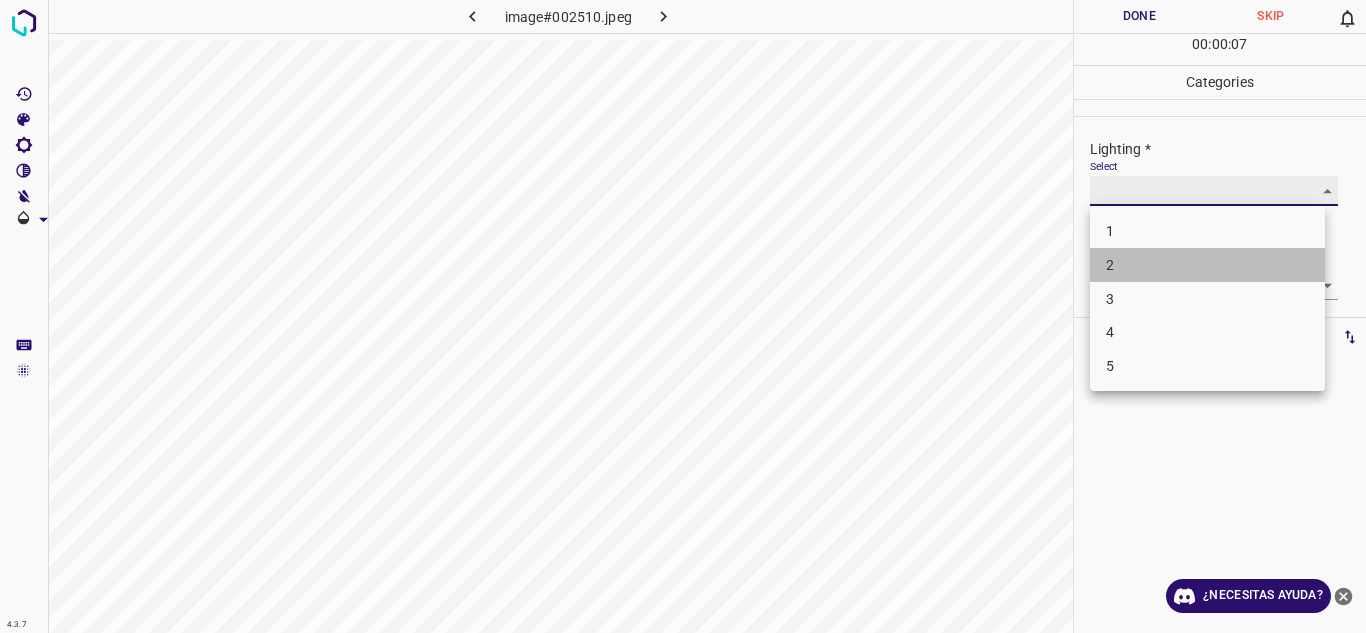 type on "2" 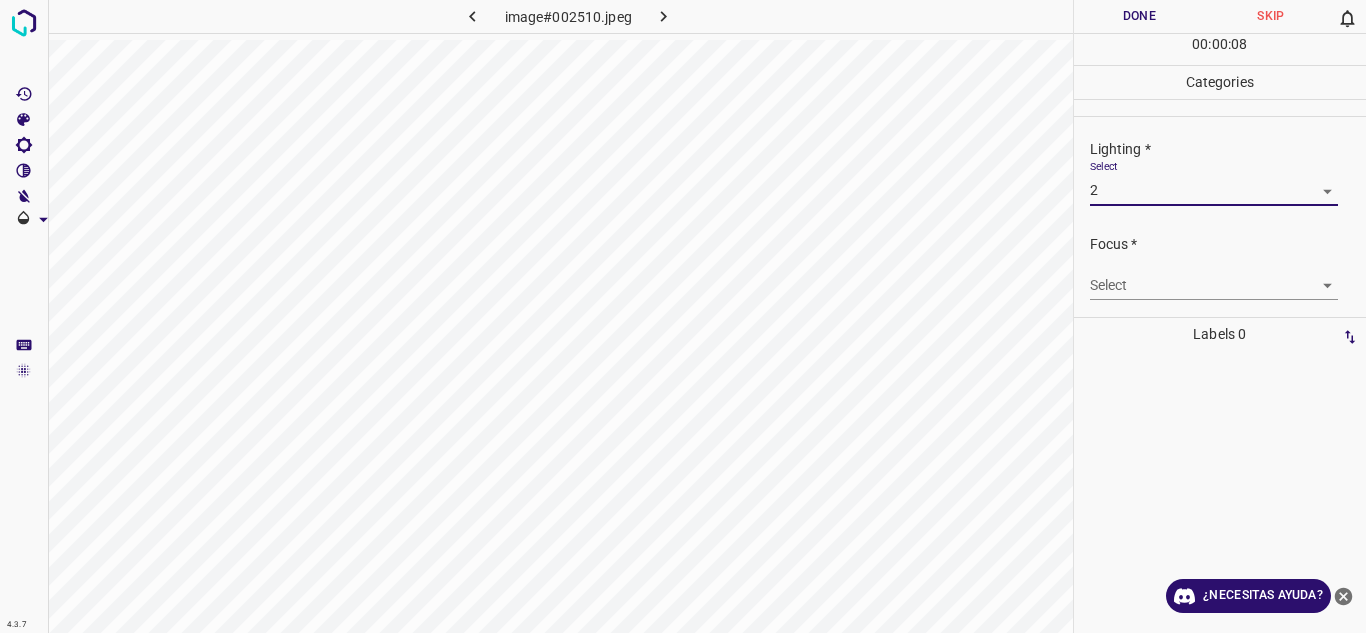 drag, startPoint x: 1132, startPoint y: 266, endPoint x: 1124, endPoint y: 279, distance: 15.264338 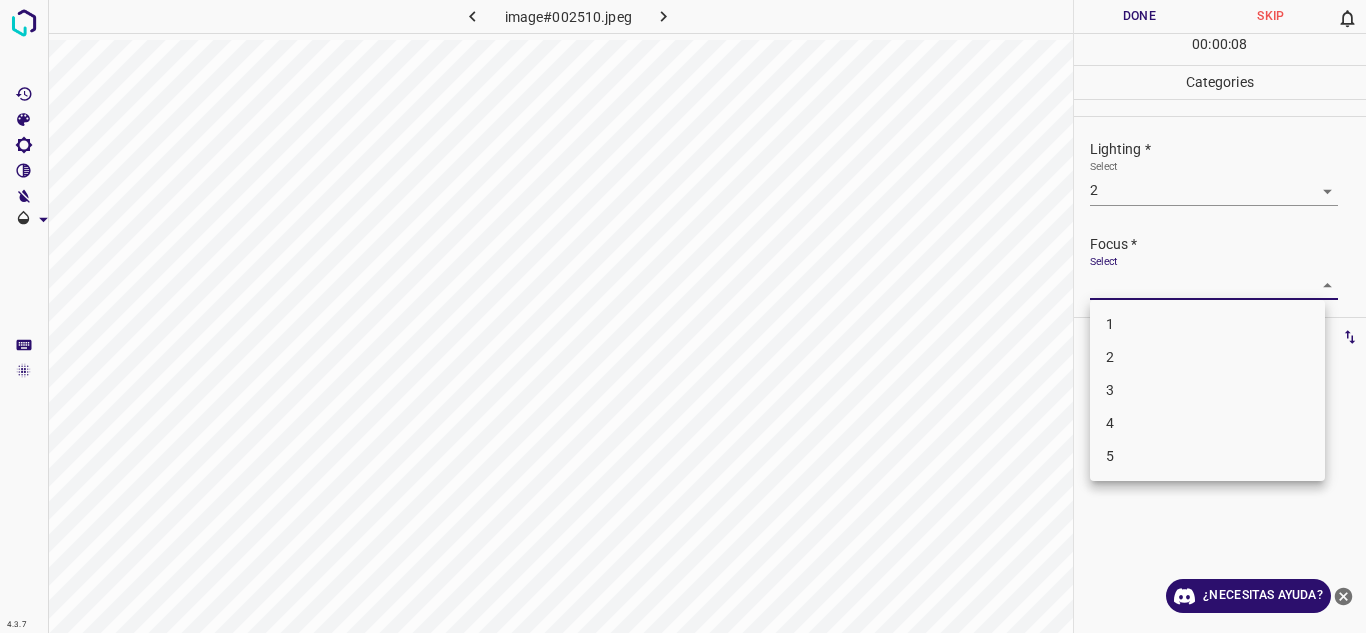 click on "4.3.7 image#002510.jpeg Done Skip 0 00   : 00   : 08   Categories Lighting *  Select 2 2 Focus *  Select ​ Overall *  Select ​ Labels   0 Categories 1 Lighting 2 Focus 3 Overall Tools Space Change between modes (Draw & Edit) I Auto labeling R Restore zoom M Zoom in N Zoom out Delete Delete selecte label Filters Z Restore filters X Saturation filter C Brightness filter V Contrast filter B Gray scale filter General O Download ¿Necesitas ayuda? Texto original Valora esta traducción Tu opinión servirá para ayudar a mejorar el Traductor de Google - Texto - Esconder - Borrar 1 2 3 4 5" at bounding box center (683, 316) 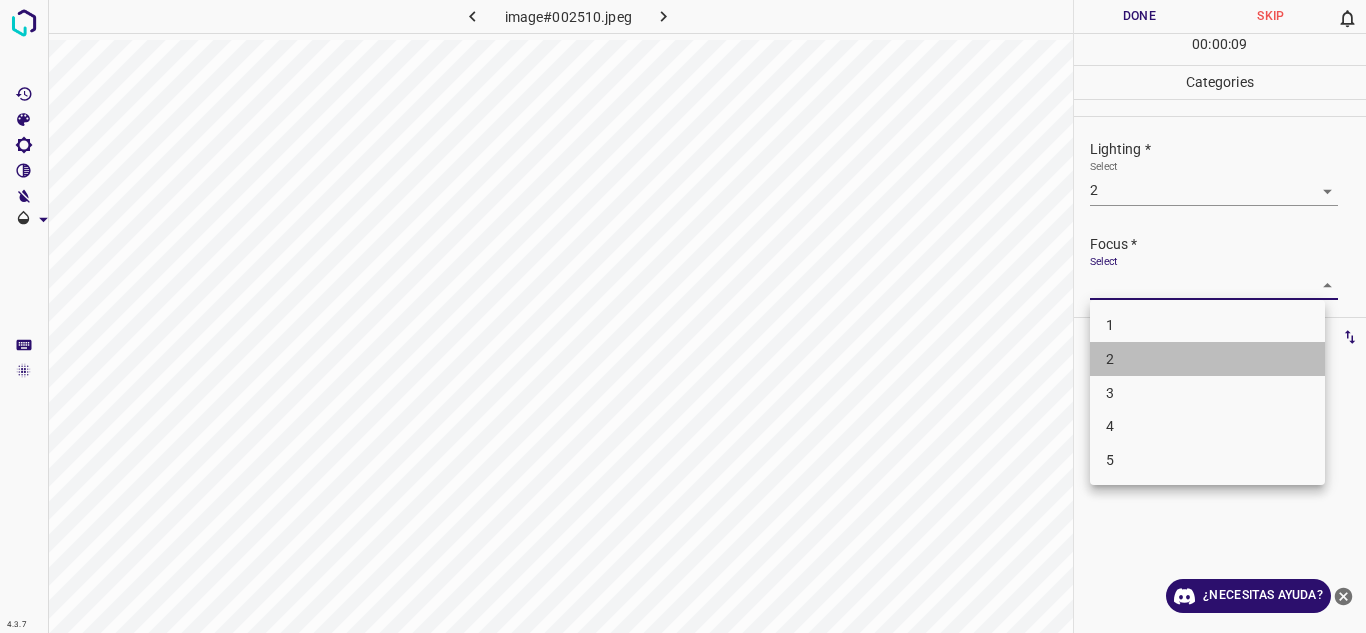 click on "2" at bounding box center [1110, 359] 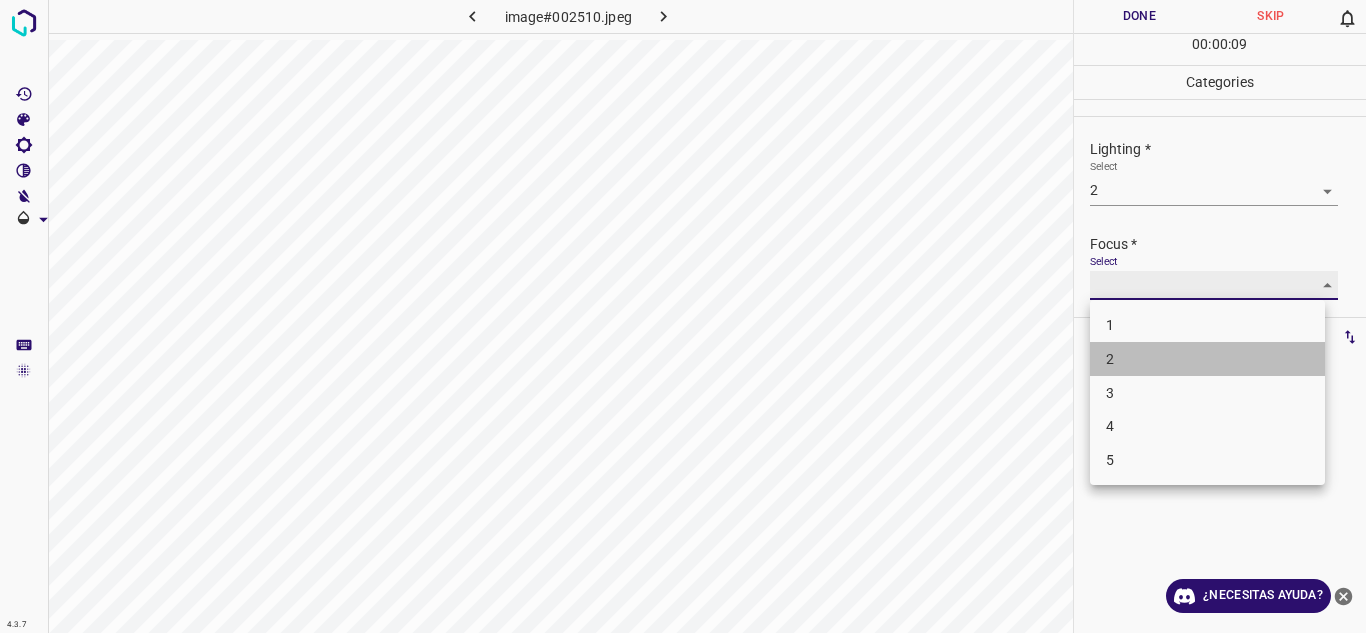 type on "2" 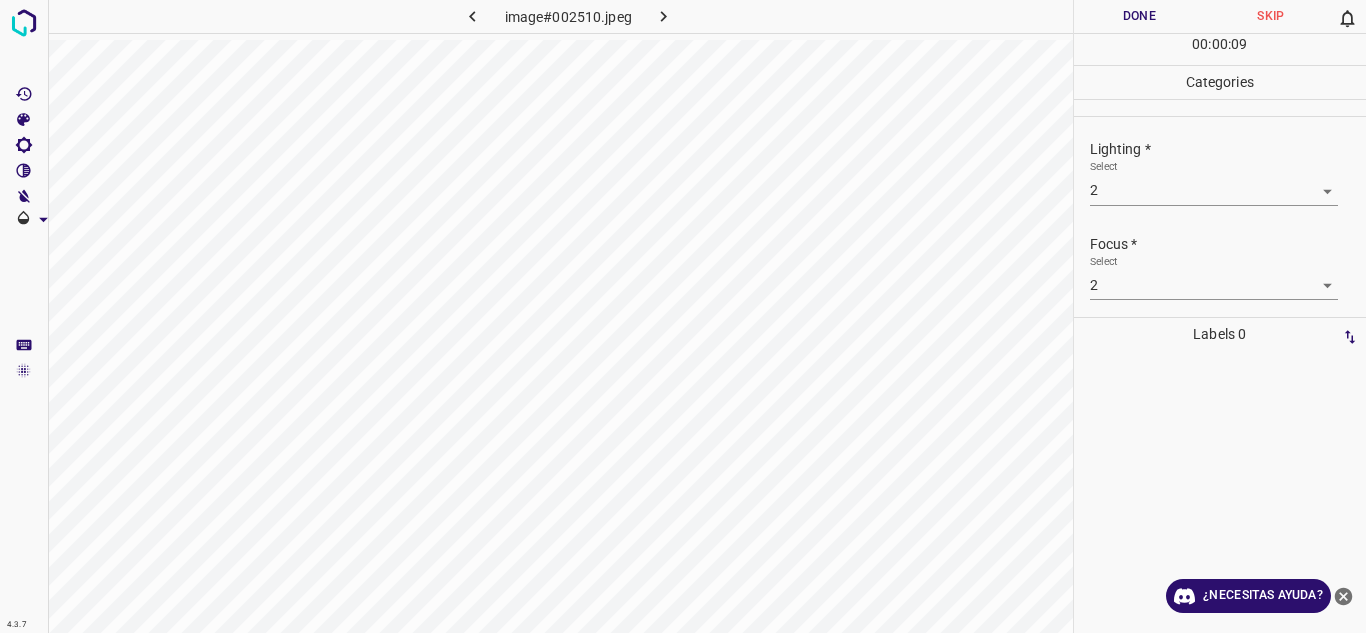 scroll, scrollTop: 98, scrollLeft: 0, axis: vertical 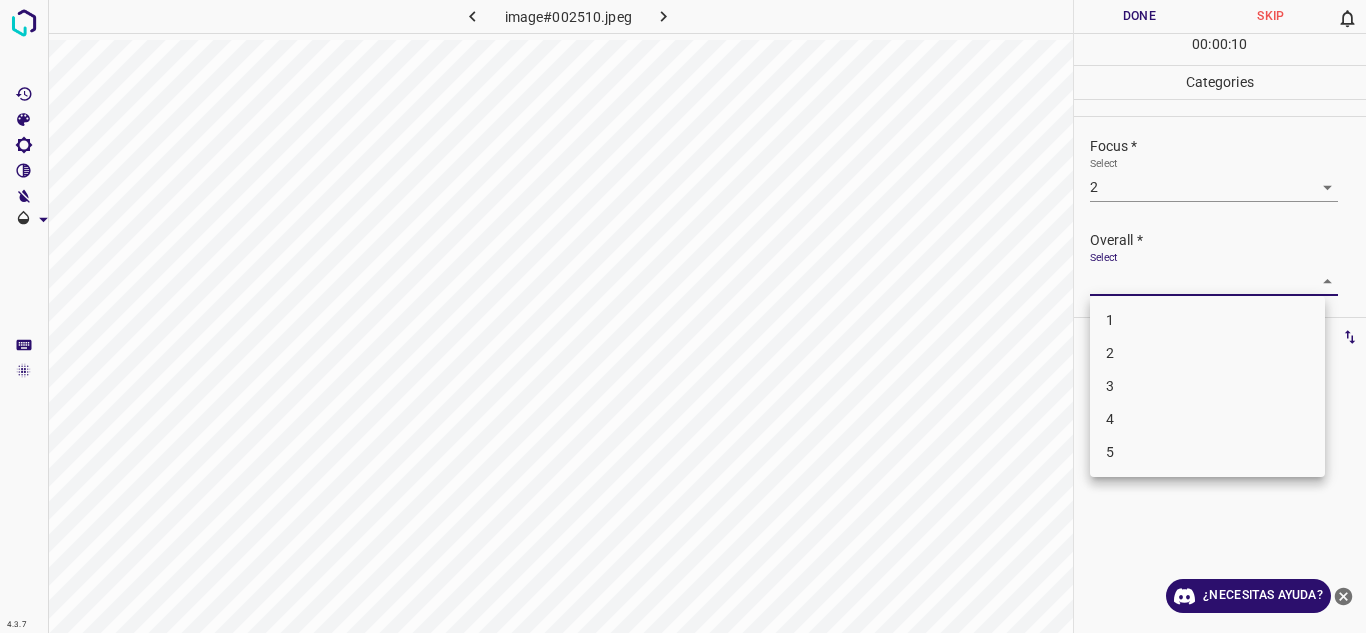 click on "4.3.7 image#002510.jpeg Done Skip 0 00   : 00   : 10   Categories Lighting *  Select 2 2 Focus *  Select 2 2 Overall *  Select ​ Labels   0 Categories 1 Lighting 2 Focus 3 Overall Tools Space Change between modes (Draw & Edit) I Auto labeling R Restore zoom M Zoom in N Zoom out Delete Delete selecte label Filters Z Restore filters X Saturation filter C Brightness filter V Contrast filter B Gray scale filter General O Download ¿Necesitas ayuda? Texto original Valora esta traducción Tu opinión servirá para ayudar a mejorar el Traductor de Google - Texto - Esconder - Borrar 1 2 3 4 5" at bounding box center [683, 316] 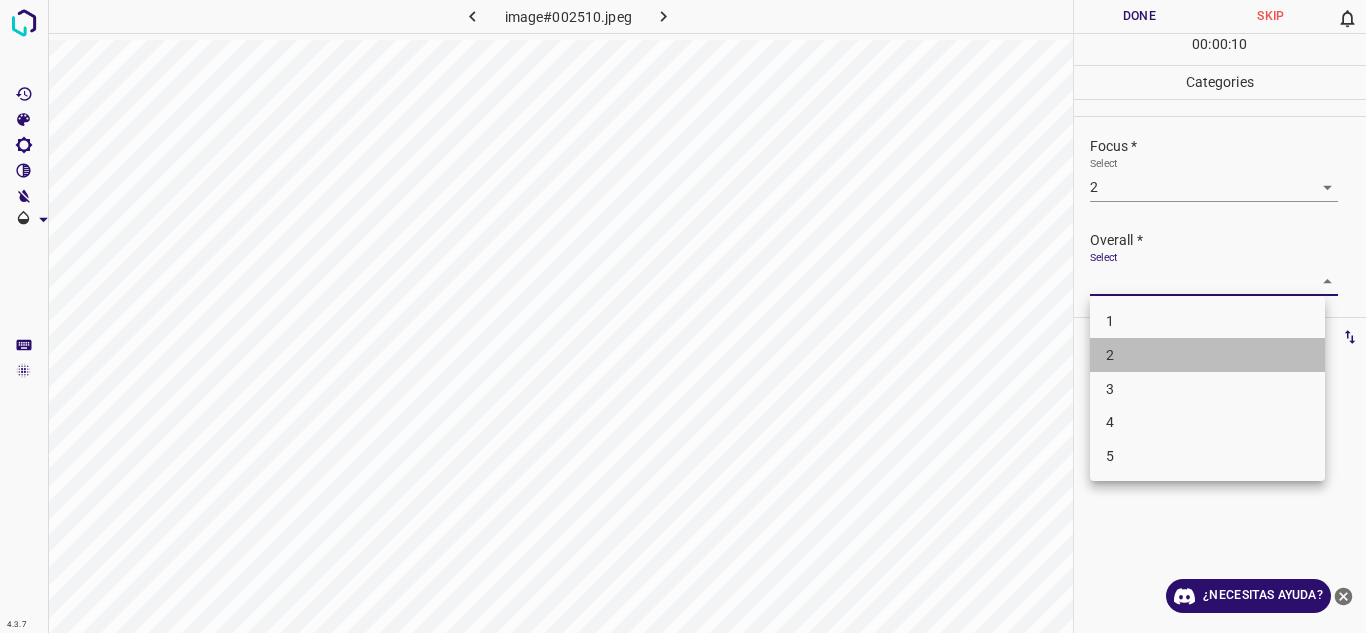 click on "2" at bounding box center (1207, 355) 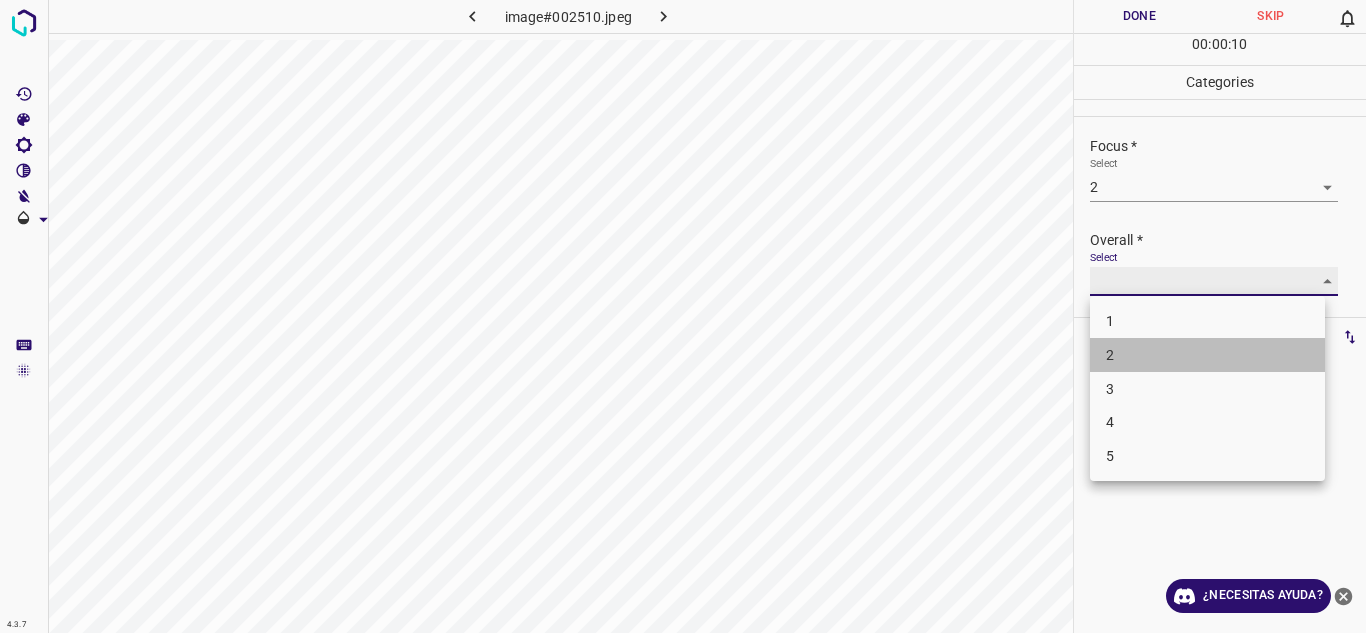 type on "2" 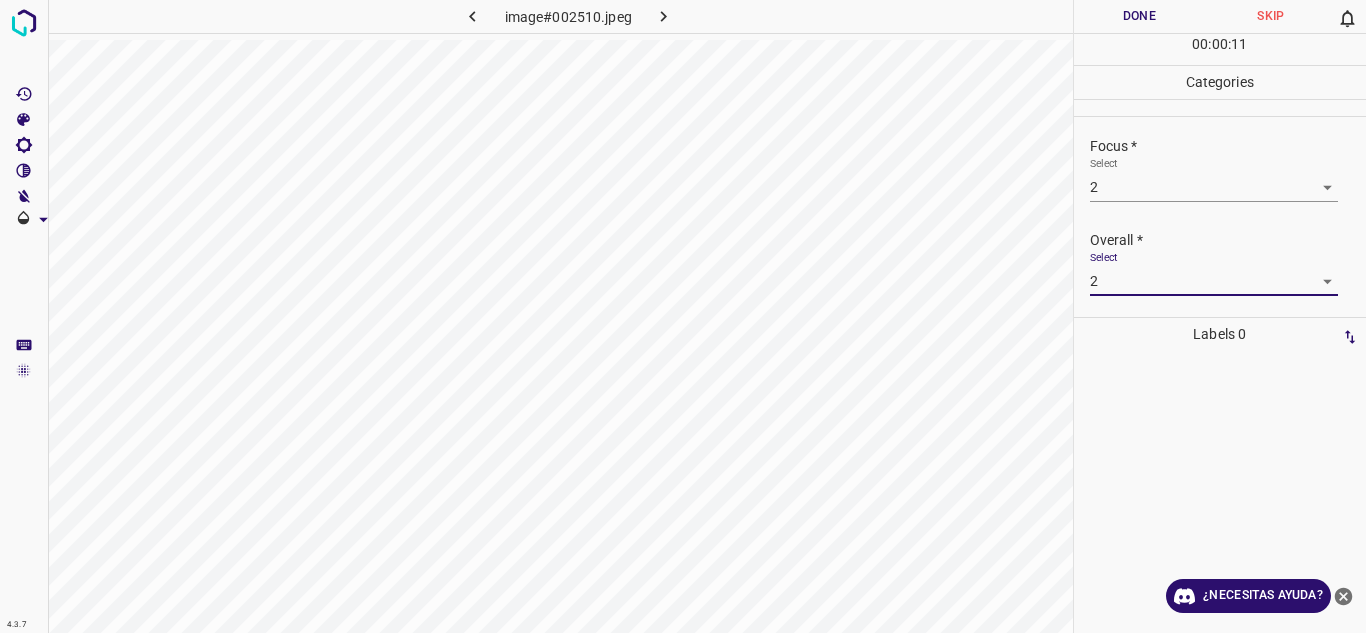 click on "Overall *" at bounding box center (1228, 240) 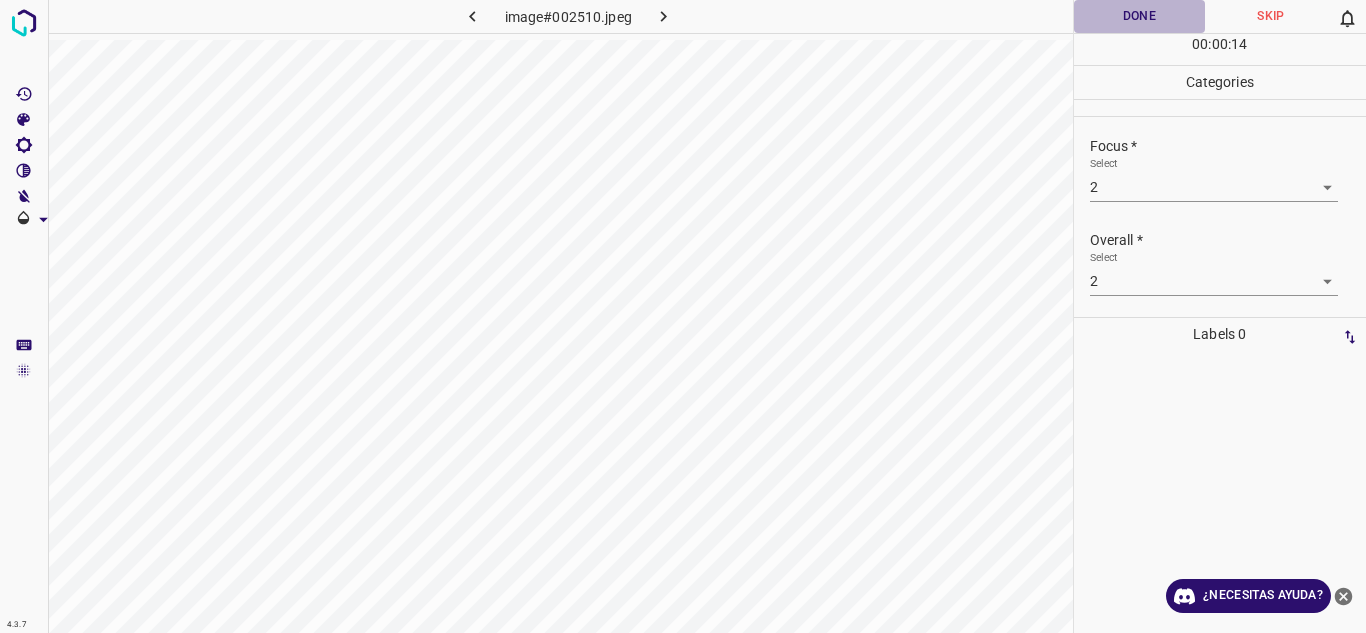 click on "Done" at bounding box center [1140, 16] 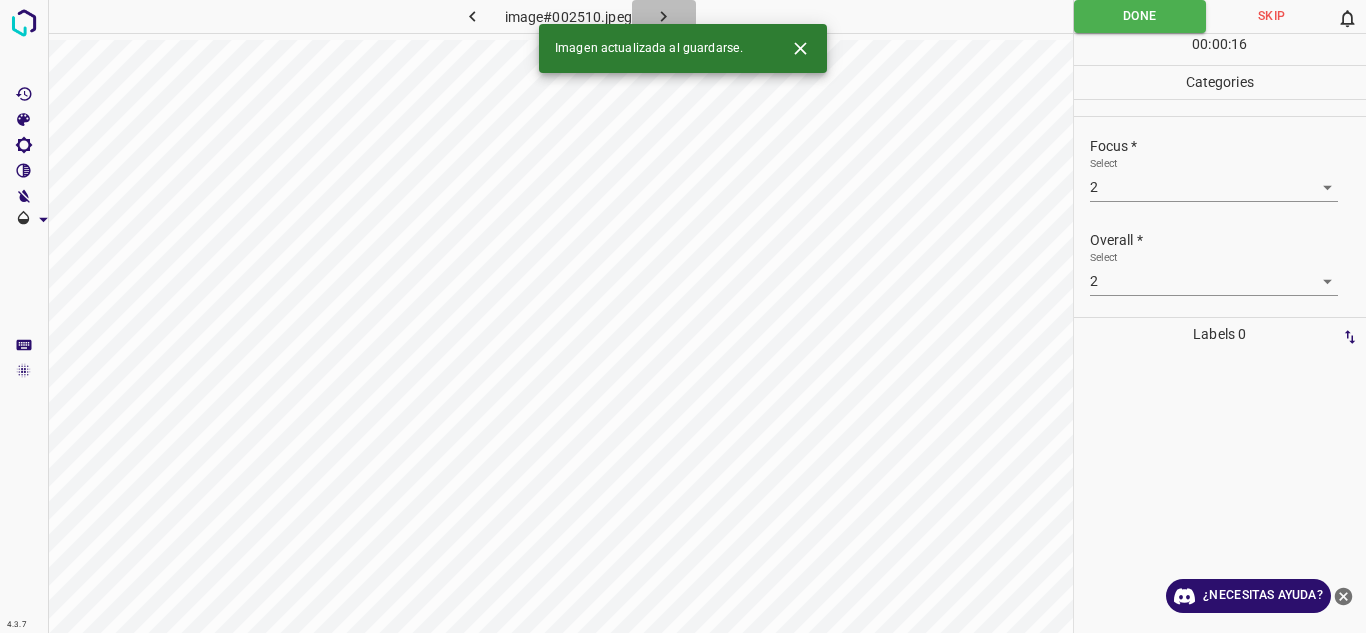 click at bounding box center (664, 16) 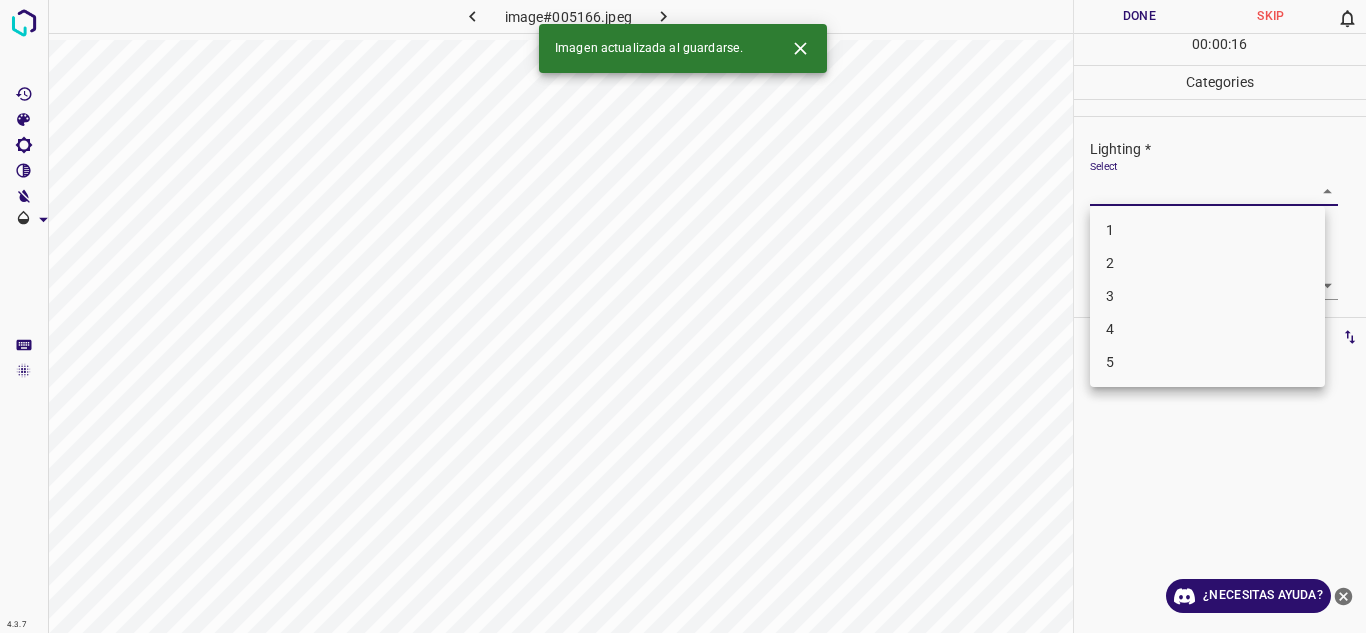click on "4.3.7 image#005166.jpeg Done Skip 0 00   : 00   : 16   Categories Lighting *  Select ​ Focus *  Select ​ Overall *  Select ​ Labels   0 Categories 1 Lighting 2 Focus 3 Overall Tools Space Change between modes (Draw & Edit) I Auto labeling R Restore zoom M Zoom in N Zoom out Delete Delete selecte label Filters Z Restore filters X Saturation filter C Brightness filter V Contrast filter B Gray scale filter General O Download Imagen actualizada al guardarse. ¿Necesitas ayuda? Texto original Valora esta traducción Tu opinión servirá para ayudar a mejorar el Traductor de Google - Texto - Esconder - Borrar 1 2 3 4 5" at bounding box center (683, 316) 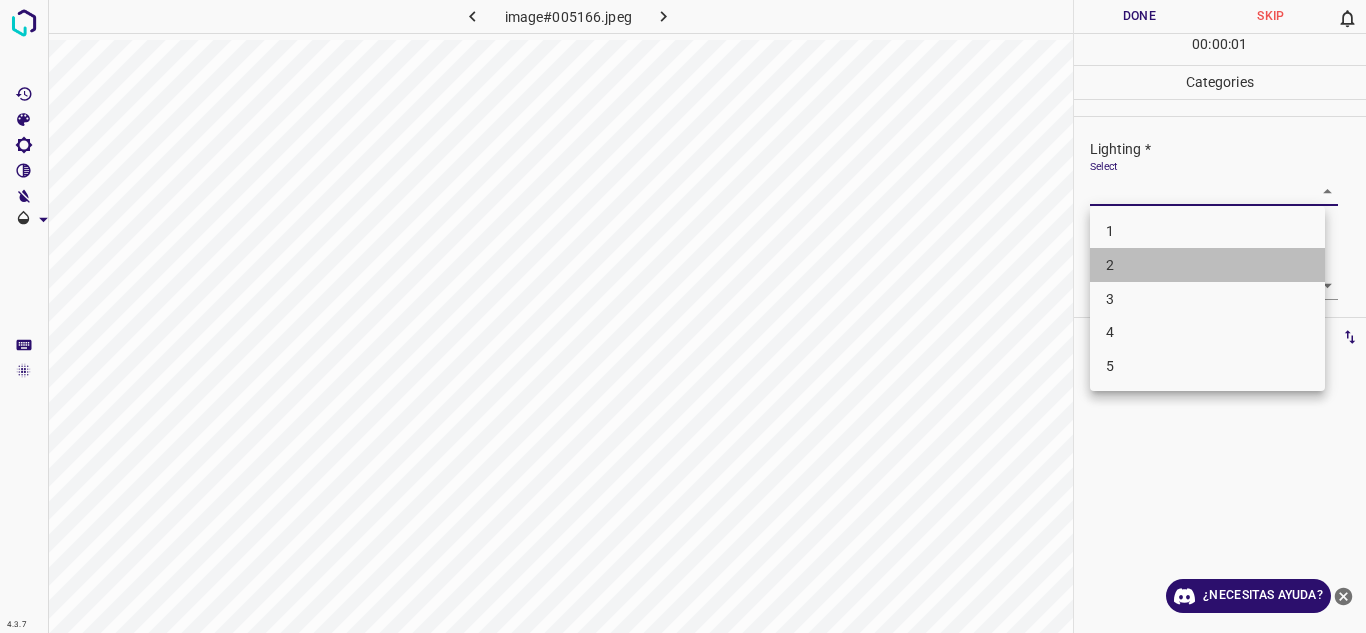 click on "2" at bounding box center [1207, 265] 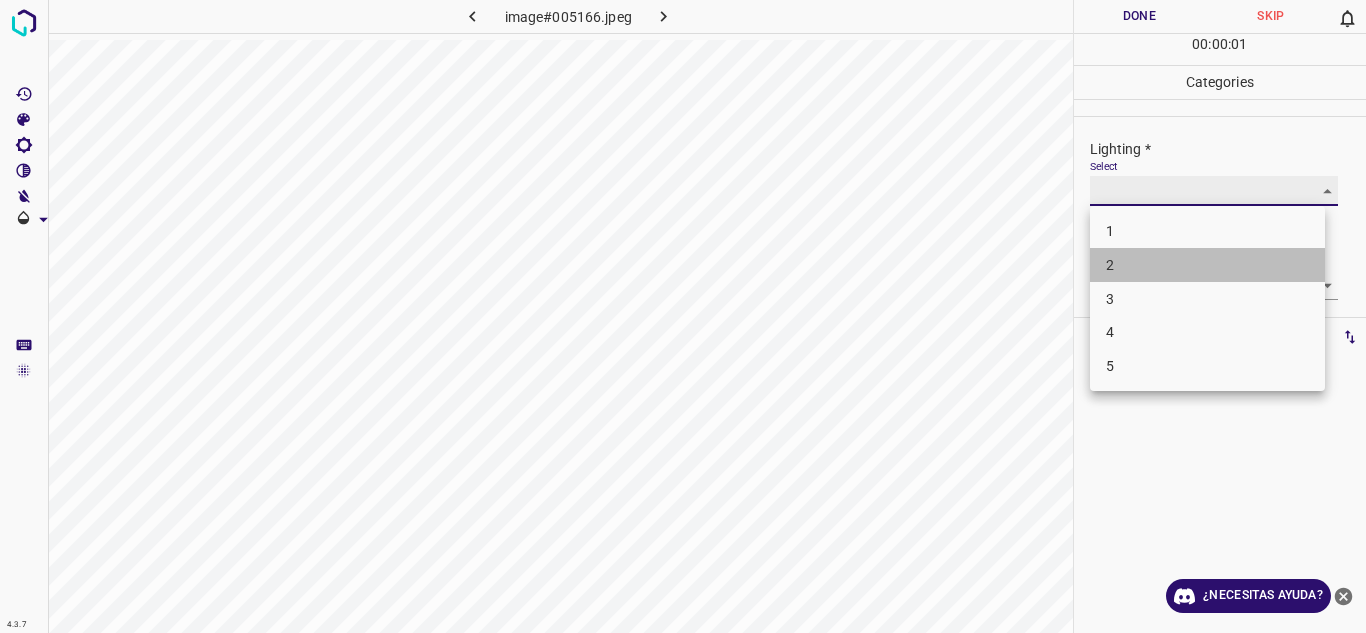 type on "2" 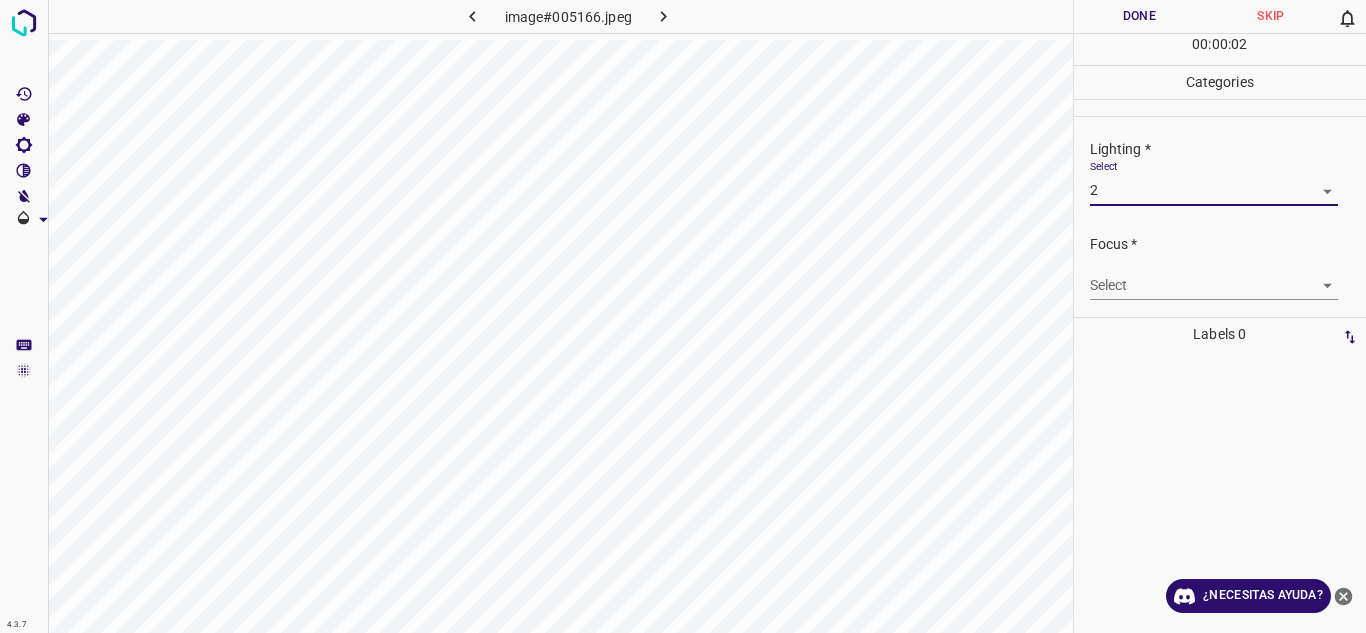 drag, startPoint x: 1131, startPoint y: 269, endPoint x: 1130, endPoint y: 281, distance: 12.0415945 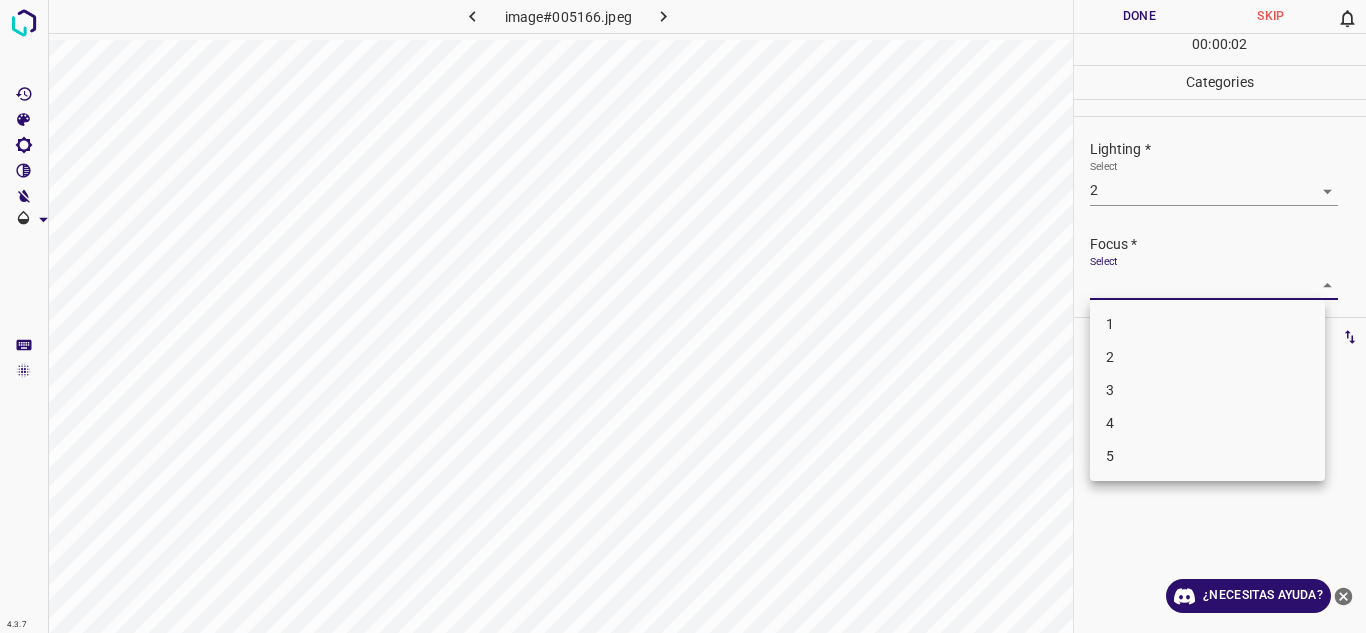 drag, startPoint x: 1129, startPoint y: 282, endPoint x: 1116, endPoint y: 355, distance: 74.1485 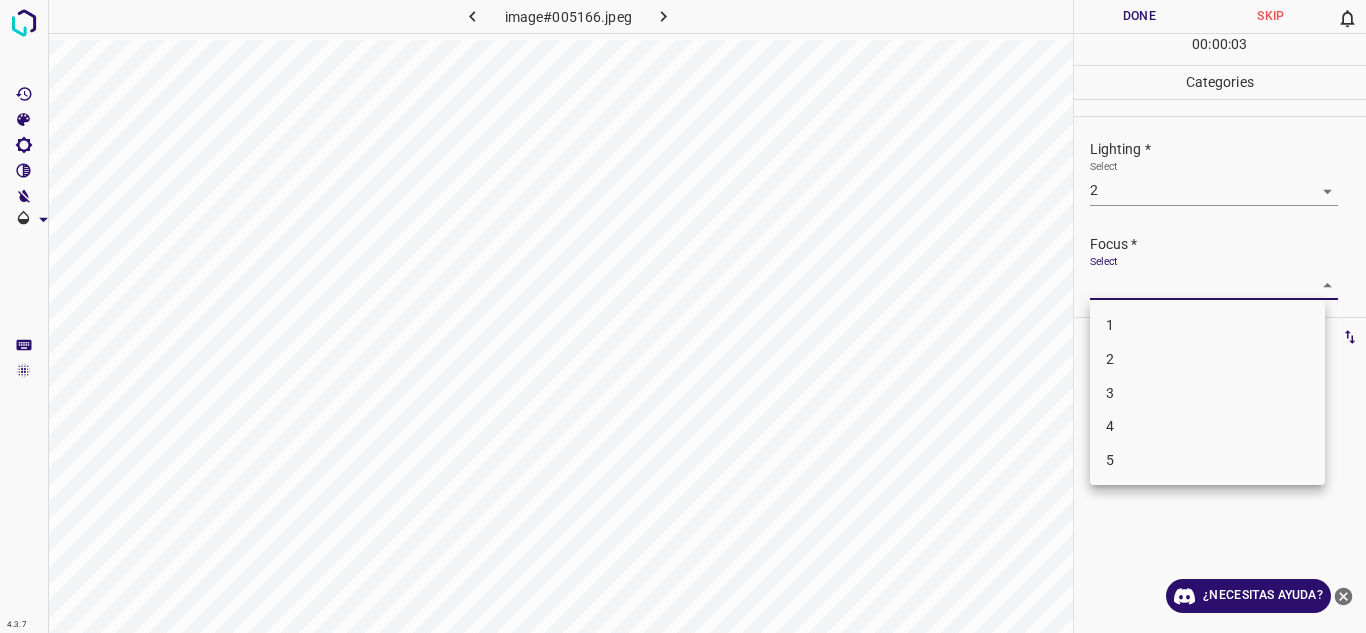 click on "1" at bounding box center [1207, 325] 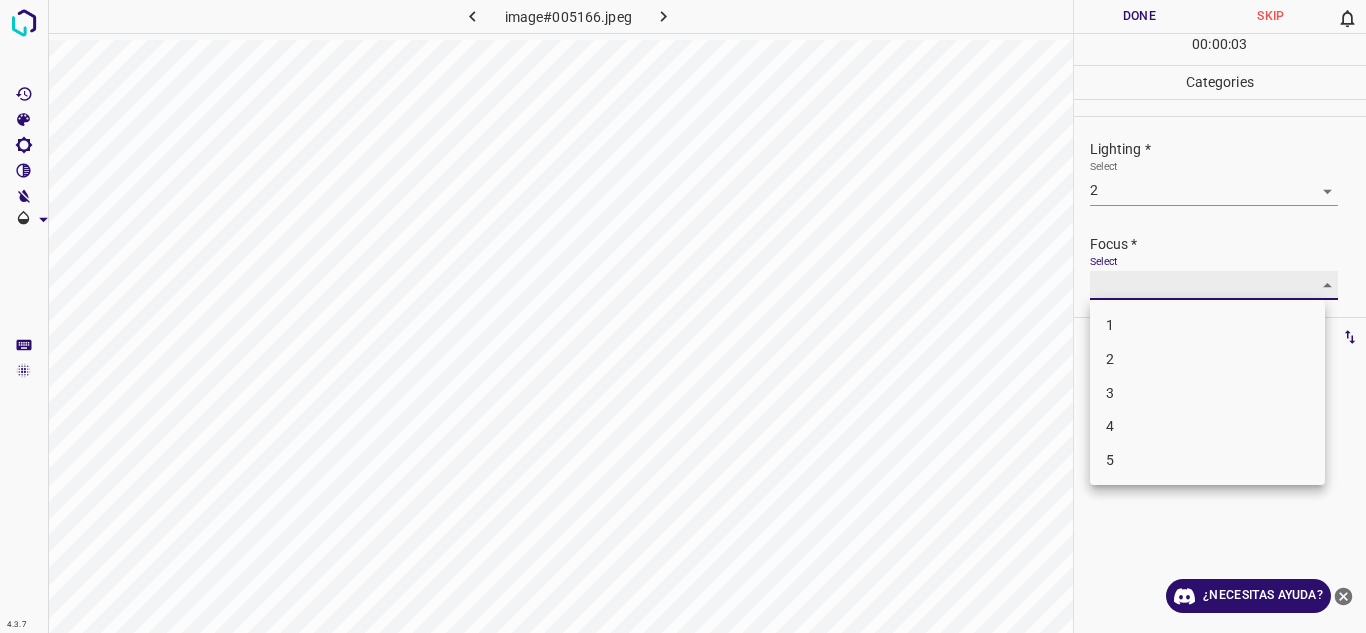 type on "1" 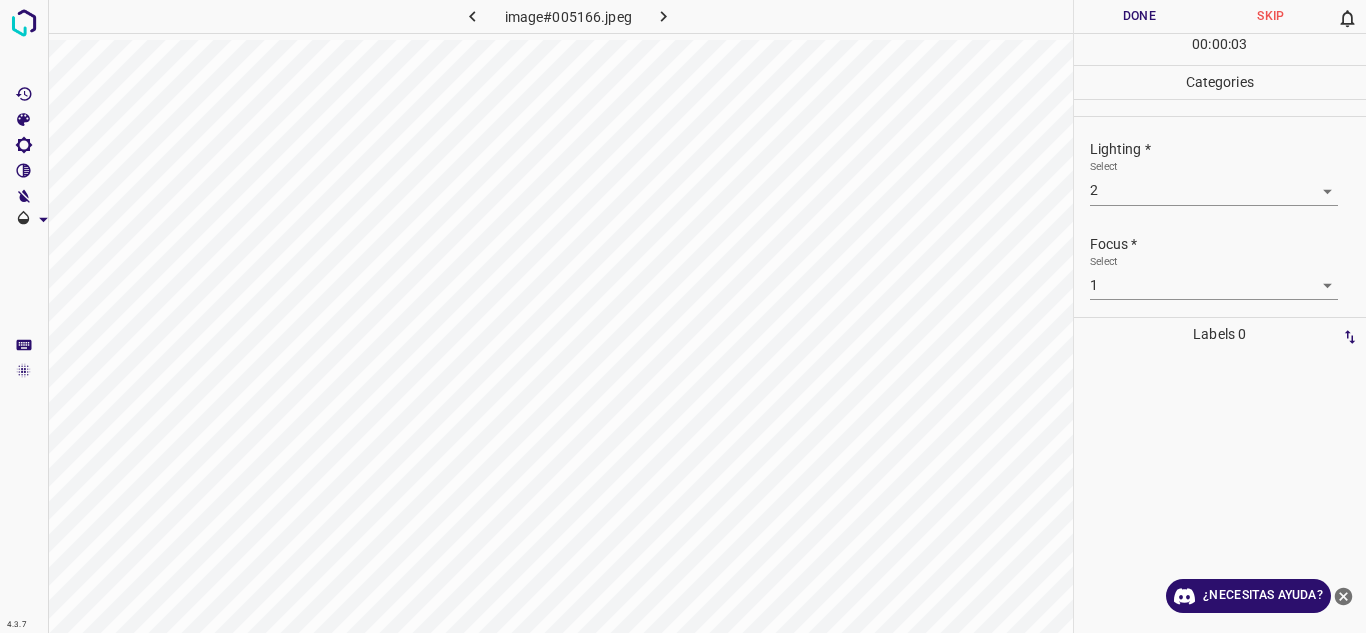 click on "Focus *" at bounding box center (1228, 244) 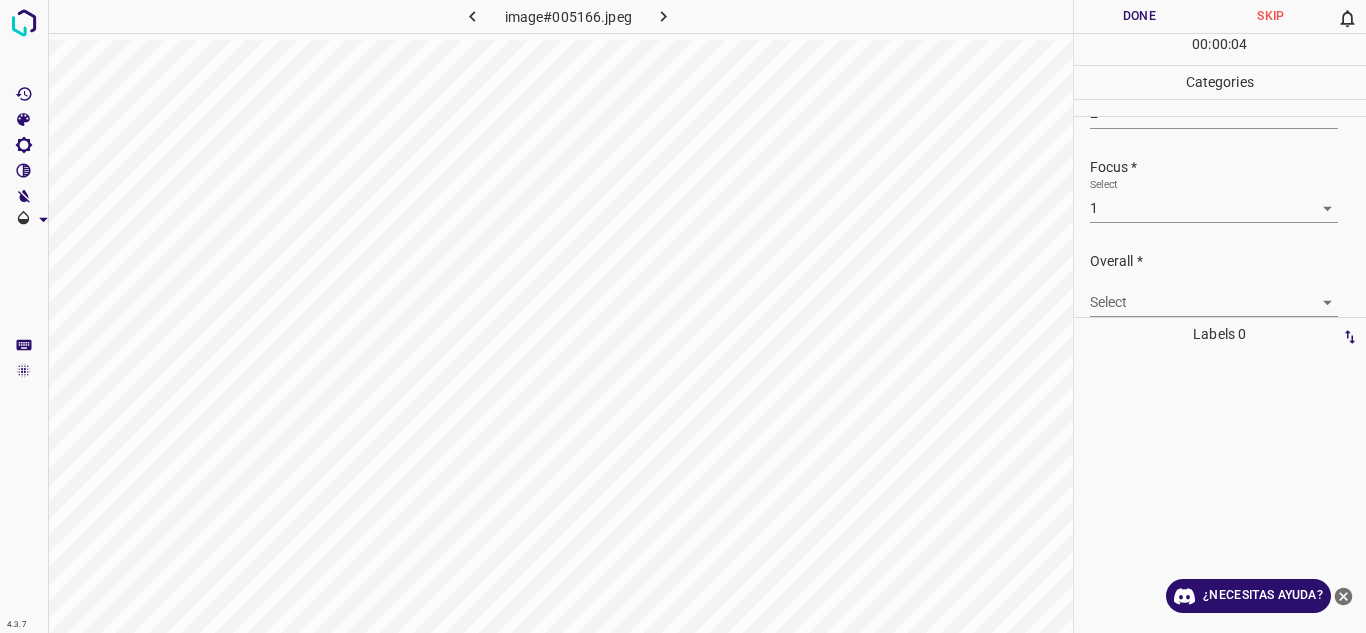 scroll, scrollTop: 98, scrollLeft: 0, axis: vertical 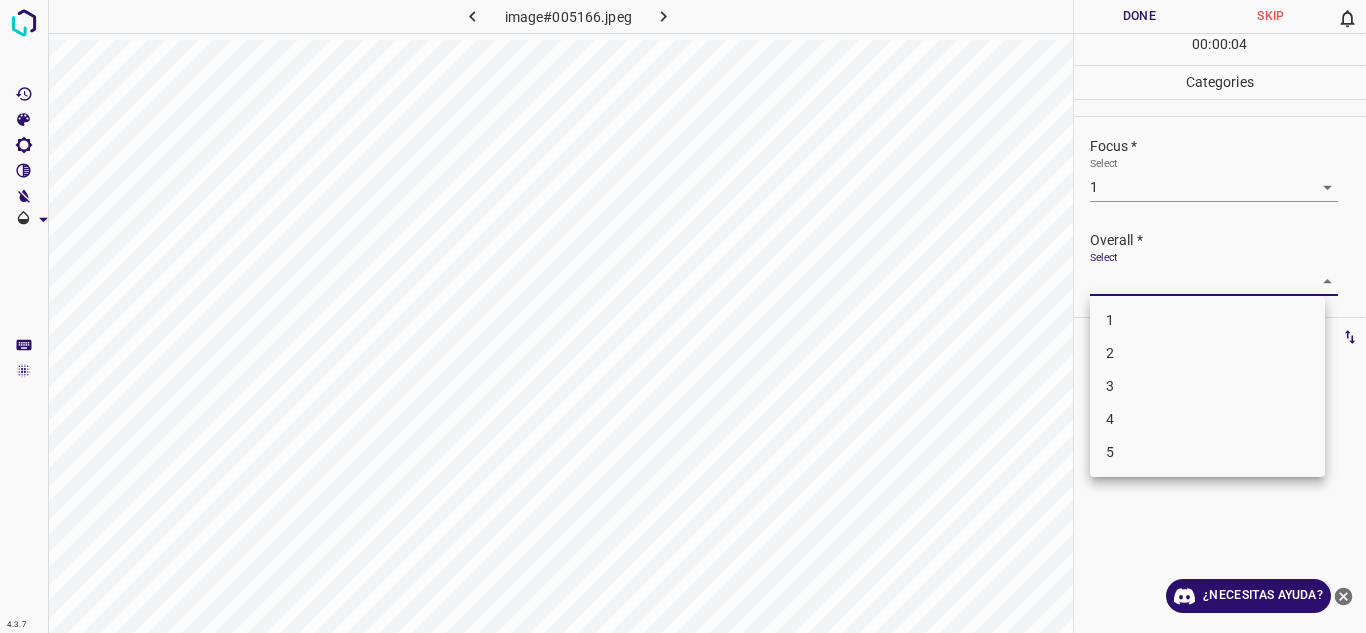 drag, startPoint x: 1138, startPoint y: 272, endPoint x: 1132, endPoint y: 324, distance: 52.34501 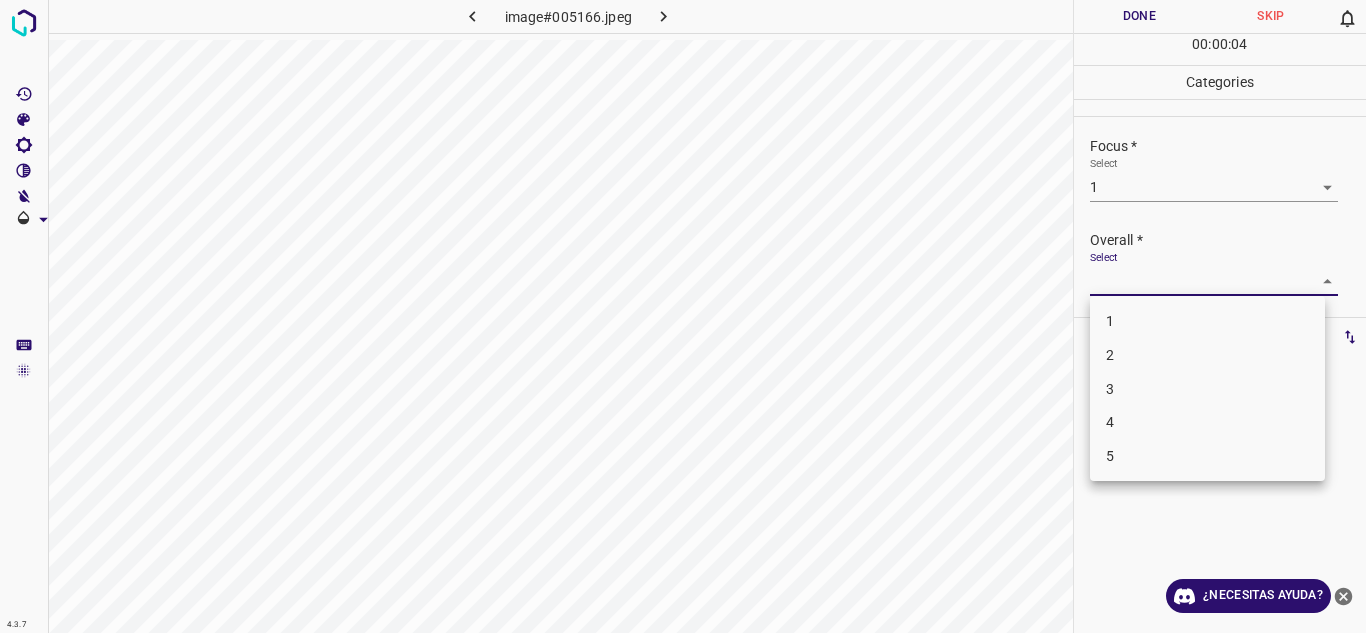 click on "2" at bounding box center [1207, 355] 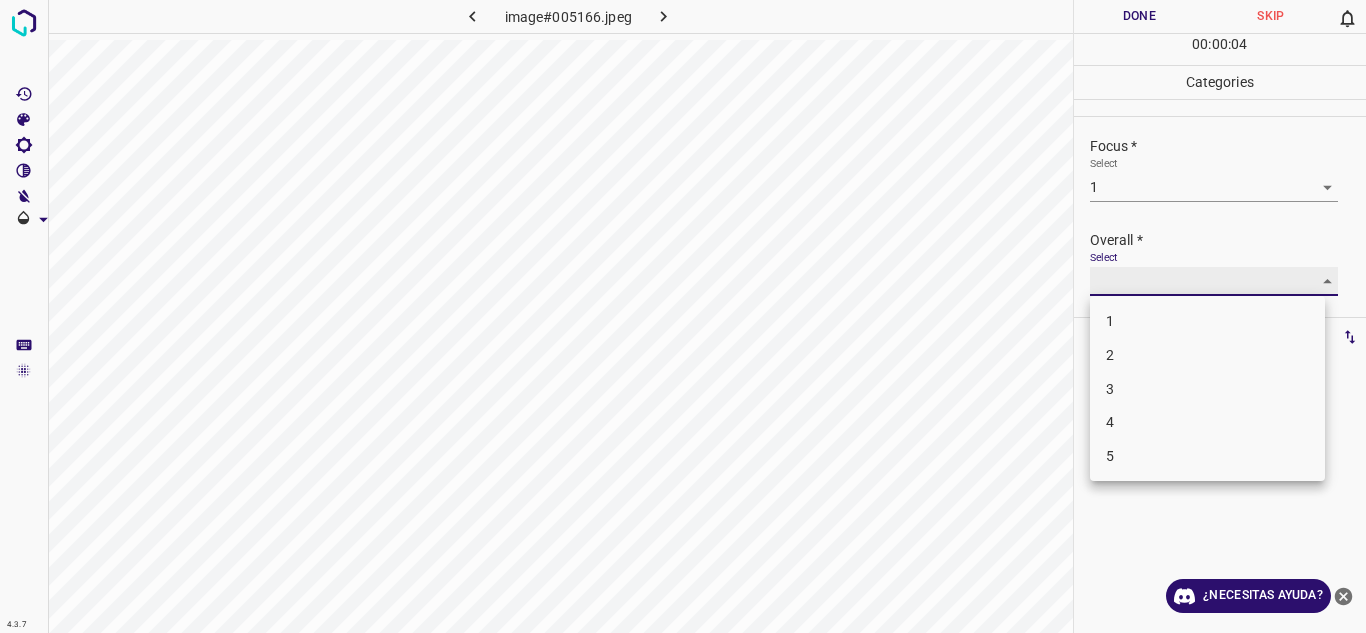 type on "2" 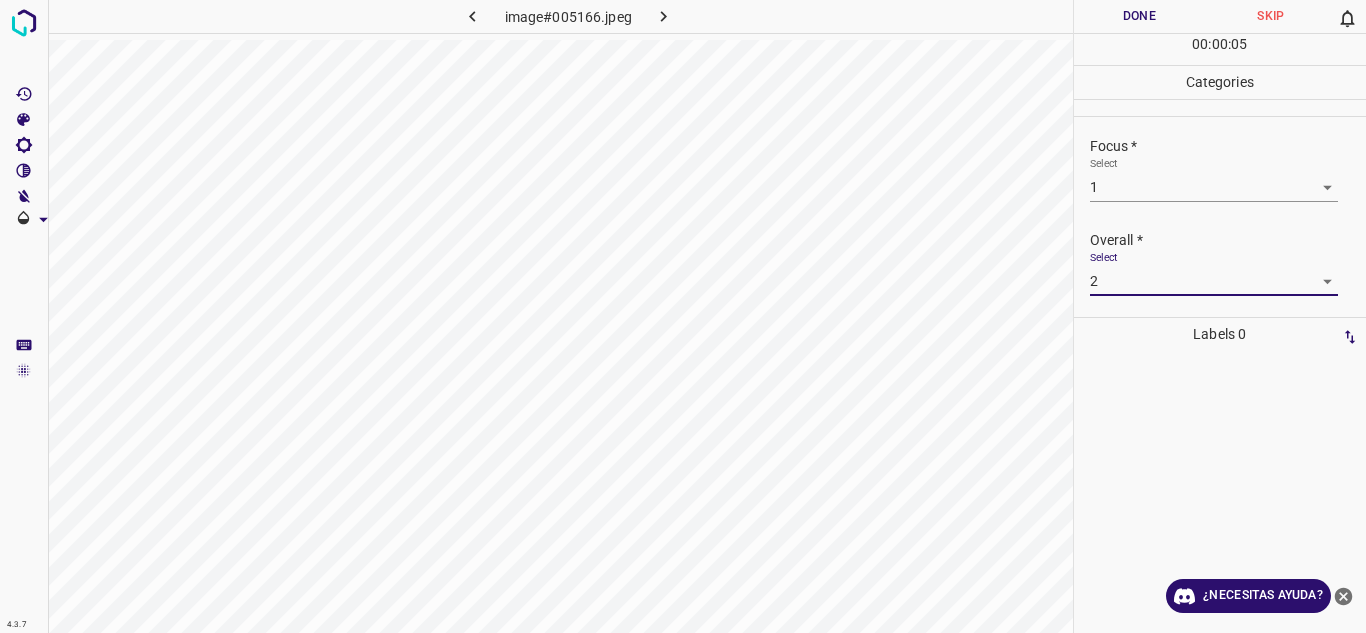 click on "Done" at bounding box center (1140, 16) 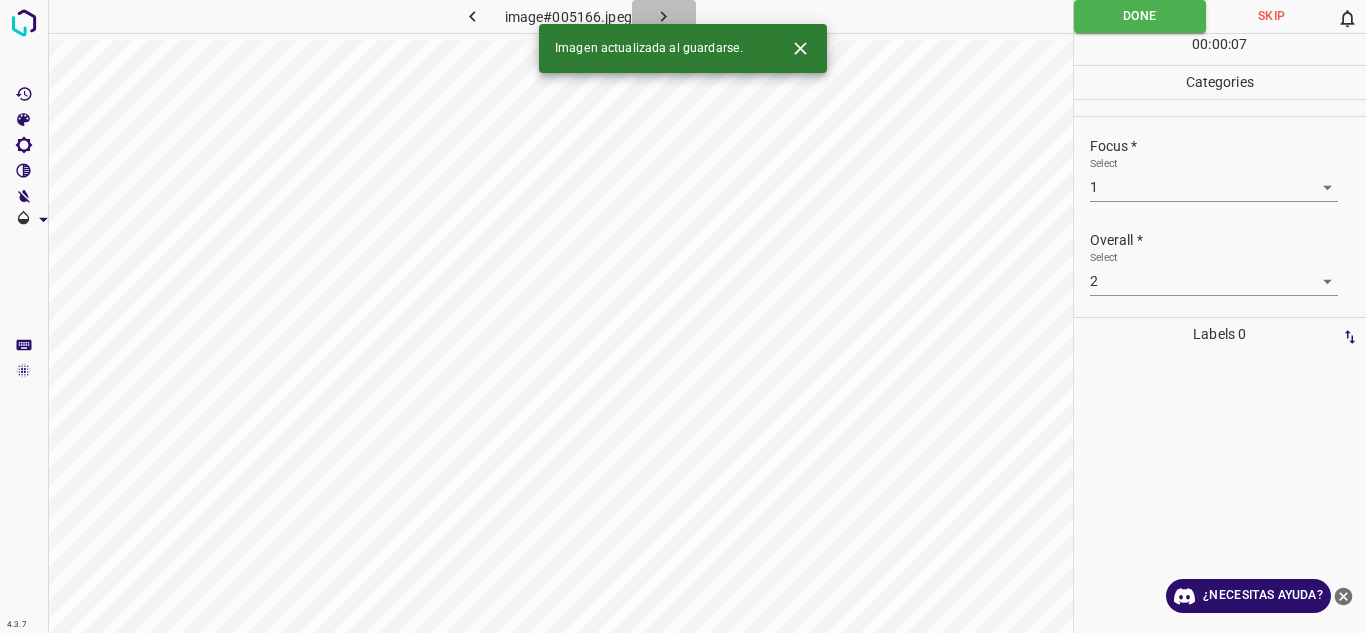 click at bounding box center [664, 16] 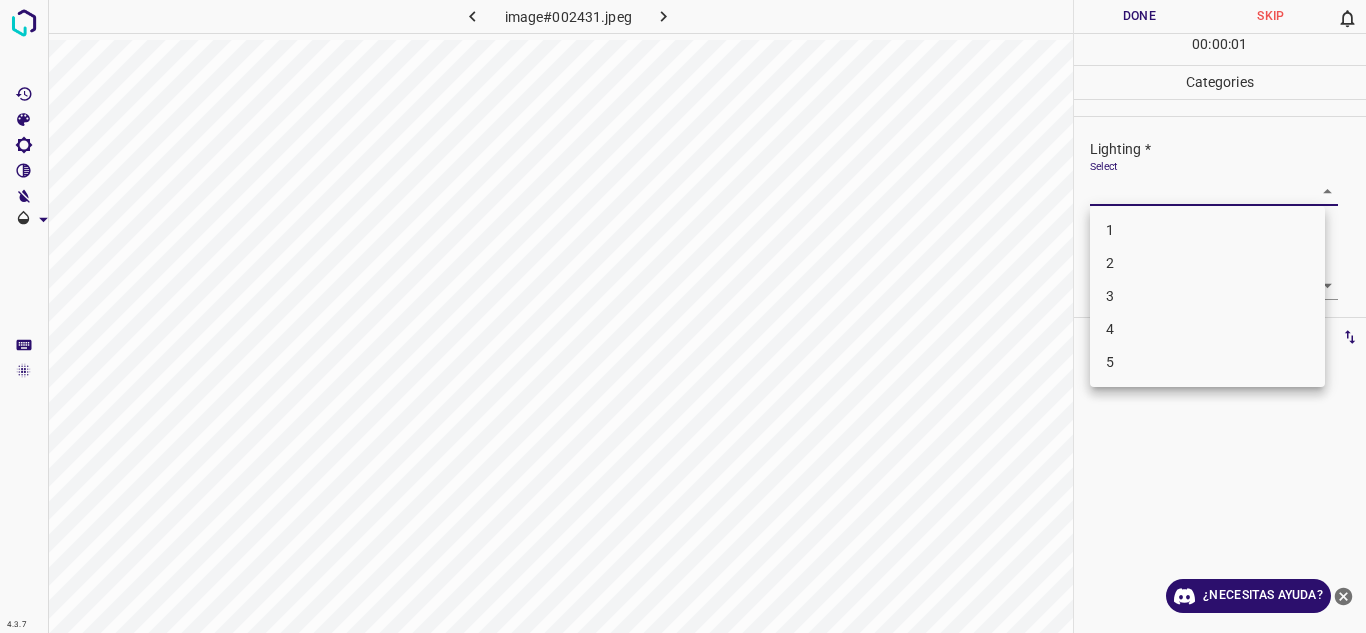 click on "4.3.7 image#002431.jpeg Done Skip 0 00   : 00   : 01   Categories Lighting *  Select ​ Focus *  Select ​ Overall *  Select ​ Labels   0 Categories 1 Lighting 2 Focus 3 Overall Tools Space Change between modes (Draw & Edit) I Auto labeling R Restore zoom M Zoom in N Zoom out Delete Delete selecte label Filters Z Restore filters X Saturation filter C Brightness filter V Contrast filter B Gray scale filter General O Download ¿Necesitas ayuda? Texto original Valora esta traducción Tu opinión servirá para ayudar a mejorar el Traductor de Google - Texto - Esconder - Borrar 1 2 3 4 5" at bounding box center [683, 316] 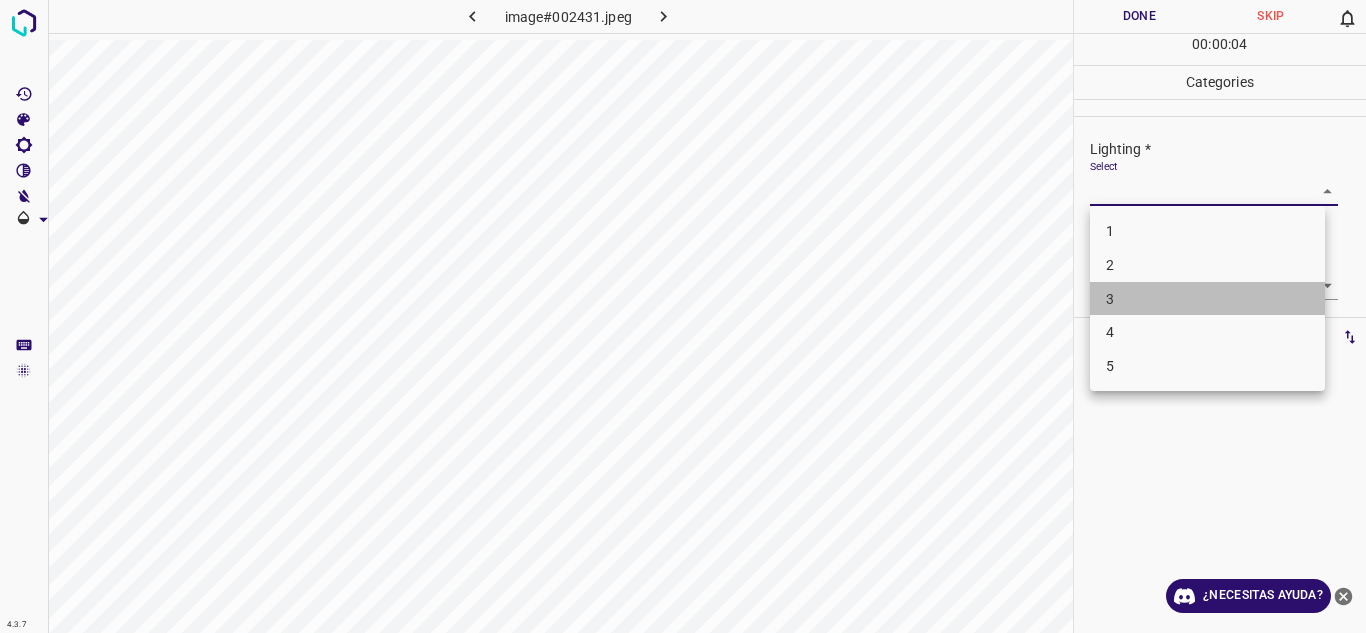 click on "3" at bounding box center (1207, 299) 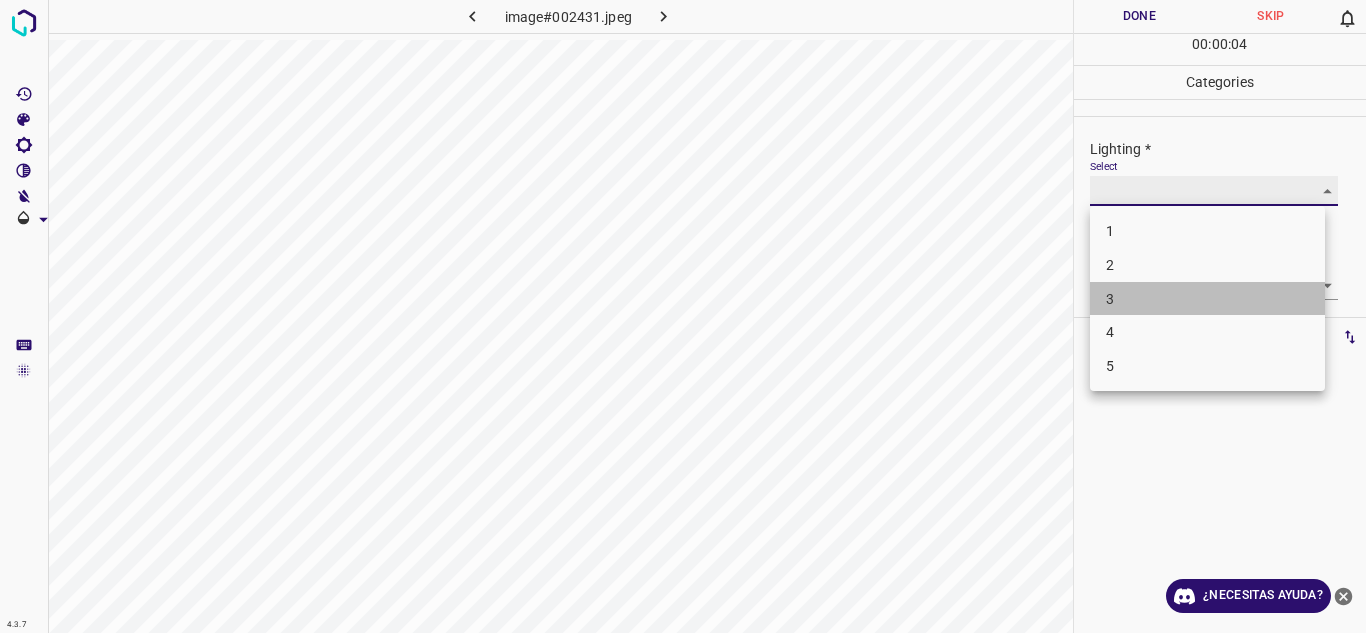 type on "3" 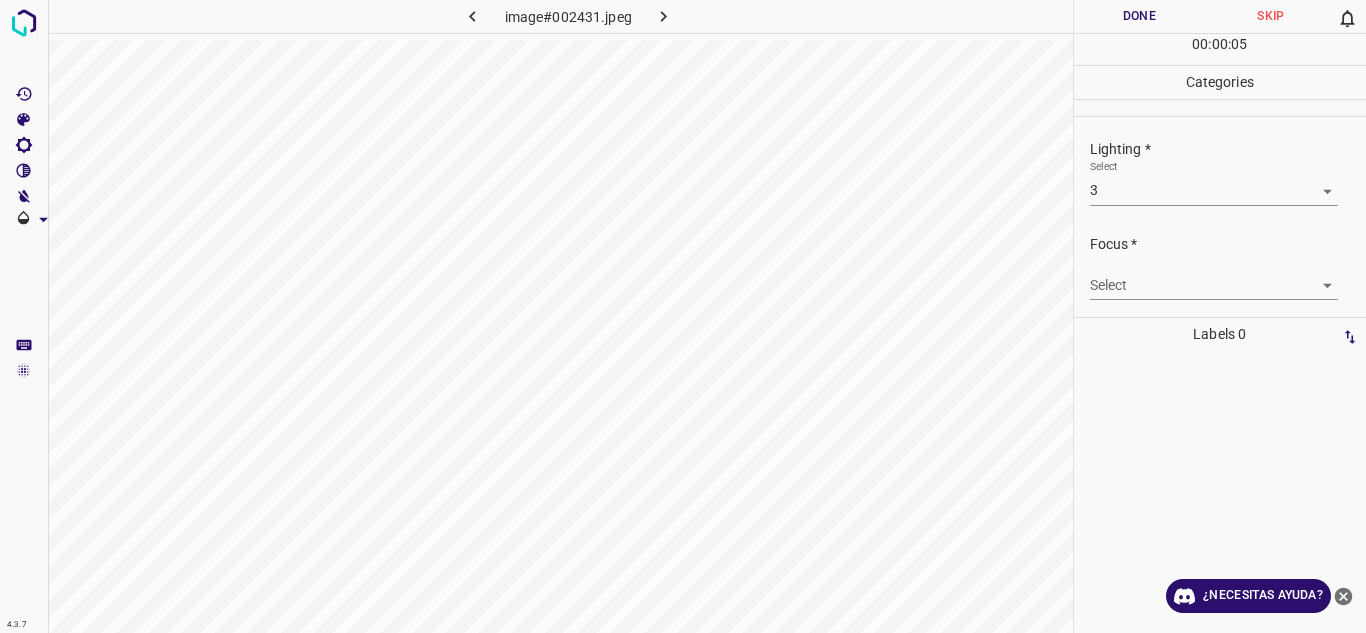click on "4.3.7 image#002431.jpeg Done Skip 0 00   : 00   : 05   Categories Lighting *  Select 3 3 Focus *  Select ​ Overall *  Select ​ Labels   0 Categories 1 Lighting 2 Focus 3 Overall Tools Space Change between modes (Draw & Edit) I Auto labeling R Restore zoom M Zoom in N Zoom out Delete Delete selecte label Filters Z Restore filters X Saturation filter C Brightness filter V Contrast filter B Gray scale filter General O Download ¿Necesitas ayuda? Texto original Valora esta traducción Tu opinión servirá para ayudar a mejorar el Traductor de Google - Texto - Esconder - Borrar" at bounding box center (683, 316) 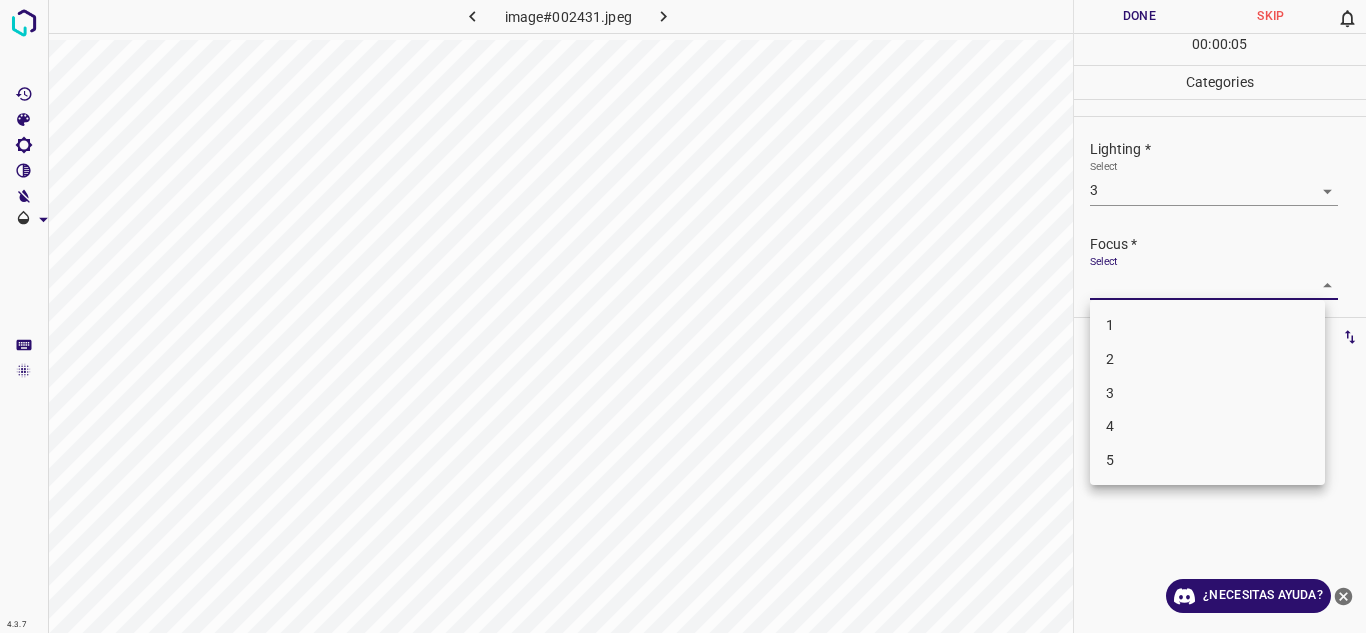 drag, startPoint x: 1134, startPoint y: 394, endPoint x: 1138, endPoint y: 366, distance: 28.284271 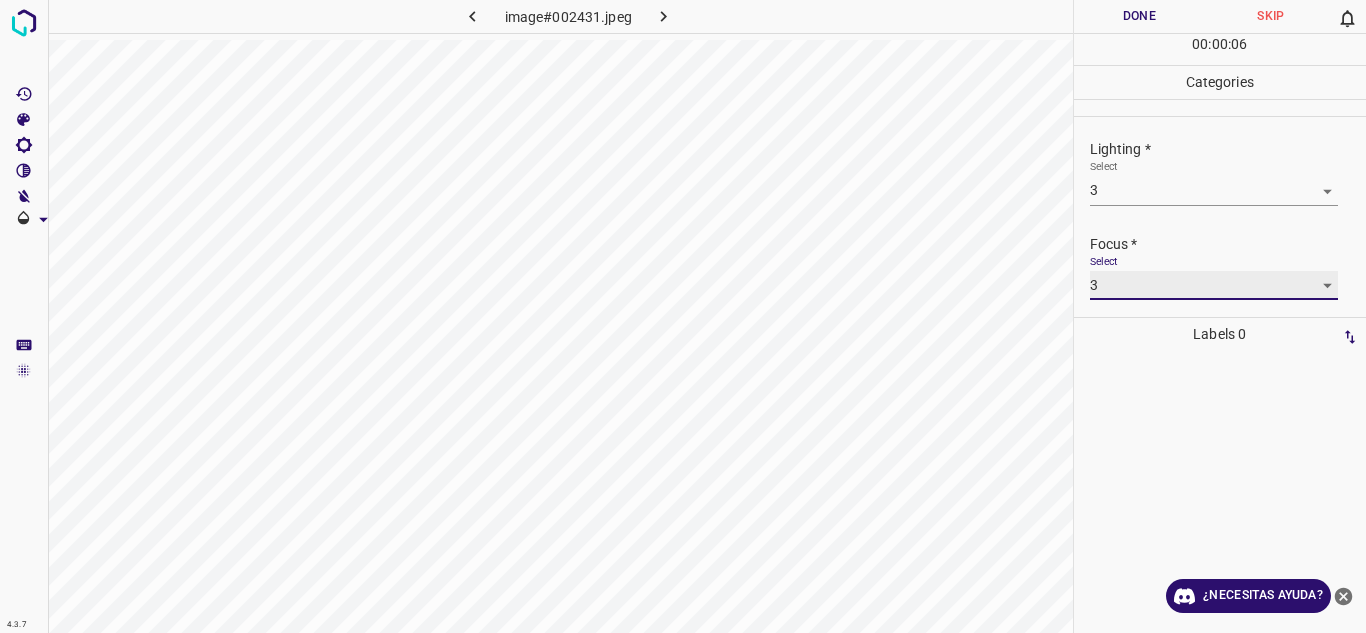type on "3" 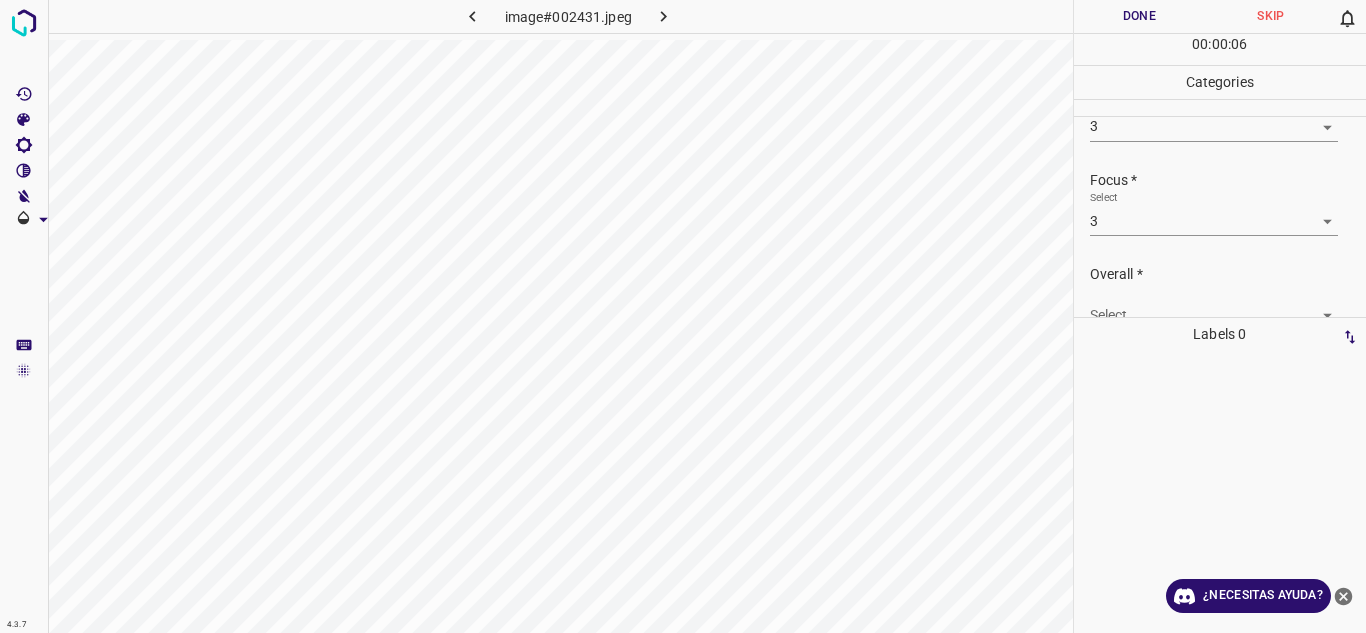 scroll, scrollTop: 98, scrollLeft: 0, axis: vertical 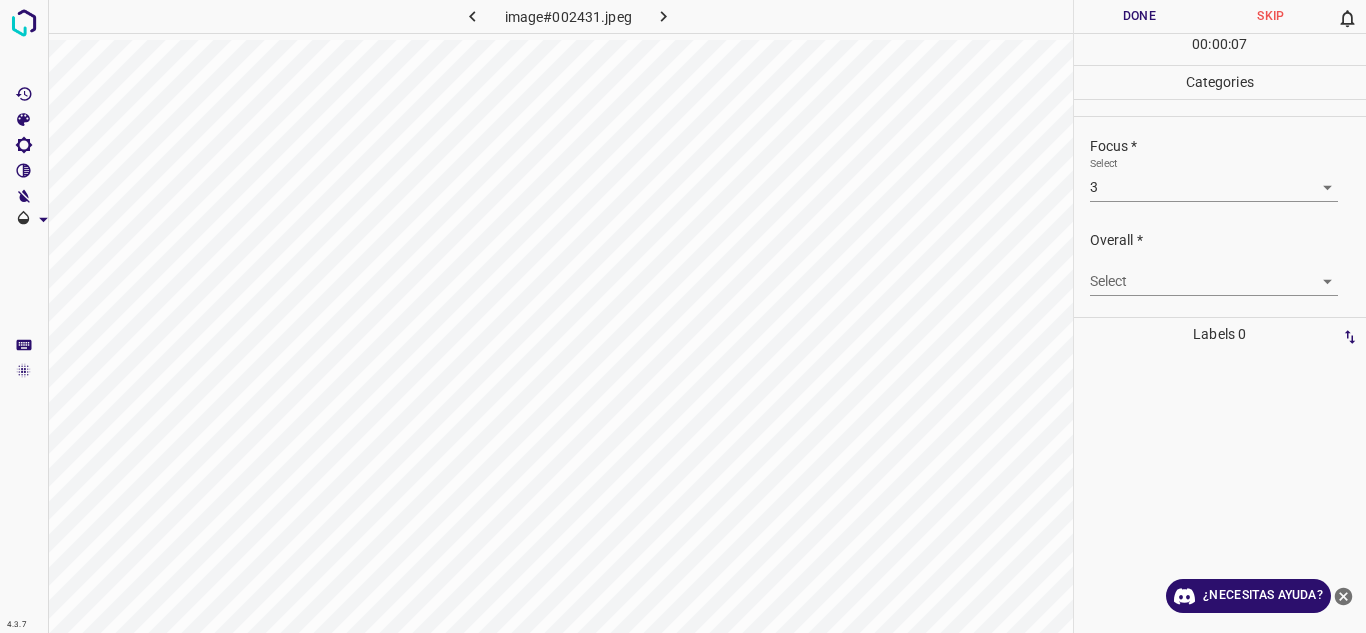 click on "4.3.7 image#002431.jpeg Done Skip 0 00   : 00   : 07   Categories Lighting *  Select 3 3 Focus *  Select 3 3 Overall *  Select ​ Labels   0 Categories 1 Lighting 2 Focus 3 Overall Tools Space Change between modes (Draw & Edit) I Auto labeling R Restore zoom M Zoom in N Zoom out Delete Delete selecte label Filters Z Restore filters X Saturation filter C Brightness filter V Contrast filter B Gray scale filter General O Download ¿Necesitas ayuda? Texto original Valora esta traducción Tu opinión servirá para ayudar a mejorar el Traductor de Google - Texto - Esconder - Borrar" at bounding box center [683, 316] 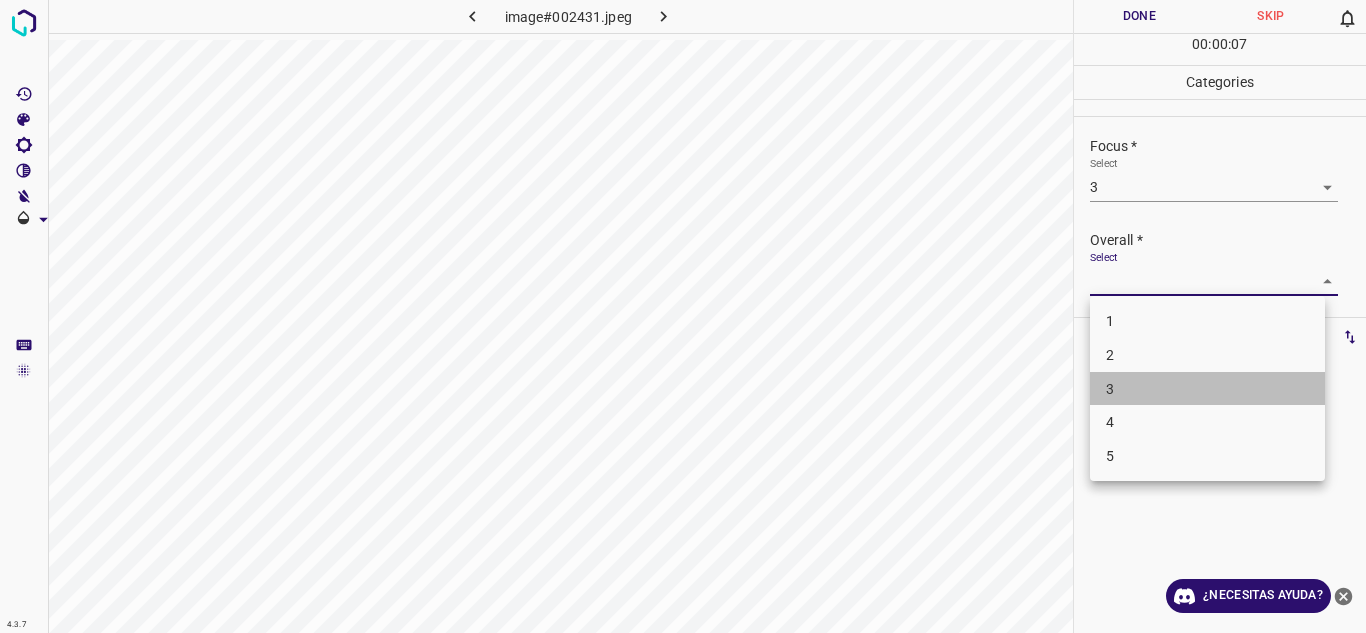 drag, startPoint x: 1125, startPoint y: 400, endPoint x: 1154, endPoint y: 314, distance: 90.75792 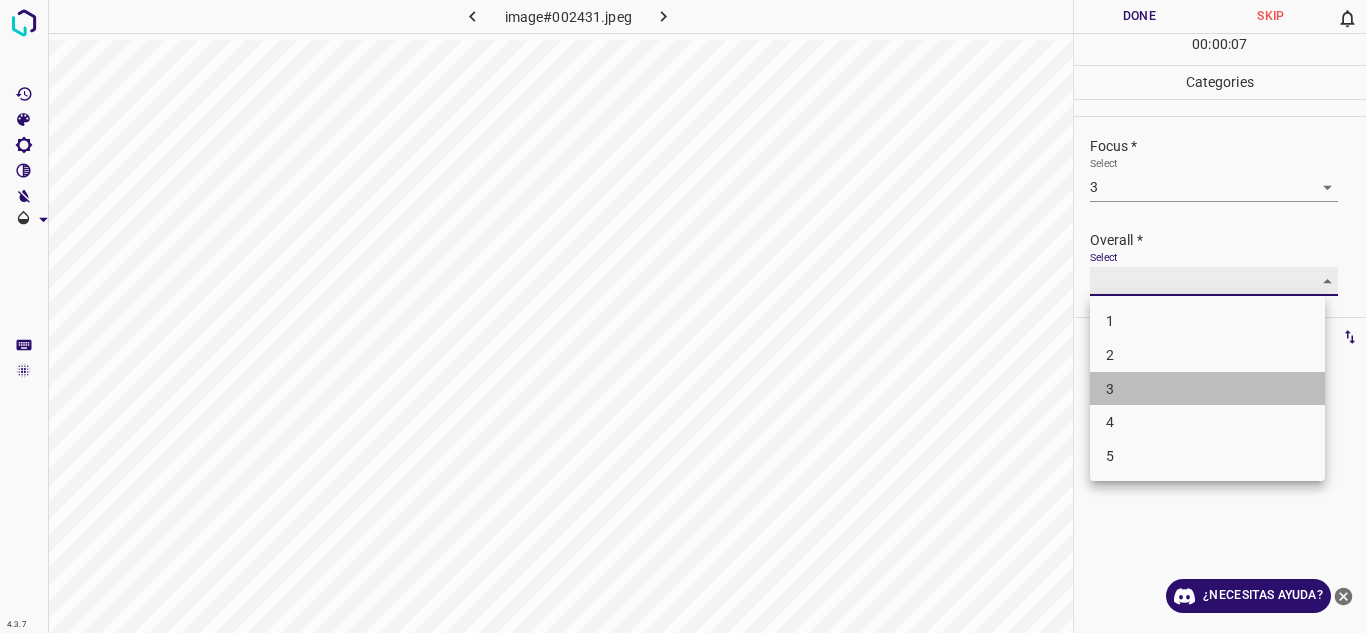 type on "3" 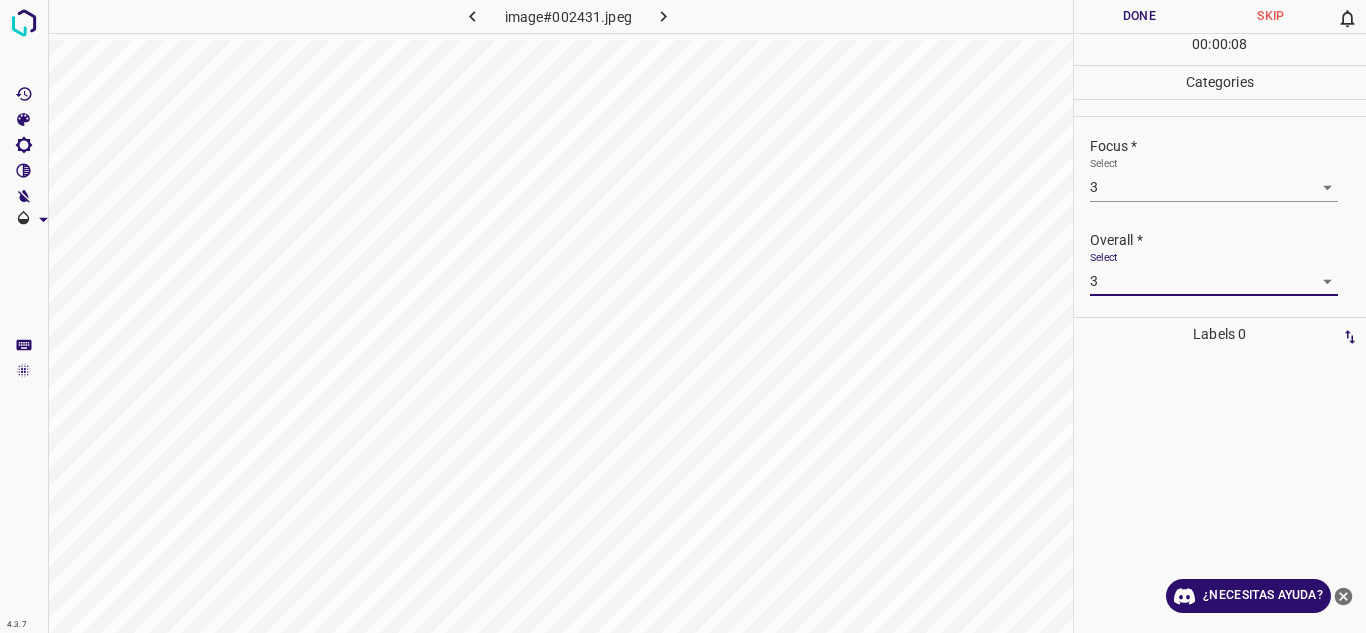 click on "Overall *" at bounding box center [1228, 240] 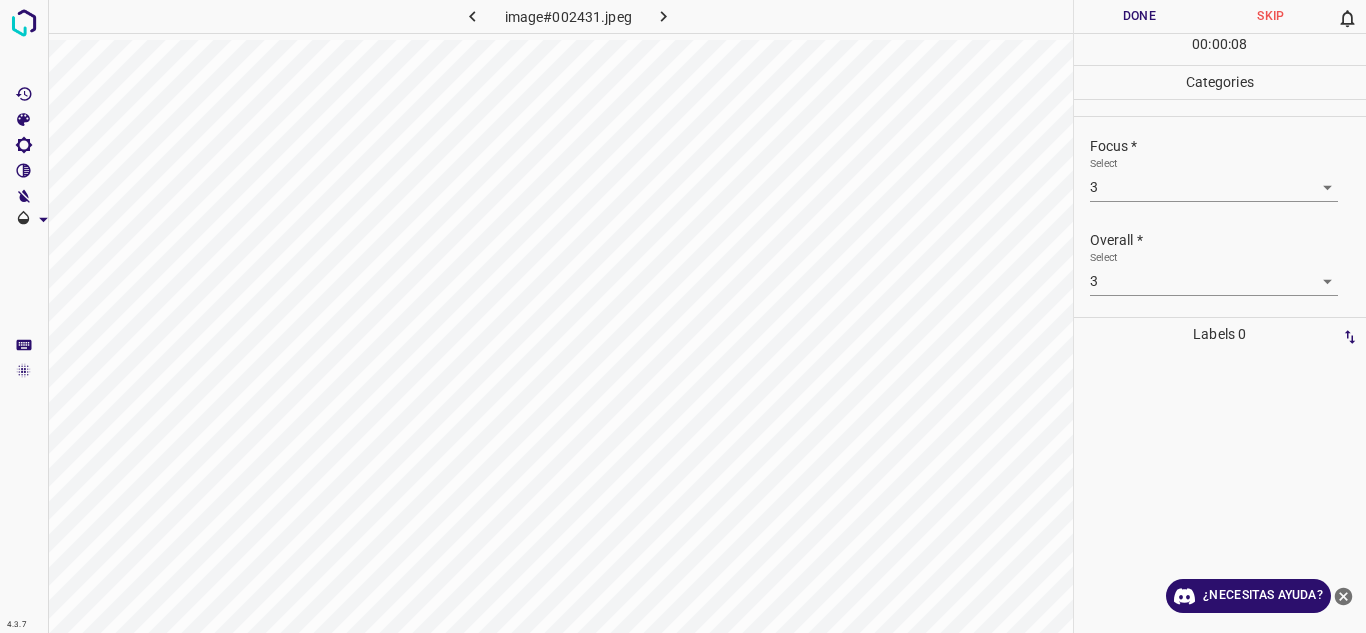 click on "Done" at bounding box center (1140, 16) 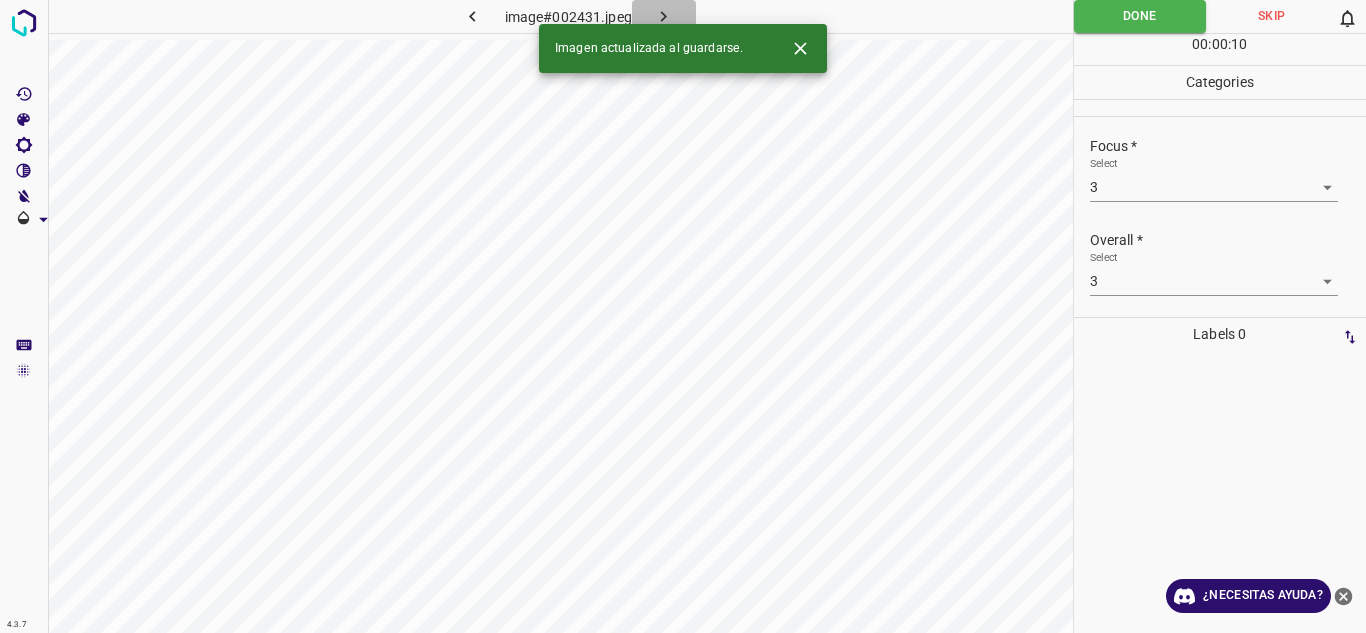 click at bounding box center (664, 16) 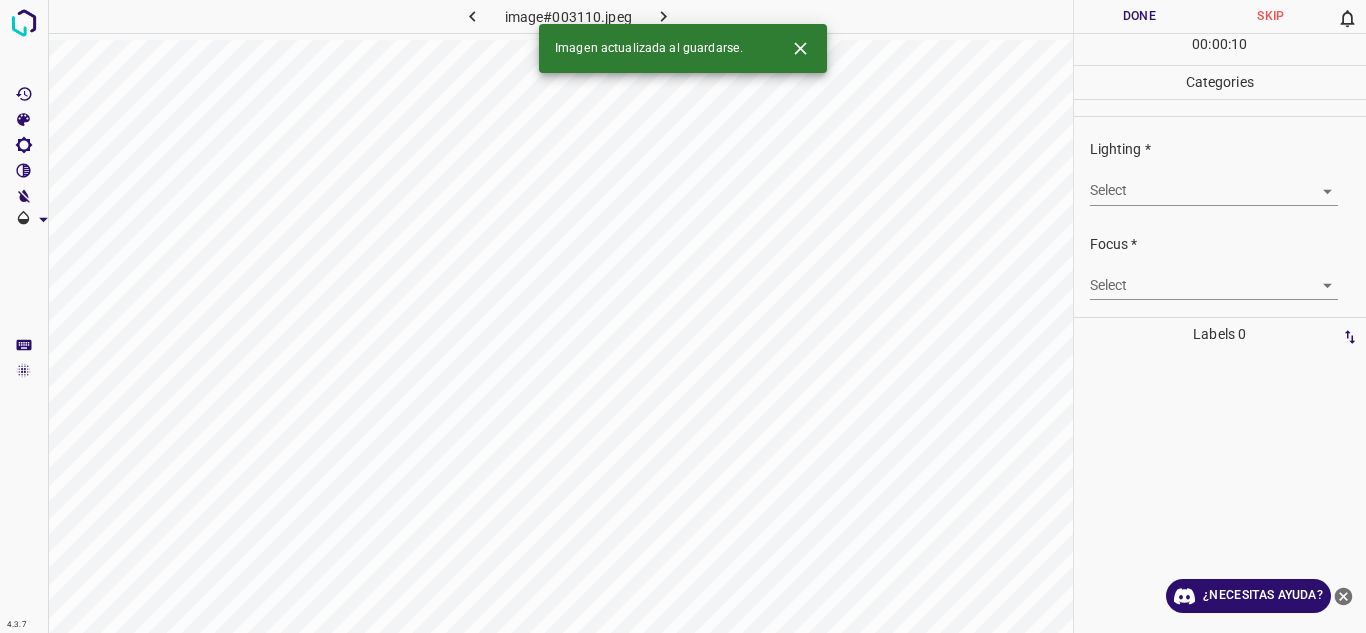click on "4.3.7 image#003110.jpeg Done Skip 0 00   : 00   : 10   Categories Lighting *  Select ​ Focus *  Select ​ Overall *  Select ​ Labels   0 Categories 1 Lighting 2 Focus 3 Overall Tools Space Change between modes (Draw & Edit) I Auto labeling R Restore zoom M Zoom in N Zoom out Delete Delete selecte label Filters Z Restore filters X Saturation filter C Brightness filter V Contrast filter B Gray scale filter General O Download Imagen actualizada al guardarse. ¿Necesitas ayuda? Texto original Valora esta traducción Tu opinión servirá para ayudar a mejorar el Traductor de Google - Texto - Esconder - Borrar" at bounding box center (683, 316) 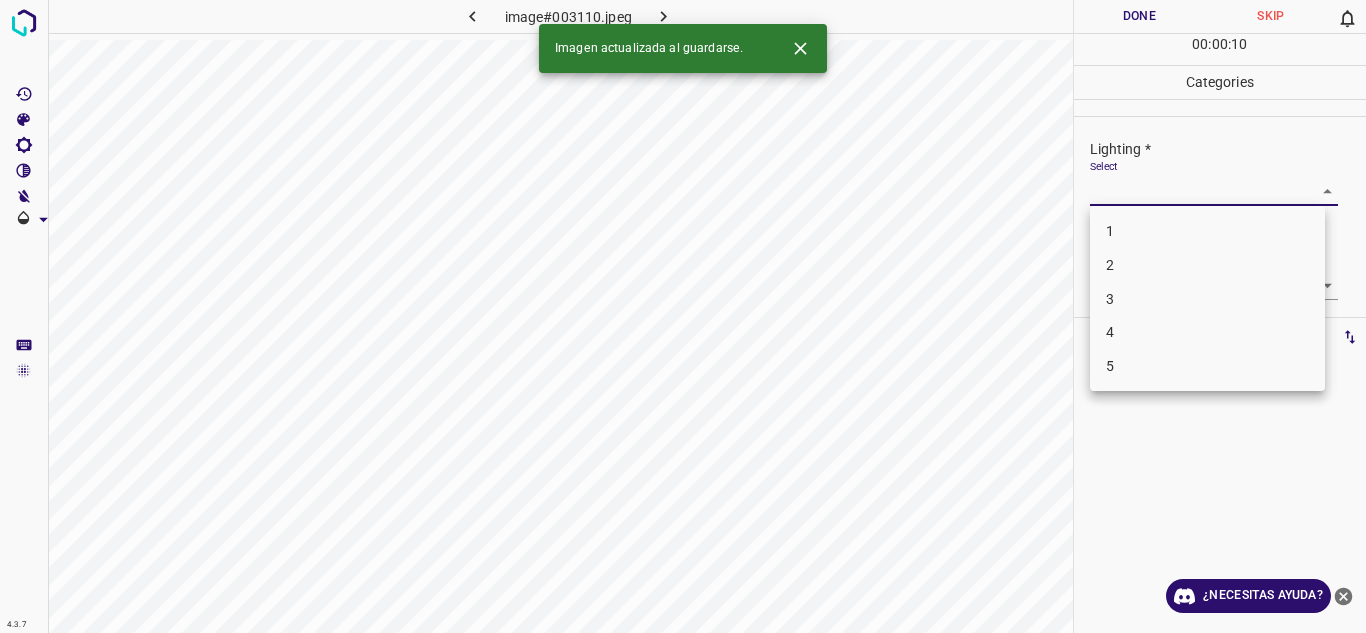 click on "2" at bounding box center (1207, 265) 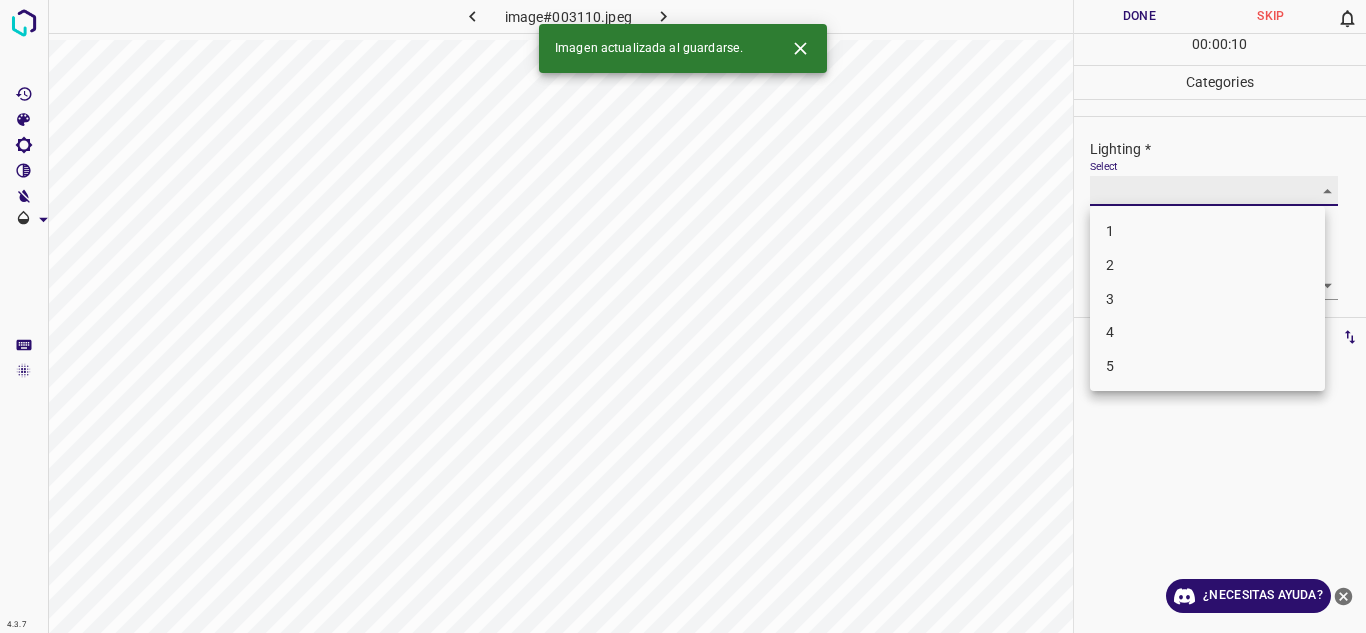 type on "2" 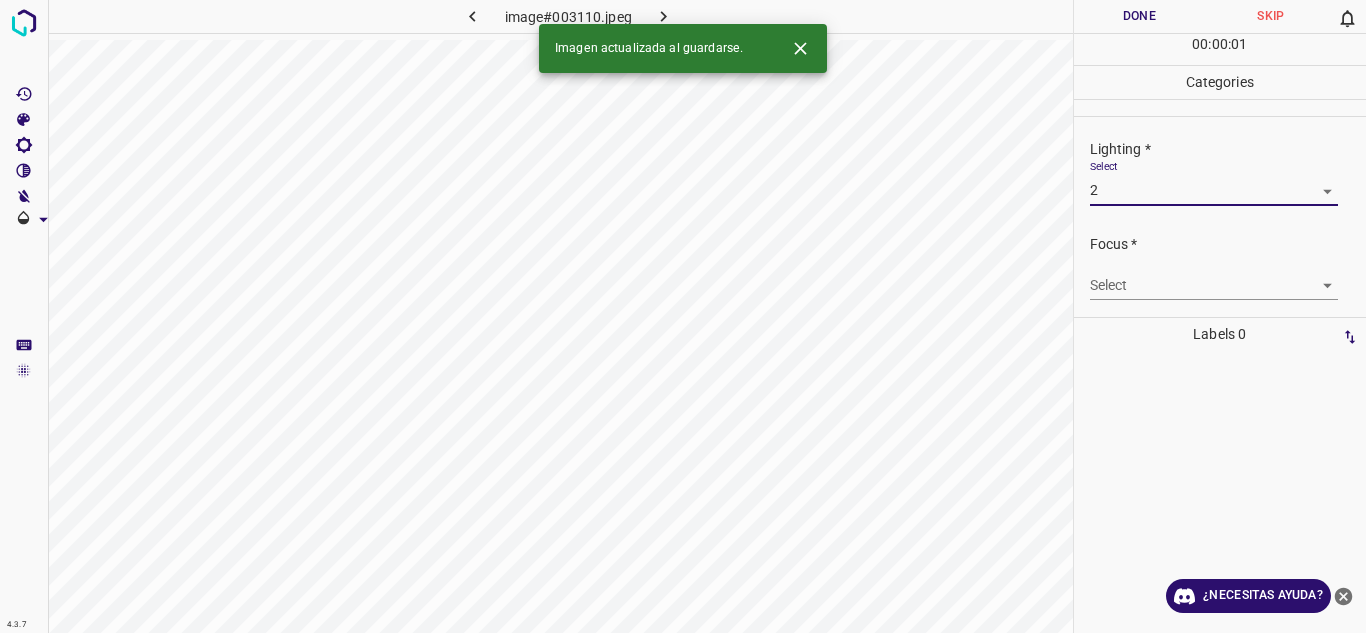 click on "4.3.7 image#003110.jpeg Done Skip 0 00   : 00   : 01   Categories Lighting *  Select 2 2 Focus *  Select ​ Overall *  Select ​ Labels   0 Categories 1 Lighting 2 Focus 3 Overall Tools Space Change between modes (Draw & Edit) I Auto labeling R Restore zoom M Zoom in N Zoom out Delete Delete selecte label Filters Z Restore filters X Saturation filter C Brightness filter V Contrast filter B Gray scale filter General O Download Imagen actualizada al guardarse. ¿Necesitas ayuda? Texto original Valora esta traducción Tu opinión servirá para ayudar a mejorar el Traductor de Google - Texto - Esconder - Borrar 1 2 3 4 5" at bounding box center (683, 316) 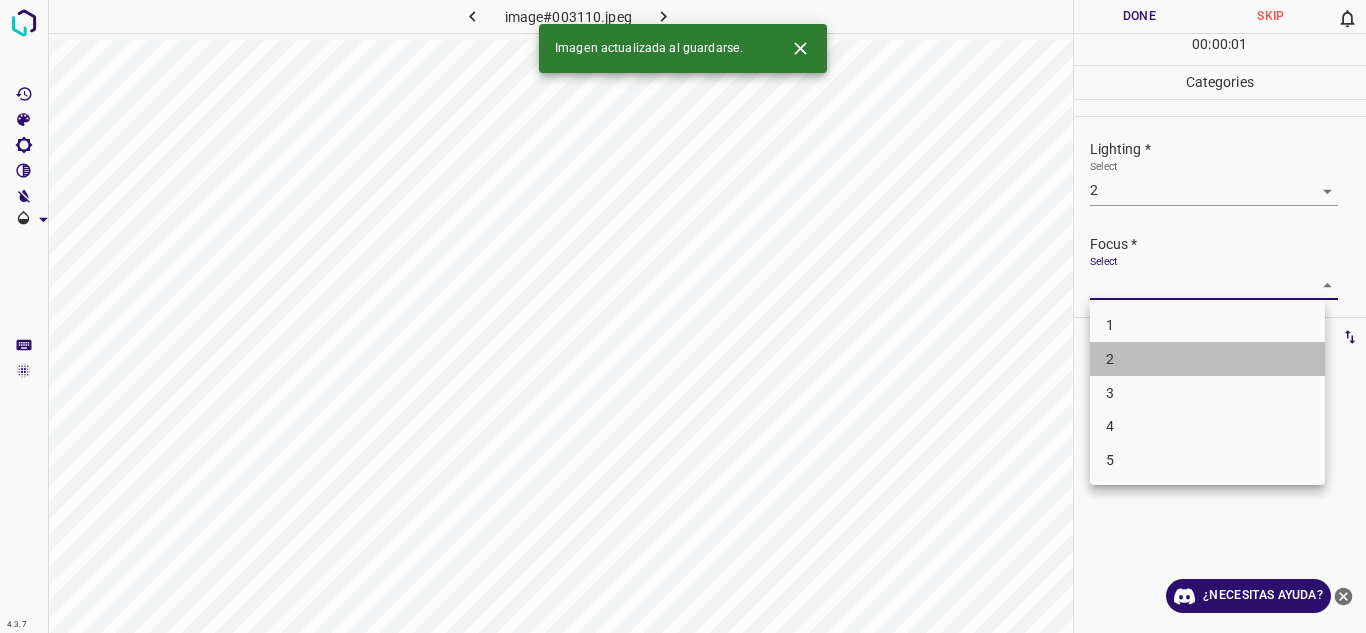 click on "2" at bounding box center [1207, 359] 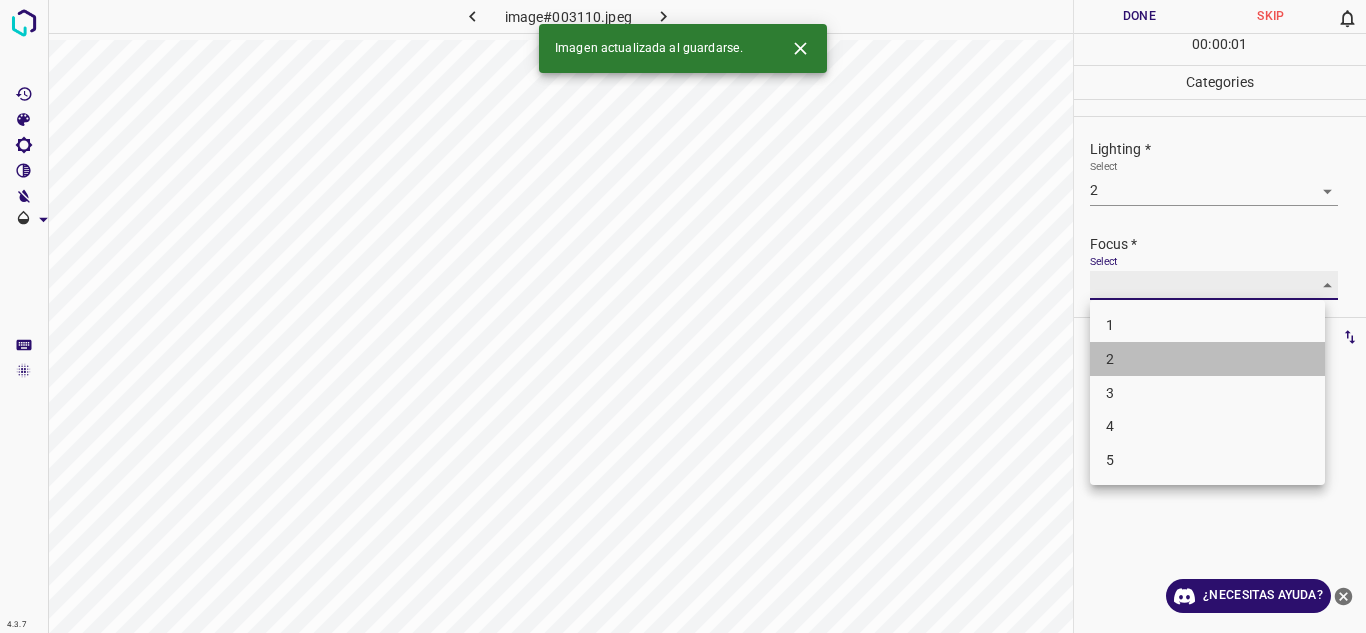 type on "2" 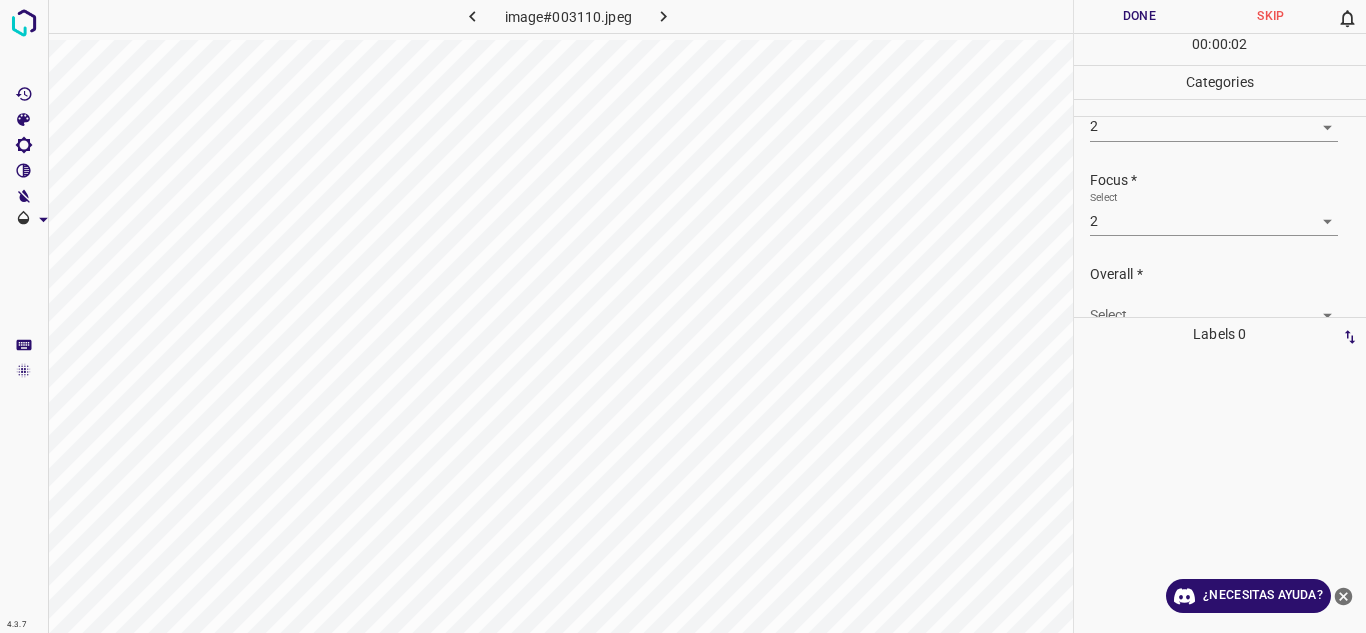 scroll, scrollTop: 98, scrollLeft: 0, axis: vertical 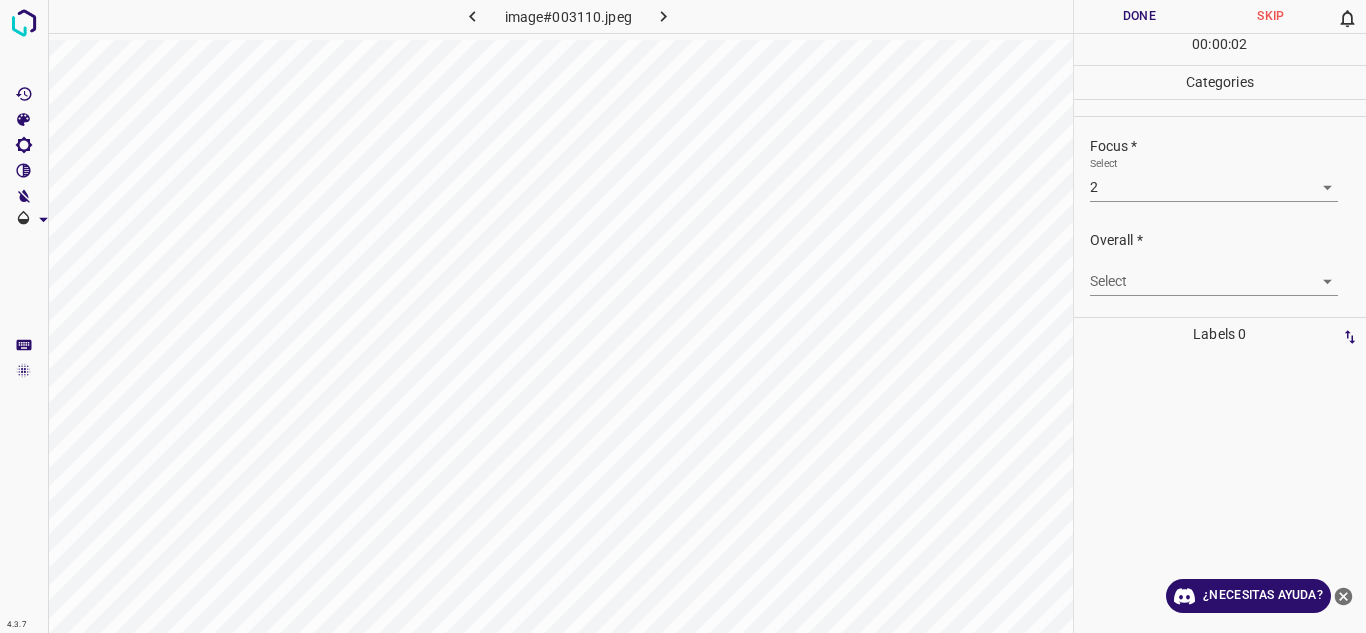 click on "4.3.7 image#003110.jpeg Done Skip 0 00   : 00   : 02   Categories Lighting *  Select 2 2 Focus *  Select 2 2 Overall *  Select ​ Labels   0 Categories 1 Lighting 2 Focus 3 Overall Tools Space Change between modes (Draw & Edit) I Auto labeling R Restore zoom M Zoom in N Zoom out Delete Delete selecte label Filters Z Restore filters X Saturation filter C Brightness filter V Contrast filter B Gray scale filter General O Download ¿Necesitas ayuda? Texto original Valora esta traducción Tu opinión servirá para ayudar a mejorar el Traductor de Google - Texto - Esconder - Borrar" at bounding box center (683, 316) 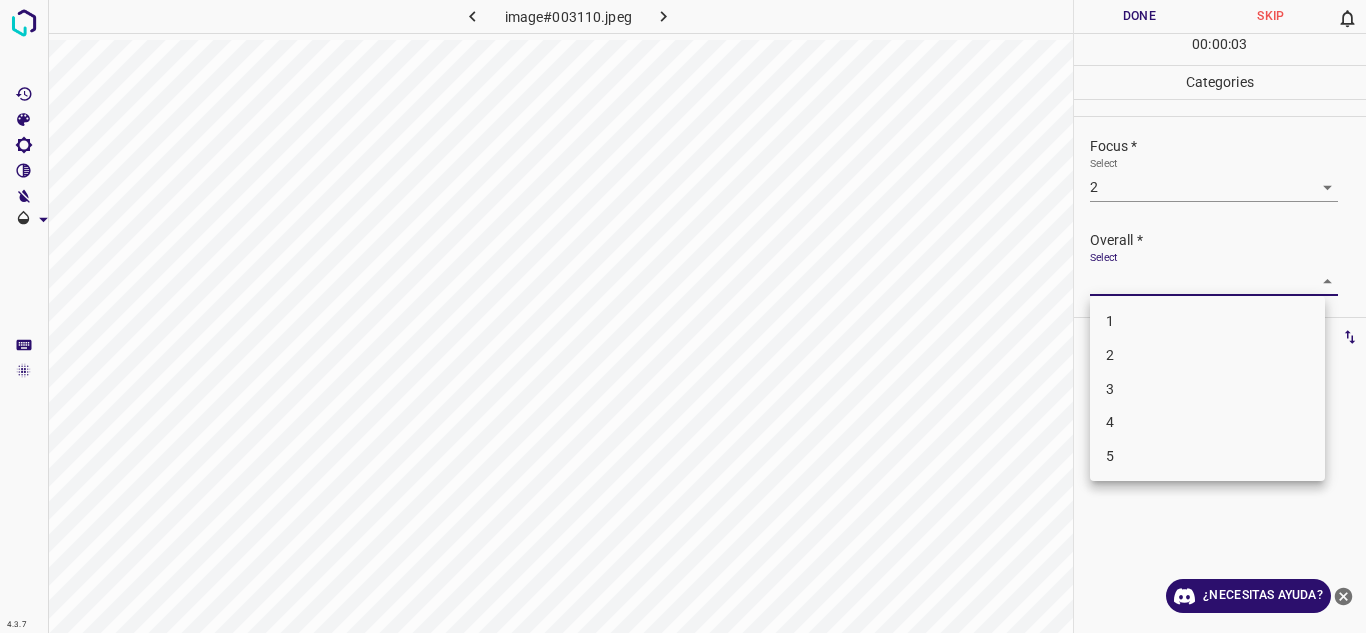 click on "2" at bounding box center [1207, 355] 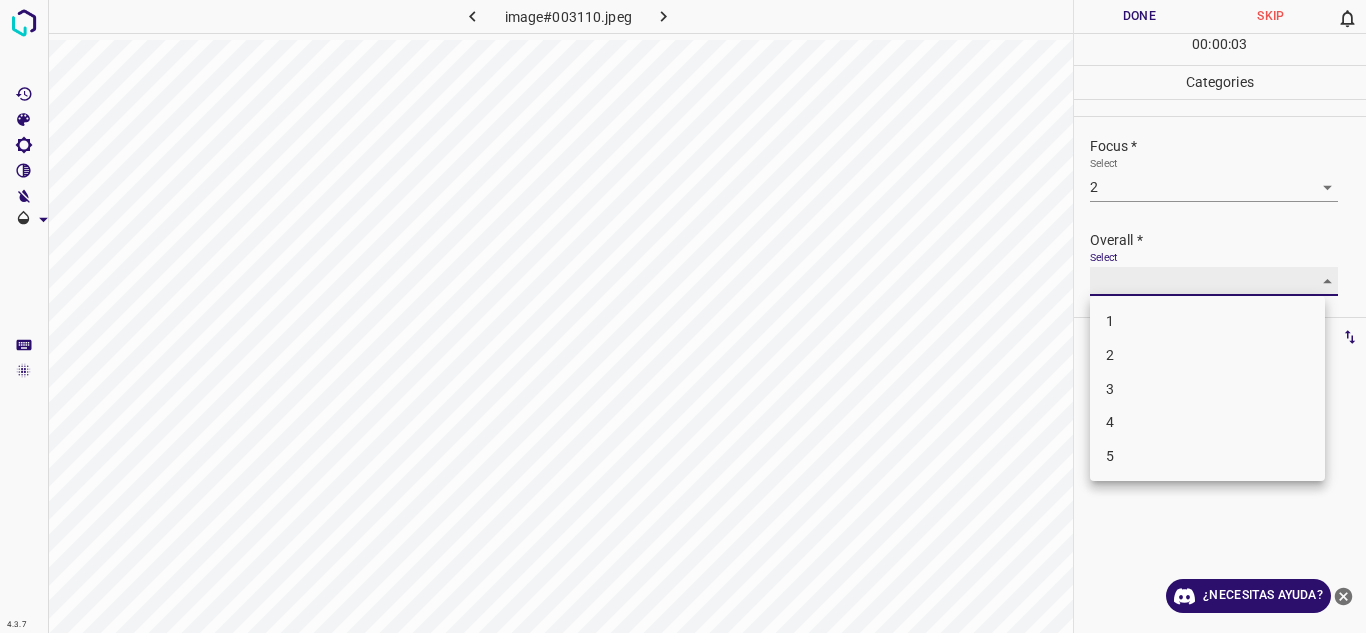 type on "2" 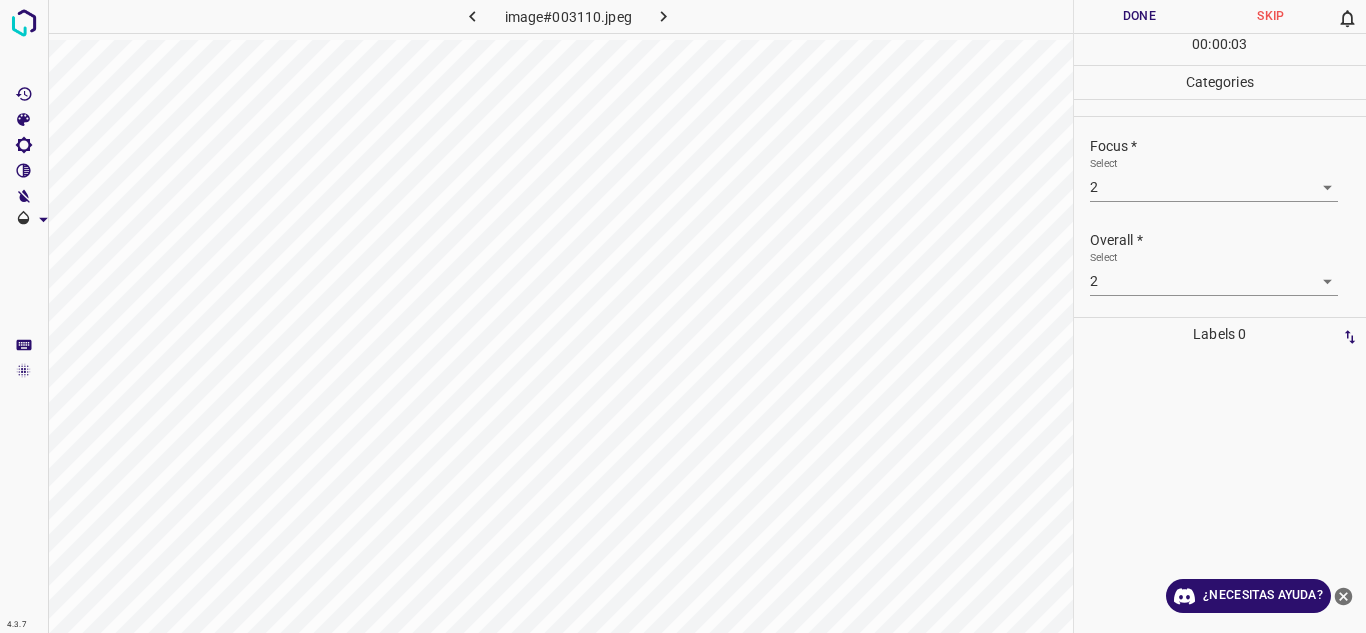 drag, startPoint x: 1167, startPoint y: 242, endPoint x: 1162, endPoint y: 12, distance: 230.05434 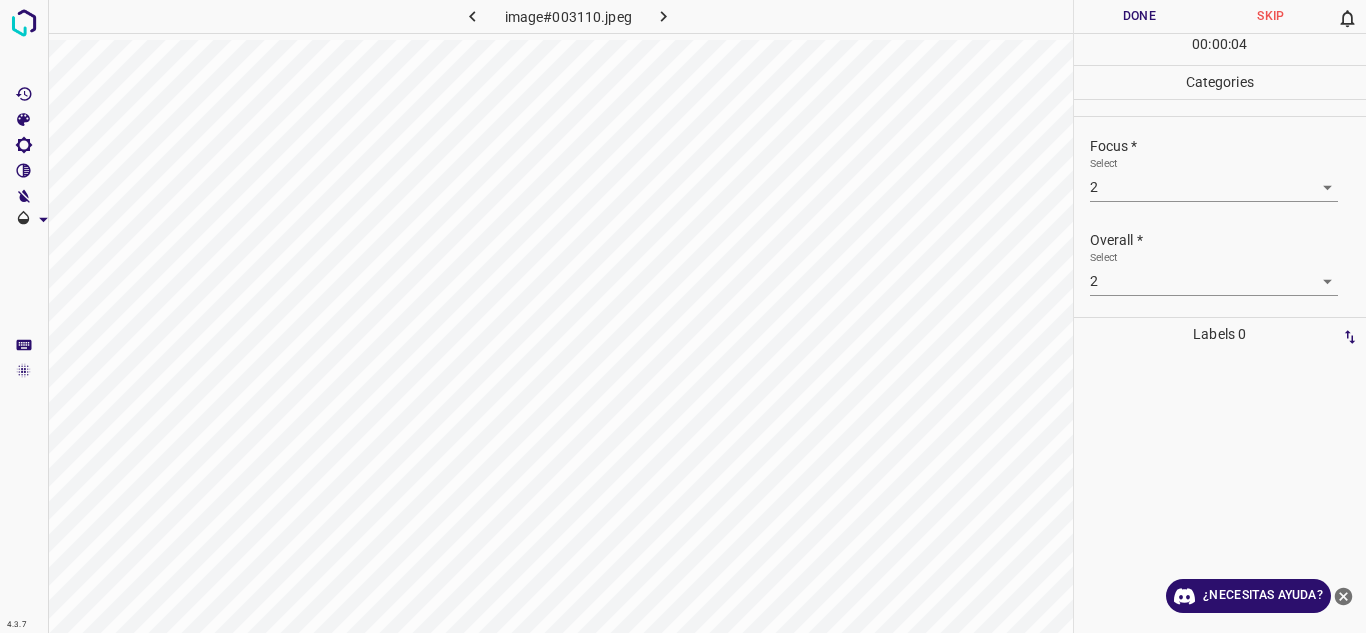click on "Done" at bounding box center [1140, 16] 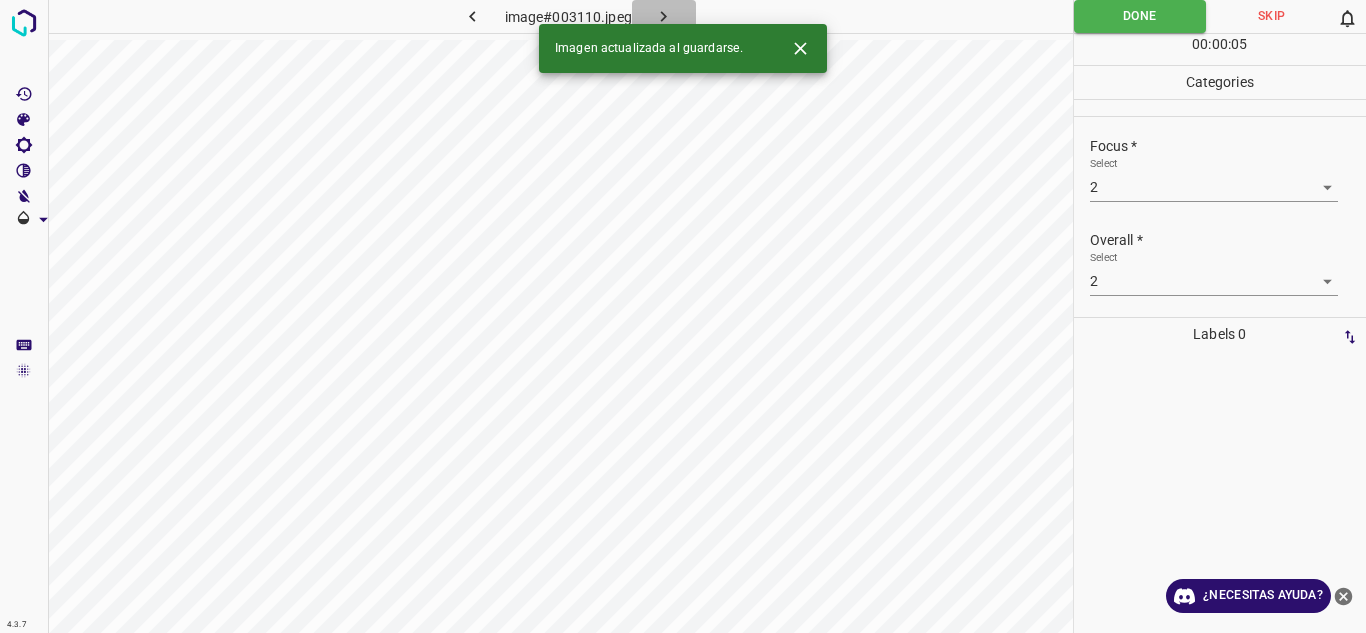 click at bounding box center [664, 16] 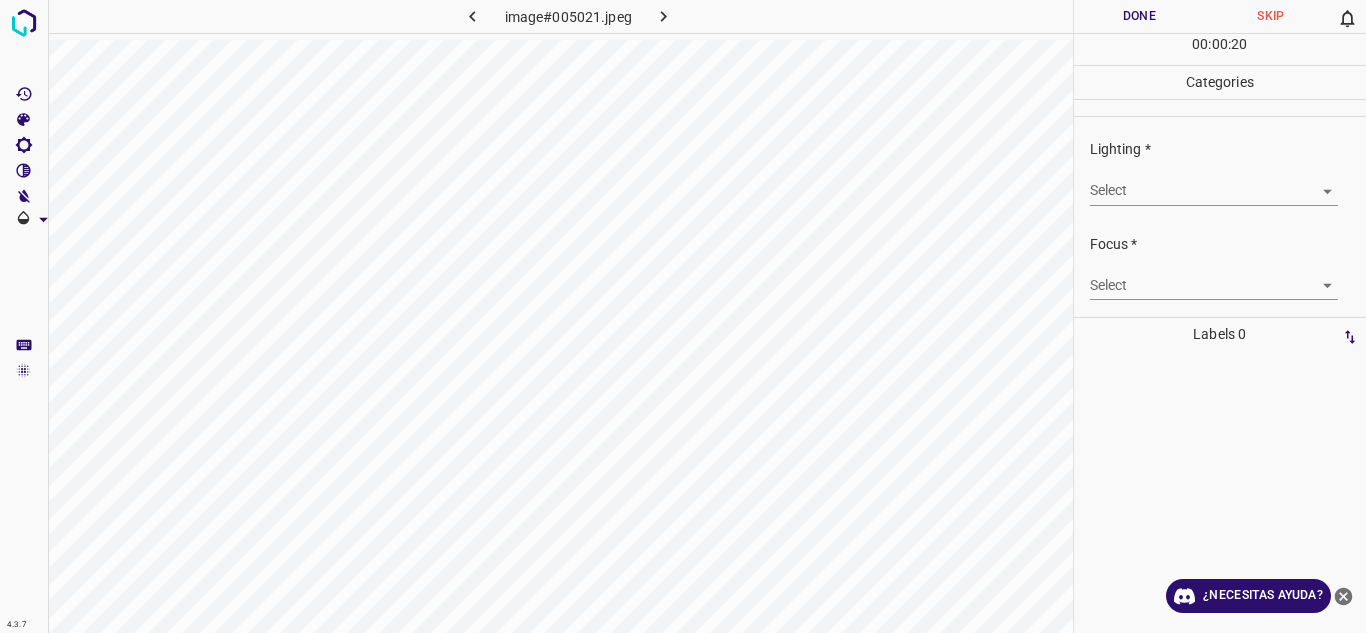 click on "4.3.7 image#005021.jpeg Done Skip 0 00   : 00   : 20   Categories Lighting *  Select ​ Focus *  Select ​ Overall *  Select ​ Labels   0 Categories 1 Lighting 2 Focus 3 Overall Tools Space Change between modes (Draw & Edit) I Auto labeling R Restore zoom M Zoom in N Zoom out Delete Delete selecte label Filters Z Restore filters X Saturation filter C Brightness filter V Contrast filter B Gray scale filter General O Download ¿Necesitas ayuda? Texto original Valora esta traducción Tu opinión servirá para ayudar a mejorar el Traductor de Google - Texto - Esconder - Borrar" at bounding box center [683, 316] 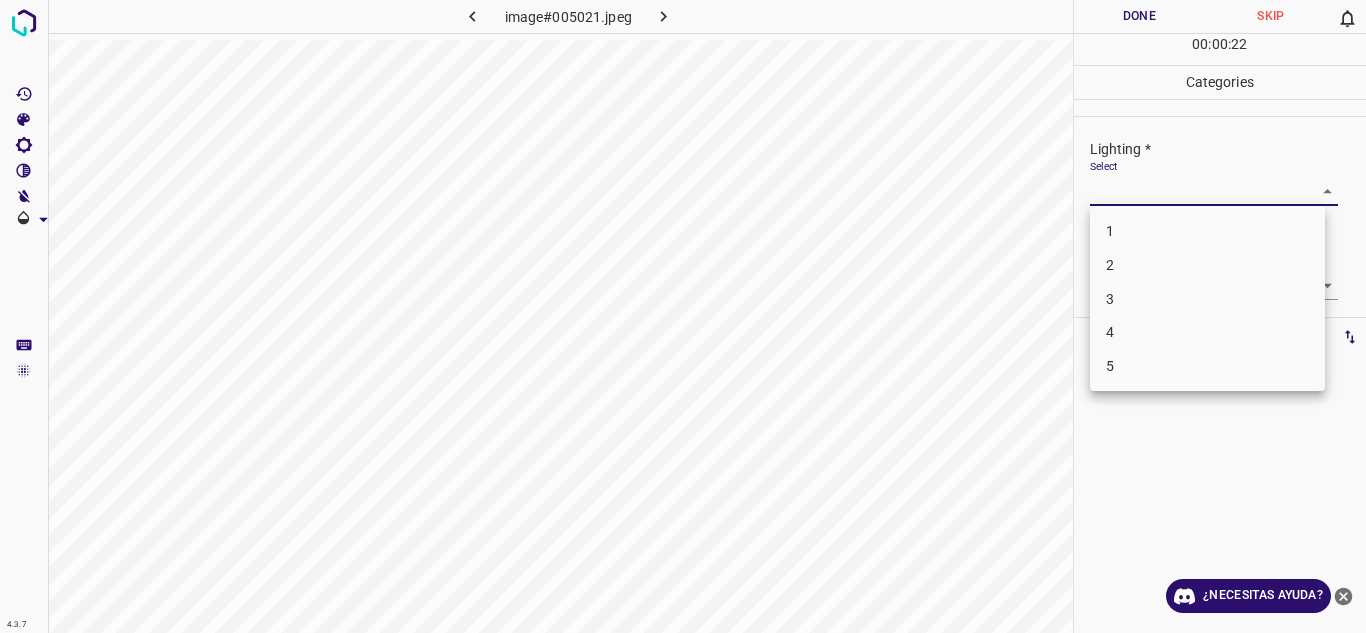 click on "2" at bounding box center (1207, 265) 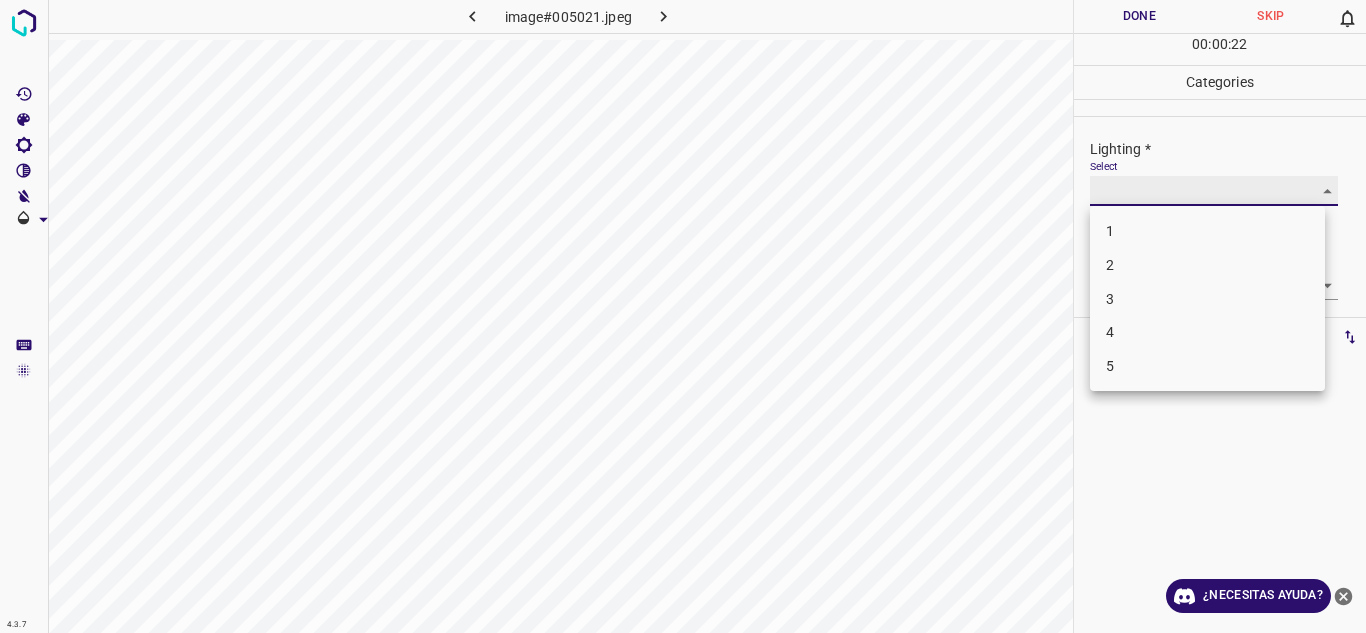type on "2" 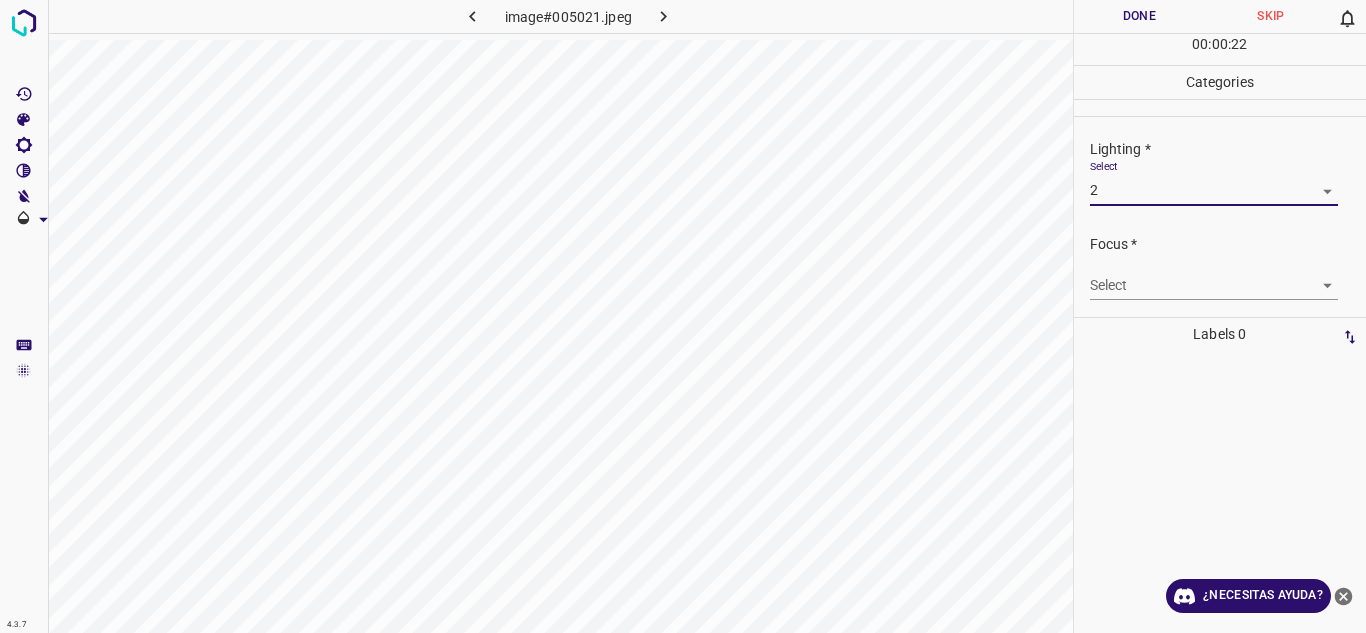 click on "4.3.7 image#005021.jpeg Done Skip 0 00   : 00   : 22   Categories Lighting *  Select 2 2 Focus *  Select ​ Overall *  Select ​ Labels   0 Categories 1 Lighting 2 Focus 3 Overall Tools Space Change between modes (Draw & Edit) I Auto labeling R Restore zoom M Zoom in N Zoom out Delete Delete selecte label Filters Z Restore filters X Saturation filter C Brightness filter V Contrast filter B Gray scale filter General O Download ¿Necesitas ayuda? Texto original Valora esta traducción Tu opinión servirá para ayudar a mejorar el Traductor de Google - Texto - Esconder - Borrar" at bounding box center [683, 316] 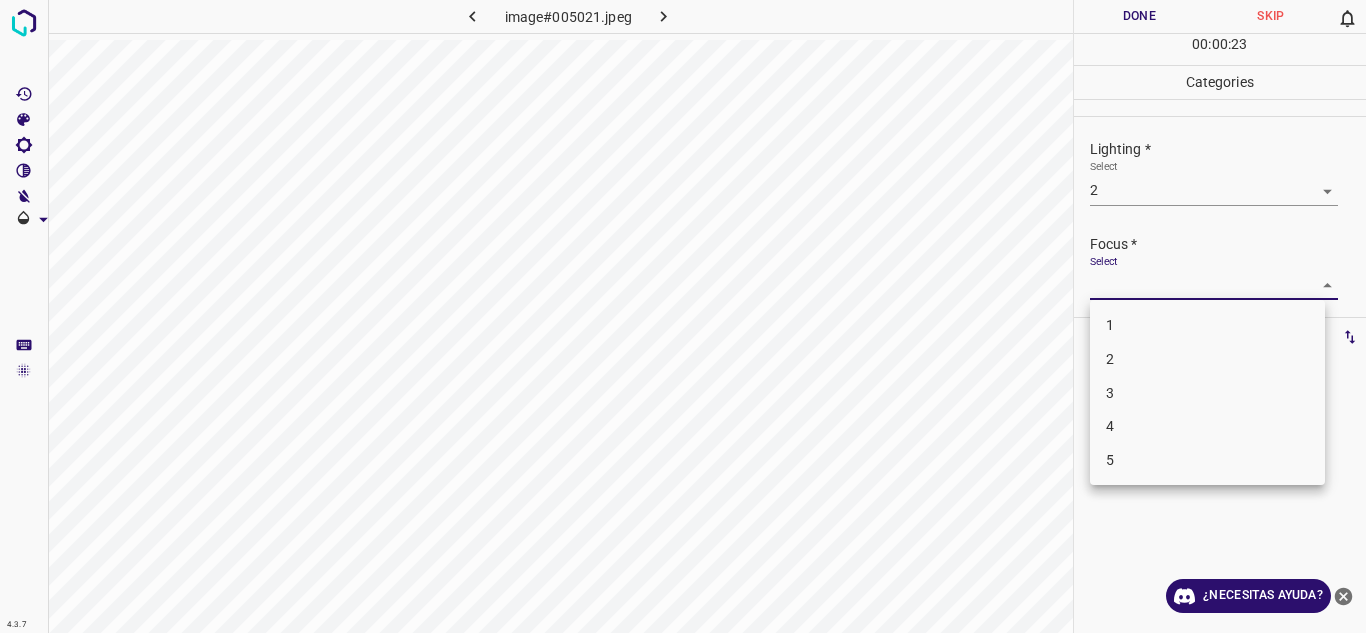 click on "2" at bounding box center [1207, 359] 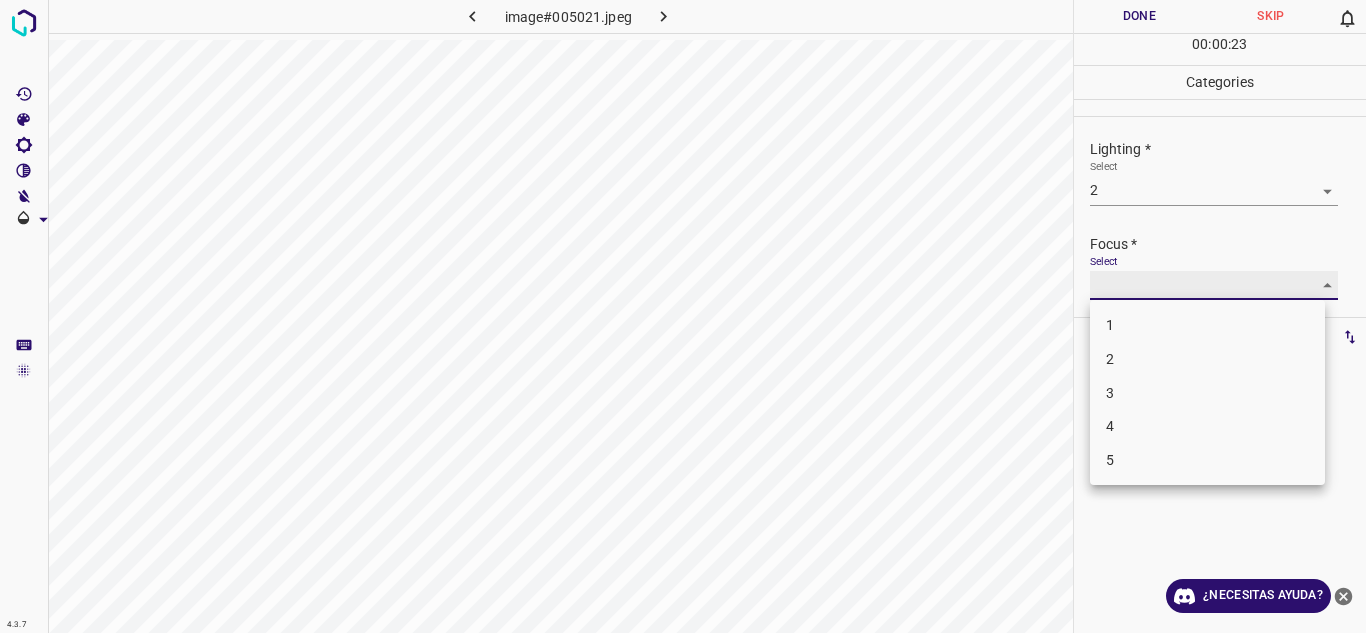 type on "2" 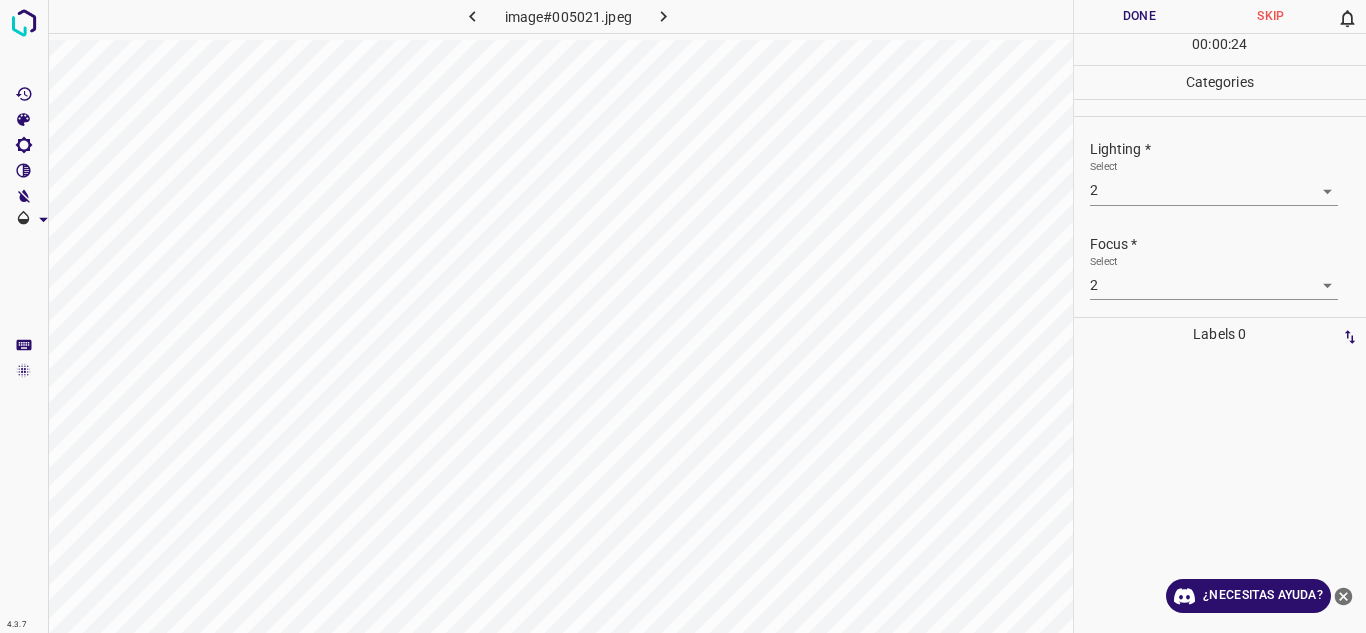 click on "Select 2 2" at bounding box center [1214, 277] 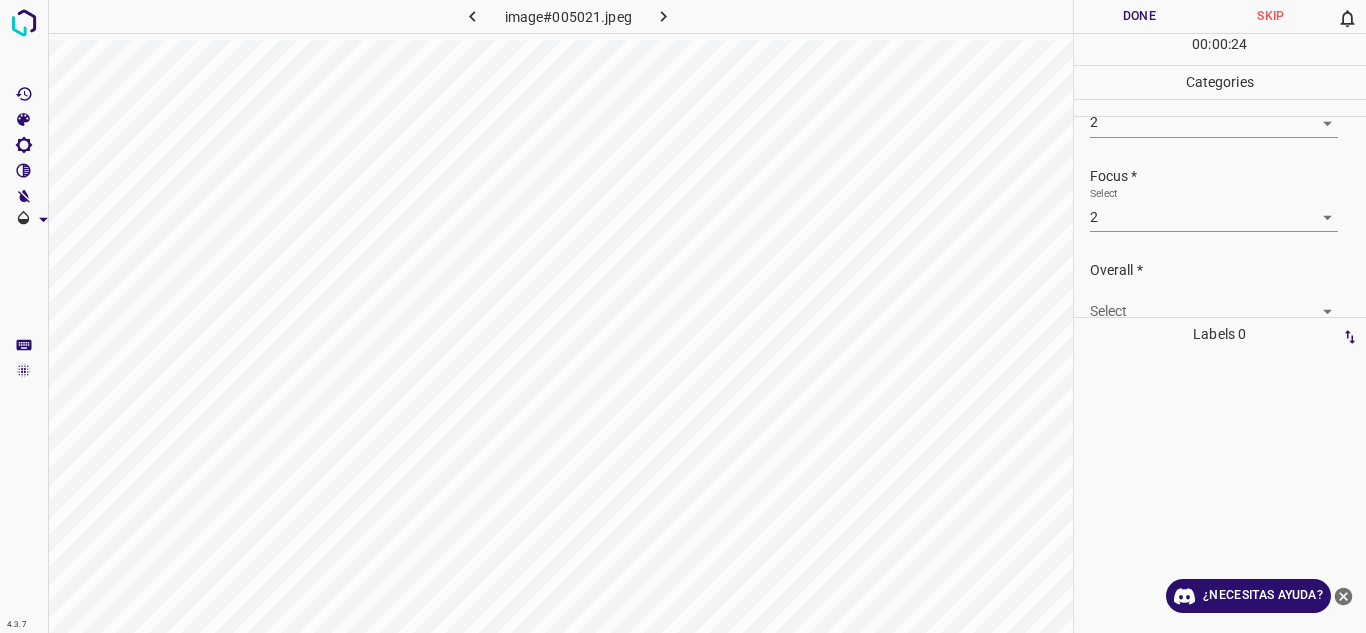 scroll, scrollTop: 98, scrollLeft: 0, axis: vertical 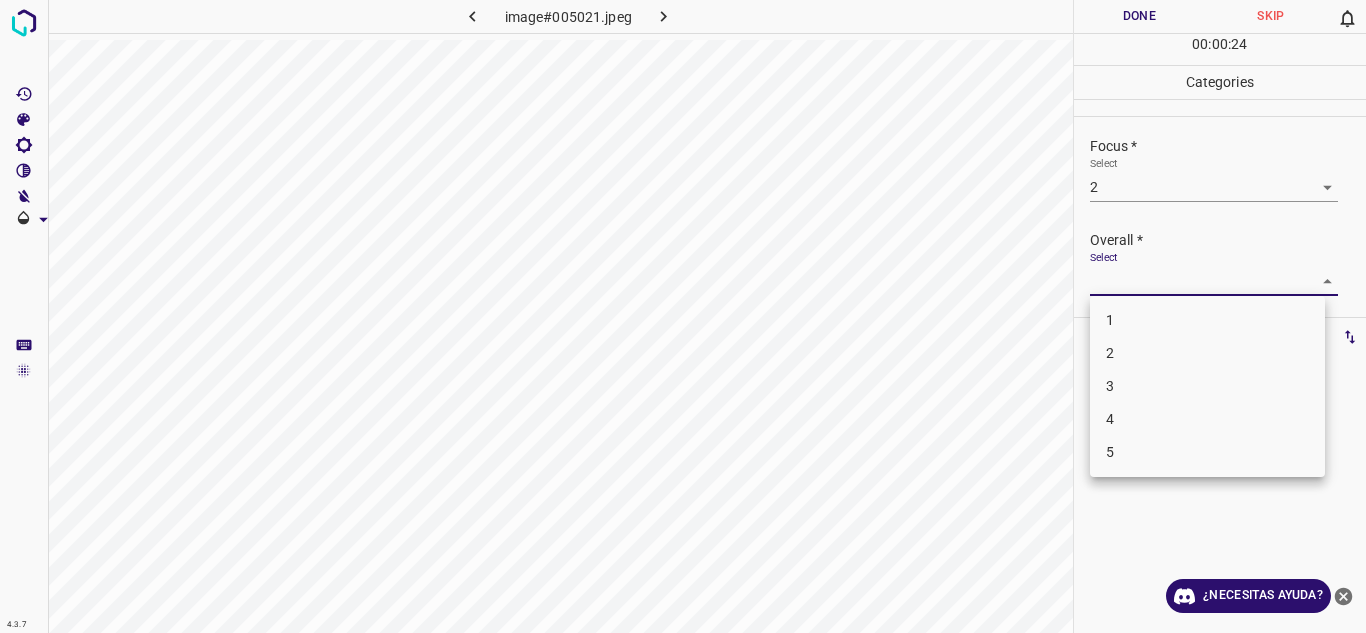 click on "4.3.7 image#005021.jpeg Done Skip 0 00   : 00   : 24   Categories Lighting *  Select 2 2 Focus *  Select 2 2 Overall *  Select ​ Labels   0 Categories 1 Lighting 2 Focus 3 Overall Tools Space Change between modes (Draw & Edit) I Auto labeling R Restore zoom M Zoom in N Zoom out Delete Delete selecte label Filters Z Restore filters X Saturation filter C Brightness filter V Contrast filter B Gray scale filter General O Download ¿Necesitas ayuda? Texto original Valora esta traducción Tu opinión servirá para ayudar a mejorar el Traductor de Google - Texto - Esconder - Borrar 1 2 3 4 5" at bounding box center [683, 316] 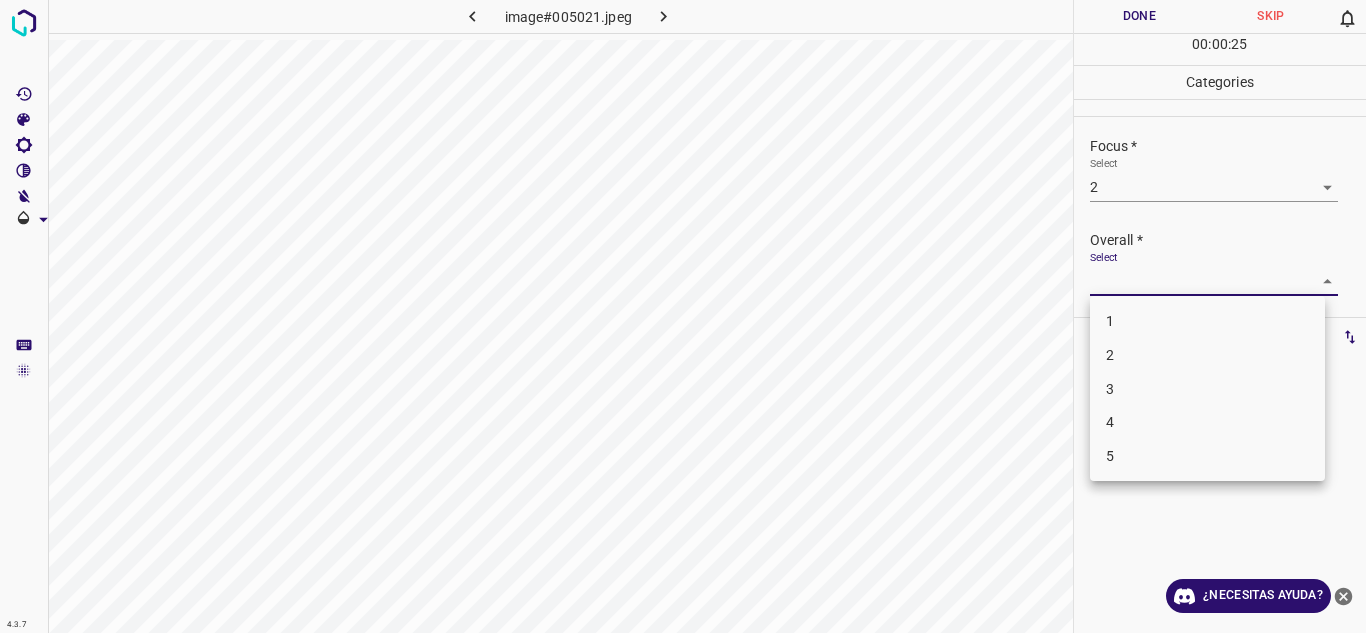 click on "2" at bounding box center [1207, 355] 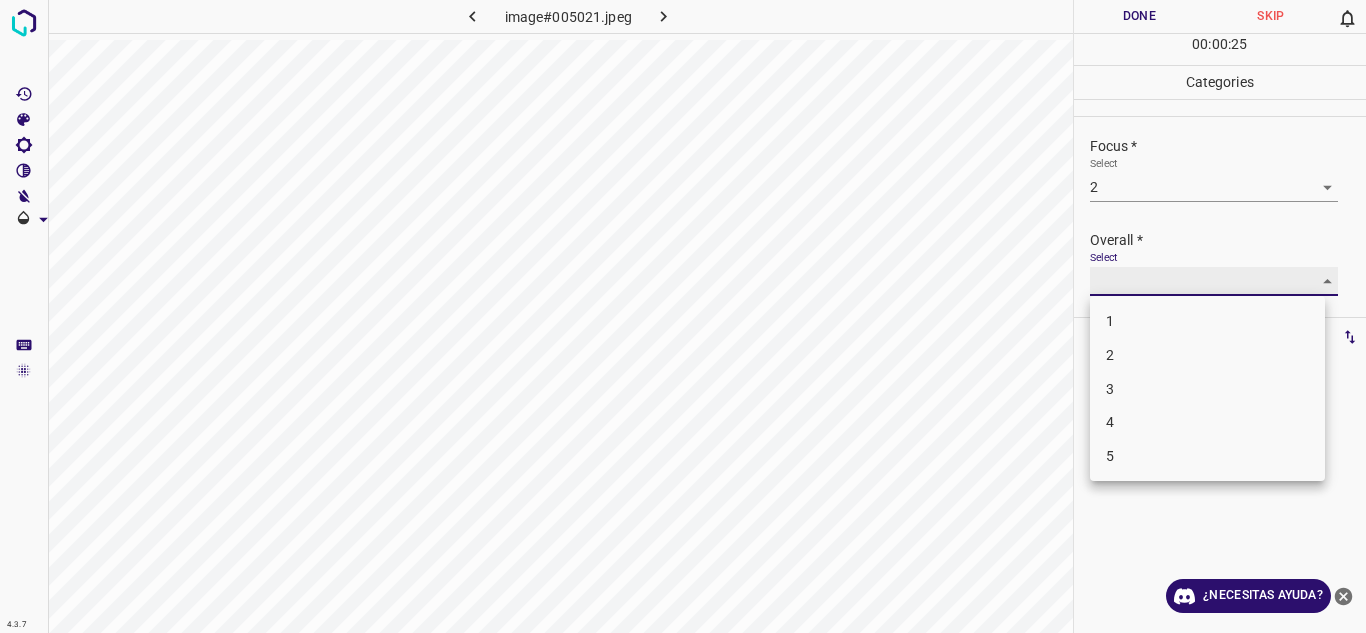type on "2" 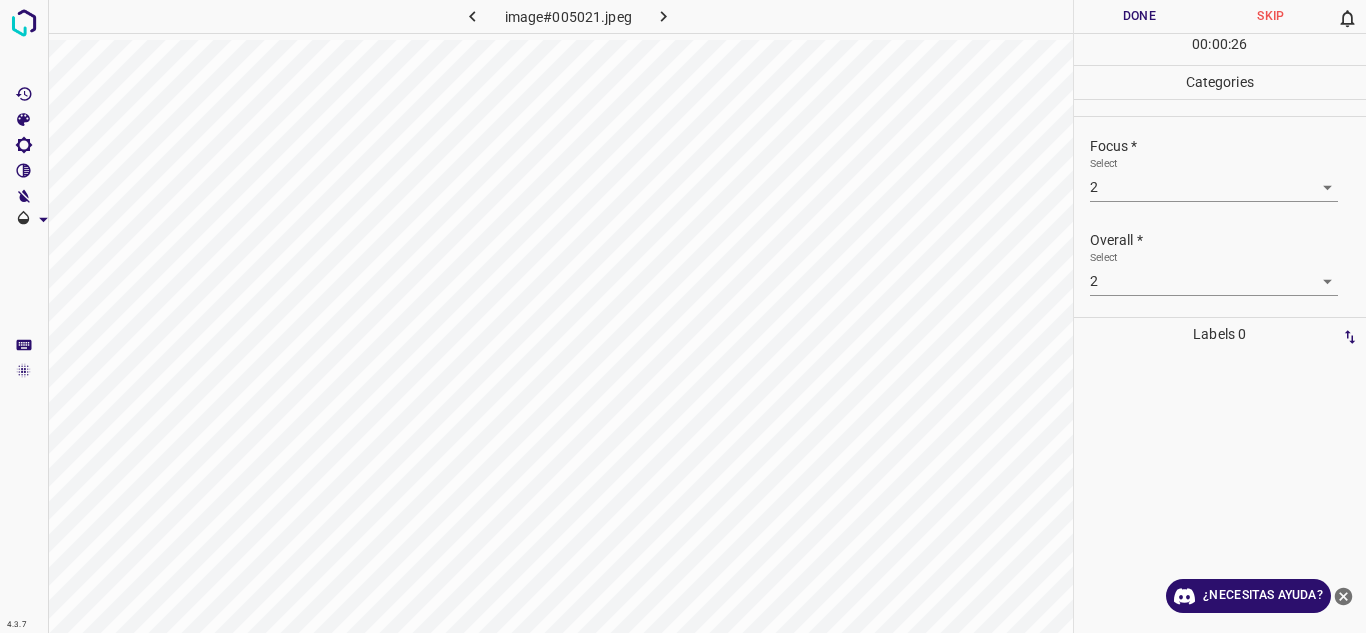 click on "Overall *" at bounding box center (1228, 240) 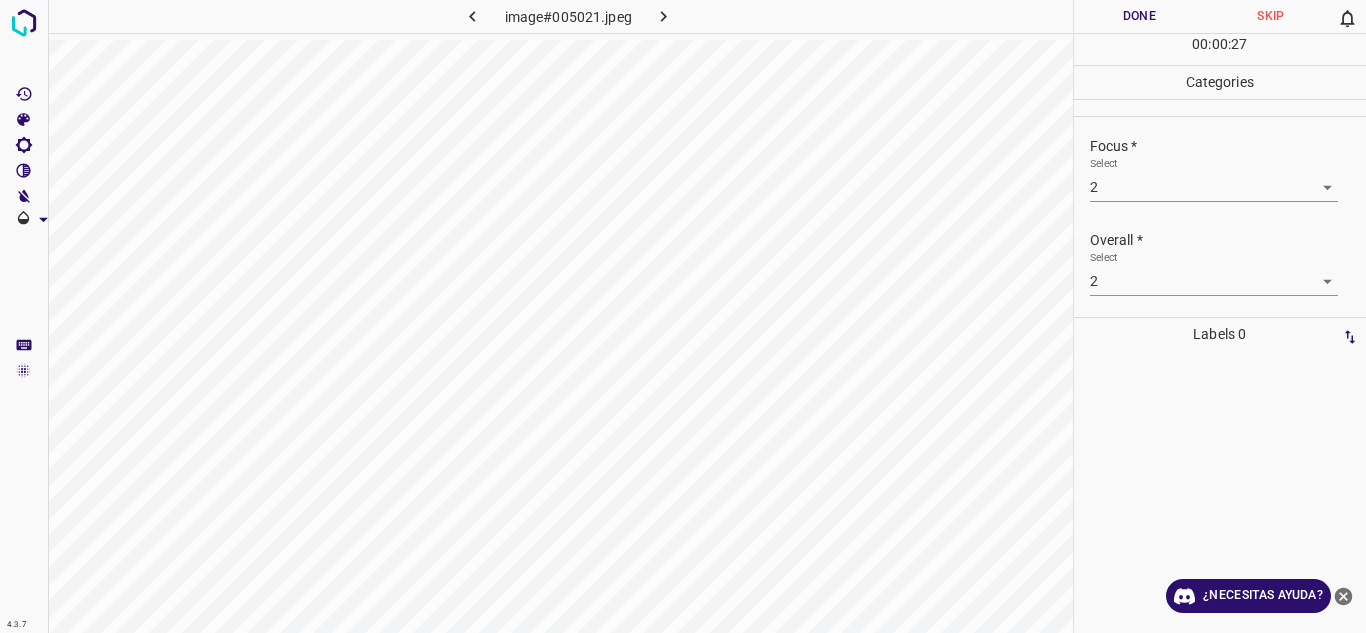 click on "Done" at bounding box center [1140, 16] 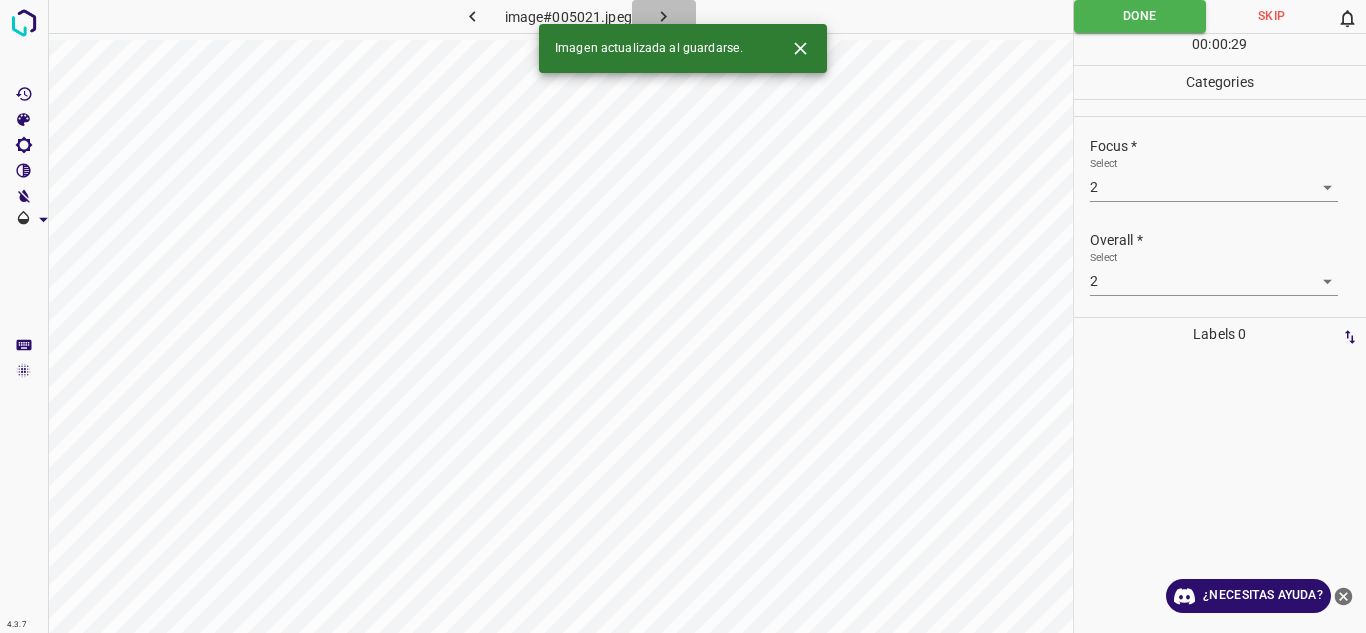 click at bounding box center [664, 16] 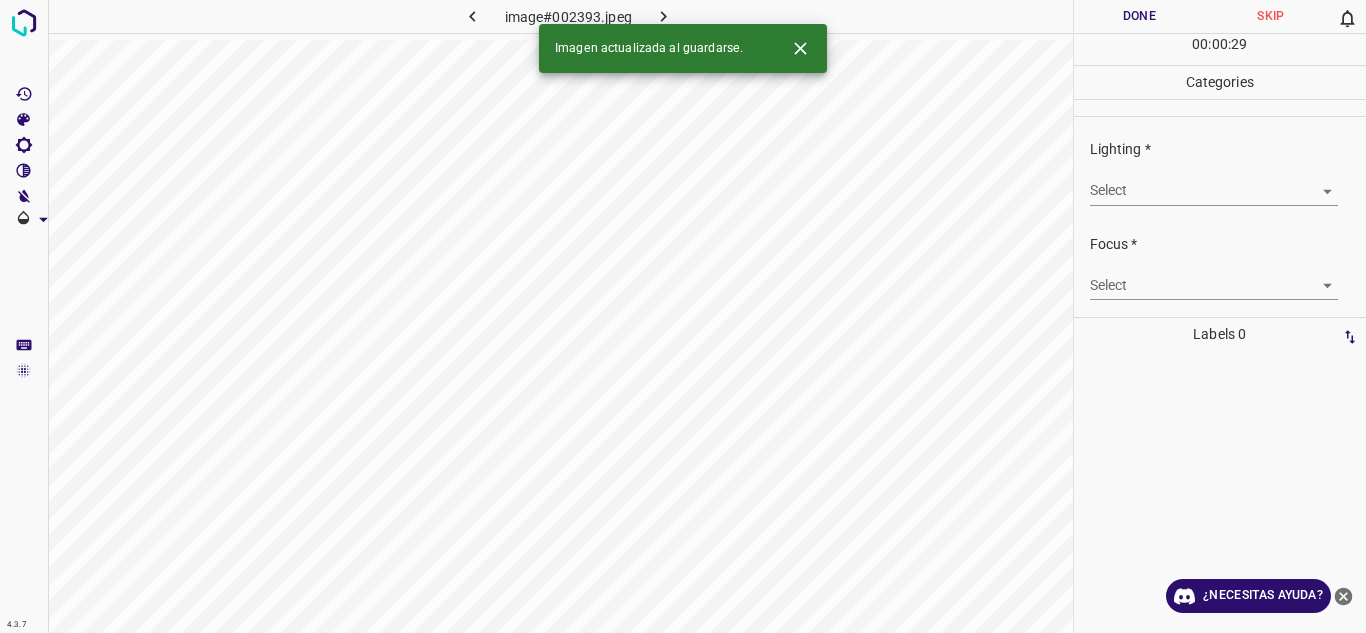click on "4.3.7 image#002393.jpeg Done Skip 0 00   : 00   : 29   Categories Lighting *  Select ​ Focus *  Select ​ Overall *  Select ​ Labels   0 Categories 1 Lighting 2 Focus 3 Overall Tools Space Change between modes (Draw & Edit) I Auto labeling R Restore zoom M Zoom in N Zoom out Delete Delete selecte label Filters Z Restore filters X Saturation filter C Brightness filter V Contrast filter B Gray scale filter General O Download Imagen actualizada al guardarse. ¿Necesitas ayuda? Texto original Valora esta traducción Tu opinión servirá para ayudar a mejorar el Traductor de Google - Texto - Esconder - Borrar" at bounding box center (683, 316) 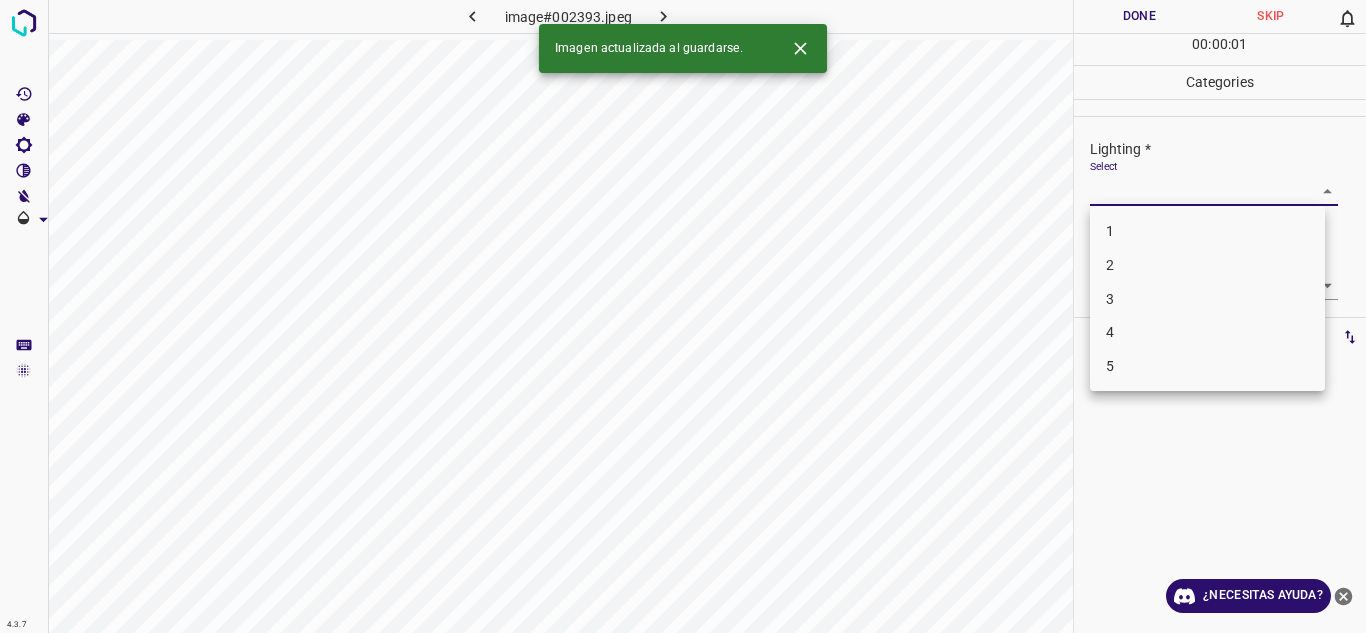 click on "3" at bounding box center [1207, 299] 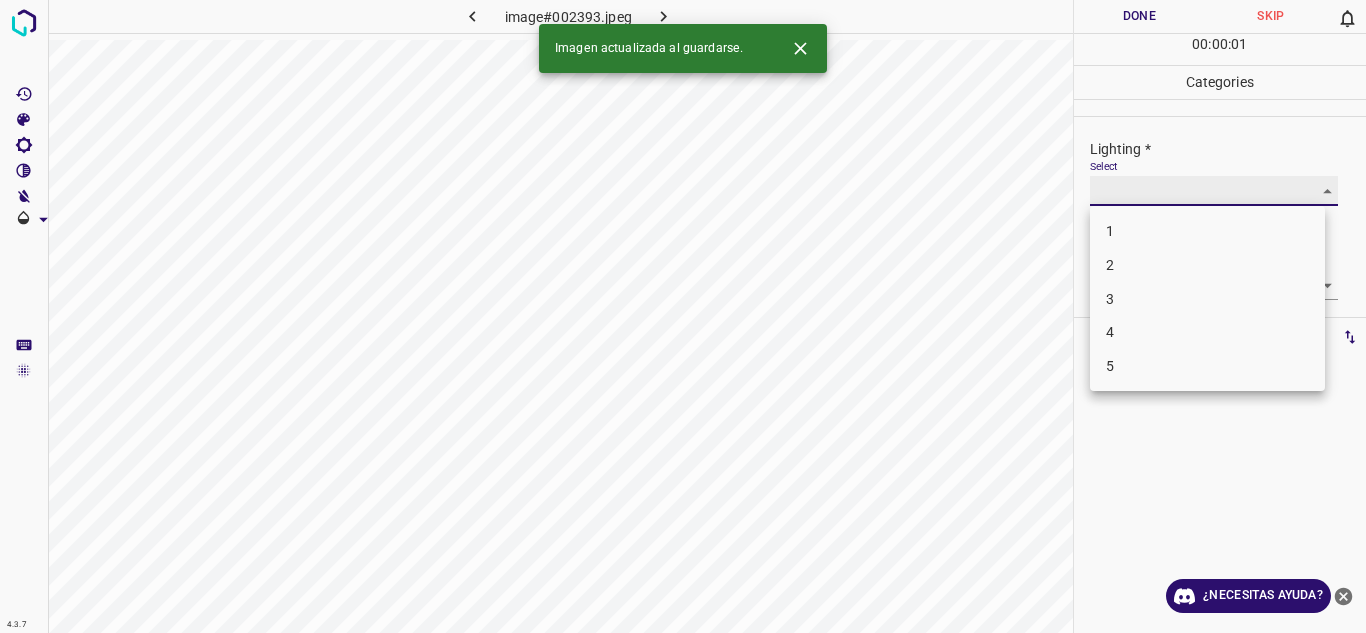type on "3" 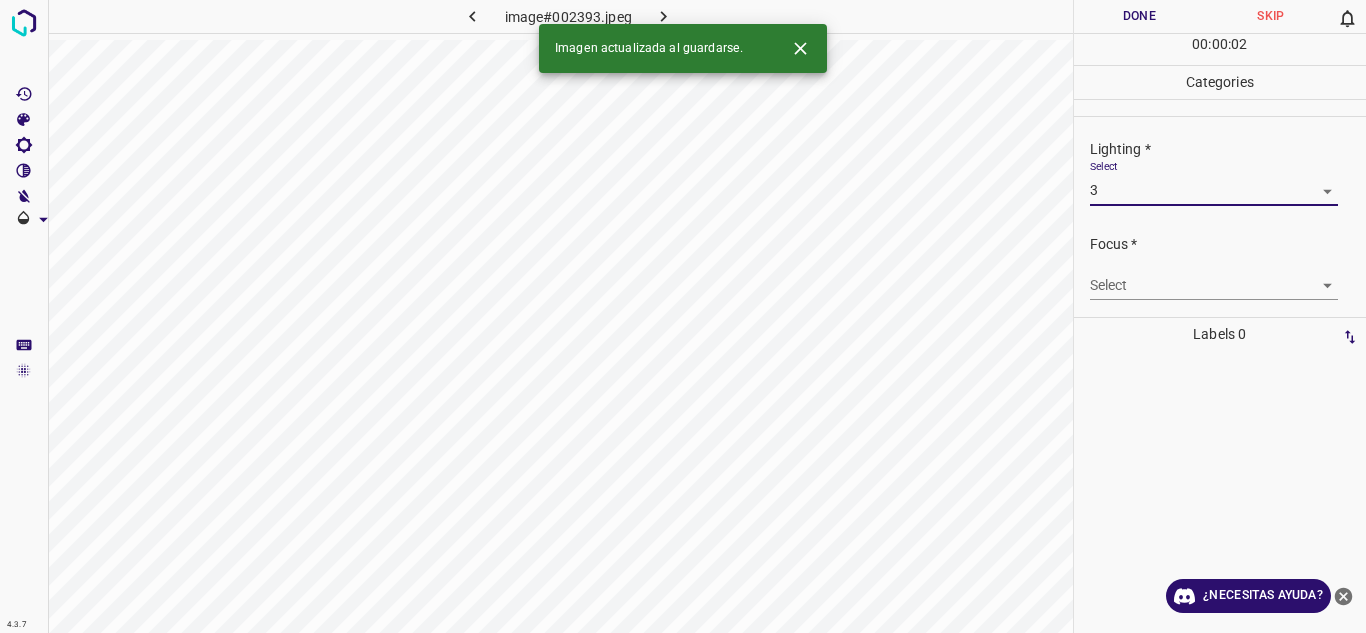 click on "4.3.7 image#002393.jpeg Done Skip 0 00   : 00   : 02   Categories Lighting *  Select 3 3 Focus *  Select ​ Overall *  Select ​ Labels   0 Categories 1 Lighting 2 Focus 3 Overall Tools Space Change between modes (Draw & Edit) I Auto labeling R Restore zoom M Zoom in N Zoom out Delete Delete selecte label Filters Z Restore filters X Saturation filter C Brightness filter V Contrast filter B Gray scale filter General O Download Imagen actualizada al guardarse. ¿Necesitas ayuda? Texto original Valora esta traducción Tu opinión servirá para ayudar a mejorar el Traductor de Google - Texto - Esconder - Borrar" at bounding box center (683, 316) 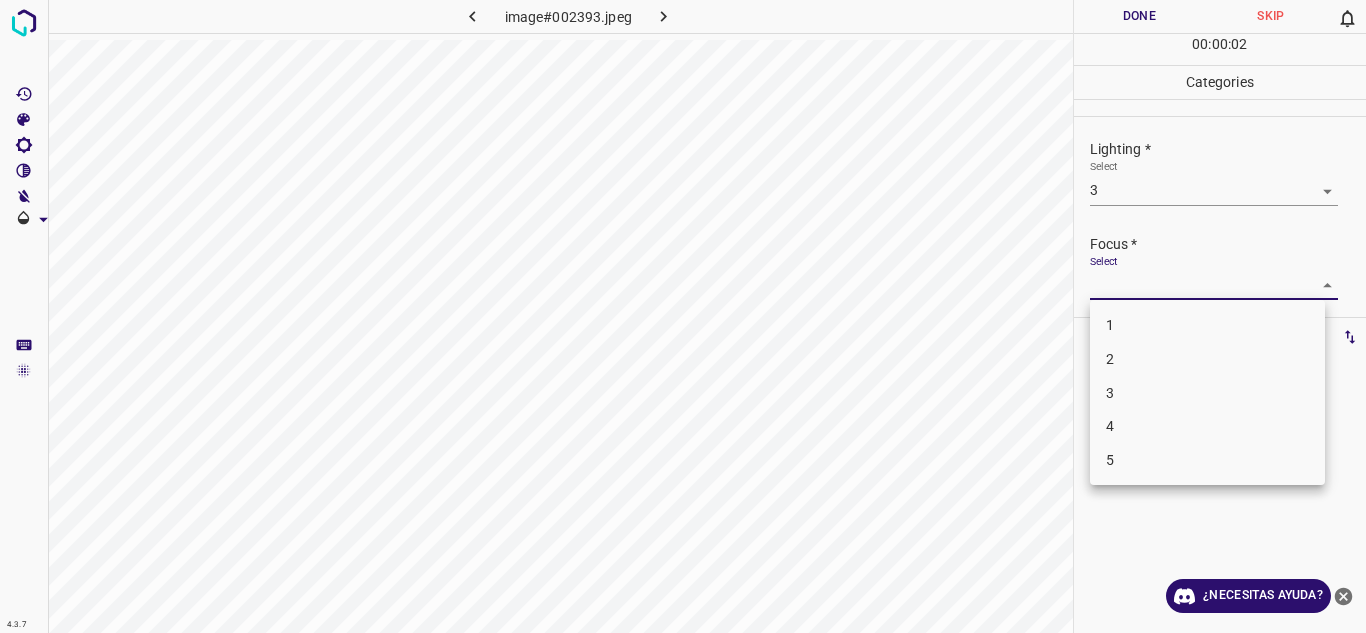 click on "3" at bounding box center (1207, 393) 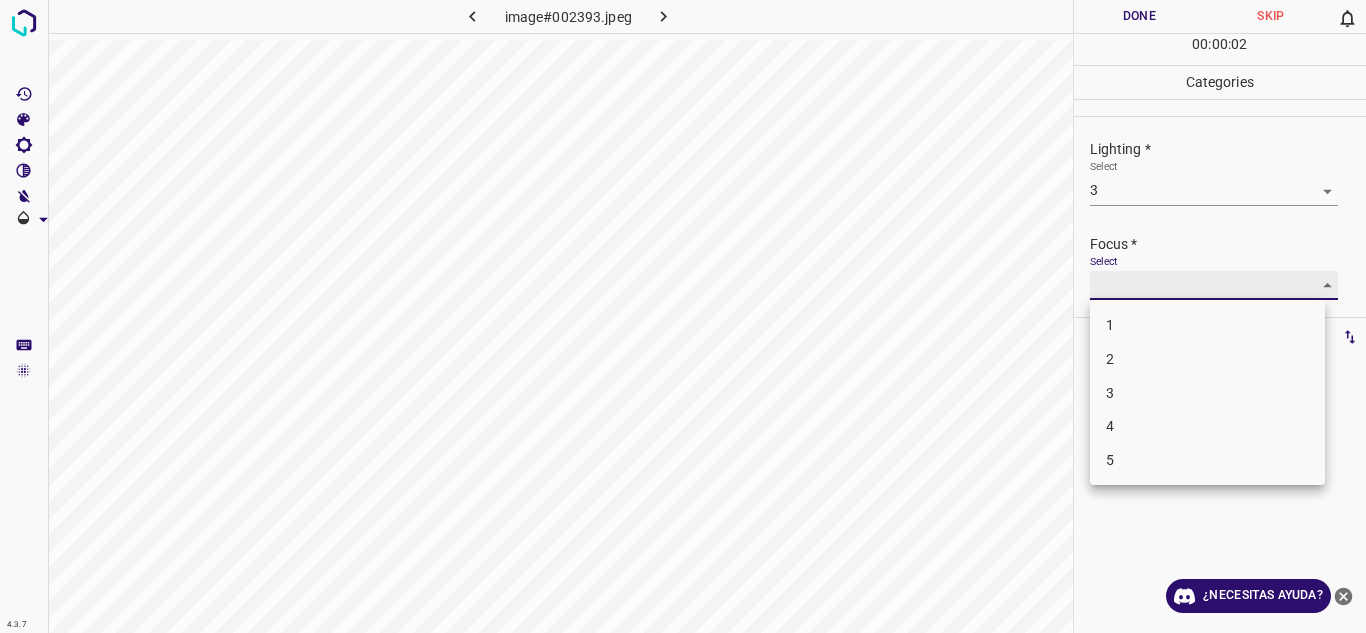 type on "3" 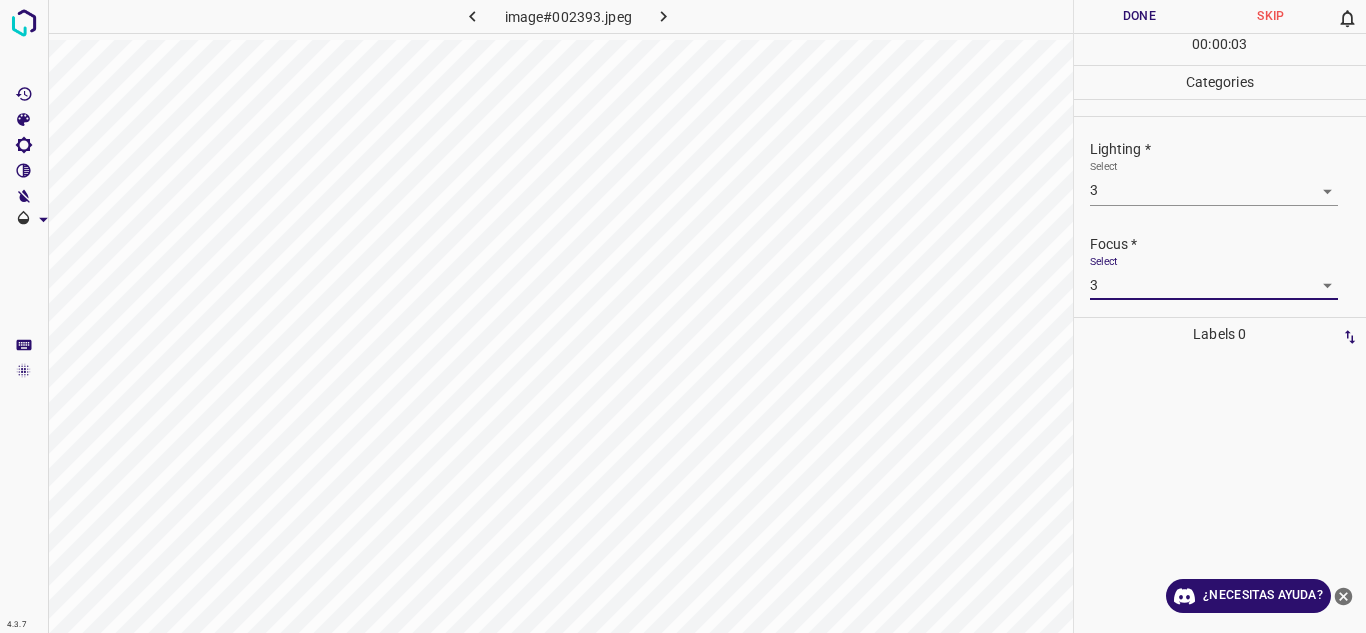click on "Focus *" at bounding box center [1228, 244] 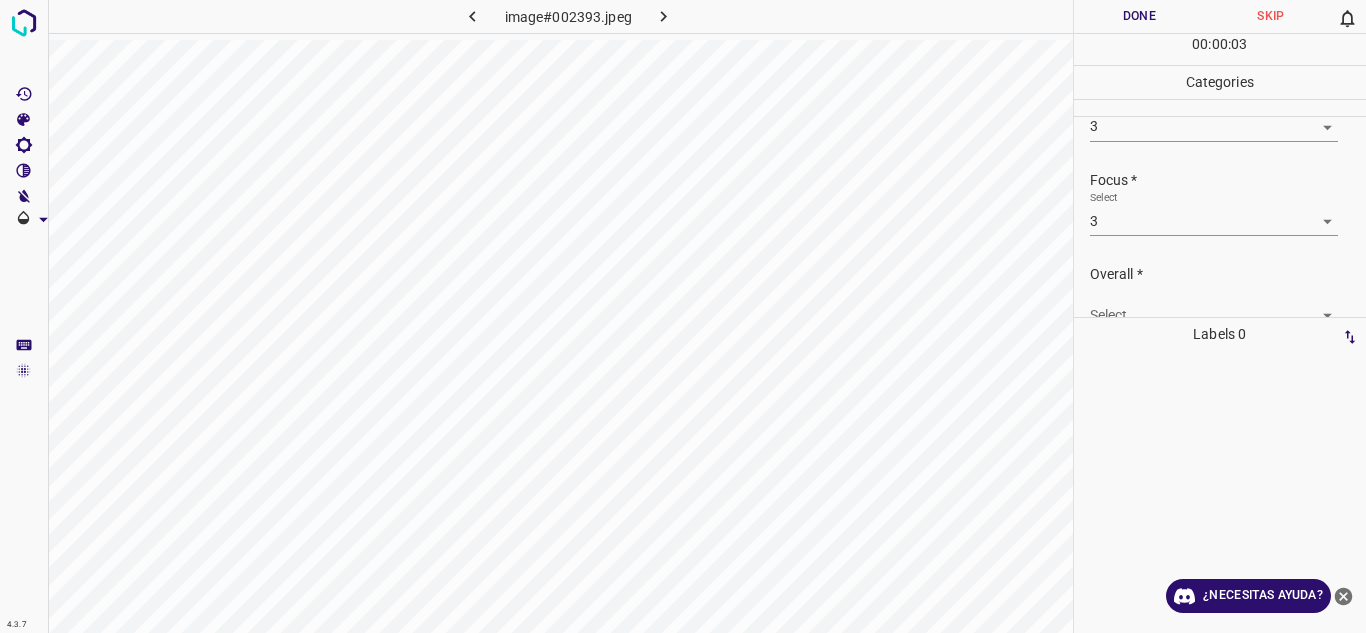 scroll, scrollTop: 98, scrollLeft: 0, axis: vertical 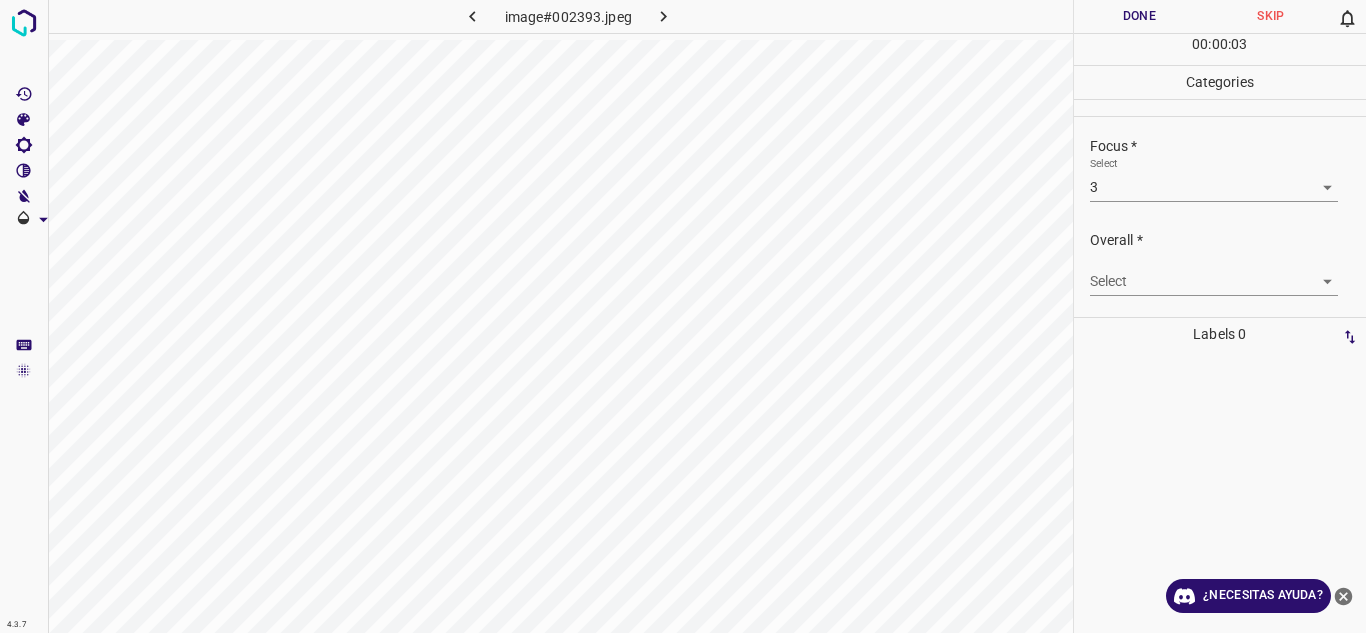 click on "4.3.7 image#002393.jpeg Done Skip 0 00   : 00   : 03   Categories Lighting *  Select 3 3 Focus *  Select 3 3 Overall *  Select ​ Labels   0 Categories 1 Lighting 2 Focus 3 Overall Tools Space Change between modes (Draw & Edit) I Auto labeling R Restore zoom M Zoom in N Zoom out Delete Delete selecte label Filters Z Restore filters X Saturation filter C Brightness filter V Contrast filter B Gray scale filter General O Download ¿Necesitas ayuda? Texto original Valora esta traducción Tu opinión servirá para ayudar a mejorar el Traductor de Google - Texto - Esconder - Borrar" at bounding box center (683, 316) 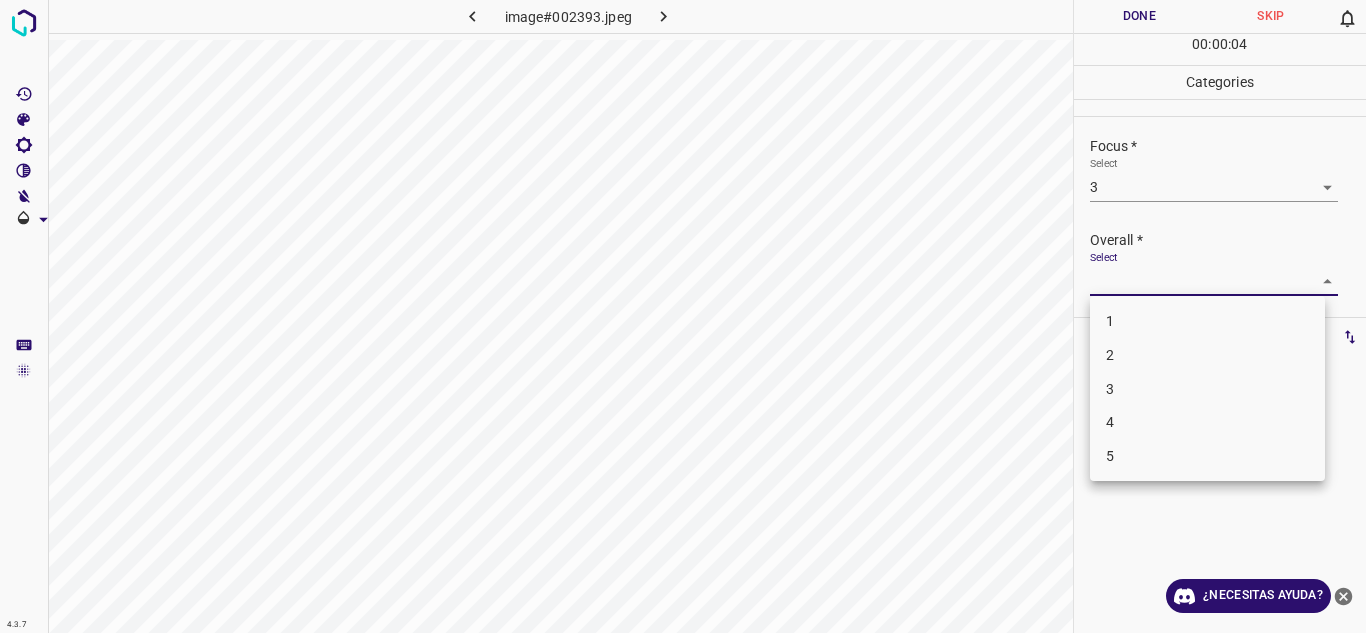 click on "3" at bounding box center [1207, 389] 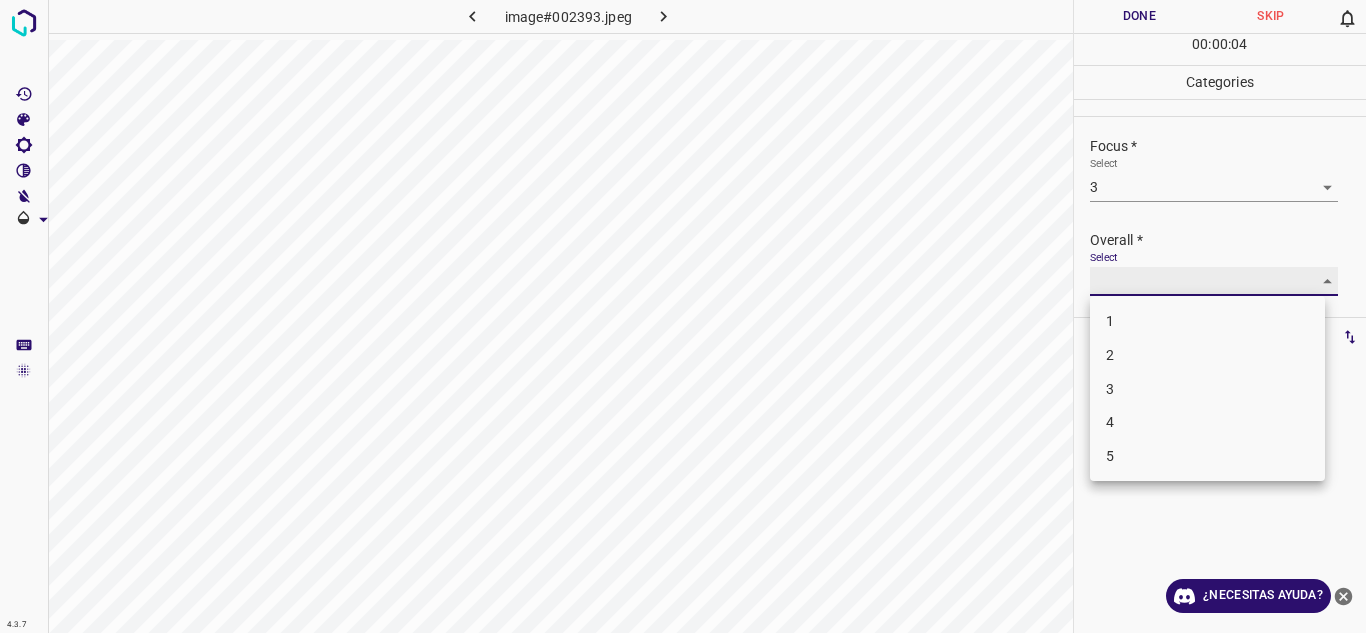 type on "3" 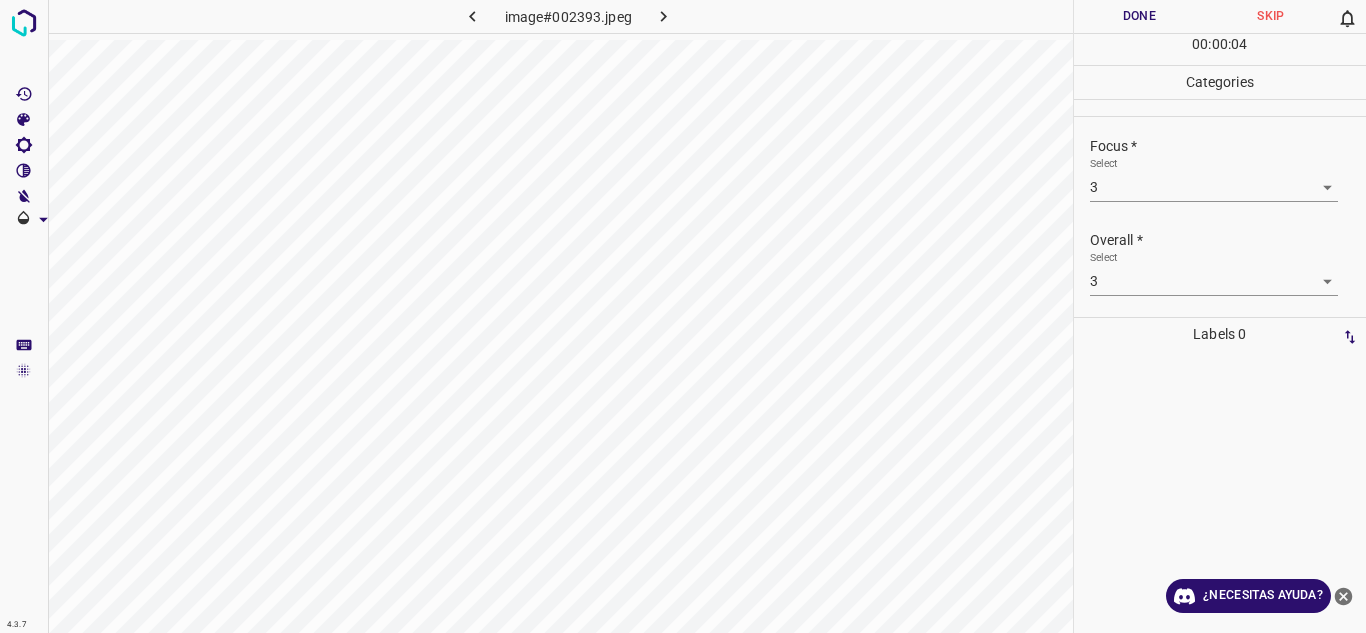 click on "Select 3 3" at bounding box center (1214, 273) 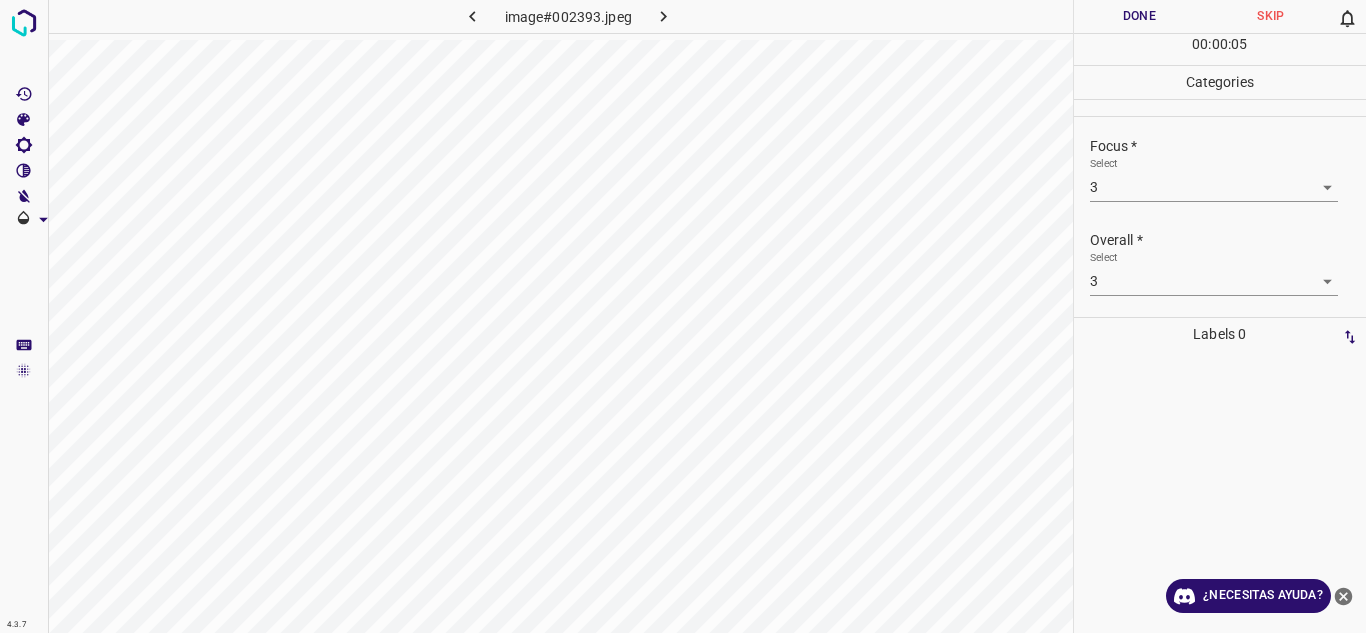 click on "Done" at bounding box center (1140, 16) 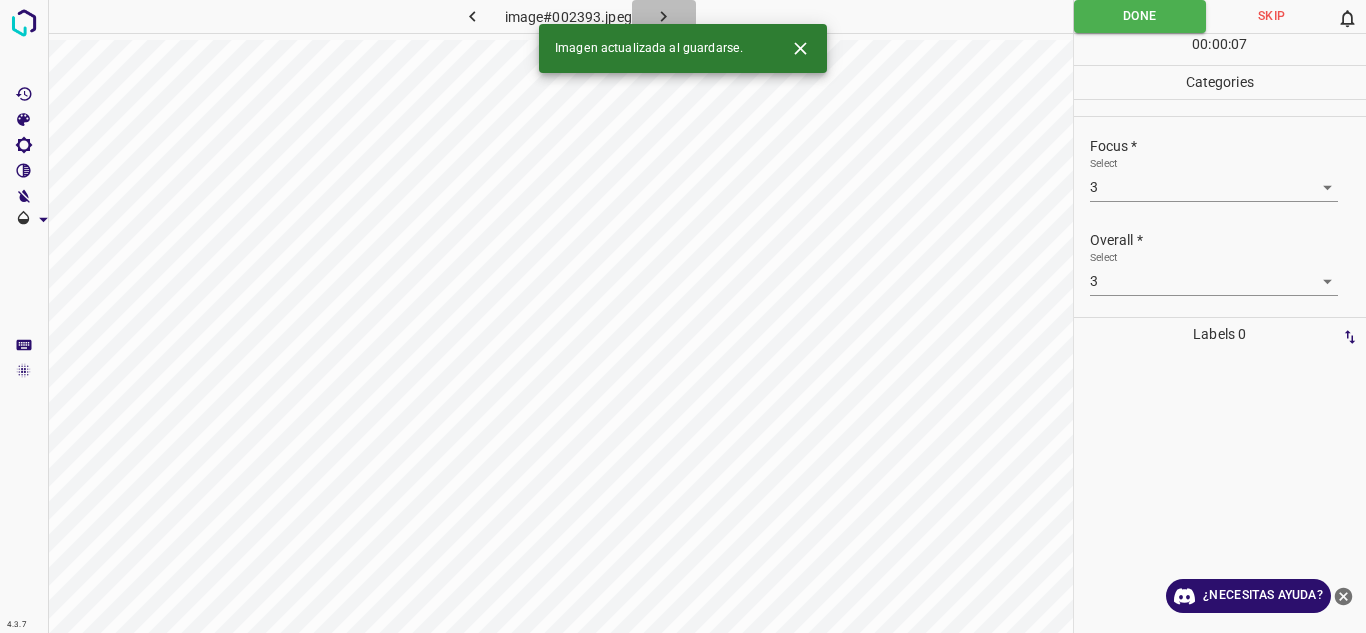 click at bounding box center (664, 16) 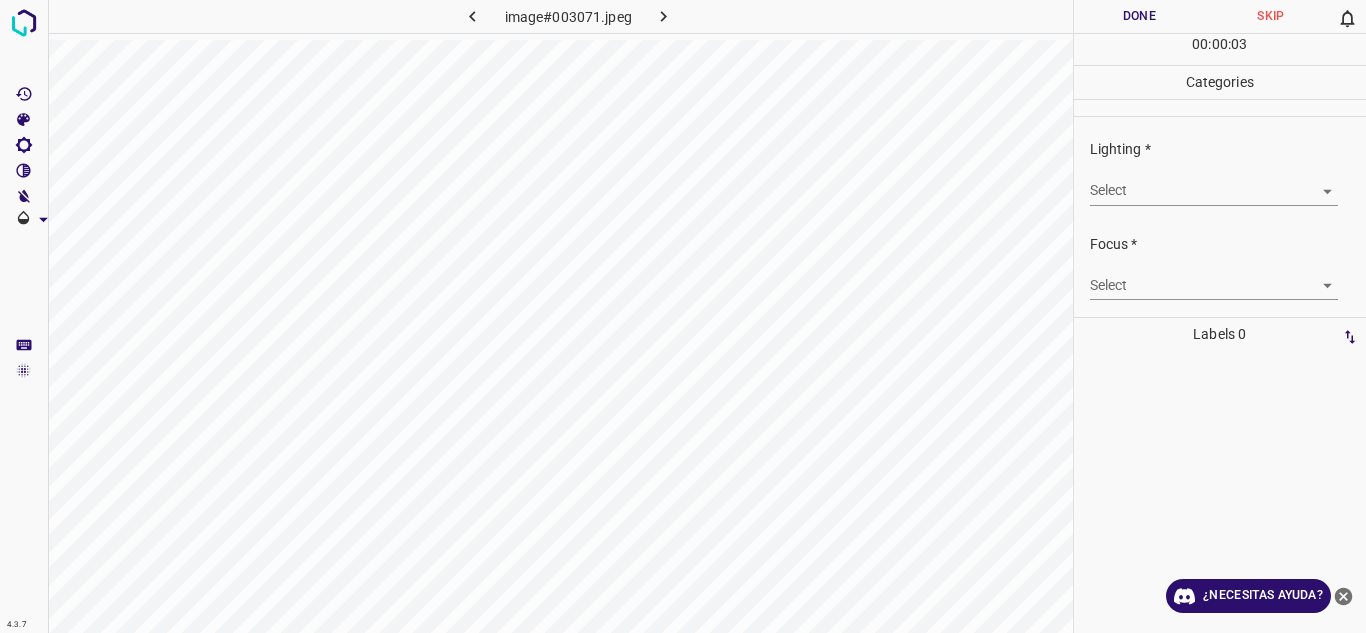 click on "4.3.7 image#003071.jpeg Done Skip 0 00   : 00   : 03   Categories Lighting *  Select ​ Focus *  Select ​ Overall *  Select ​ Labels   0 Categories 1 Lighting 2 Focus 3 Overall Tools Space Change between modes (Draw & Edit) I Auto labeling R Restore zoom M Zoom in N Zoom out Delete Delete selecte label Filters Z Restore filters X Saturation filter C Brightness filter V Contrast filter B Gray scale filter General O Download ¿Necesitas ayuda? Texto original Valora esta traducción Tu opinión servirá para ayudar a mejorar el Traductor de Google - Texto - Esconder - Borrar" at bounding box center [683, 316] 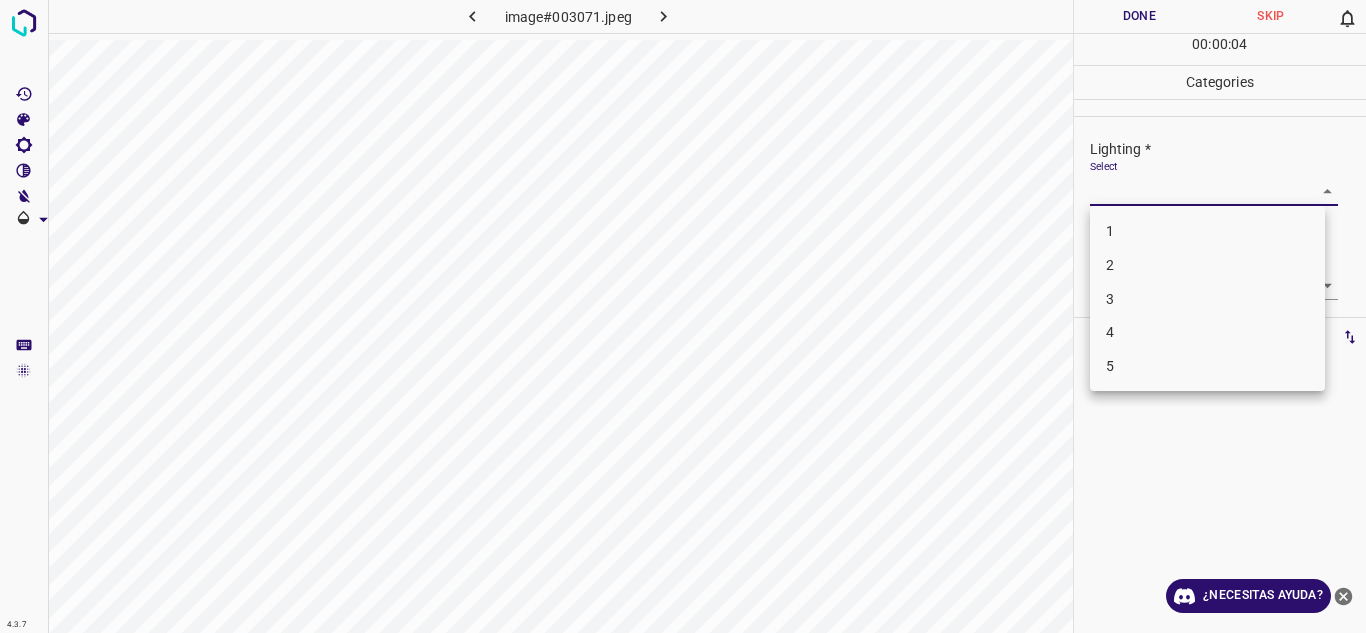 click on "3" at bounding box center (1207, 299) 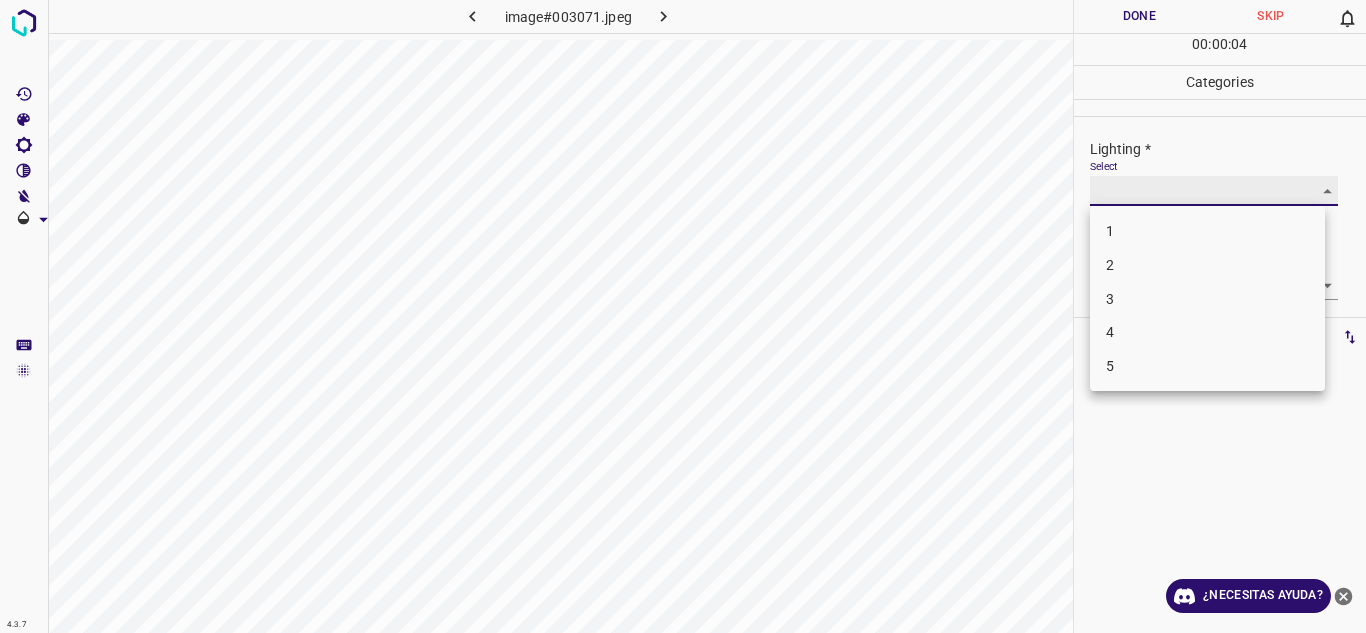 type on "3" 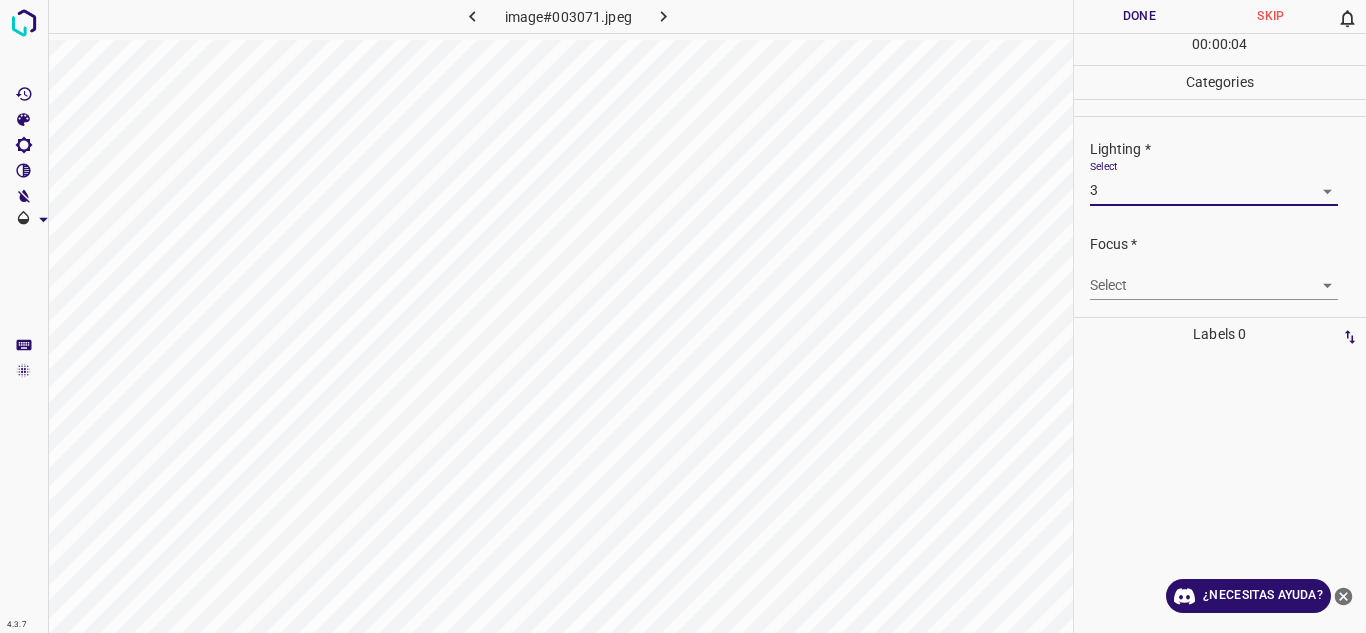 click on "4.3.7 image#003071.jpeg Done Skip 0 00   : 00   : 04   Categories Lighting *  Select 3 3 Focus *  Select ​ Overall *  Select ​ Labels   0 Categories 1 Lighting 2 Focus 3 Overall Tools Space Change between modes (Draw & Edit) I Auto labeling R Restore zoom M Zoom in N Zoom out Delete Delete selecte label Filters Z Restore filters X Saturation filter C Brightness filter V Contrast filter B Gray scale filter General O Download ¿Necesitas ayuda? Texto original Valora esta traducción Tu opinión servirá para ayudar a mejorar el Traductor de Google - Texto - Esconder - Borrar 1 2 3 4 5" at bounding box center (683, 316) 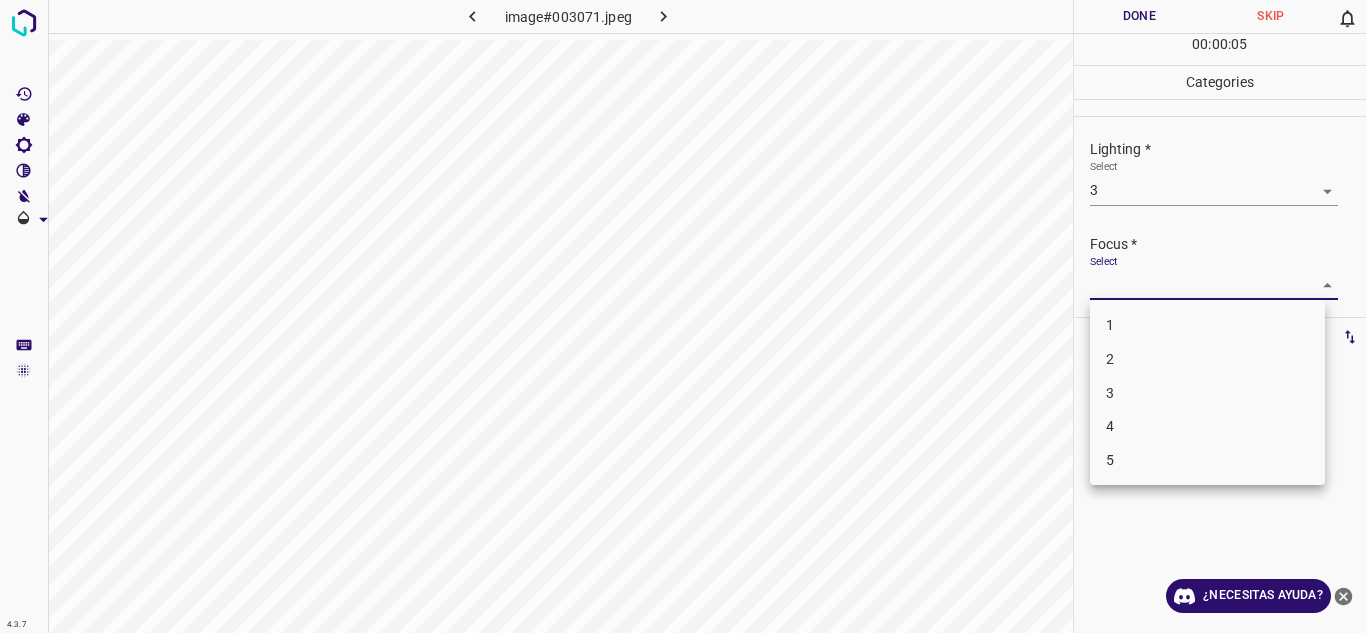 click on "2" at bounding box center [1110, 359] 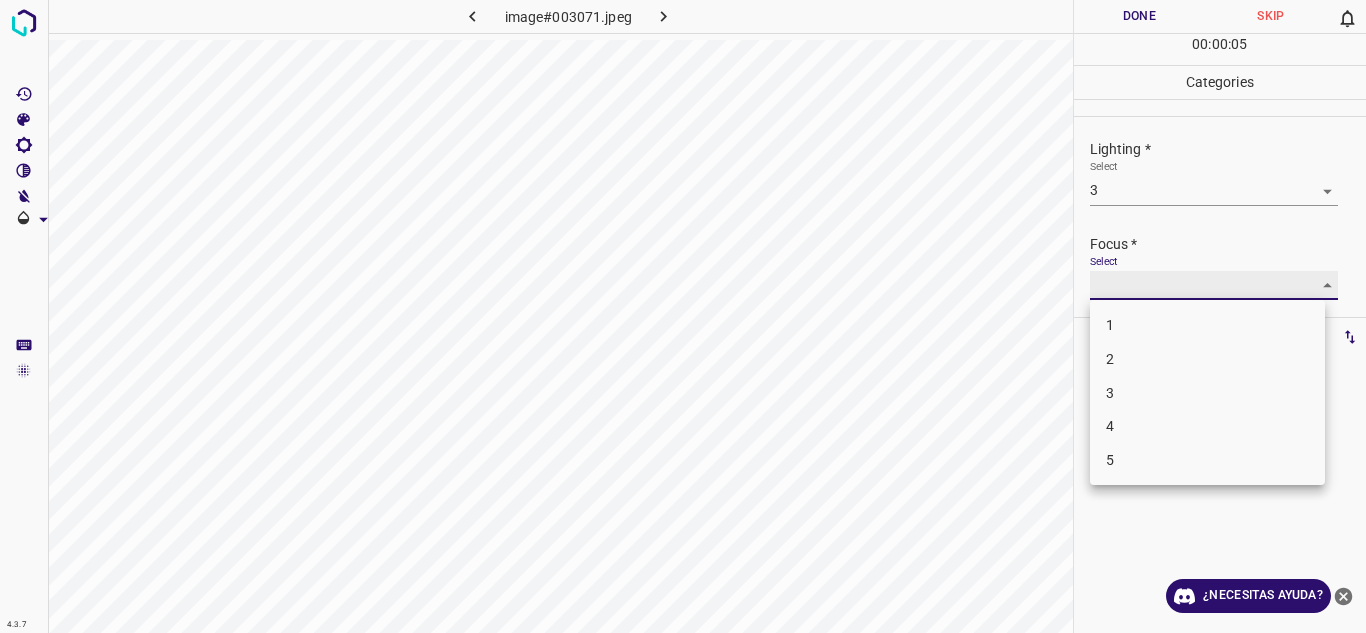 type on "2" 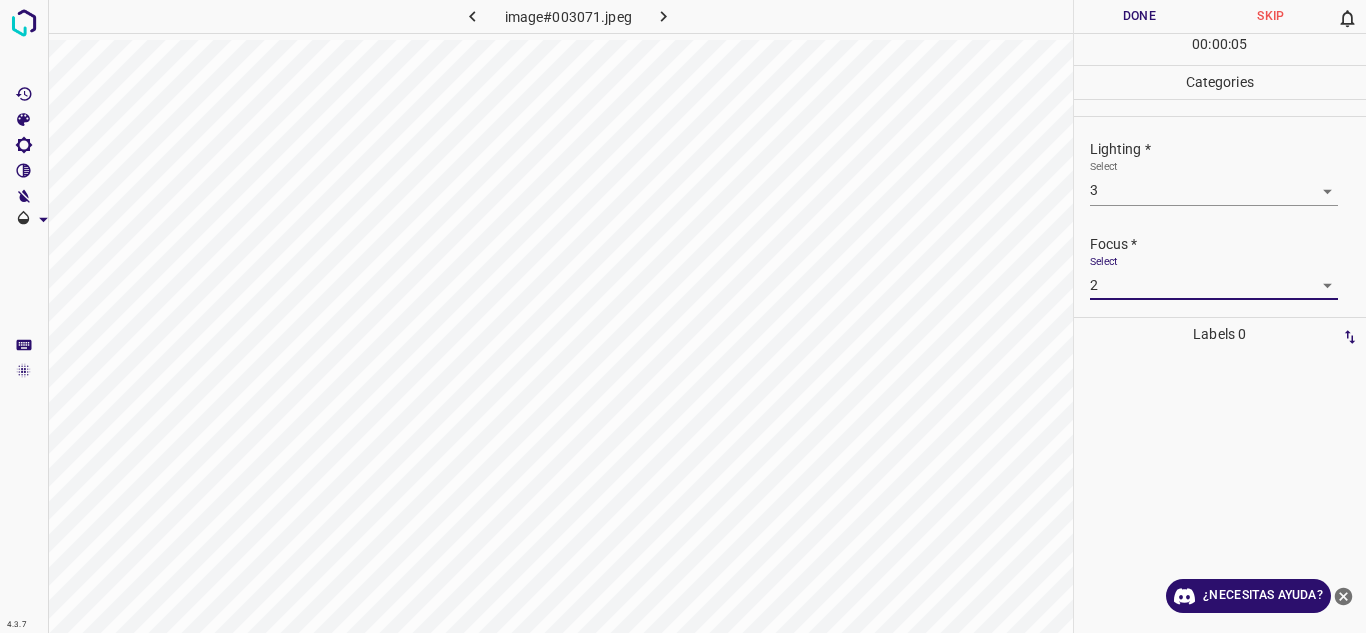 click on "Select 2 2" at bounding box center [1214, 277] 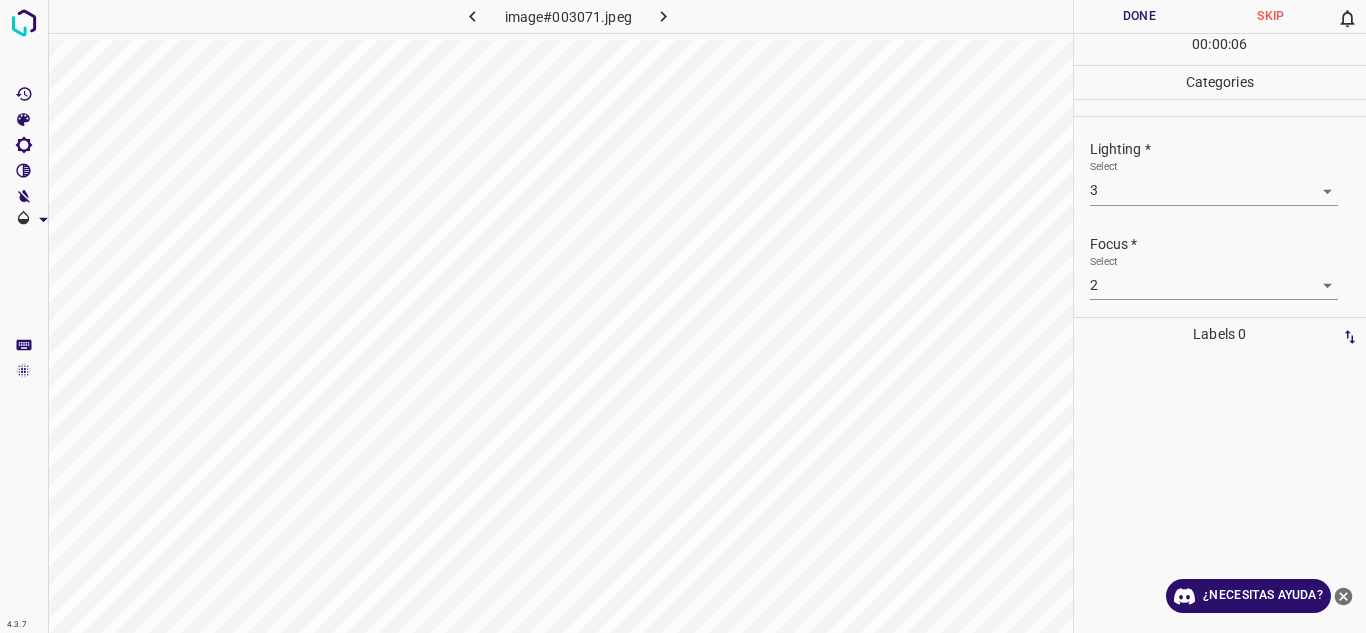 scroll, scrollTop: 98, scrollLeft: 0, axis: vertical 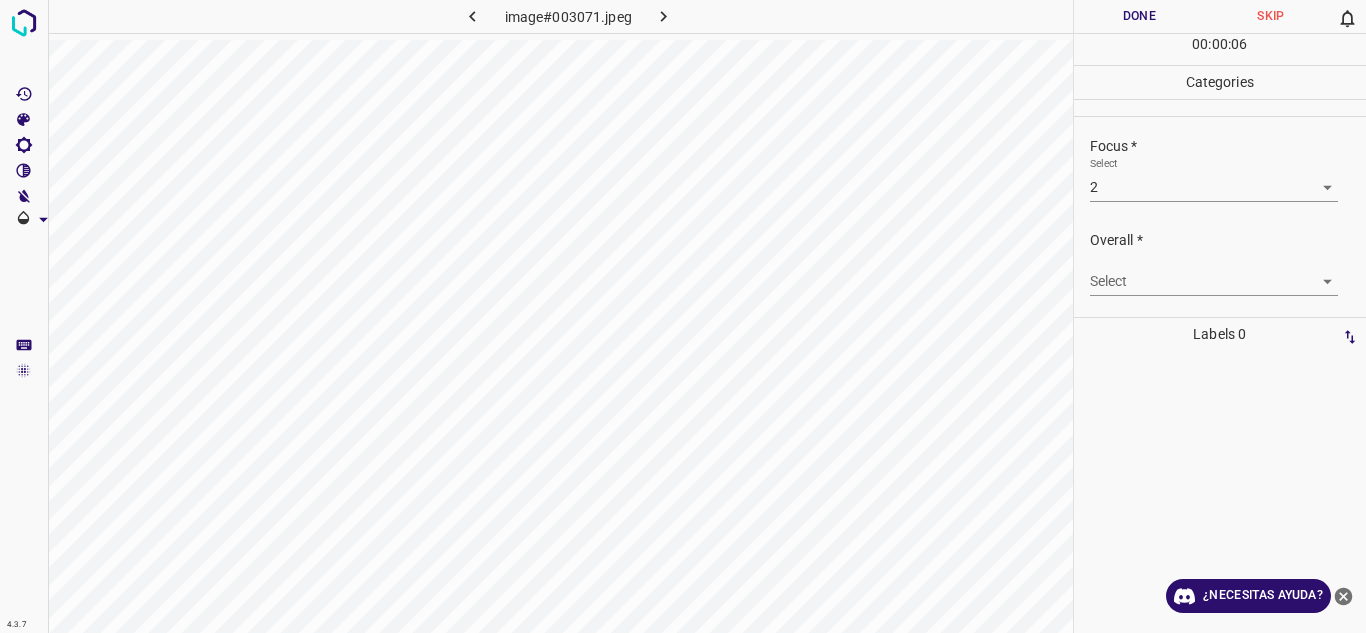 click on "4.3.7 image#003071.jpeg Done Skip 0 00   : 00   : 06   Categories Lighting *  Select 3 3 Focus *  Select 2 2 Overall *  Select ​ Labels   0 Categories 1 Lighting 2 Focus 3 Overall Tools Space Change between modes (Draw & Edit) I Auto labeling R Restore zoom M Zoom in N Zoom out Delete Delete selecte label Filters Z Restore filters X Saturation filter C Brightness filter V Contrast filter B Gray scale filter General O Download ¿Necesitas ayuda? Texto original Valora esta traducción Tu opinión servirá para ayudar a mejorar el Traductor de Google - Texto - Esconder - Borrar" at bounding box center (683, 316) 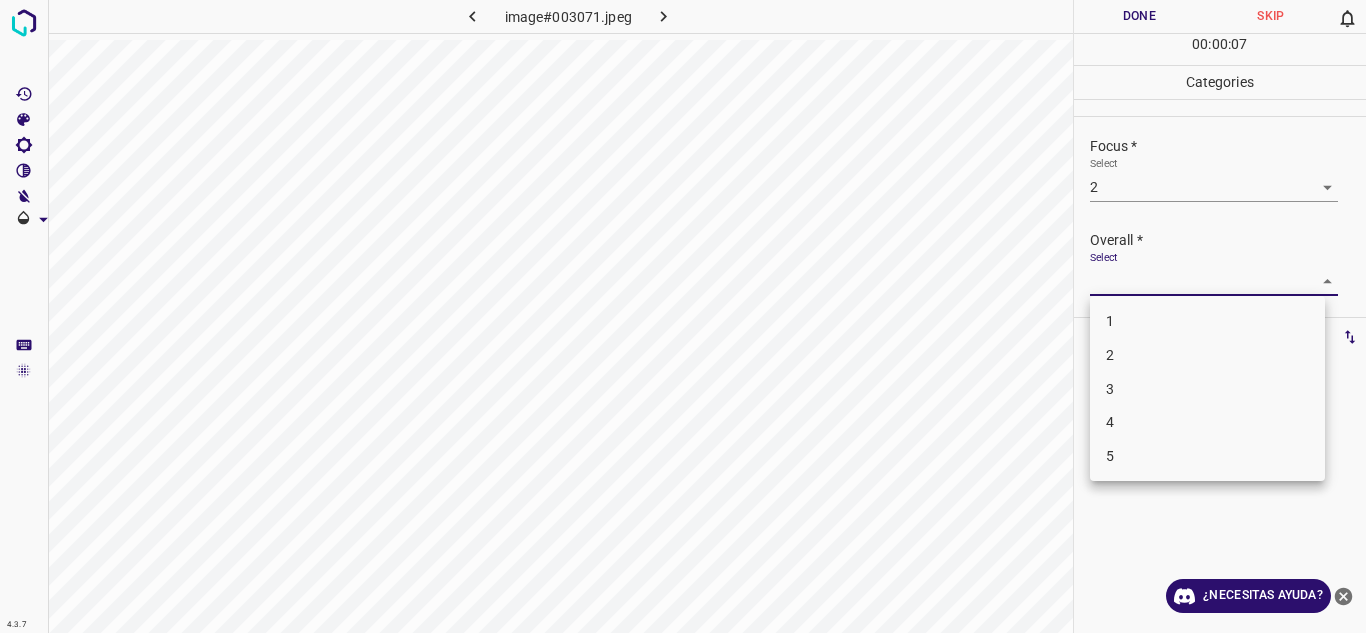 click on "2" at bounding box center (1207, 355) 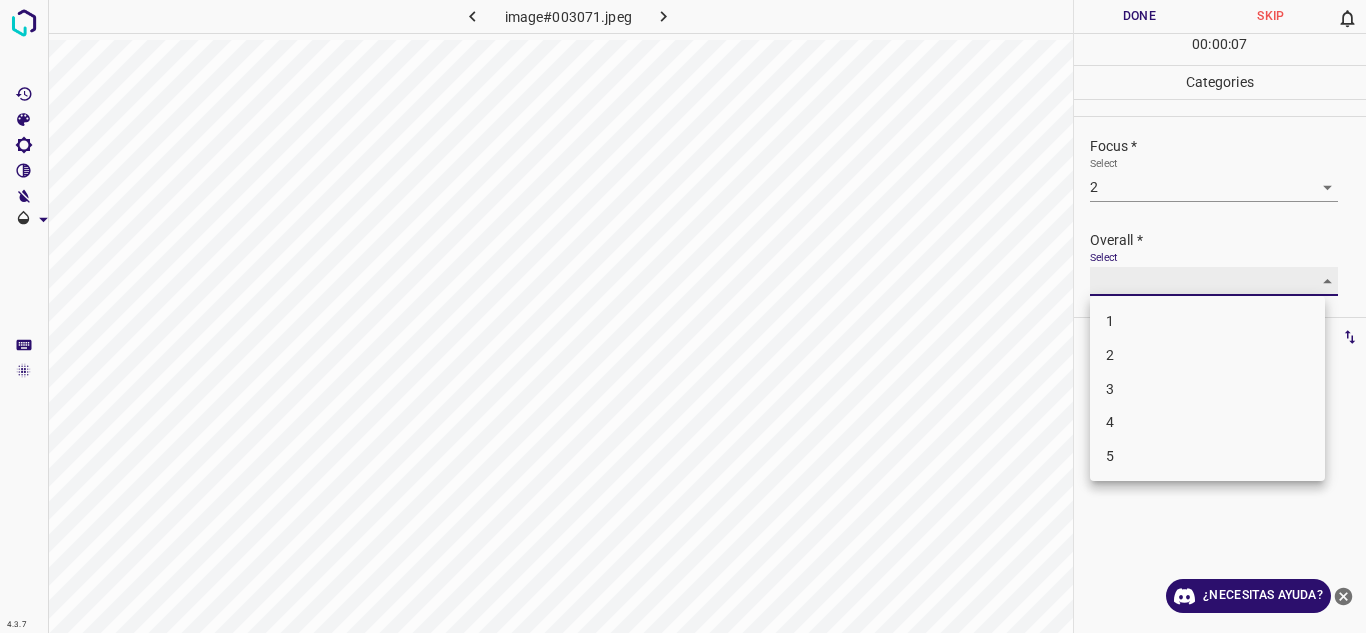 type on "2" 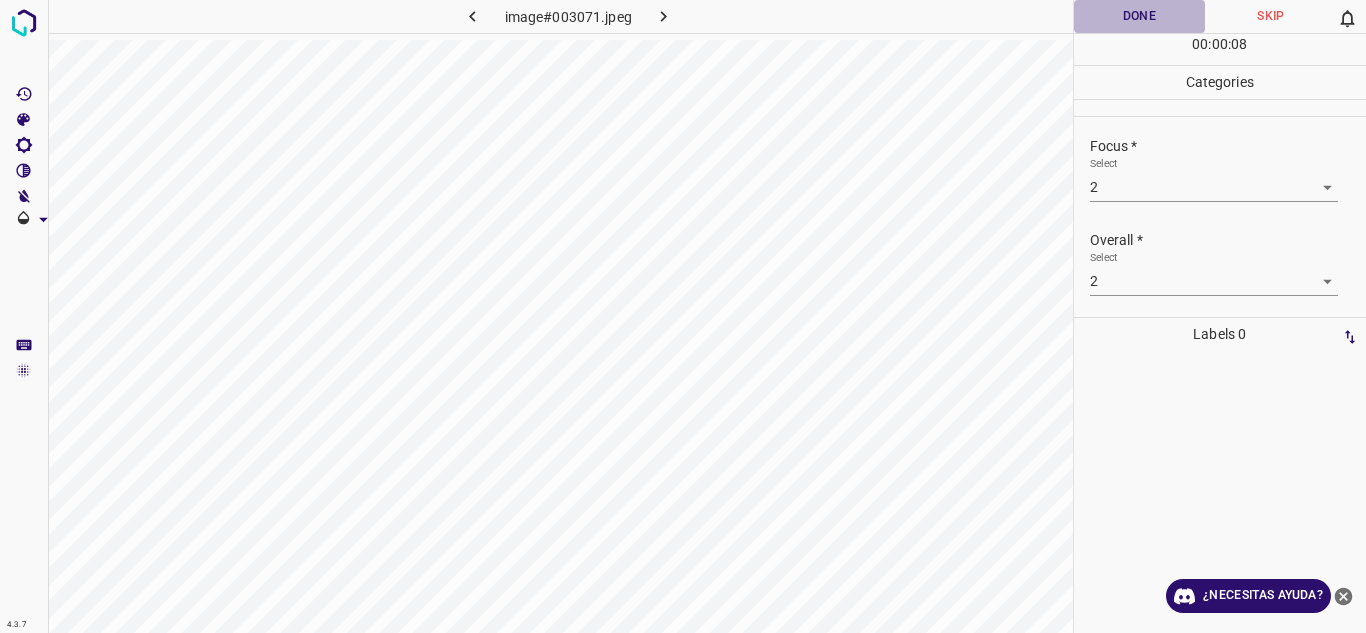 click on "Done" at bounding box center [1140, 16] 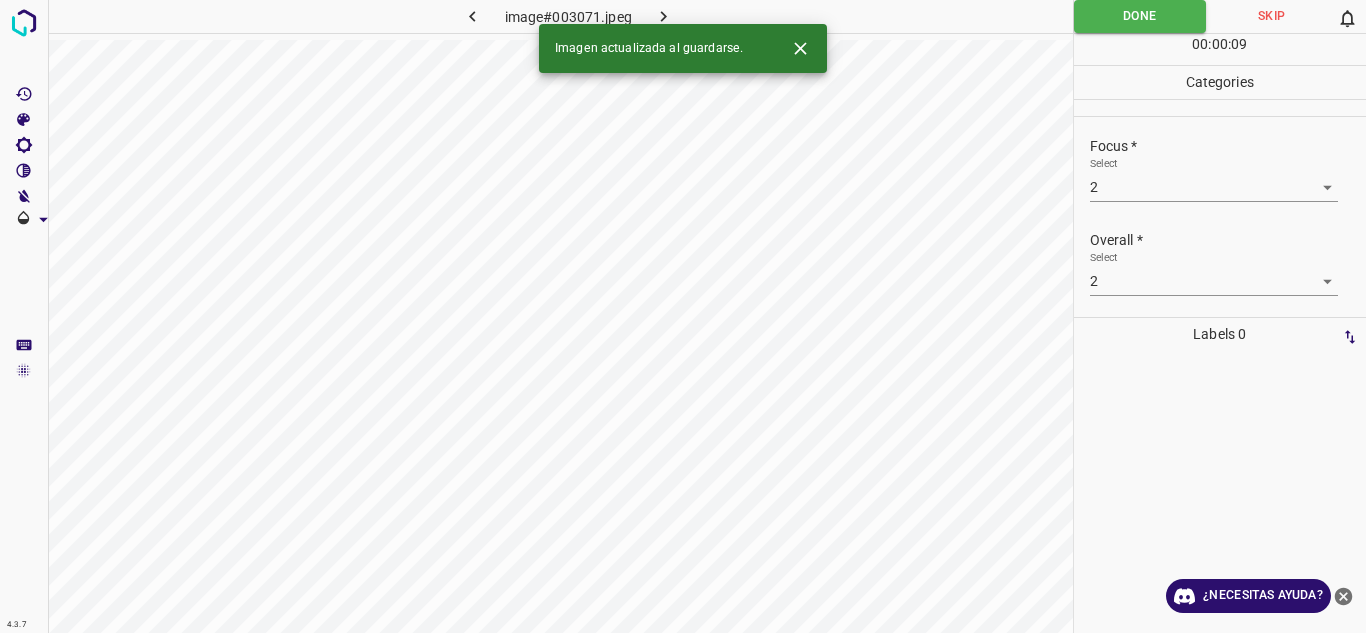 click at bounding box center (664, 16) 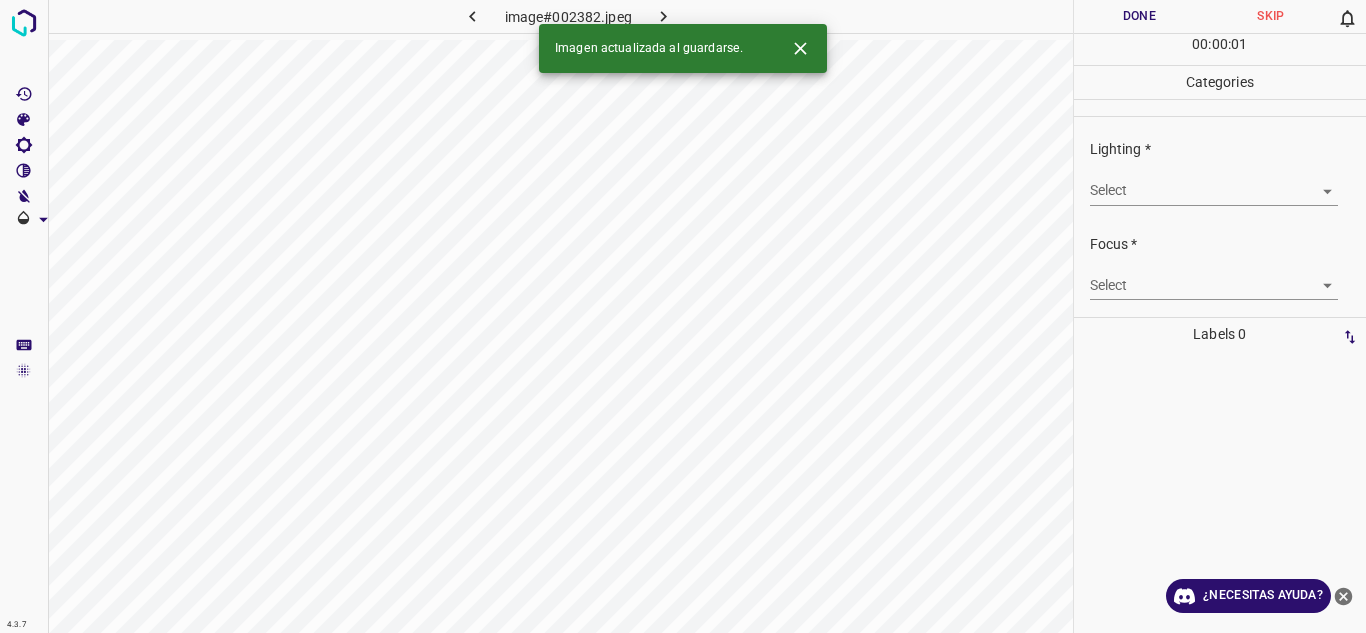 click on "4.3.7 image#002382.jpeg Done Skip 0 00   : 00   : 01   Categories Lighting *  Select ​ Focus *  Select ​ Overall *  Select ​ Labels   0 Categories 1 Lighting 2 Focus 3 Overall Tools Space Change between modes (Draw & Edit) I Auto labeling R Restore zoom M Zoom in N Zoom out Delete Delete selecte label Filters Z Restore filters X Saturation filter C Brightness filter V Contrast filter B Gray scale filter General O Download Imagen actualizada al guardarse. ¿Necesitas ayuda? Texto original Valora esta traducción Tu opinión servirá para ayudar a mejorar el Traductor de Google - Texto - Esconder - Borrar" at bounding box center (683, 316) 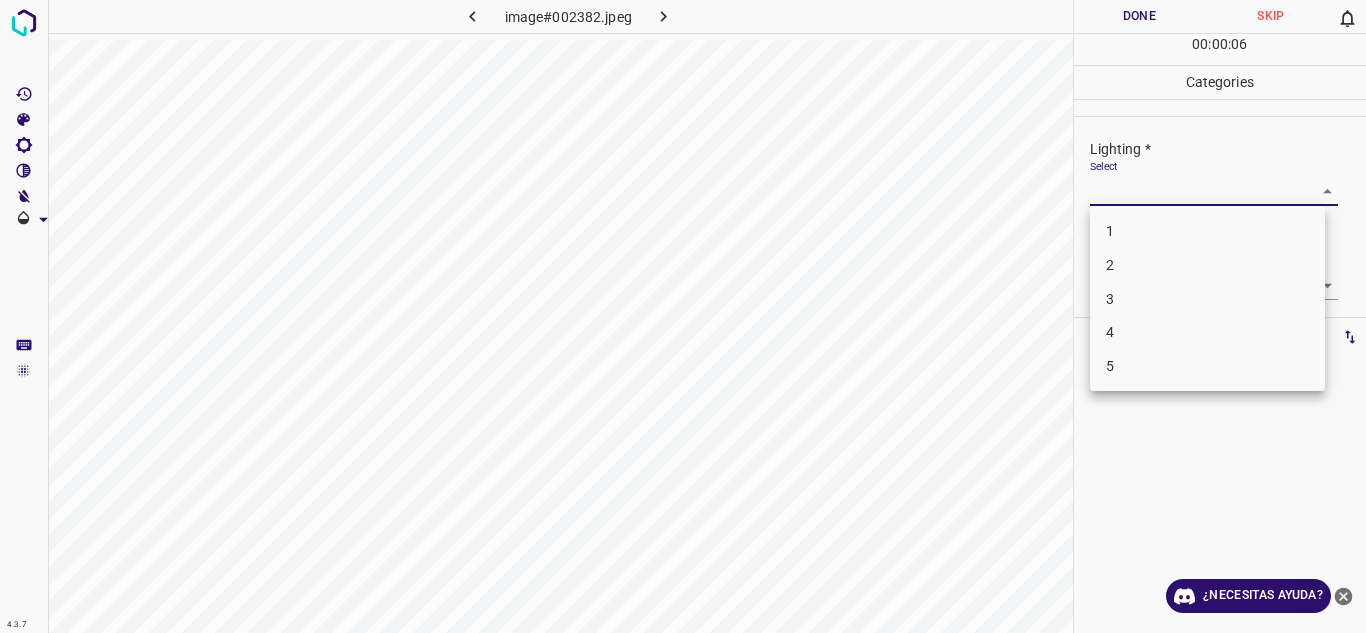 click on "3" at bounding box center [1207, 299] 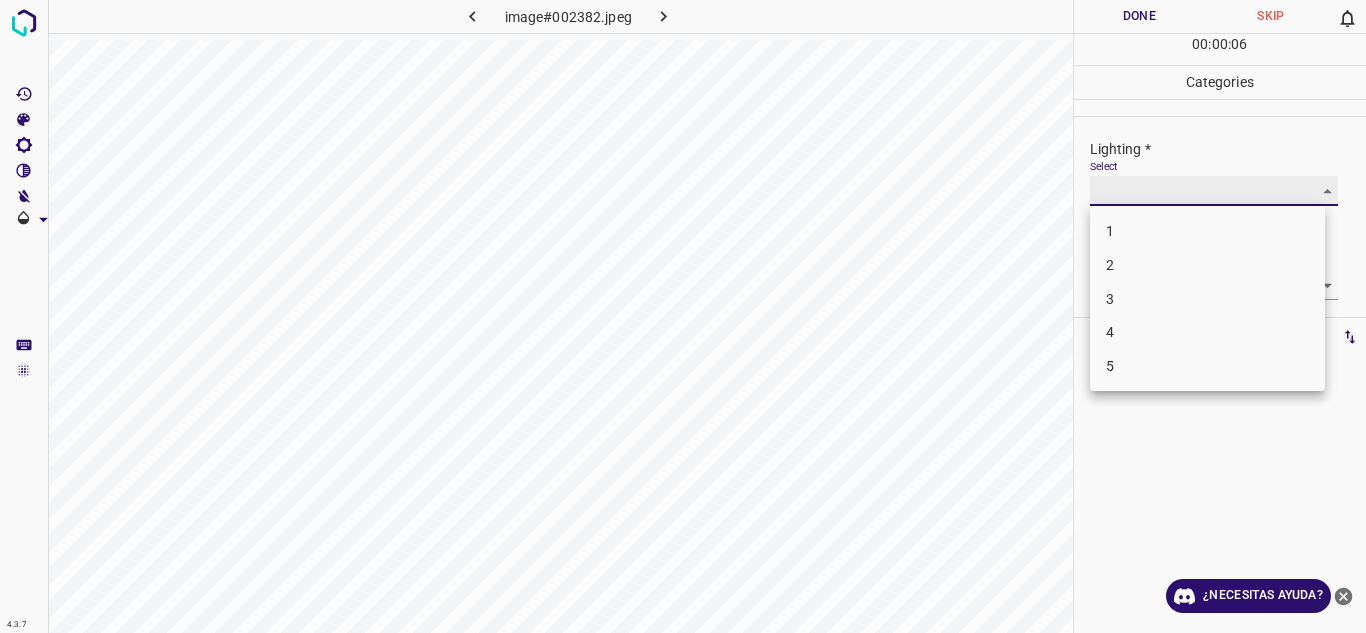 type on "3" 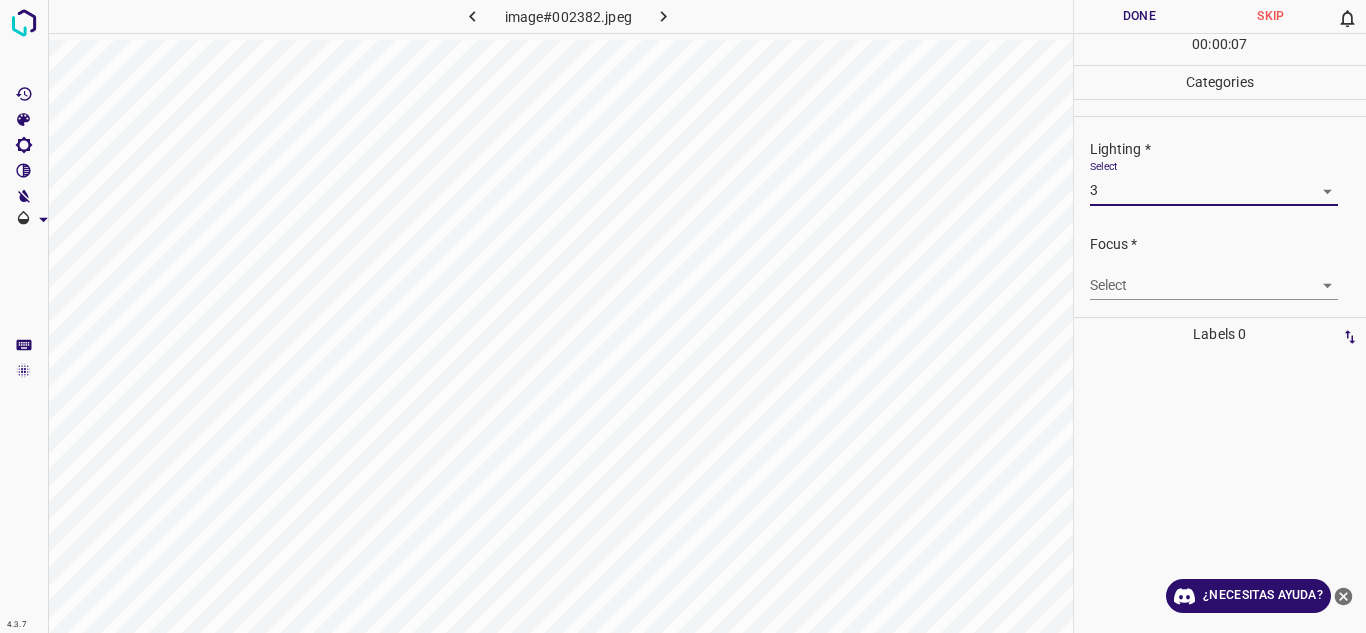 click on "Select ​" at bounding box center [1214, 277] 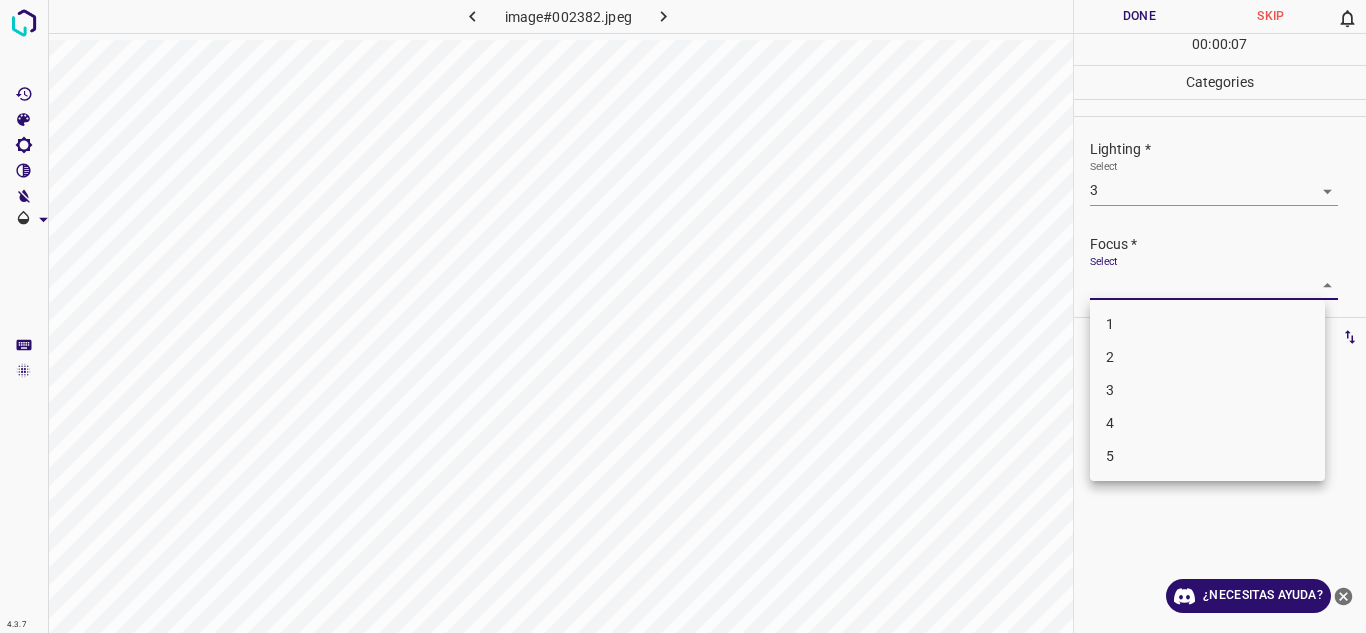 click on "4.3.7 image#002382.jpeg Done Skip 0 00   : 00   : 07   Categories Lighting *  Select 3 3 Focus *  Select ​ Overall *  Select ​ Labels   0 Categories 1 Lighting 2 Focus 3 Overall Tools Space Change between modes (Draw & Edit) I Auto labeling R Restore zoom M Zoom in N Zoom out Delete Delete selecte label Filters Z Restore filters X Saturation filter C Brightness filter V Contrast filter B Gray scale filter General O Download ¿Necesitas ayuda? Texto original Valora esta traducción Tu opinión servirá para ayudar a mejorar el Traductor de Google - Texto - Esconder - Borrar 1 2 3 4 5" at bounding box center [683, 316] 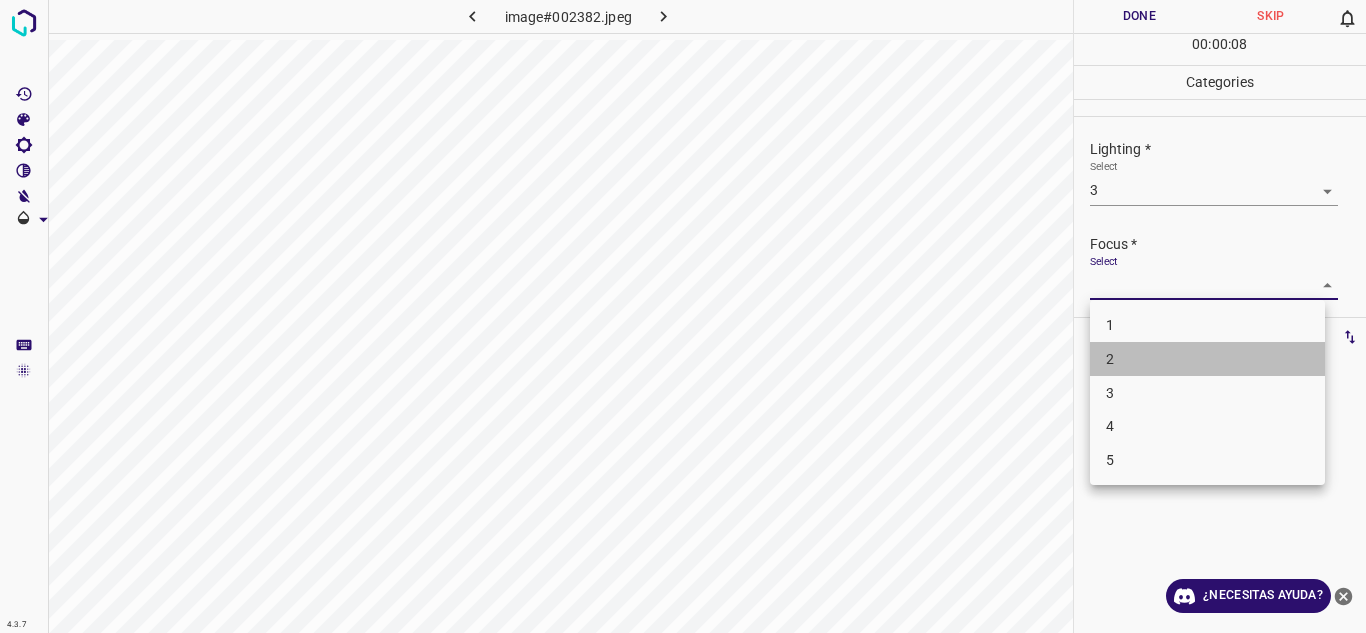 click on "2" at bounding box center [1207, 359] 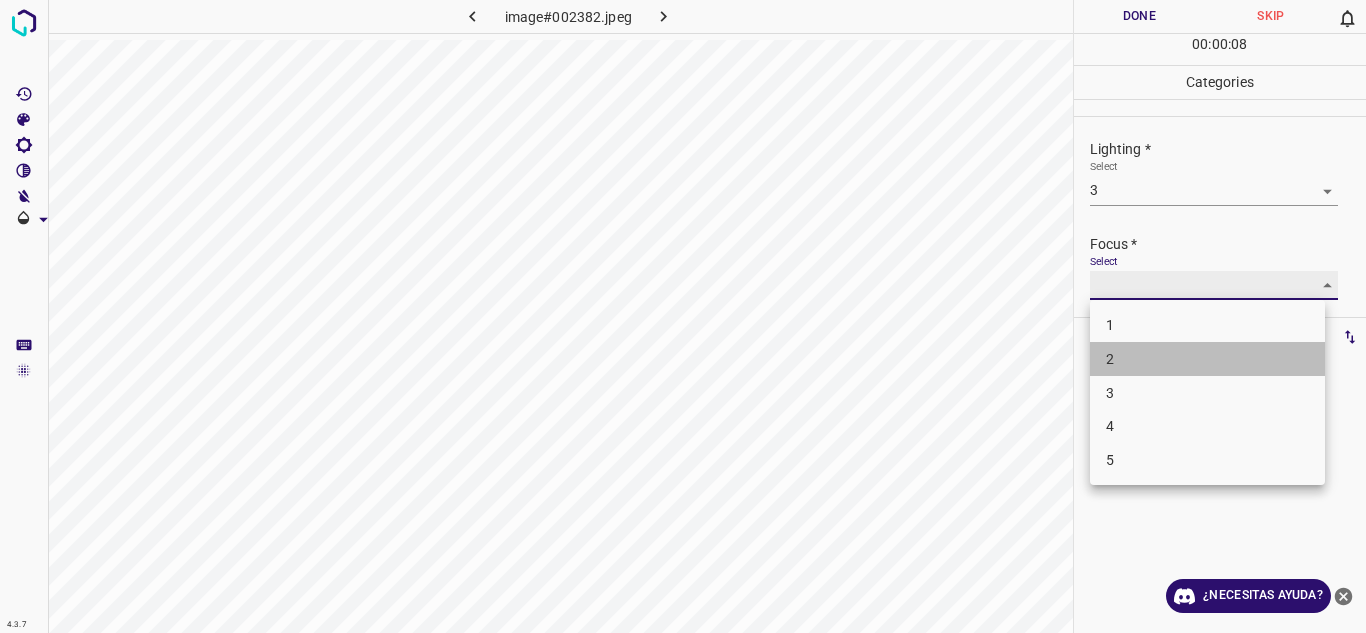 type on "2" 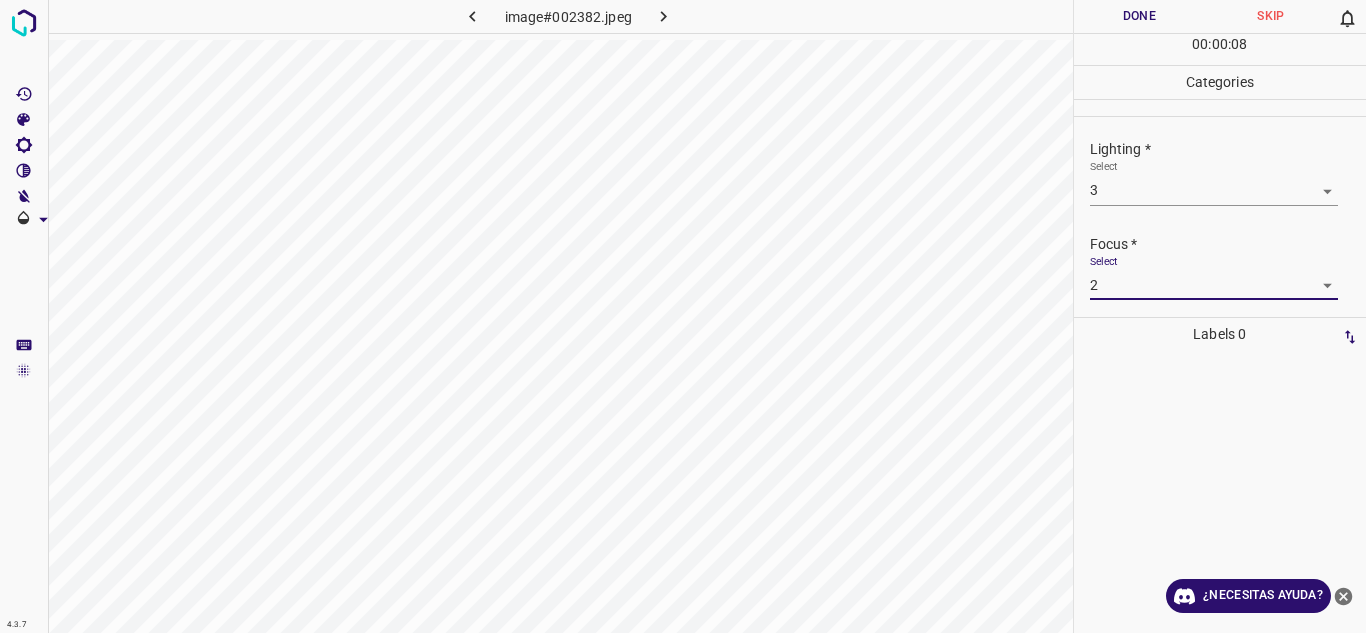 click on "Focus *" at bounding box center [1228, 244] 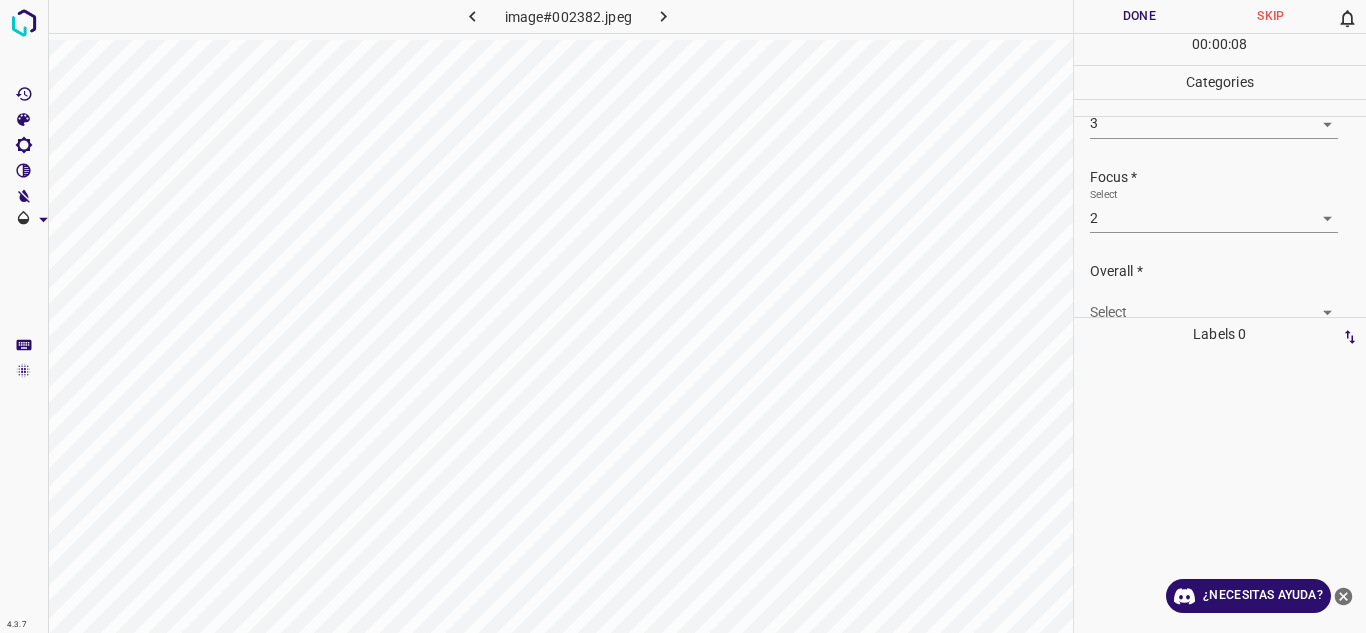scroll, scrollTop: 98, scrollLeft: 0, axis: vertical 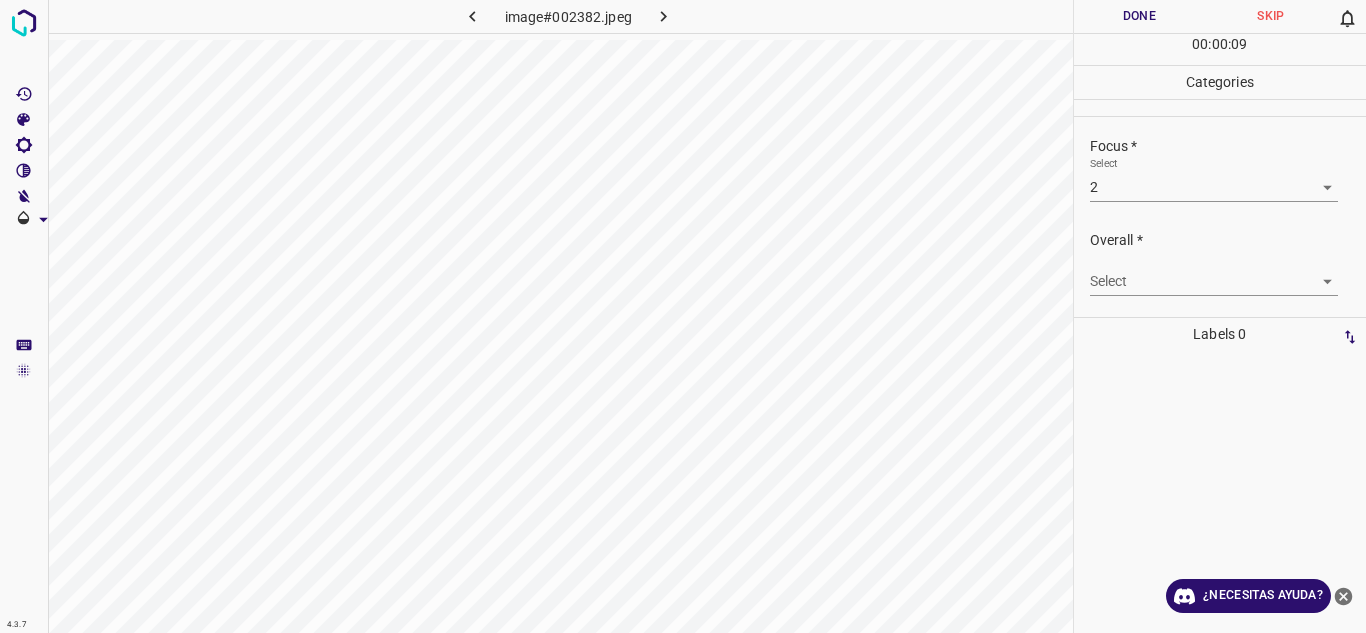 click on "4.3.7 image#002382.jpeg Done Skip 0 00   : 00   : 09   Categories Lighting *  Select 3 3 Focus *  Select 2 2 Overall *  Select ​ Labels   0 Categories 1 Lighting 2 Focus 3 Overall Tools Space Change between modes (Draw & Edit) I Auto labeling R Restore zoom M Zoom in N Zoom out Delete Delete selecte label Filters Z Restore filters X Saturation filter C Brightness filter V Contrast filter B Gray scale filter General O Download ¿Necesitas ayuda? Texto original Valora esta traducción Tu opinión servirá para ayudar a mejorar el Traductor de Google - Texto - Esconder - Borrar" at bounding box center [683, 316] 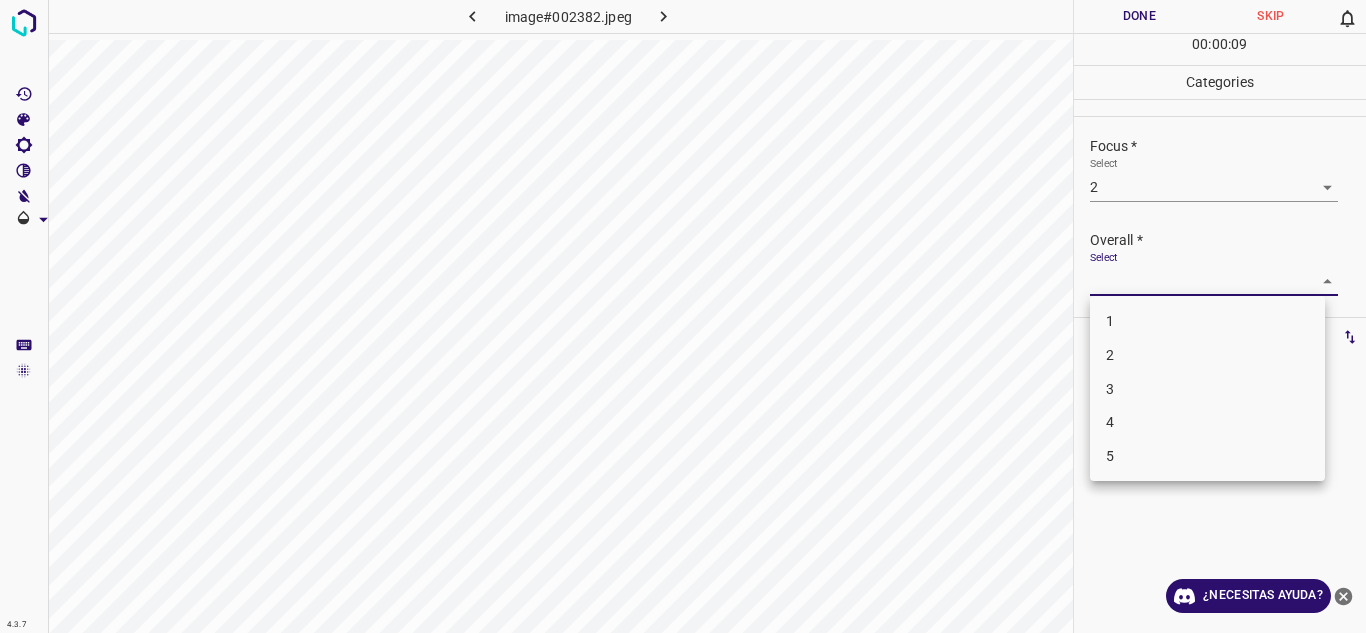 click on "2" at bounding box center [1207, 355] 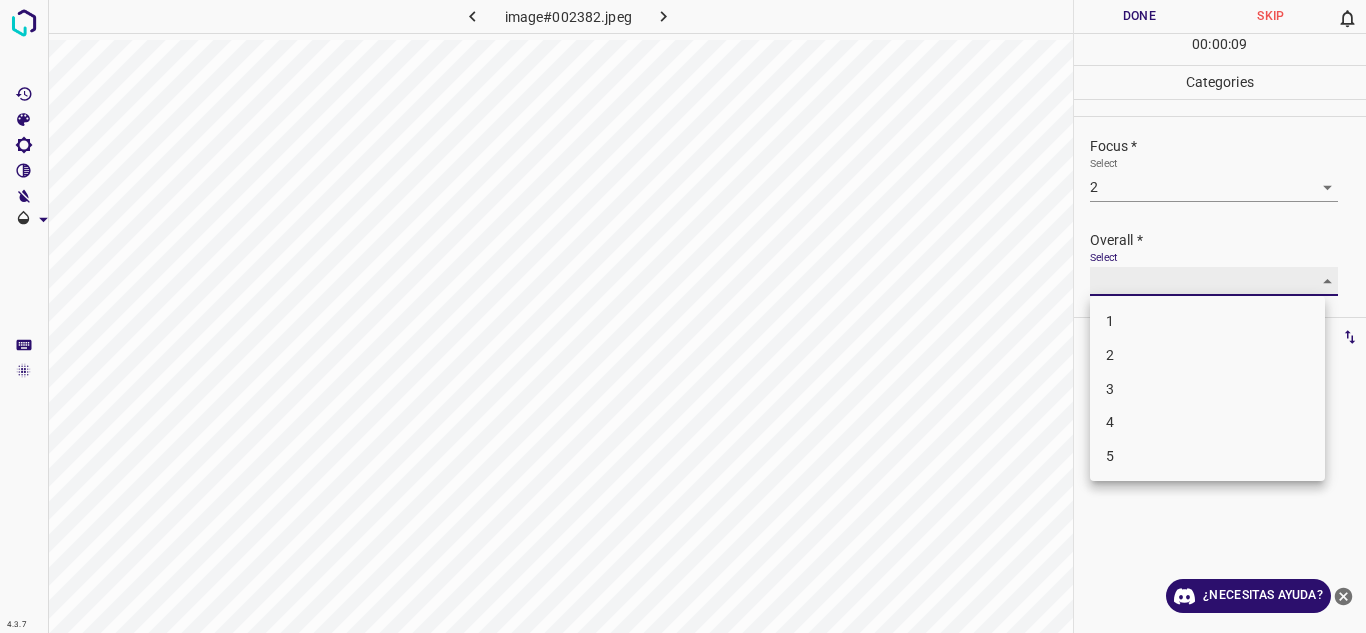 type on "2" 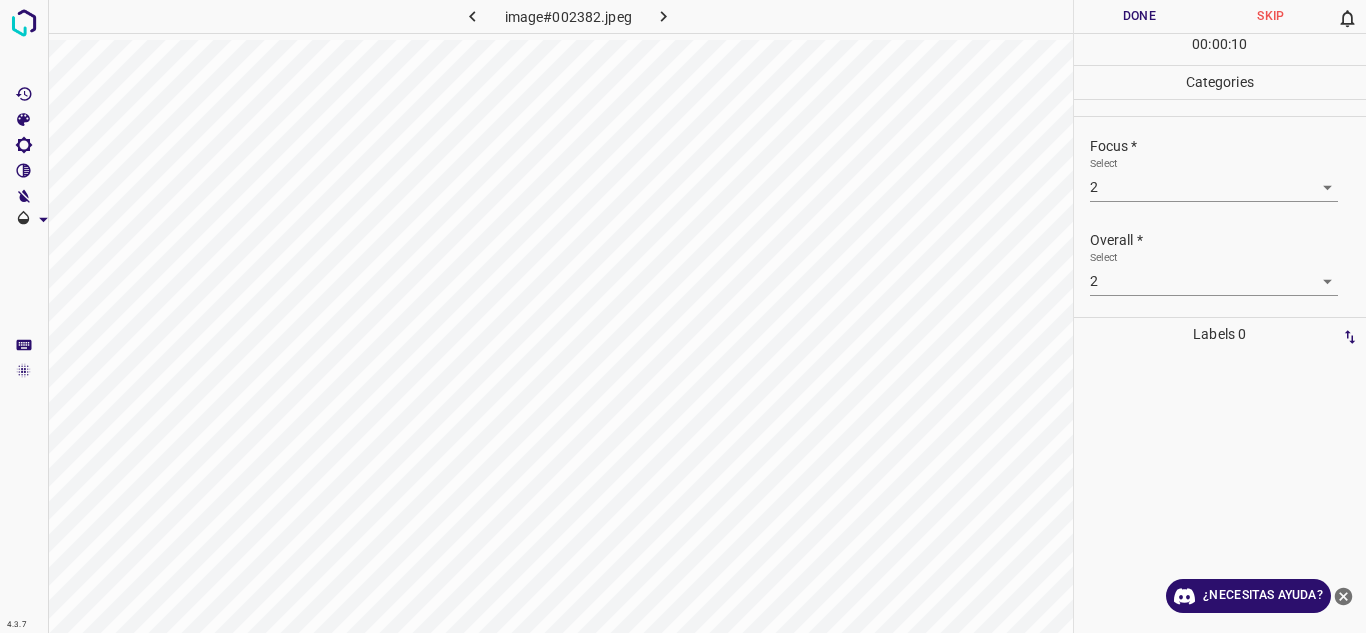 click on "Done" at bounding box center [1140, 16] 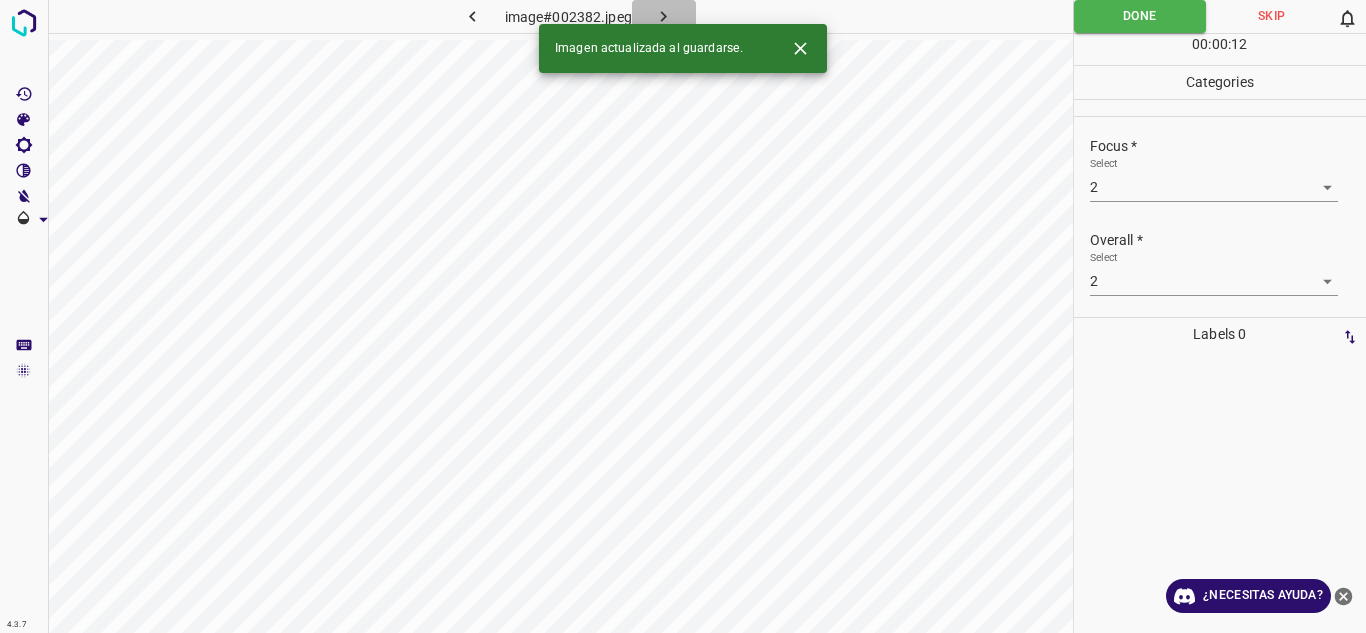 click 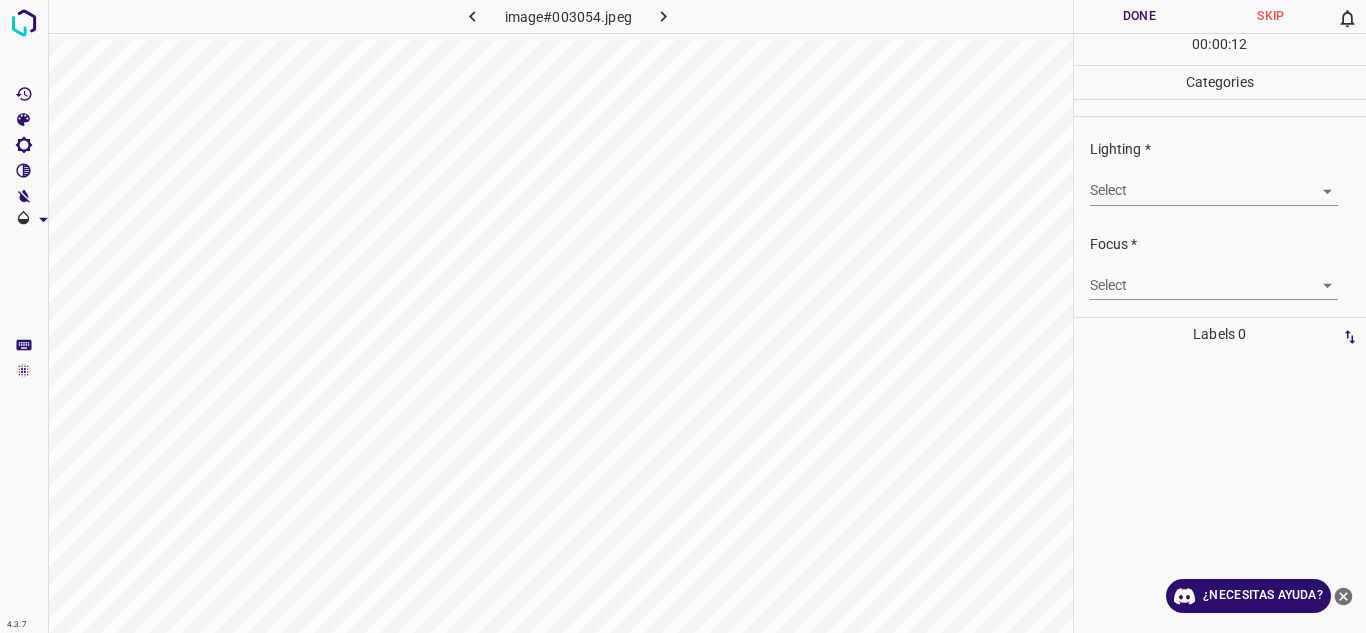 click on "4.3.7 image#003054.jpeg Done Skip 0 00   : 00   : 12   Categories Lighting *  Select ​ Focus *  Select ​ Overall *  Select ​ Labels   0 Categories 1 Lighting 2 Focus 3 Overall Tools Space Change between modes (Draw & Edit) I Auto labeling R Restore zoom M Zoom in N Zoom out Delete Delete selecte label Filters Z Restore filters X Saturation filter C Brightness filter V Contrast filter B Gray scale filter General O Download ¿Necesitas ayuda? Texto original Valora esta traducción Tu opinión servirá para ayudar a mejorar el Traductor de Google - Texto - Esconder - Borrar" at bounding box center (683, 316) 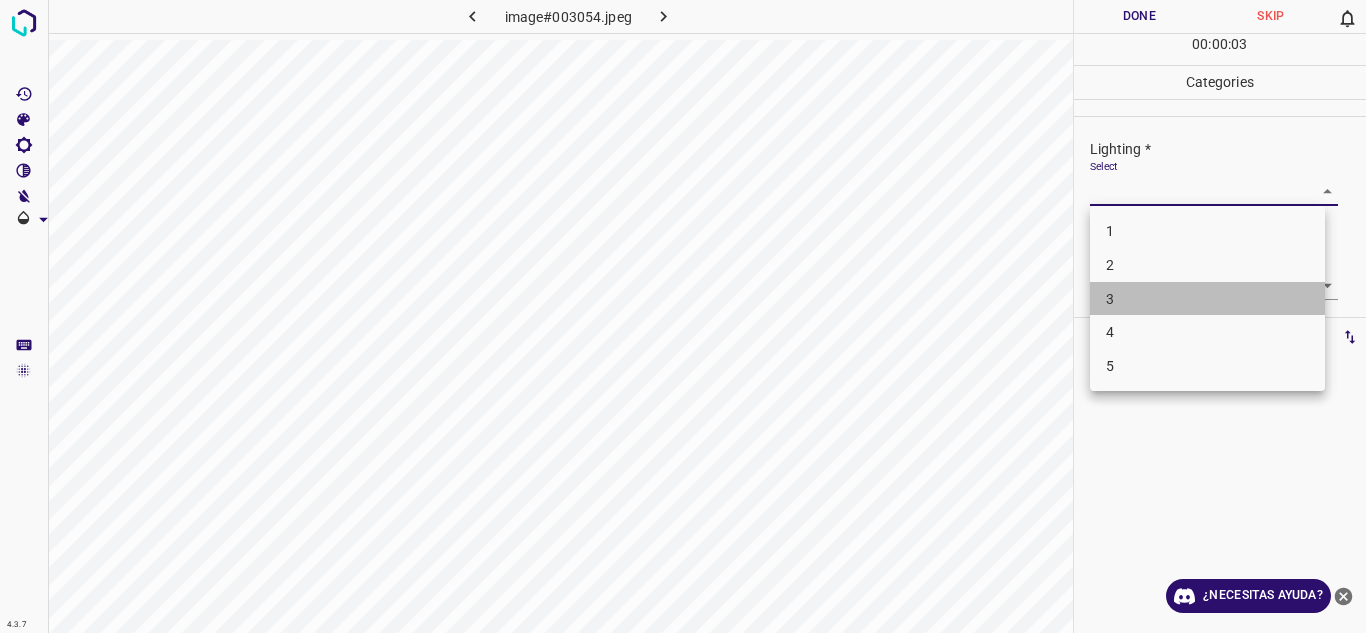 click on "3" at bounding box center (1207, 299) 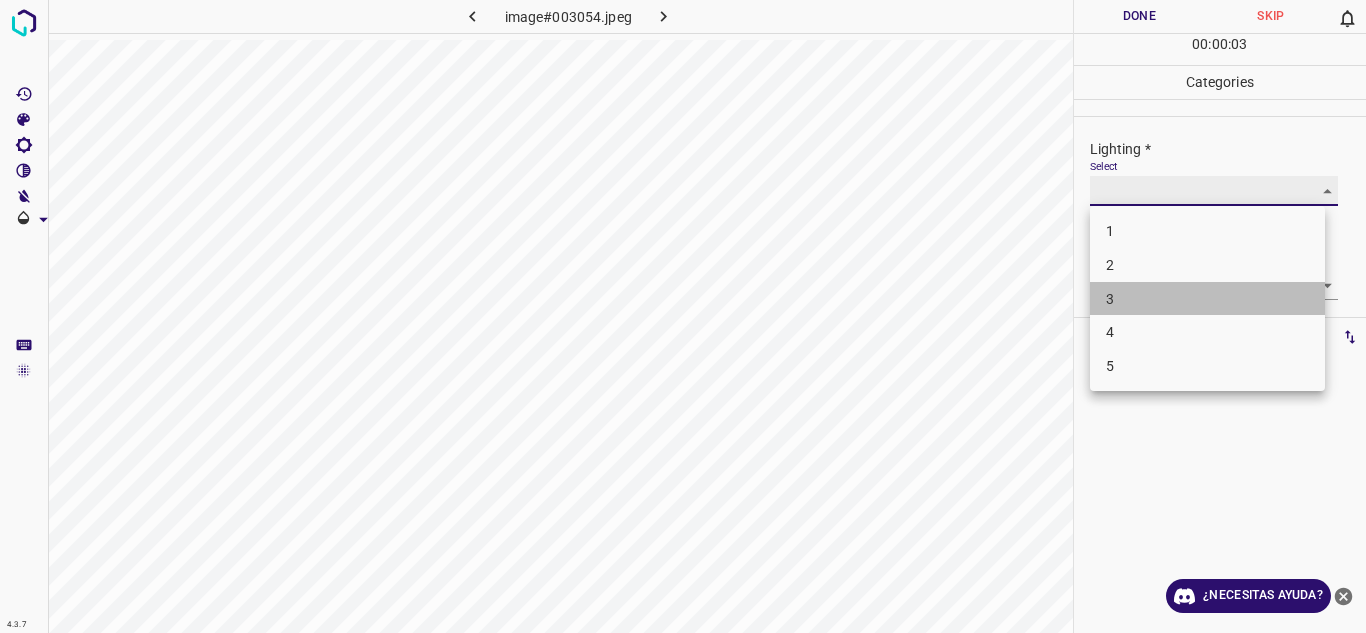 type on "3" 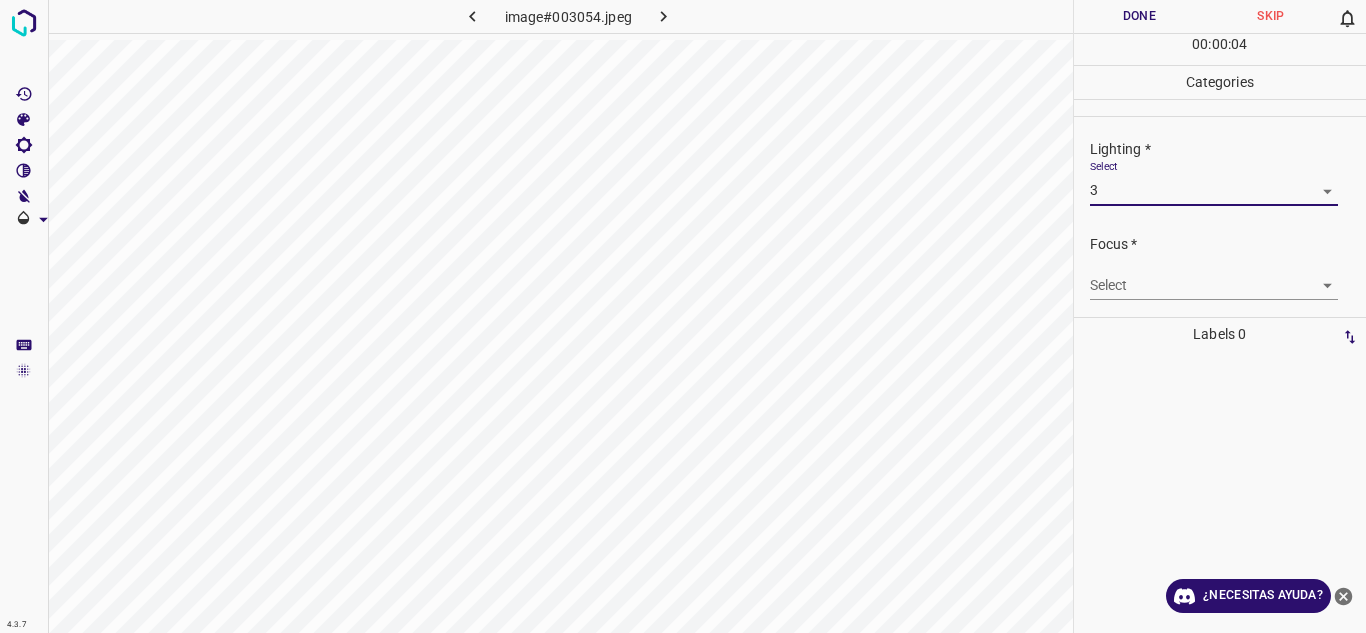 click on "4.3.7 image#003054.jpeg Done Skip 0 00   : 00   : 04   Categories Lighting *  Select 3 3 Focus *  Select ​ Overall *  Select ​ Labels   0 Categories 1 Lighting 2 Focus 3 Overall Tools Space Change between modes (Draw & Edit) I Auto labeling R Restore zoom M Zoom in N Zoom out Delete Delete selecte label Filters Z Restore filters X Saturation filter C Brightness filter V Contrast filter B Gray scale filter General O Download ¿Necesitas ayuda? Texto original Valora esta traducción Tu opinión servirá para ayudar a mejorar el Traductor de Google - Texto - Esconder - Borrar 1 2 3 4 5" at bounding box center (683, 316) 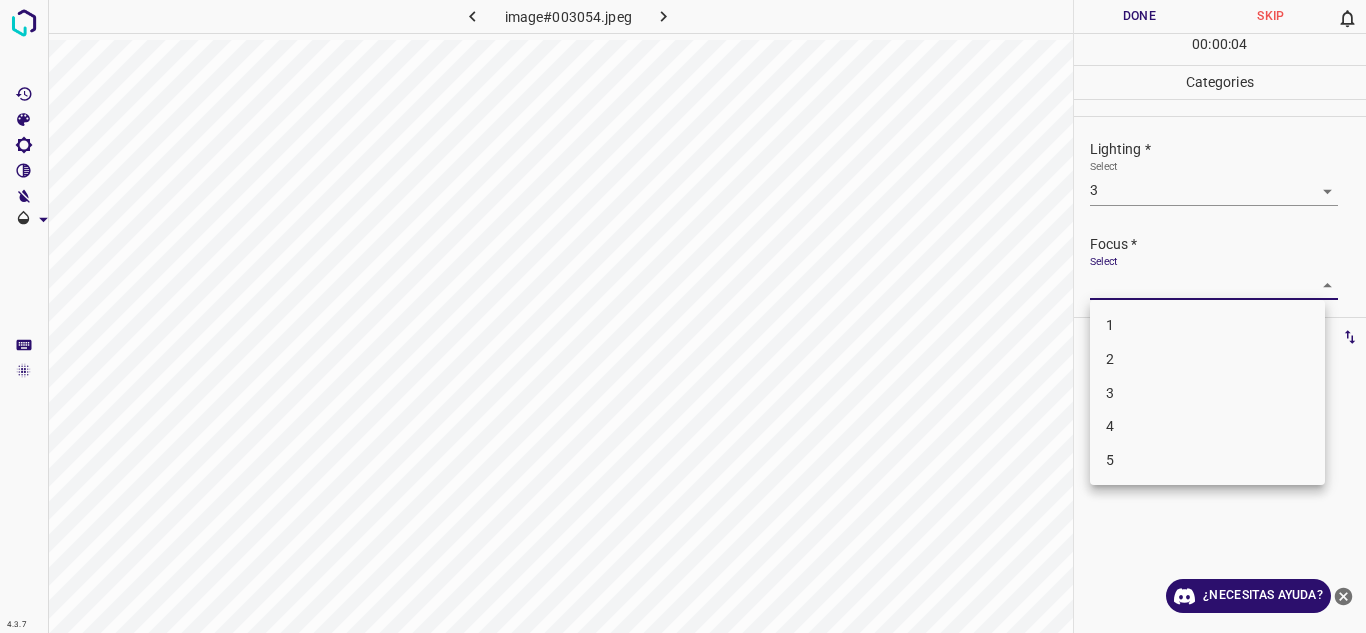 click on "3" at bounding box center (1207, 393) 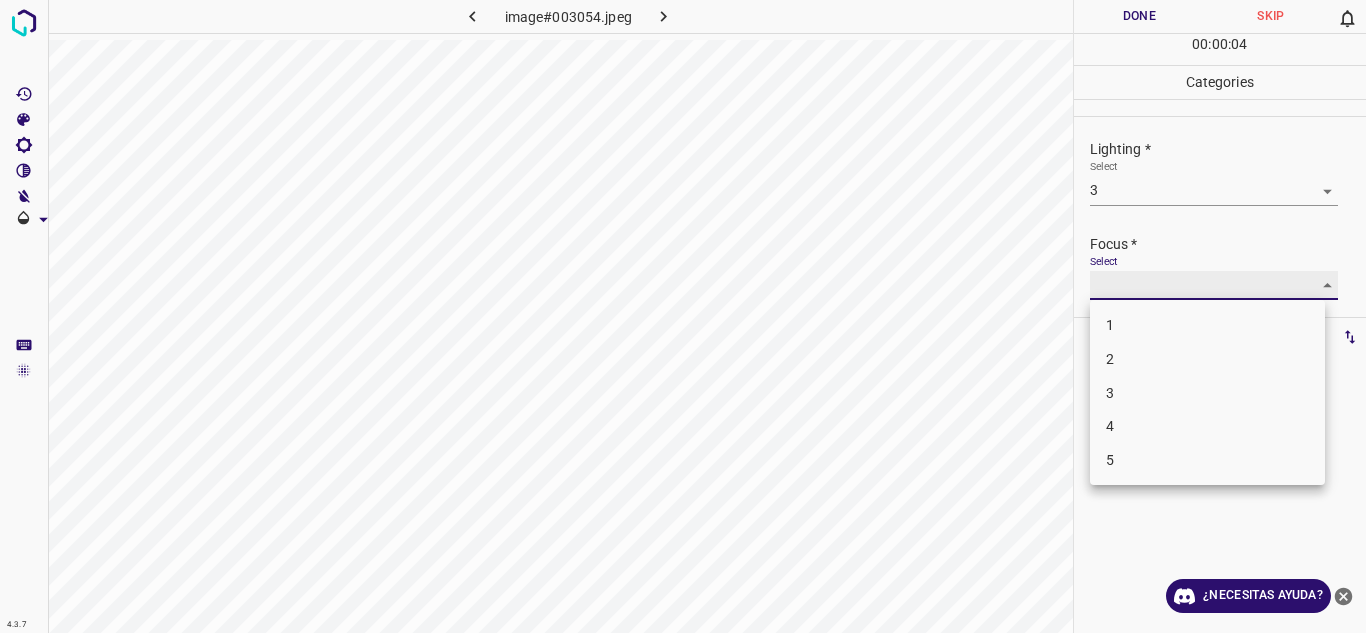 type on "3" 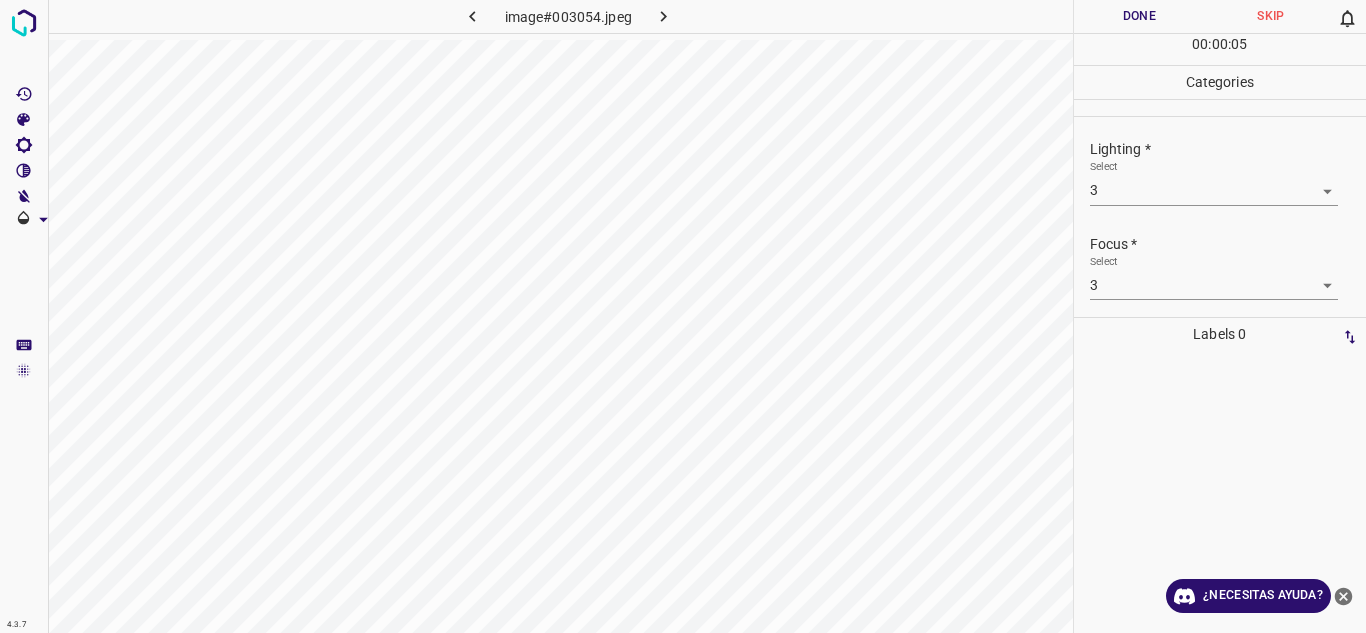 click on "Focus *  Select 3 3" at bounding box center [1220, 267] 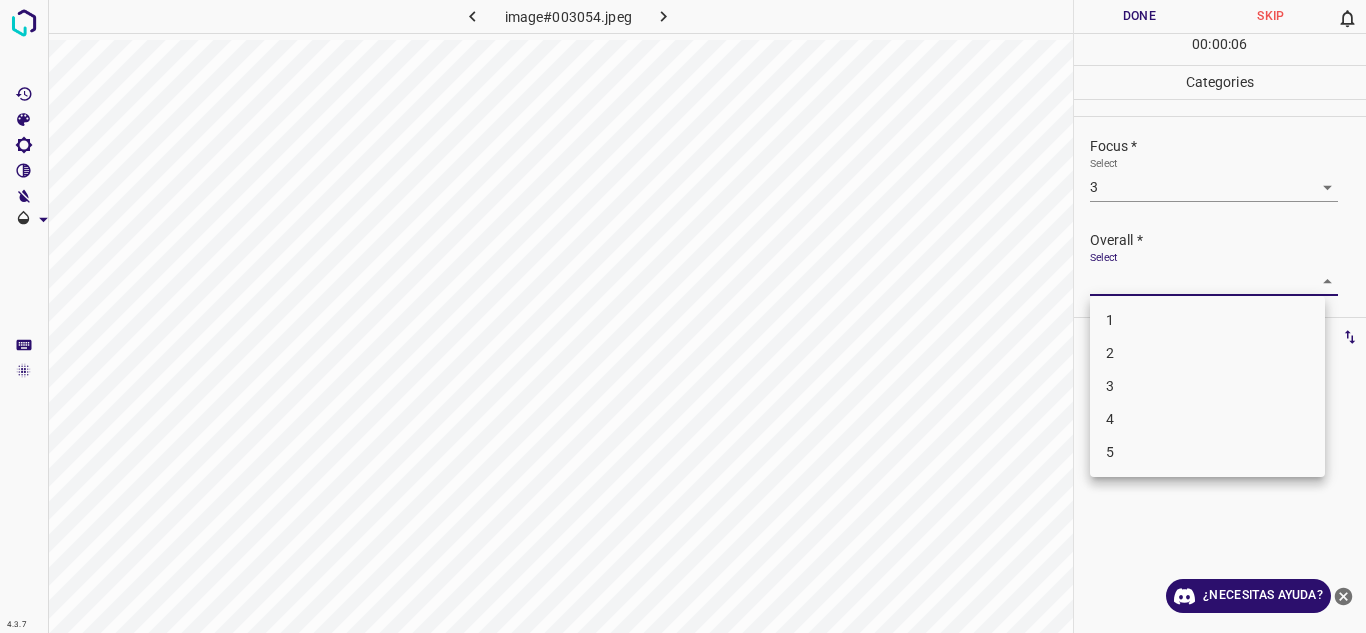 click on "4.3.7 image#003054.jpeg Done Skip 0 00   : 00   : 06   Categories Lighting *  Select 3 3 Focus *  Select 3 3 Overall *  Select ​ Labels   0 Categories 1 Lighting 2 Focus 3 Overall Tools Space Change between modes (Draw & Edit) I Auto labeling R Restore zoom M Zoom in N Zoom out Delete Delete selecte label Filters Z Restore filters X Saturation filter C Brightness filter V Contrast filter B Gray scale filter General O Download ¿Necesitas ayuda? Texto original Valora esta traducción Tu opinión servirá para ayudar a mejorar el Traductor de Google - Texto - Esconder - Borrar 1 2 3 4 5" at bounding box center [683, 316] 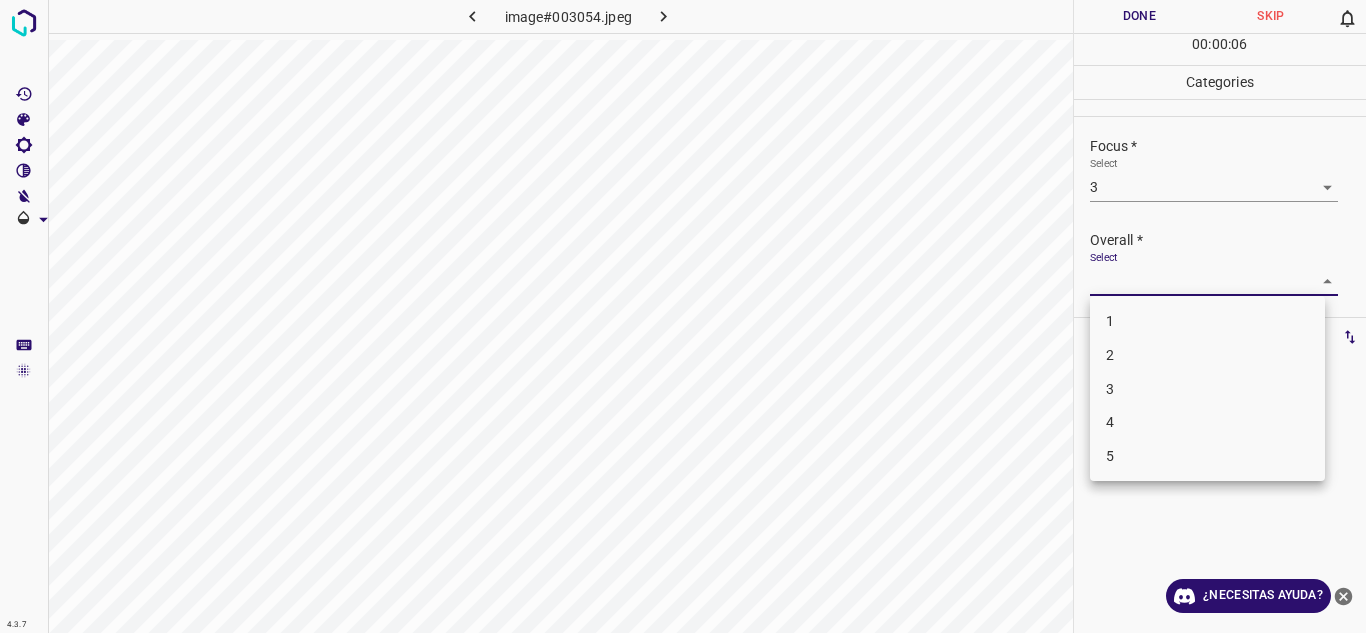 click on "3" at bounding box center [1207, 389] 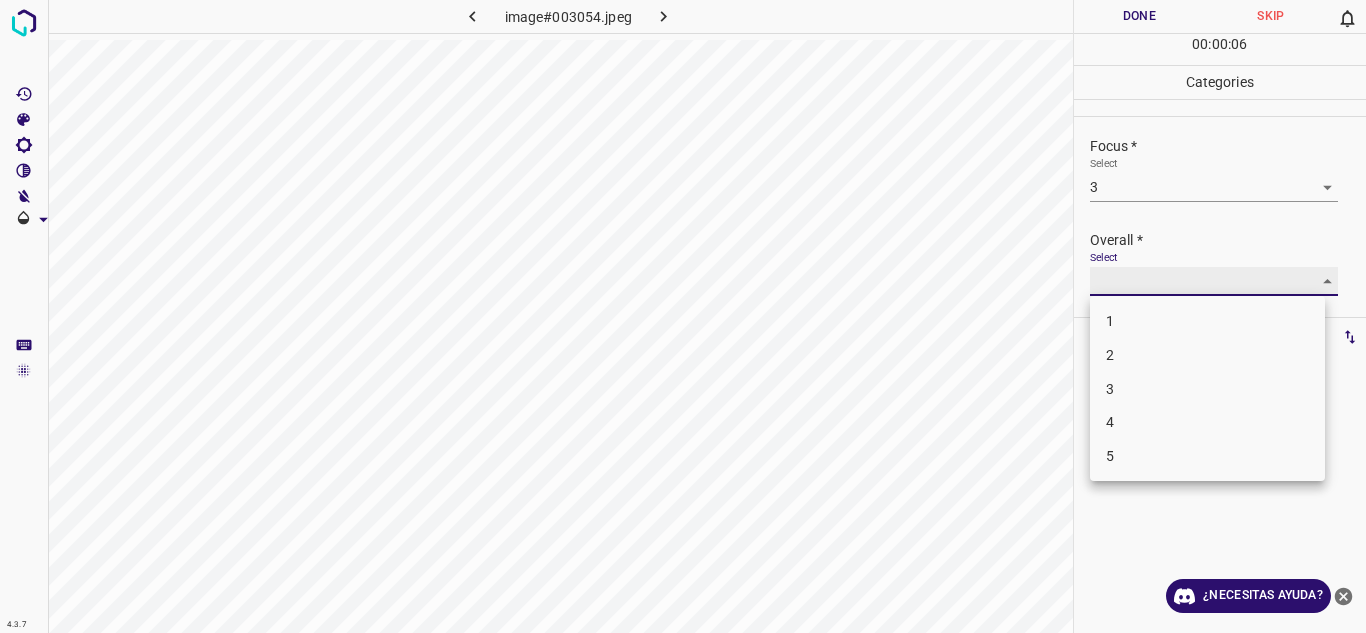 type on "3" 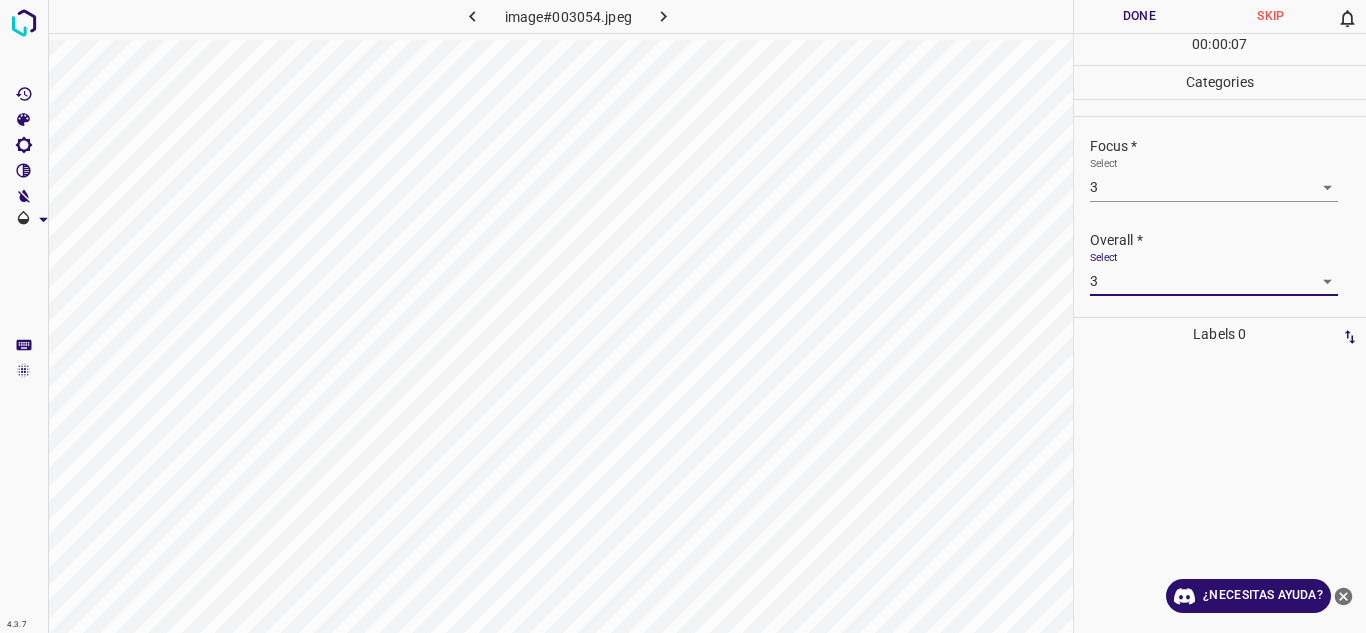 click on "Done" at bounding box center [1140, 16] 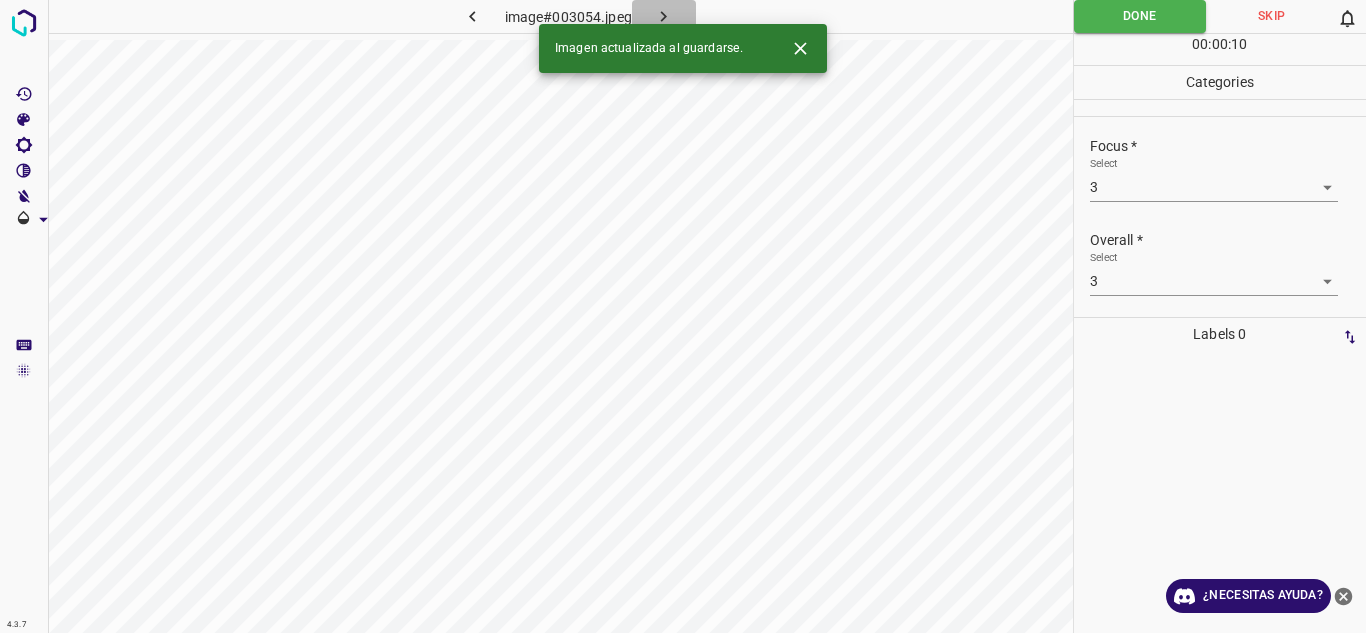 click 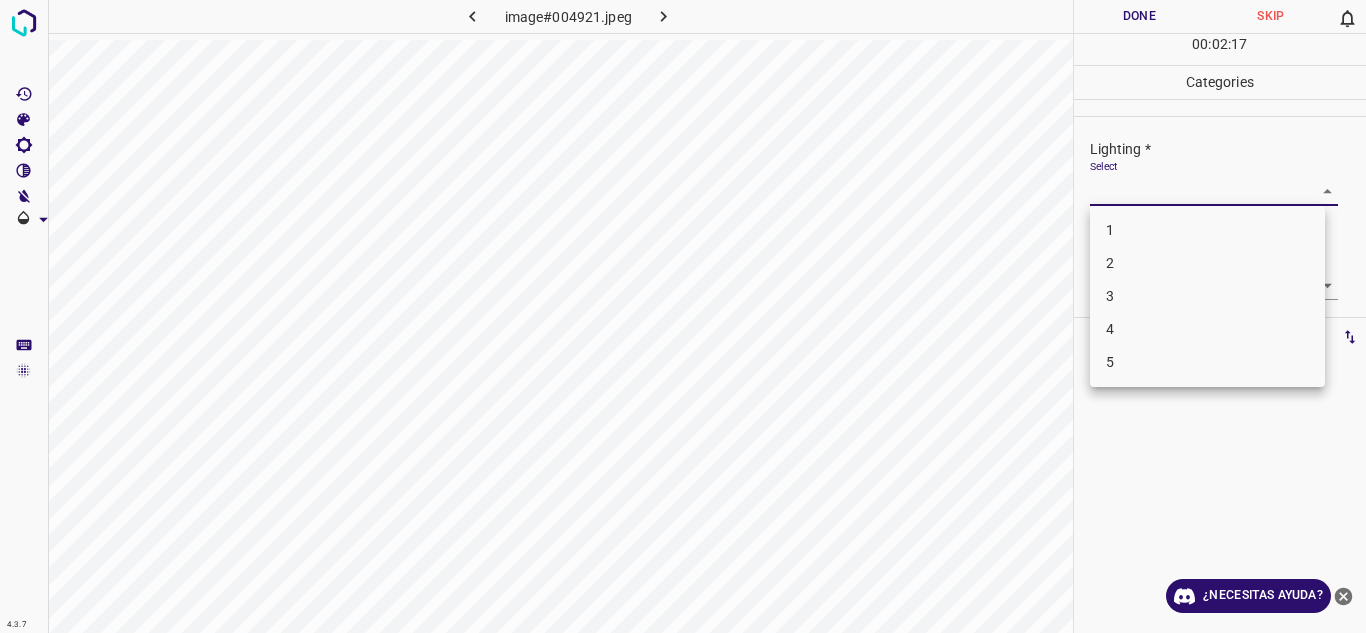 click on "4.3.7 image#004921.jpeg Done Skip 0 00   : 02   : 17   Categories Lighting *  Select ​ Focus *  Select ​ Overall *  Select ​ Labels   0 Categories 1 Lighting 2 Focus 3 Overall Tools Space Change between modes (Draw & Edit) I Auto labeling R Restore zoom M Zoom in N Zoom out Delete Delete selecte label Filters Z Restore filters X Saturation filter C Brightness filter V Contrast filter B Gray scale filter General O Download ¿Necesitas ayuda? Texto original Valora esta traducción Tu opinión servirá para ayudar a mejorar el Traductor de Google - Texto - Esconder - Borrar 1 2 3 4 5" at bounding box center [683, 316] 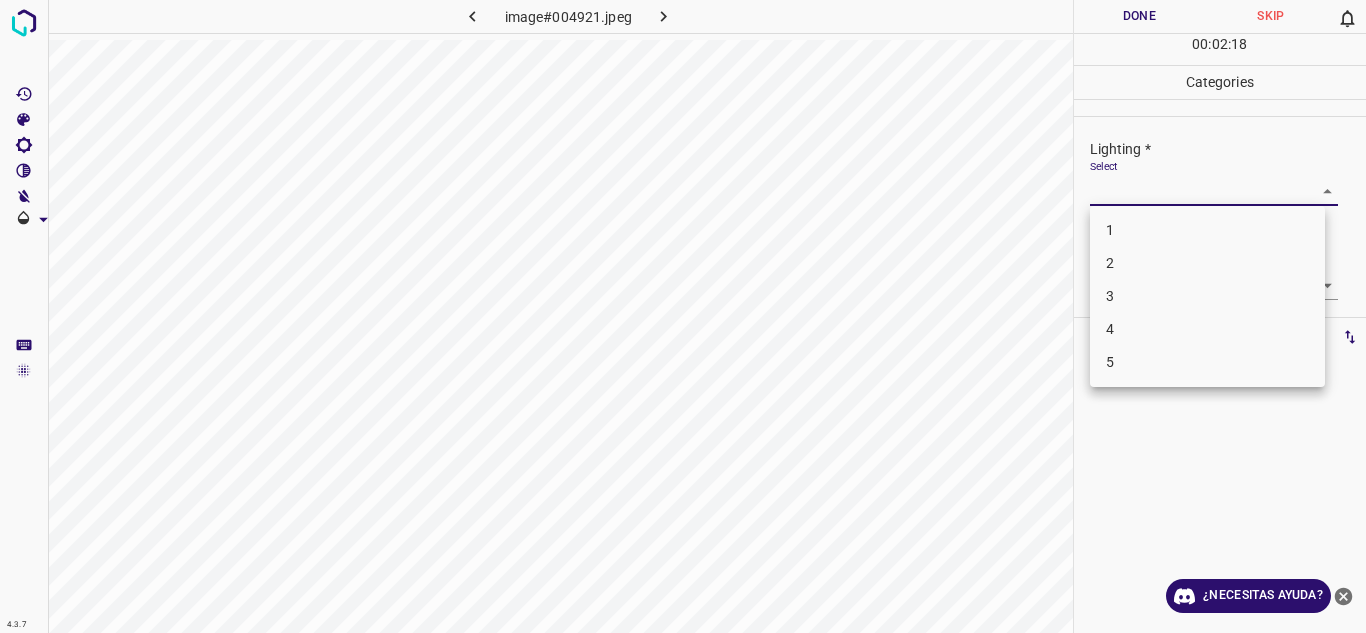 click on "2" at bounding box center [1207, 263] 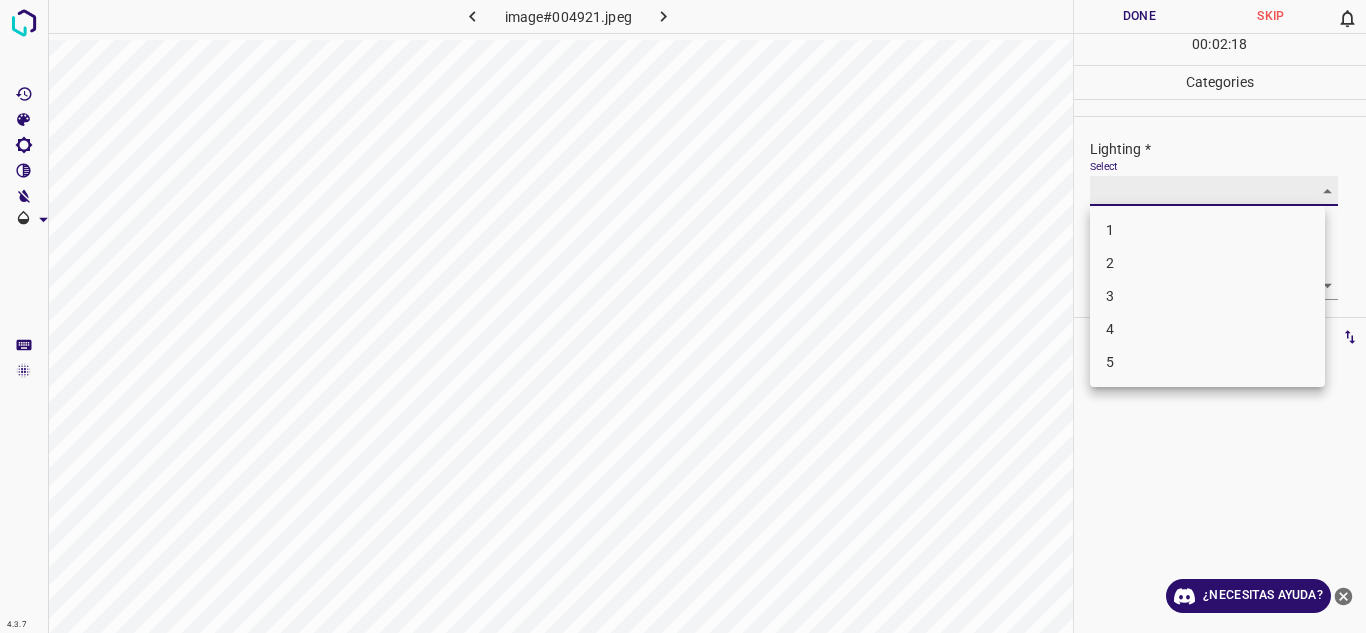 type on "2" 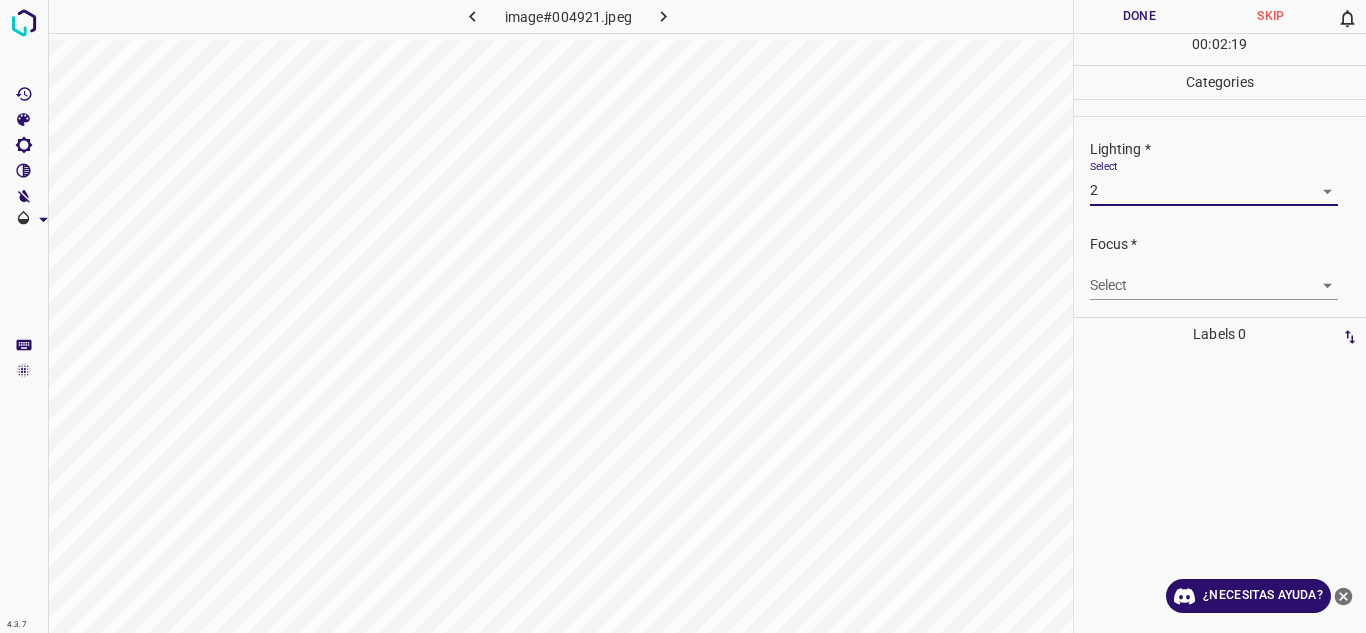 click on "4.3.7 image#004921.jpeg Done Skip 0 00   : 02   : 19   Categories Lighting *  Select 2 2 Focus *  Select ​ Overall *  Select ​ Labels   0 Categories 1 Lighting 2 Focus 3 Overall Tools Space Change between modes (Draw & Edit) I Auto labeling R Restore zoom M Zoom in N Zoom out Delete Delete selecte label Filters Z Restore filters X Saturation filter C Brightness filter V Contrast filter B Gray scale filter General O Download ¿Necesitas ayuda? Texto original Valora esta traducción Tu opinión servirá para ayudar a mejorar el Traductor de Google - Texto - Esconder - Borrar 1 2 3 4 5" at bounding box center [683, 316] 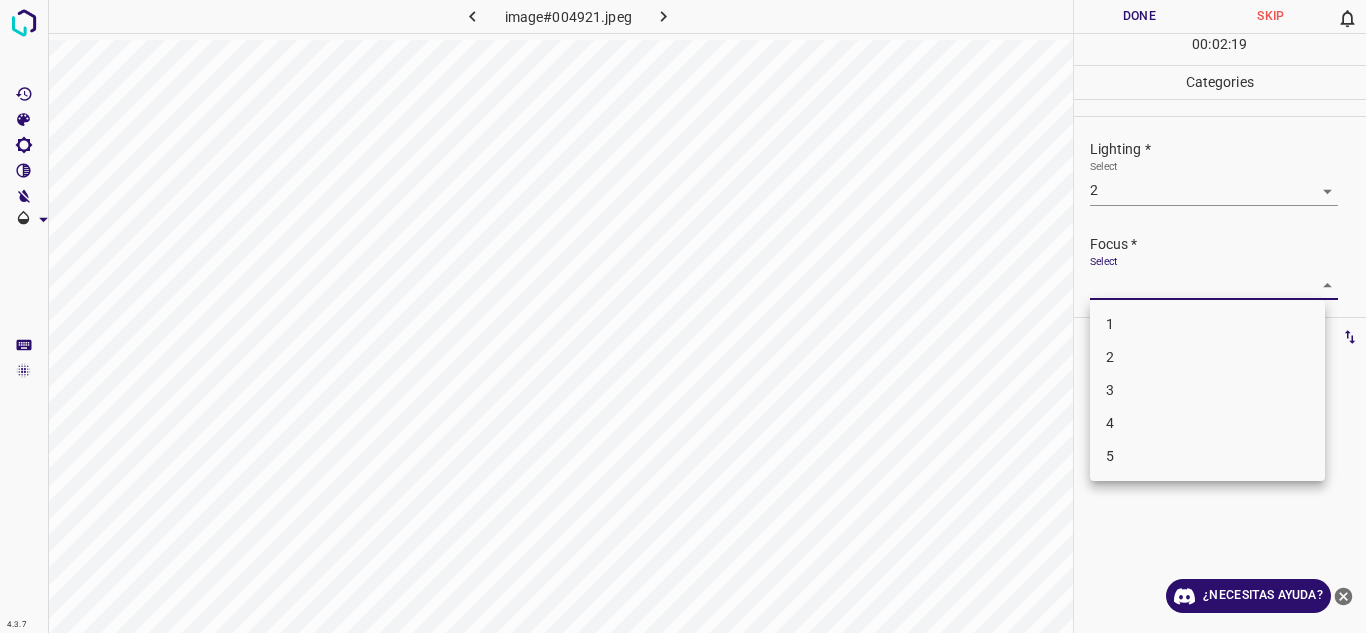 click on "2" at bounding box center [1207, 357] 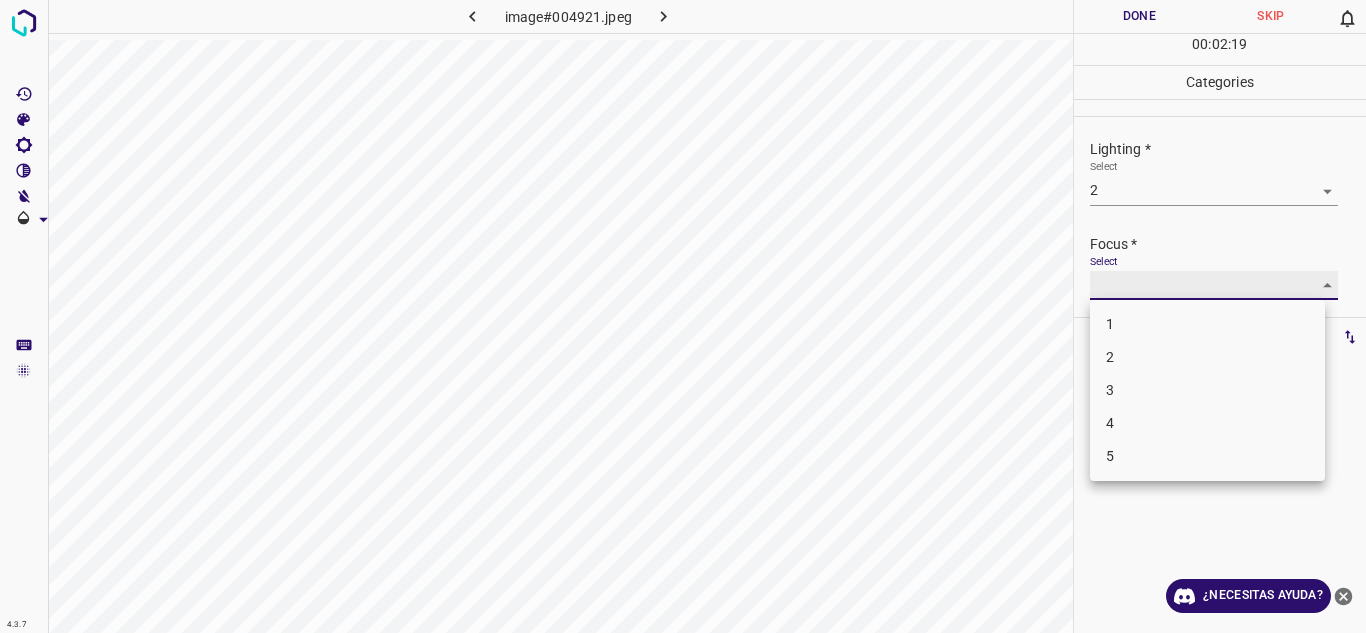 type on "2" 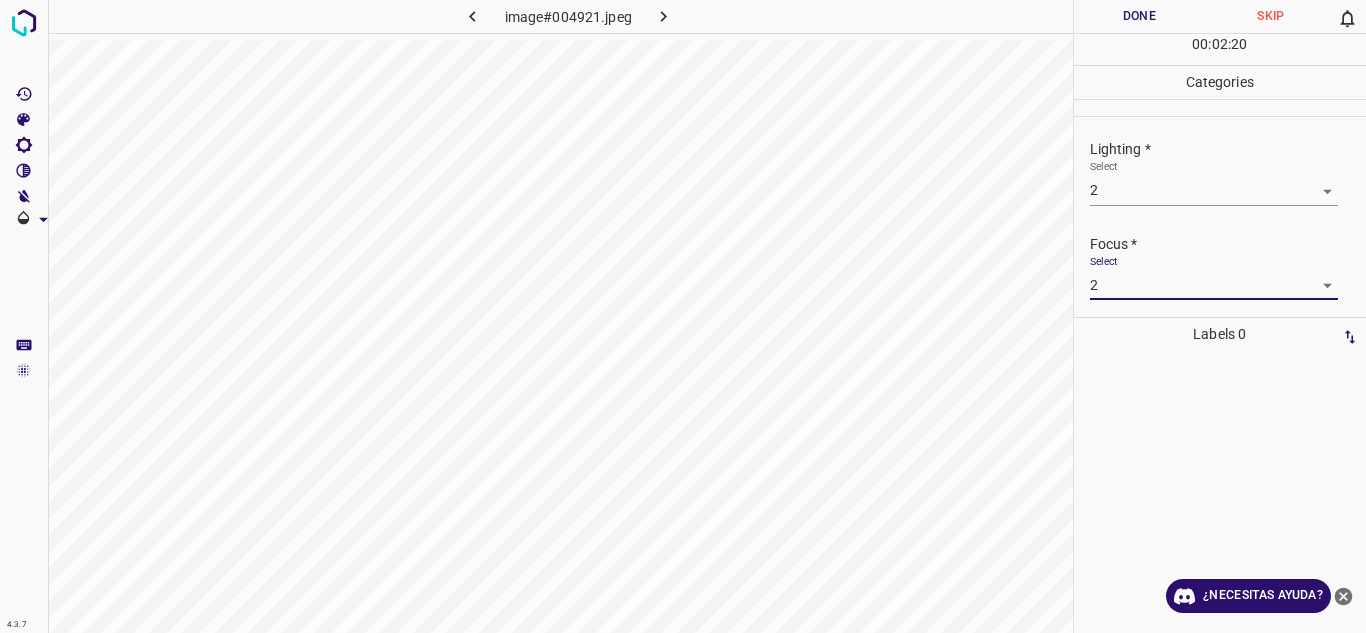 click on "Focus *" at bounding box center (1228, 244) 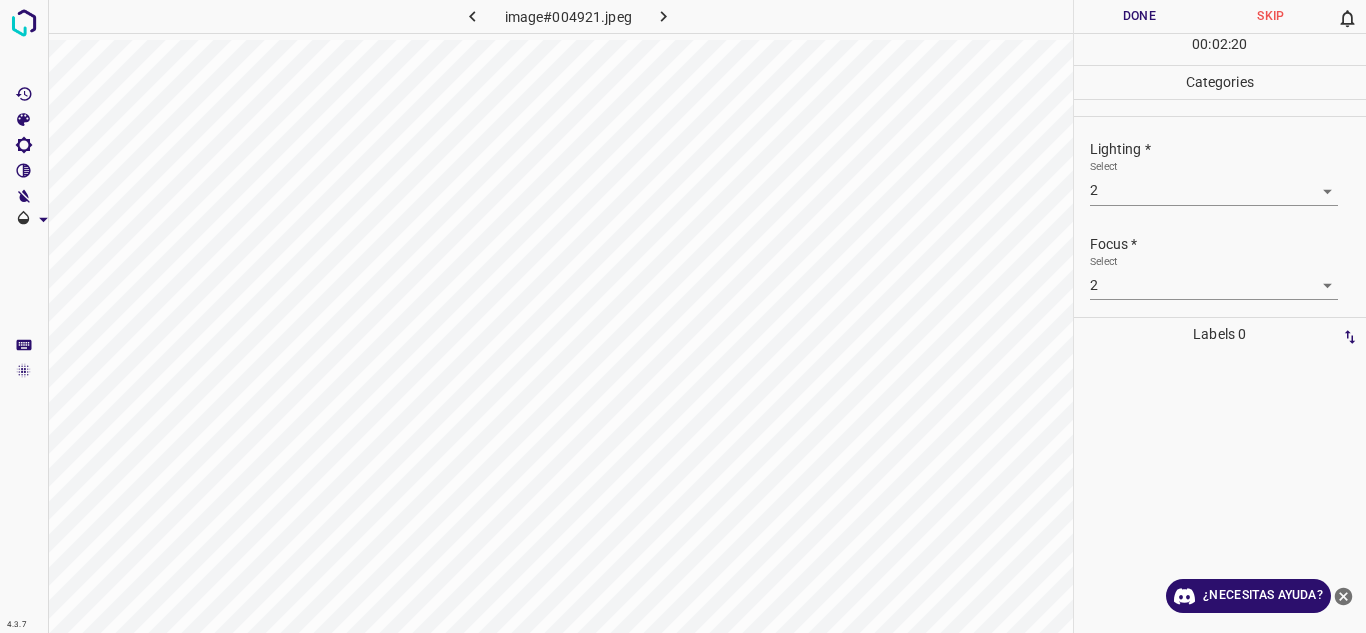 scroll, scrollTop: 98, scrollLeft: 0, axis: vertical 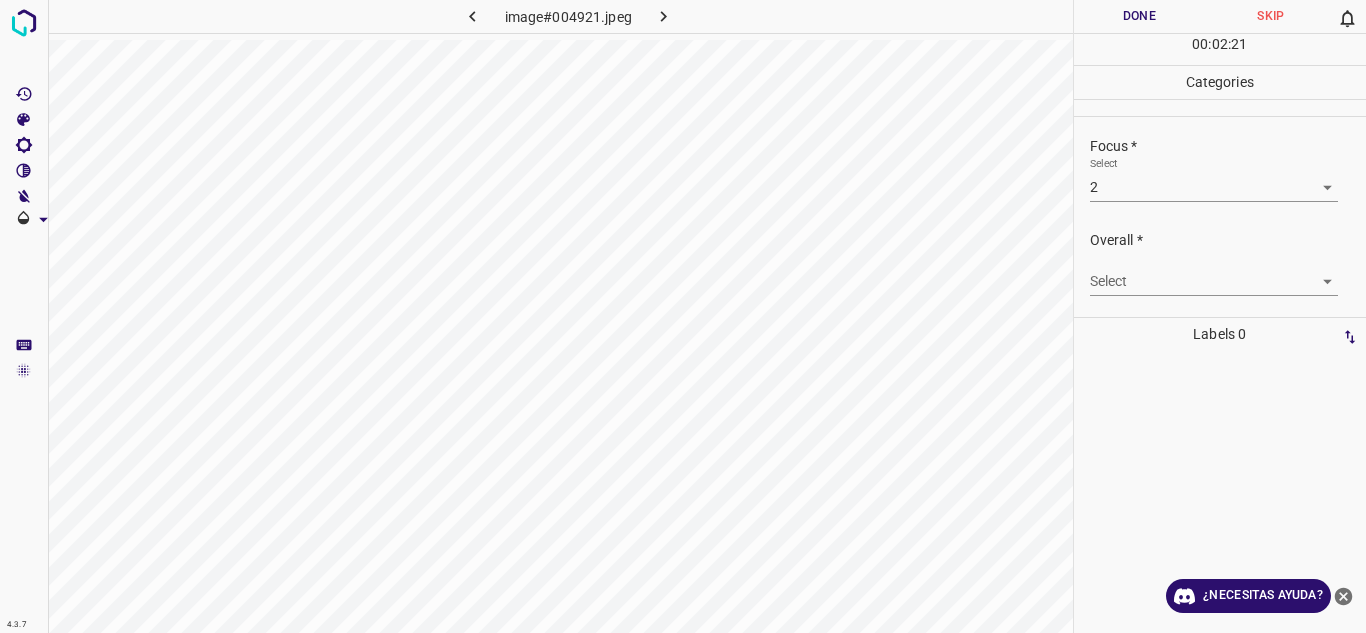 click on "4.3.7 image#004921.jpeg Done Skip 0 00   : 02   : 21   Categories Lighting *  Select 2 2 Focus *  Select 2 2 Overall *  Select ​ Labels   0 Categories 1 Lighting 2 Focus 3 Overall Tools Space Change between modes (Draw & Edit) I Auto labeling R Restore zoom M Zoom in N Zoom out Delete Delete selecte label Filters Z Restore filters X Saturation filter C Brightness filter V Contrast filter B Gray scale filter General O Download ¿Necesitas ayuda? Texto original Valora esta traducción Tu opinión servirá para ayudar a mejorar el Traductor de Google - Texto - Esconder - Borrar" at bounding box center [683, 316] 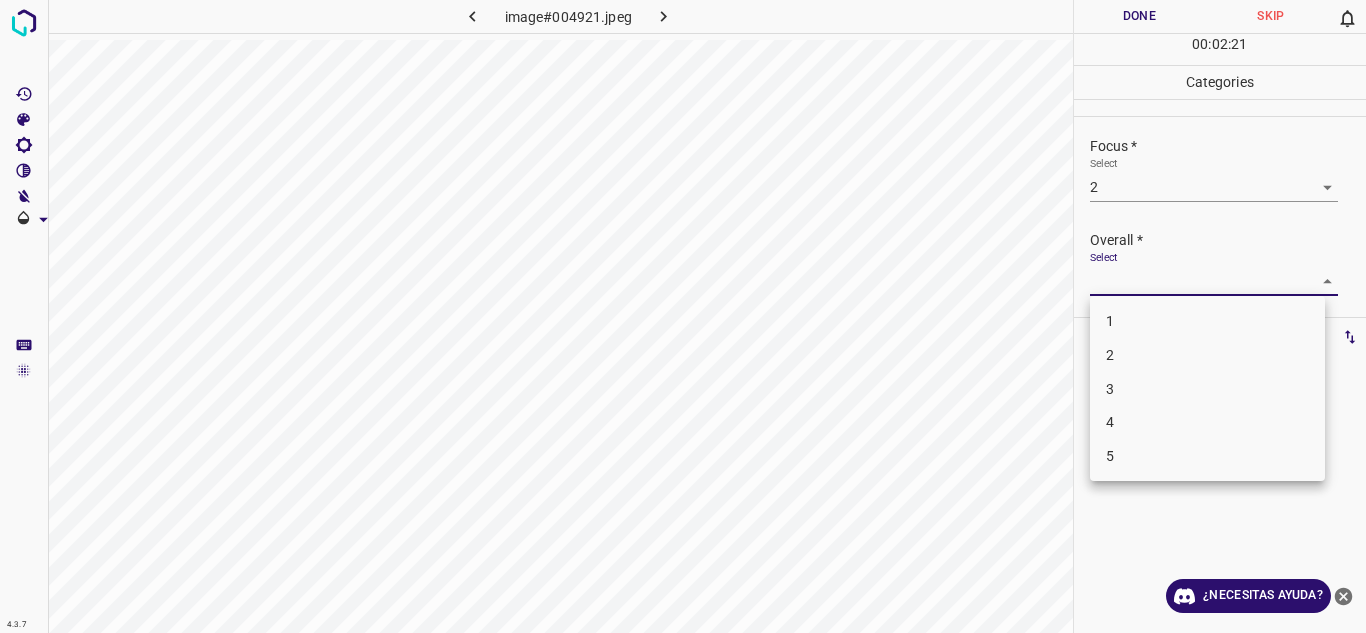 click on "2" at bounding box center (1207, 355) 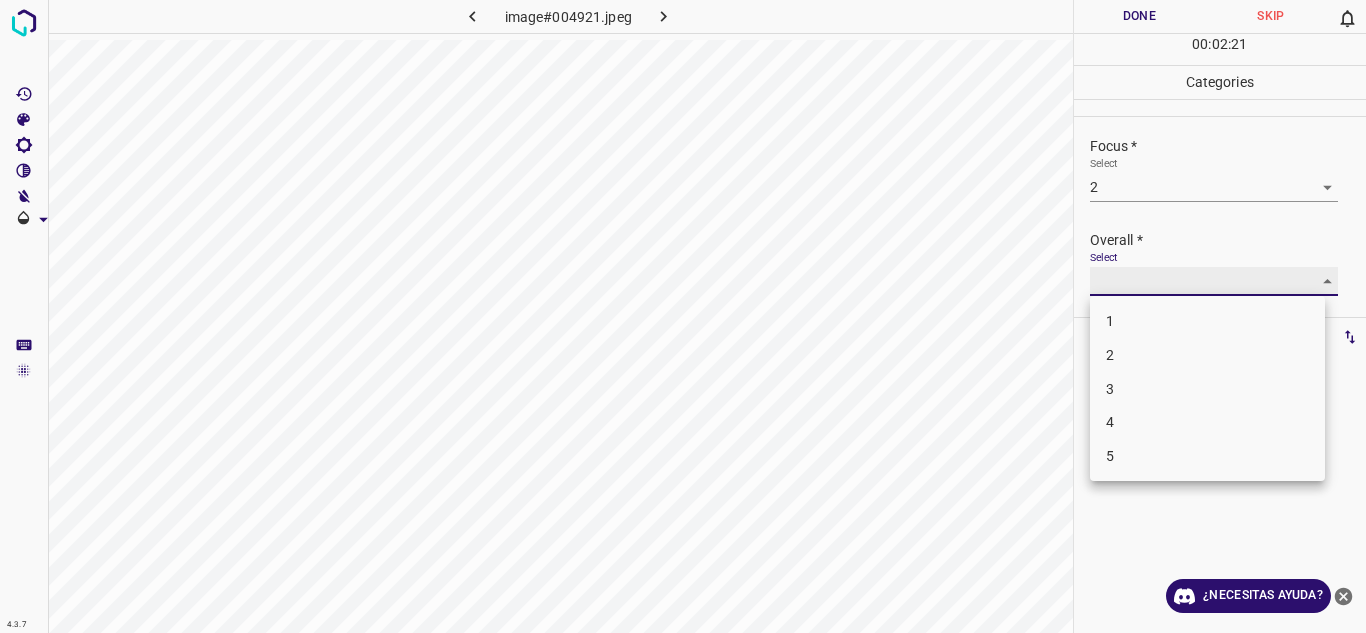 type on "2" 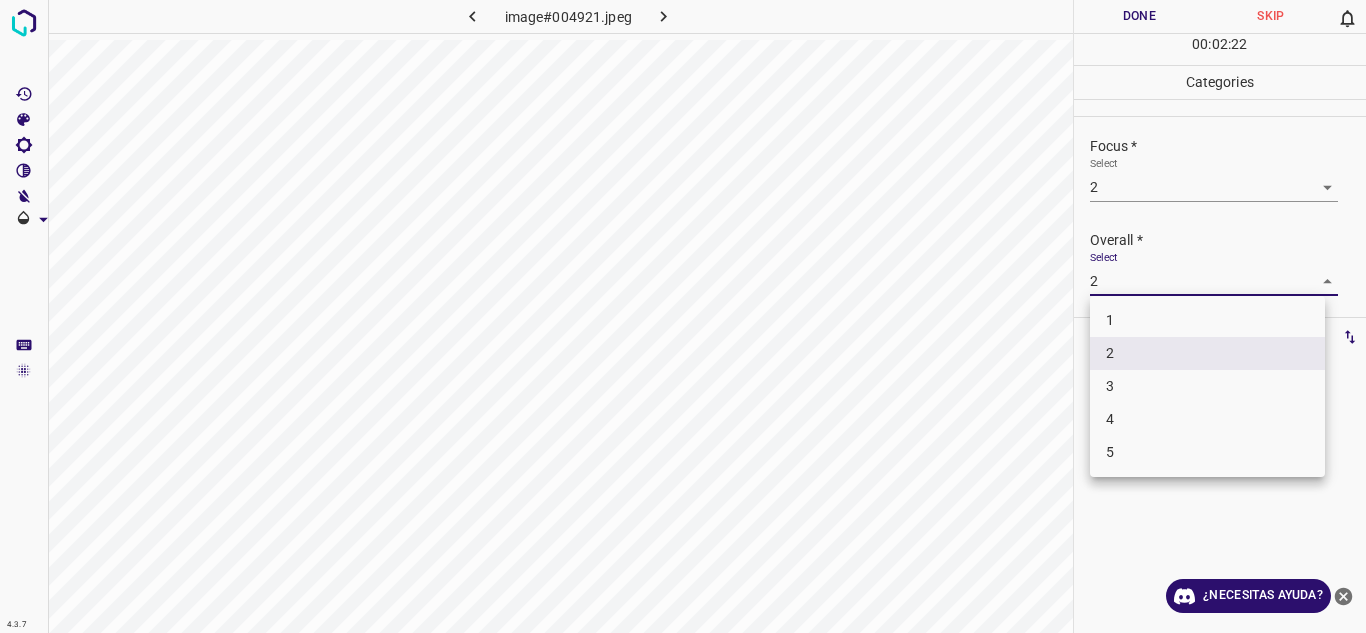 click on "4.3.7 image#004921.jpeg Done Skip 0 00   : 02   : 22   Categories Lighting *  Select 2 2 Focus *  Select 2 2 Overall *  Select 2 2 Labels   0 Categories 1 Lighting 2 Focus 3 Overall Tools Space Change between modes (Draw & Edit) I Auto labeling R Restore zoom M Zoom in N Zoom out Delete Delete selecte label Filters Z Restore filters X Saturation filter C Brightness filter V Contrast filter B Gray scale filter General O Download ¿Necesitas ayuda? Texto original Valora esta traducción Tu opinión servirá para ayudar a mejorar el Traductor de Google - Texto - Esconder - Borrar 1 2 3 4 5" at bounding box center [683, 316] 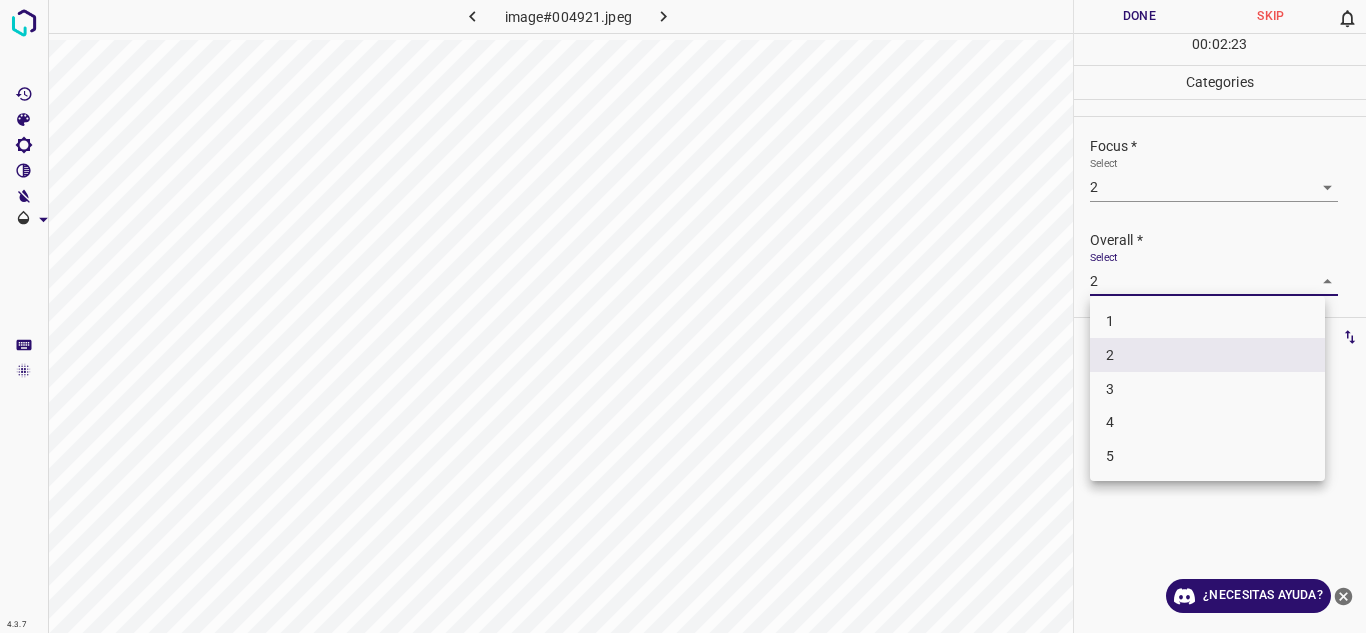 click at bounding box center [683, 316] 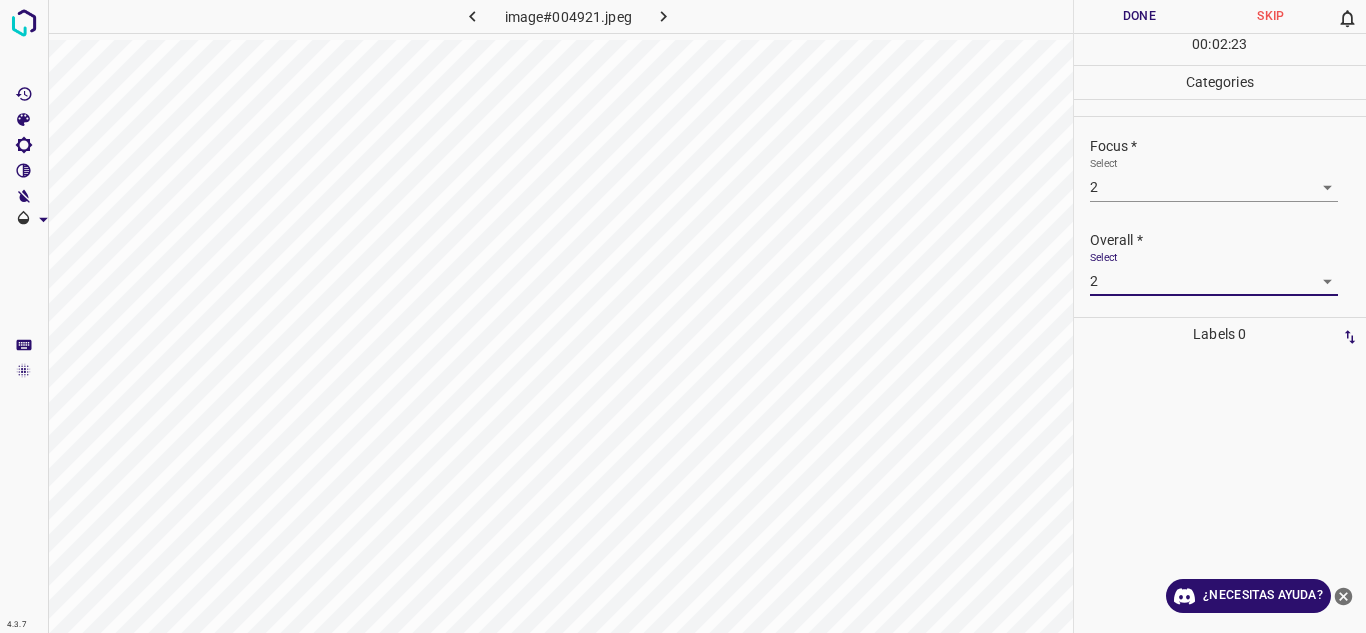 click on "Done" at bounding box center (1140, 16) 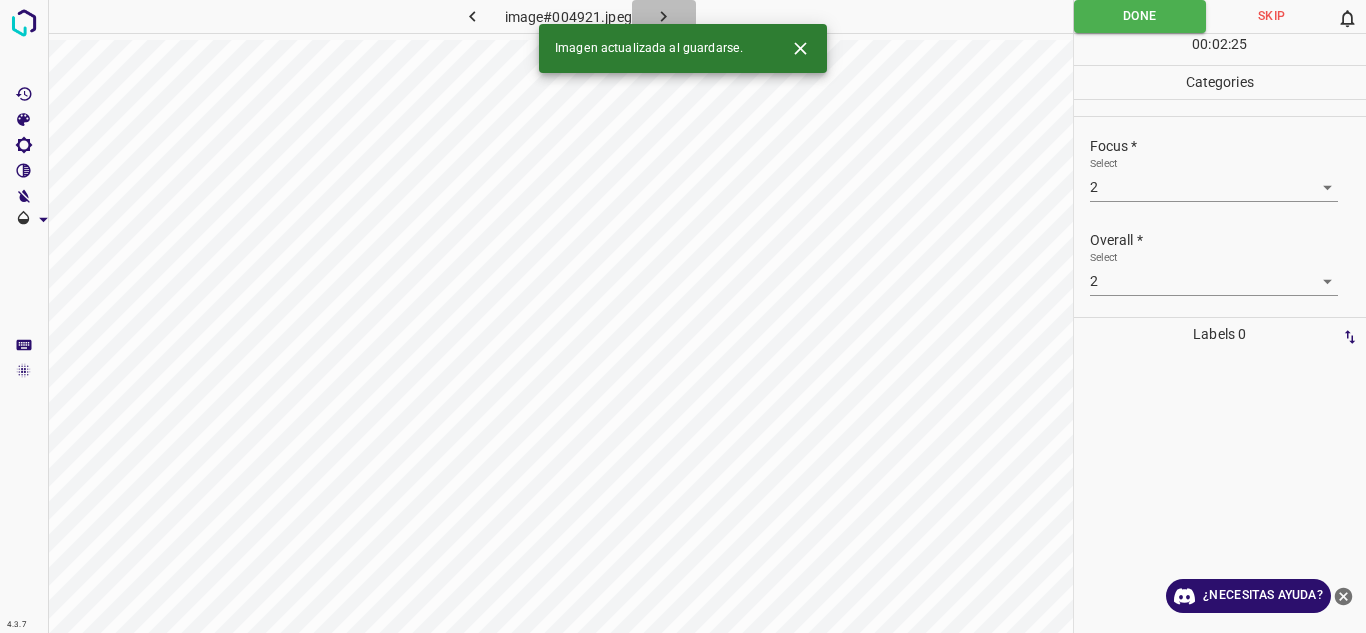 click 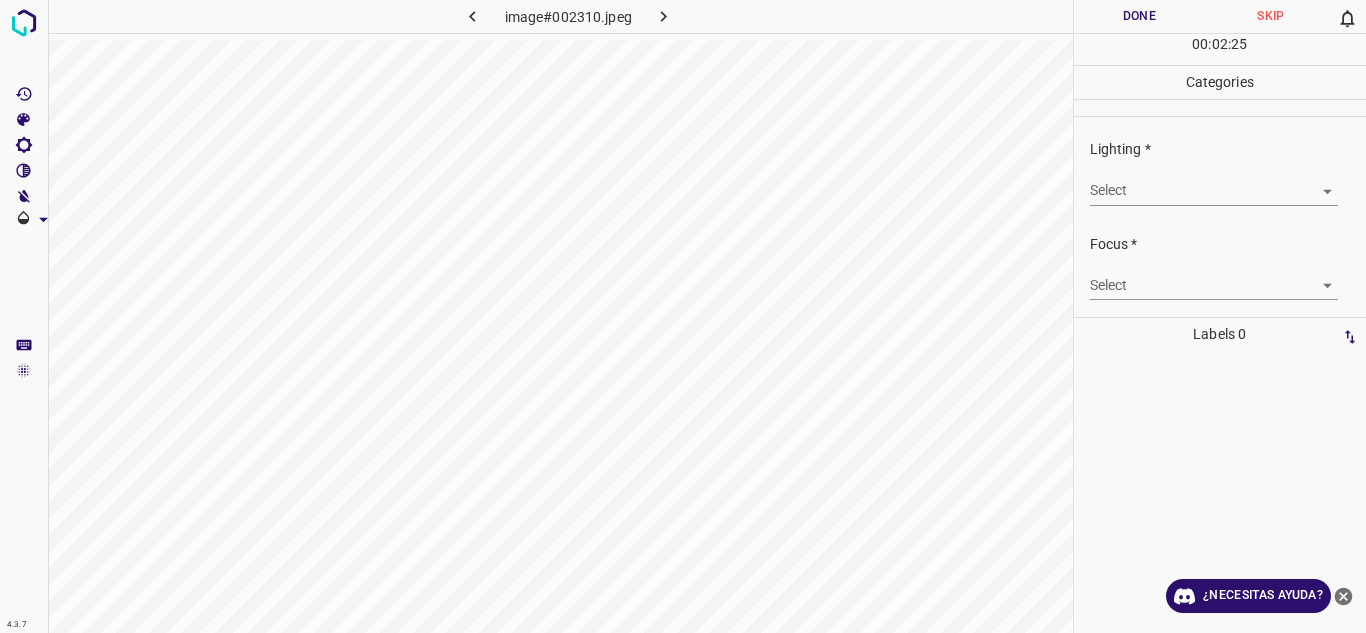 click on "4.3.7 image#002310.jpeg Done Skip 0 00   : 02   : 25   Categories Lighting *  Select ​ Focus *  Select ​ Overall *  Select ​ Labels   0 Categories 1 Lighting 2 Focus 3 Overall Tools Space Change between modes (Draw & Edit) I Auto labeling R Restore zoom M Zoom in N Zoom out Delete Delete selecte label Filters Z Restore filters X Saturation filter C Brightness filter V Contrast filter B Gray scale filter General O Download ¿Necesitas ayuda? Texto original Valora esta traducción Tu opinión servirá para ayudar a mejorar el Traductor de Google - Texto - Esconder - Borrar" at bounding box center (683, 316) 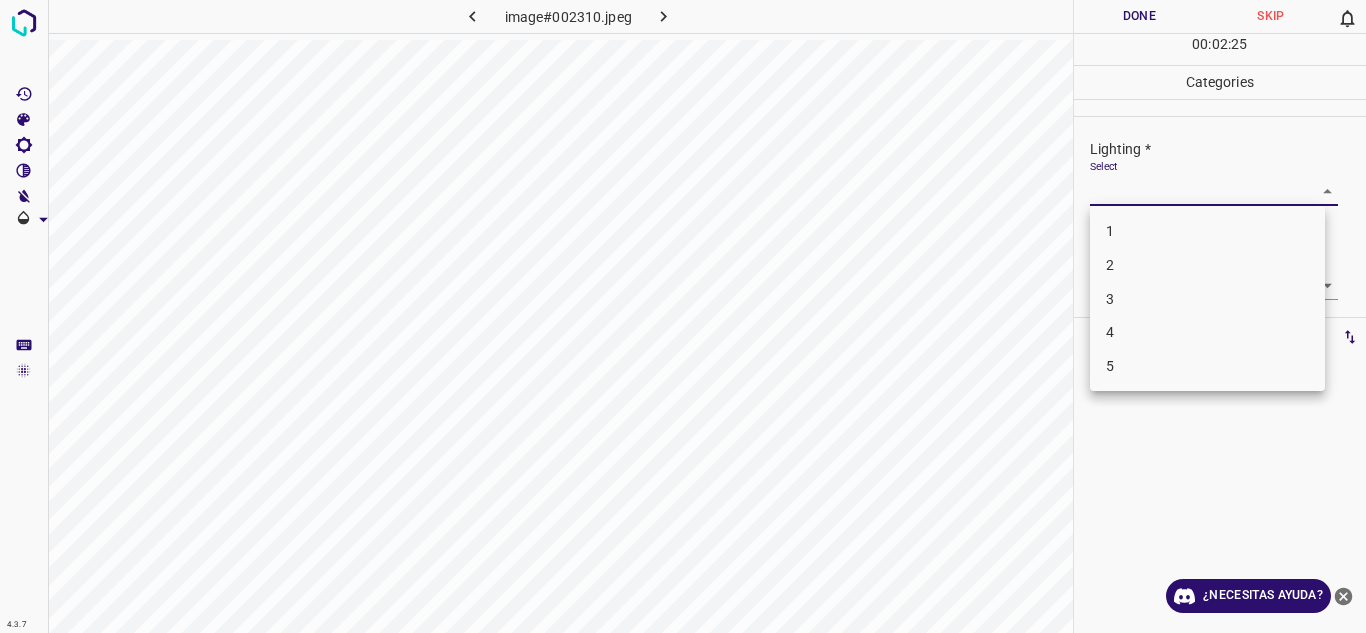 click on "3" at bounding box center (1207, 299) 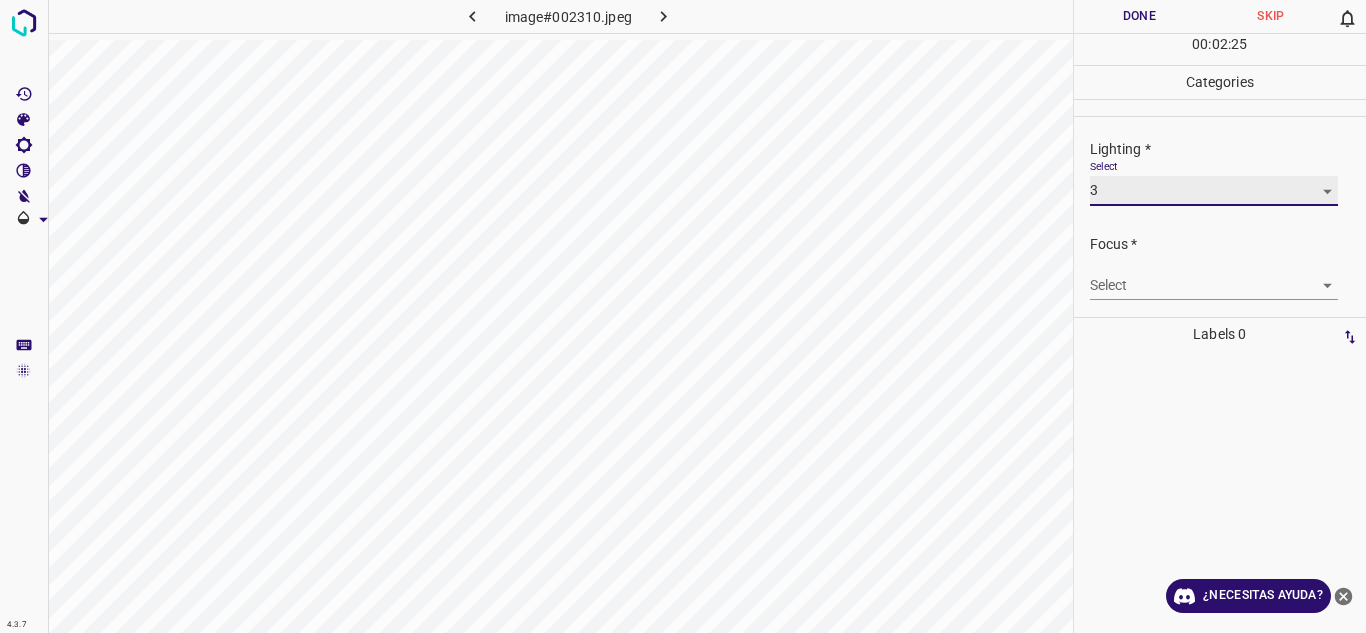 type on "3" 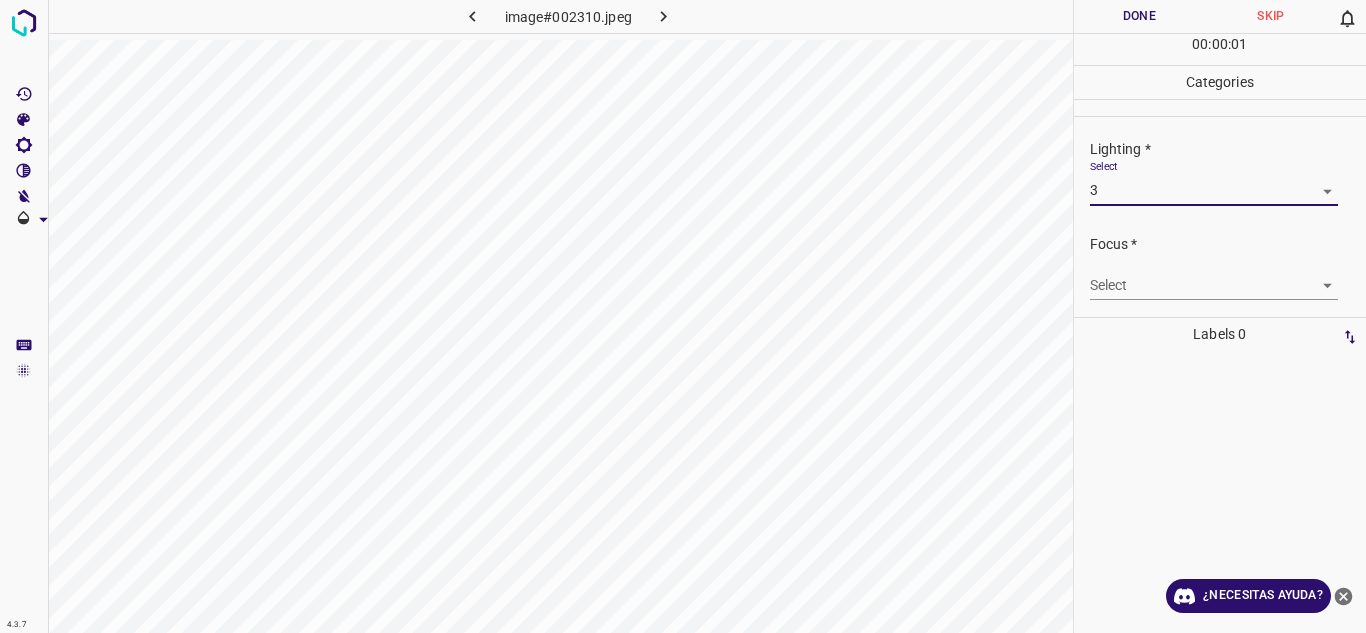 click on "Focus *  Select ​" at bounding box center [1220, 267] 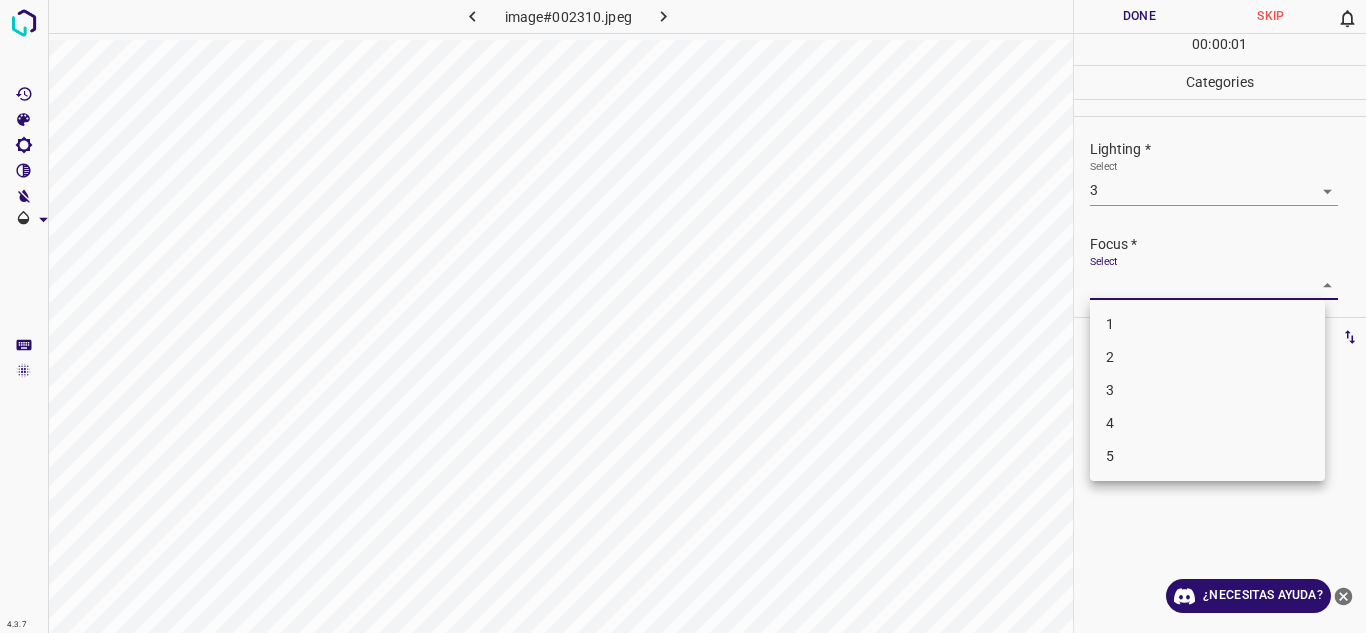 click on "4.3.7 image#002310.jpeg Done Skip 0 00   : 00   : 01   Categories Lighting *  Select 3 3 Focus *  Select ​ Overall *  Select ​ Labels   0 Categories 1 Lighting 2 Focus 3 Overall Tools Space Change between modes (Draw & Edit) I Auto labeling R Restore zoom M Zoom in N Zoom out Delete Delete selecte label Filters Z Restore filters X Saturation filter C Brightness filter V Contrast filter B Gray scale filter General O Download ¿Necesitas ayuda? Texto original Valora esta traducción Tu opinión servirá para ayudar a mejorar el Traductor de Google - Texto - Esconder - Borrar 1 2 3 4 5" at bounding box center [683, 316] 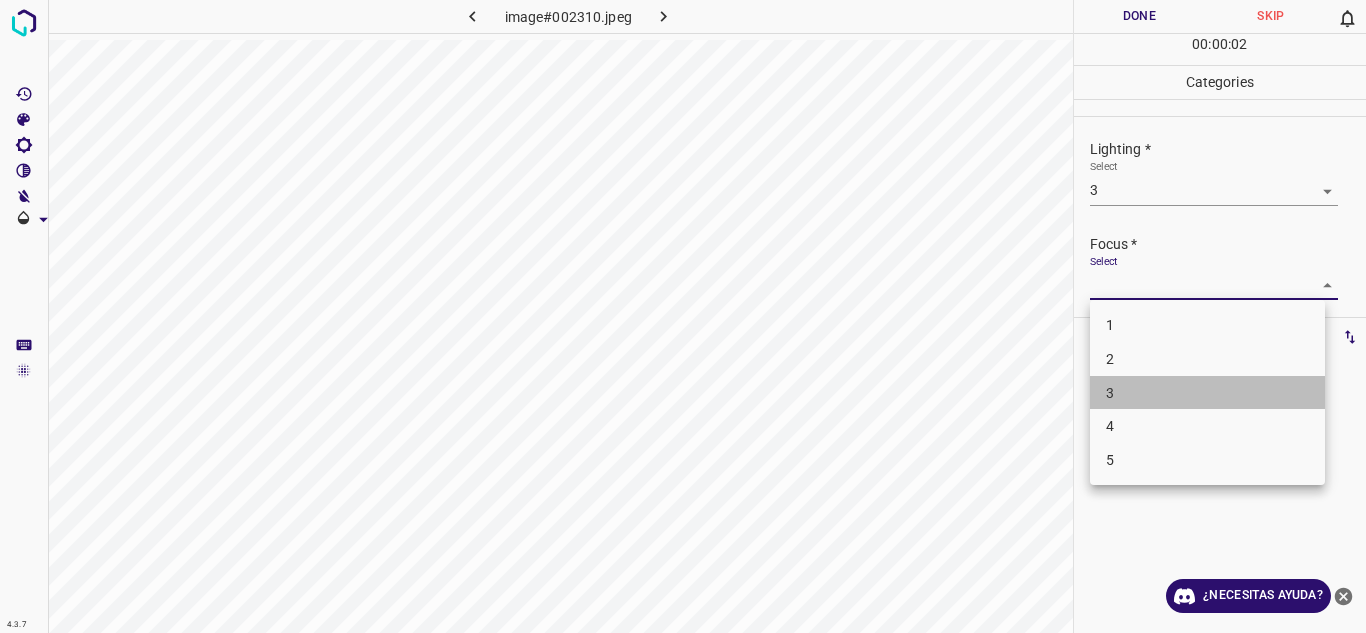 click on "3" at bounding box center [1207, 393] 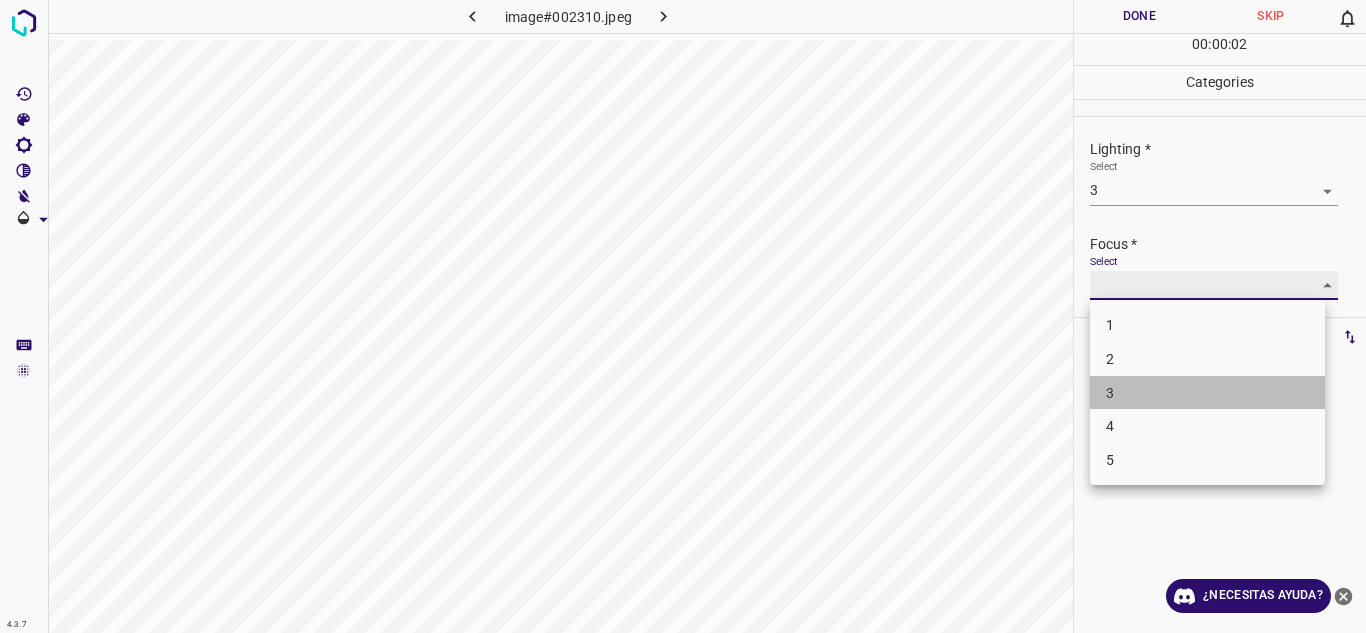 type on "3" 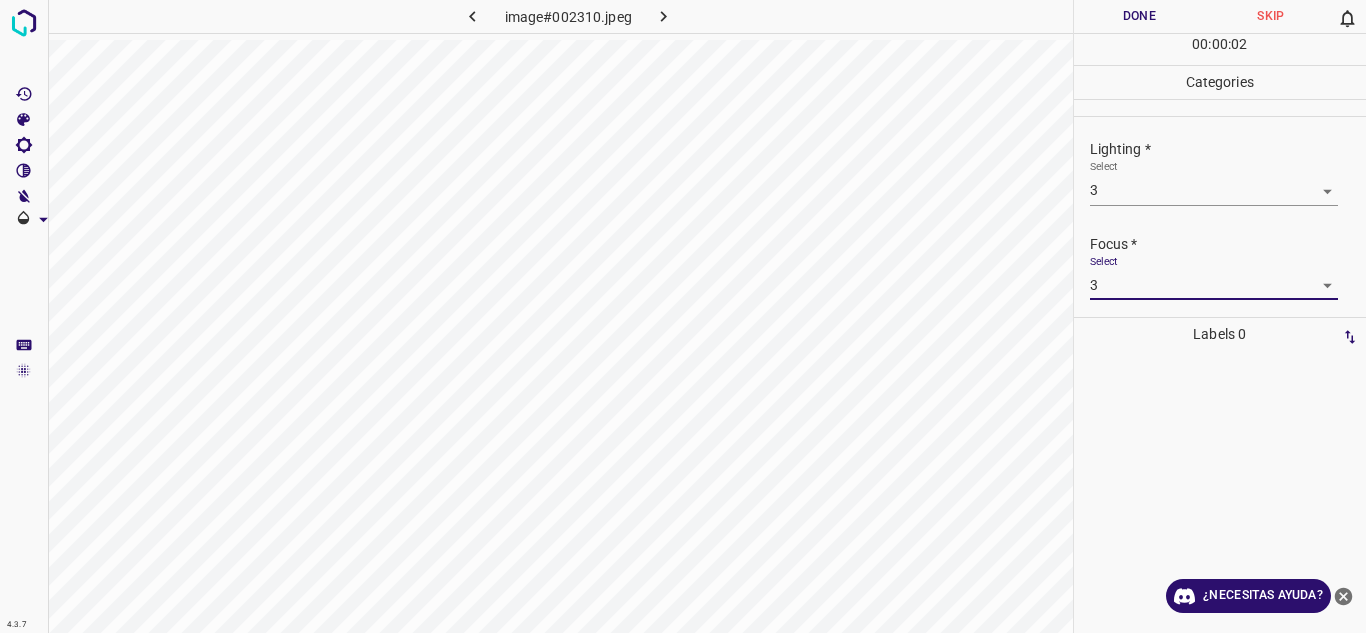 click on "Focus *" at bounding box center [1228, 244] 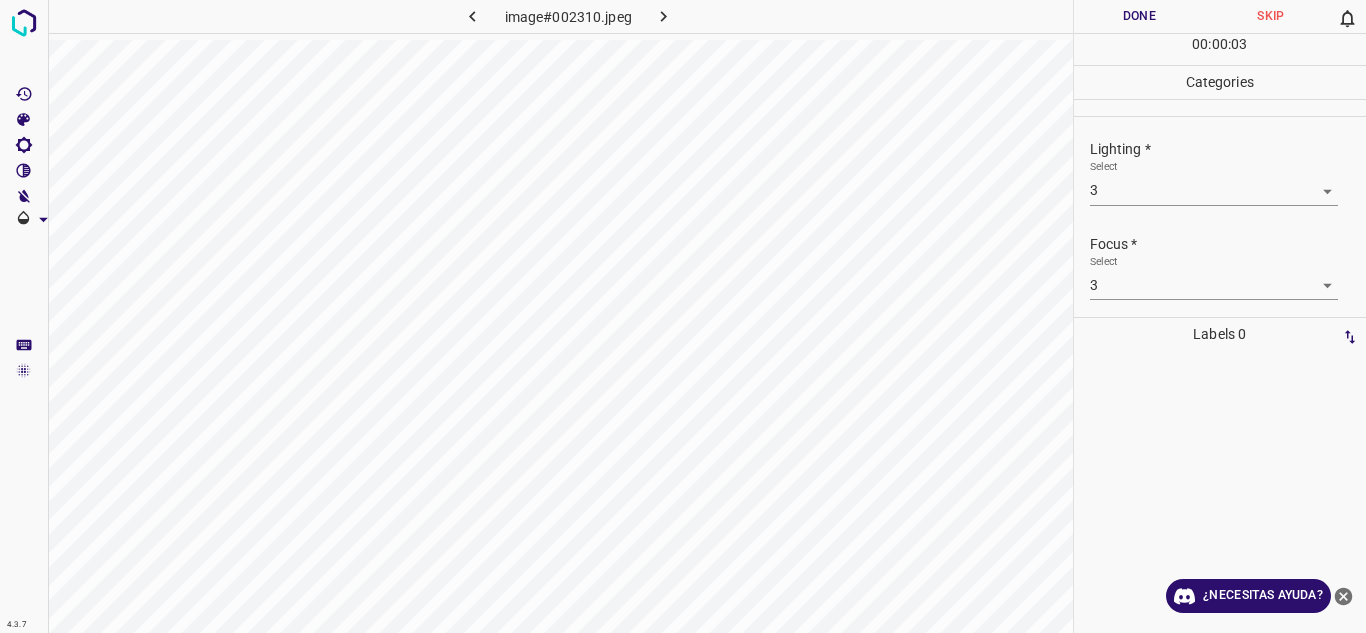 scroll, scrollTop: 98, scrollLeft: 0, axis: vertical 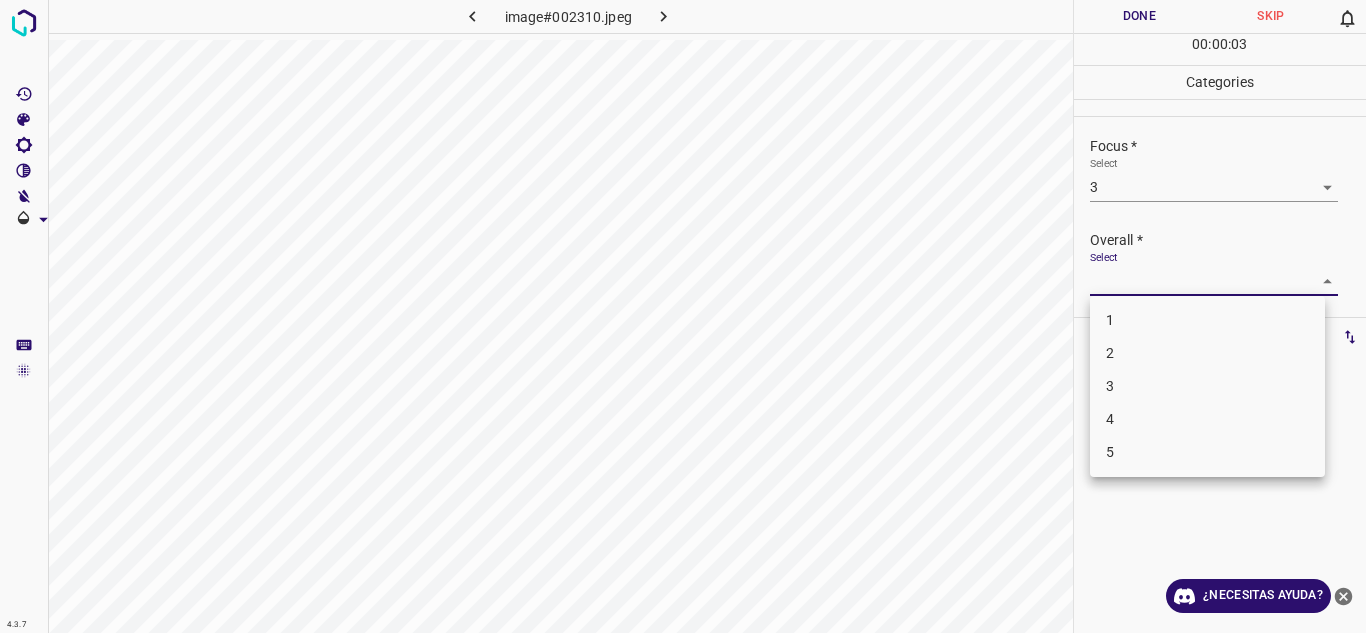 click on "4.3.7 image#002310.jpeg Done Skip 0 00   : 00   : 03   Categories Lighting *  Select 3 3 Focus *  Select 3 3 Overall *  Select ​ Labels   0 Categories 1 Lighting 2 Focus 3 Overall Tools Space Change between modes (Draw & Edit) I Auto labeling R Restore zoom M Zoom in N Zoom out Delete Delete selecte label Filters Z Restore filters X Saturation filter C Brightness filter V Contrast filter B Gray scale filter General O Download ¿Necesitas ayuda? Texto original Valora esta traducción Tu opinión servirá para ayudar a mejorar el Traductor de Google - Texto - Esconder - Borrar 1 2 3 4 5" at bounding box center [683, 316] 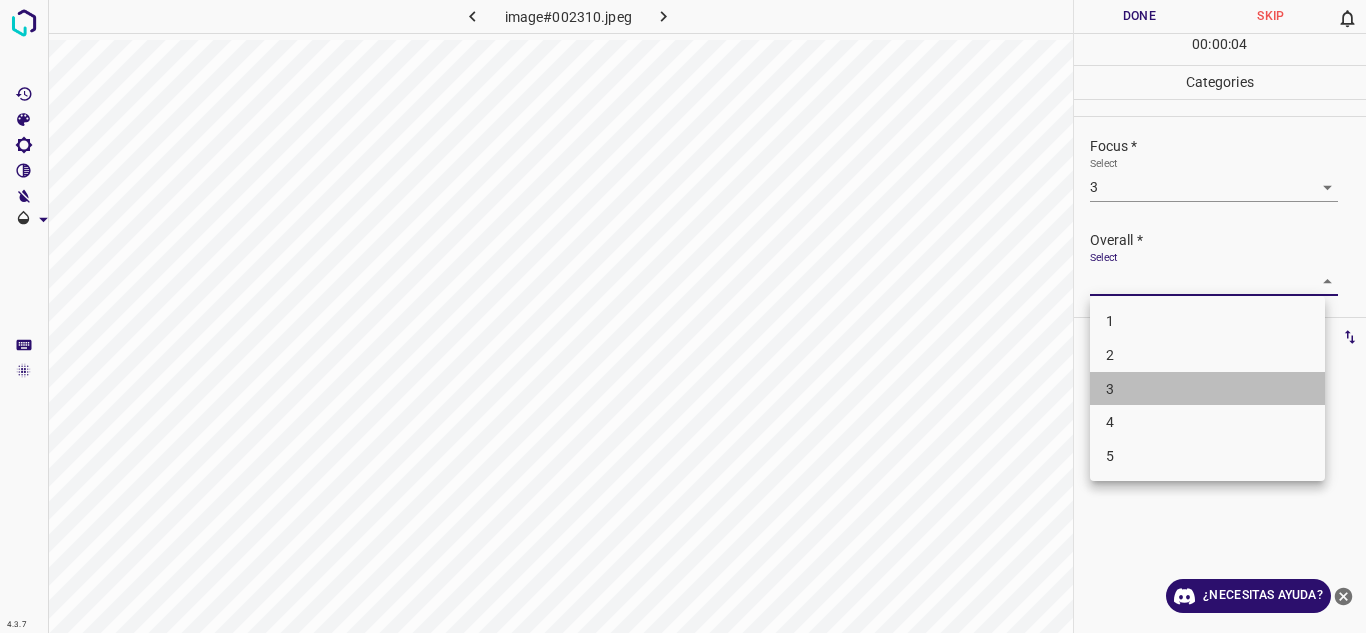 click on "3" at bounding box center [1207, 389] 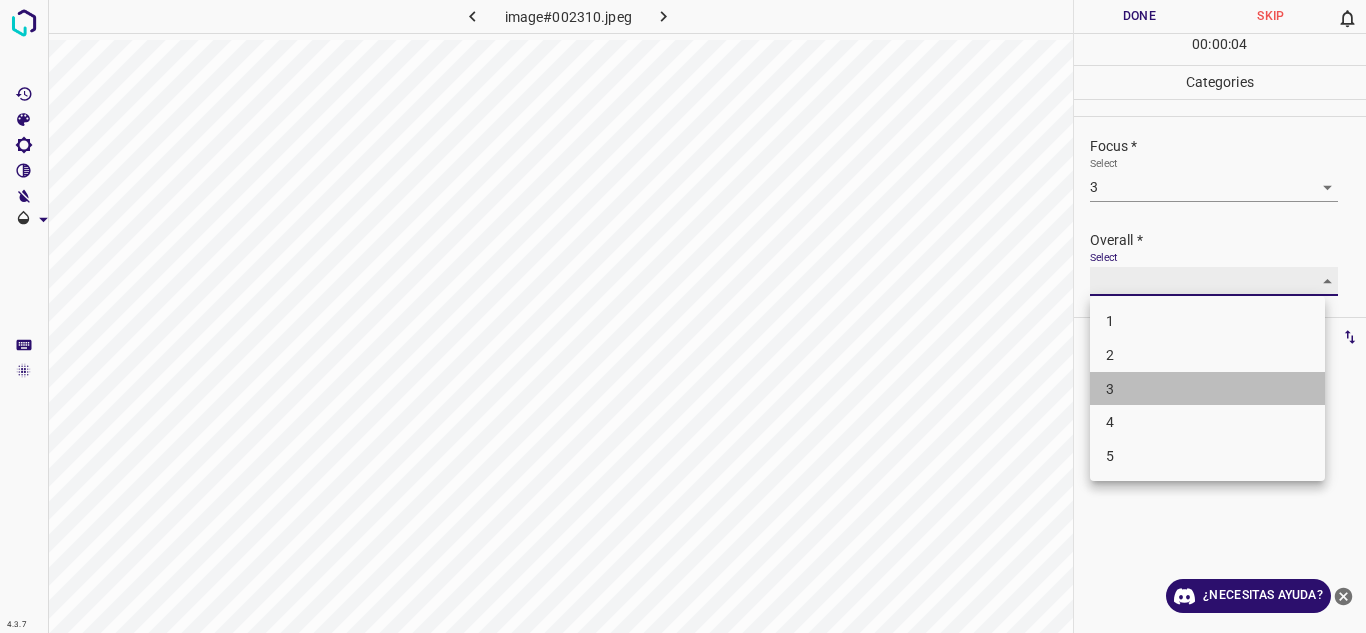 type on "3" 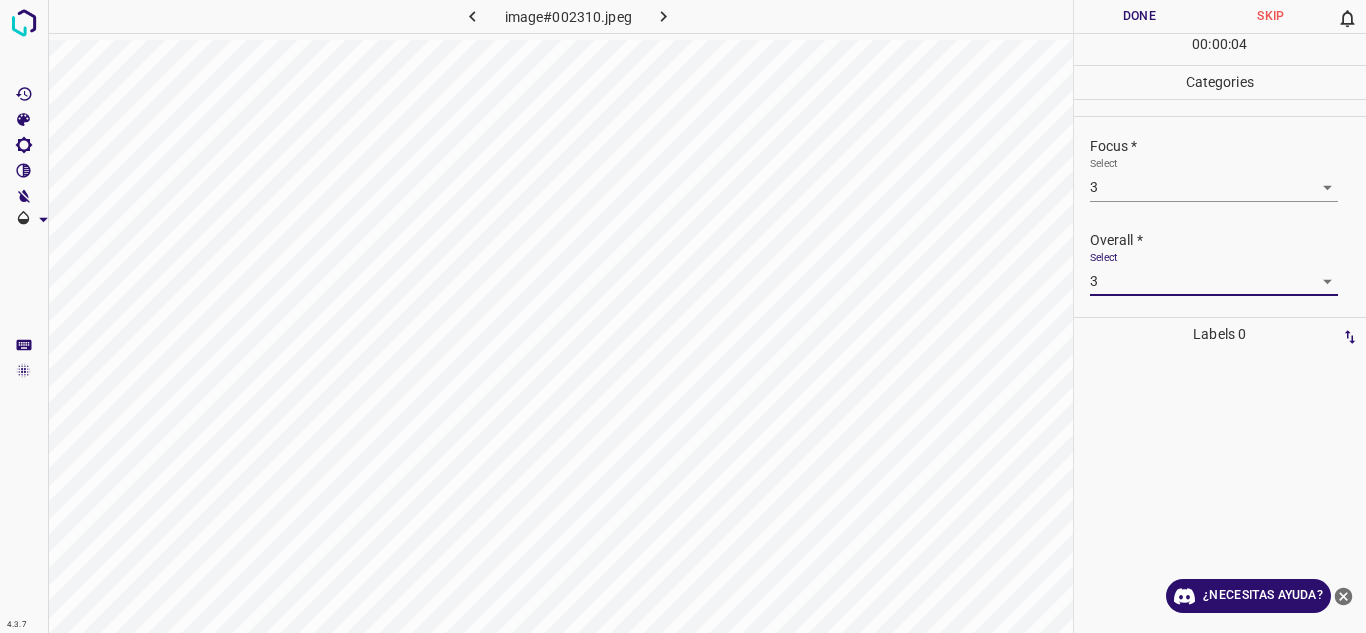 click on "4.3.7 image#002310.jpeg Done Skip 0 00   : 00   : 04   Categories Lighting *  Select 3 3 Focus *  Select 3 3 Overall *  Select 3 3 Labels   0 Categories 1 Lighting 2 Focus 3 Overall Tools Space Change between modes (Draw & Edit) I Auto labeling R Restore zoom M Zoom in N Zoom out Delete Delete selecte label Filters Z Restore filters X Saturation filter C Brightness filter V Contrast filter B Gray scale filter General O Download ¿Necesitas ayuda? Texto original Valora esta traducción Tu opinión servirá para ayudar a mejorar el Traductor de Google - Texto - Esconder - Borrar 1 2 3 4 5" at bounding box center [683, 316] 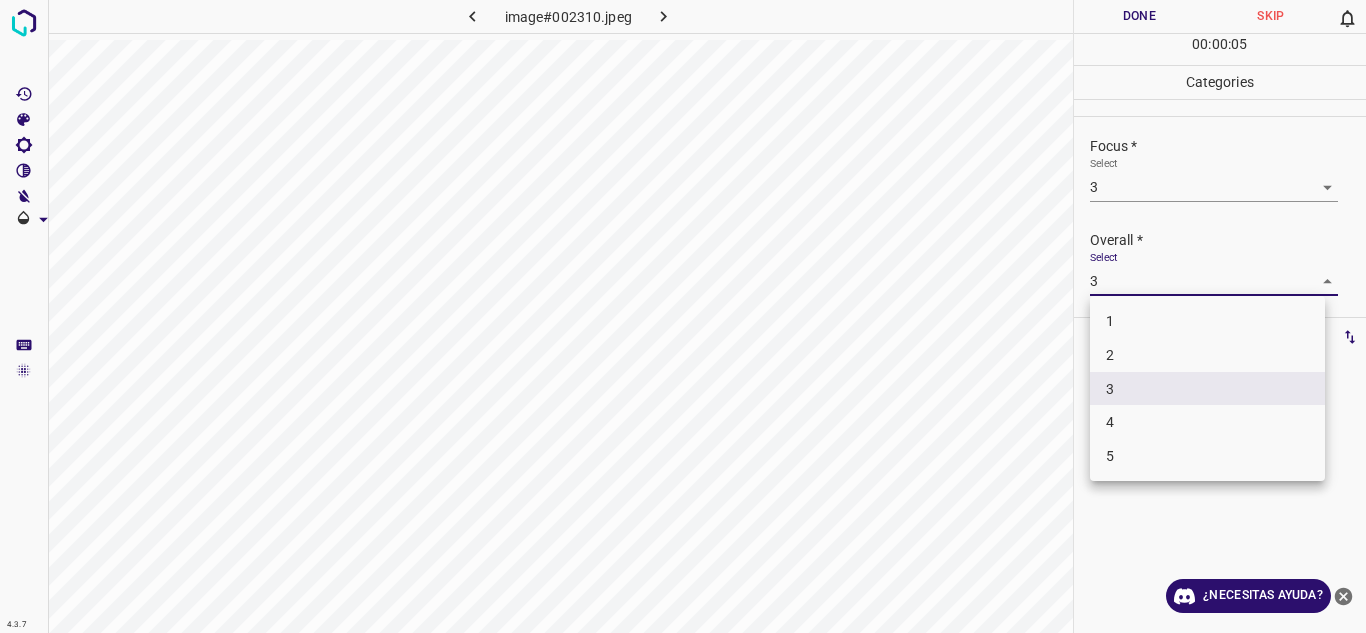 click at bounding box center [683, 316] 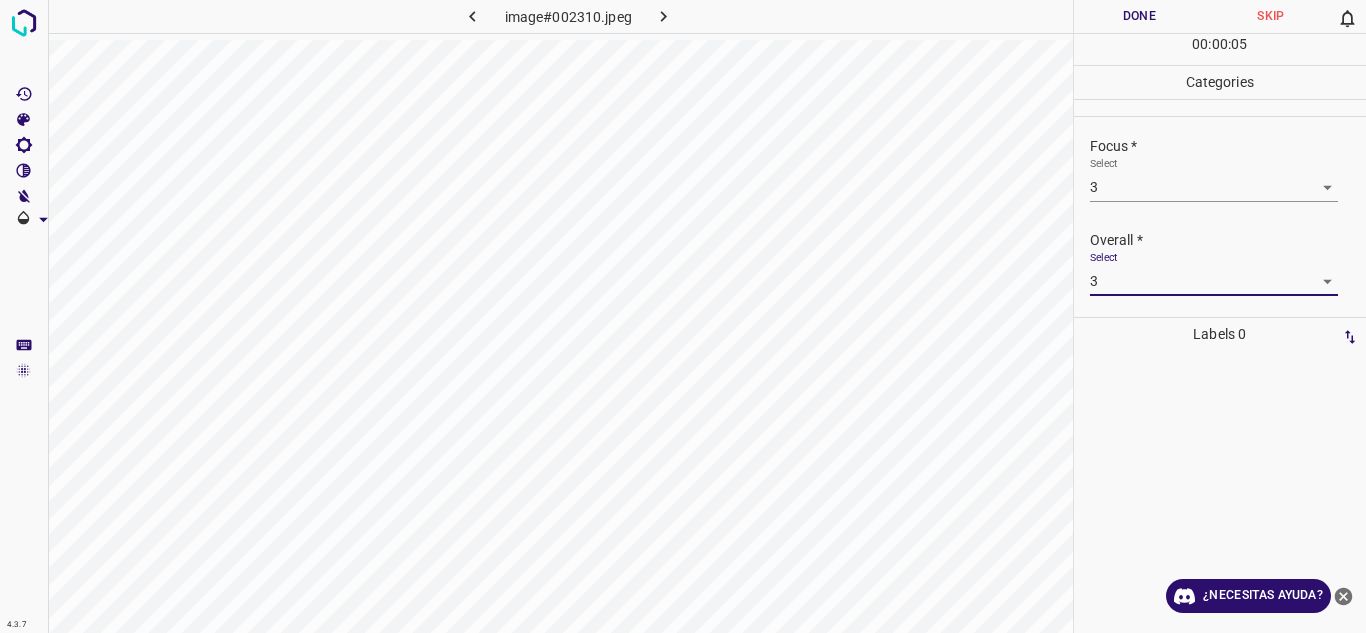 click on "Done" at bounding box center (1140, 16) 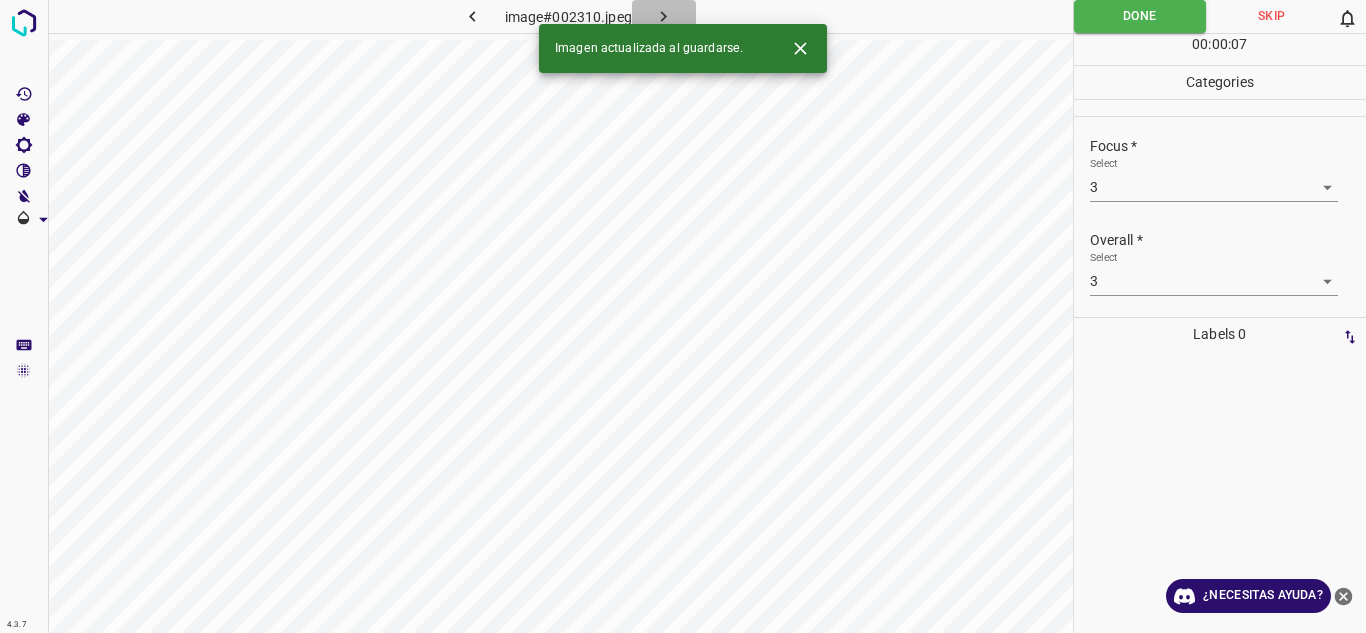 click 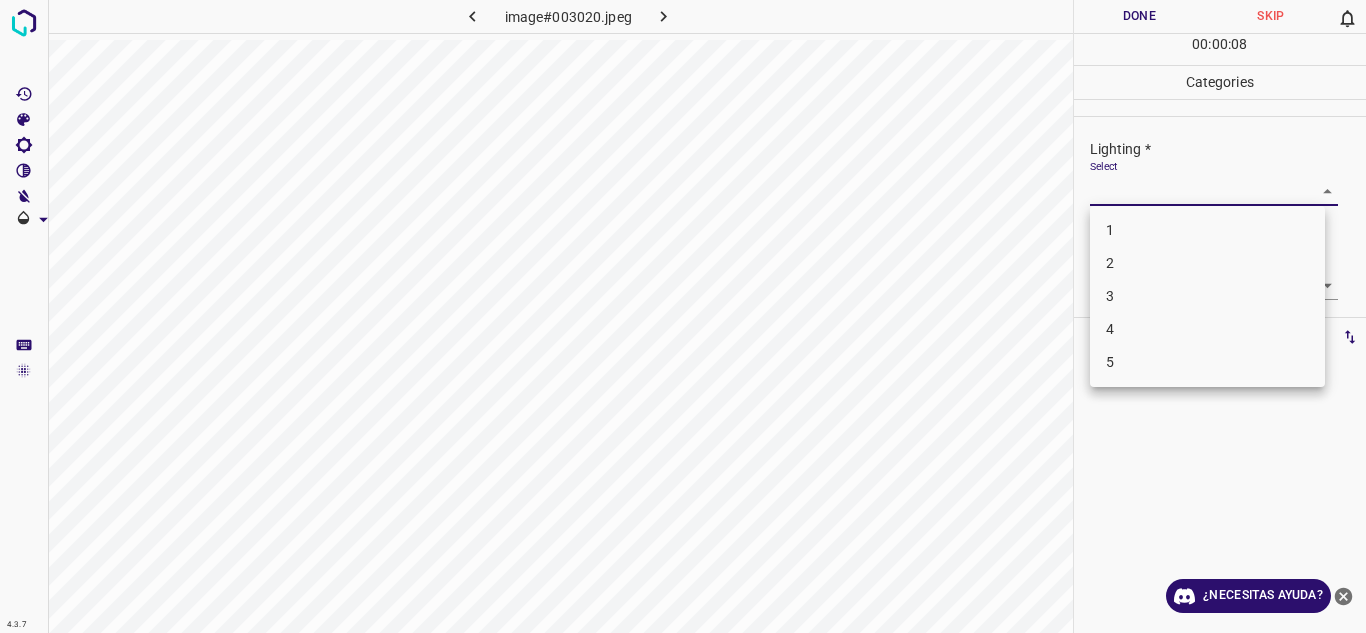click on "4.3.7 image#003020.jpeg Done Skip 0 00   : 00   : 08   Categories Lighting *  Select ​ Focus *  Select ​ Overall *  Select ​ Labels   0 Categories 1 Lighting 2 Focus 3 Overall Tools Space Change between modes (Draw & Edit) I Auto labeling R Restore zoom M Zoom in N Zoom out Delete Delete selecte label Filters Z Restore filters X Saturation filter C Brightness filter V Contrast filter B Gray scale filter General O Download ¿Necesitas ayuda? Texto original Valora esta traducción Tu opinión servirá para ayudar a mejorar el Traductor de Google - Texto - Esconder - Borrar 1 2 3 4 5" at bounding box center [683, 316] 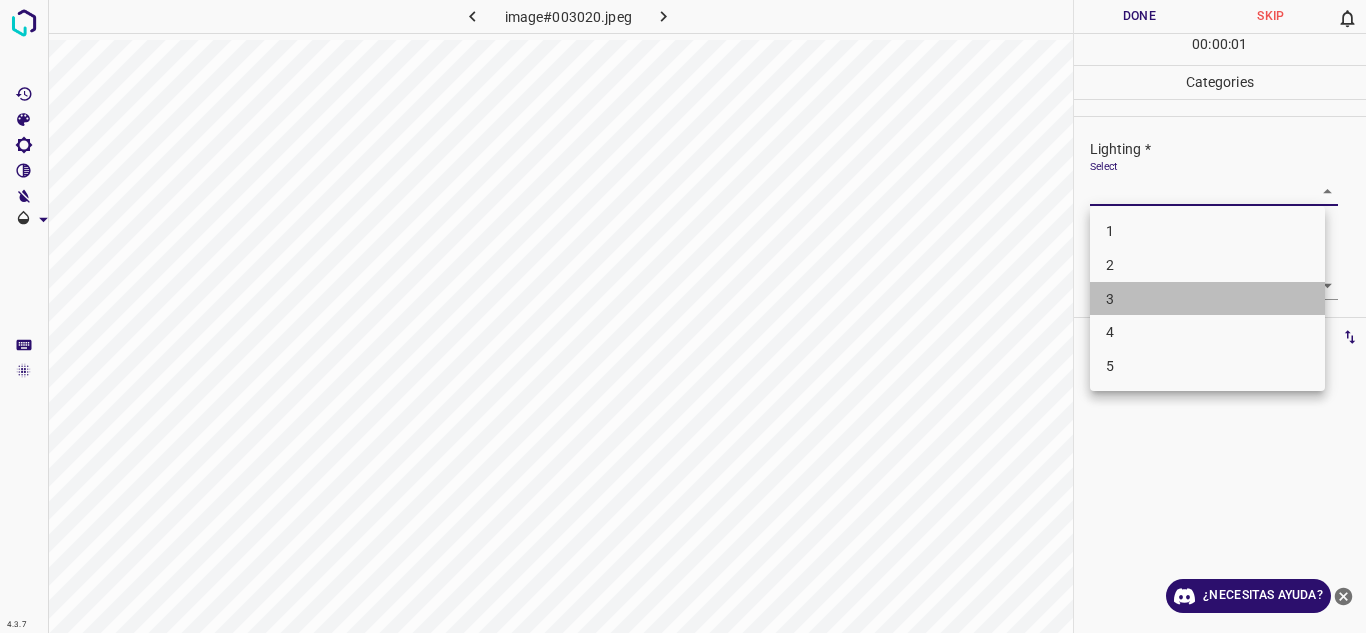 click on "3" at bounding box center (1207, 299) 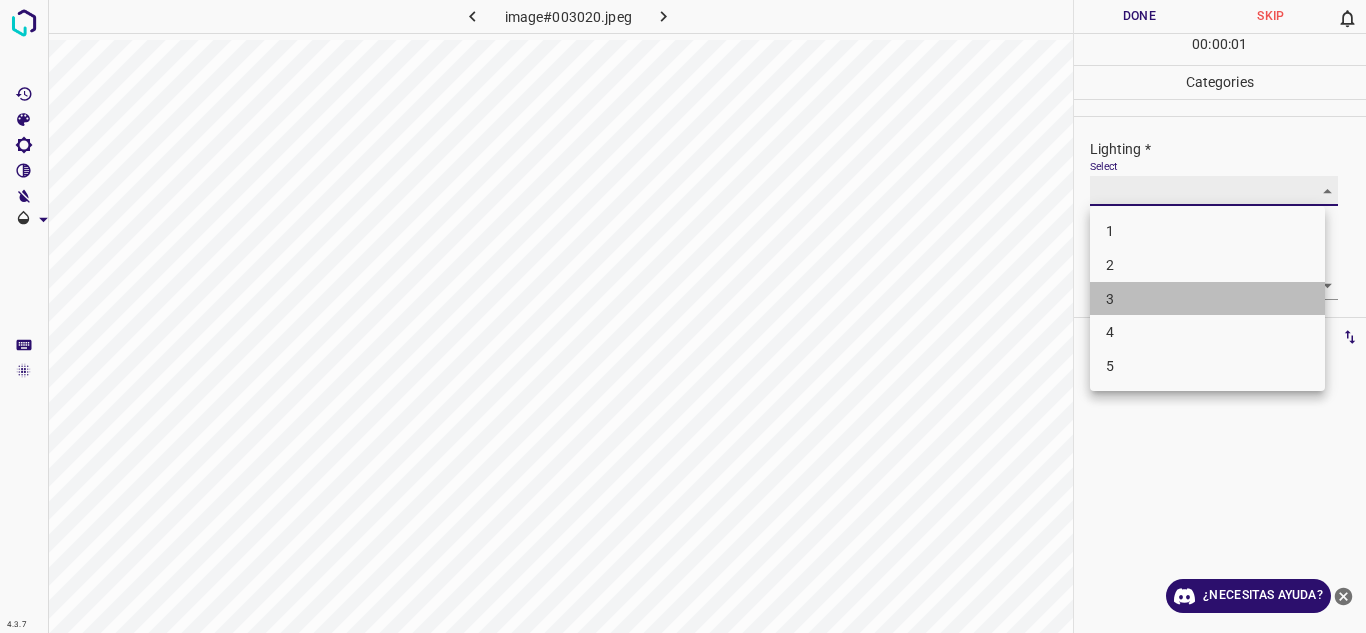type on "3" 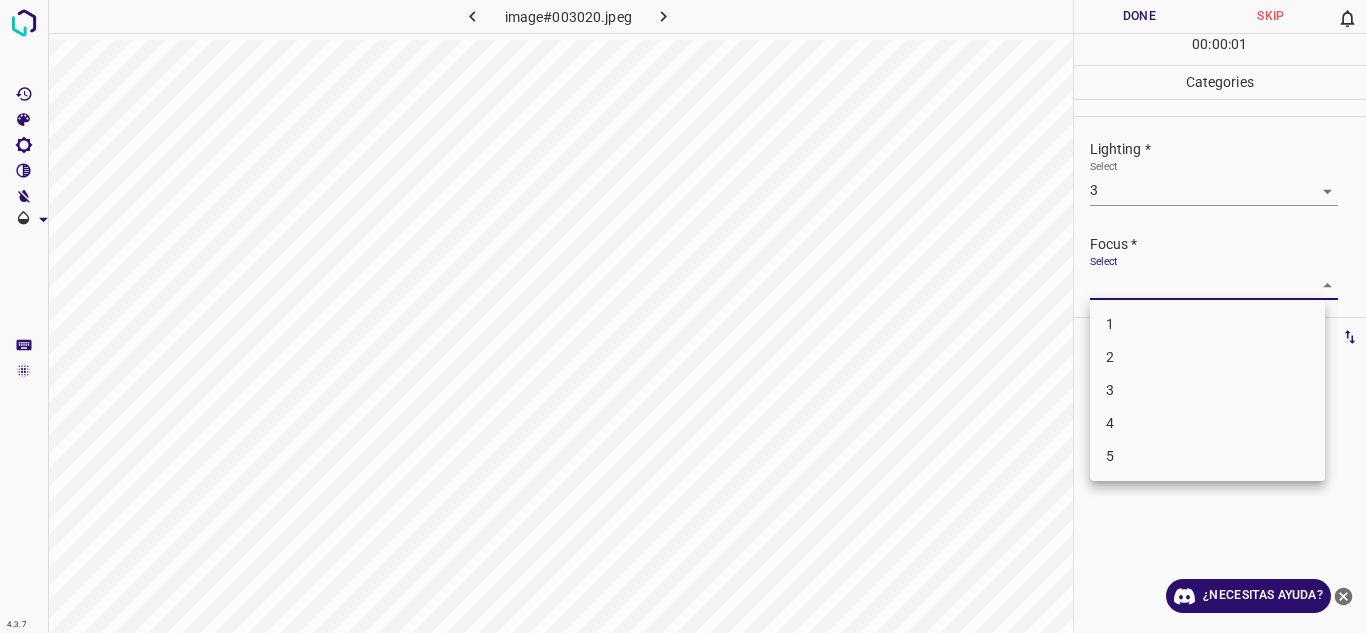 click on "4.3.7 image#003020.jpeg Done Skip 0 00   : 00   : 01   Categories Lighting *  Select 3 3 Focus *  Select ​ Overall *  Select ​ Labels   0 Categories 1 Lighting 2 Focus 3 Overall Tools Space Change between modes (Draw & Edit) I Auto labeling R Restore zoom M Zoom in N Zoom out Delete Delete selecte label Filters Z Restore filters X Saturation filter C Brightness filter V Contrast filter B Gray scale filter General O Download ¿Necesitas ayuda? Texto original Valora esta traducción Tu opinión servirá para ayudar a mejorar el Traductor de Google - Texto - Esconder - Borrar 1 2 3 4 5" at bounding box center [683, 316] 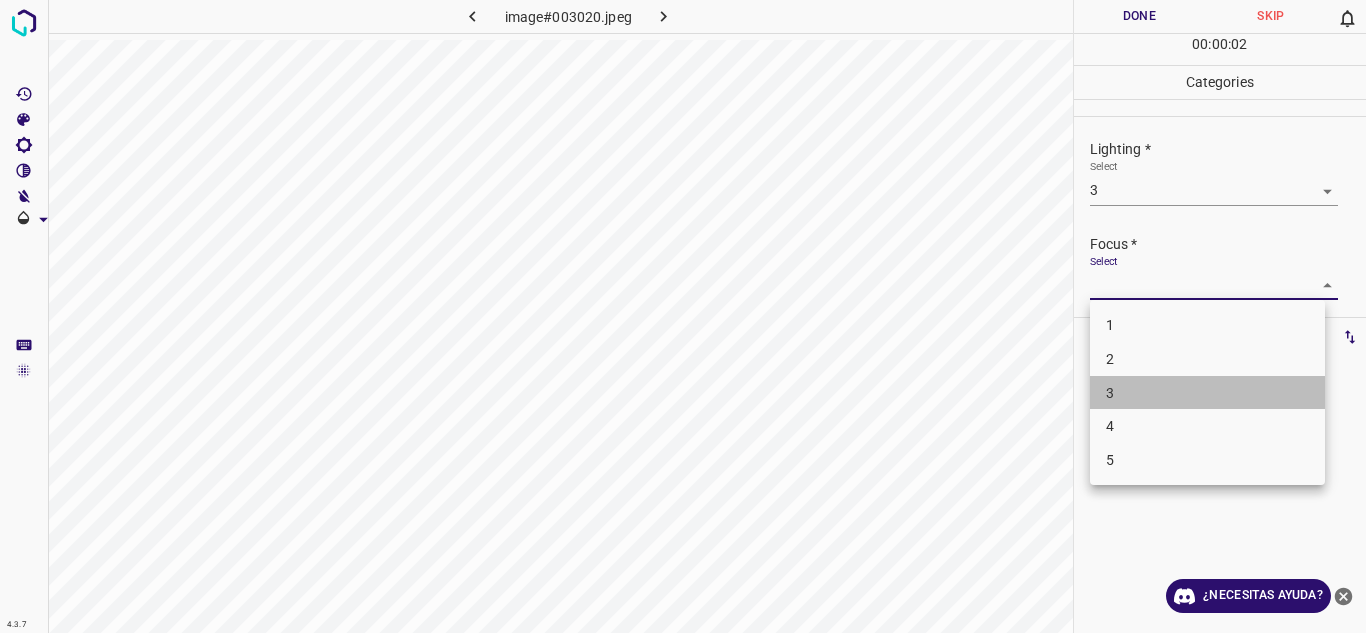 click on "3" at bounding box center (1207, 393) 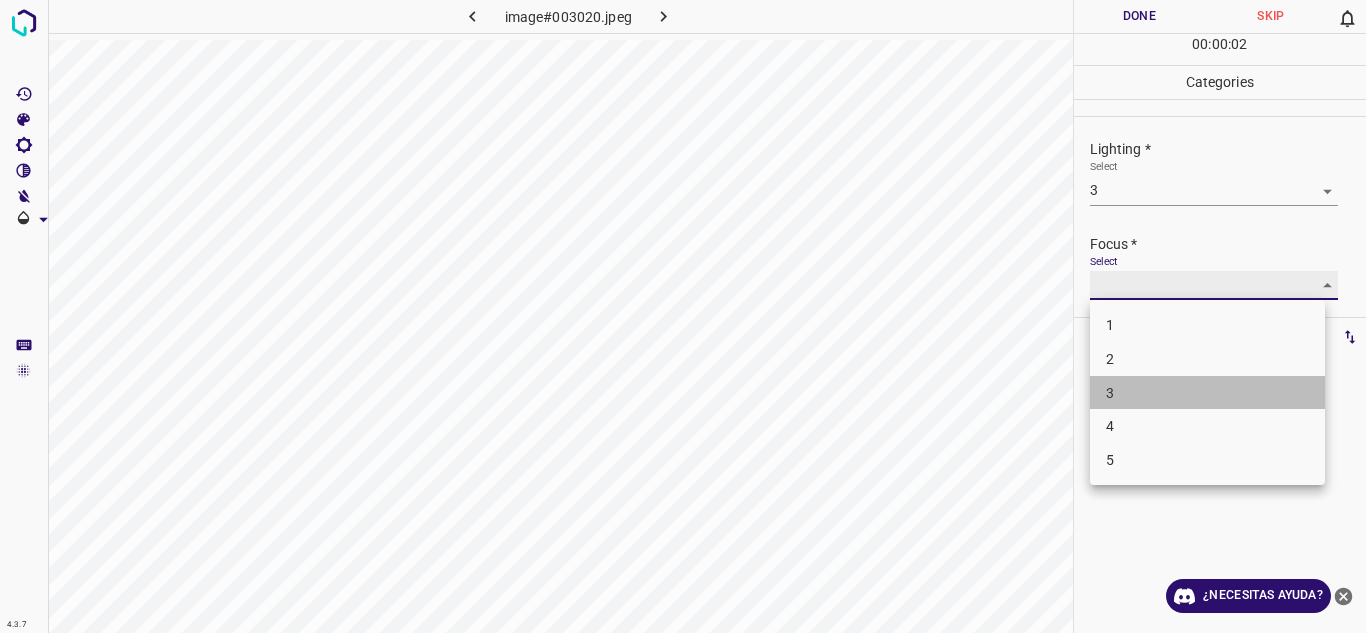 type on "3" 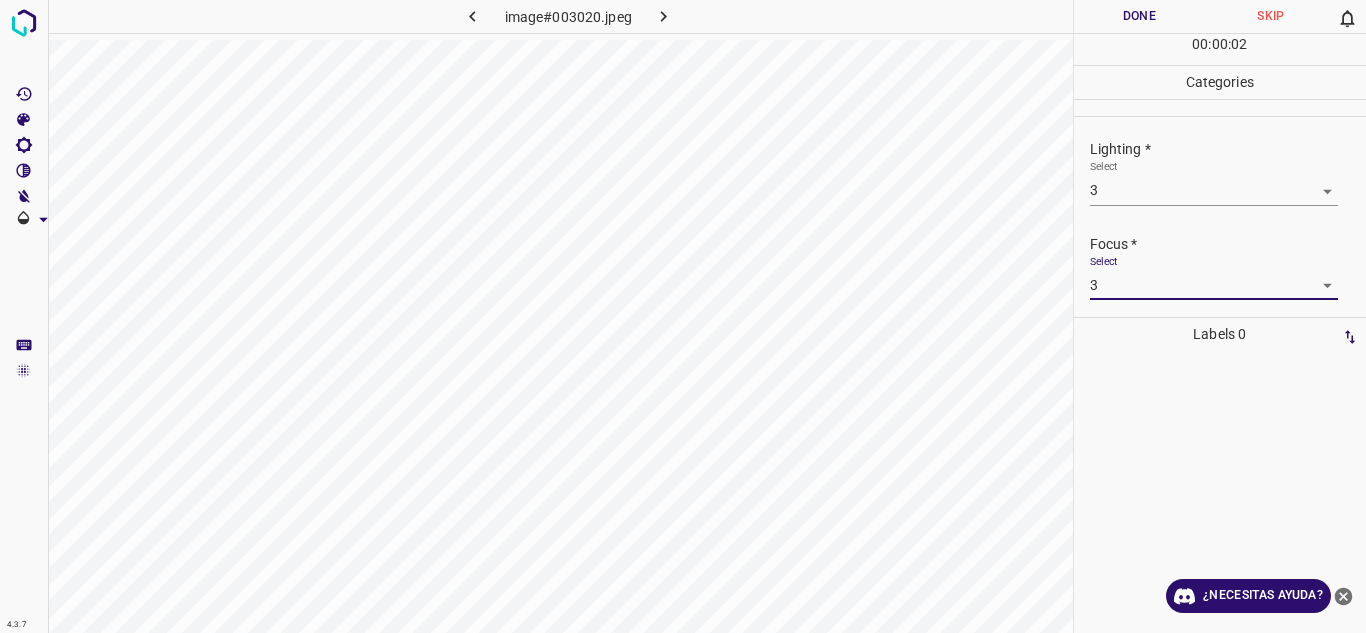 click on "Focus *" at bounding box center (1228, 244) 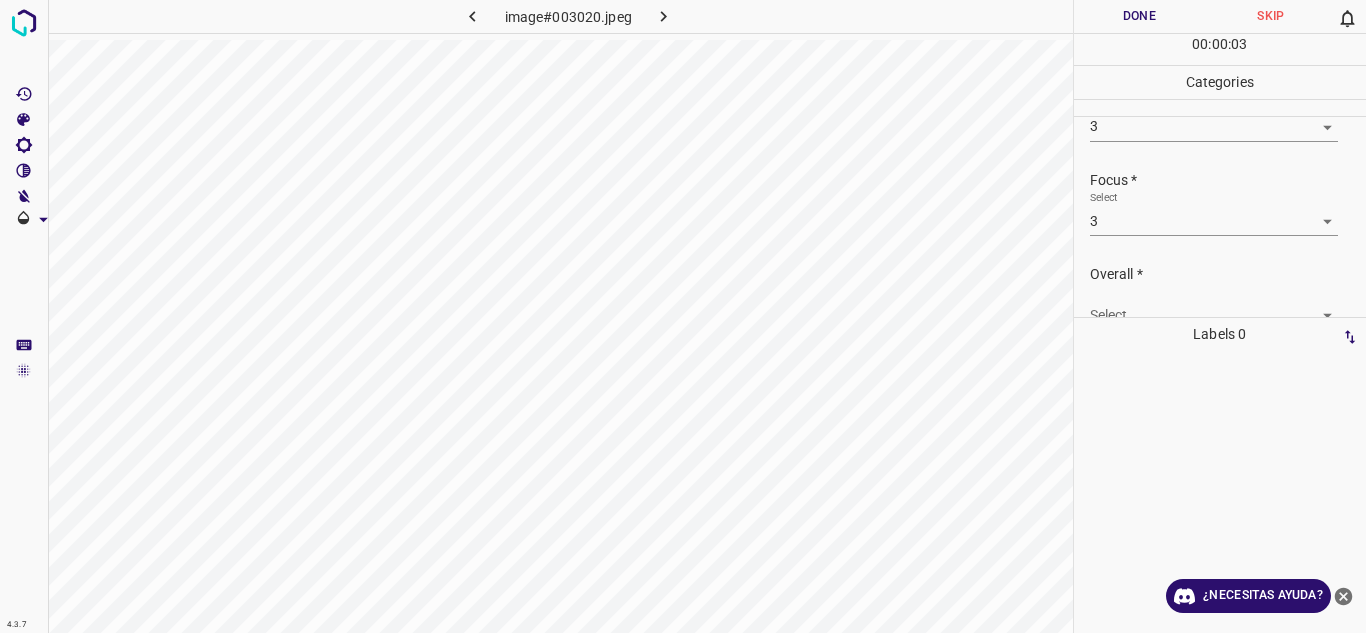 scroll, scrollTop: 98, scrollLeft: 0, axis: vertical 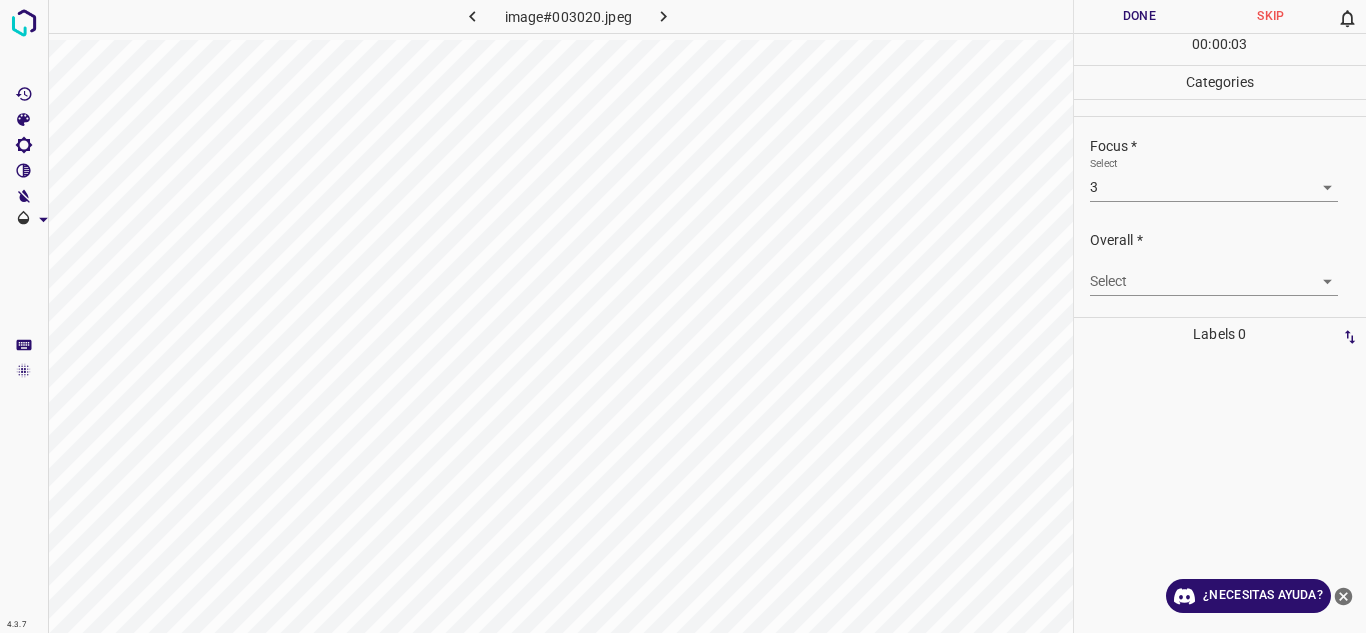 click on "4.3.7 image#003020.jpeg Done Skip 0 00   : 00   : 03   Categories Lighting *  Select 3 3 Focus *  Select 3 3 Overall *  Select ​ Labels   0 Categories 1 Lighting 2 Focus 3 Overall Tools Space Change between modes (Draw & Edit) I Auto labeling R Restore zoom M Zoom in N Zoom out Delete Delete selecte label Filters Z Restore filters X Saturation filter C Brightness filter V Contrast filter B Gray scale filter General O Download ¿Necesitas ayuda? Texto original Valora esta traducción Tu opinión servirá para ayudar a mejorar el Traductor de Google - Texto - Esconder - Borrar" at bounding box center [683, 316] 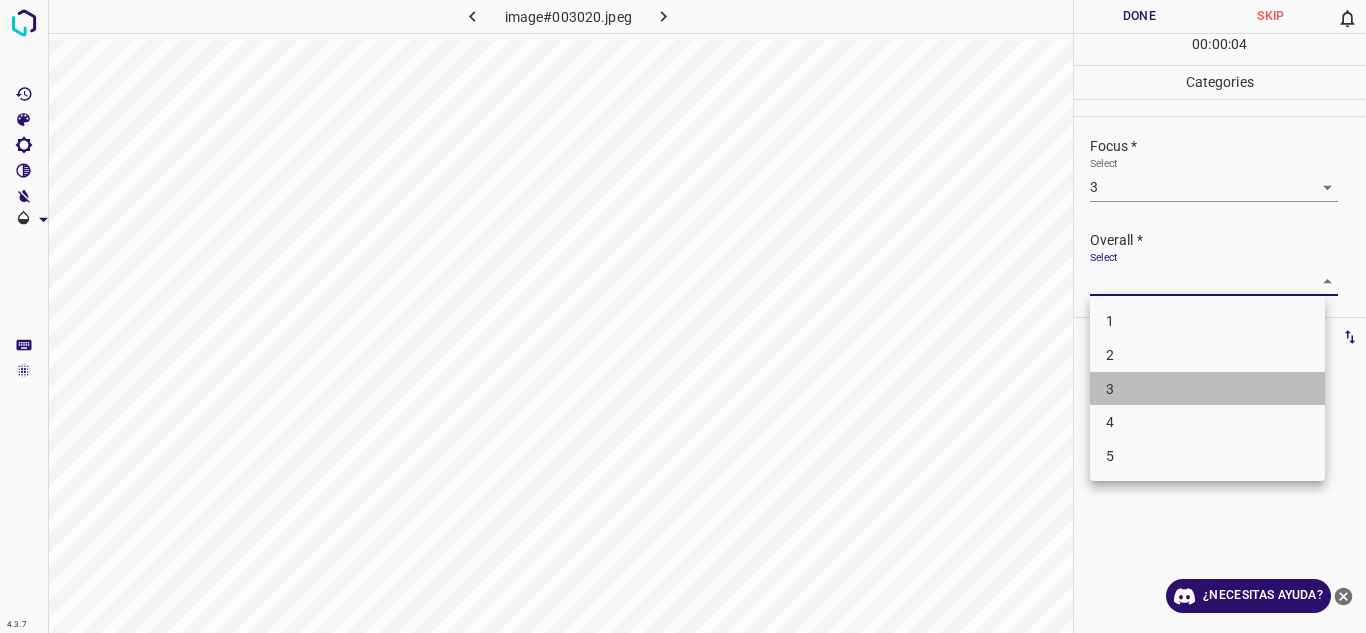 click on "3" at bounding box center (1110, 388) 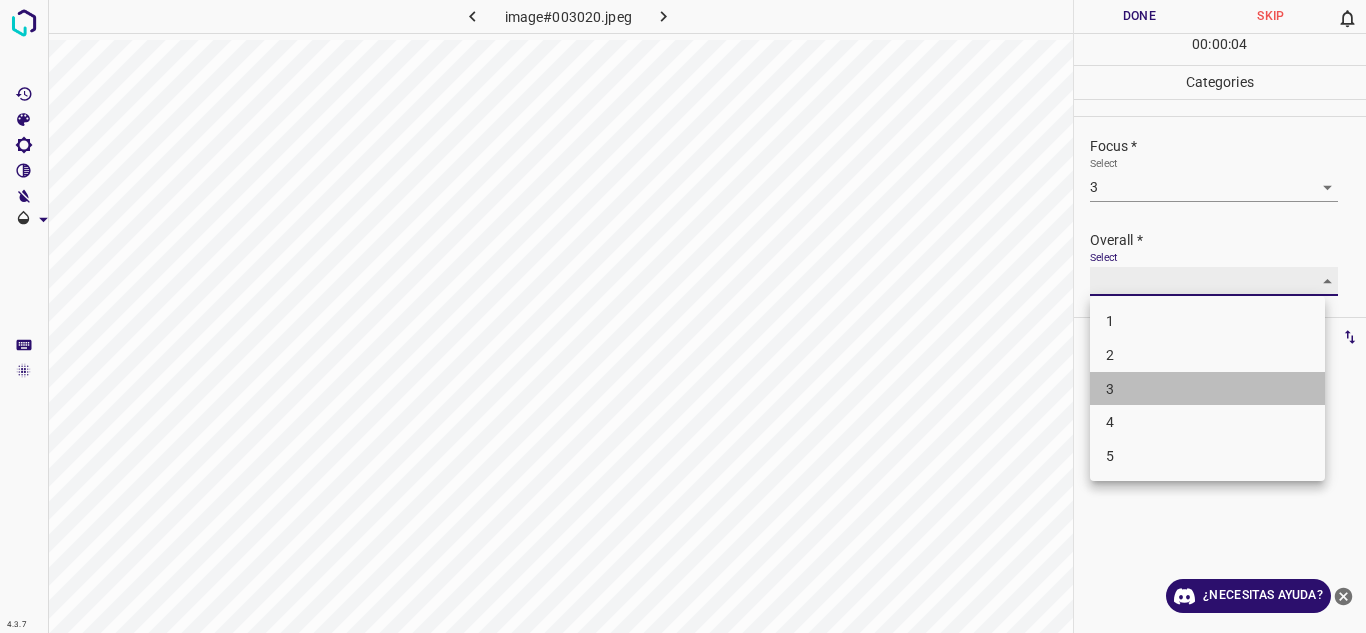 type on "3" 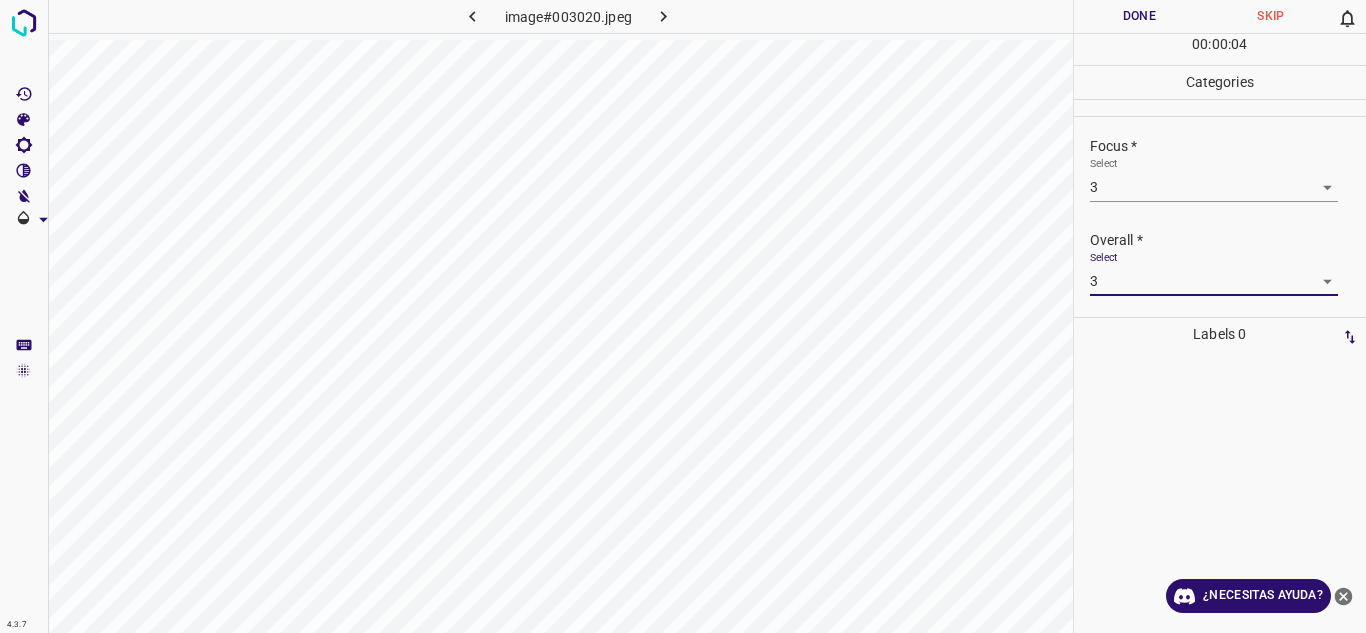 click on "Select 3 3" at bounding box center (1214, 273) 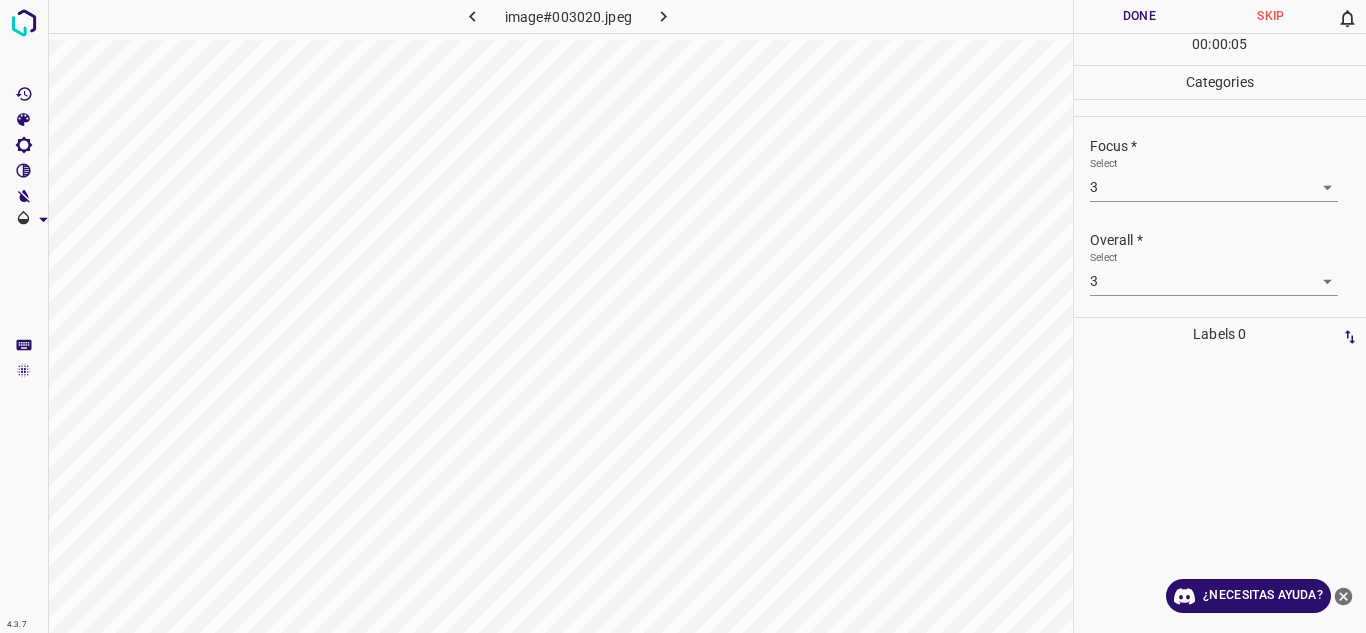 click on "Done" at bounding box center (1140, 16) 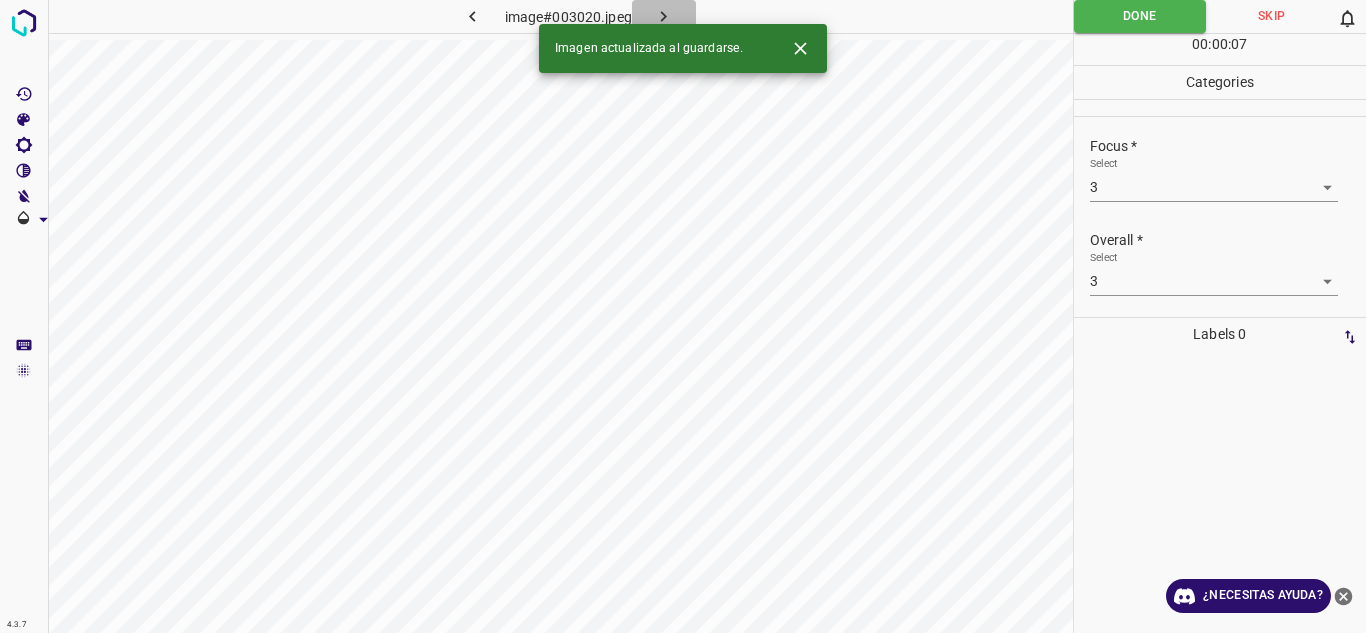 click 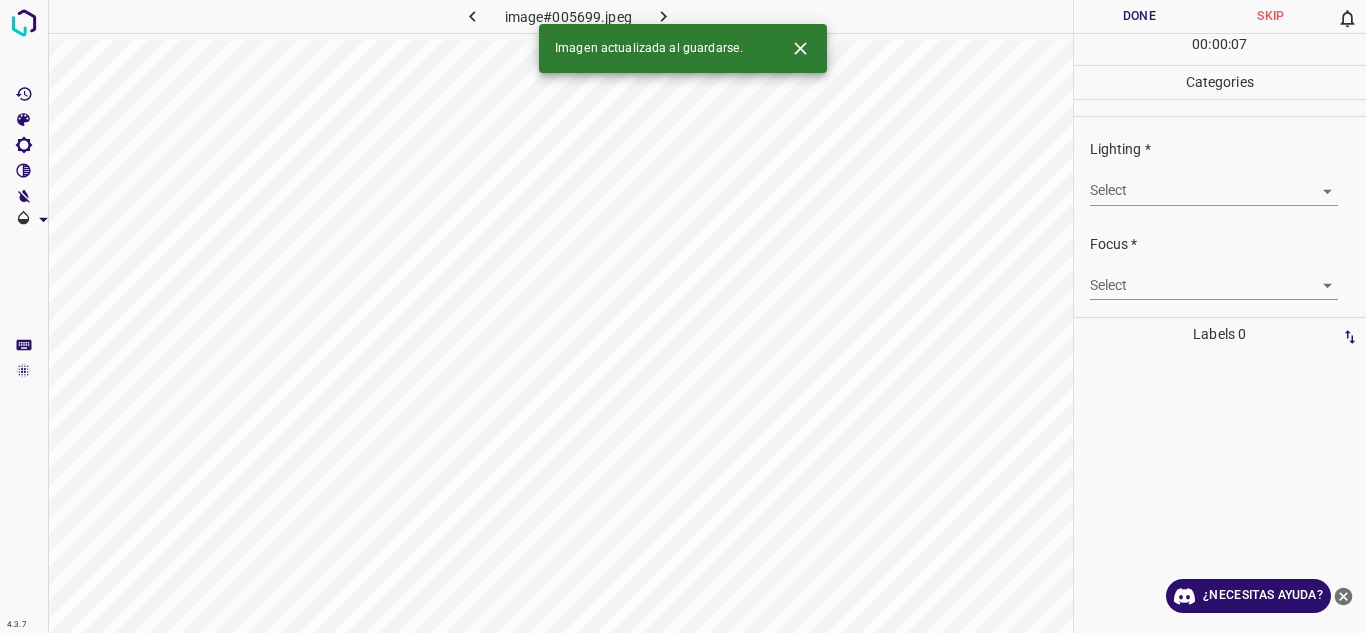 click on "4.3.7 image#005699.jpeg Done Skip 0 00   : 00   : 07   Categories Lighting *  Select ​ Focus *  Select ​ Overall *  Select ​ Labels   0 Categories 1 Lighting 2 Focus 3 Overall Tools Space Change between modes (Draw & Edit) I Auto labeling R Restore zoom M Zoom in N Zoom out Delete Delete selecte label Filters Z Restore filters X Saturation filter C Brightness filter V Contrast filter B Gray scale filter General O Download Imagen actualizada al guardarse. ¿Necesitas ayuda? Texto original Valora esta traducción Tu opinión servirá para ayudar a mejorar el Traductor de Google - Texto - Esconder - Borrar" at bounding box center [683, 316] 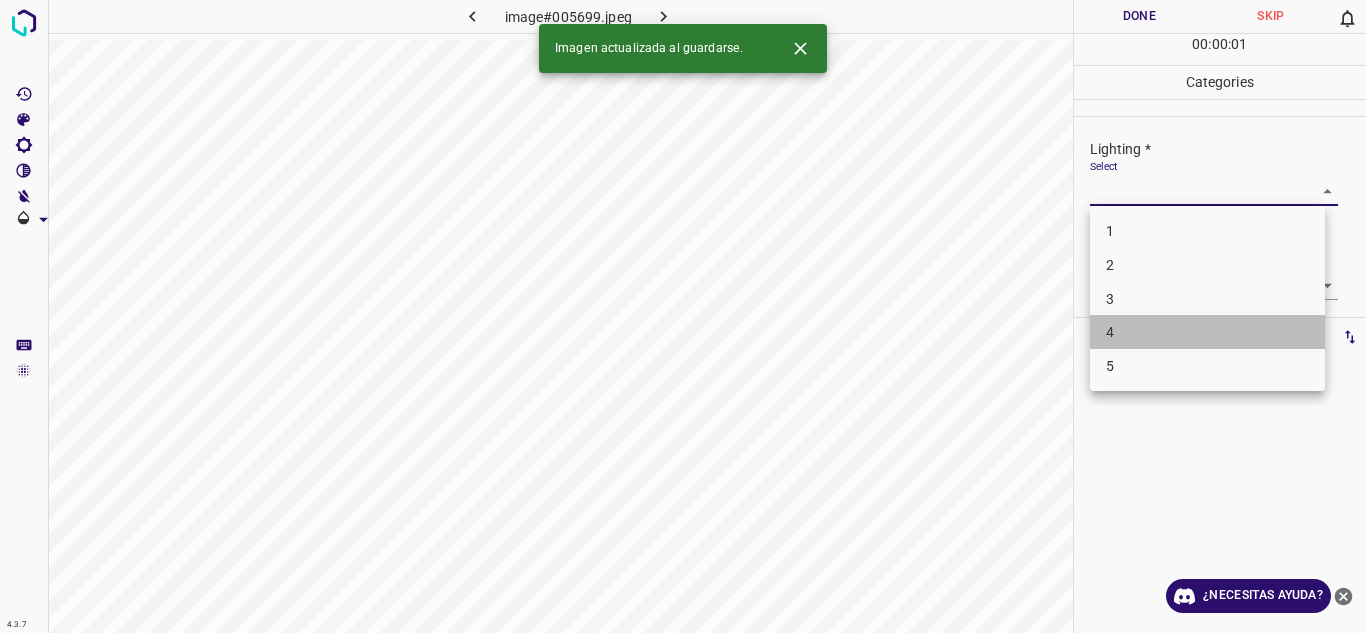 click on "4" at bounding box center (1207, 332) 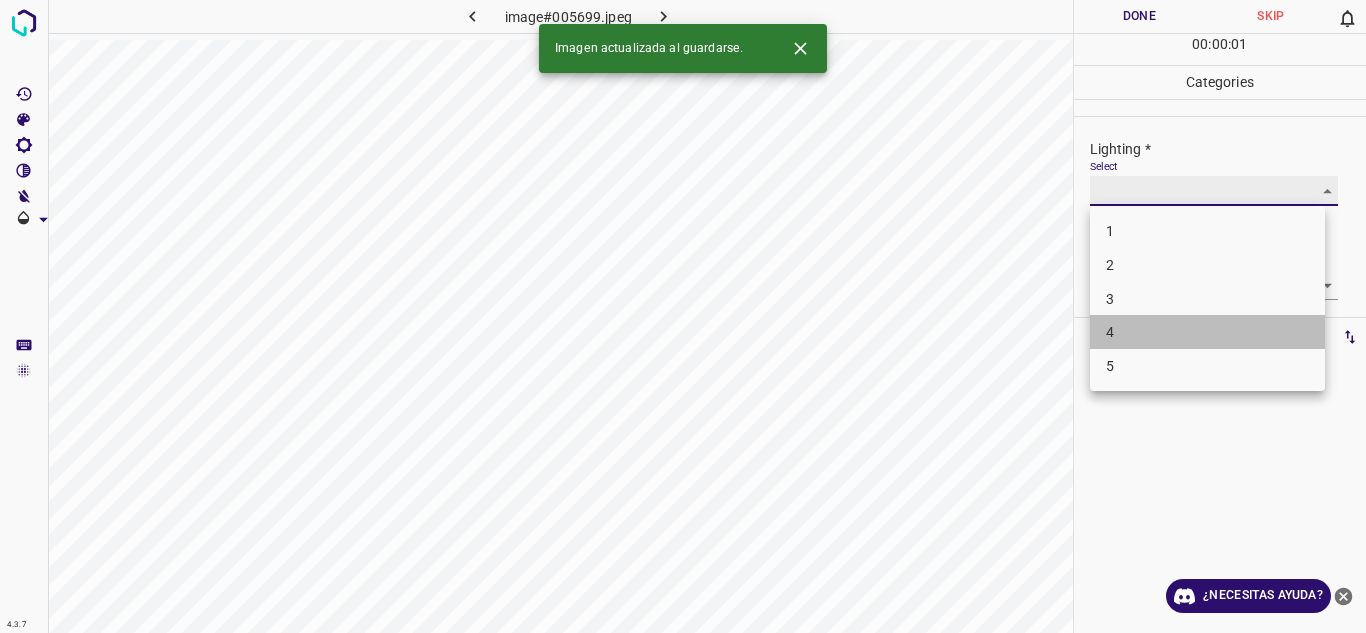 type on "4" 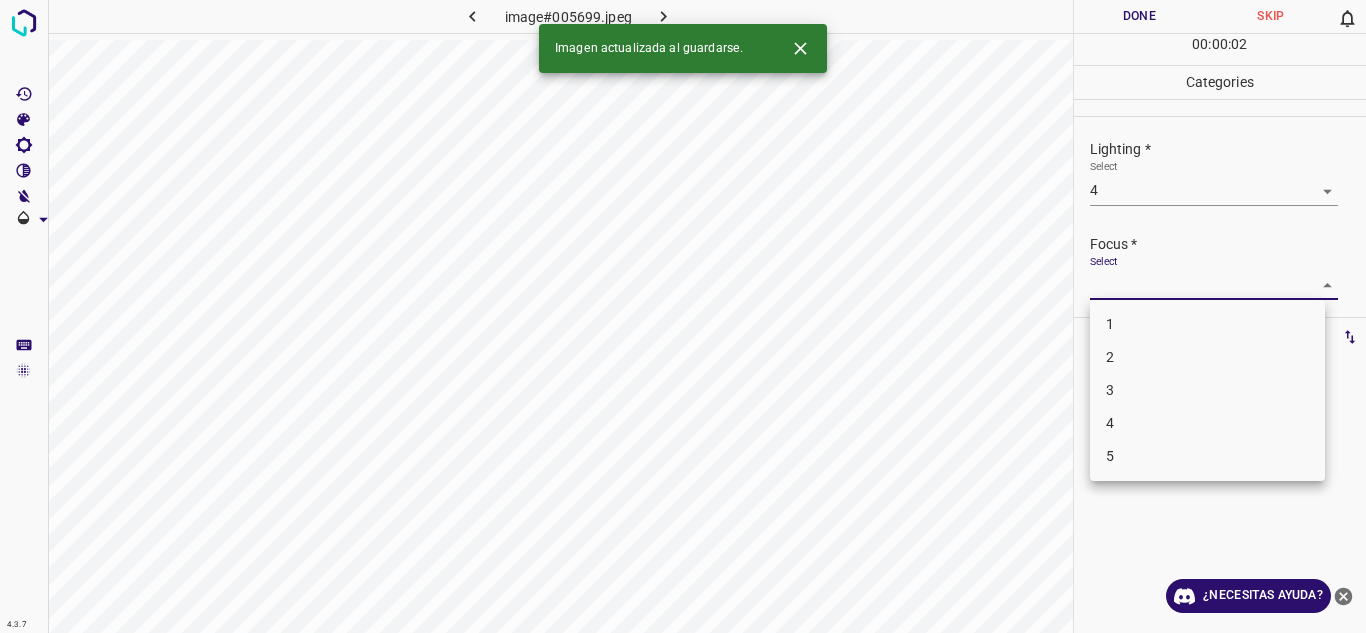 click on "4.3.7 image#005699.jpeg Done Skip 0 00   : 00   : 02   Categories Lighting *  Select 4 4 Focus *  Select ​ Overall *  Select ​ Labels   0 Categories 1 Lighting 2 Focus 3 Overall Tools Space Change between modes (Draw & Edit) I Auto labeling R Restore zoom M Zoom in N Zoom out Delete Delete selecte label Filters Z Restore filters X Saturation filter C Brightness filter V Contrast filter B Gray scale filter General O Download Imagen actualizada al guardarse. ¿Necesitas ayuda? Texto original Valora esta traducción Tu opinión servirá para ayudar a mejorar el Traductor de Google - Texto - Esconder - Borrar 1 2 3 4 5" at bounding box center (683, 316) 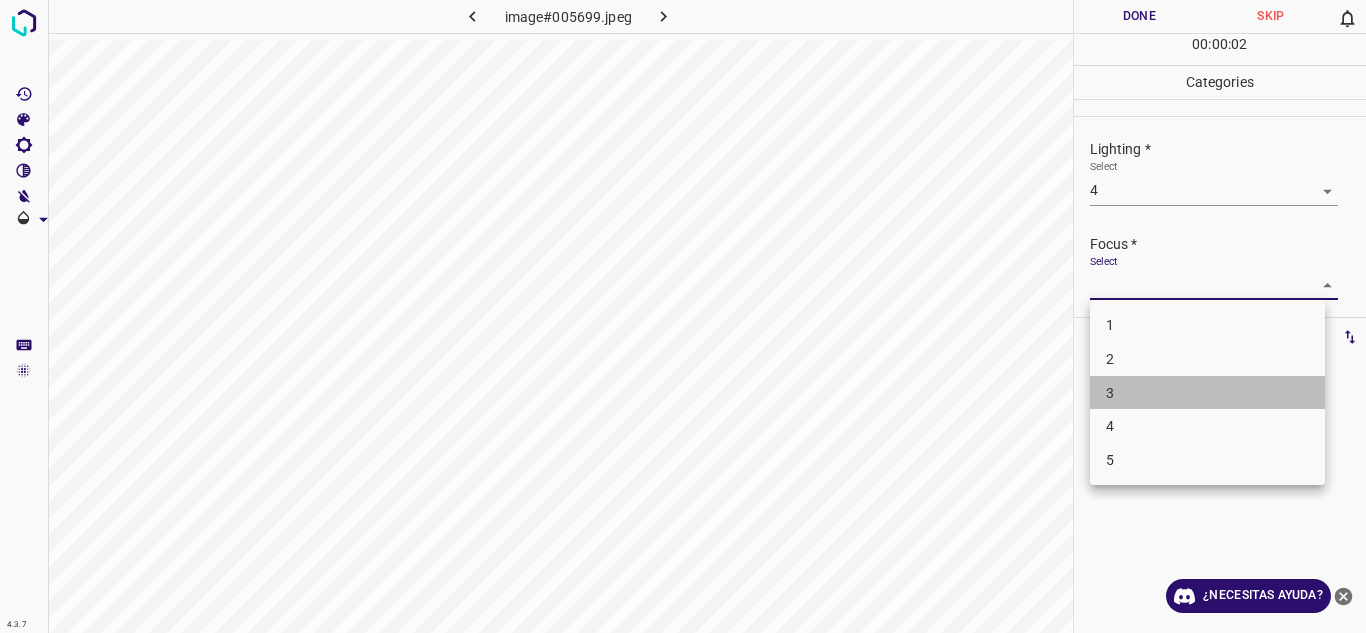 click on "3" at bounding box center (1207, 393) 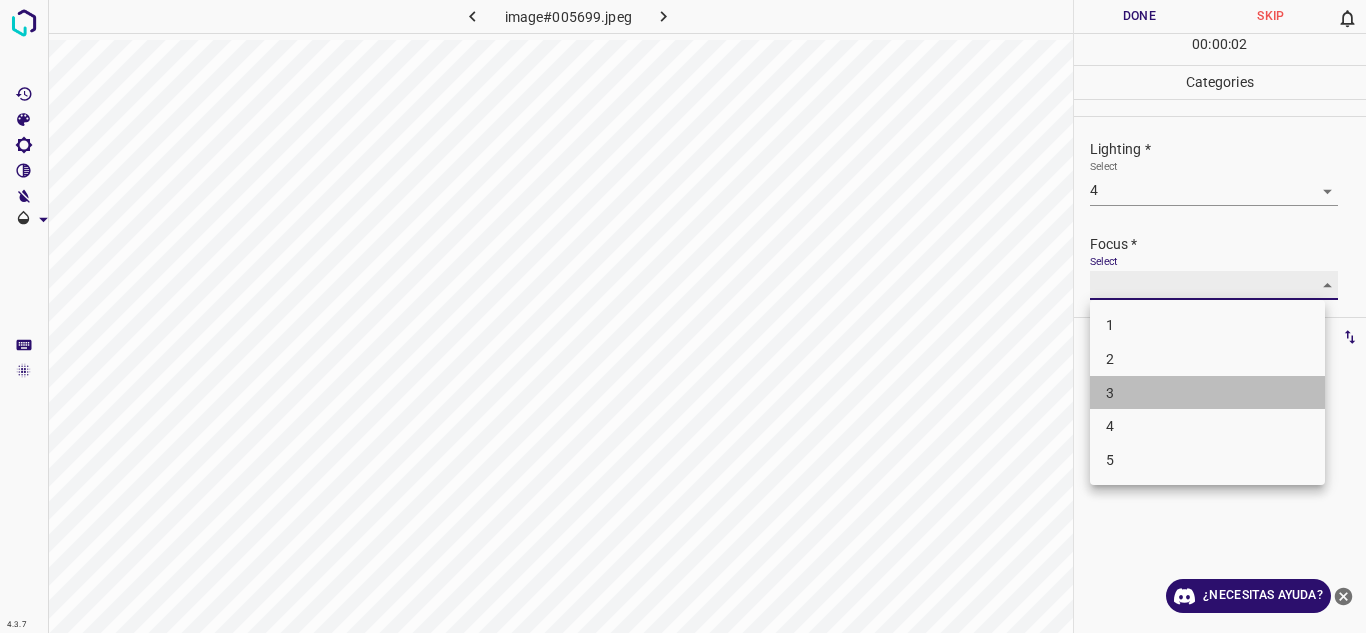 type on "3" 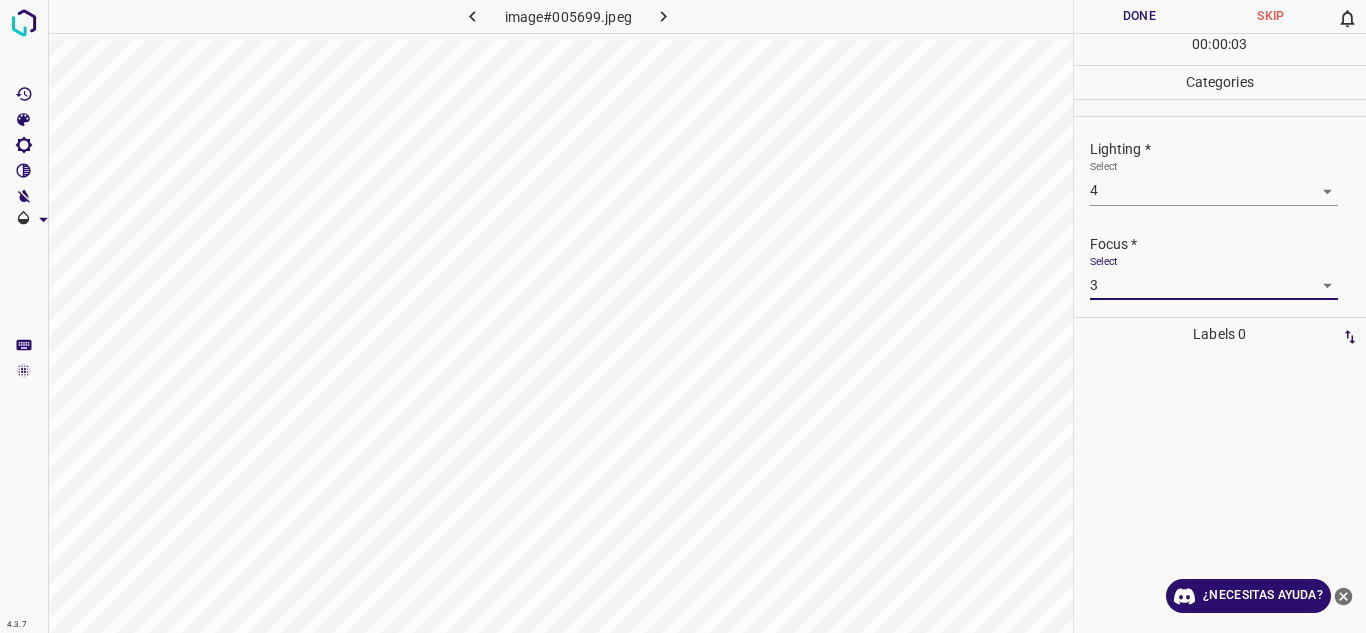 click on "Select 3 3" at bounding box center (1214, 277) 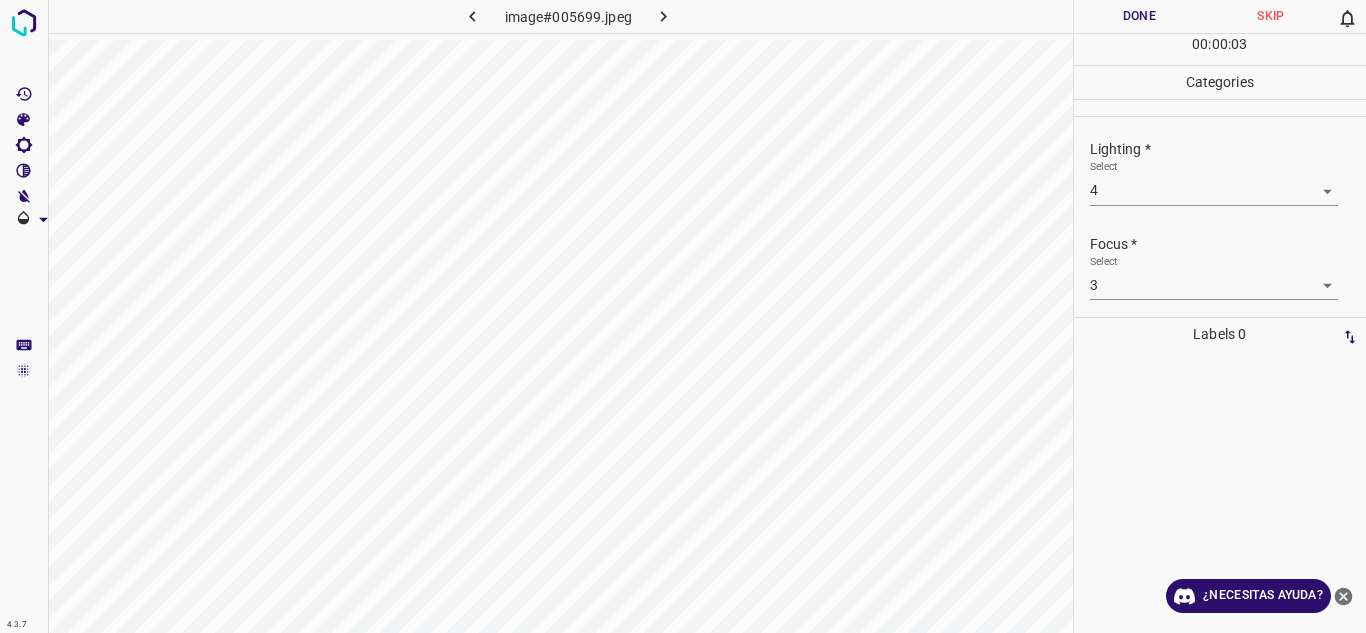 scroll, scrollTop: 98, scrollLeft: 0, axis: vertical 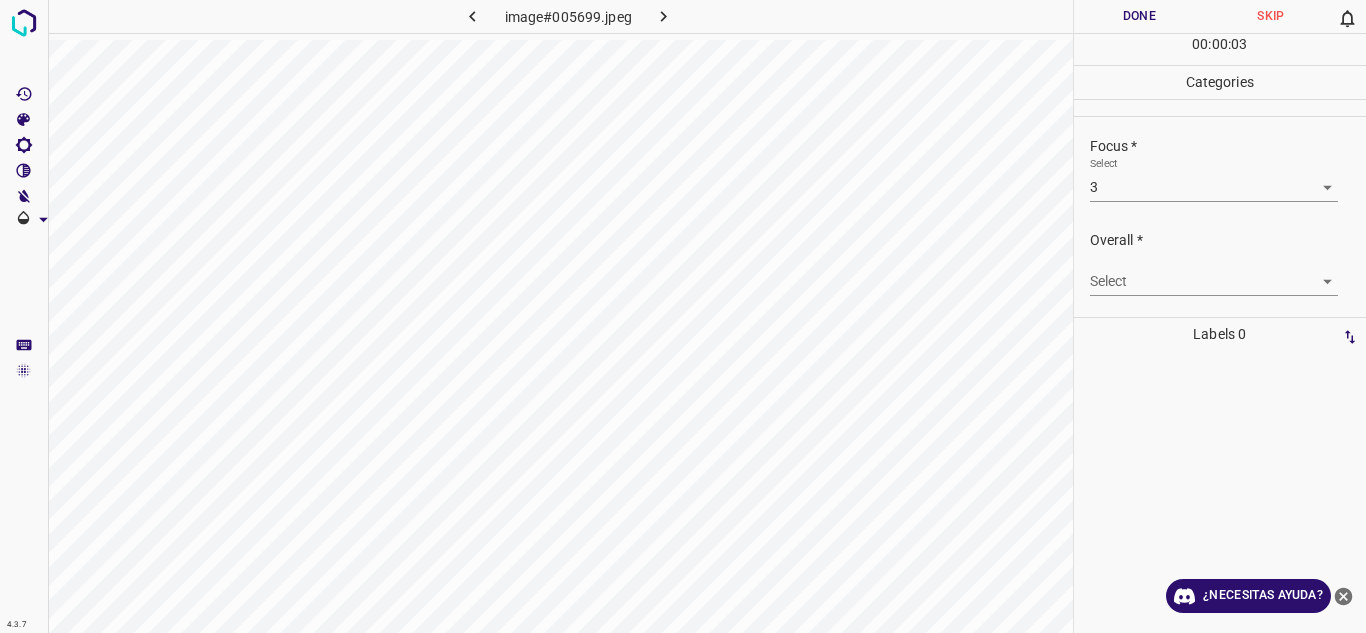 click on "4.3.7 image#005699.jpeg Done Skip 0 00   : 00   : 03   Categories Lighting *  Select 4 4 Focus *  Select 3 3 Overall *  Select ​ Labels   0 Categories 1 Lighting 2 Focus 3 Overall Tools Space Change between modes (Draw & Edit) I Auto labeling R Restore zoom M Zoom in N Zoom out Delete Delete selecte label Filters Z Restore filters X Saturation filter C Brightness filter V Contrast filter B Gray scale filter General O Download ¿Necesitas ayuda? Texto original Valora esta traducción Tu opinión servirá para ayudar a mejorar el Traductor de Google - Texto - Esconder - Borrar" at bounding box center (683, 316) 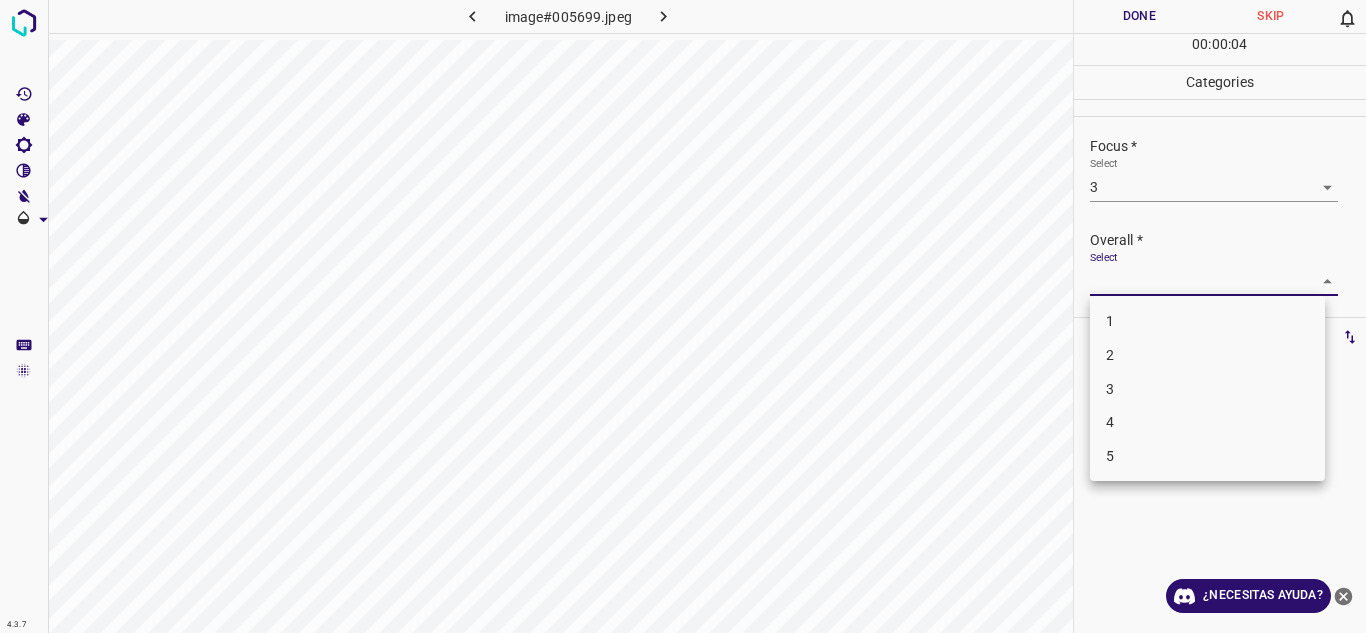 click on "3" at bounding box center [1207, 389] 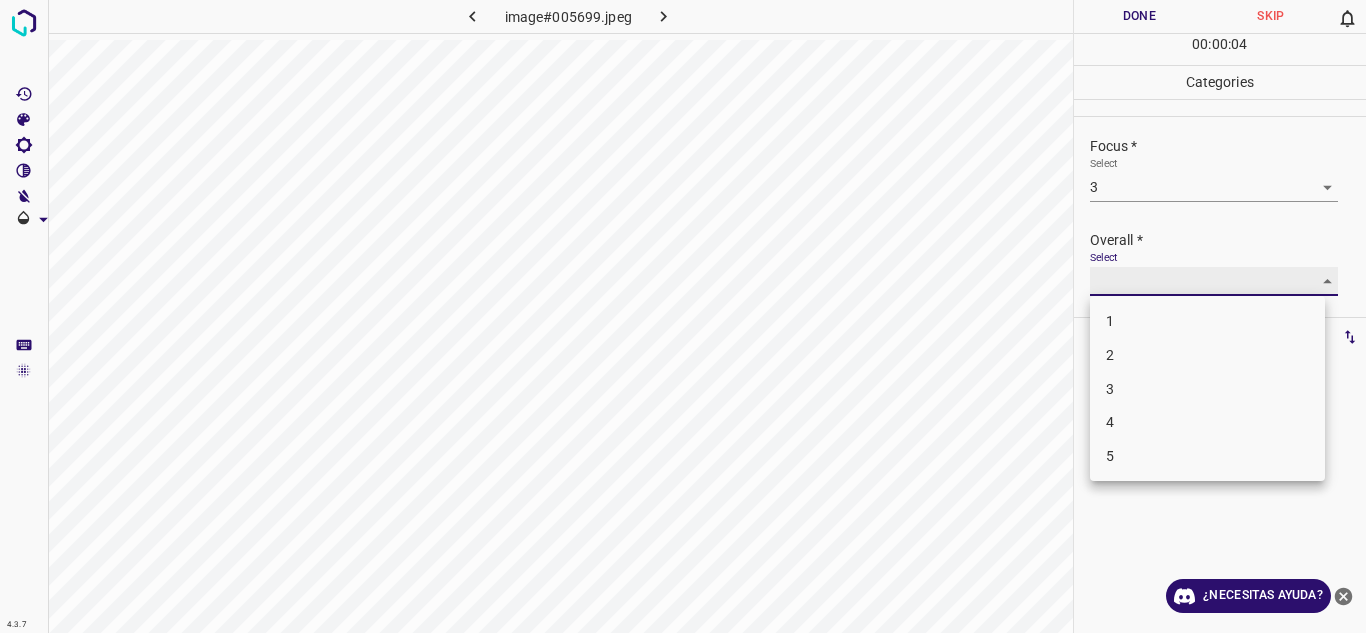 type on "3" 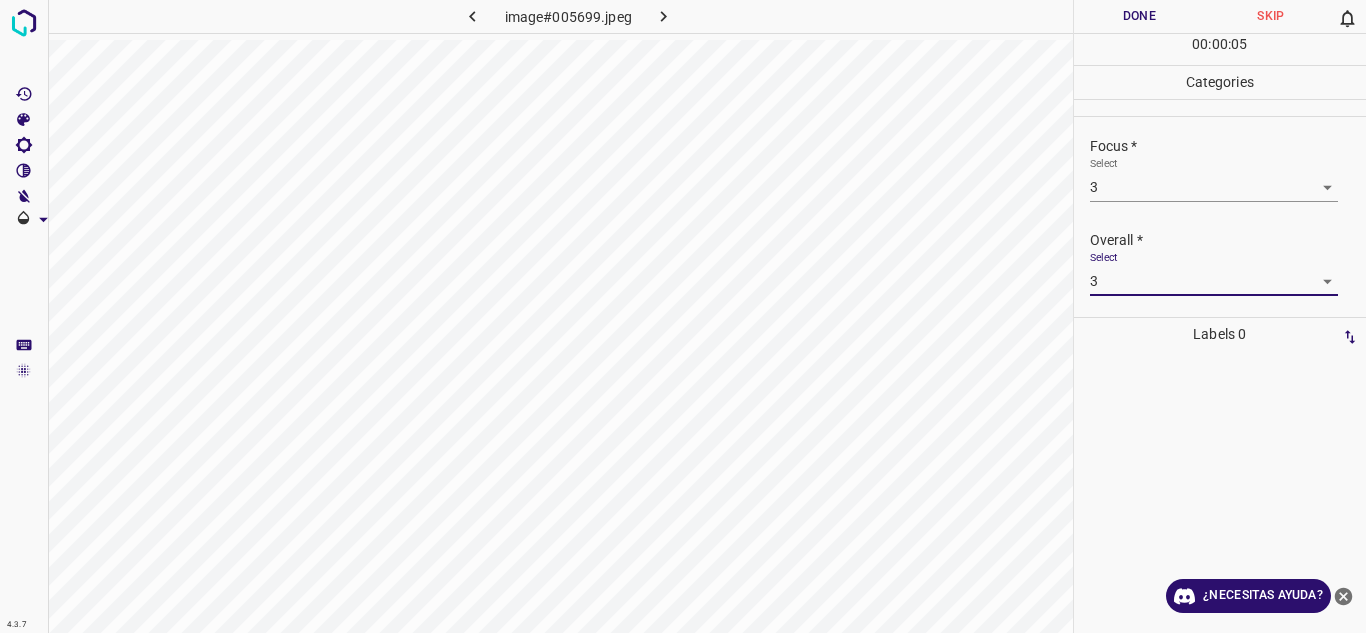 click on "Done" at bounding box center [1140, 16] 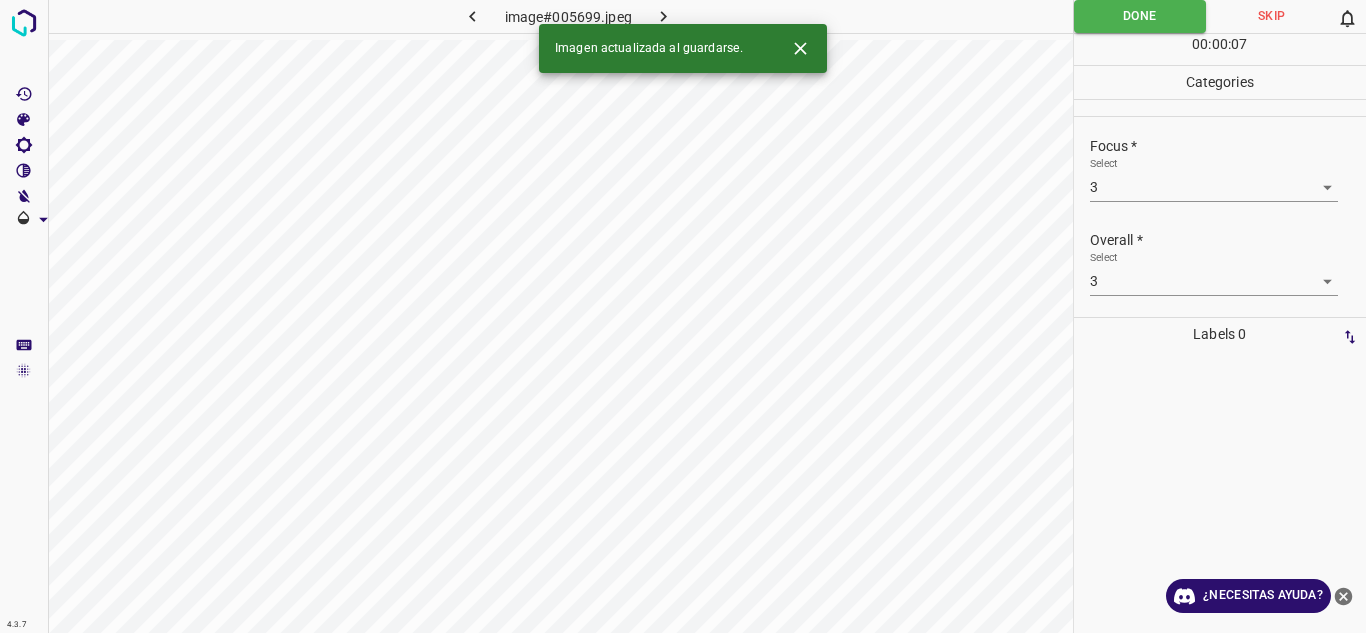 click 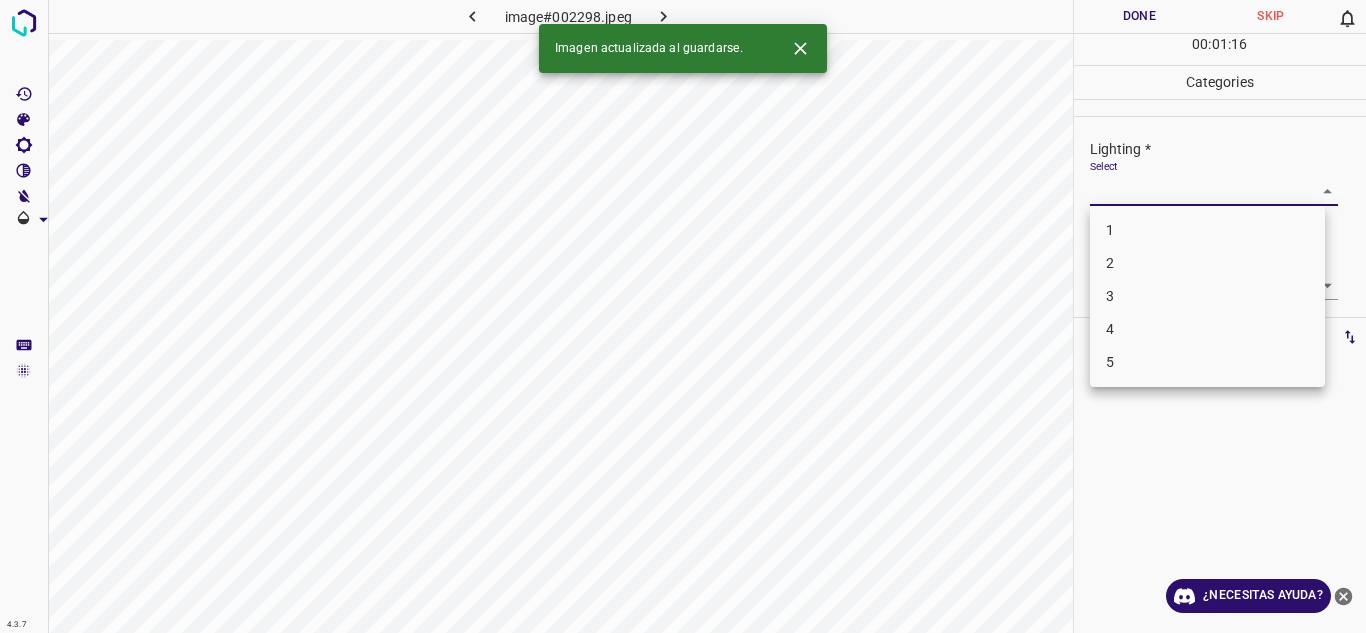 click on "4.3.7 image#002298.jpeg Done Skip 0 00   : 01   : 16   Categories Lighting *  Select ​ Focus *  Select ​ Overall *  Select ​ Labels   0 Categories 1 Lighting 2 Focus 3 Overall Tools Space Change between modes (Draw & Edit) I Auto labeling R Restore zoom M Zoom in N Zoom out Delete Delete selecte label Filters Z Restore filters X Saturation filter C Brightness filter V Contrast filter B Gray scale filter General O Download Imagen actualizada al guardarse. ¿Necesitas ayuda? Texto original Valora esta traducción Tu opinión servirá para ayudar a mejorar el Traductor de Google - Texto - Esconder - Borrar 1 2 3 4 5" at bounding box center (683, 316) 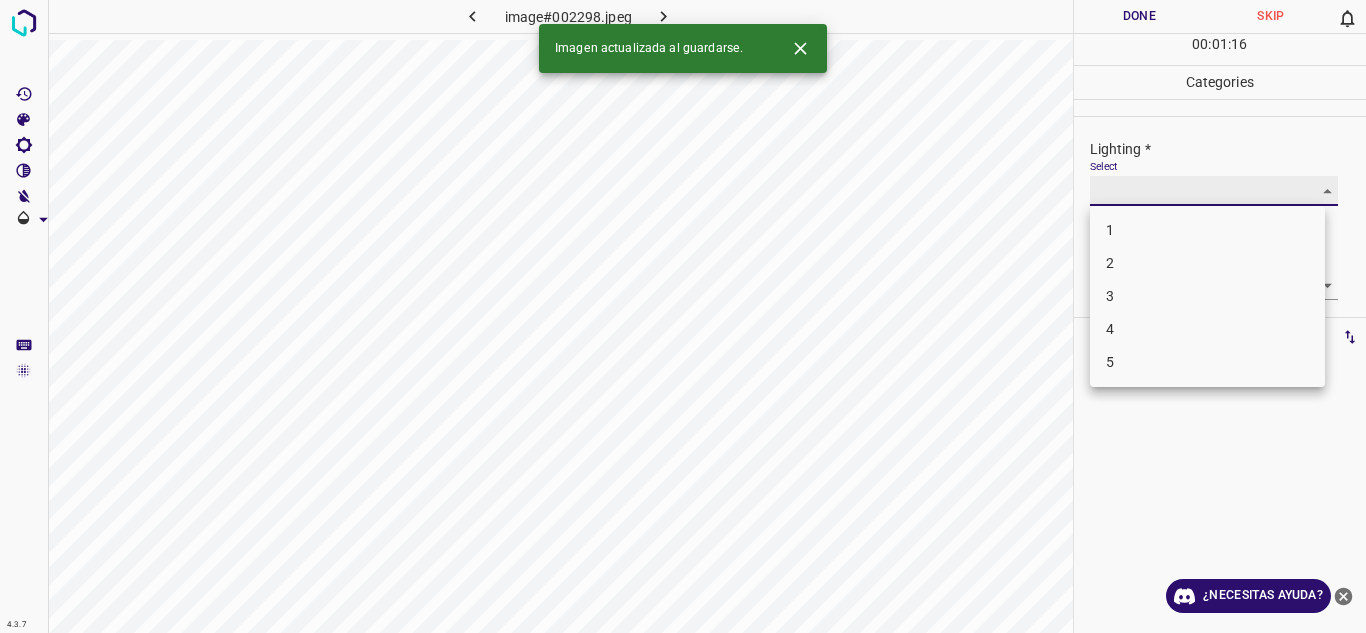 type on "2" 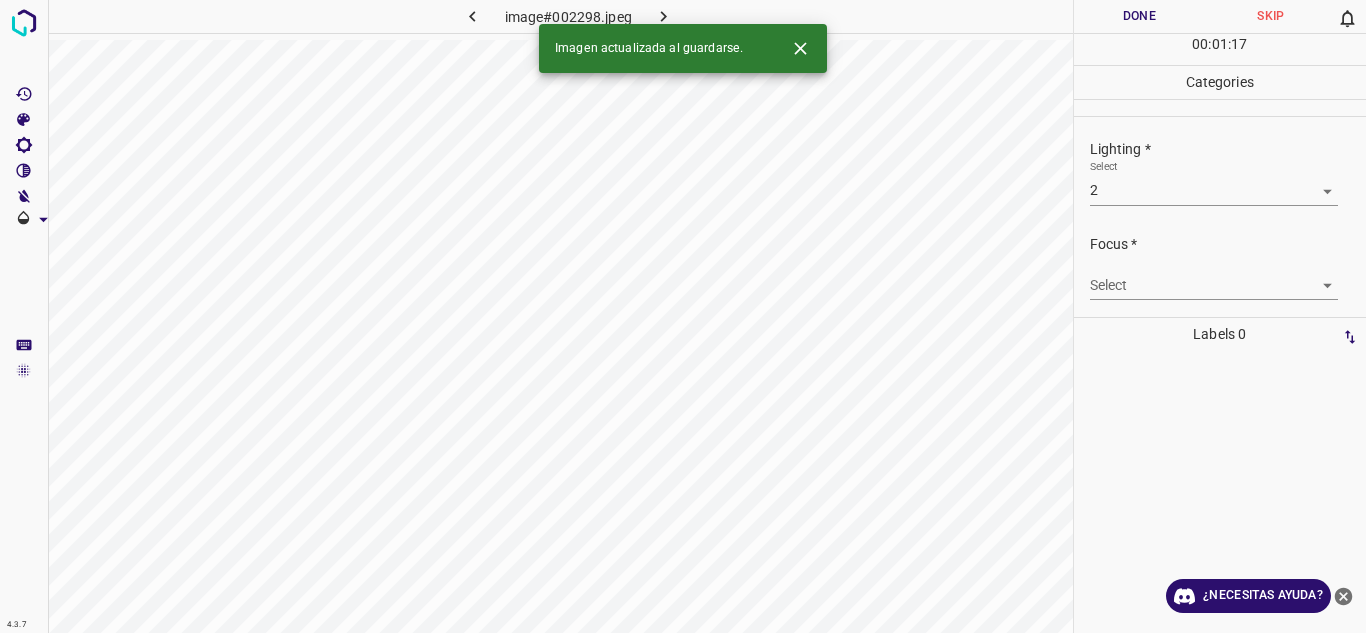 click on "4.3.7 image#002298.jpeg Done Skip 0 00   : 01   : 17   Categories Lighting *  Select 2 2 Focus *  Select ​ Overall *  Select ​ Labels   0 Categories 1 Lighting 2 Focus 3 Overall Tools Space Change between modes (Draw & Edit) I Auto labeling R Restore zoom M Zoom in N Zoom out Delete Delete selecte label Filters Z Restore filters X Saturation filter C Brightness filter V Contrast filter B Gray scale filter General O Download Imagen actualizada al guardarse. ¿Necesitas ayuda? Texto original Valora esta traducción Tu opinión servirá para ayudar a mejorar el Traductor de Google - Texto - Esconder - Borrar" at bounding box center [683, 316] 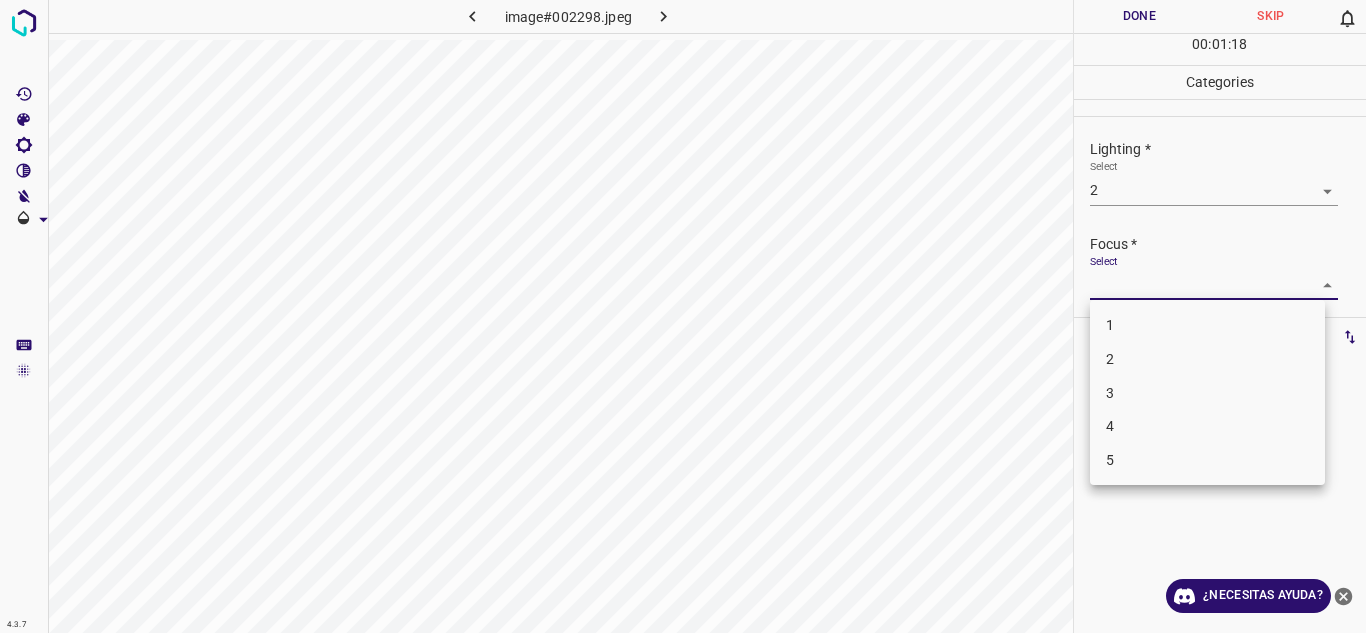 click on "2" at bounding box center (1207, 359) 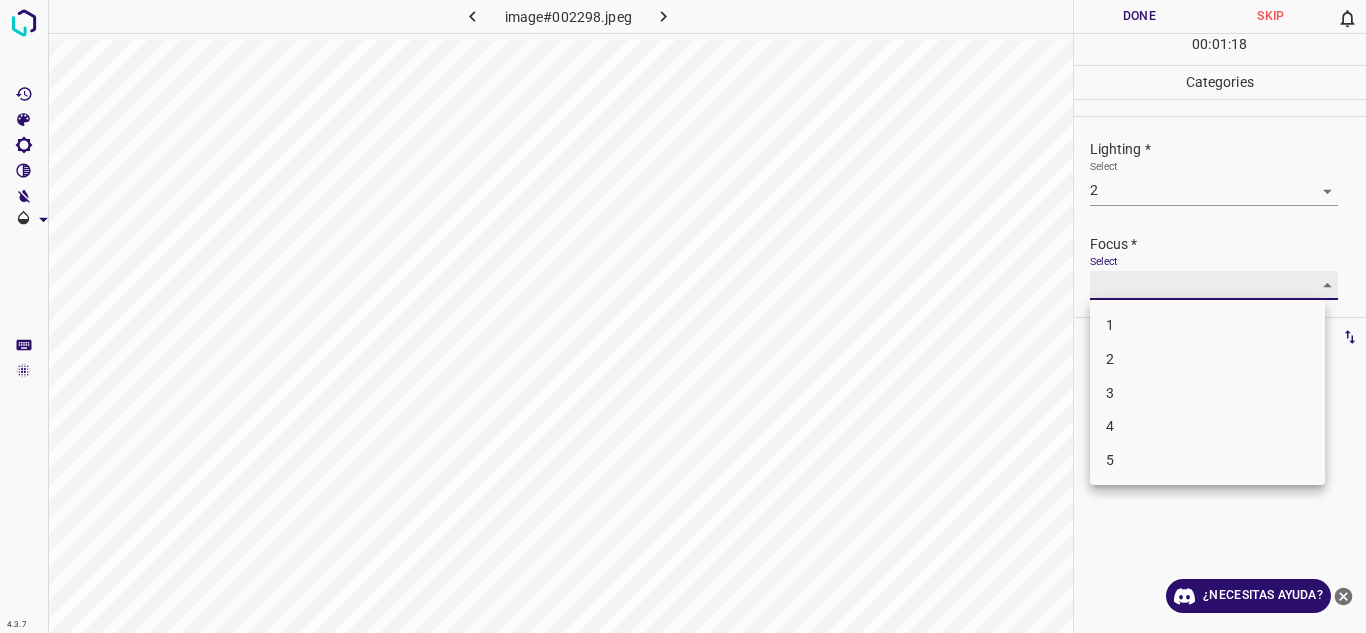 type on "2" 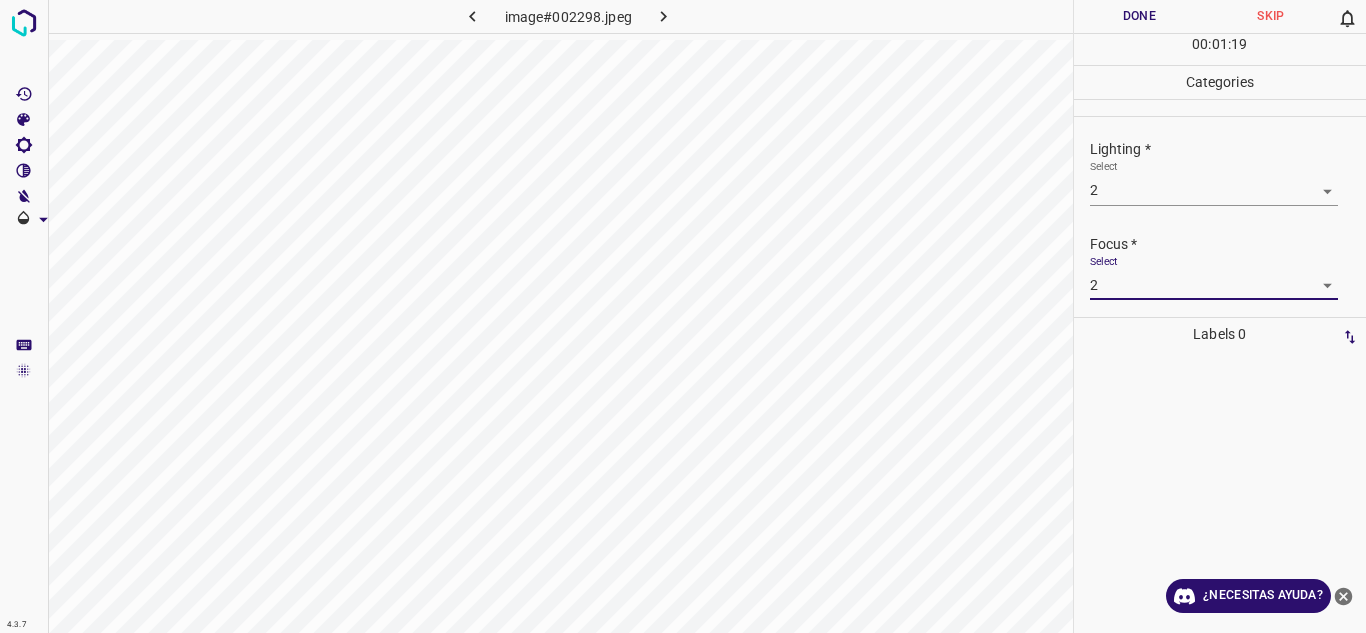 click on "Focus *" at bounding box center [1228, 244] 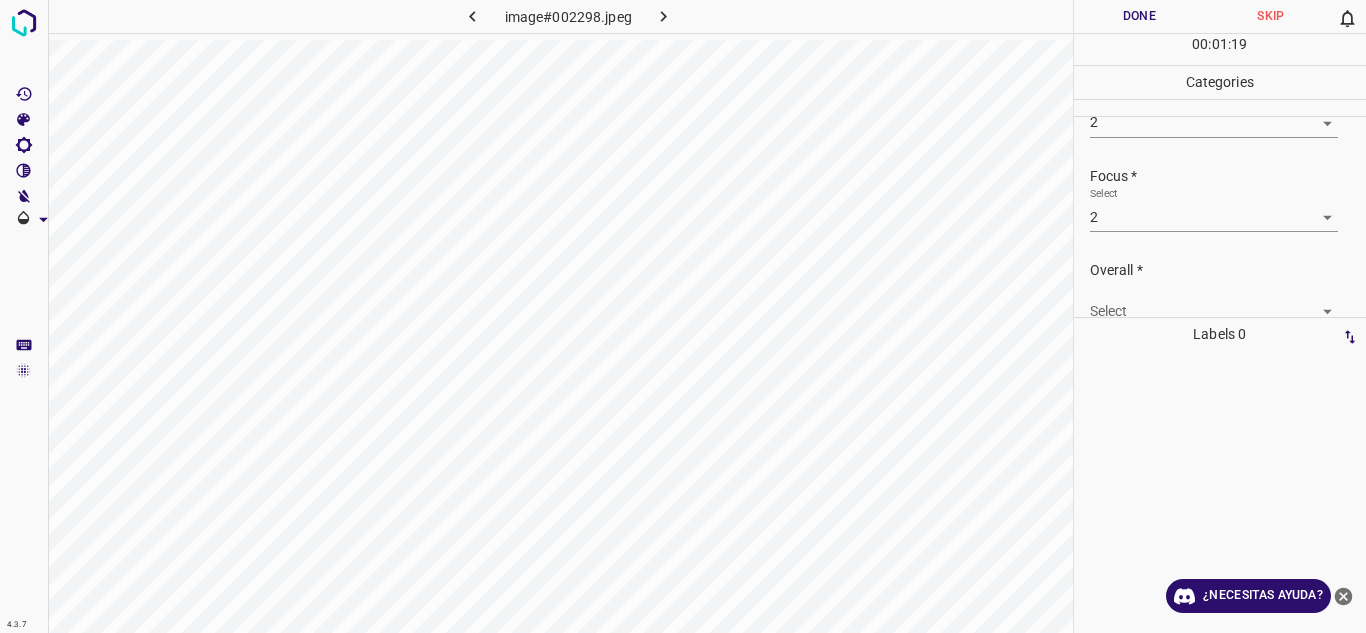 scroll, scrollTop: 98, scrollLeft: 0, axis: vertical 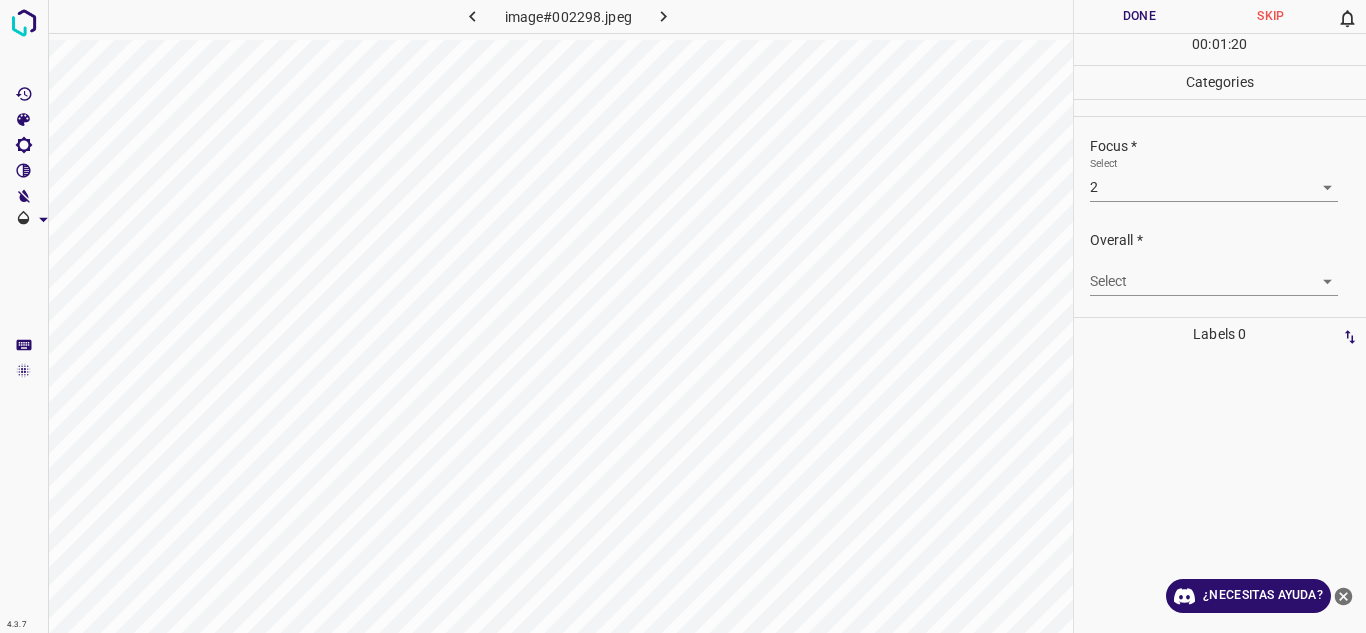 click on "4.3.7 image#002298.jpeg Done Skip 0 00   : 01   : 20   Categories Lighting *  Select 2 2 Focus *  Select 2 2 Overall *  Select ​ Labels   0 Categories 1 Lighting 2 Focus 3 Overall Tools Space Change between modes (Draw & Edit) I Auto labeling R Restore zoom M Zoom in N Zoom out Delete Delete selecte label Filters Z Restore filters X Saturation filter C Brightness filter V Contrast filter B Gray scale filter General O Download ¿Necesitas ayuda? Texto original Valora esta traducción Tu opinión servirá para ayudar a mejorar el Traductor de Google - Texto - Esconder - Borrar" at bounding box center [683, 316] 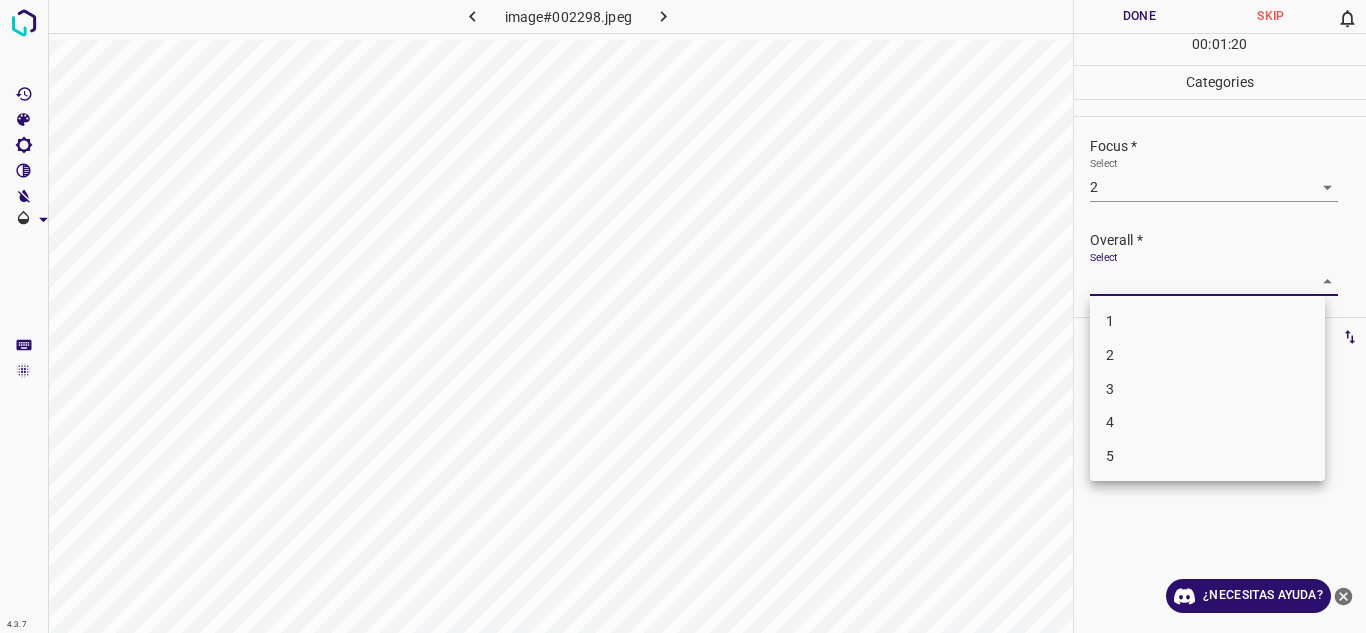 click on "2" at bounding box center [1207, 355] 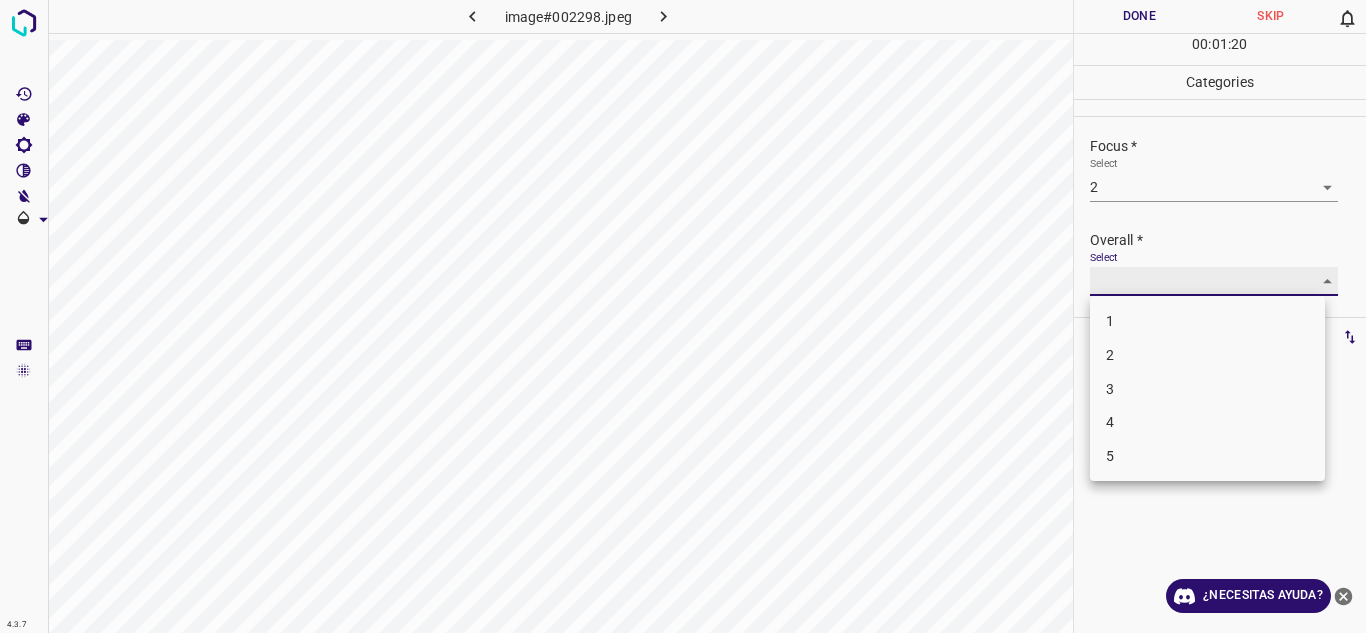 type on "2" 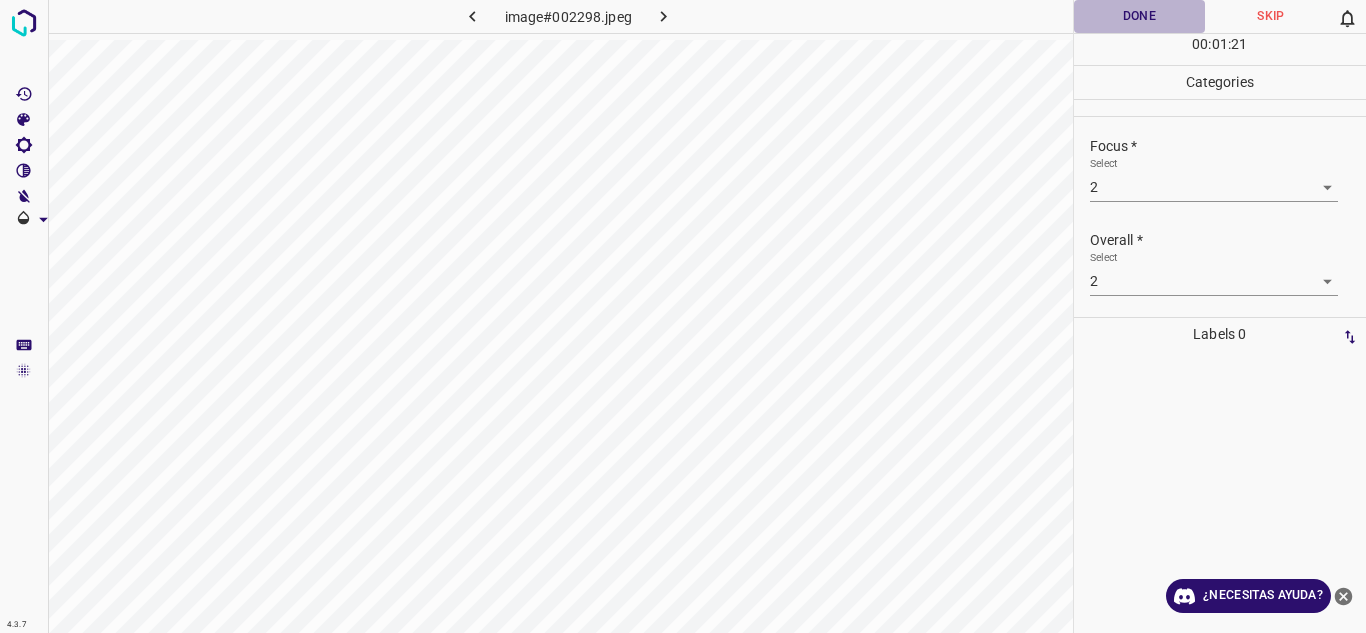 click on "Done" at bounding box center (1140, 16) 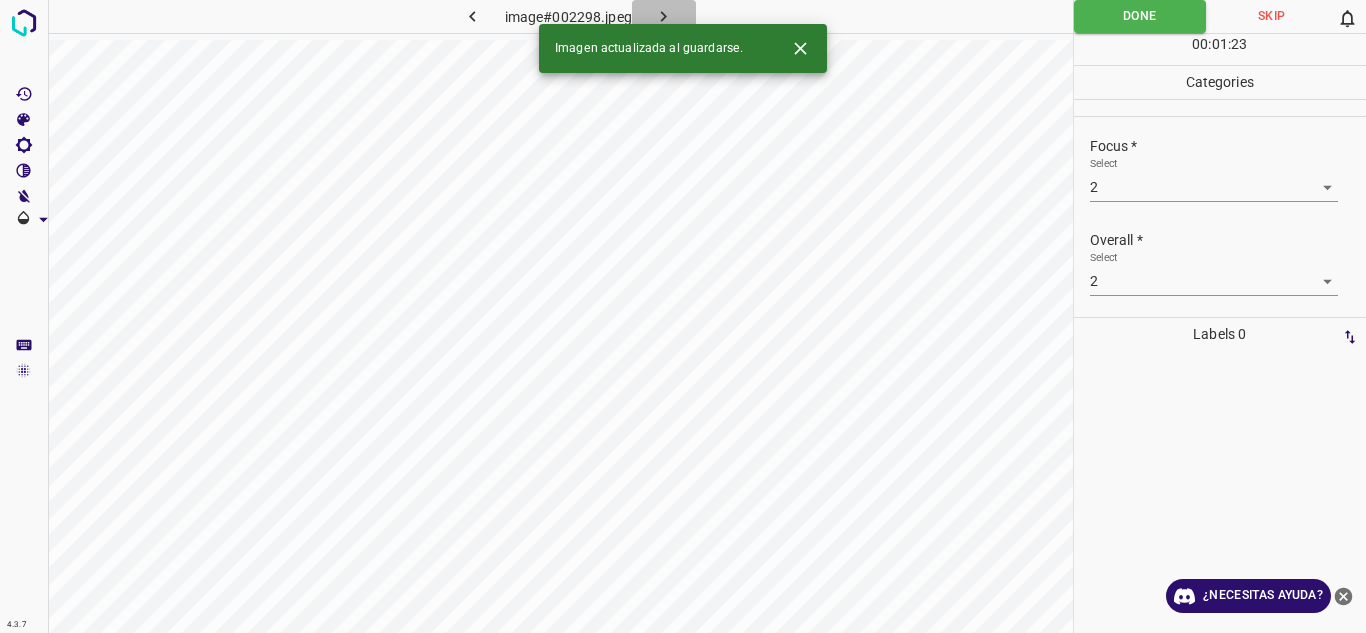 click 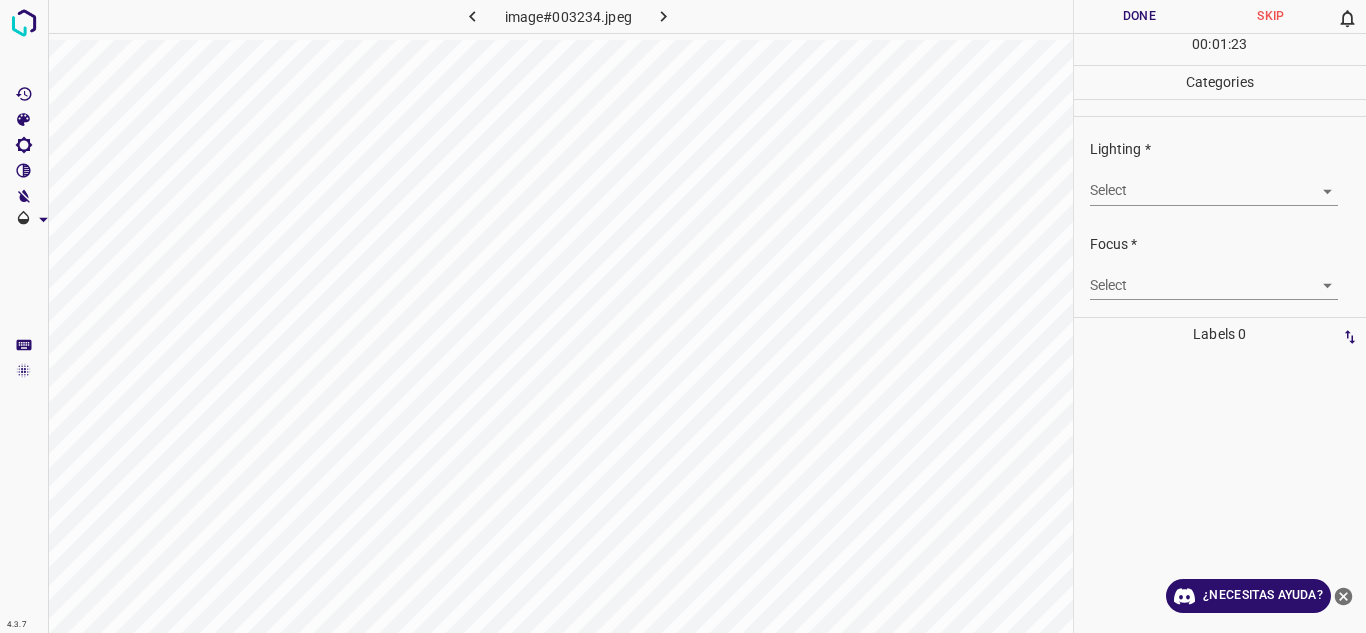 click on "4.3.7 image#003234.jpeg Done Skip 0 00   : 01   : 23   Categories Lighting *  Select ​ Focus *  Select ​ Overall *  Select ​ Labels   0 Categories 1 Lighting 2 Focus 3 Overall Tools Space Change between modes (Draw & Edit) I Auto labeling R Restore zoom M Zoom in N Zoom out Delete Delete selecte label Filters Z Restore filters X Saturation filter C Brightness filter V Contrast filter B Gray scale filter General O Download ¿Necesitas ayuda? Texto original Valora esta traducción Tu opinión servirá para ayudar a mejorar el Traductor de Google - Texto - Esconder - Borrar" at bounding box center [683, 316] 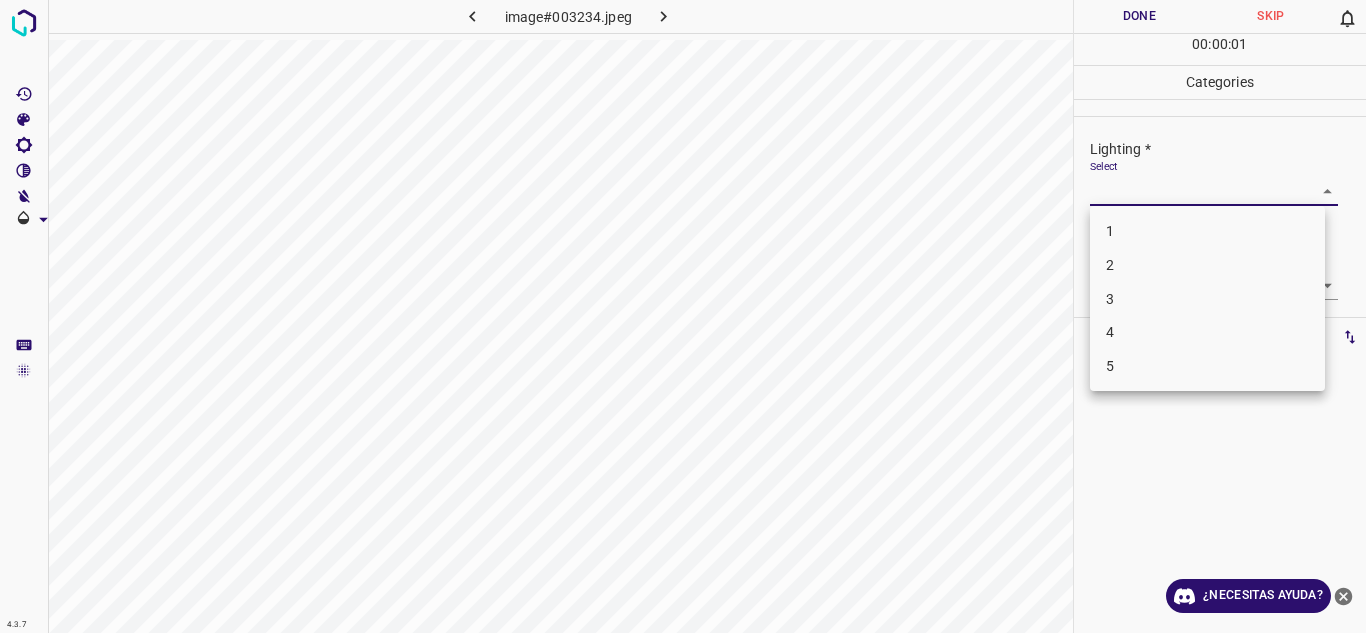 click on "2" at bounding box center (1207, 265) 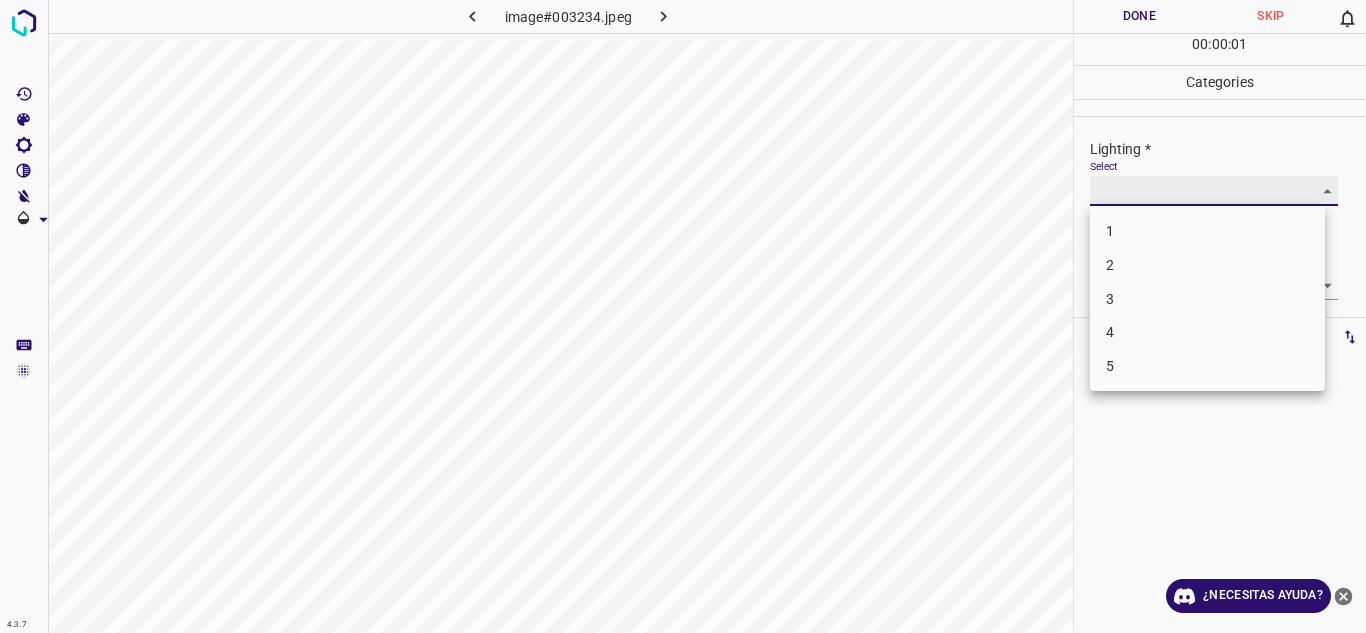 type on "2" 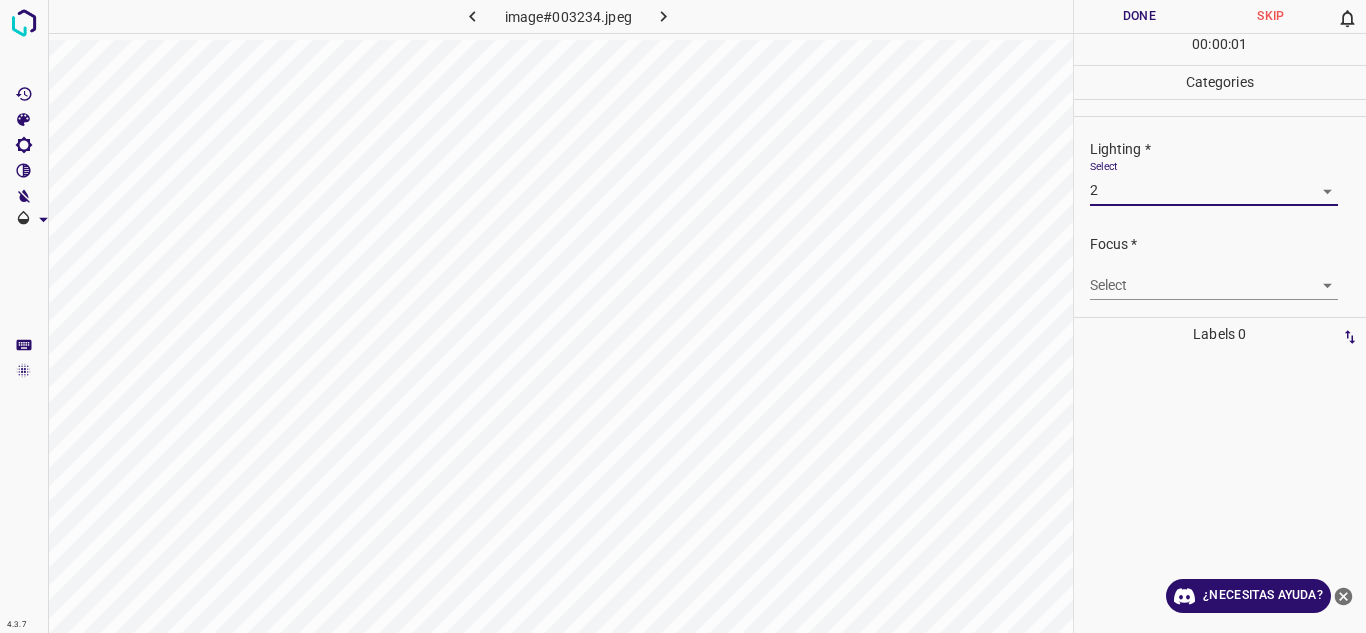 click on "4.3.7 image#003234.jpeg Done Skip 0 00   : 00   : 01   Categories Lighting *  Select 2 2 Focus *  Select ​ Overall *  Select ​ Labels   0 Categories 1 Lighting 2 Focus 3 Overall Tools Space Change between modes (Draw & Edit) I Auto labeling R Restore zoom M Zoom in N Zoom out Delete Delete selecte label Filters Z Restore filters X Saturation filter C Brightness filter V Contrast filter B Gray scale filter General O Download ¿Necesitas ayuda? Texto original Valora esta traducción Tu opinión servirá para ayudar a mejorar el Traductor de Google - Texto - Esconder - Borrar 1 2 3 4 5" at bounding box center (683, 316) 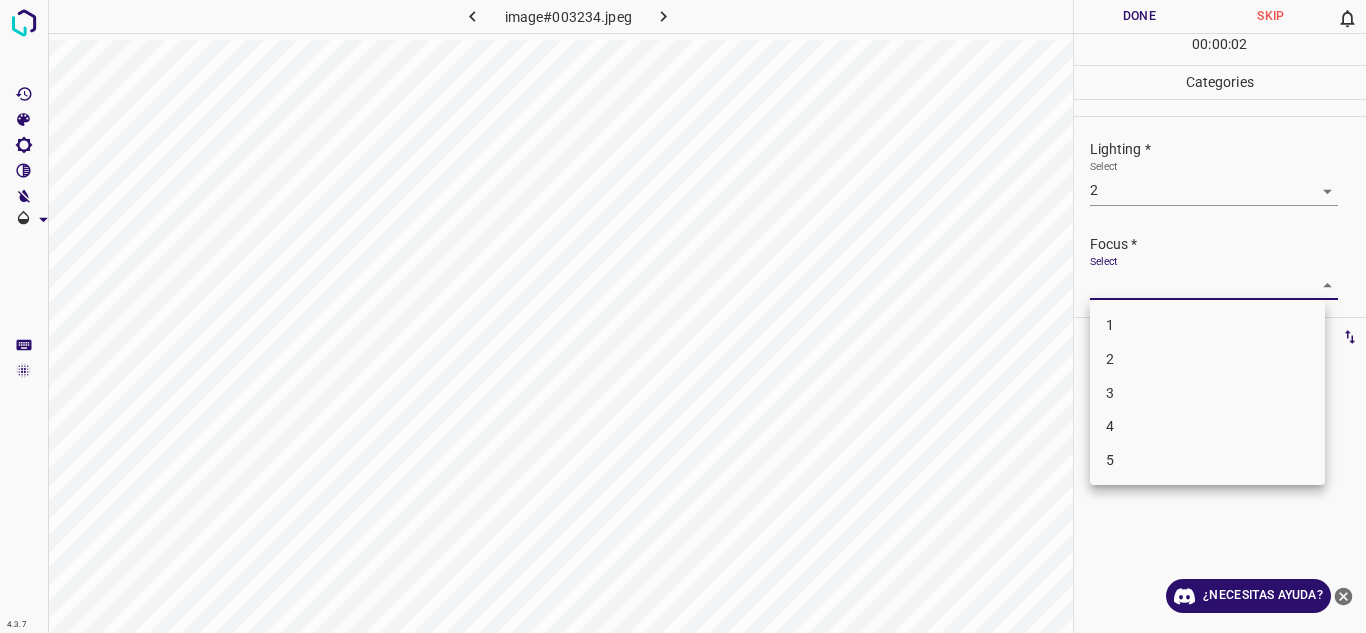 click on "2" at bounding box center (1207, 359) 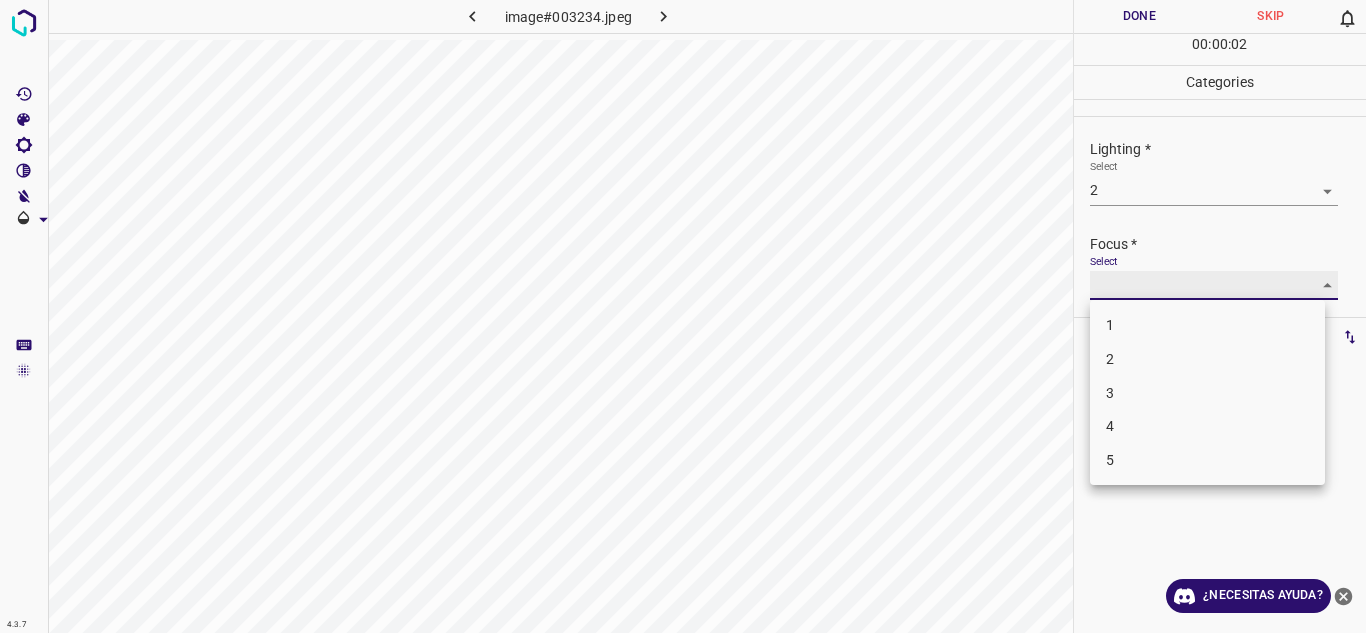 type on "2" 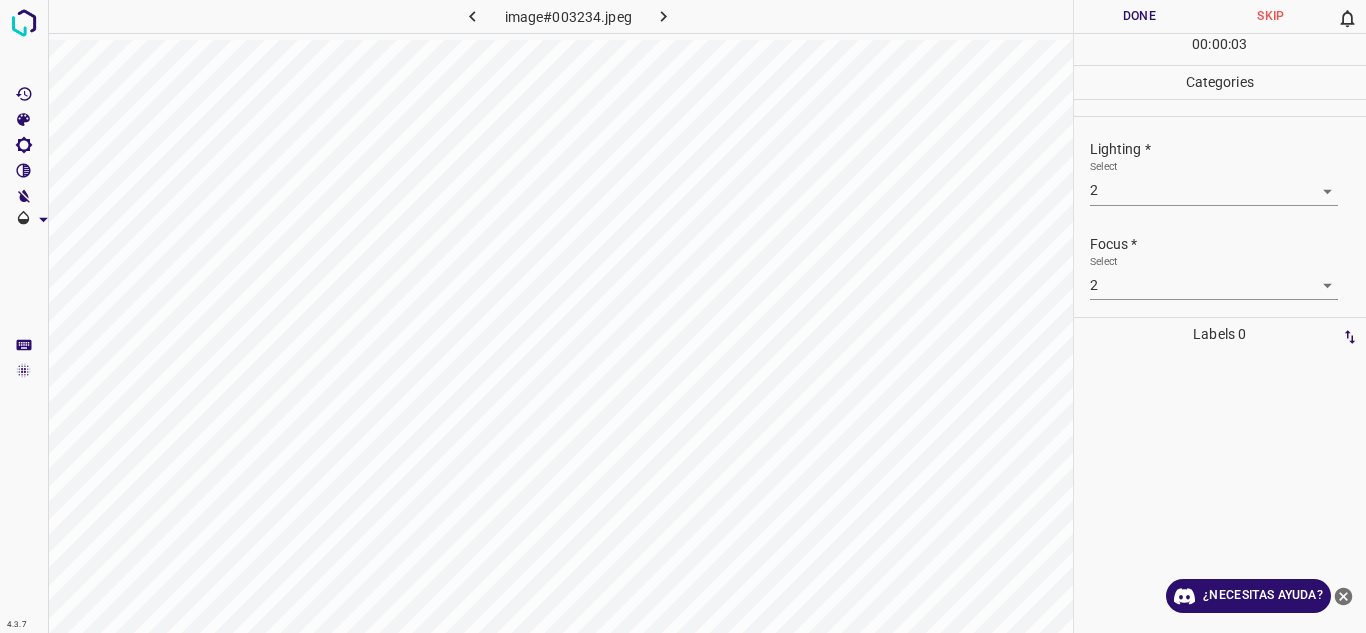 click on "Focus *" at bounding box center (1228, 244) 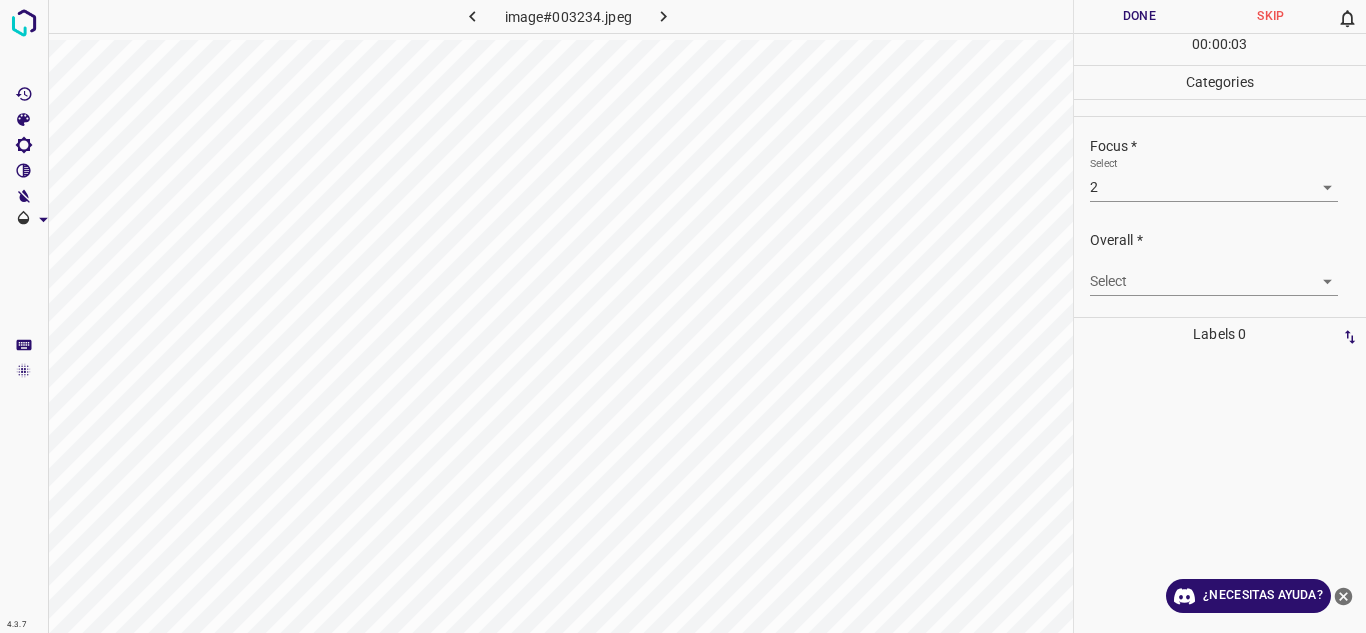 click on "4.3.7 image#003234.jpeg Done Skip 0 00   : 00   : 03   Categories Lighting *  Select 2 2 Focus *  Select 2 2 Overall *  Select ​ Labels   0 Categories 1 Lighting 2 Focus 3 Overall Tools Space Change between modes (Draw & Edit) I Auto labeling R Restore zoom M Zoom in N Zoom out Delete Delete selecte label Filters Z Restore filters X Saturation filter C Brightness filter V Contrast filter B Gray scale filter General O Download ¿Necesitas ayuda? Texto original Valora esta traducción Tu opinión servirá para ayudar a mejorar el Traductor de Google - Texto - Esconder - Borrar" at bounding box center (683, 316) 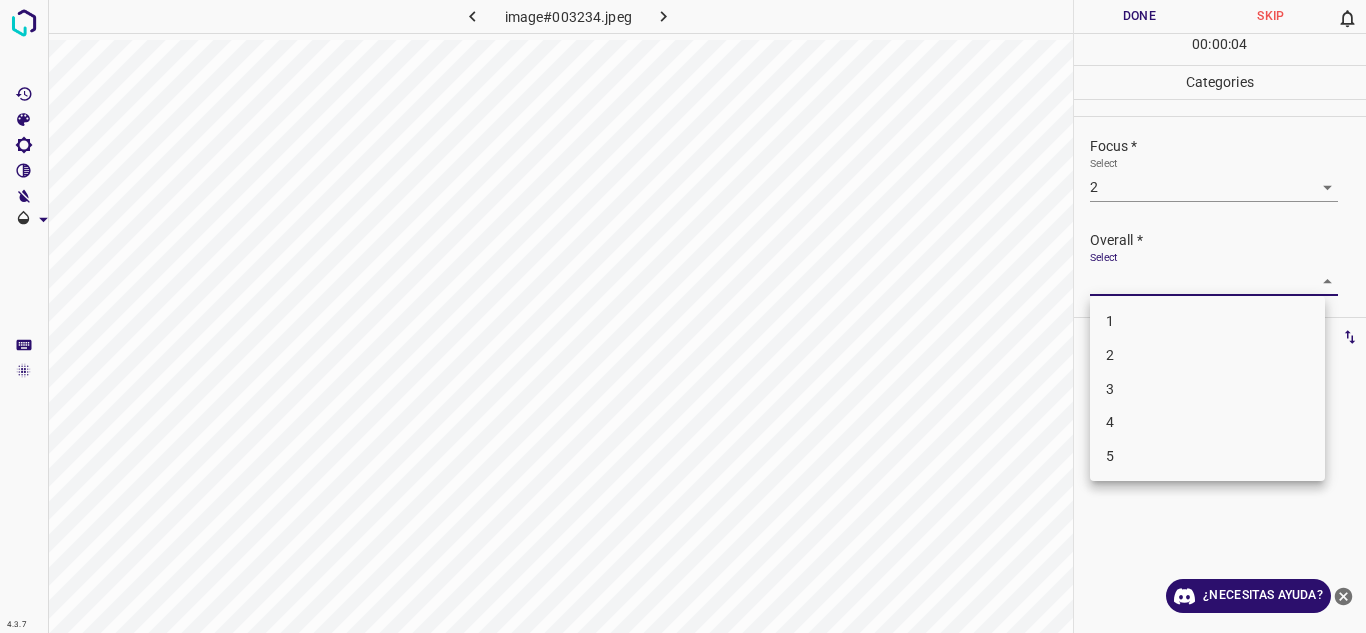 click on "2" at bounding box center (1207, 355) 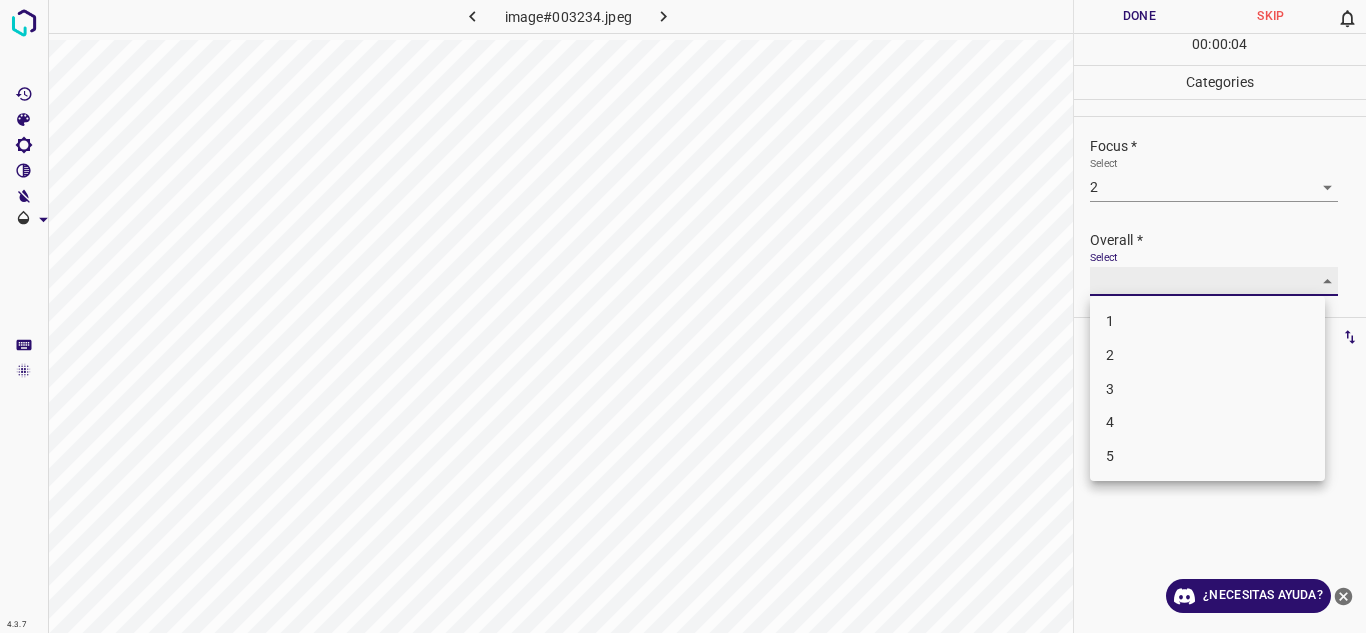 type on "2" 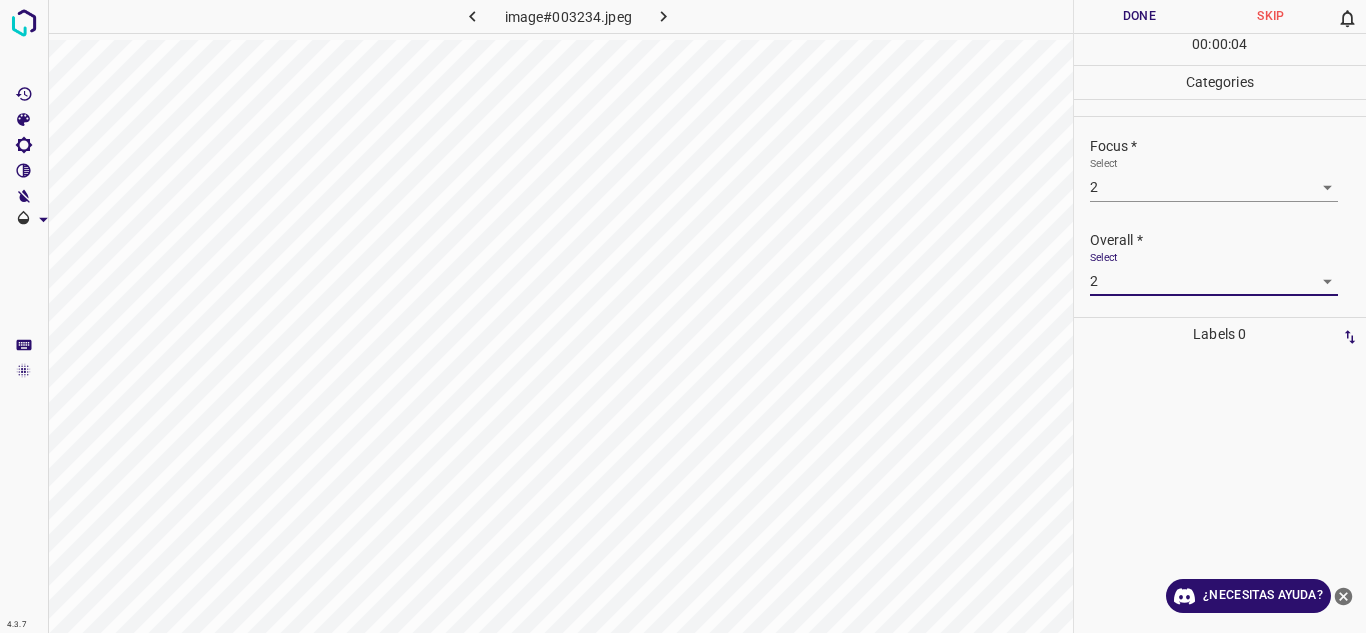 drag, startPoint x: 1169, startPoint y: 243, endPoint x: 1168, endPoint y: 231, distance: 12.0415945 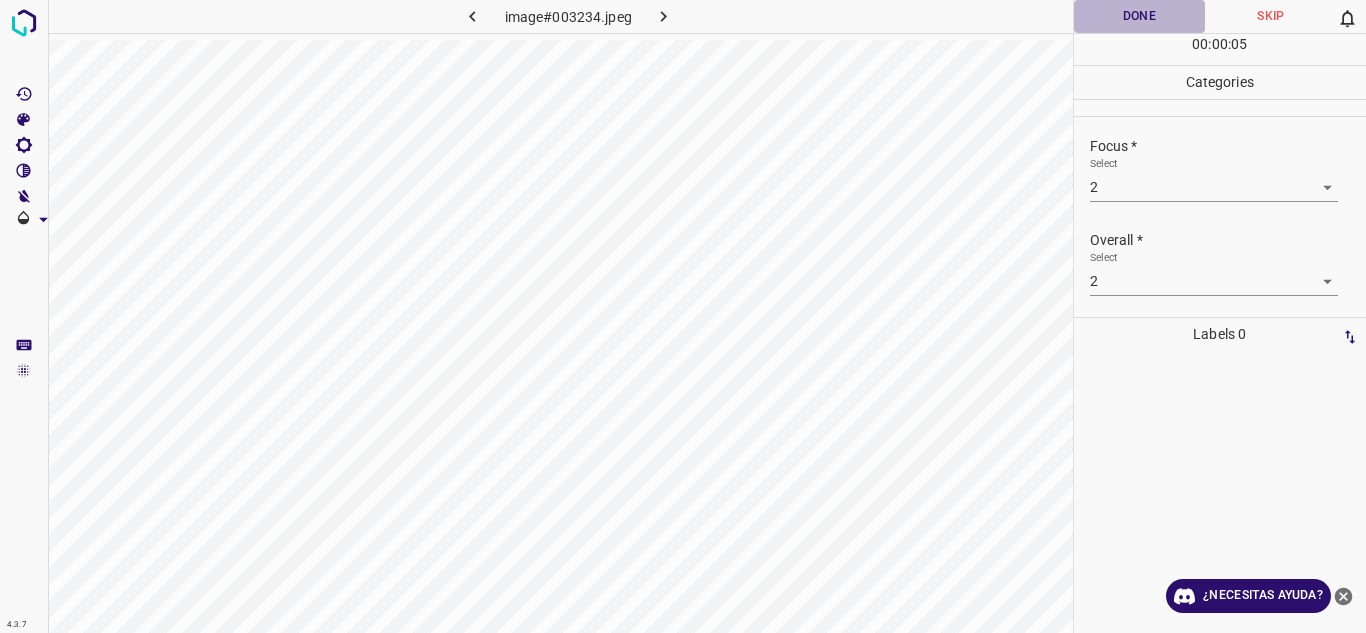 click on "Done" at bounding box center [1140, 16] 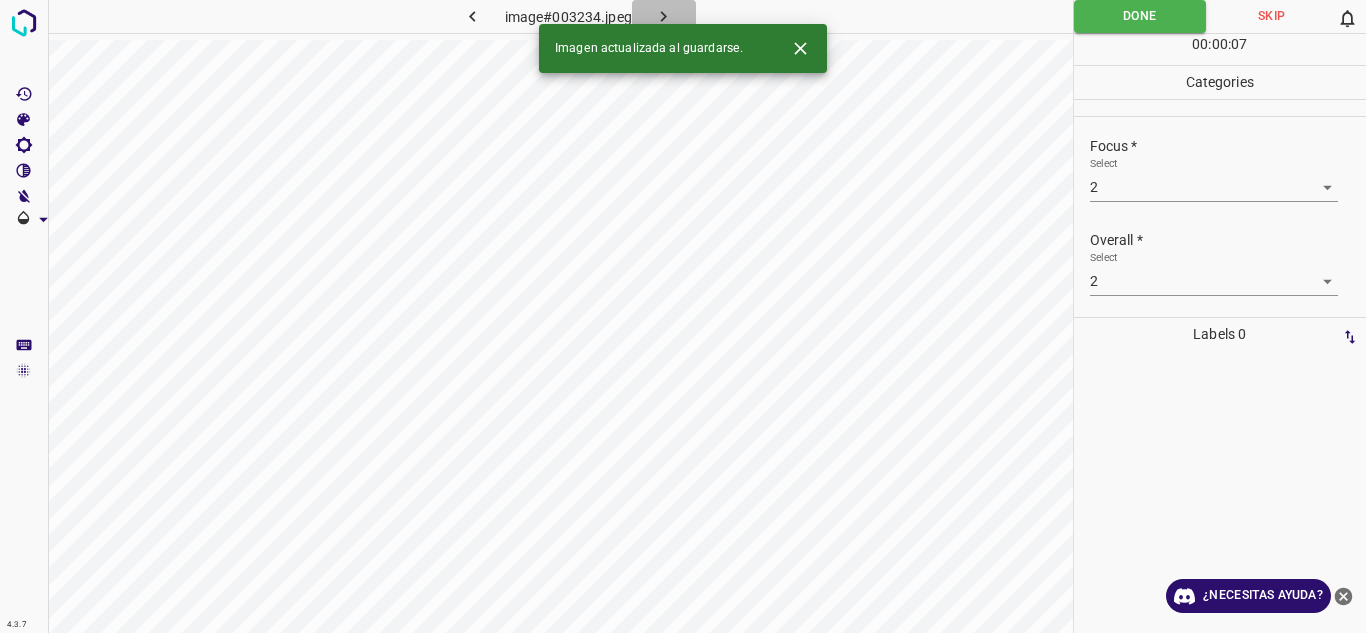 click 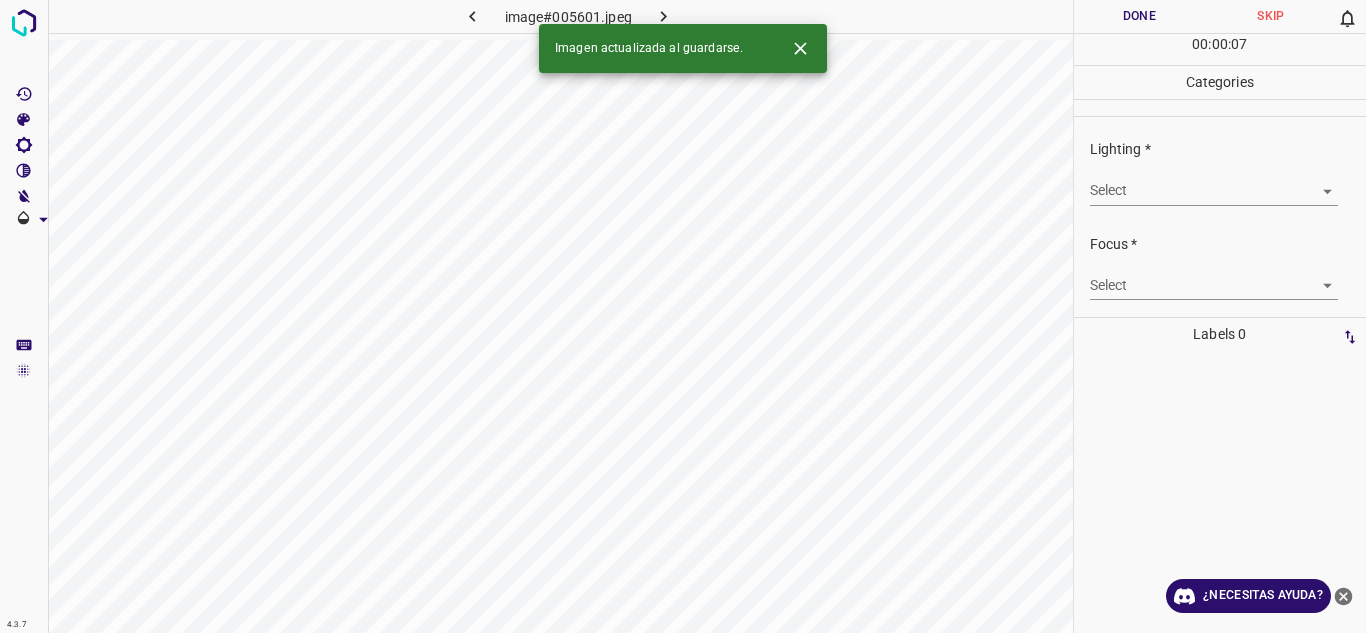 click on "Select ​" at bounding box center (1214, 182) 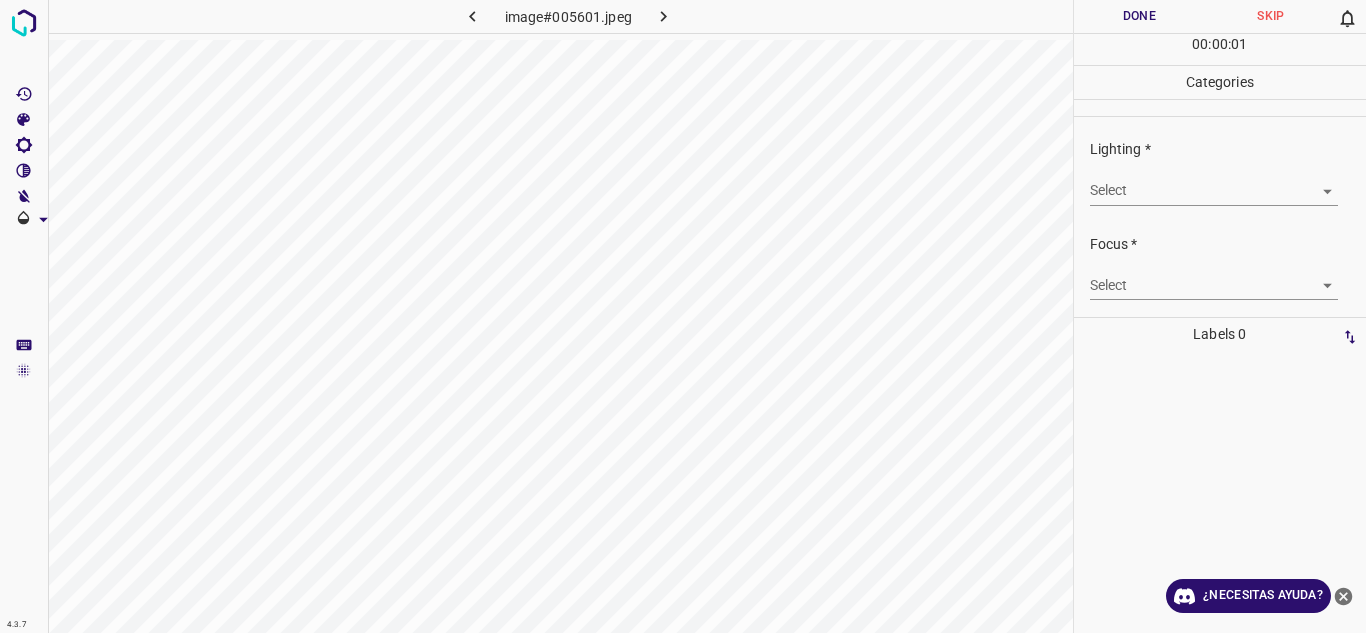 click on "4.3.7 image#005601.jpeg Done Skip 0 00   : 00   : 01   Categories Lighting *  Select ​ Focus *  Select ​ Overall *  Select ​ Labels   0 Categories 1 Lighting 2 Focus 3 Overall Tools Space Change between modes (Draw & Edit) I Auto labeling R Restore zoom M Zoom in N Zoom out Delete Delete selecte label Filters Z Restore filters X Saturation filter C Brightness filter V Contrast filter B Gray scale filter General O Download ¿Necesitas ayuda? Texto original Valora esta traducción Tu opinión servirá para ayudar a mejorar el Traductor de Google - Texto - Esconder - Borrar" at bounding box center [683, 316] 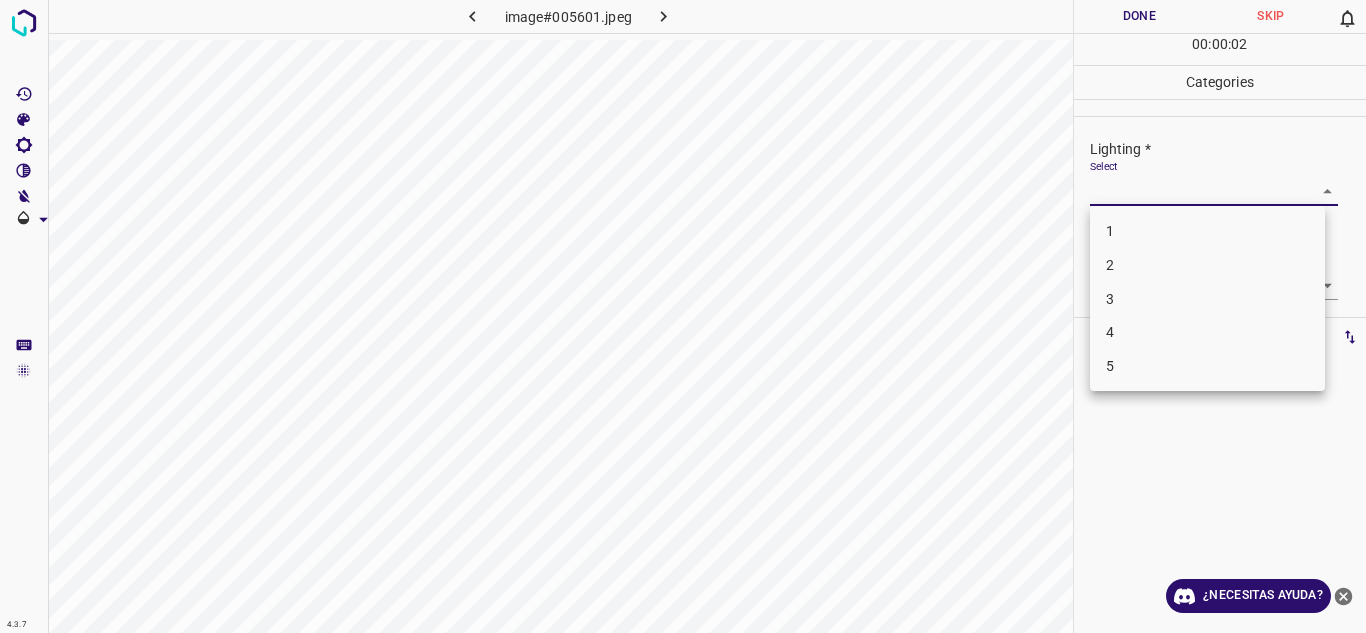 click on "3" at bounding box center [1207, 299] 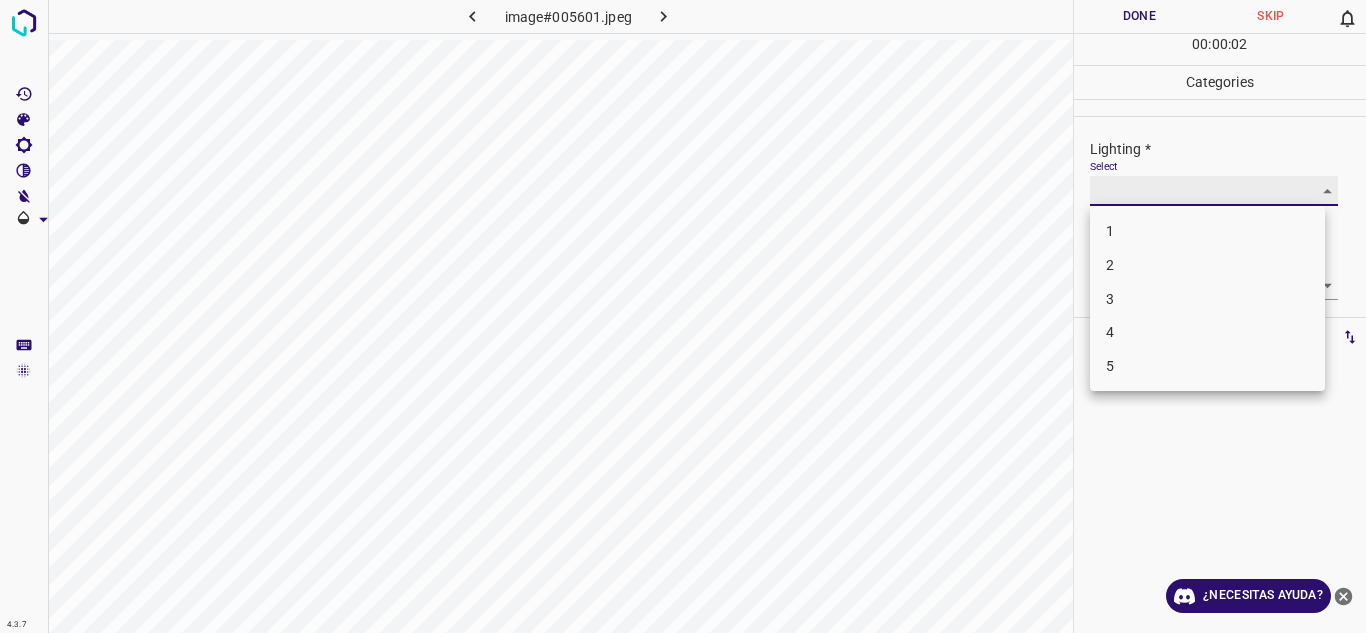 type on "3" 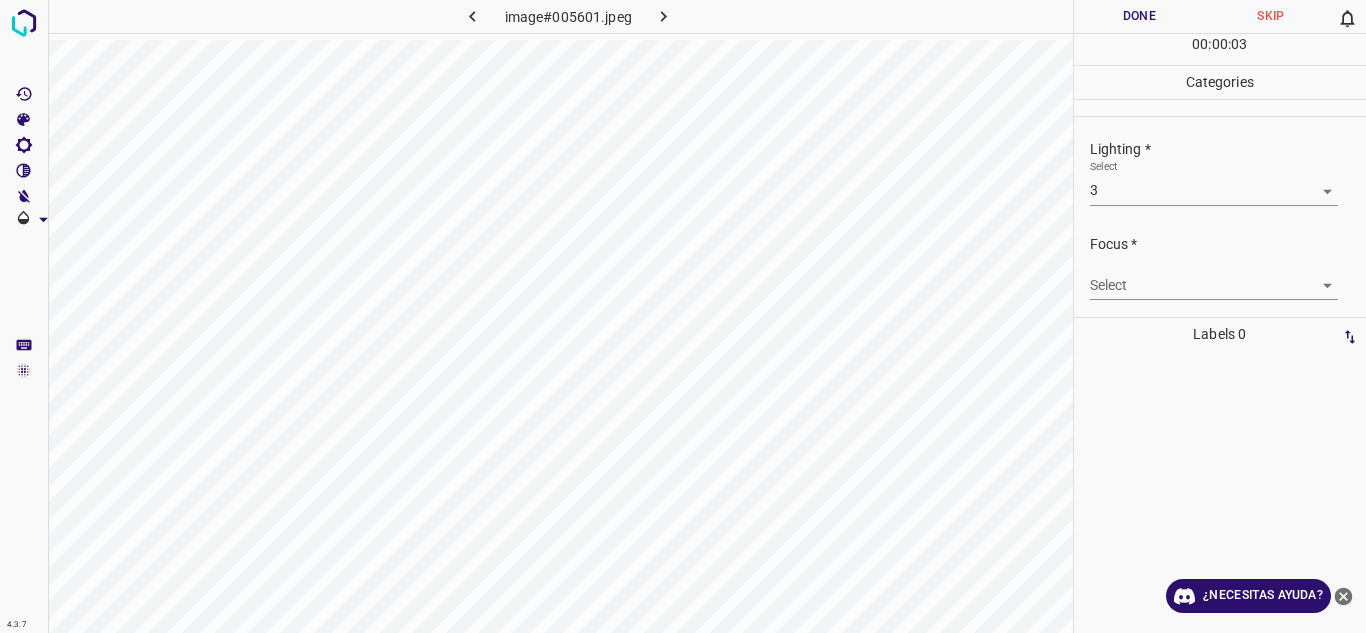 click on "4.3.7 image#005601.jpeg Done Skip 0 00   : 00   : 03   Categories Lighting *  Select 3 3 Focus *  Select ​ Overall *  Select ​ Labels   0 Categories 1 Lighting 2 Focus 3 Overall Tools Space Change between modes (Draw & Edit) I Auto labeling R Restore zoom M Zoom in N Zoom out Delete Delete selecte label Filters Z Restore filters X Saturation filter C Brightness filter V Contrast filter B Gray scale filter General O Download ¿Necesitas ayuda? Texto original Valora esta traducción Tu opinión servirá para ayudar a mejorar el Traductor de Google - Texto - Esconder - Borrar" at bounding box center (683, 316) 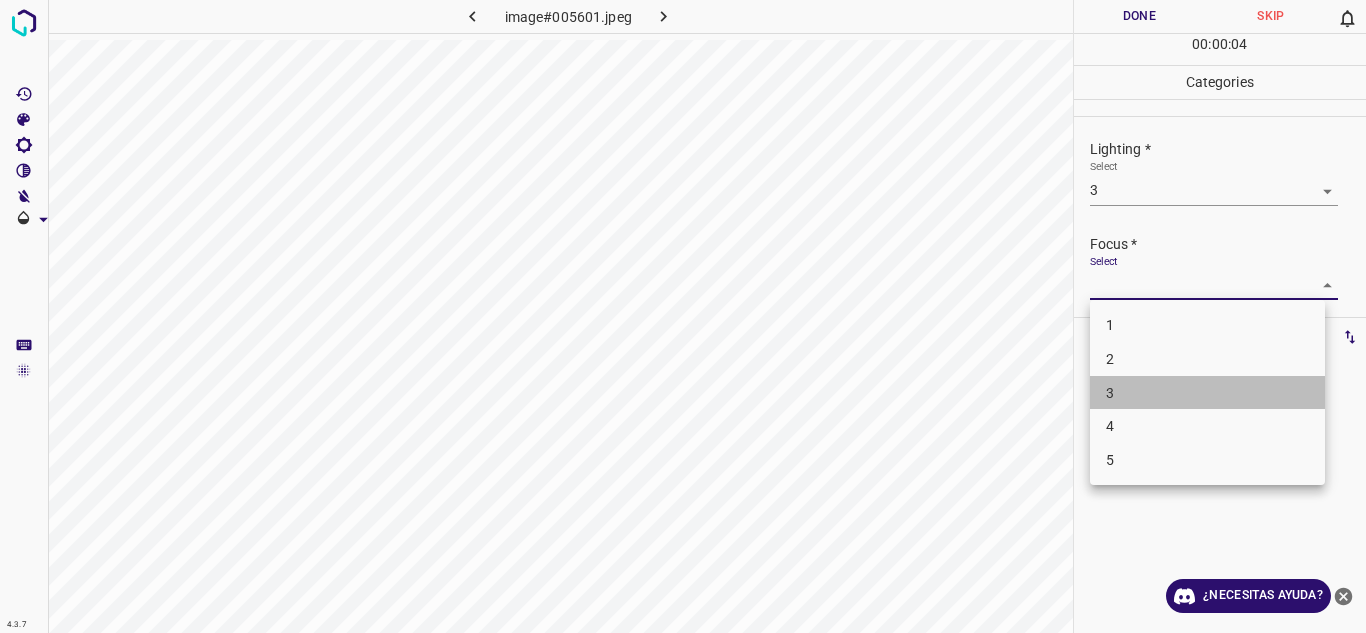 click on "3" at bounding box center (1207, 393) 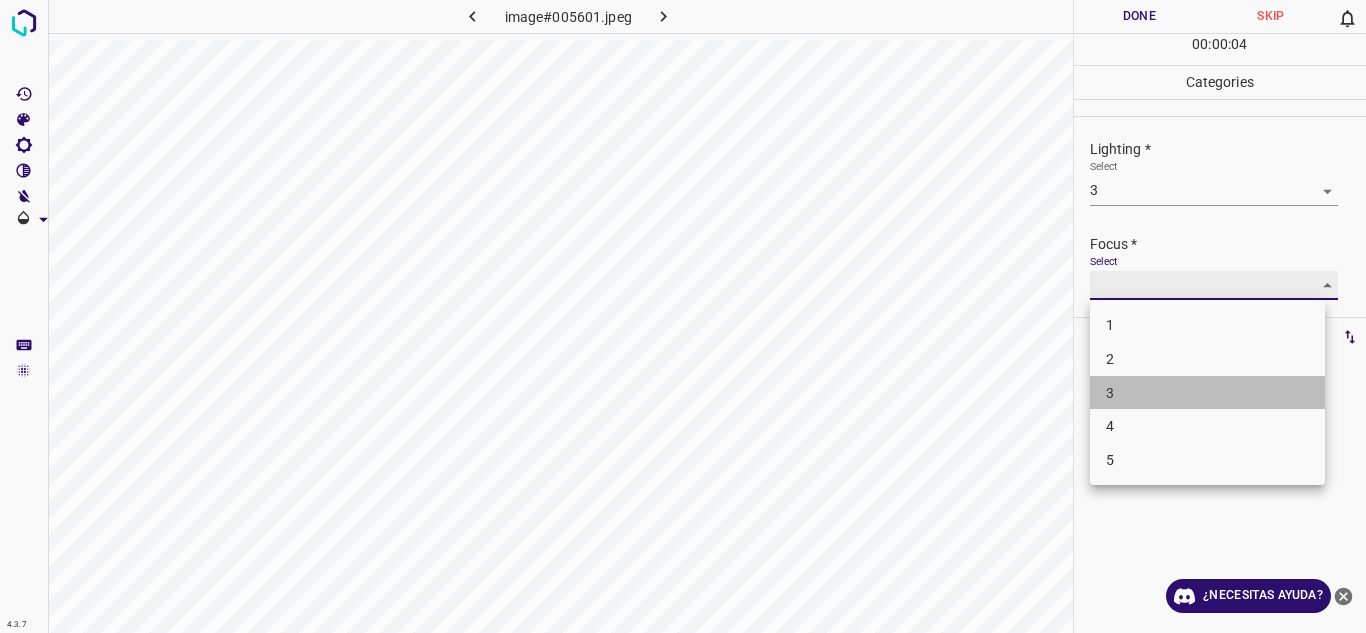 type on "3" 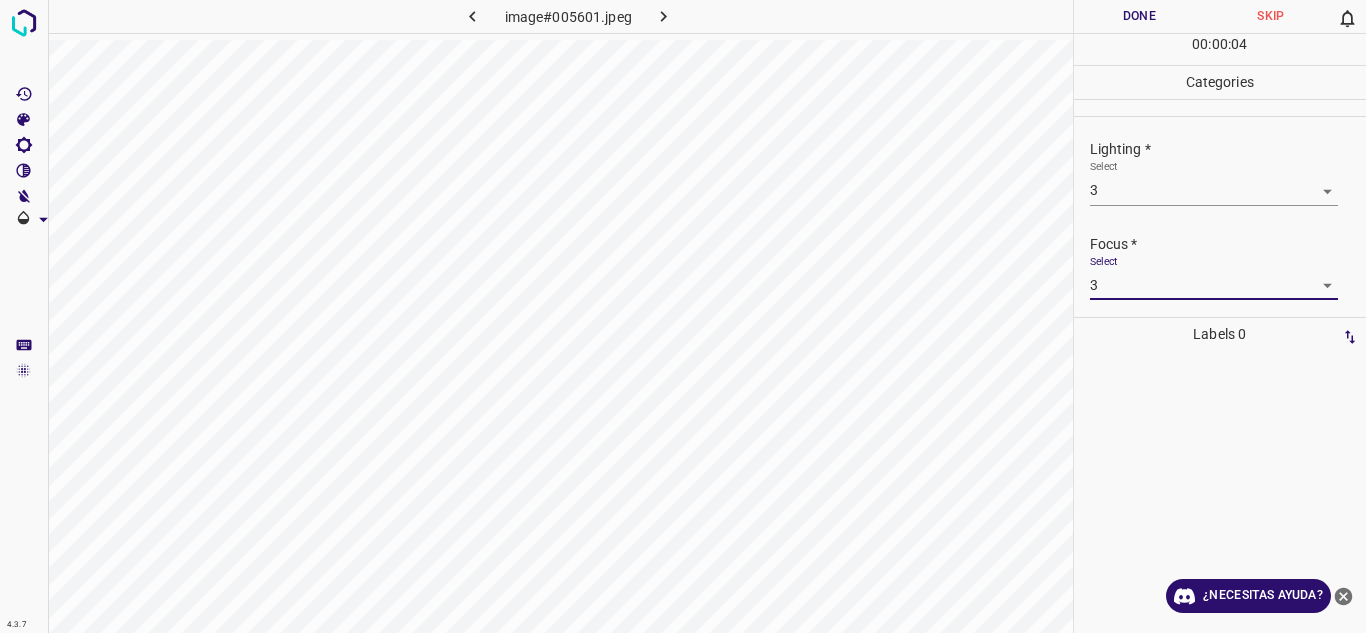 click on "Select 3 3" at bounding box center [1214, 277] 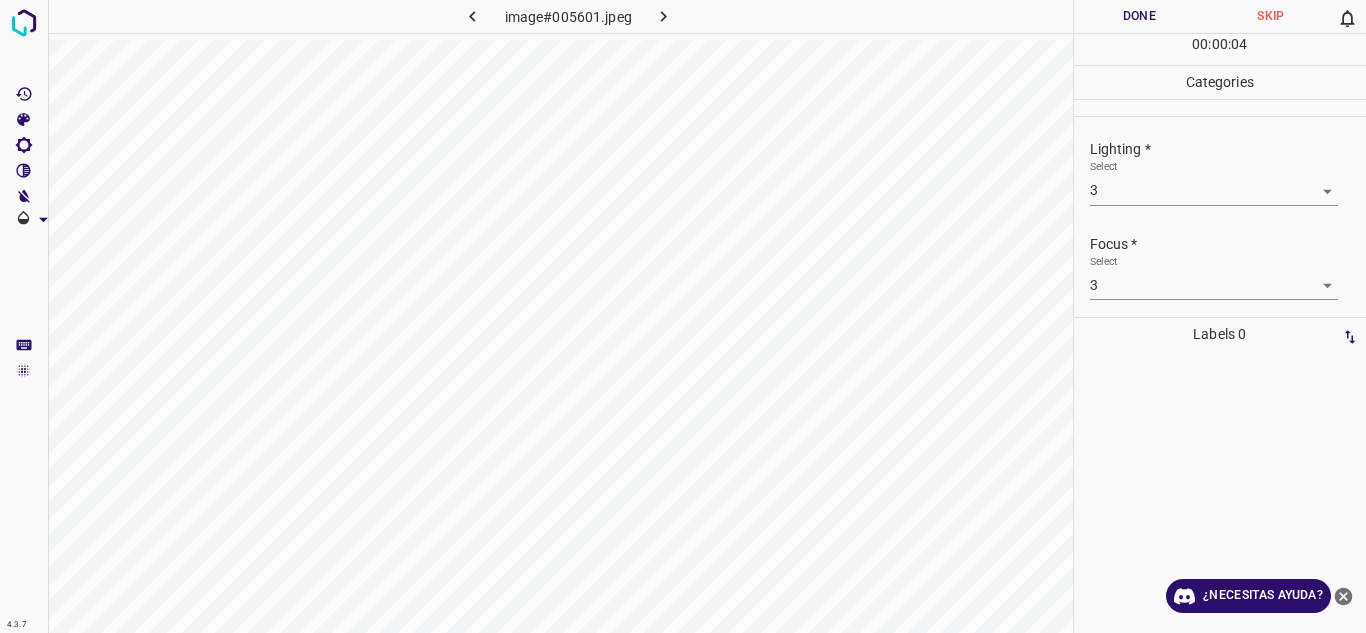 scroll, scrollTop: 98, scrollLeft: 0, axis: vertical 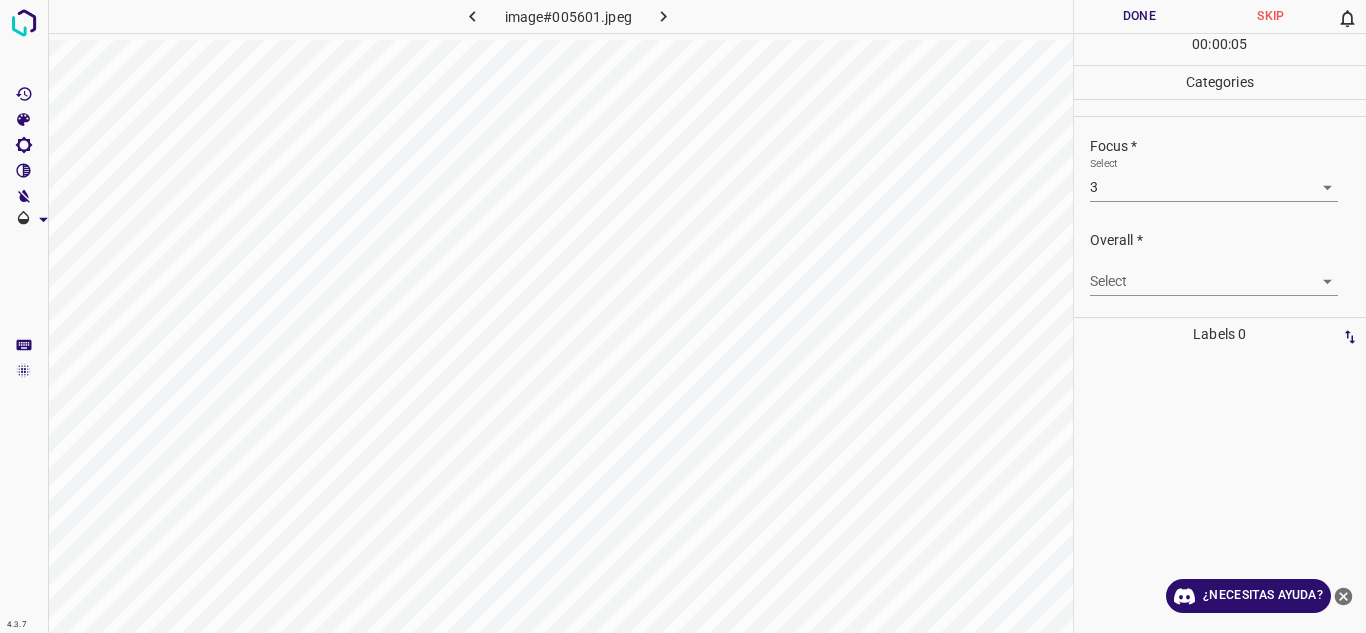 click on "4.3.7 image#005601.jpeg Done Skip 0 00   : 00   : 05   Categories Lighting *  Select 3 3 Focus *  Select 3 3 Overall *  Select ​ Labels   0 Categories 1 Lighting 2 Focus 3 Overall Tools Space Change between modes (Draw & Edit) I Auto labeling R Restore zoom M Zoom in N Zoom out Delete Delete selecte label Filters Z Restore filters X Saturation filter C Brightness filter V Contrast filter B Gray scale filter General O Download ¿Necesitas ayuda? Texto original Valora esta traducción Tu opinión servirá para ayudar a mejorar el Traductor de Google - Texto - Esconder - Borrar" at bounding box center [683, 316] 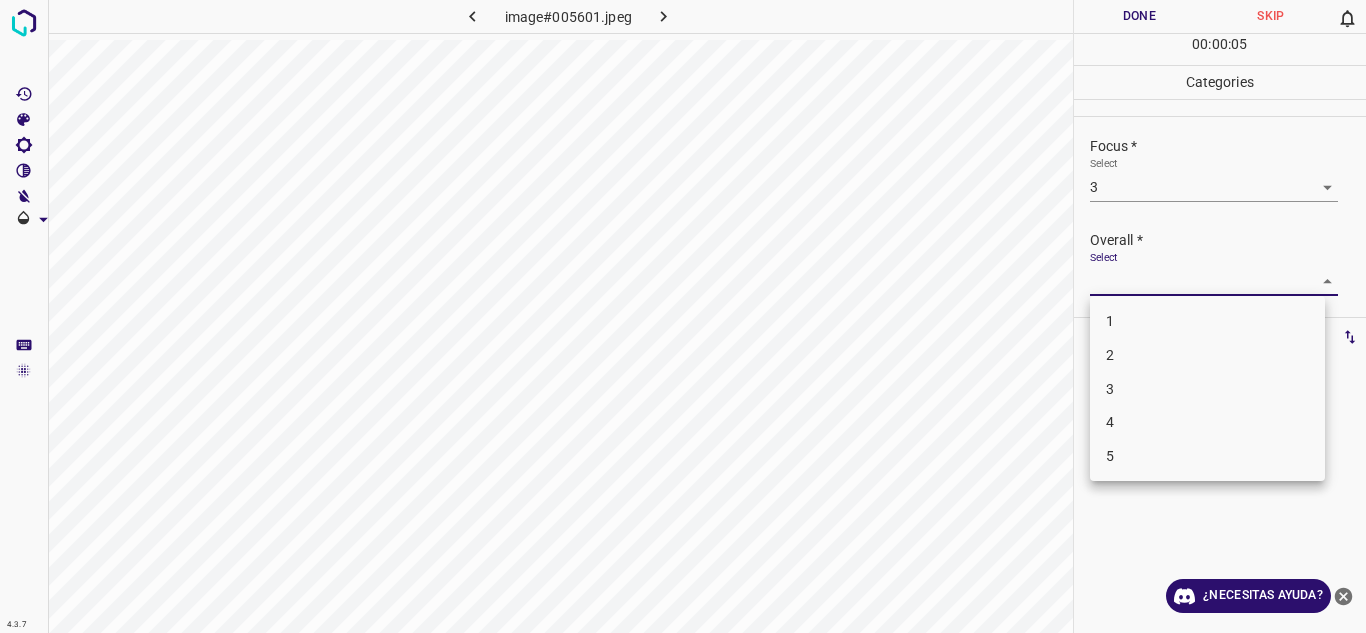 click on "3" at bounding box center [1207, 389] 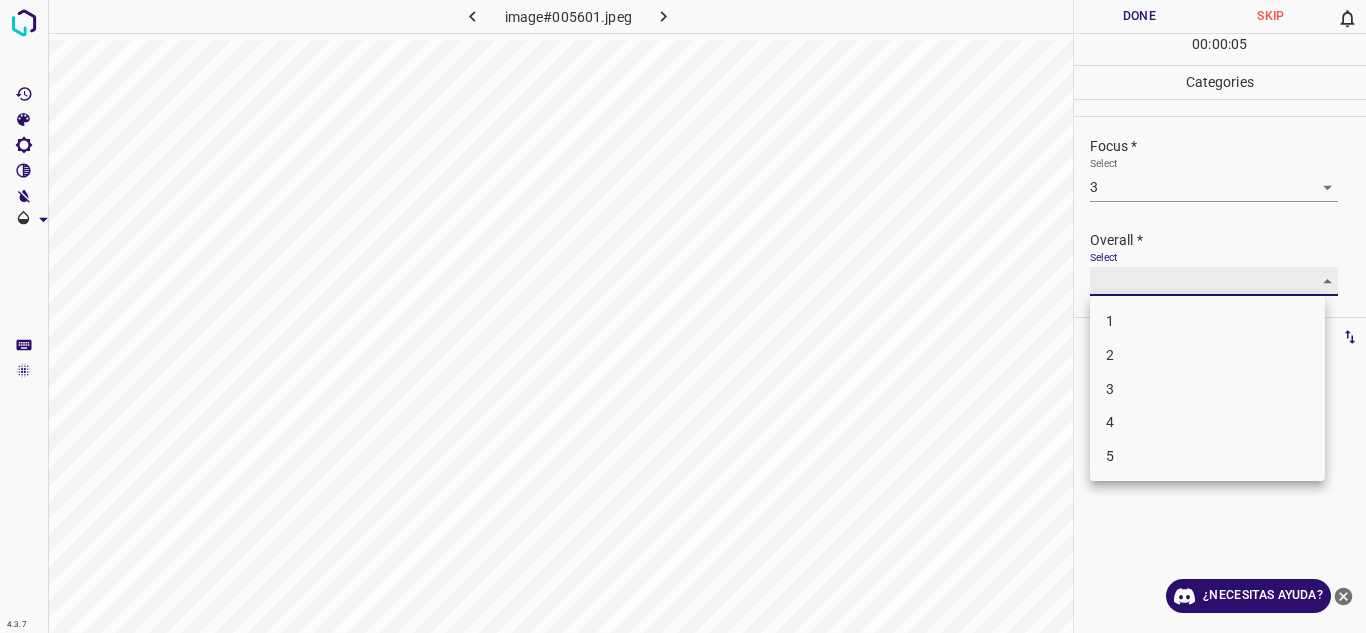 type on "3" 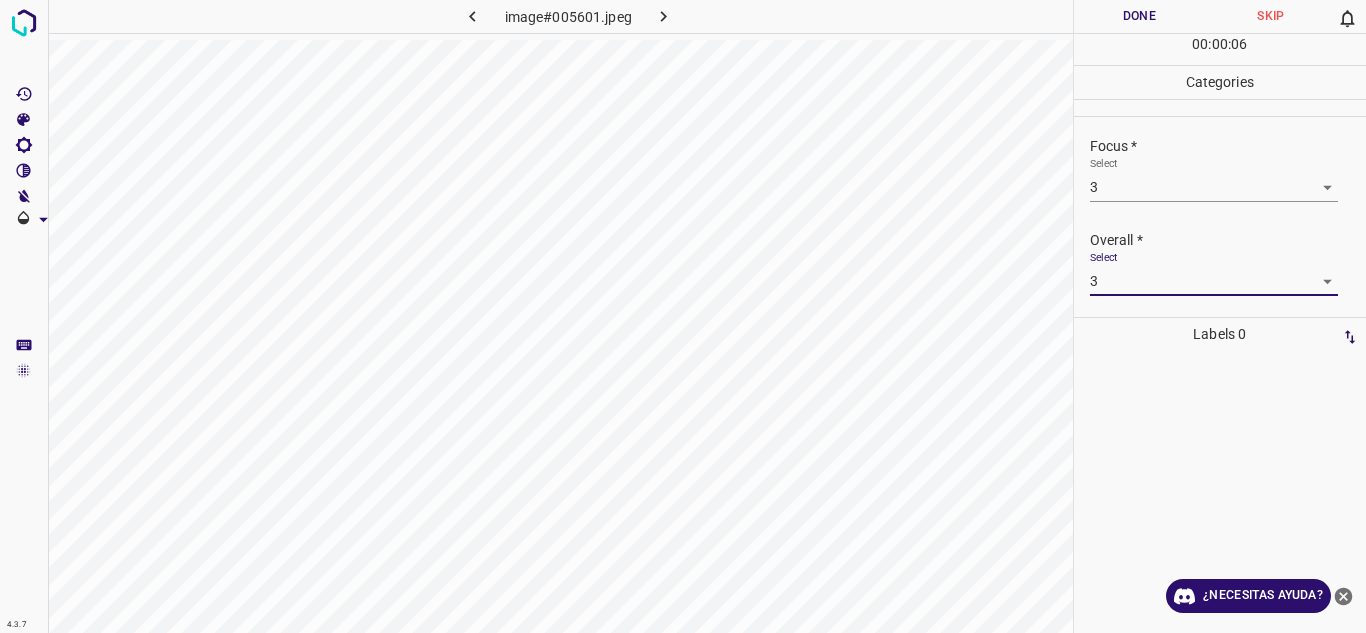click on "Overall *" at bounding box center (1228, 240) 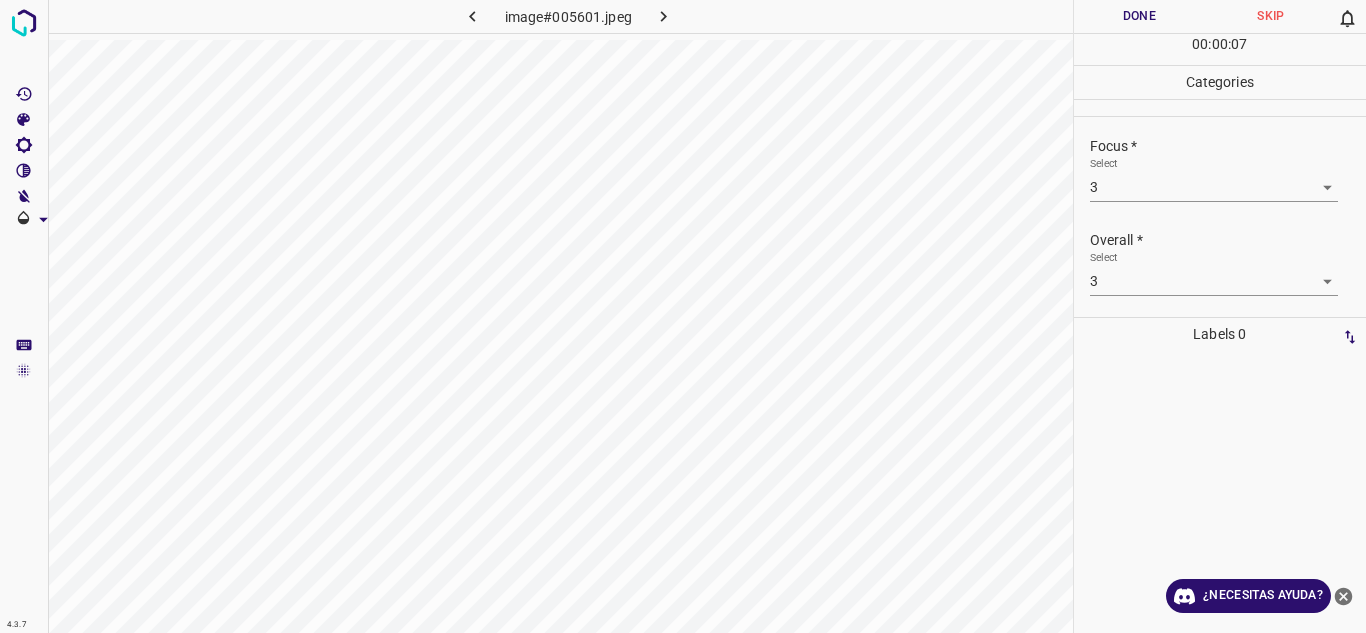 click on "Done" at bounding box center [1140, 16] 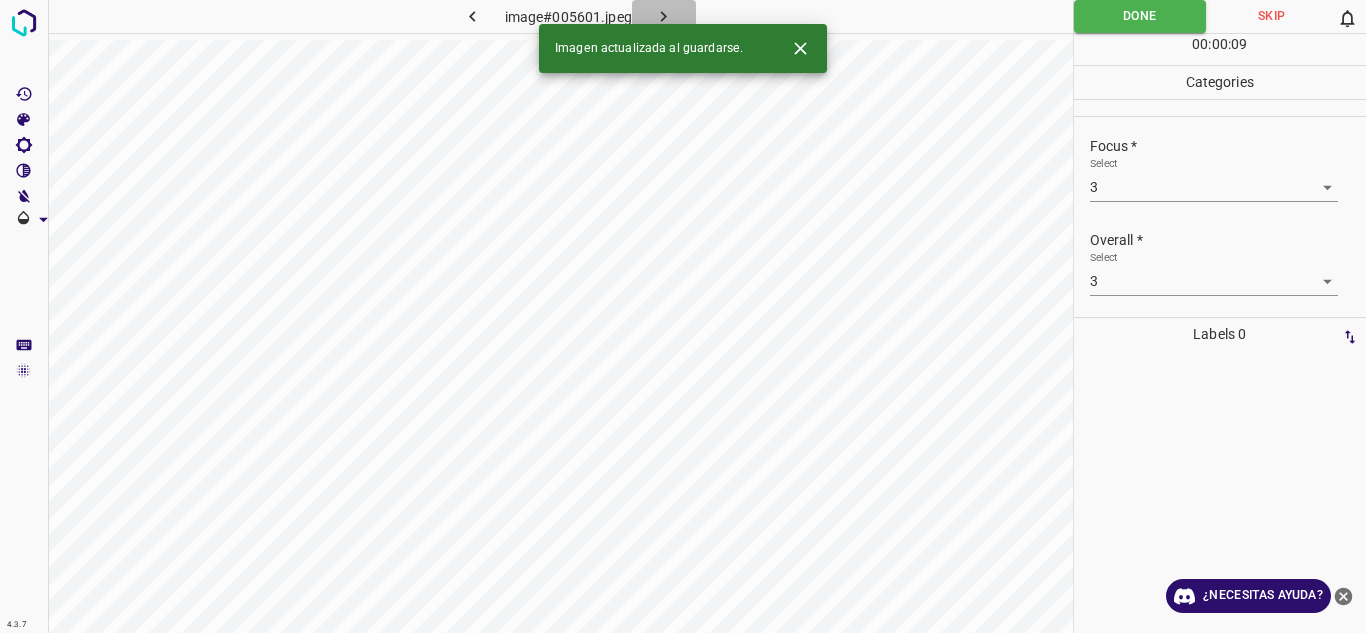 click 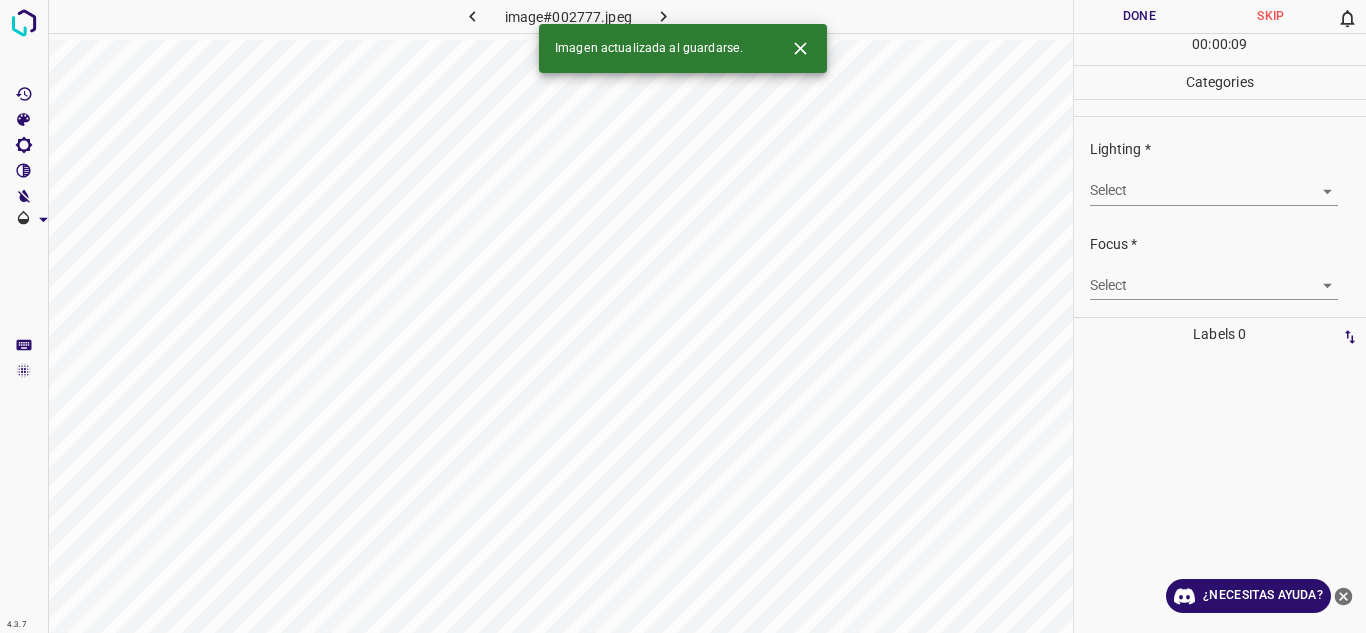 click on "4.3.7 image#002777.jpeg Done Skip 0 00   : 00   : 09   Categories Lighting *  Select ​ Focus *  Select ​ Overall *  Select ​ Labels   0 Categories 1 Lighting 2 Focus 3 Overall Tools Space Change between modes (Draw & Edit) I Auto labeling R Restore zoom M Zoom in N Zoom out Delete Delete selecte label Filters Z Restore filters X Saturation filter C Brightness filter V Contrast filter B Gray scale filter General O Download Imagen actualizada al guardarse. ¿Necesitas ayuda? Texto original Valora esta traducción Tu opinión servirá para ayudar a mejorar el Traductor de Google - Texto - Esconder - Borrar" at bounding box center [683, 316] 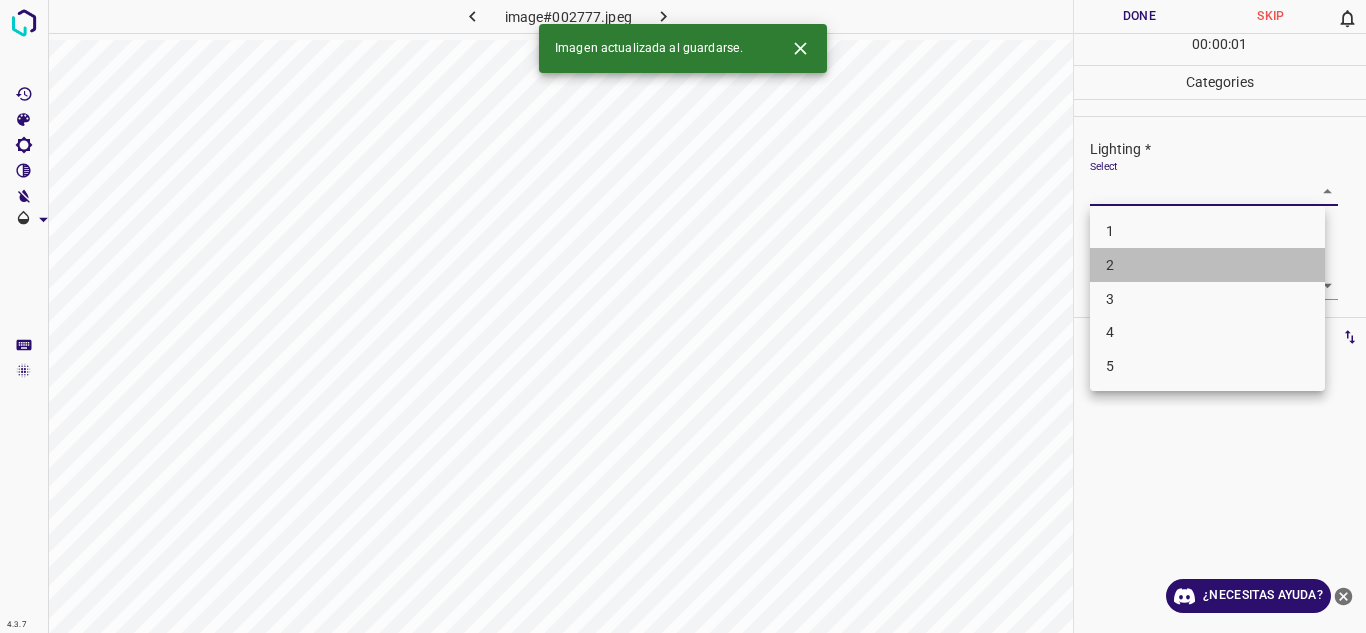 click on "2" at bounding box center [1207, 265] 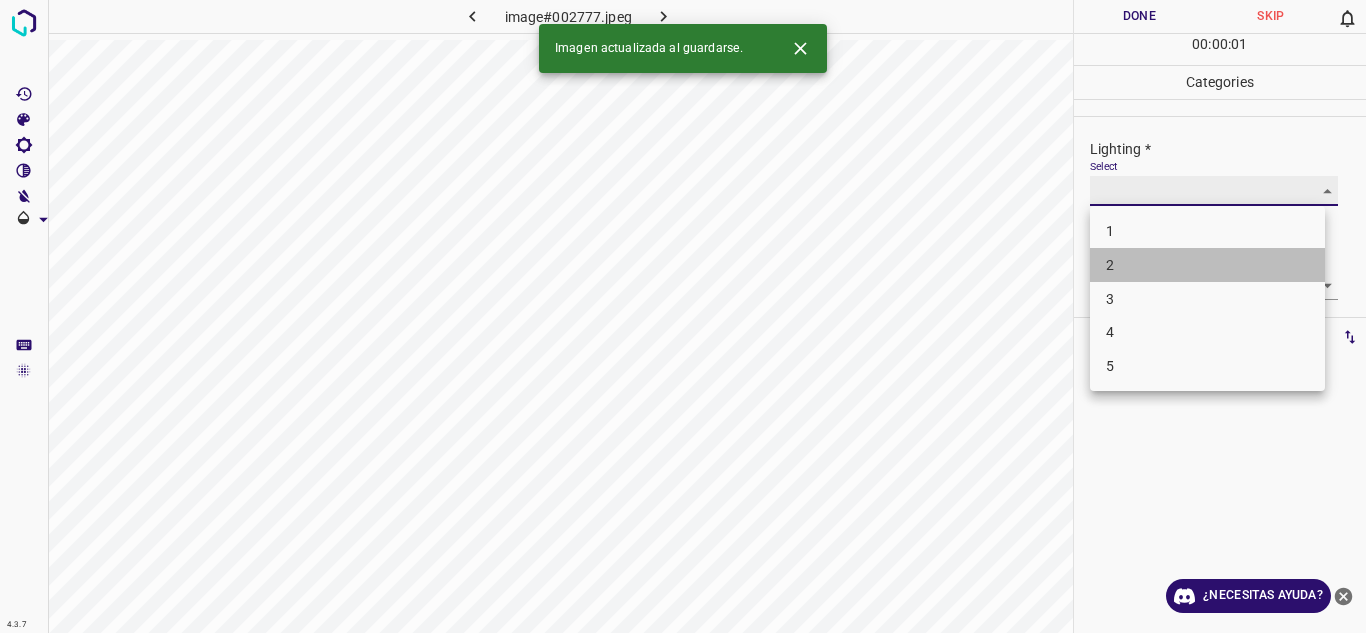 type on "2" 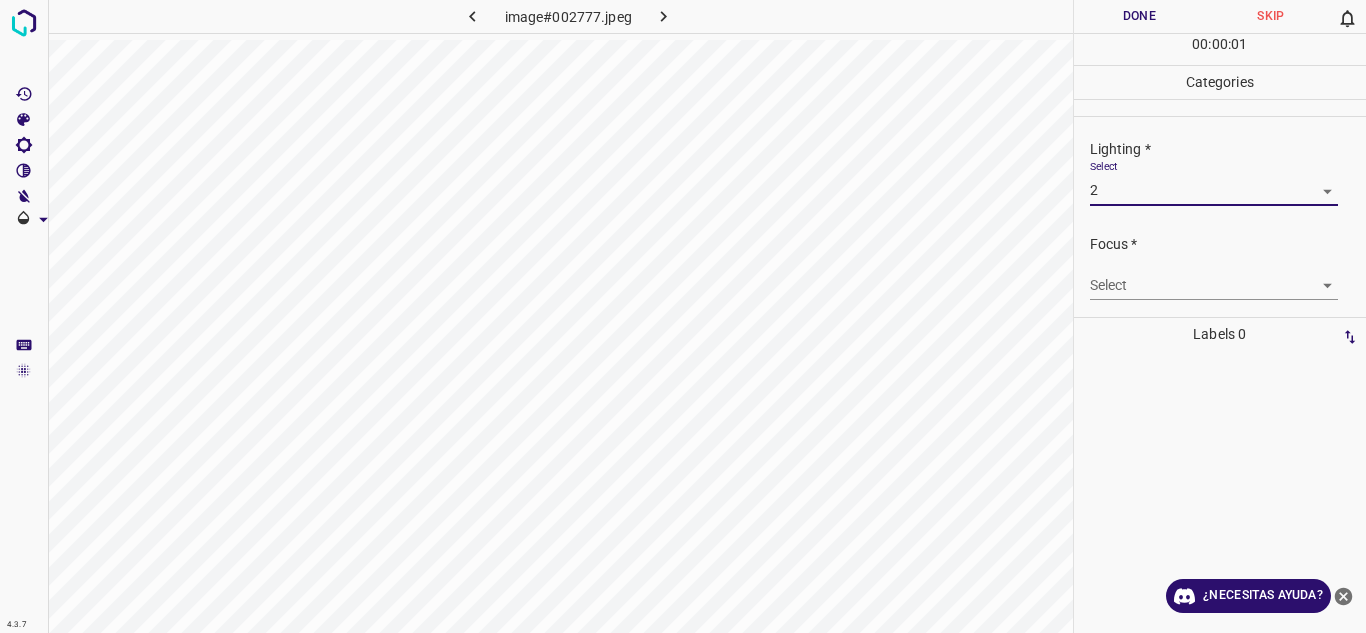 click on "4.3.7 image#002777.jpeg Done Skip 0 00   : 00   : 01   Categories Lighting *  Select 2 2 Focus *  Select ​ Overall *  Select ​ Labels   0 Categories 1 Lighting 2 Focus 3 Overall Tools Space Change between modes (Draw & Edit) I Auto labeling R Restore zoom M Zoom in N Zoom out Delete Delete selecte label Filters Z Restore filters X Saturation filter C Brightness filter V Contrast filter B Gray scale filter General O Download ¿Necesitas ayuda? Texto original Valora esta traducción Tu opinión servirá para ayudar a mejorar el Traductor de Google - Texto - Esconder - Borrar" at bounding box center (683, 316) 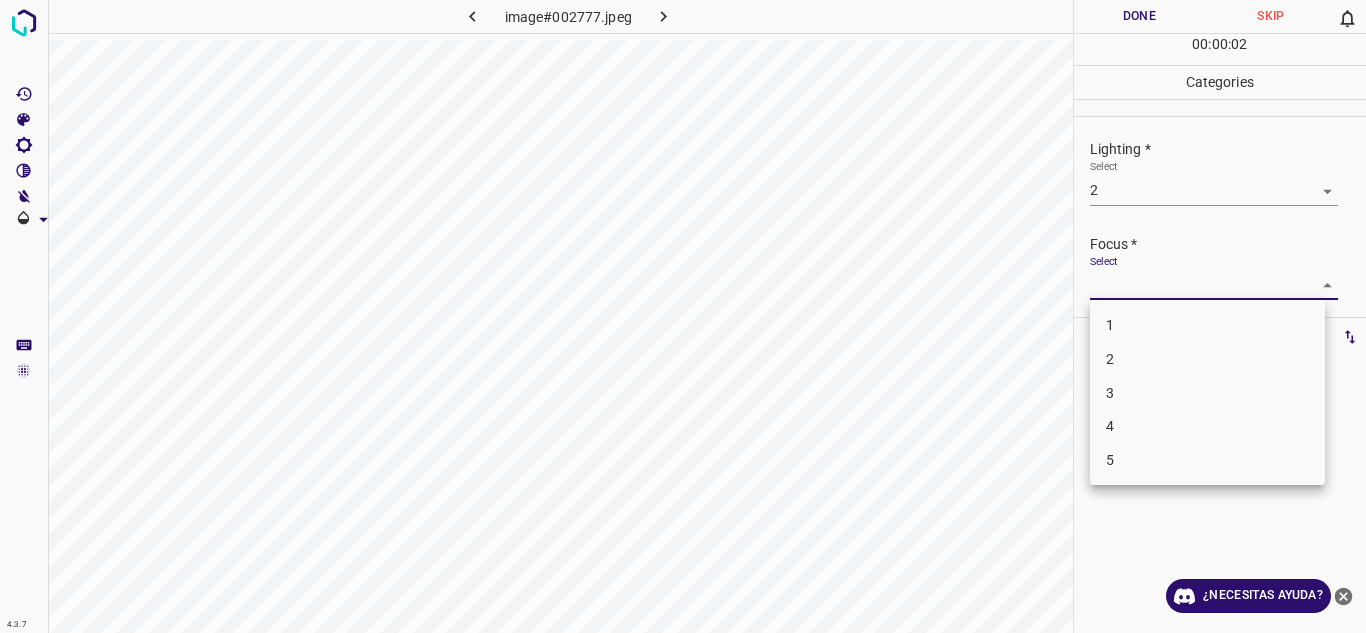click on "2" at bounding box center [1207, 359] 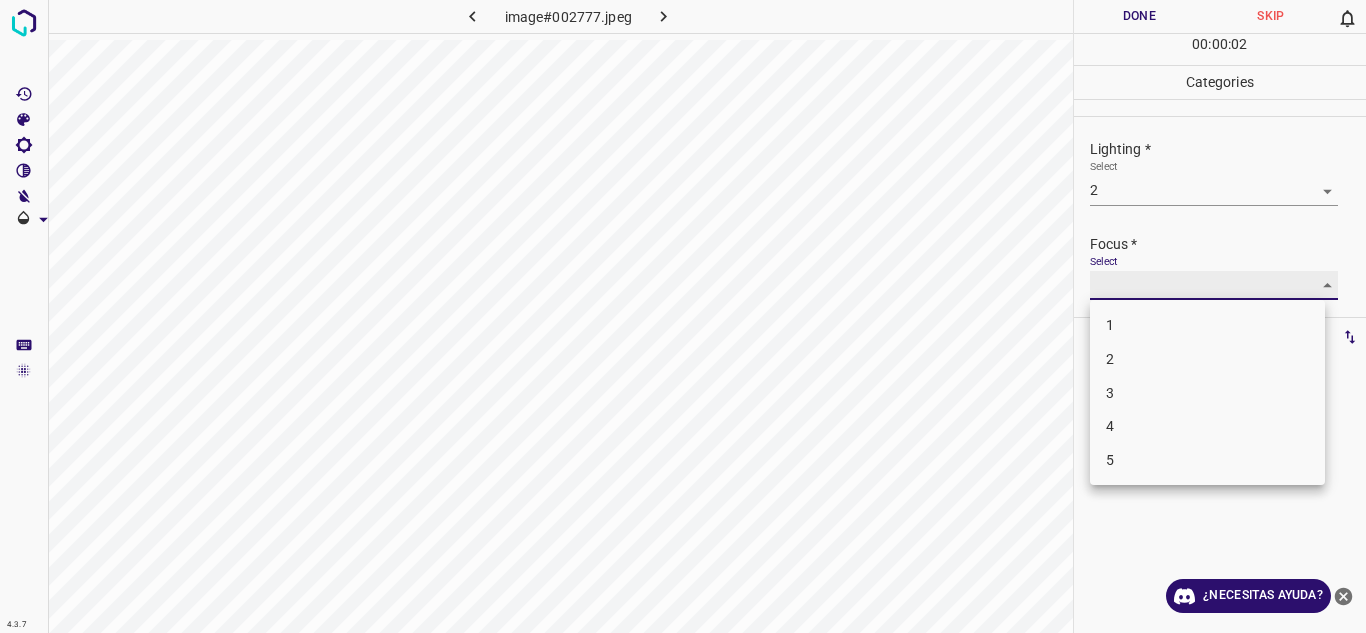 type on "2" 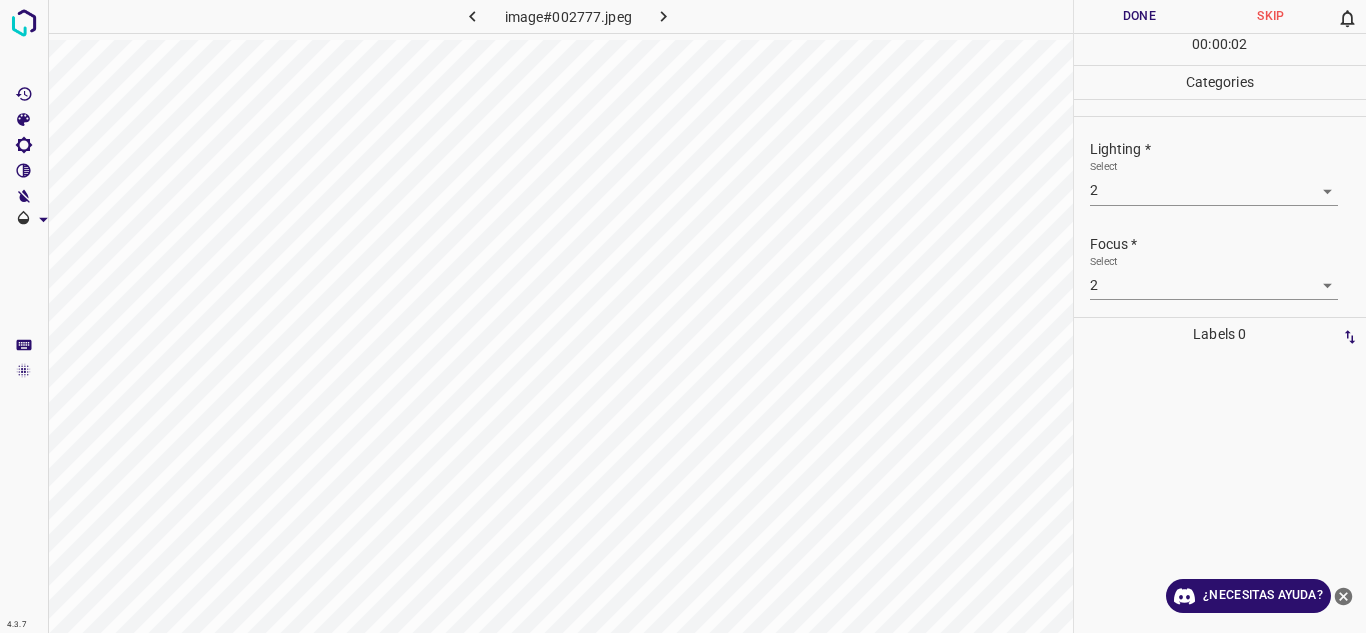 click on "Focus *" at bounding box center (1228, 244) 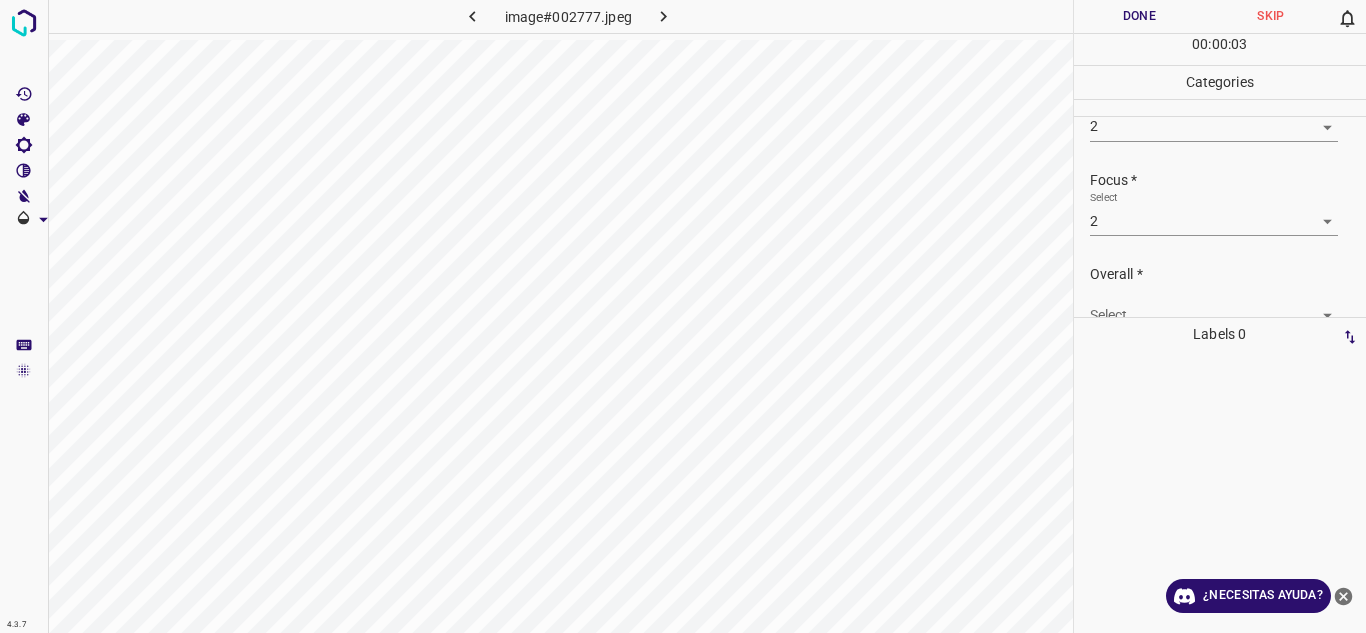 scroll, scrollTop: 98, scrollLeft: 0, axis: vertical 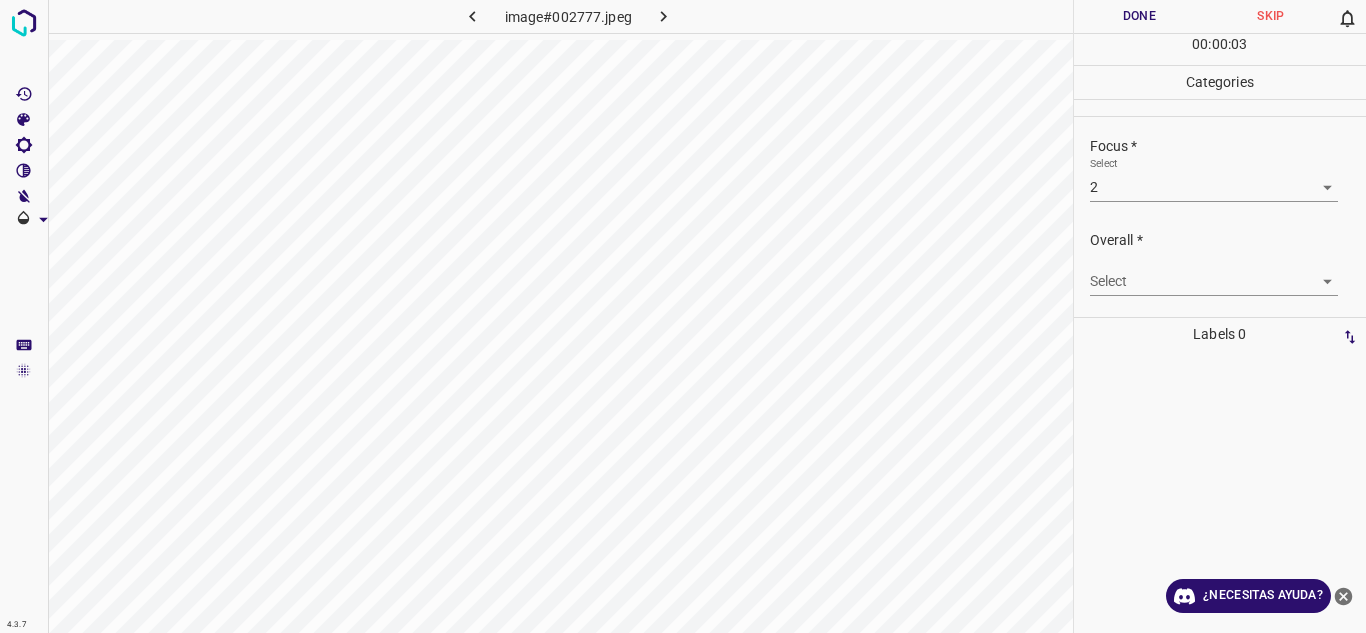 click on "4.3.7 image#002777.jpeg Done Skip 0 00   : 00   : 03   Categories Lighting *  Select 2 2 Focus *  Select 2 2 Overall *  Select ​ Labels   0 Categories 1 Lighting 2 Focus 3 Overall Tools Space Change between modes (Draw & Edit) I Auto labeling R Restore zoom M Zoom in N Zoom out Delete Delete selecte label Filters Z Restore filters X Saturation filter C Brightness filter V Contrast filter B Gray scale filter General O Download ¿Necesitas ayuda? Texto original Valora esta traducción Tu opinión servirá para ayudar a mejorar el Traductor de Google - Texto - Esconder - Borrar" at bounding box center (683, 316) 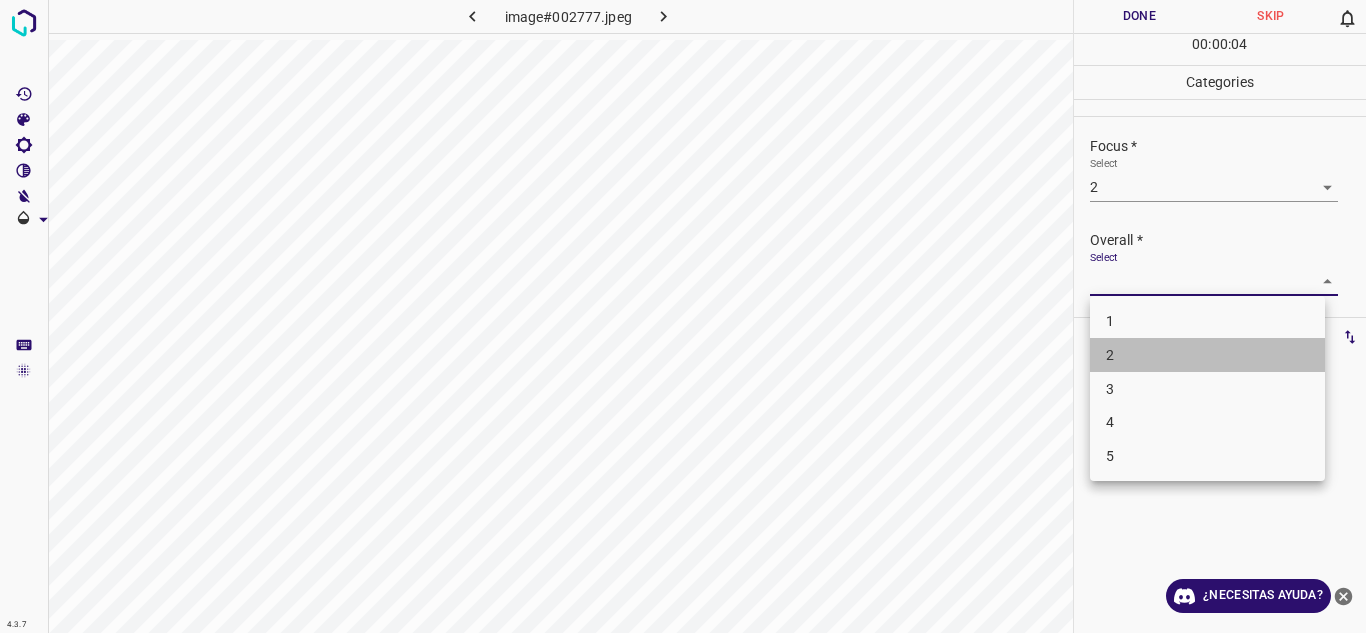 click on "2" at bounding box center [1207, 355] 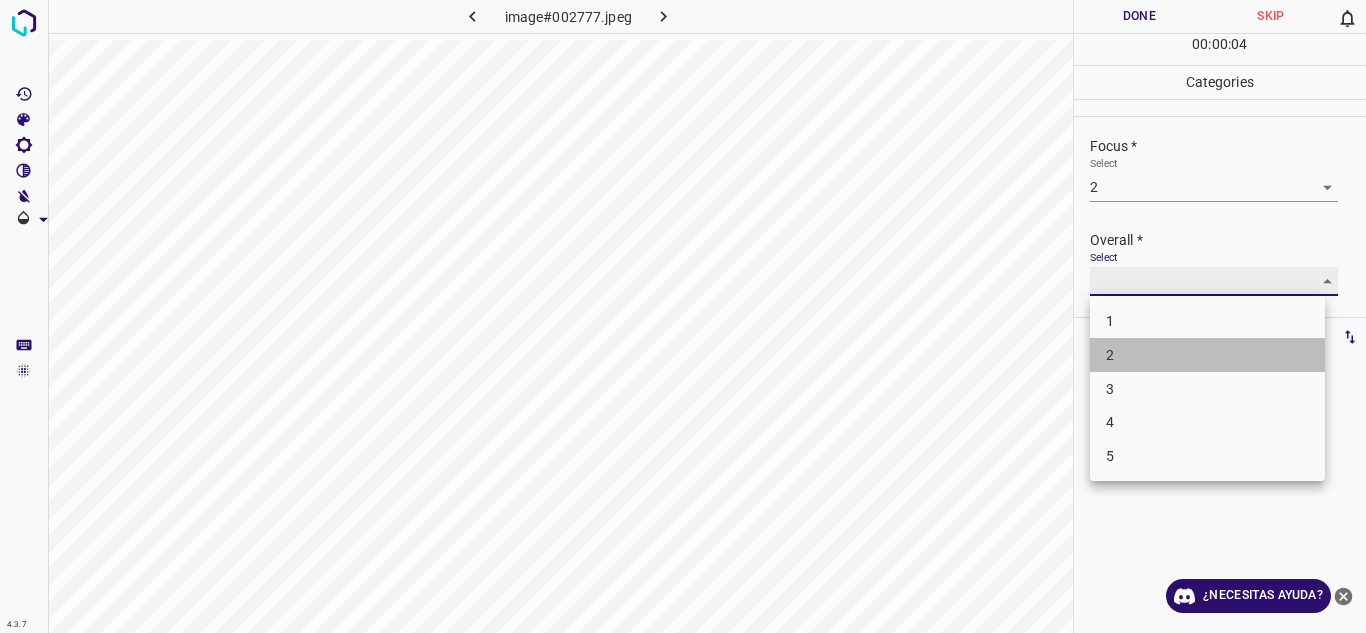 type on "2" 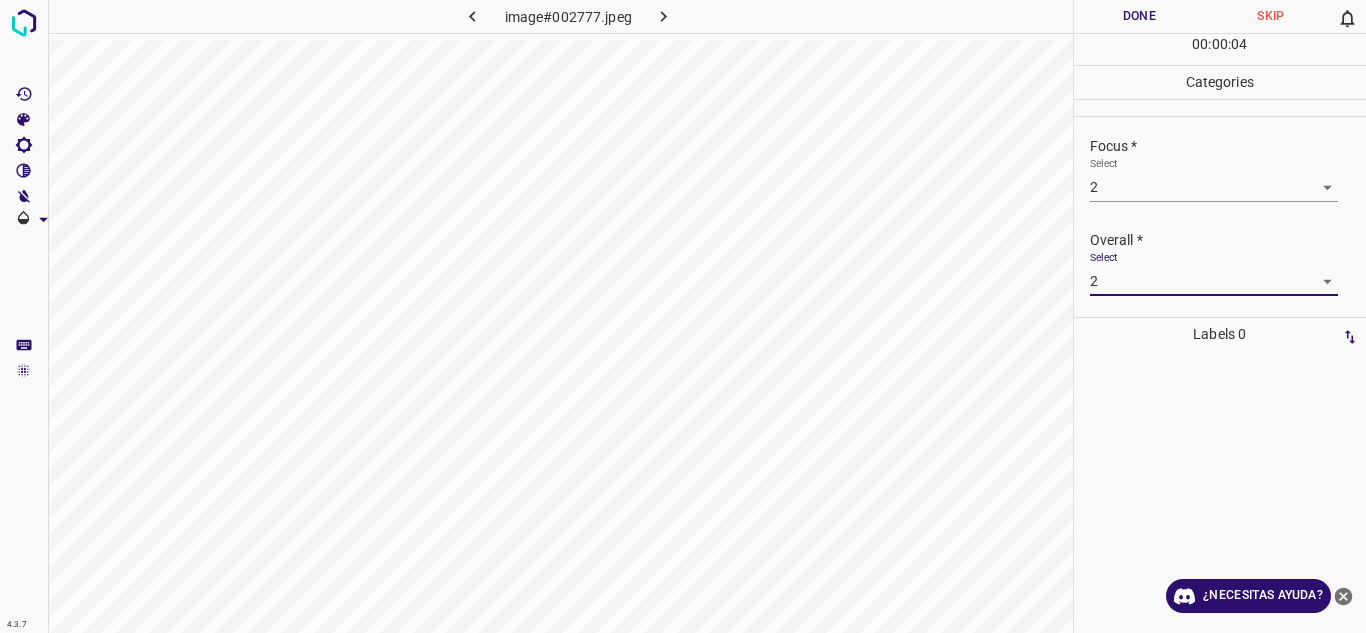 click on "Select 2 2" at bounding box center (1214, 273) 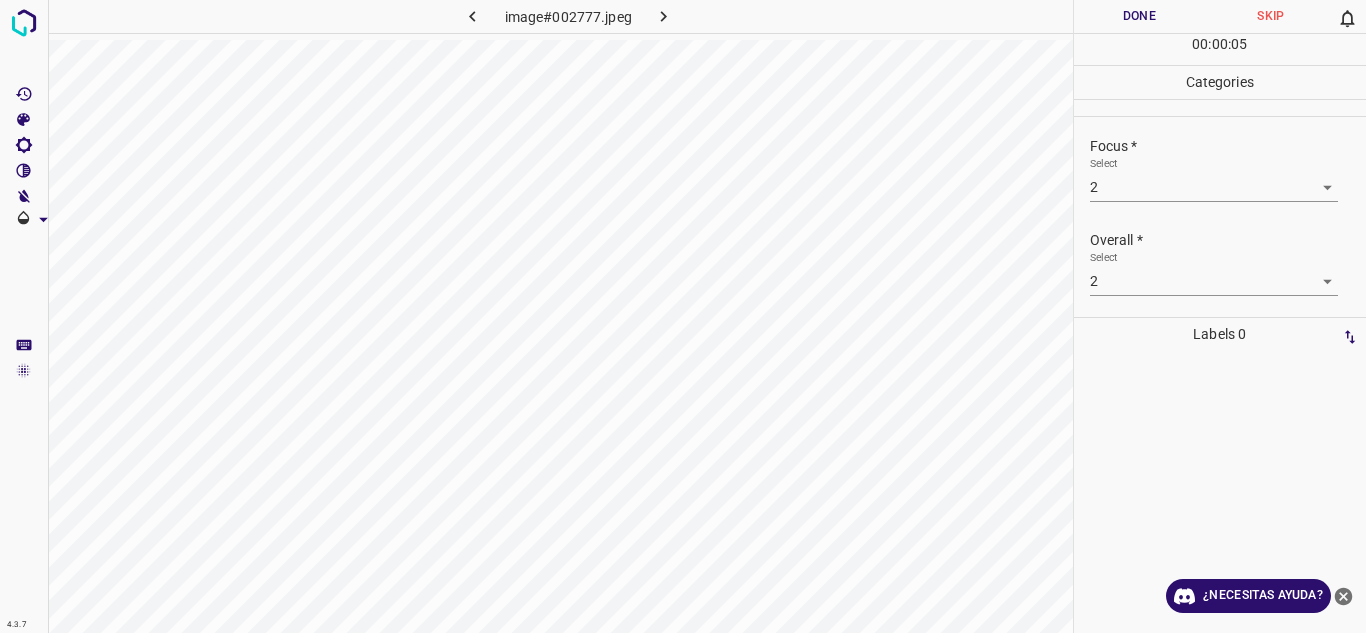 click on "Done" at bounding box center [1140, 16] 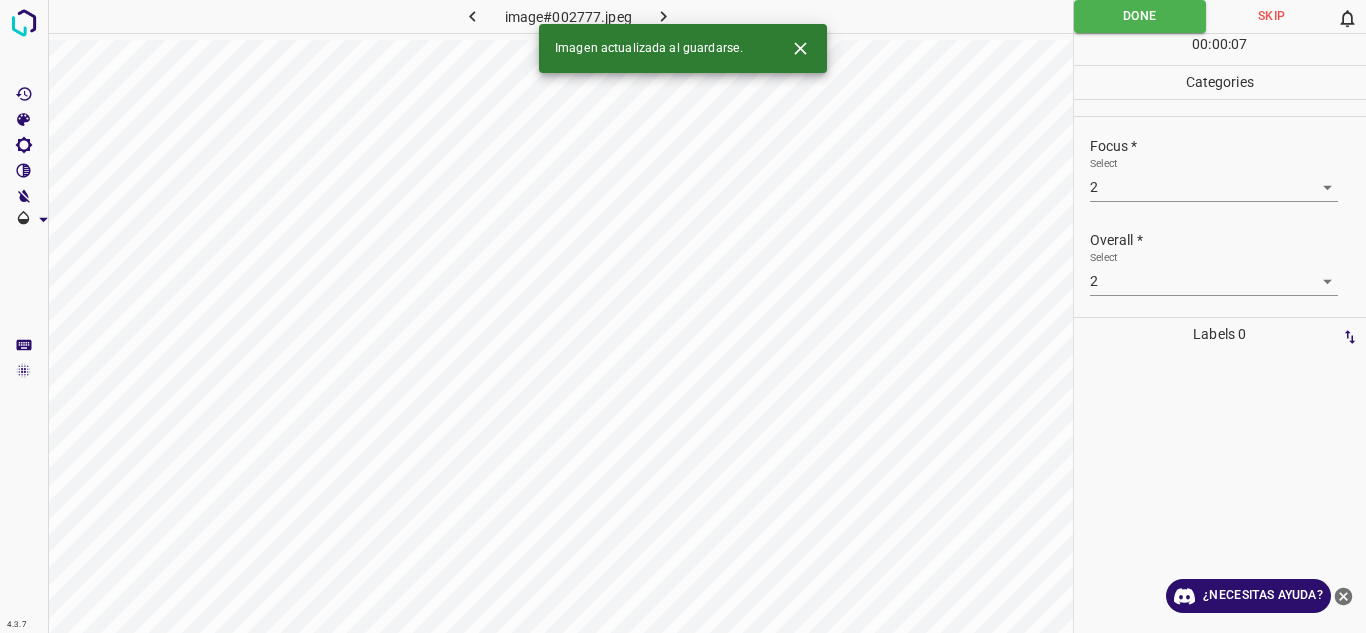 click at bounding box center [664, 16] 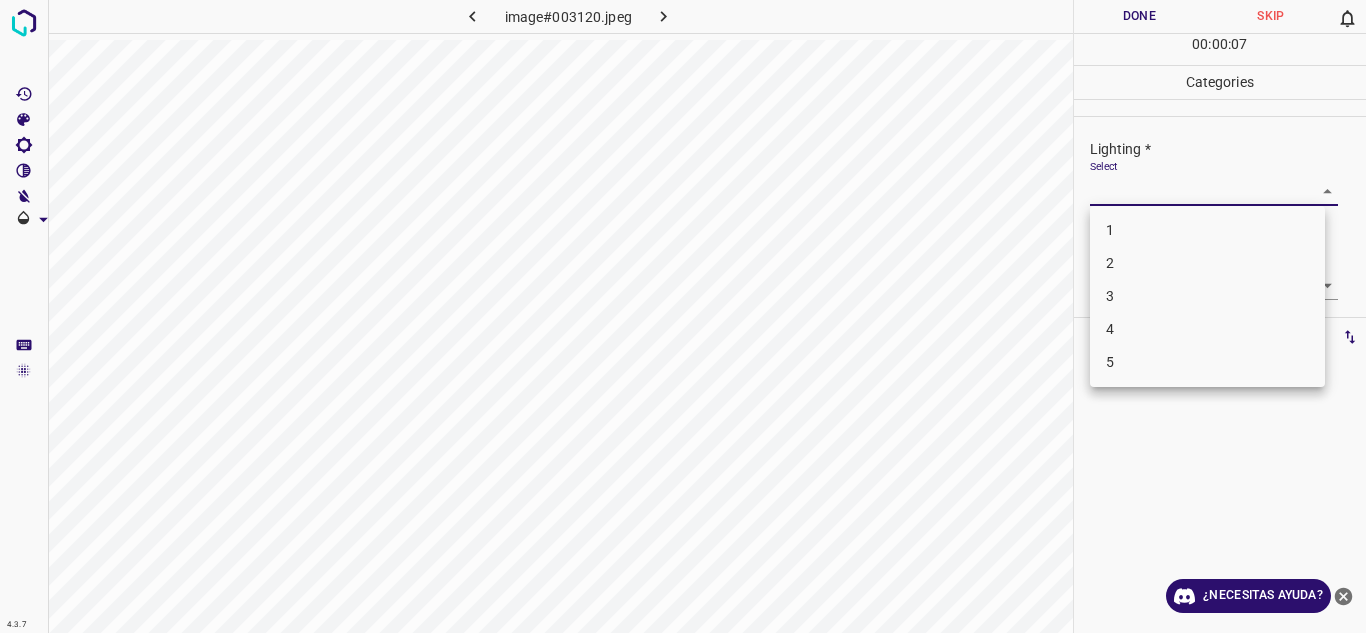 click on "4.3.7 image#003120.jpeg Done Skip 0 00   : 00   : 07   Categories Lighting *  Select ​ Focus *  Select ​ Overall *  Select ​ Labels   0 Categories 1 Lighting 2 Focus 3 Overall Tools Space Change between modes (Draw & Edit) I Auto labeling R Restore zoom M Zoom in N Zoom out Delete Delete selecte label Filters Z Restore filters X Saturation filter C Brightness filter V Contrast filter B Gray scale filter General O Download ¿Necesitas ayuda? Texto original Valora esta traducción Tu opinión servirá para ayudar a mejorar el Traductor de Google - Texto - Esconder - Borrar 1 2 3 4 5" at bounding box center (683, 316) 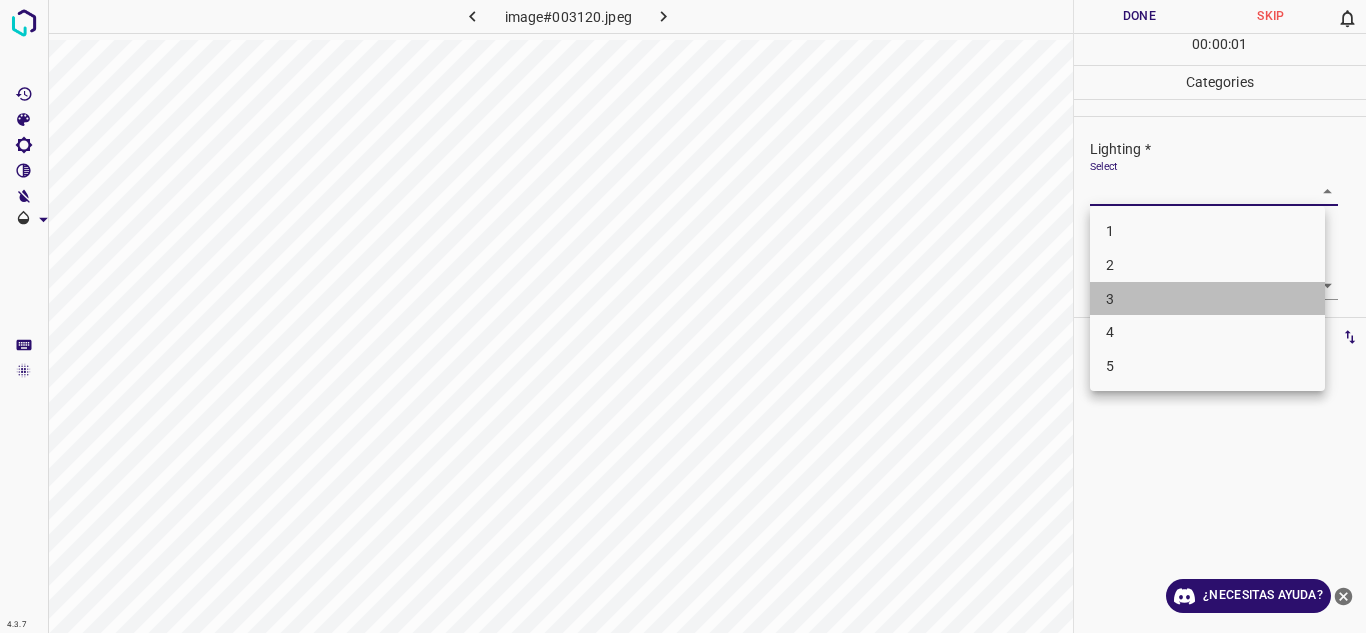 click on "3" at bounding box center (1207, 299) 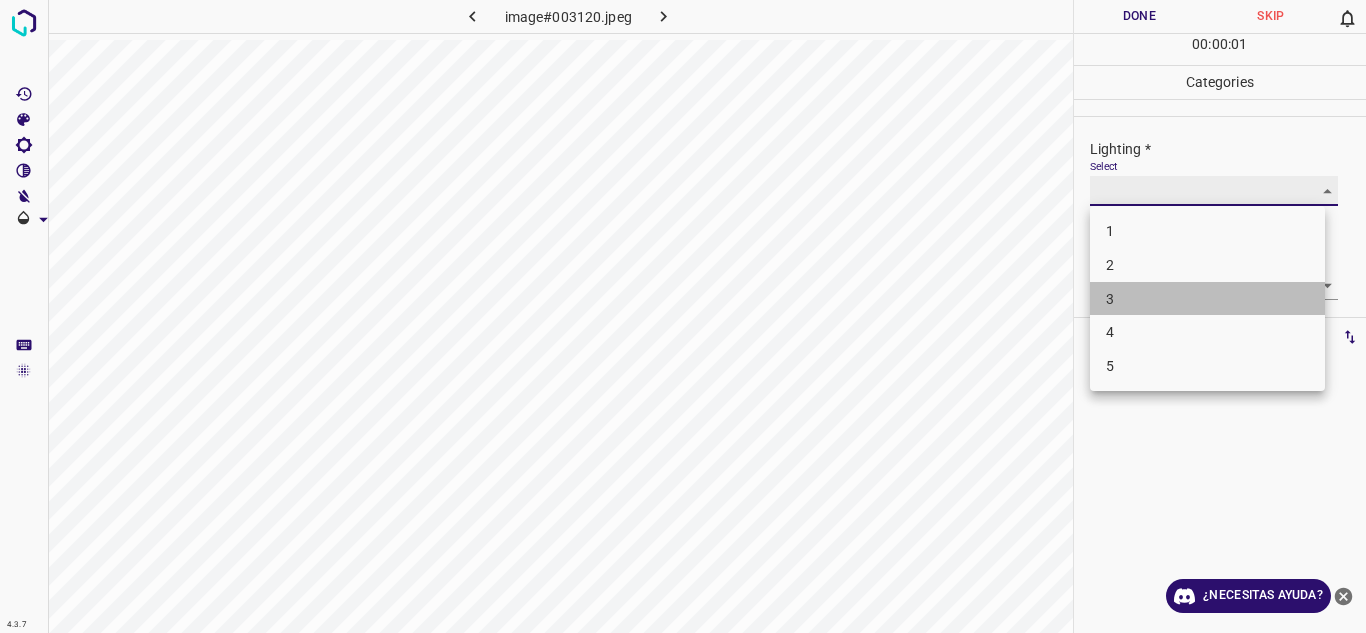 type on "3" 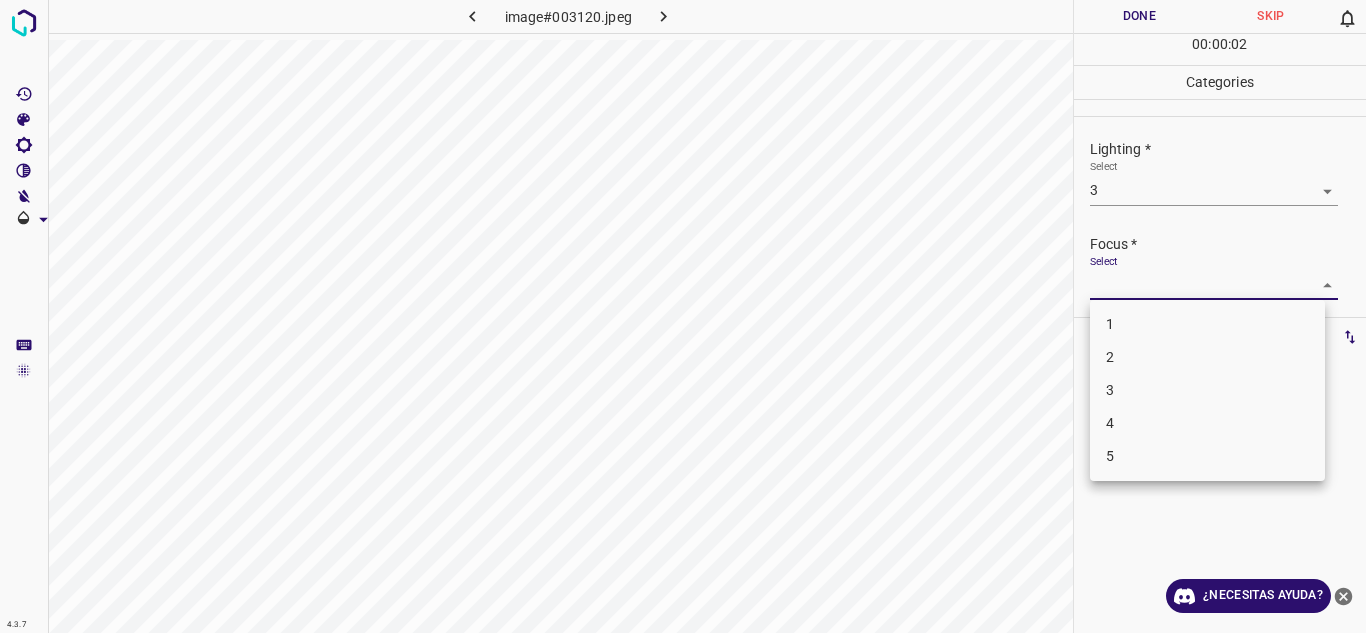 click on "4.3.7 image#003120.jpeg Done Skip 0 00   : 00   : 02   Categories Lighting *  Select 3 3 Focus *  Select ​ Overall *  Select ​ Labels   0 Categories 1 Lighting 2 Focus 3 Overall Tools Space Change between modes (Draw & Edit) I Auto labeling R Restore zoom M Zoom in N Zoom out Delete Delete selecte label Filters Z Restore filters X Saturation filter C Brightness filter V Contrast filter B Gray scale filter General O Download ¿Necesitas ayuda? Texto original Valora esta traducción Tu opinión servirá para ayudar a mejorar el Traductor de Google - Texto - Esconder - Borrar 1 2 3 4 5" at bounding box center [683, 316] 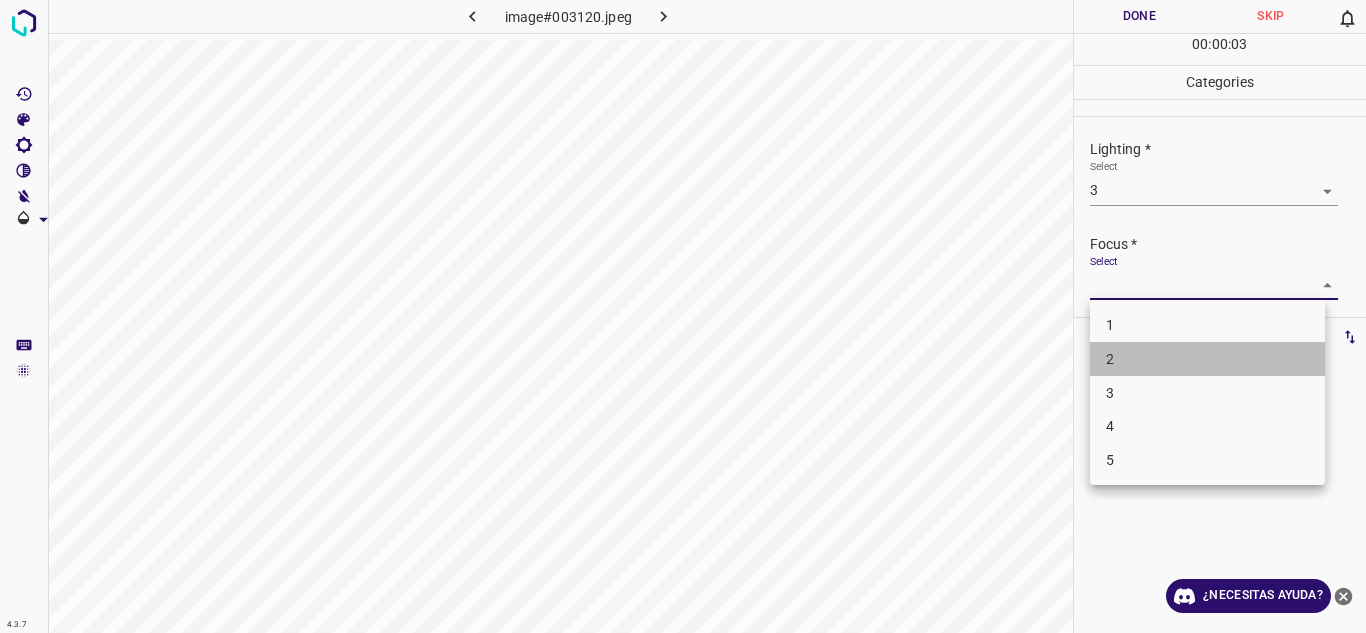 click on "2" at bounding box center (1207, 359) 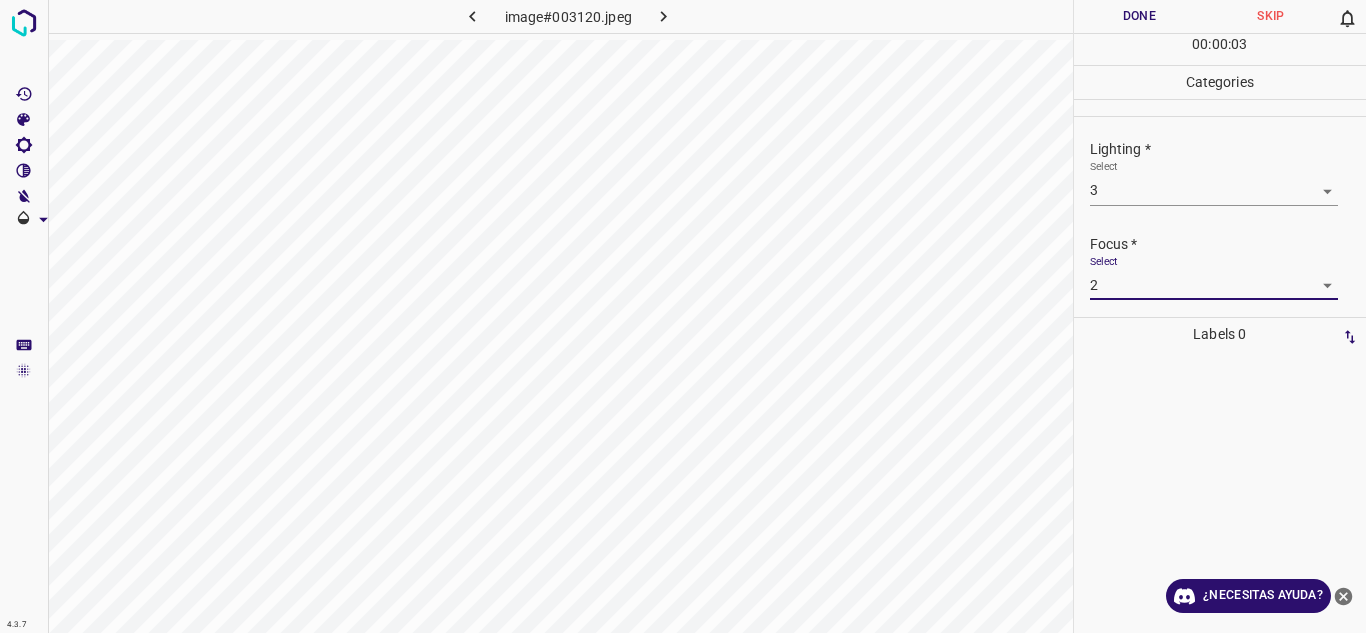 click on "Focus *" at bounding box center [1228, 244] 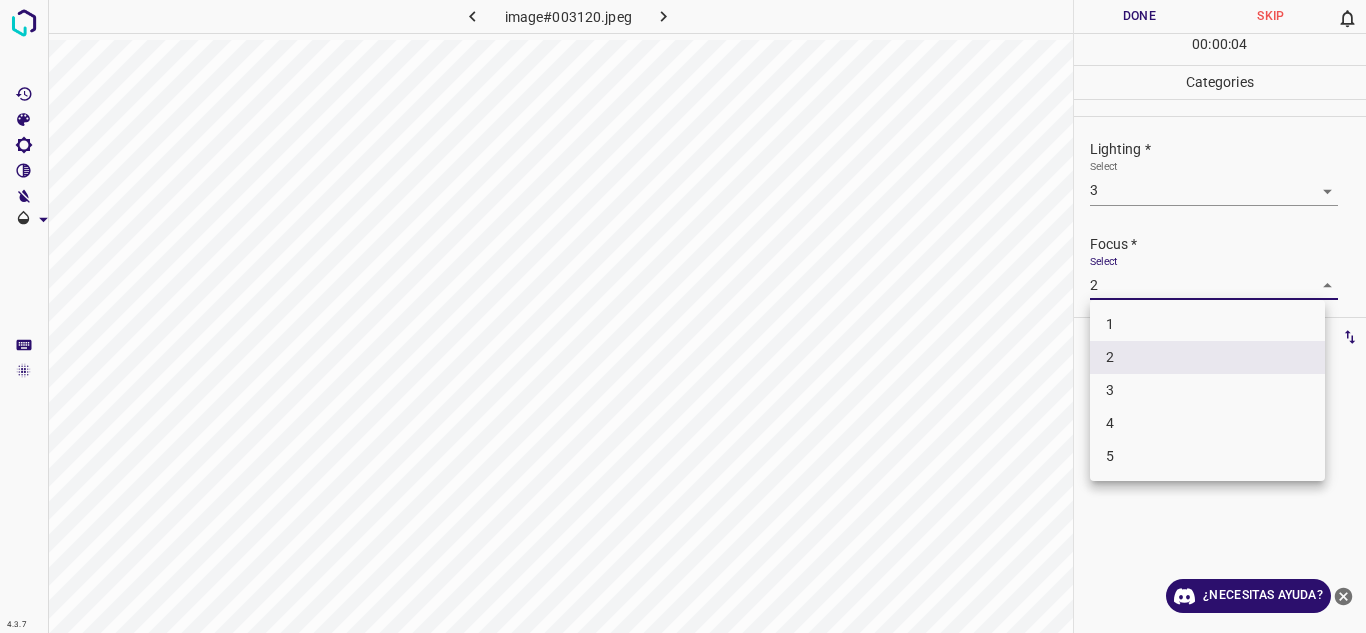 click on "4.3.7 image#003120.jpeg Done Skip 0 00   : 00   : 04   Categories Lighting *  Select 3 3 Focus *  Select 2 2 Overall *  Select ​ Labels   0 Categories 1 Lighting 2 Focus 3 Overall Tools Space Change between modes (Draw & Edit) I Auto labeling R Restore zoom M Zoom in N Zoom out Delete Delete selecte label Filters Z Restore filters X Saturation filter C Brightness filter V Contrast filter B Gray scale filter General O Download ¿Necesitas ayuda? Texto original Valora esta traducción Tu opinión servirá para ayudar a mejorar el Traductor de Google - Texto - Esconder - Borrar 1 2 3 4 5" at bounding box center (683, 316) 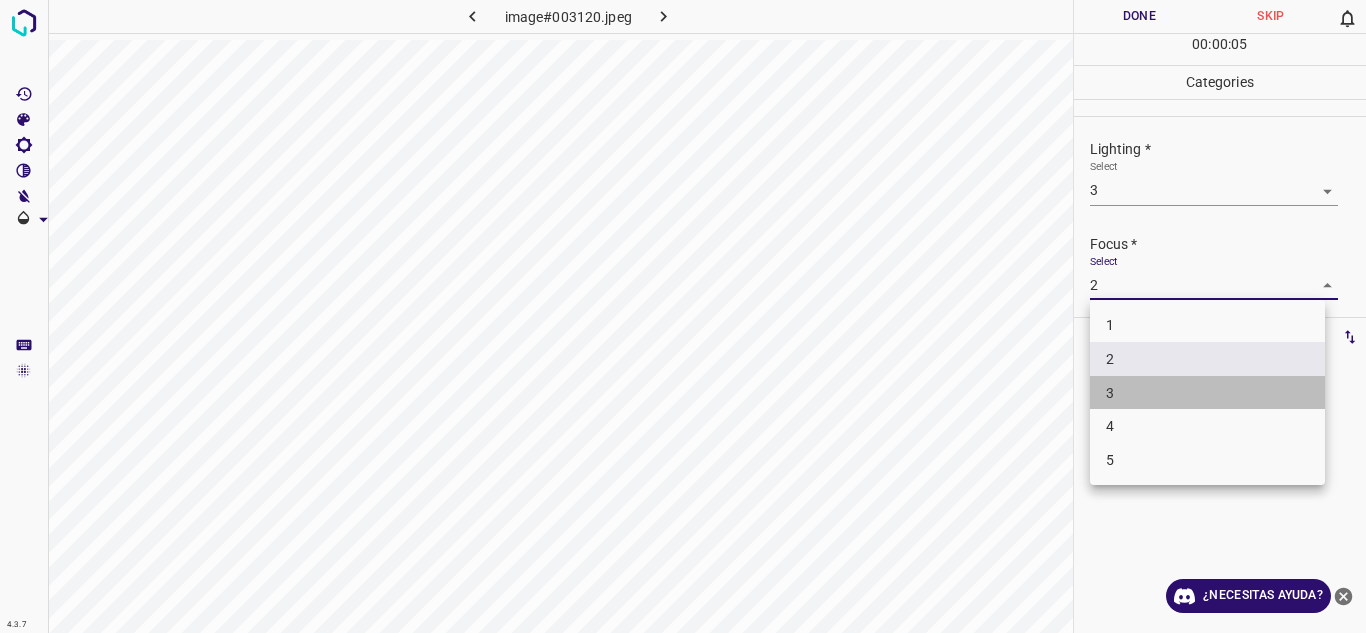 click on "3" at bounding box center (1207, 393) 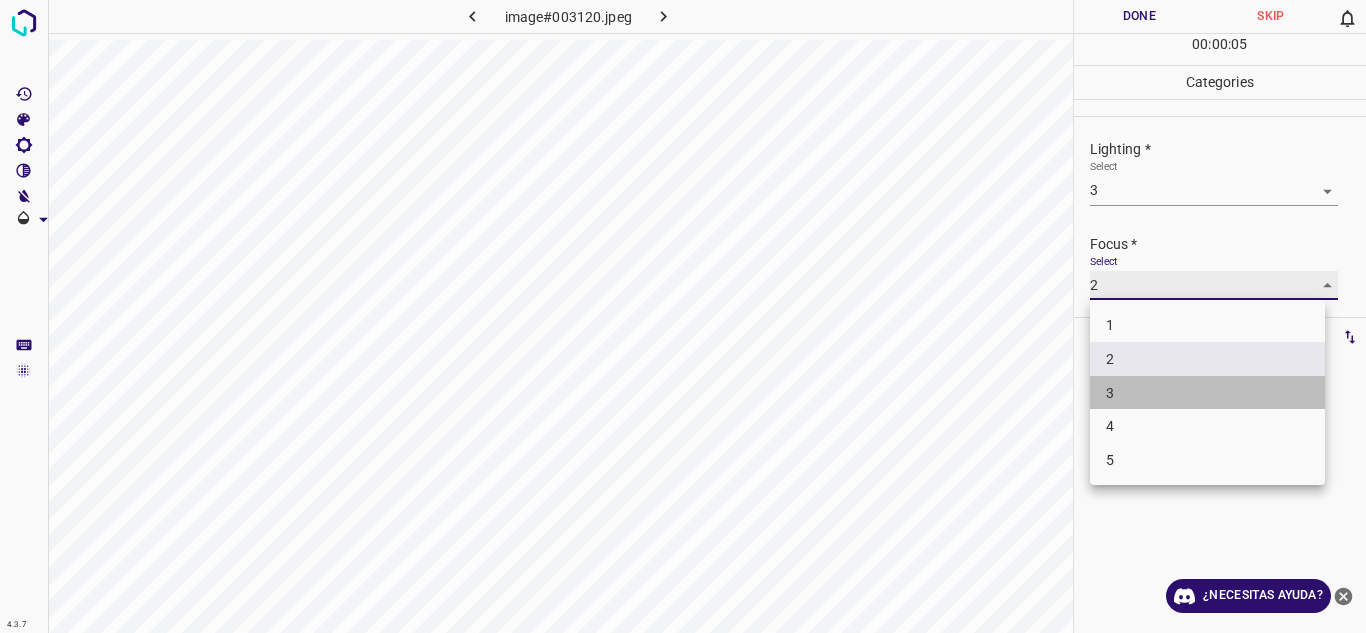 type on "3" 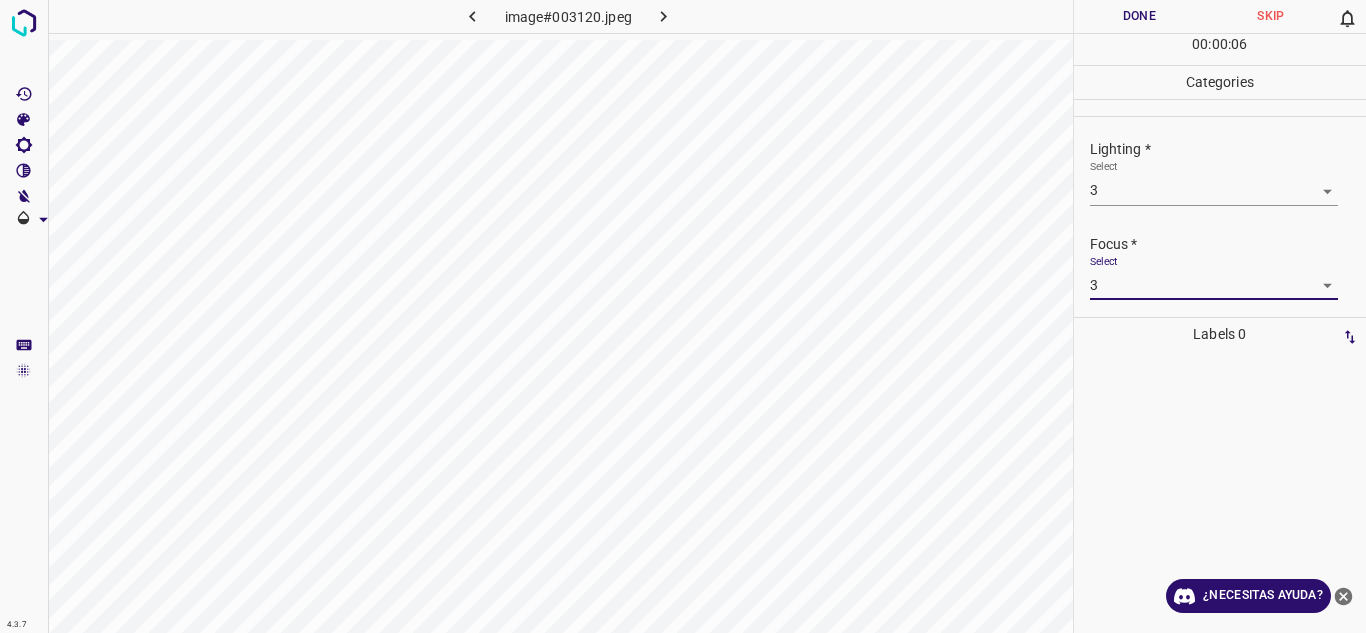 click on "Select 3 3" at bounding box center (1214, 277) 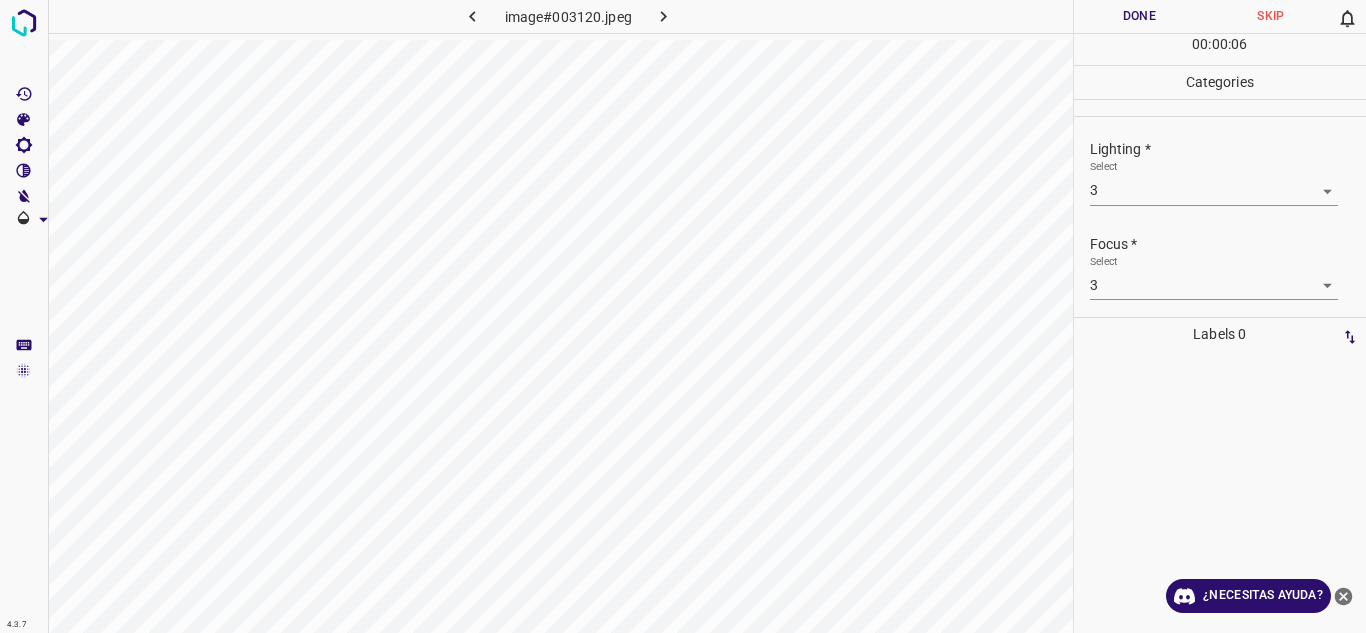 scroll, scrollTop: 98, scrollLeft: 0, axis: vertical 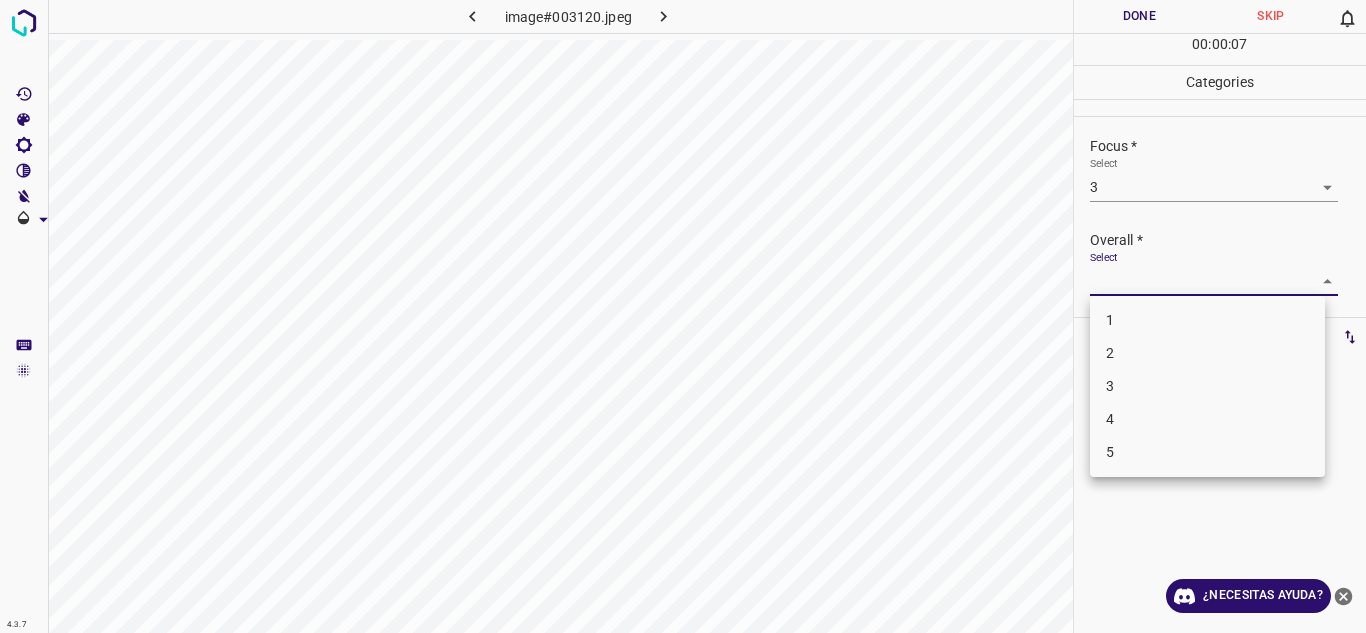 click on "4.3.7 image#003120.jpeg Done Skip 0 00   : 00   : 07   Categories Lighting *  Select 3 3 Focus *  Select 3 3 Overall *  Select ​ Labels   0 Categories 1 Lighting 2 Focus 3 Overall Tools Space Change between modes (Draw & Edit) I Auto labeling R Restore zoom M Zoom in N Zoom out Delete Delete selecte label Filters Z Restore filters X Saturation filter C Brightness filter V Contrast filter B Gray scale filter General O Download ¿Necesitas ayuda? Texto original Valora esta traducción Tu opinión servirá para ayudar a mejorar el Traductor de Google - Texto - Esconder - Borrar 1 2 3 4 5" at bounding box center [683, 316] 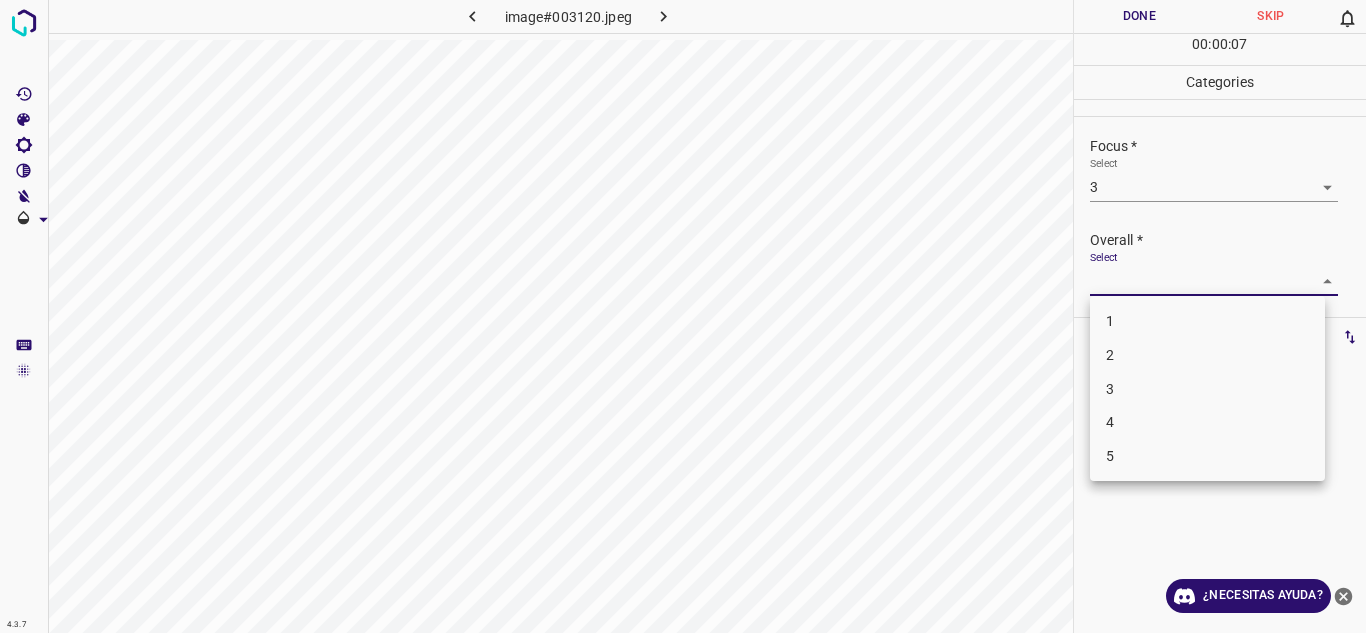 click on "3" at bounding box center [1207, 389] 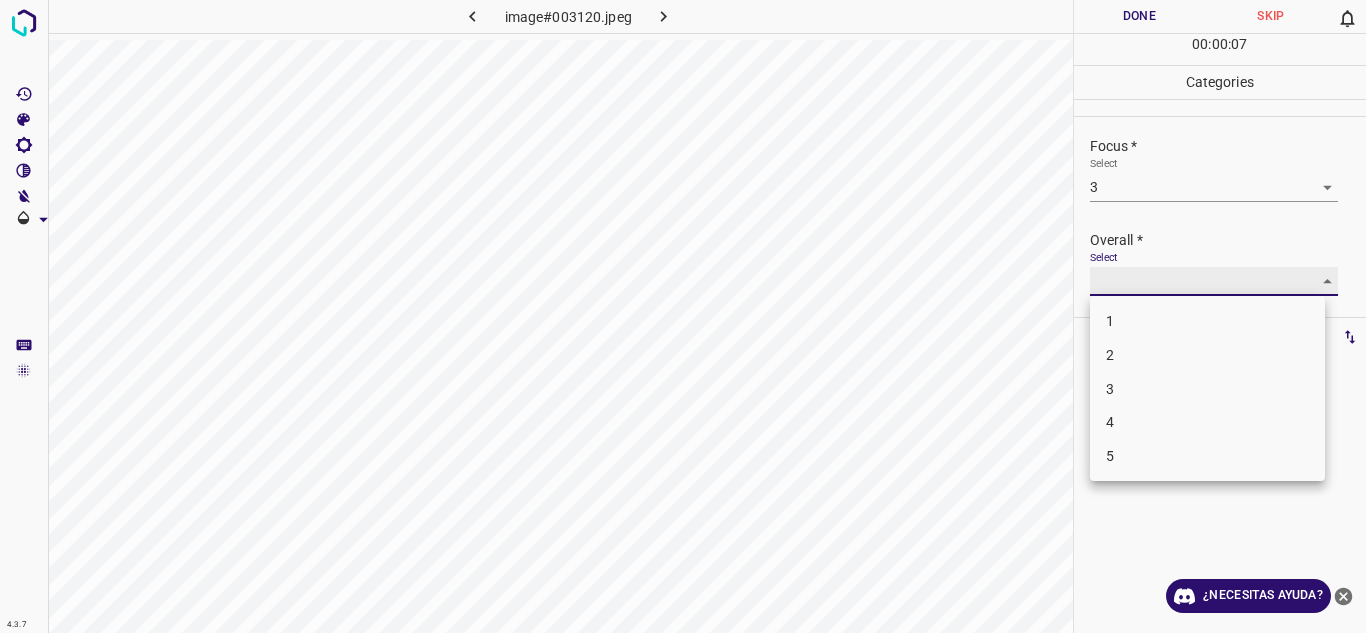 type on "3" 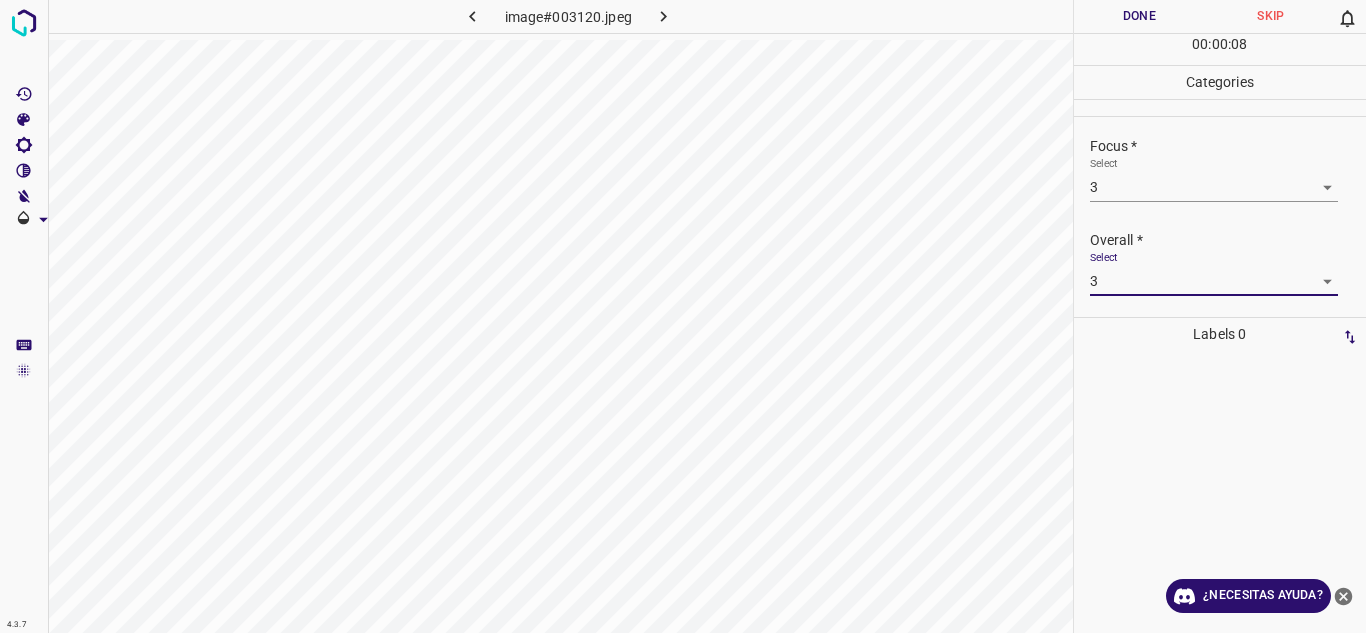 click on "Overall *" at bounding box center [1228, 240] 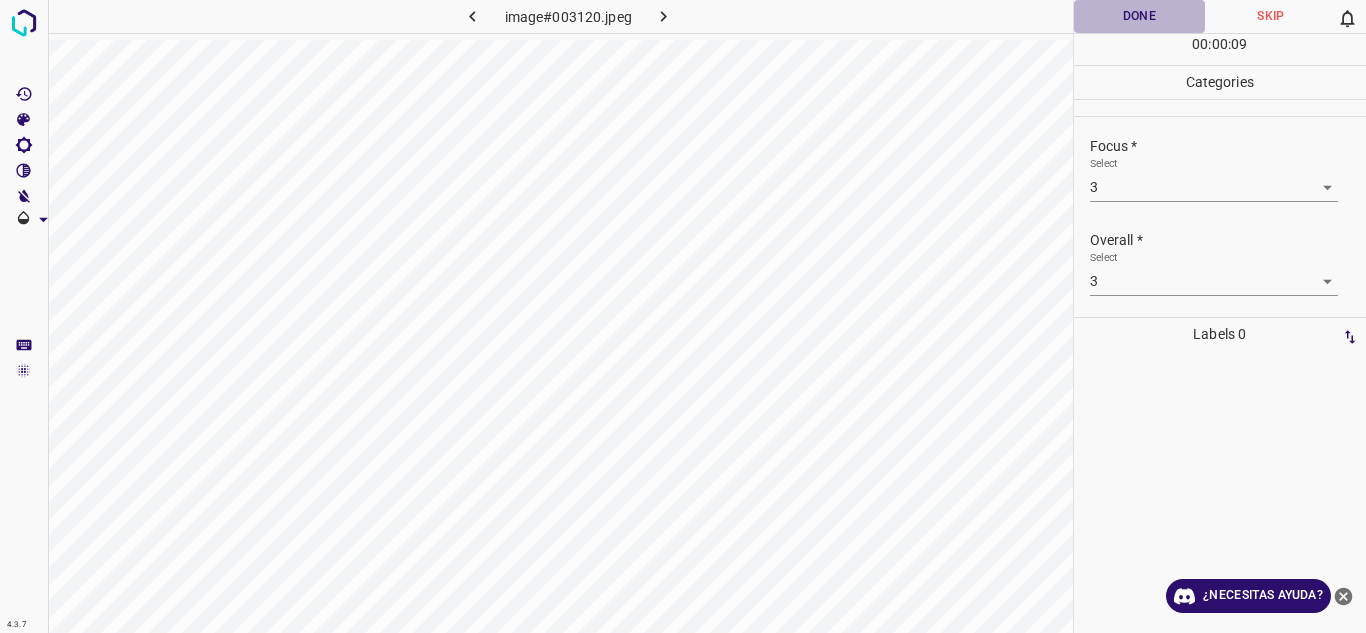 click on "Done" at bounding box center [1140, 16] 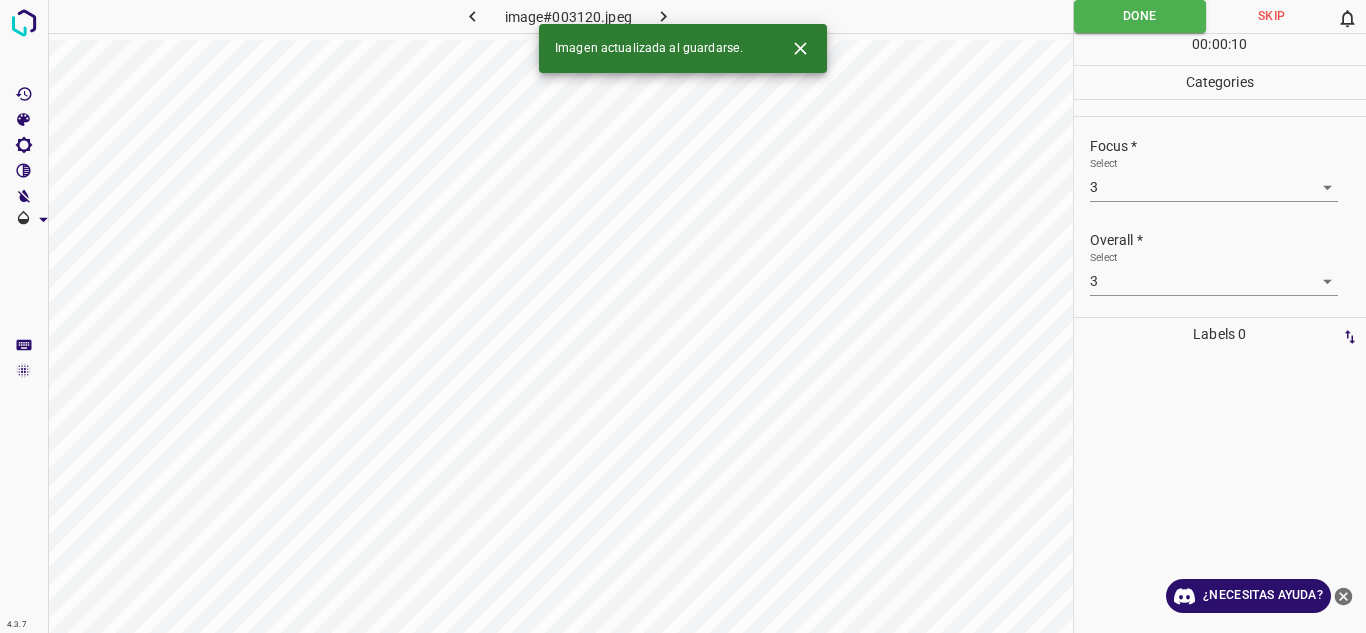 click 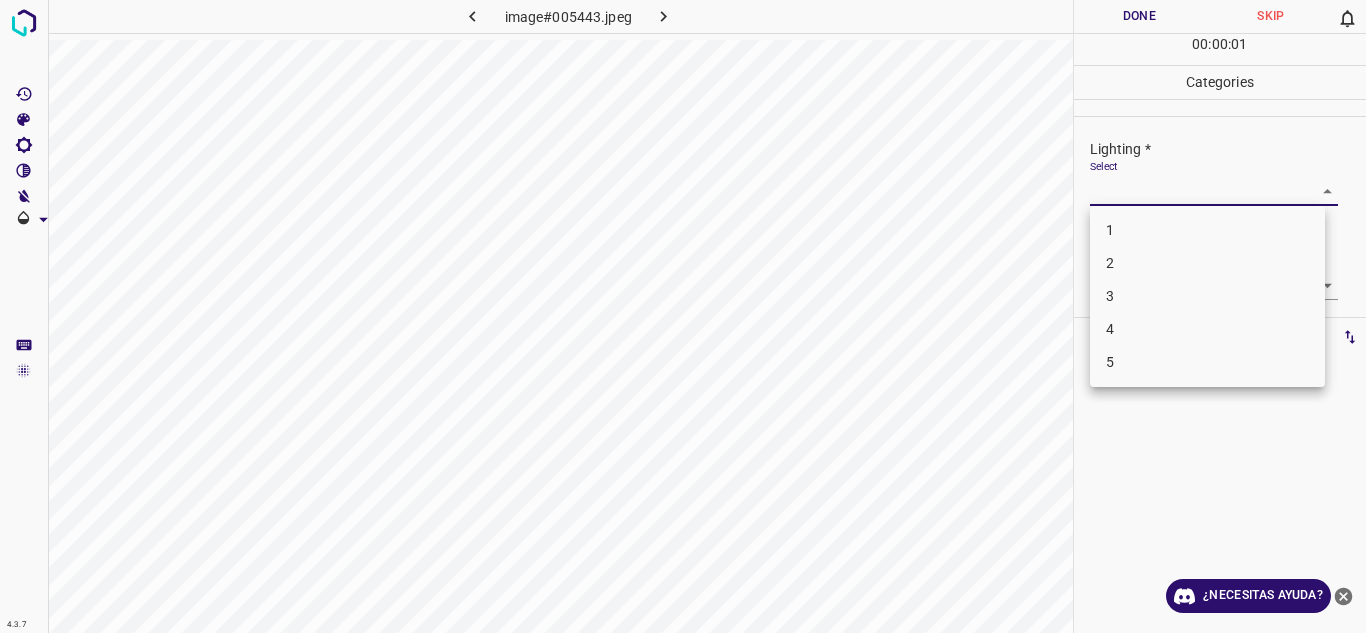 click on "4.3.7 image#005443.jpeg Done Skip 0 00   : 00   : 01   Categories Lighting *  Select ​ Focus *  Select ​ Overall *  Select ​ Labels   0 Categories 1 Lighting 2 Focus 3 Overall Tools Space Change between modes (Draw & Edit) I Auto labeling R Restore zoom M Zoom in N Zoom out Delete Delete selecte label Filters Z Restore filters X Saturation filter C Brightness filter V Contrast filter B Gray scale filter General O Download ¿Necesitas ayuda? Texto original Valora esta traducción Tu opinión servirá para ayudar a mejorar el Traductor de Google - Texto - Esconder - Borrar 1 2 3 4 5" at bounding box center (683, 316) 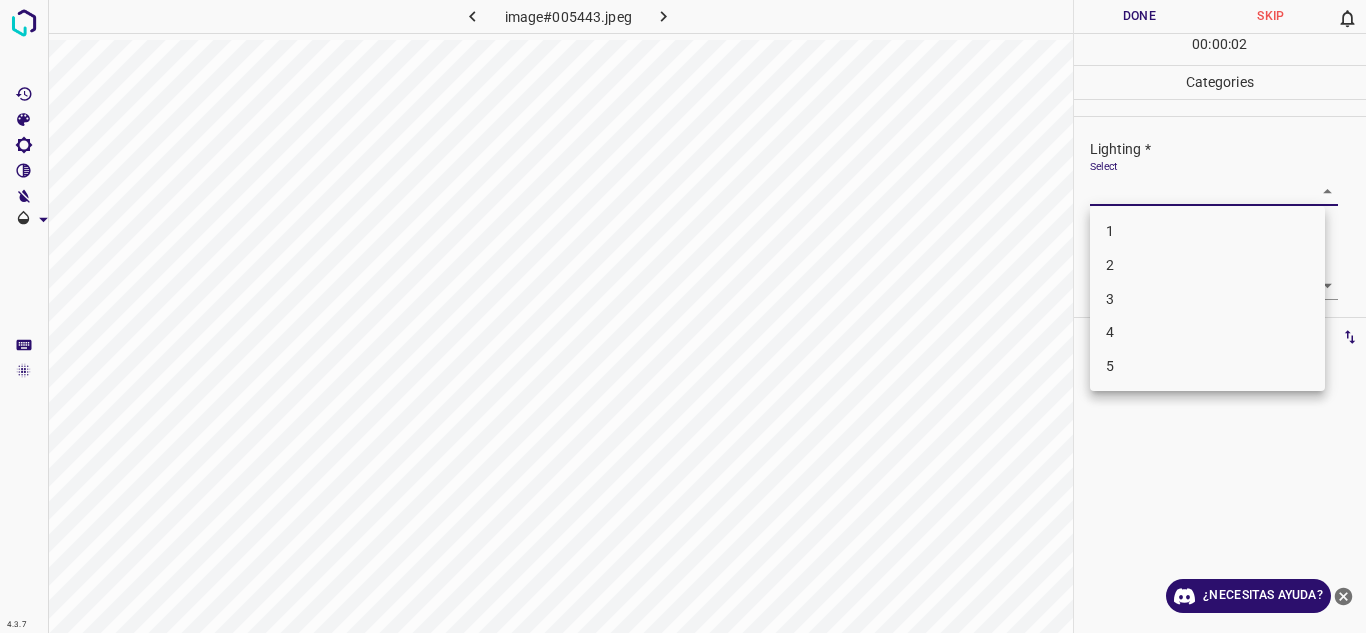click on "2" at bounding box center [1207, 265] 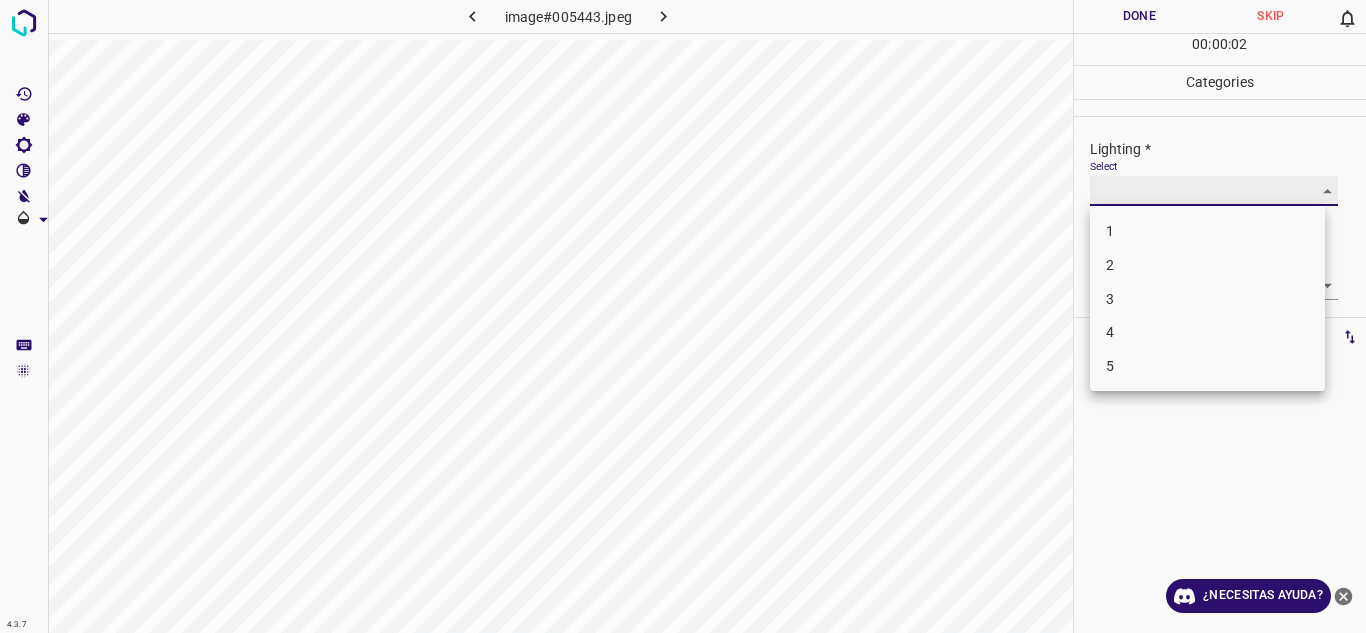 type on "2" 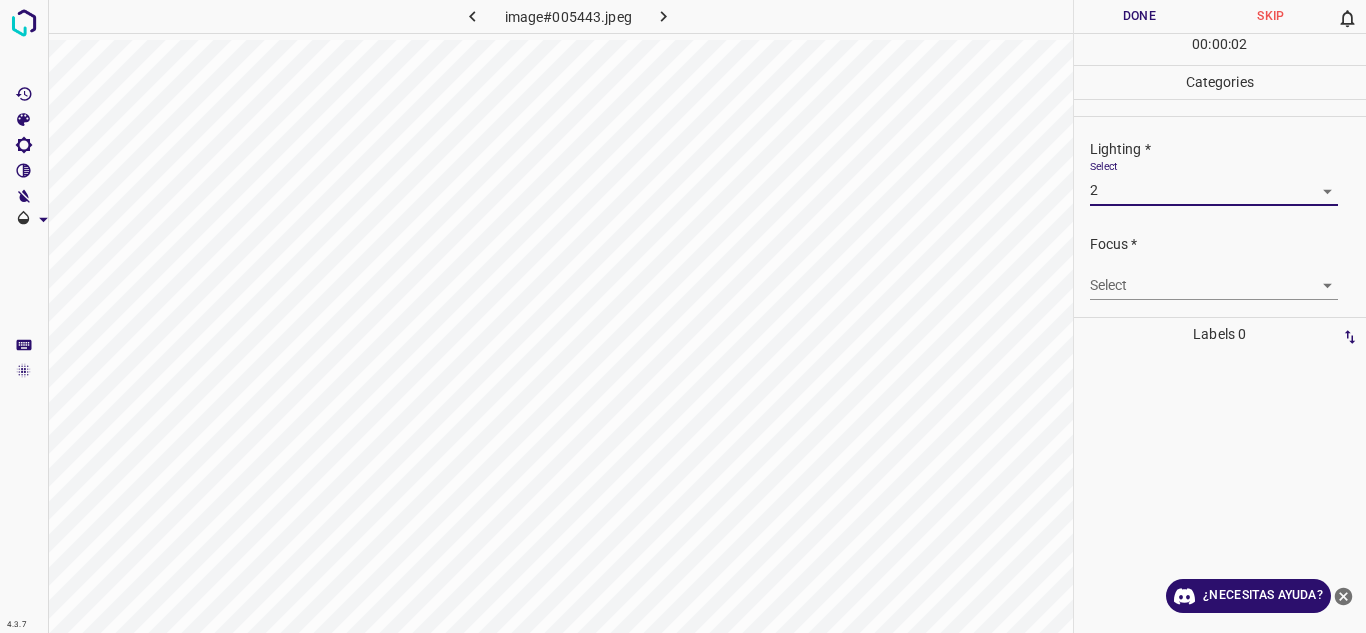 click on "4.3.7 image#005443.jpeg Done Skip 0 00   : 00   : 02   Categories Lighting *  Select 2 2 Focus *  Select ​ Overall *  Select ​ Labels   0 Categories 1 Lighting 2 Focus 3 Overall Tools Space Change between modes (Draw & Edit) I Auto labeling R Restore zoom M Zoom in N Zoom out Delete Delete selecte label Filters Z Restore filters X Saturation filter C Brightness filter V Contrast filter B Gray scale filter General O Download ¿Necesitas ayuda? Texto original Valora esta traducción Tu opinión servirá para ayudar a mejorar el Traductor de Google - Texto - Esconder - Borrar" at bounding box center [683, 316] 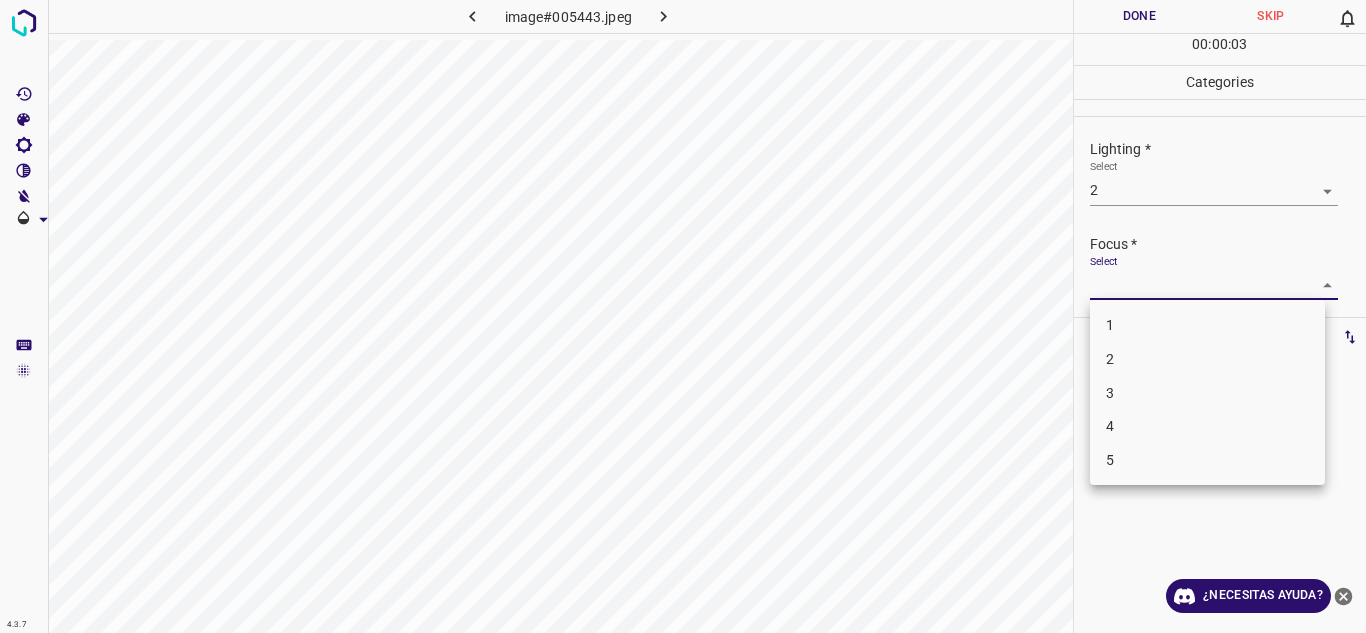 click on "3" at bounding box center (1207, 393) 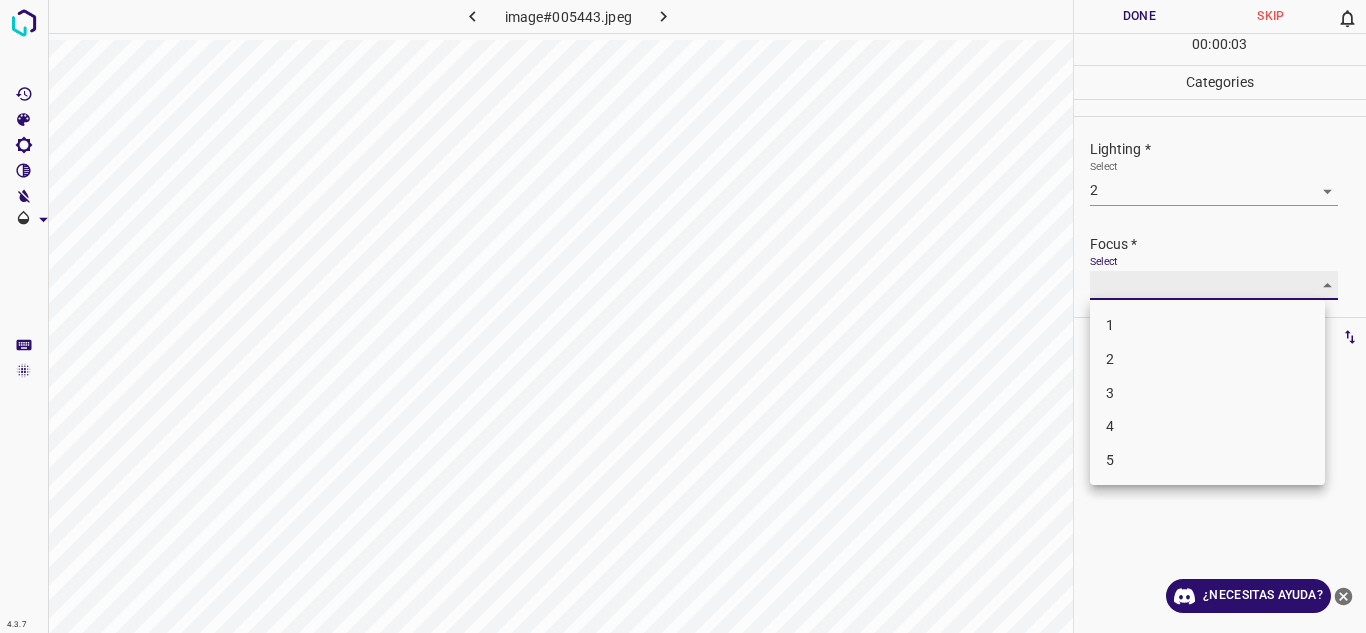 type on "3" 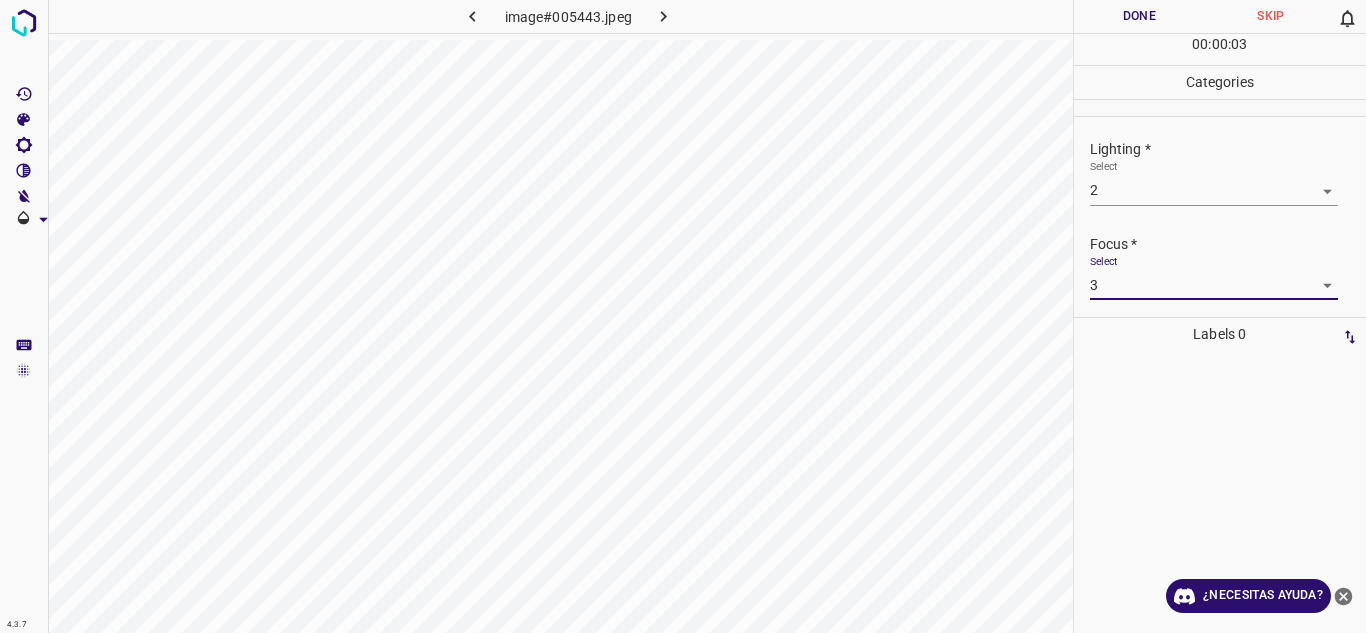 click on "Focus *" at bounding box center (1228, 244) 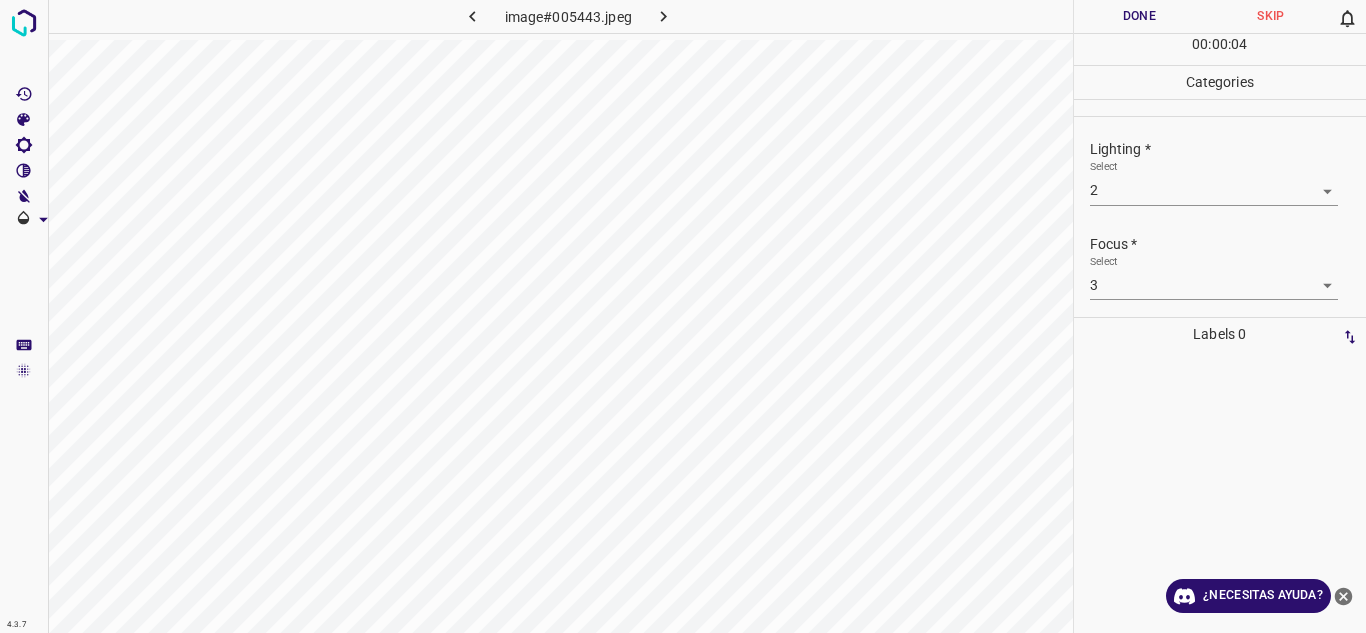 scroll, scrollTop: 98, scrollLeft: 0, axis: vertical 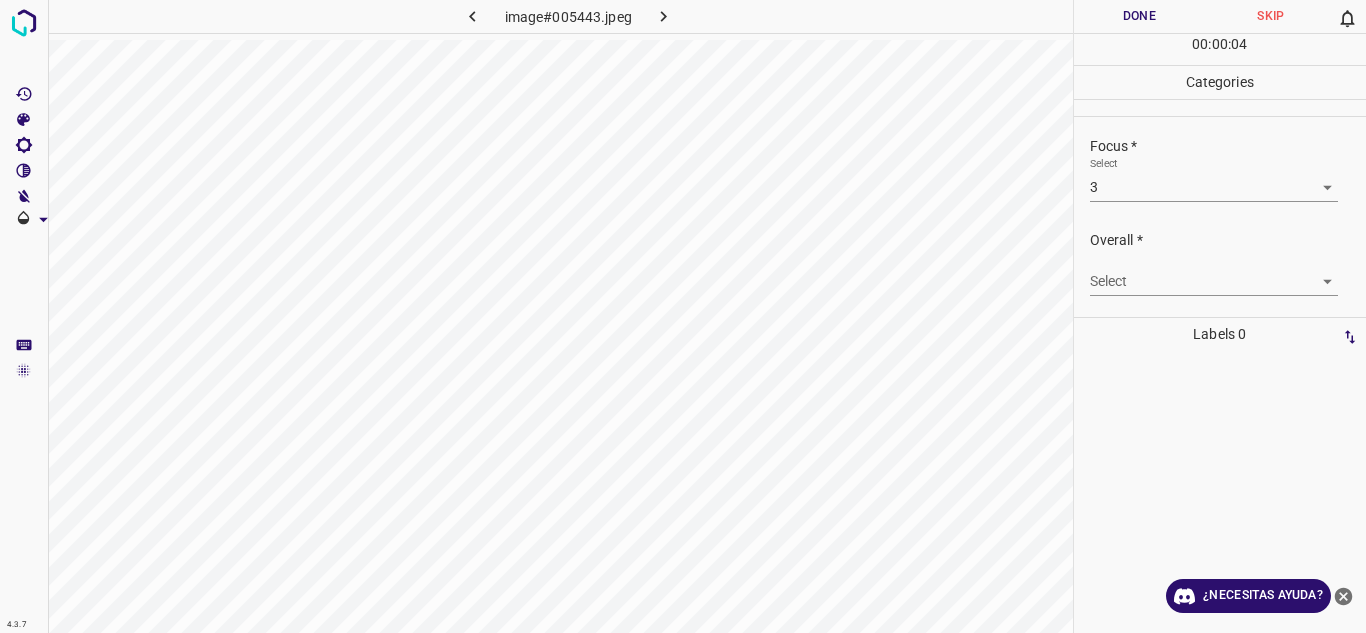 click on "4.3.7 image#005443.jpeg Done Skip 0 00   : 00   : 04   Categories Lighting *  Select 2 2 Focus *  Select 3 3 Overall *  Select ​ Labels   0 Categories 1 Lighting 2 Focus 3 Overall Tools Space Change between modes (Draw & Edit) I Auto labeling R Restore zoom M Zoom in N Zoom out Delete Delete selecte label Filters Z Restore filters X Saturation filter C Brightness filter V Contrast filter B Gray scale filter General O Download ¿Necesitas ayuda? Texto original Valora esta traducción Tu opinión servirá para ayudar a mejorar el Traductor de Google - Texto - Esconder - Borrar" at bounding box center [683, 316] 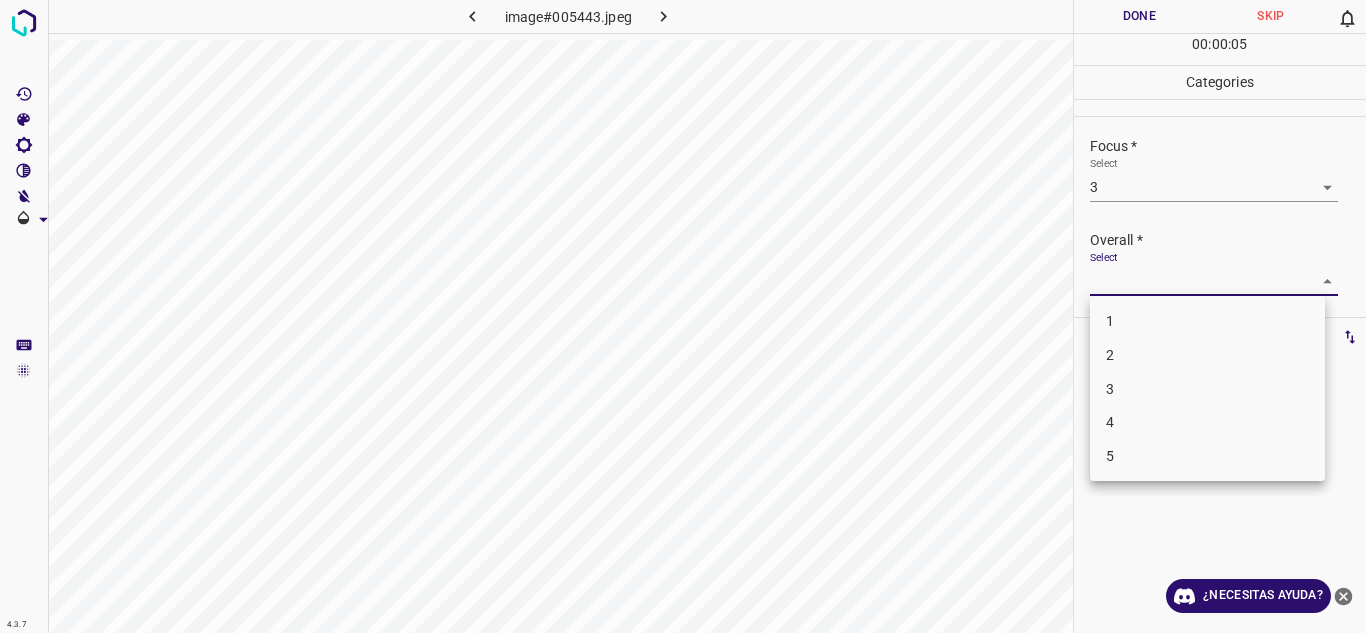 click on "2" at bounding box center [1207, 355] 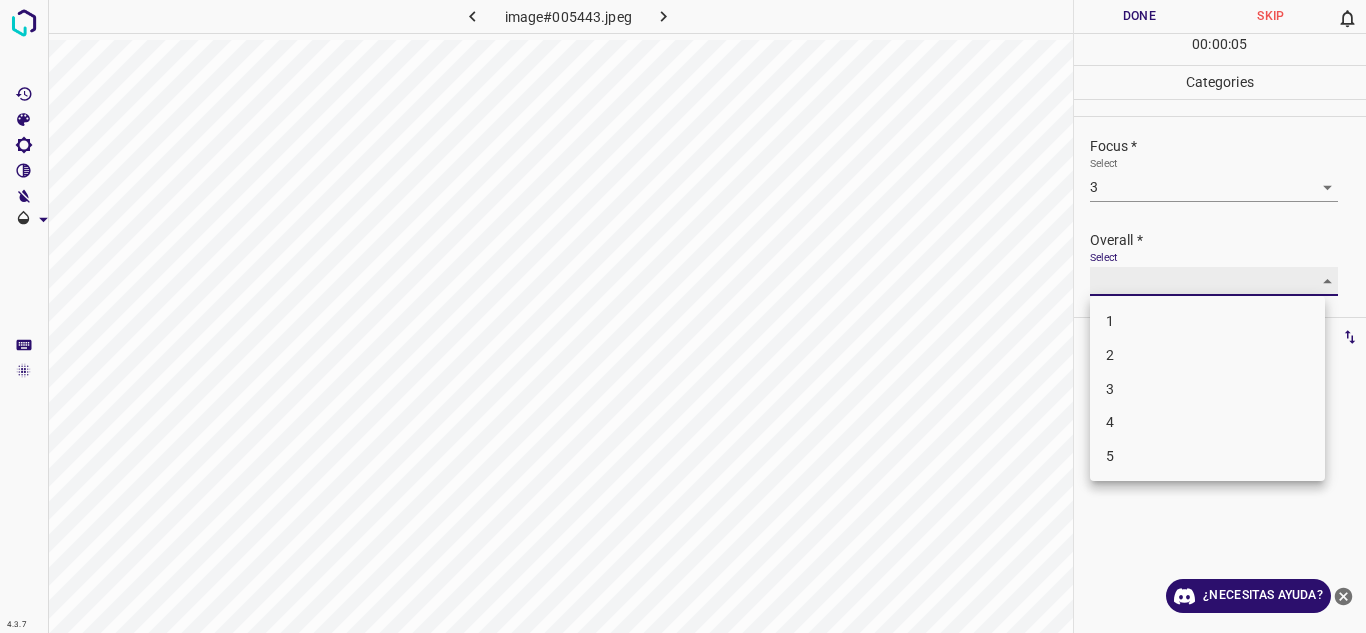 type on "2" 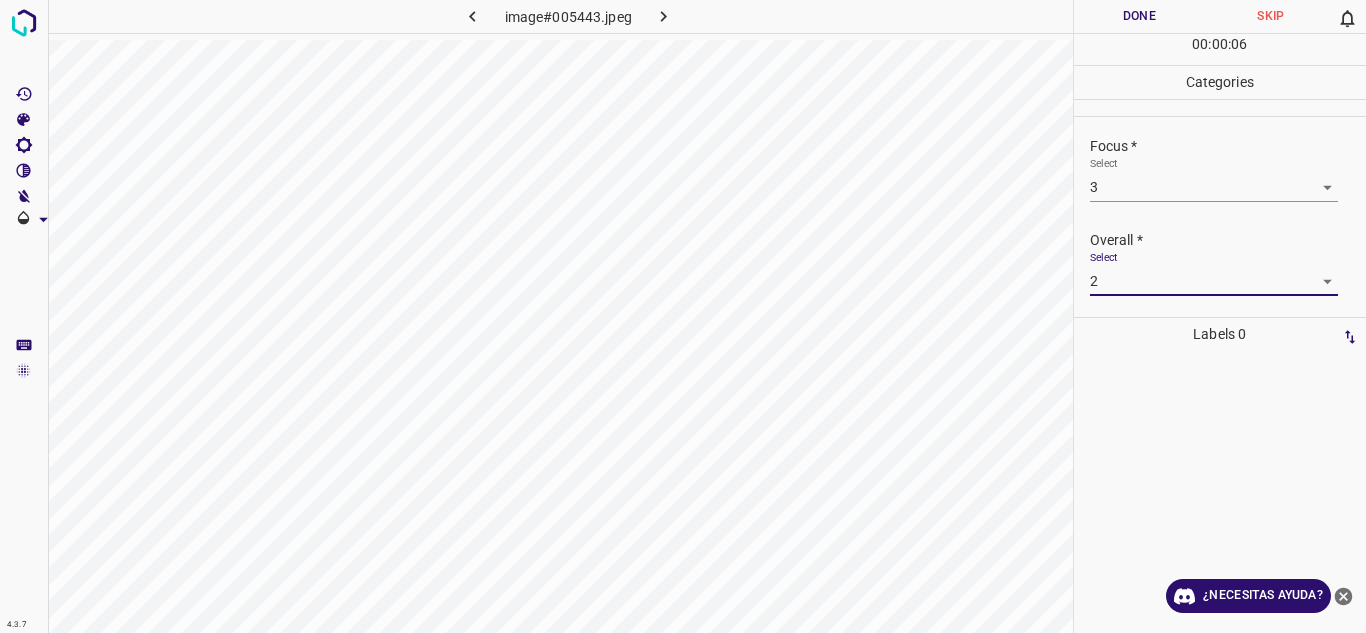 click on "Done" at bounding box center [1140, 16] 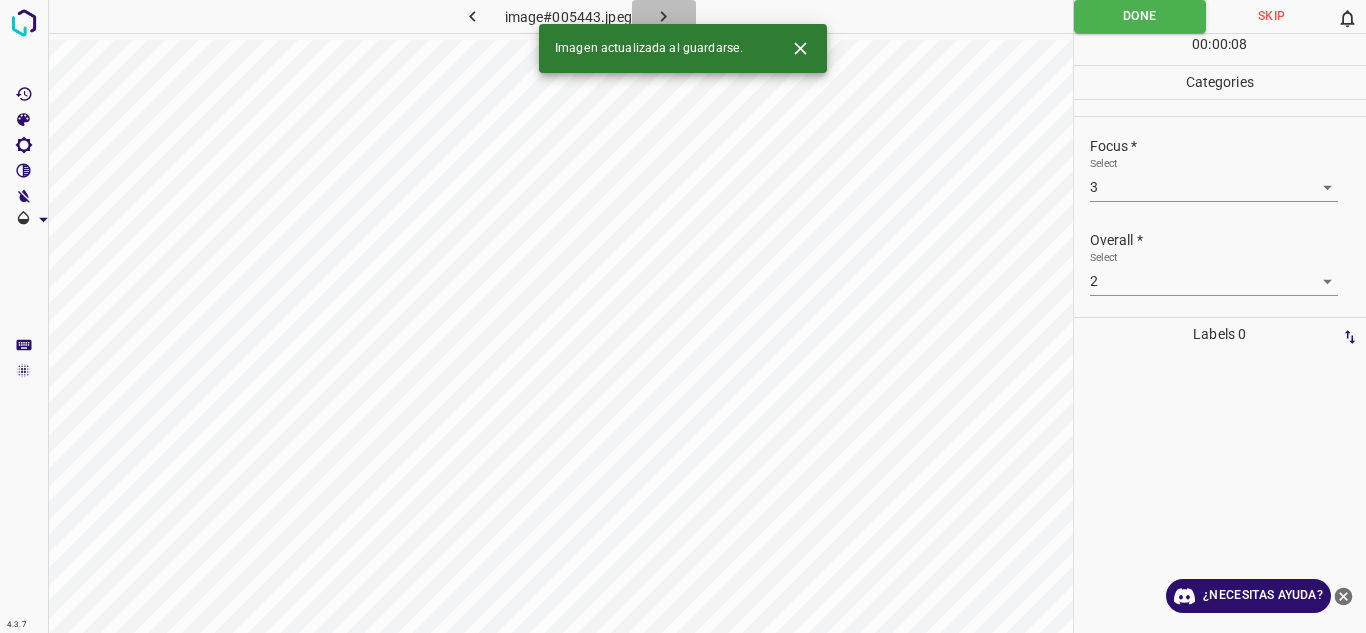 click at bounding box center [664, 16] 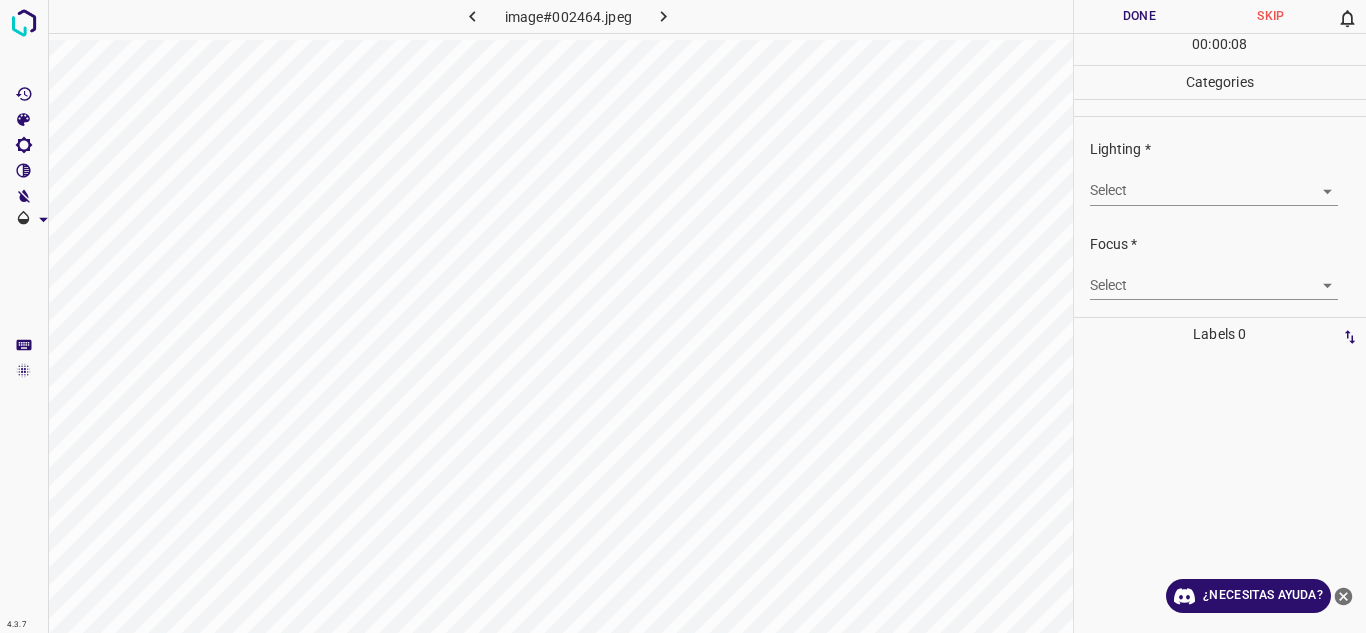click on "4.3.7 image#002464.jpeg Done Skip 0 00   : 00   : 08   Categories Lighting *  Select ​ Focus *  Select ​ Overall *  Select ​ Labels   0 Categories 1 Lighting 2 Focus 3 Overall Tools Space Change between modes (Draw & Edit) I Auto labeling R Restore zoom M Zoom in N Zoom out Delete Delete selecte label Filters Z Restore filters X Saturation filter C Brightness filter V Contrast filter B Gray scale filter General O Download ¿Necesitas ayuda? Texto original Valora esta traducción Tu opinión servirá para ayudar a mejorar el Traductor de Google - Texto - Esconder - Borrar" at bounding box center [683, 316] 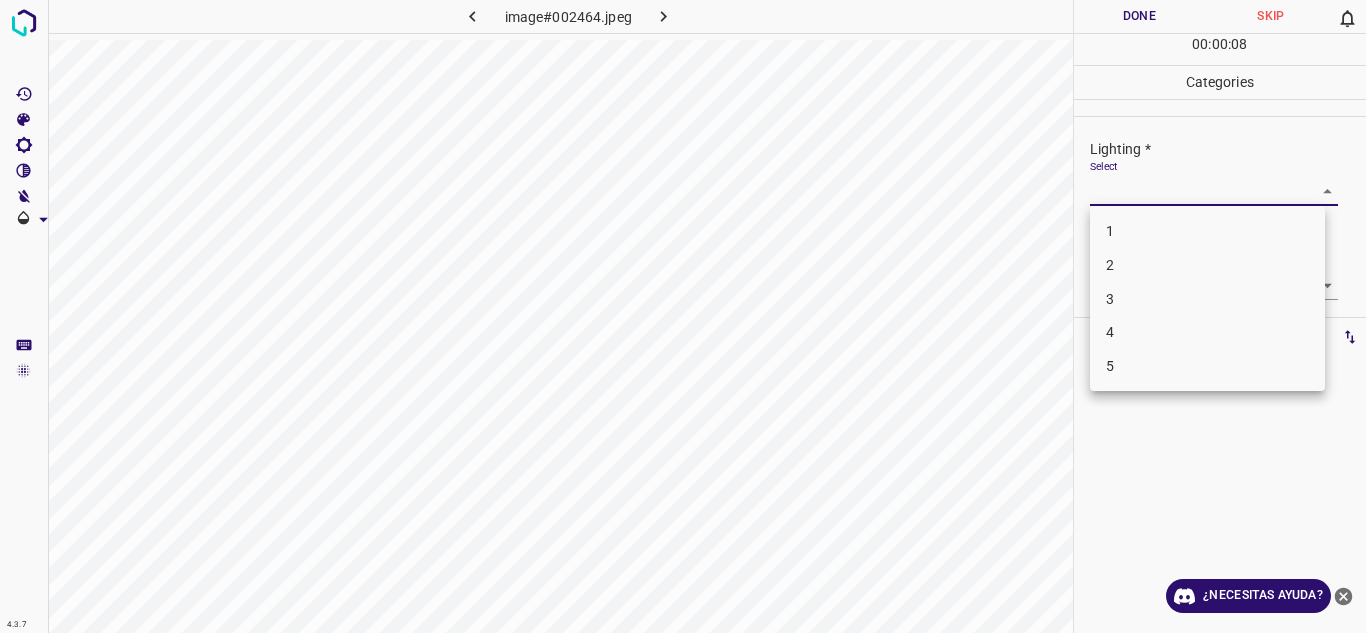 click on "3" at bounding box center (1207, 299) 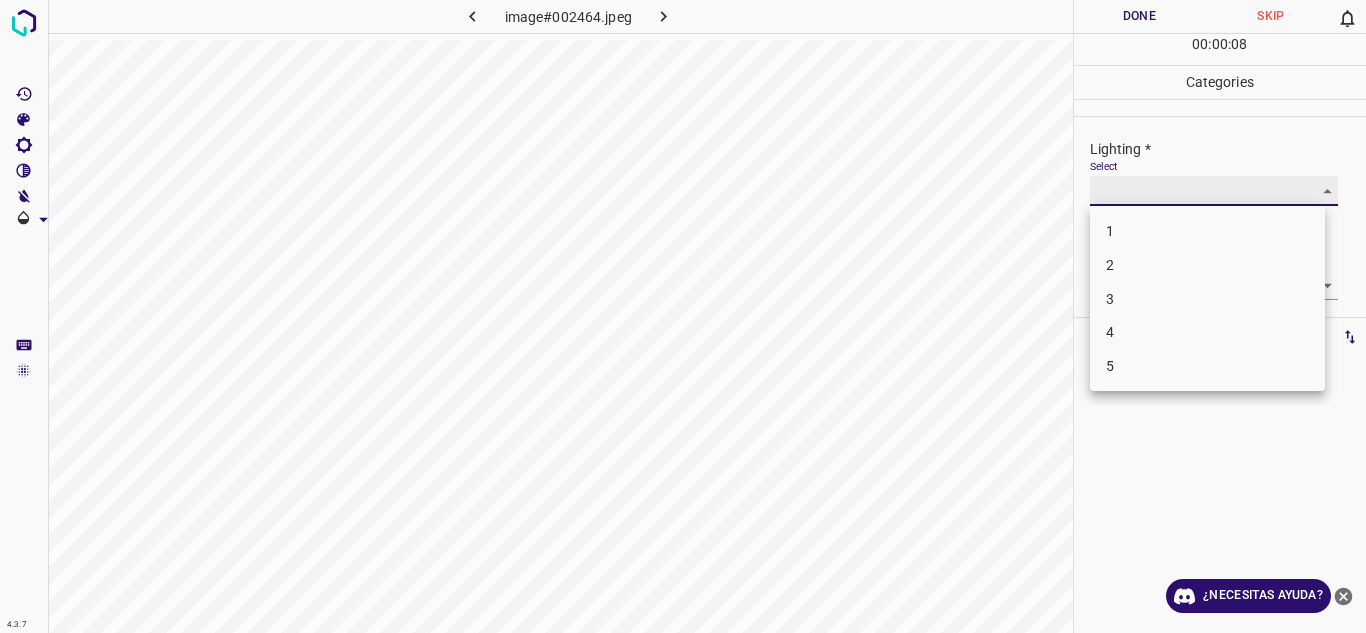 type on "3" 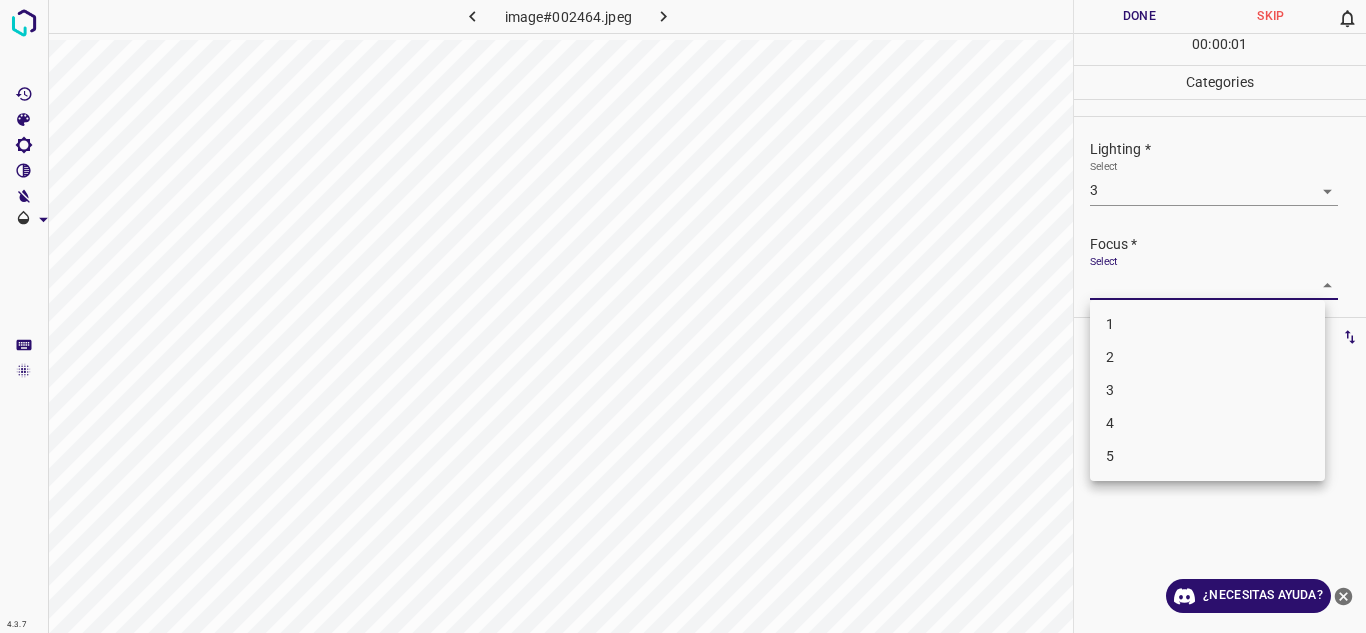 click on "4.3.7 image#002464.jpeg Done Skip 0 00   : 00   : 01   Categories Lighting *  Select 3 3 Focus *  Select ​ Overall *  Select ​ Labels   0 Categories 1 Lighting 2 Focus 3 Overall Tools Space Change between modes (Draw & Edit) I Auto labeling R Restore zoom M Zoom in N Zoom out Delete Delete selecte label Filters Z Restore filters X Saturation filter C Brightness filter V Contrast filter B Gray scale filter General O Download ¿Necesitas ayuda? Texto original Valora esta traducción Tu opinión servirá para ayudar a mejorar el Traductor de Google - Texto - Esconder - Borrar 1 2 3 4 5" at bounding box center [683, 316] 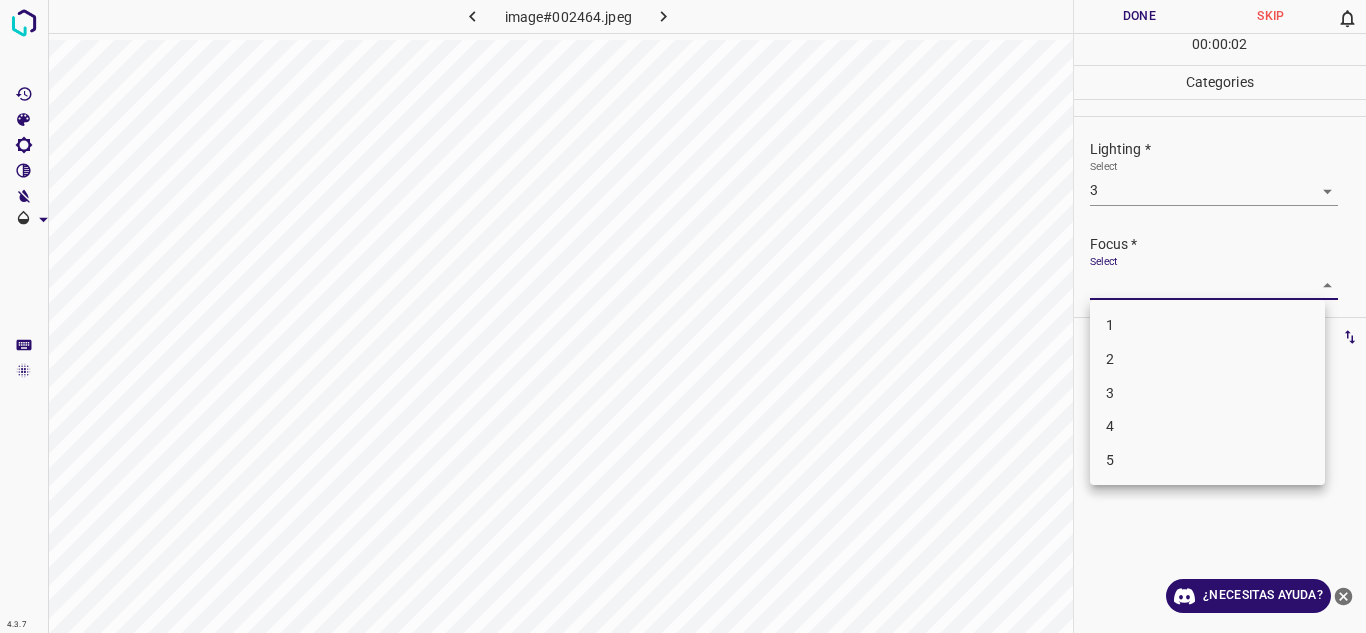 click on "3" at bounding box center (1207, 393) 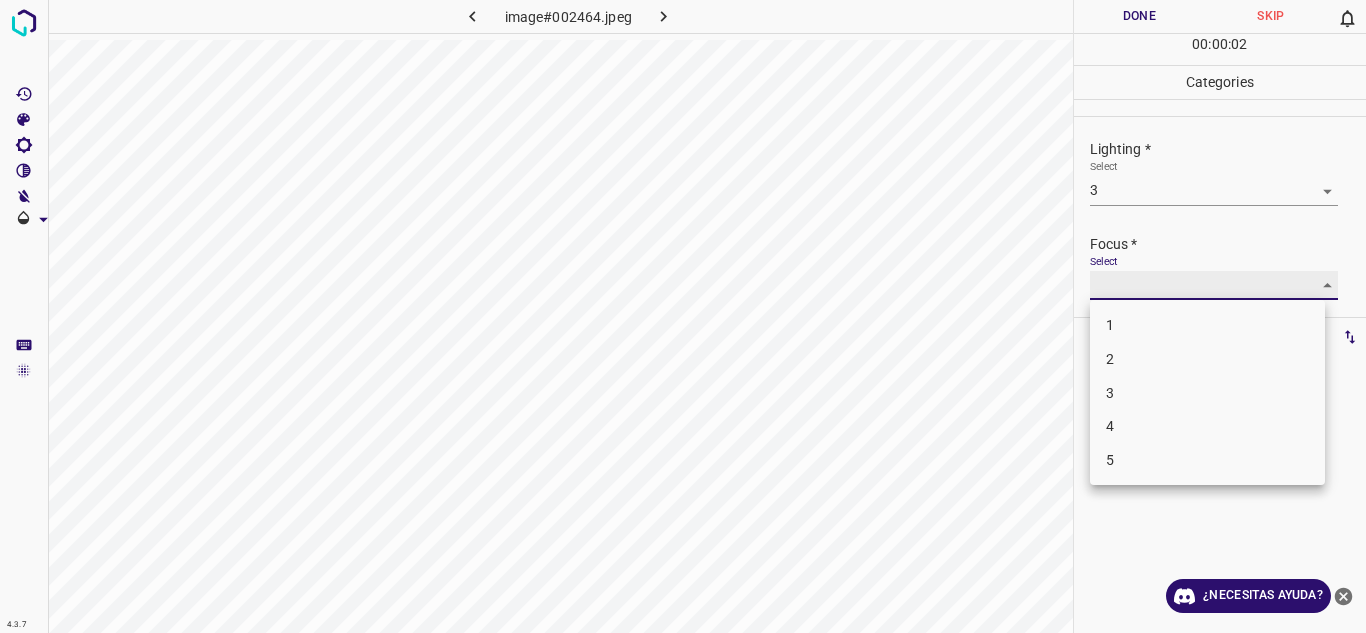 type on "3" 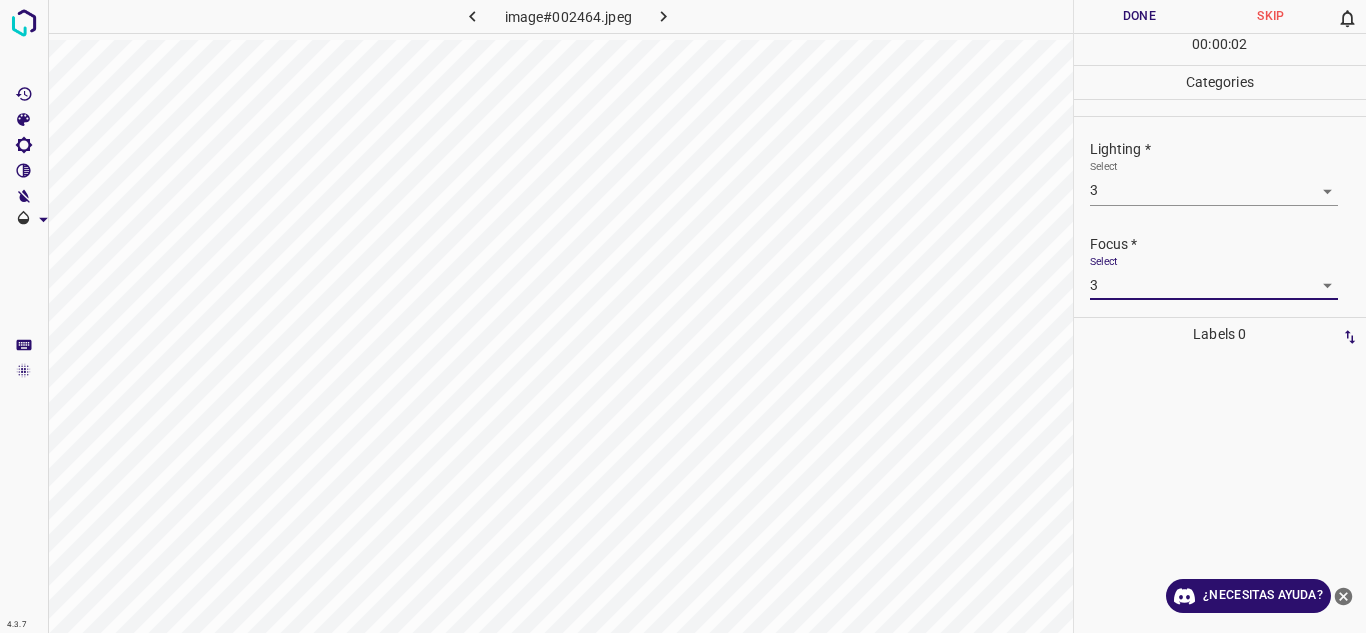 click on "Focus *" at bounding box center [1228, 244] 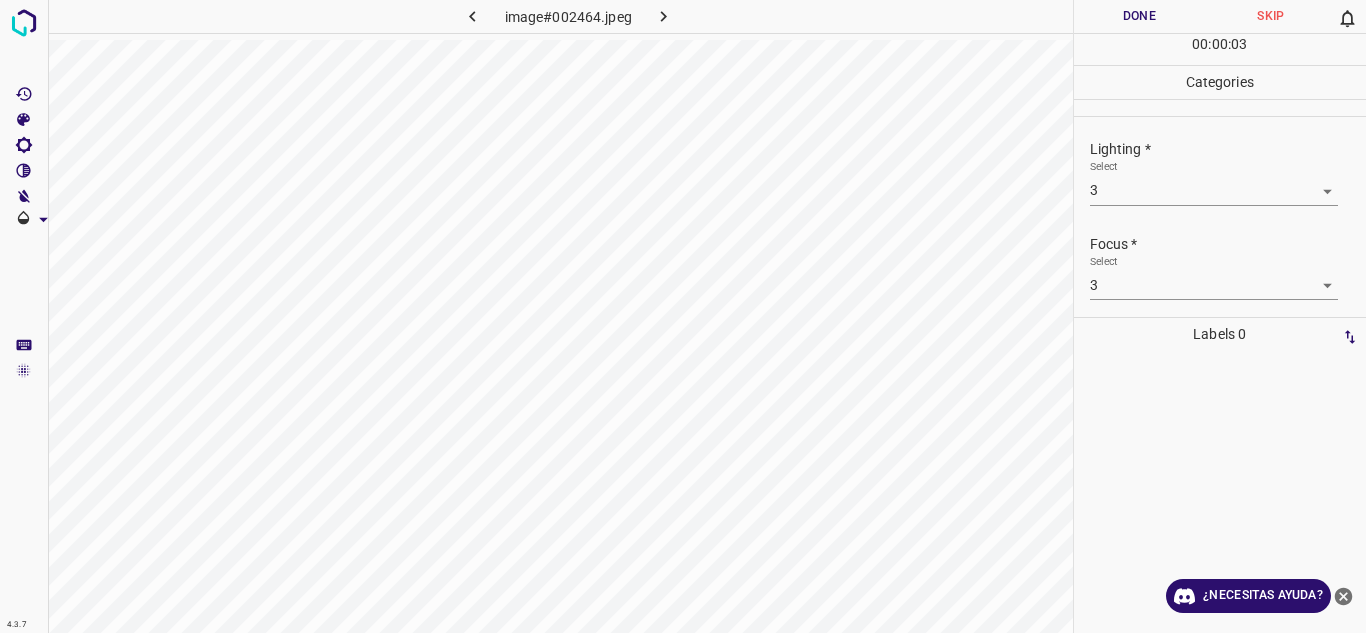 scroll, scrollTop: 98, scrollLeft: 0, axis: vertical 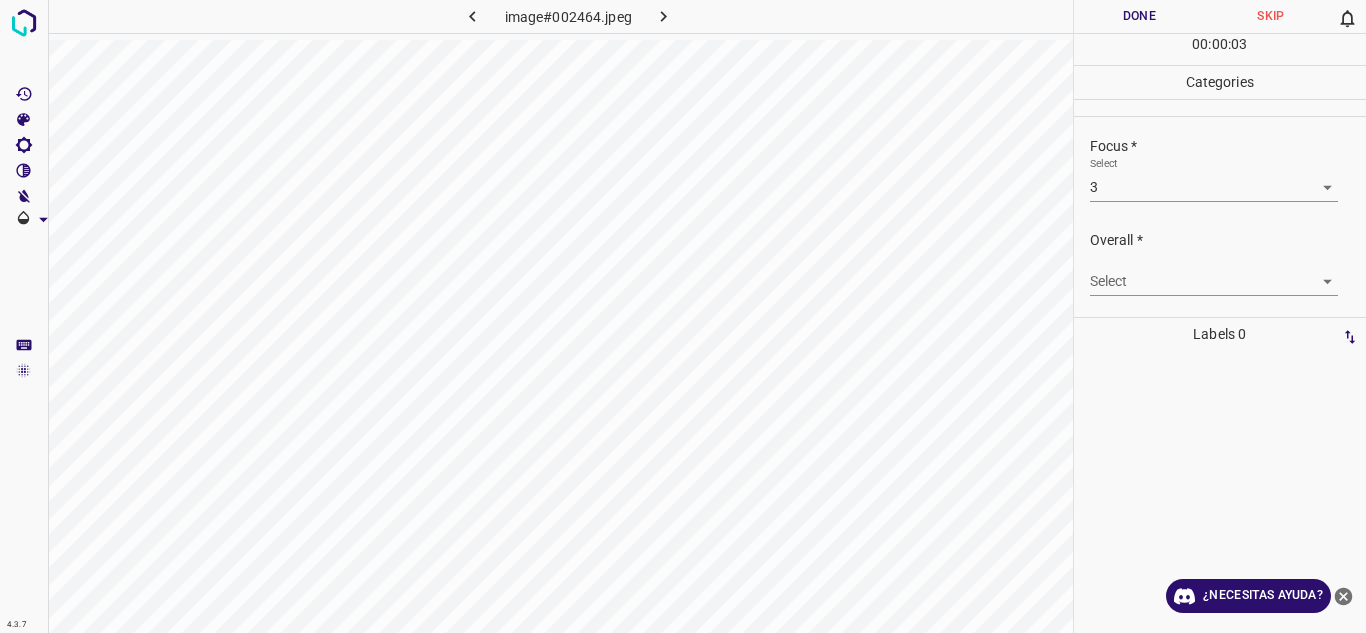 click on "4.3.7 image#002464.jpeg Done Skip 0 00   : 00   : 03   Categories Lighting *  Select 3 3 Focus *  Select 3 3 Overall *  Select ​ Labels   0 Categories 1 Lighting 2 Focus 3 Overall Tools Space Change between modes (Draw & Edit) I Auto labeling R Restore zoom M Zoom in N Zoom out Delete Delete selecte label Filters Z Restore filters X Saturation filter C Brightness filter V Contrast filter B Gray scale filter General O Download ¿Necesitas ayuda? Texto original Valora esta traducción Tu opinión servirá para ayudar a mejorar el Traductor de Google - Texto - Esconder - Borrar" at bounding box center [683, 316] 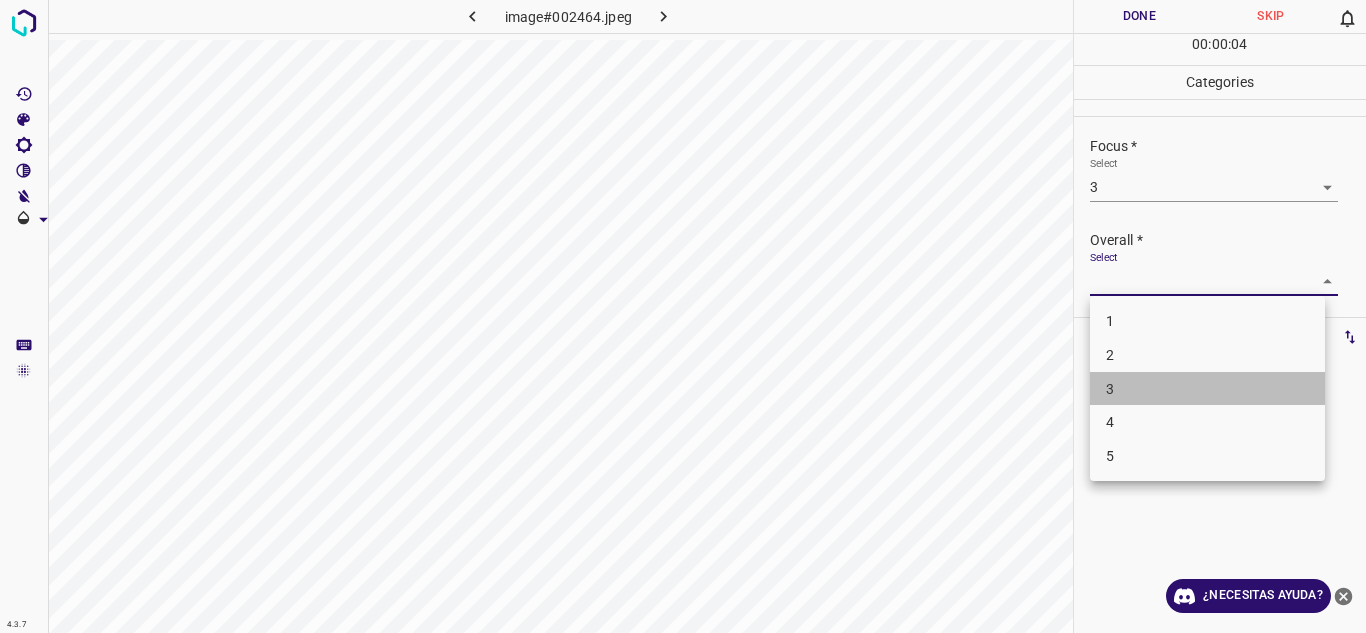 click on "3" at bounding box center [1207, 389] 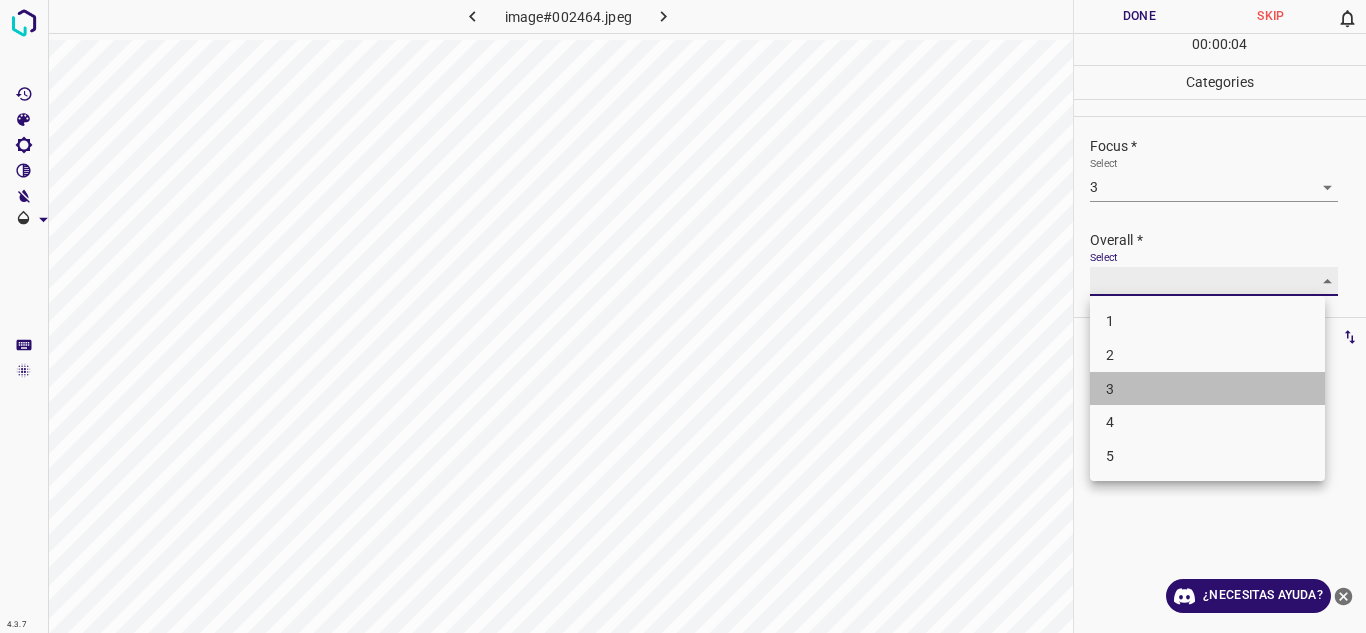 type on "3" 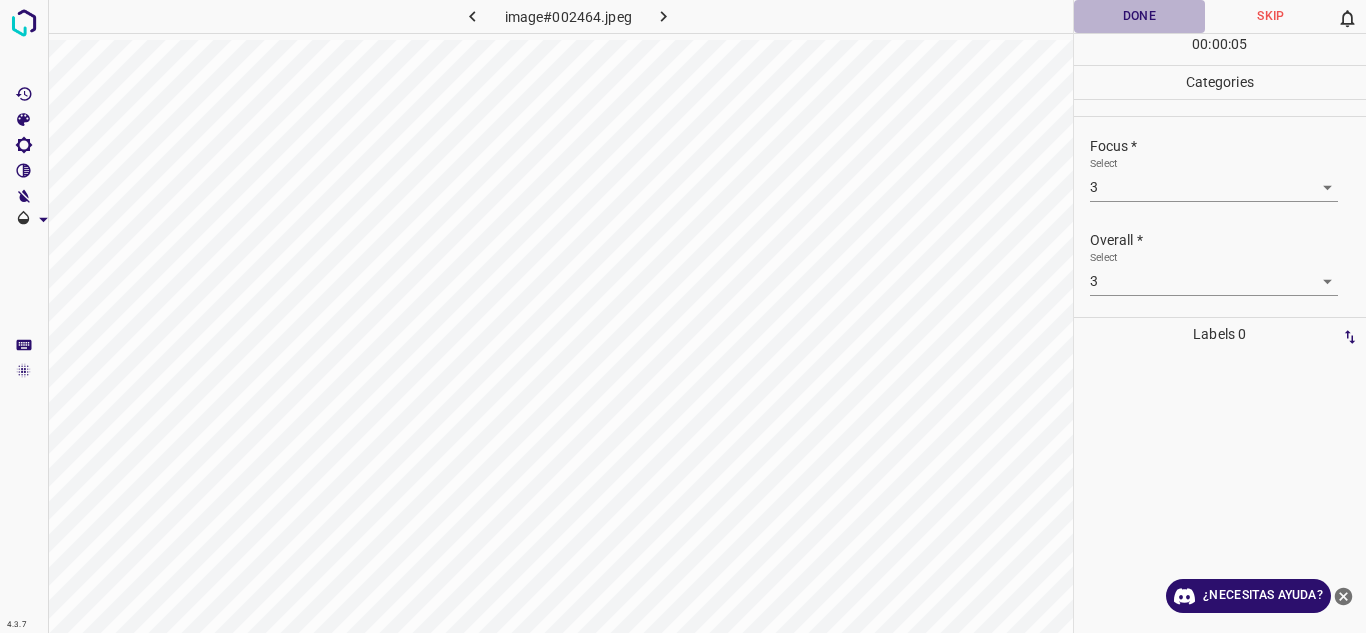 click on "Done" at bounding box center [1140, 16] 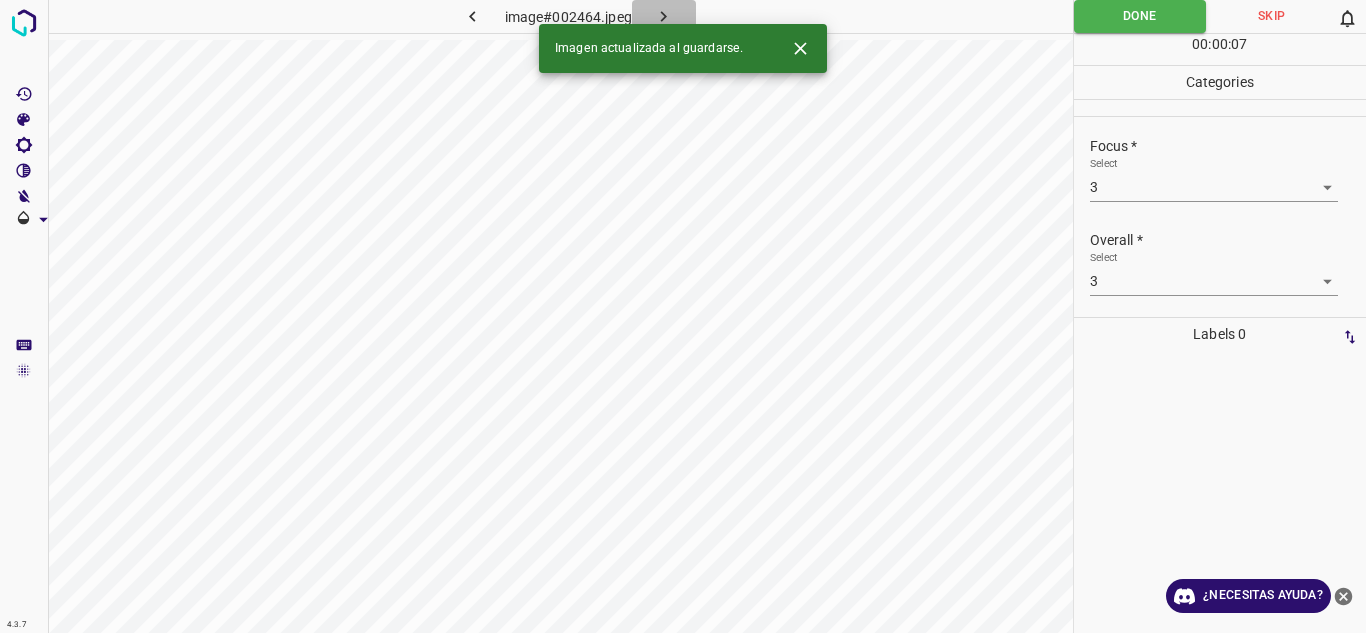 click at bounding box center [664, 16] 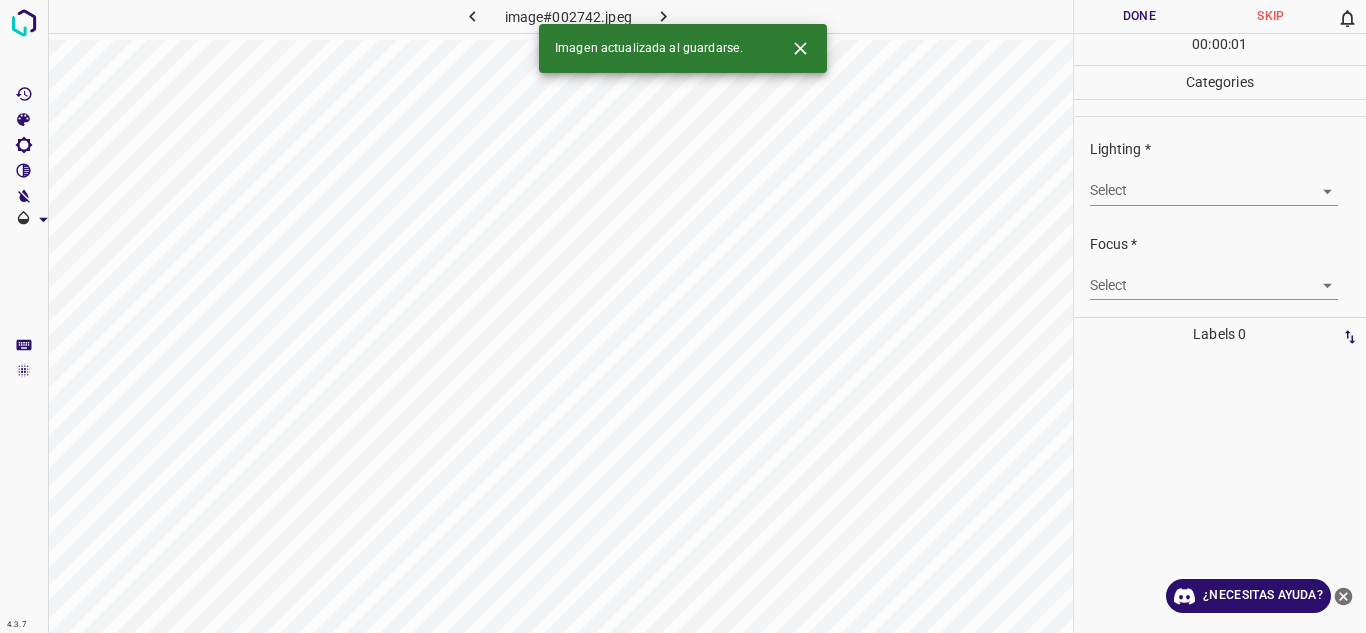 click on "4.3.7 image#002742.jpeg Done Skip 0 00   : 00   : 01   Categories Lighting *  Select ​ Focus *  Select ​ Overall *  Select ​ Labels   0 Categories 1 Lighting 2 Focus 3 Overall Tools Space Change between modes (Draw & Edit) I Auto labeling R Restore zoom M Zoom in N Zoom out Delete Delete selecte label Filters Z Restore filters X Saturation filter C Brightness filter V Contrast filter B Gray scale filter General O Download Imagen actualizada al guardarse. ¿Necesitas ayuda? Texto original Valora esta traducción Tu opinión servirá para ayudar a mejorar el Traductor de Google - Texto - Esconder - Borrar" at bounding box center (683, 316) 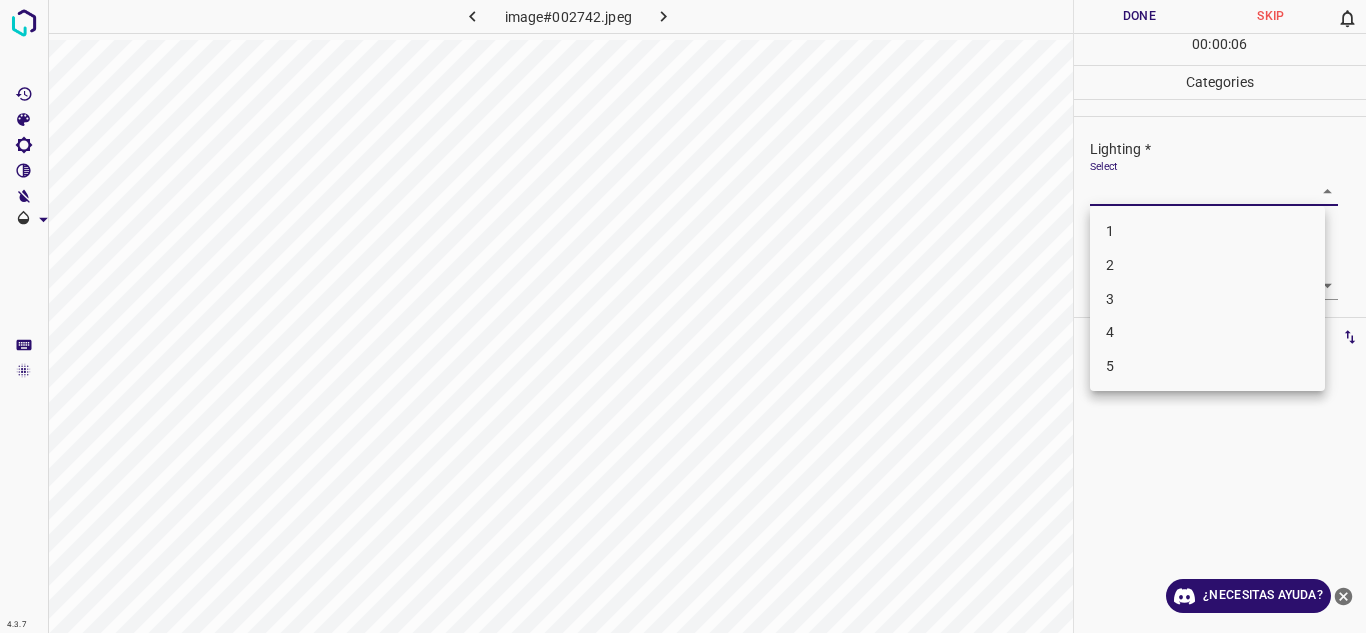 click on "4" at bounding box center (1207, 332) 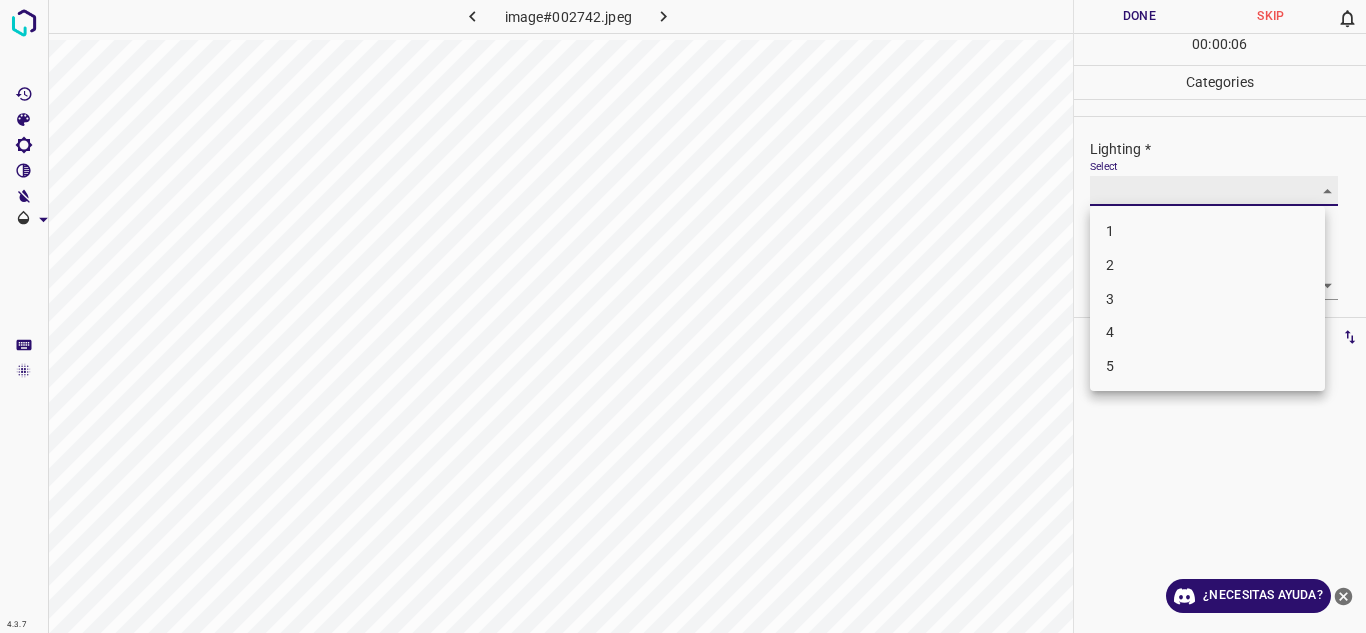 type on "4" 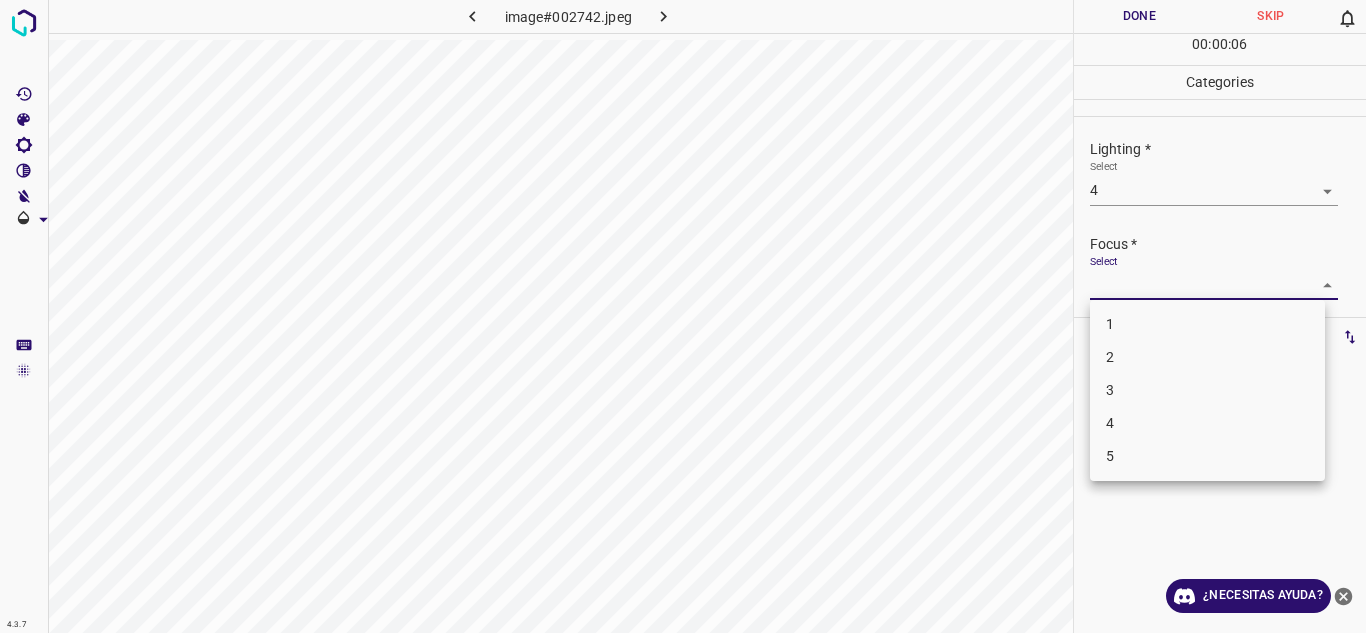 click on "4.3.7 image#002742.jpeg Done Skip 0 00   : 00   : 06   Categories Lighting *  Select 4 4 Focus *  Select ​ Overall *  Select ​ Labels   0 Categories 1 Lighting 2 Focus 3 Overall Tools Space Change between modes (Draw & Edit) I Auto labeling R Restore zoom M Zoom in N Zoom out Delete Delete selecte label Filters Z Restore filters X Saturation filter C Brightness filter V Contrast filter B Gray scale filter General O Download ¿Necesitas ayuda? Texto original Valora esta traducción Tu opinión servirá para ayudar a mejorar el Traductor de Google - Texto - Esconder - Borrar 1 2 3 4 5" at bounding box center (683, 316) 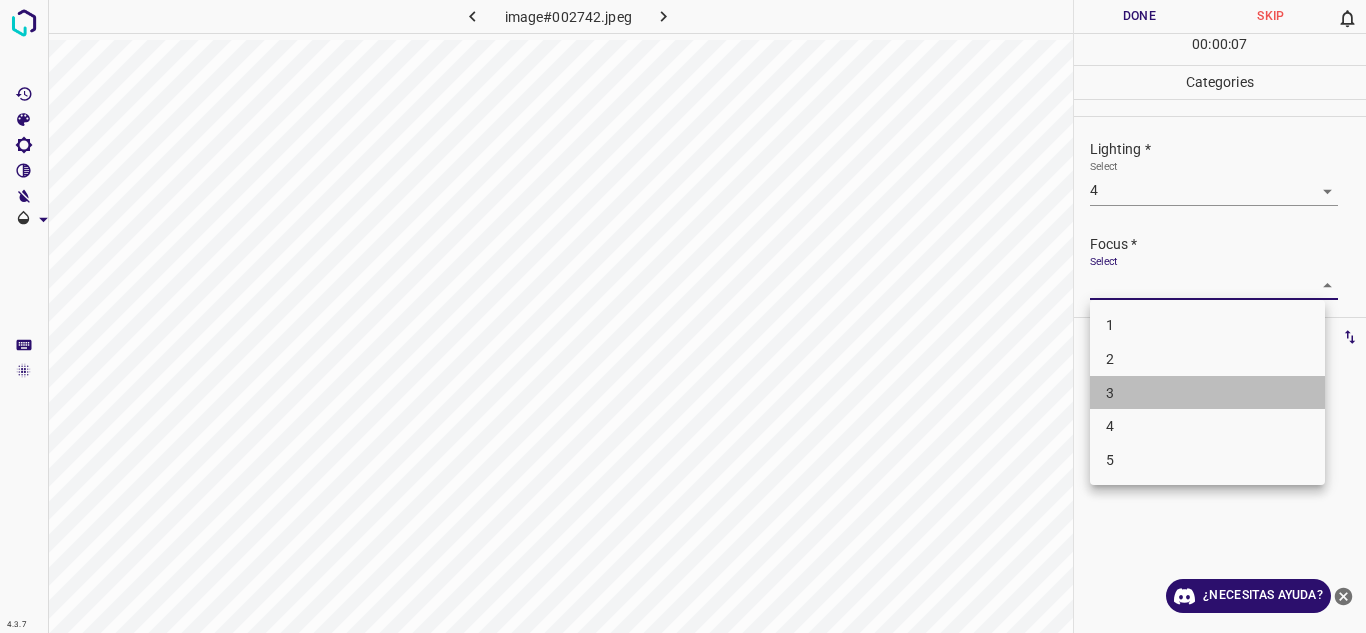 click on "3" at bounding box center (1207, 393) 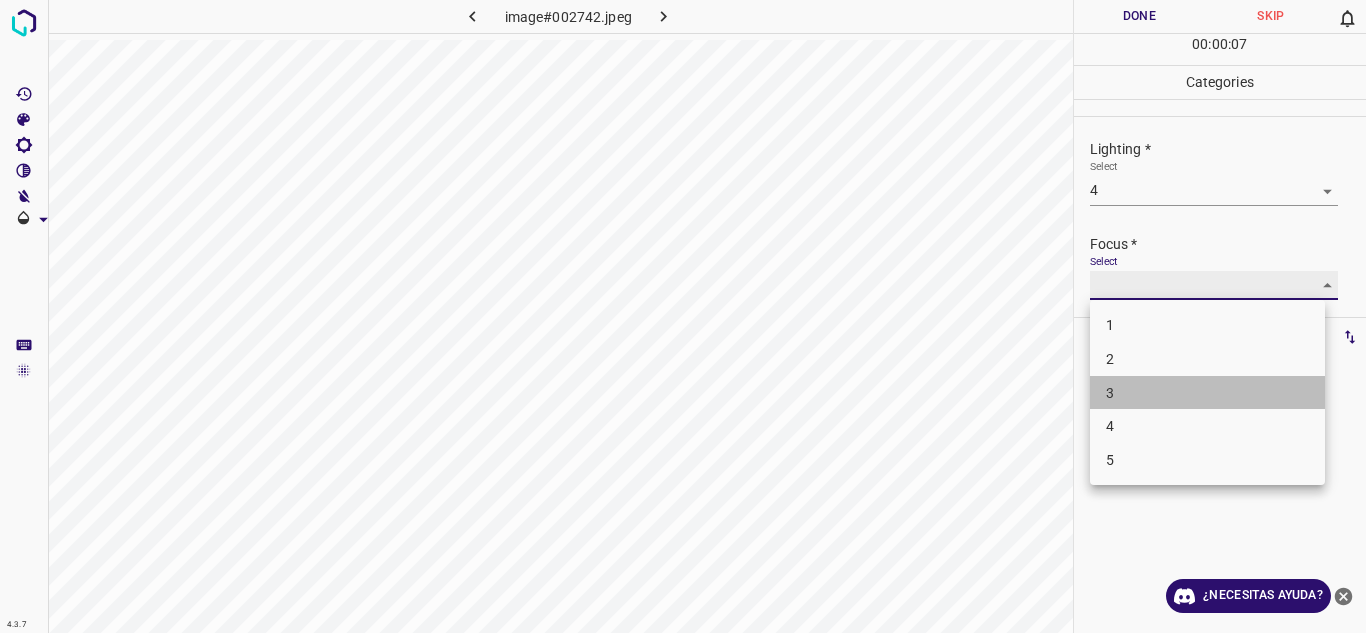 type on "3" 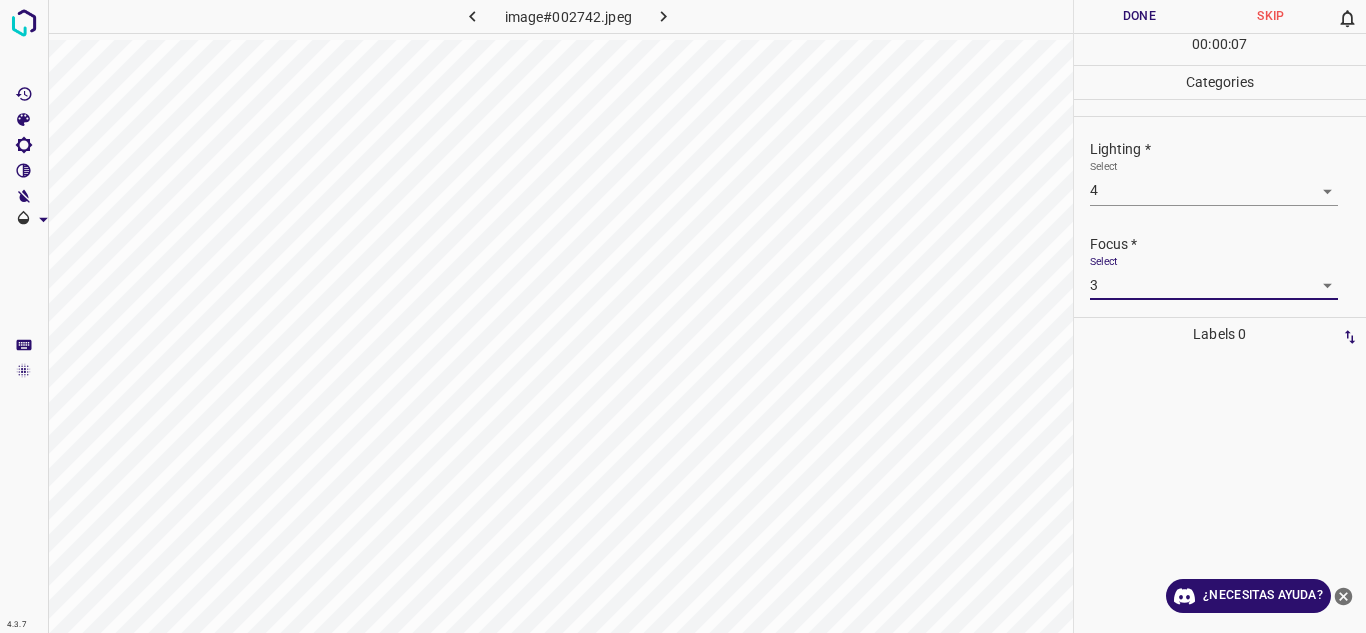 click on "Focus *" at bounding box center (1228, 244) 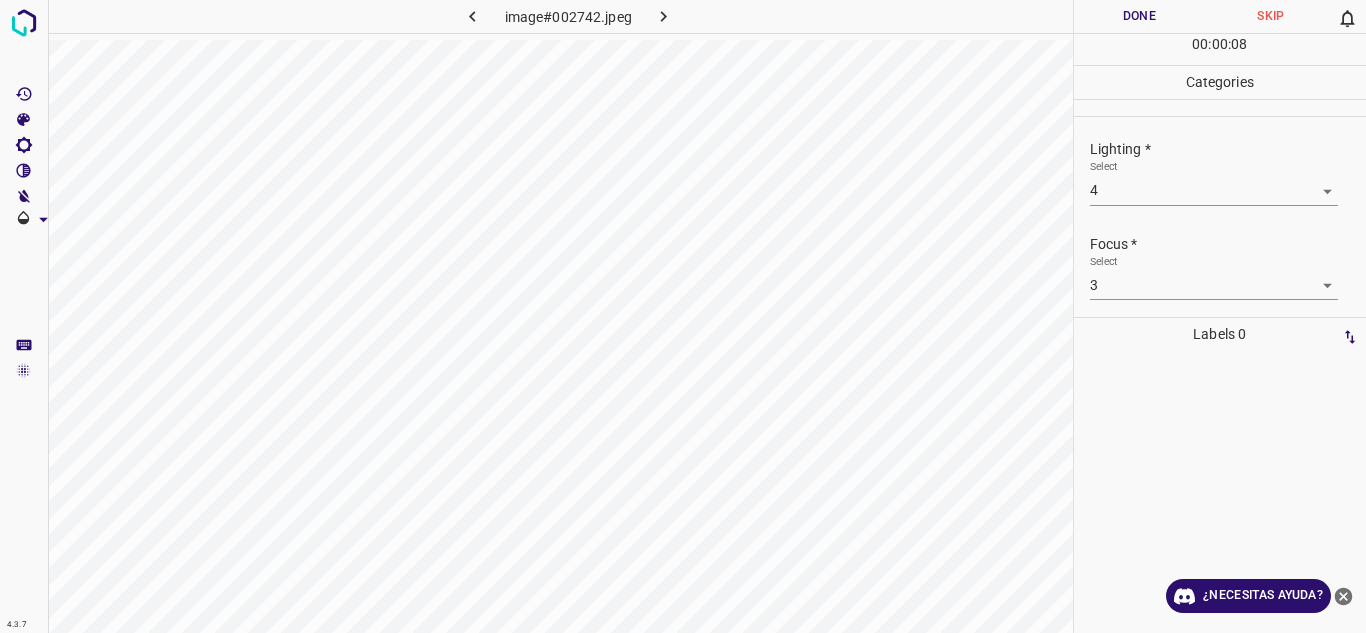 scroll, scrollTop: 98, scrollLeft: 0, axis: vertical 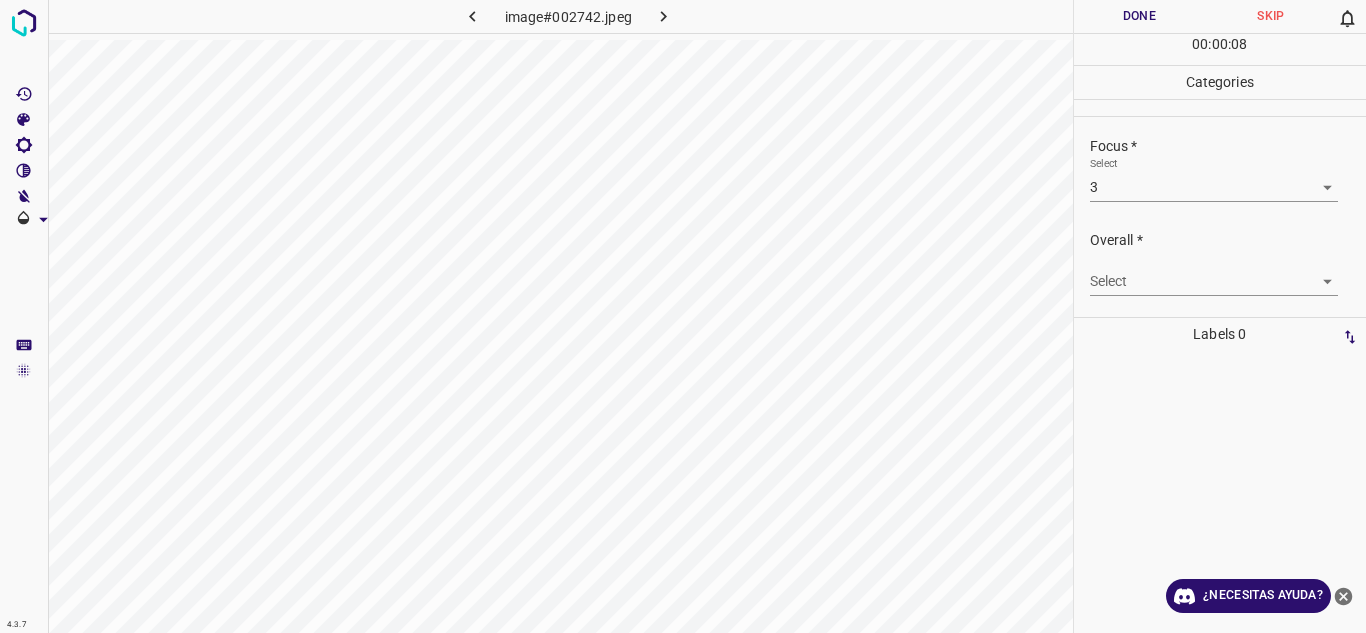 click on "4.3.7 image#002742.jpeg Done Skip 0 00   : 00   : 08   Categories Lighting *  Select 4 4 Focus *  Select 3 3 Overall *  Select ​ Labels   0 Categories 1 Lighting 2 Focus 3 Overall Tools Space Change between modes (Draw & Edit) I Auto labeling R Restore zoom M Zoom in N Zoom out Delete Delete selecte label Filters Z Restore filters X Saturation filter C Brightness filter V Contrast filter B Gray scale filter General O Download ¿Necesitas ayuda? Texto original Valora esta traducción Tu opinión servirá para ayudar a mejorar el Traductor de Google - Texto - Esconder - Borrar" at bounding box center [683, 316] 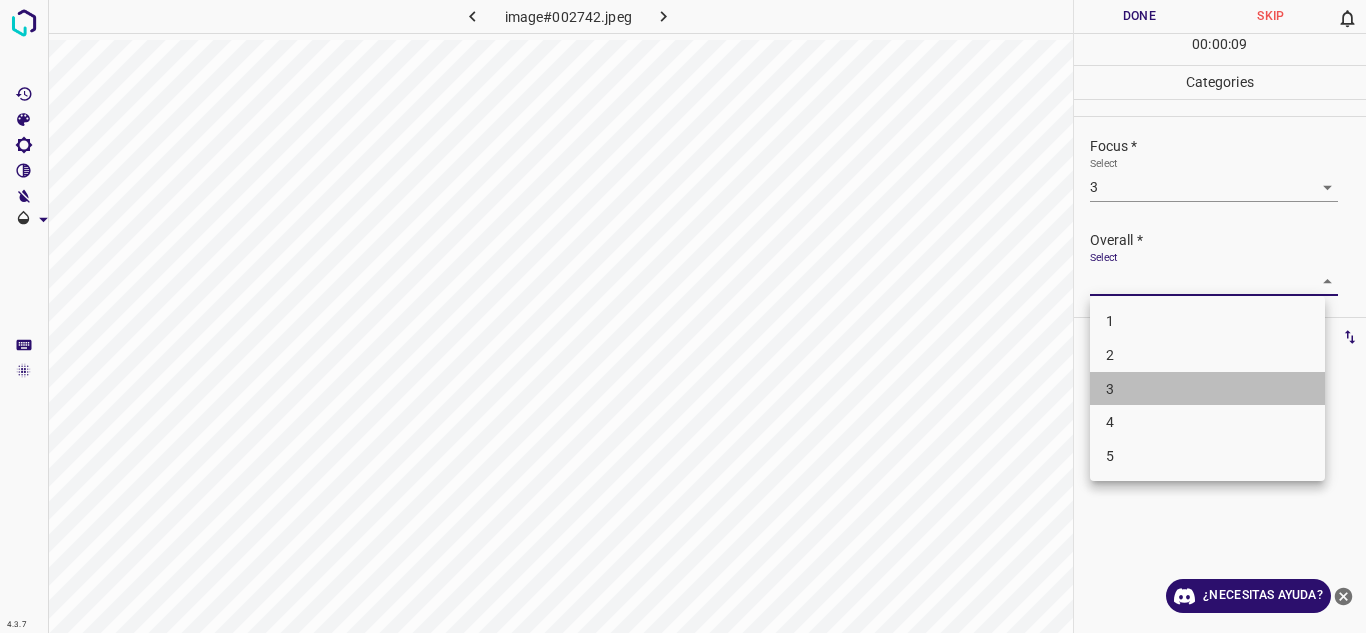 drag, startPoint x: 1125, startPoint y: 382, endPoint x: 1096, endPoint y: 139, distance: 244.72433 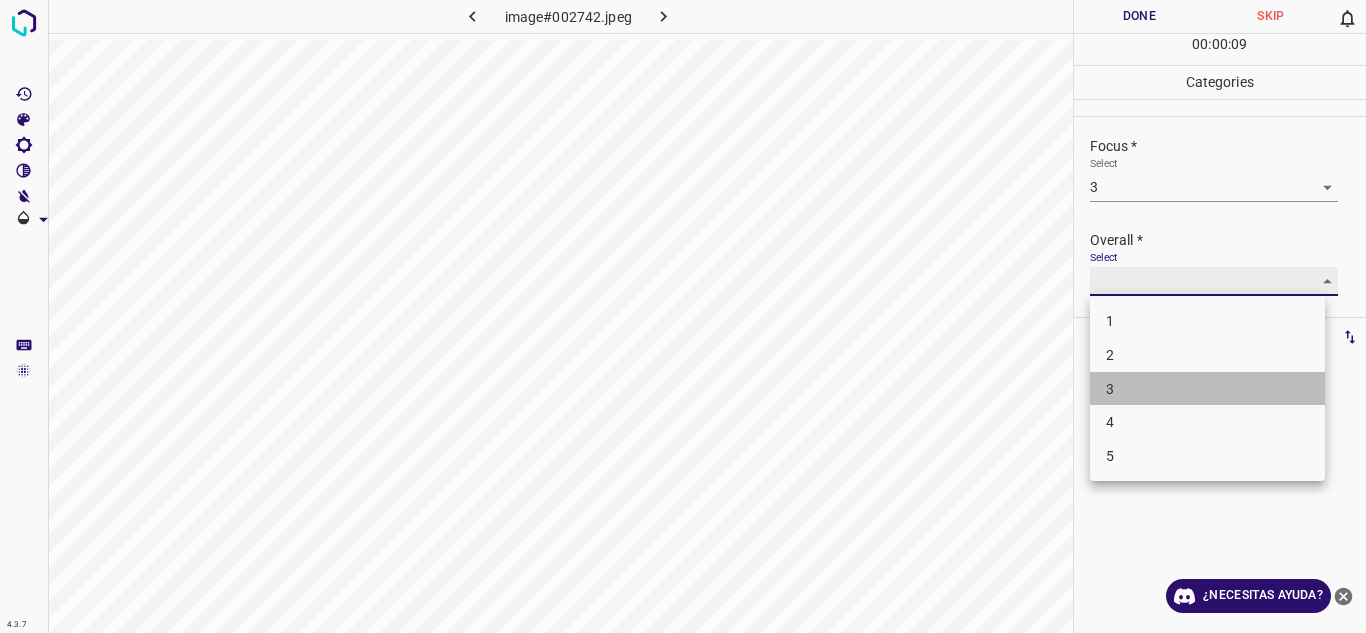 type on "3" 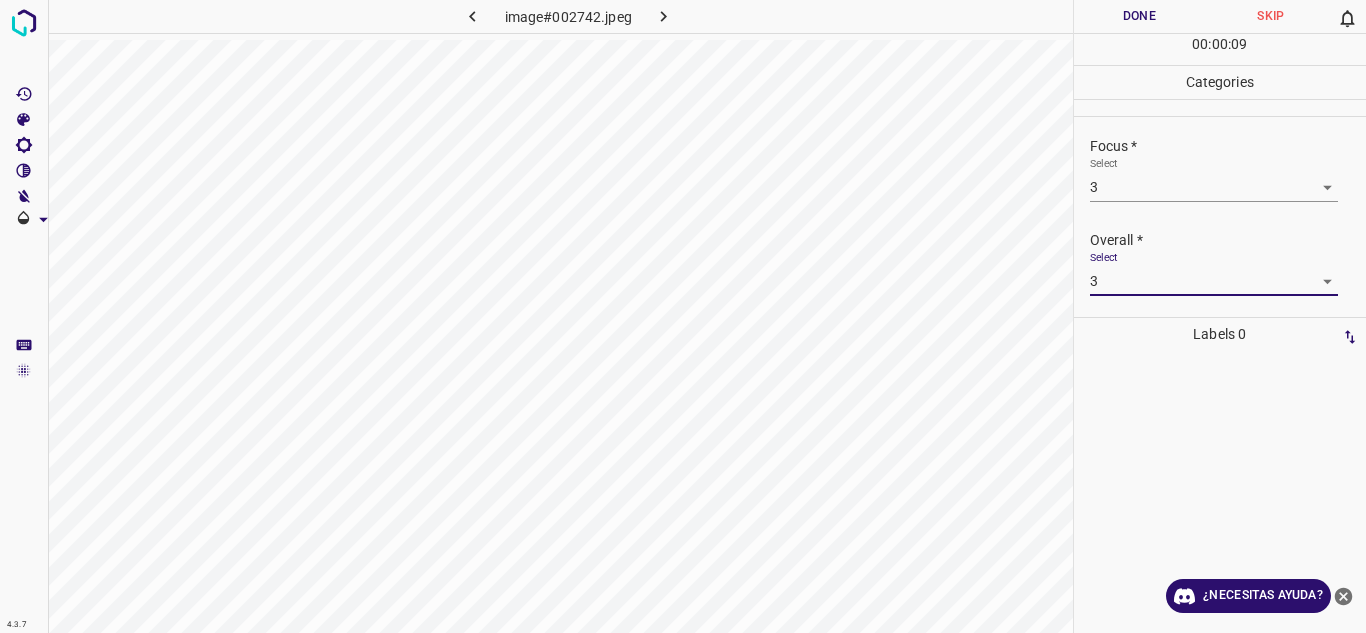 click on "Done" at bounding box center (1140, 16) 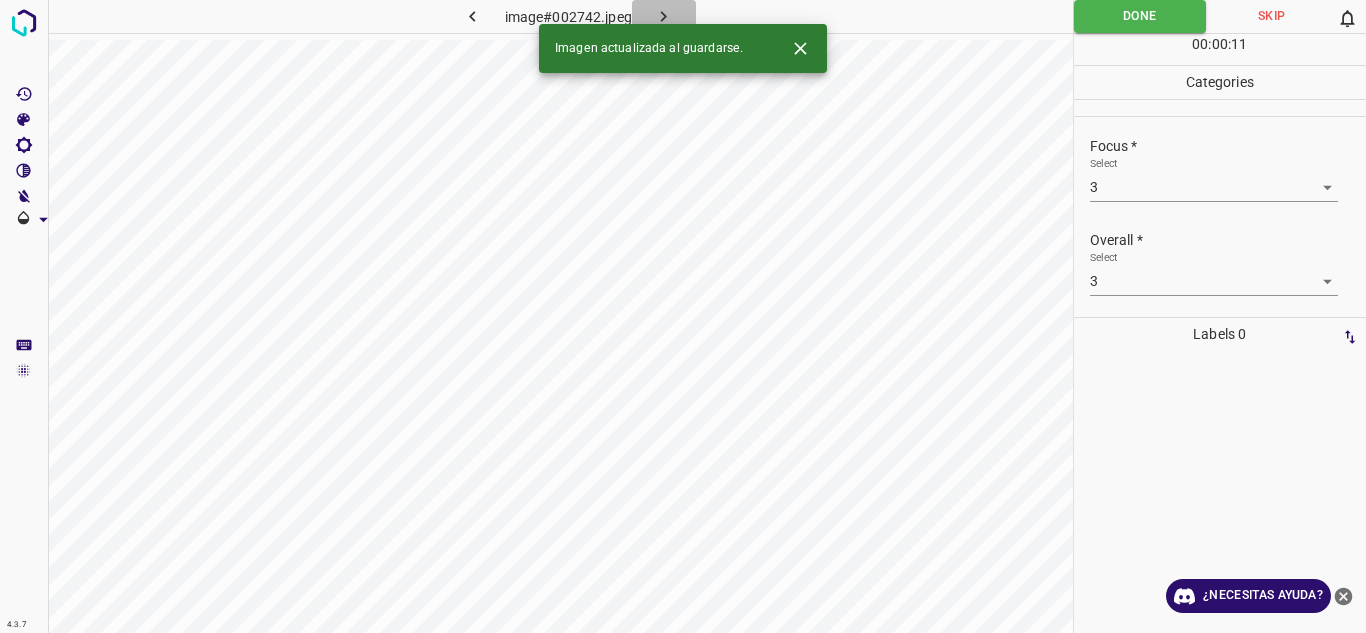 click at bounding box center (664, 16) 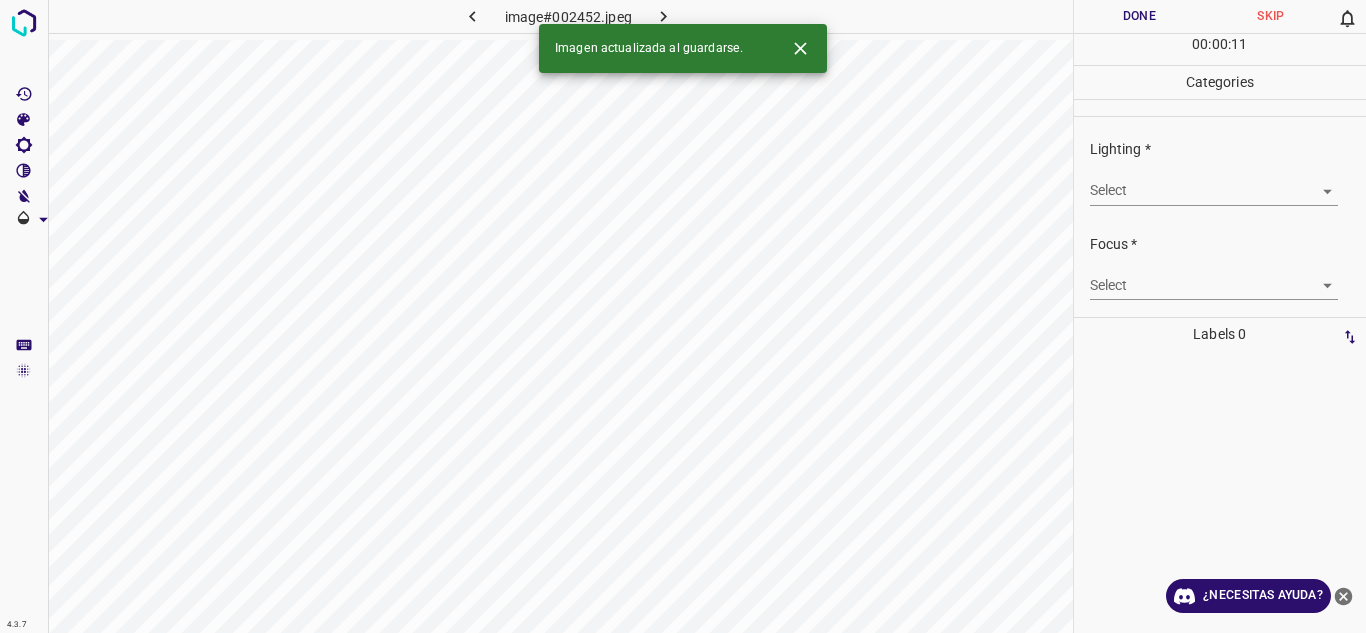 click on "4.3.7 image#002452.jpeg Done Skip 0 00   : 00   : 11   Categories Lighting *  Select ​ Focus *  Select ​ Overall *  Select ​ Labels   0 Categories 1 Lighting 2 Focus 3 Overall Tools Space Change between modes (Draw & Edit) I Auto labeling R Restore zoom M Zoom in N Zoom out Delete Delete selecte label Filters Z Restore filters X Saturation filter C Brightness filter V Contrast filter B Gray scale filter General O Download Imagen actualizada al guardarse. ¿Necesitas ayuda? Texto original Valora esta traducción Tu opinión servirá para ayudar a mejorar el Traductor de Google - Texto - Esconder - Borrar" at bounding box center [683, 316] 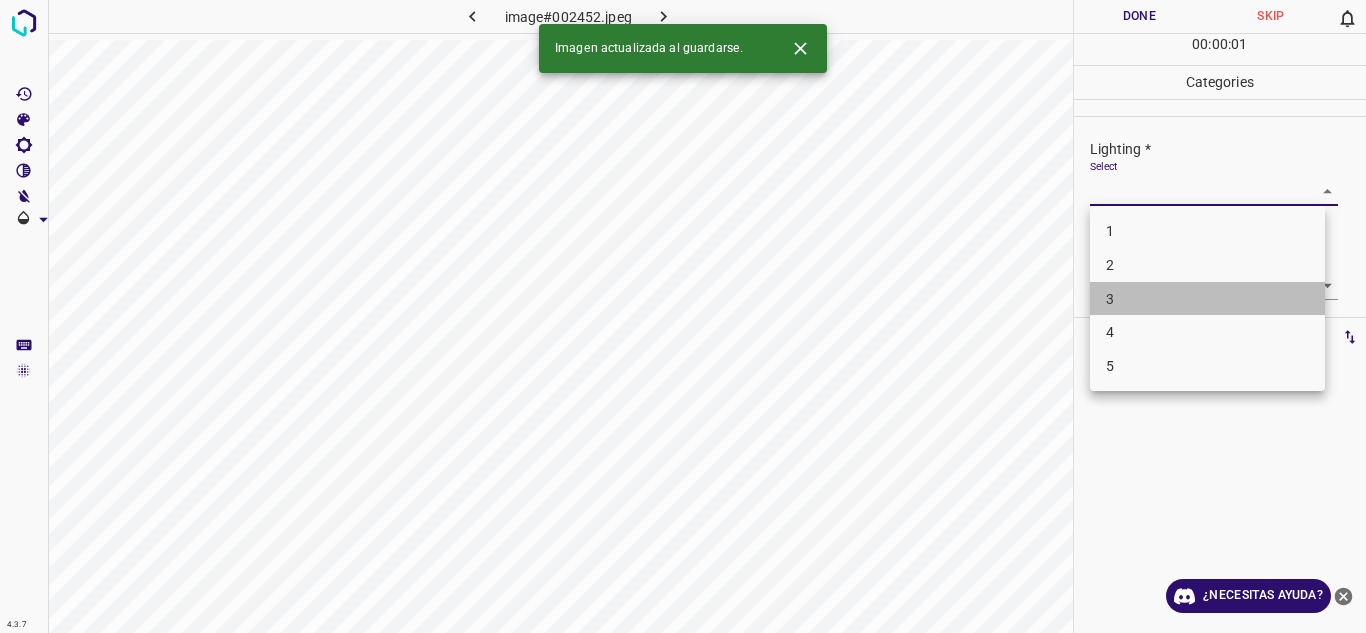 click on "3" at bounding box center (1207, 299) 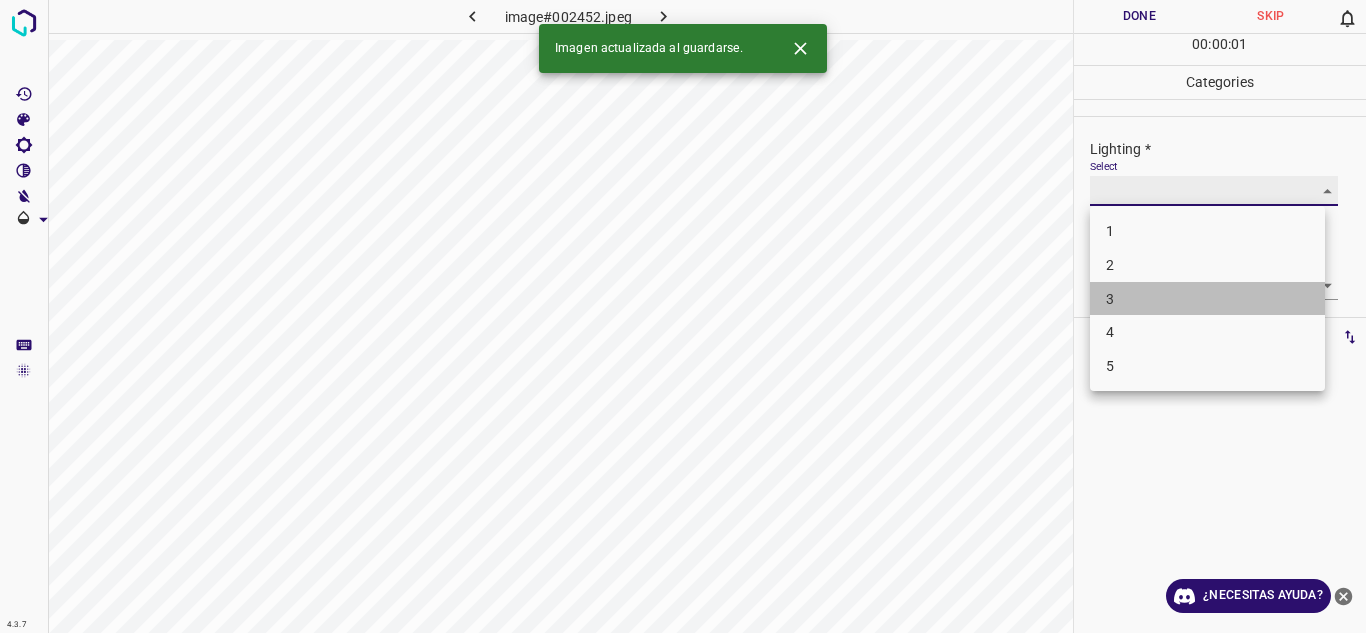 type on "3" 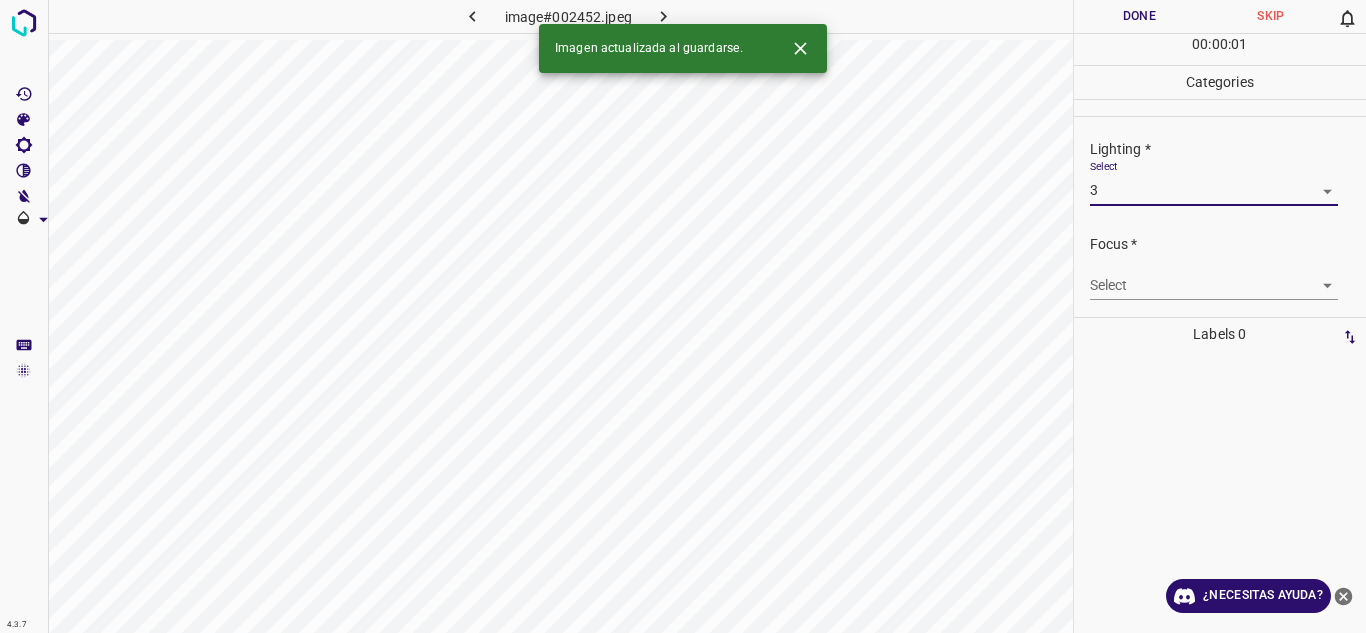 click on "4.3.7 image#002452.jpeg Done Skip 0 00   : 00   : 01   Categories Lighting *  Select 3 3 Focus *  Select ​ Overall *  Select ​ Labels   0 Categories 1 Lighting 2 Focus 3 Overall Tools Space Change between modes (Draw & Edit) I Auto labeling R Restore zoom M Zoom in N Zoom out Delete Delete selecte label Filters Z Restore filters X Saturation filter C Brightness filter V Contrast filter B Gray scale filter General O Download Imagen actualizada al guardarse. ¿Necesitas ayuda? Texto original Valora esta traducción Tu opinión servirá para ayudar a mejorar el Traductor de Google - Texto - Esconder - Borrar 1 2 3 4 5" at bounding box center (683, 316) 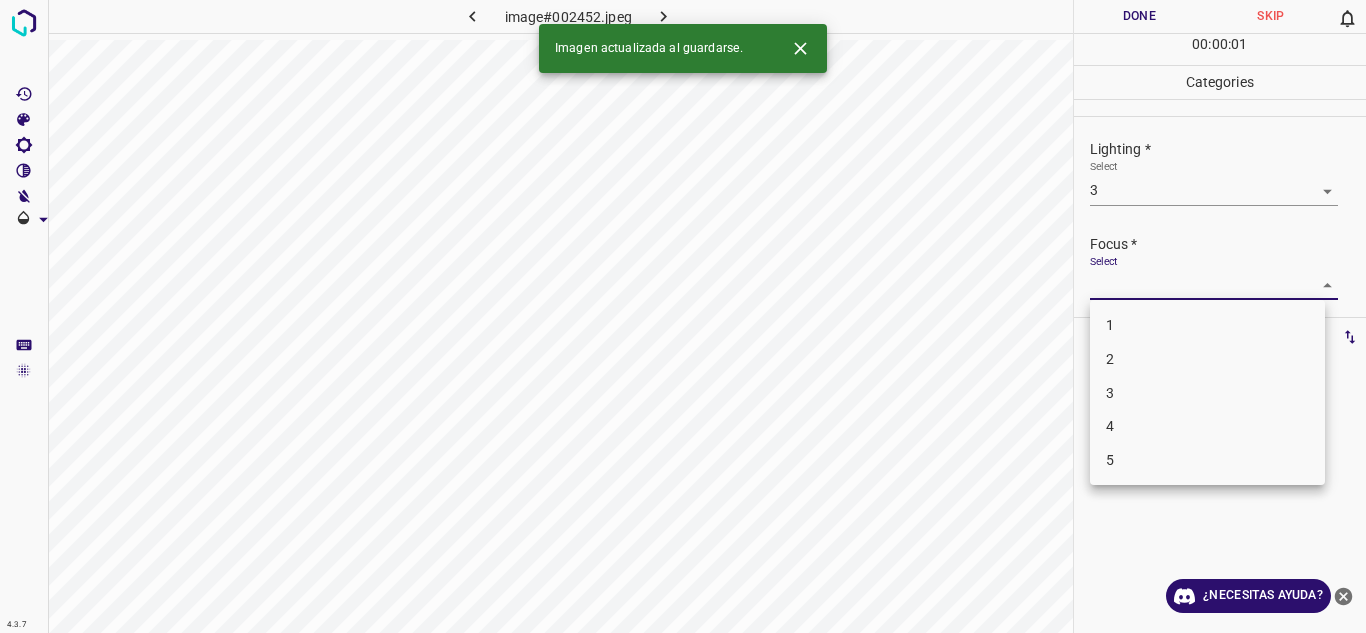 click on "3" at bounding box center (1207, 393) 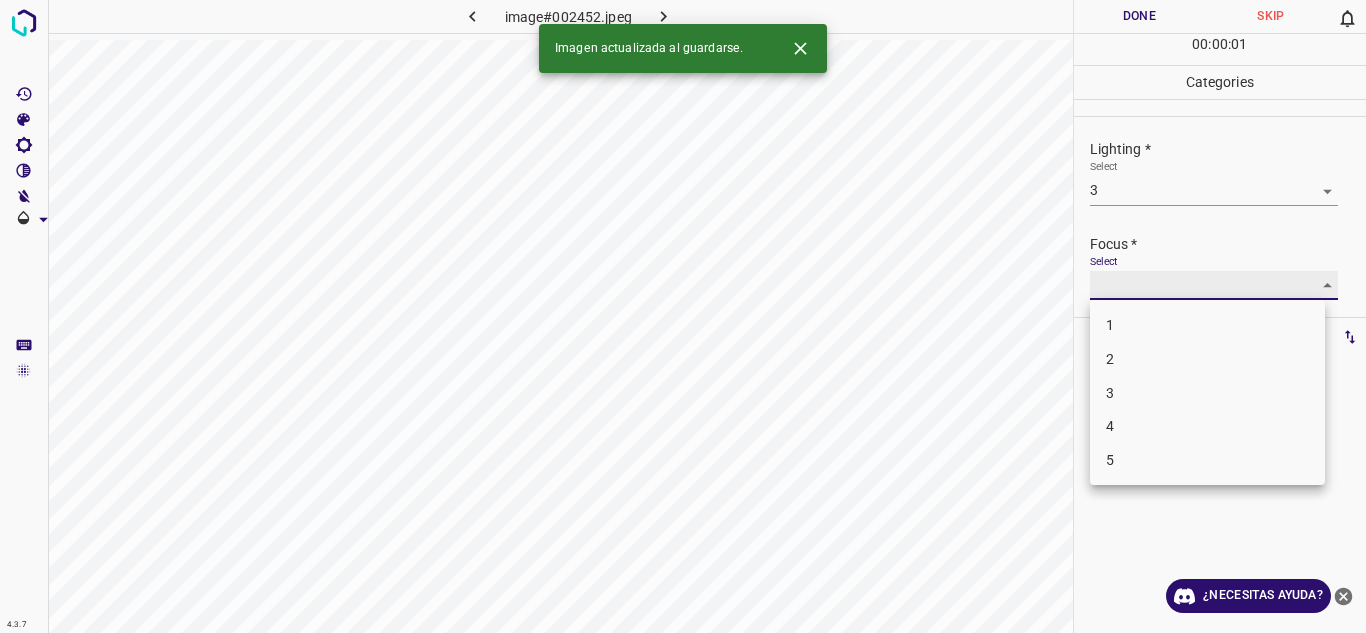 type on "3" 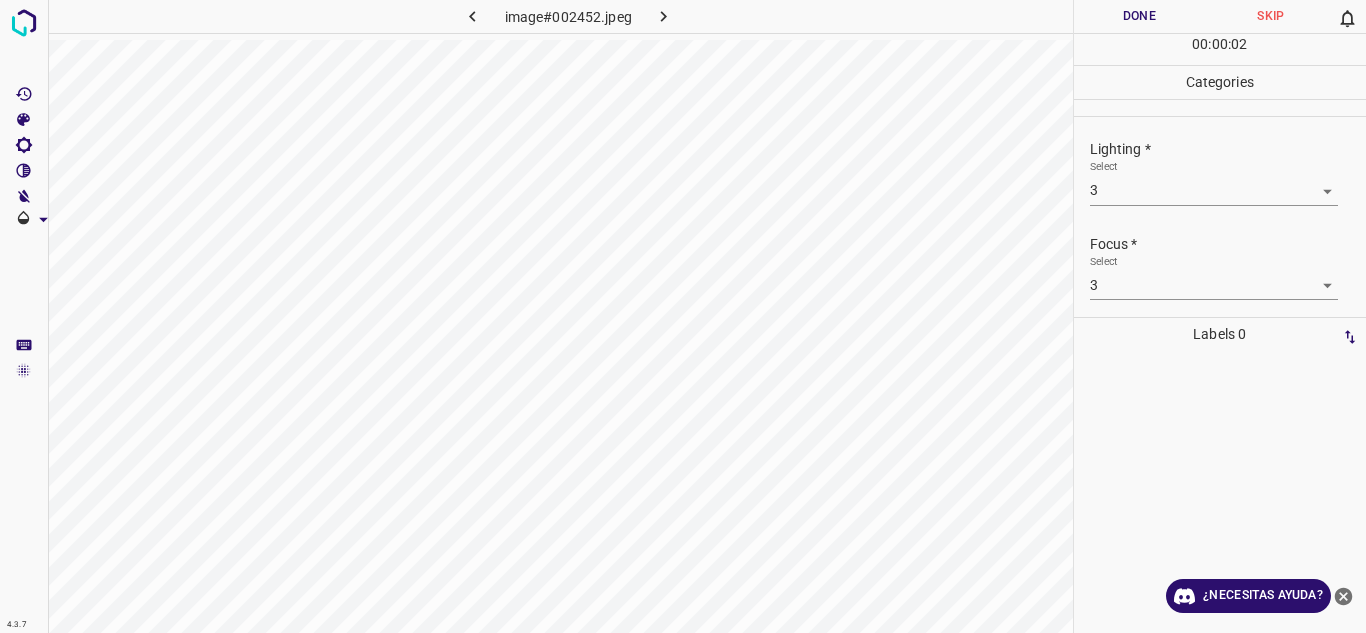 scroll, scrollTop: 98, scrollLeft: 0, axis: vertical 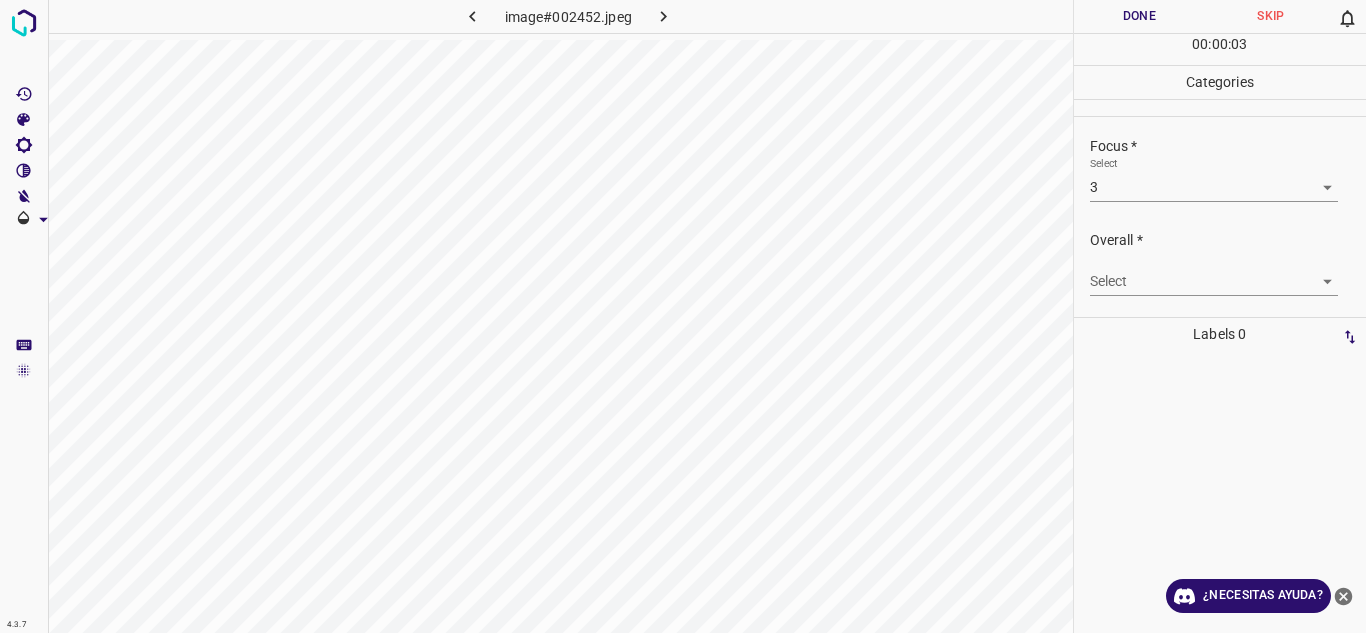 click on "Overall *  Select ​" at bounding box center [1220, 263] 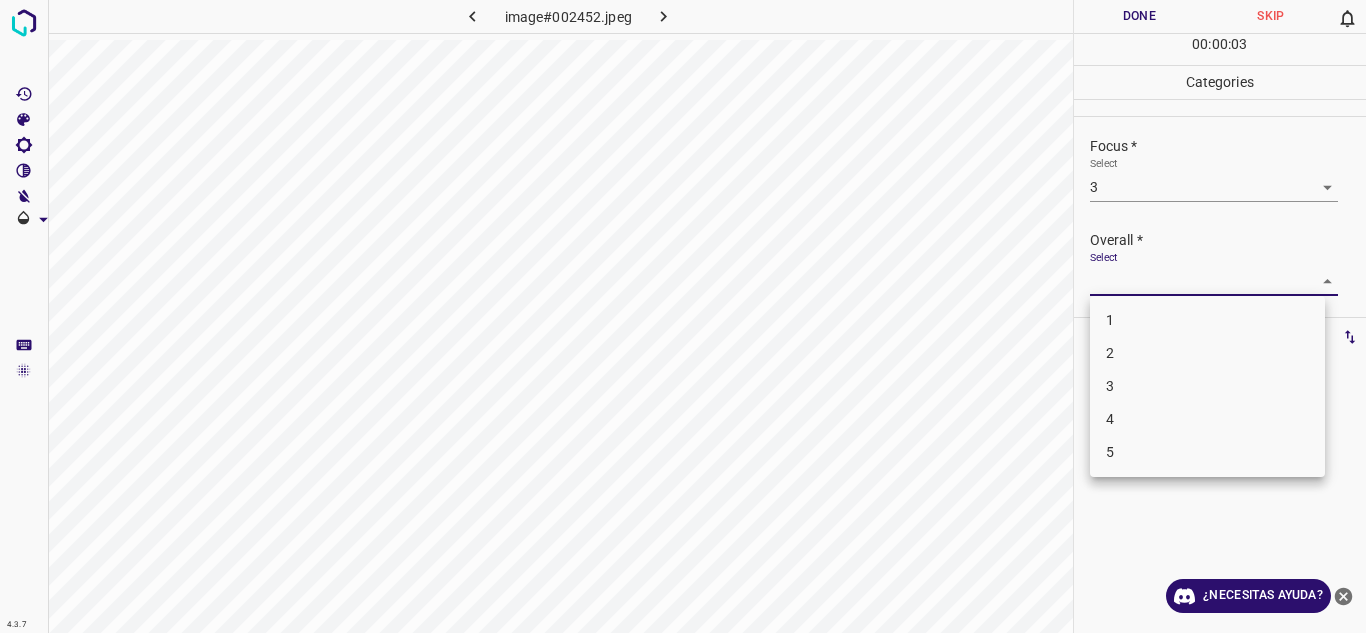 click on "4.3.7 image#002452.jpeg Done Skip 0 00   : 00   : 03   Categories Lighting *  Select 3 3 Focus *  Select 3 3 Overall *  Select ​ Labels   0 Categories 1 Lighting 2 Focus 3 Overall Tools Space Change between modes (Draw & Edit) I Auto labeling R Restore zoom M Zoom in N Zoom out Delete Delete selecte label Filters Z Restore filters X Saturation filter C Brightness filter V Contrast filter B Gray scale filter General O Download ¿Necesitas ayuda? Texto original Valora esta traducción Tu opinión servirá para ayudar a mejorar el Traductor de Google - Texto - Esconder - Borrar 1 2 3 4 5" at bounding box center [683, 316] 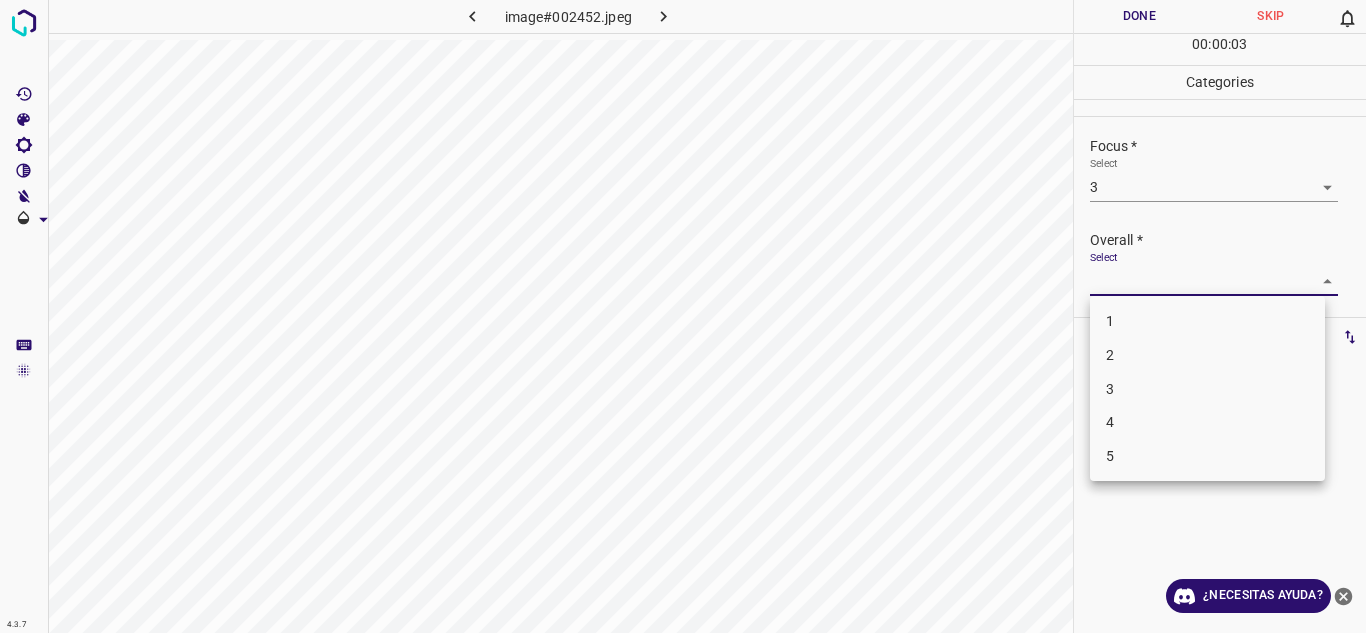 click on "3" at bounding box center [1207, 389] 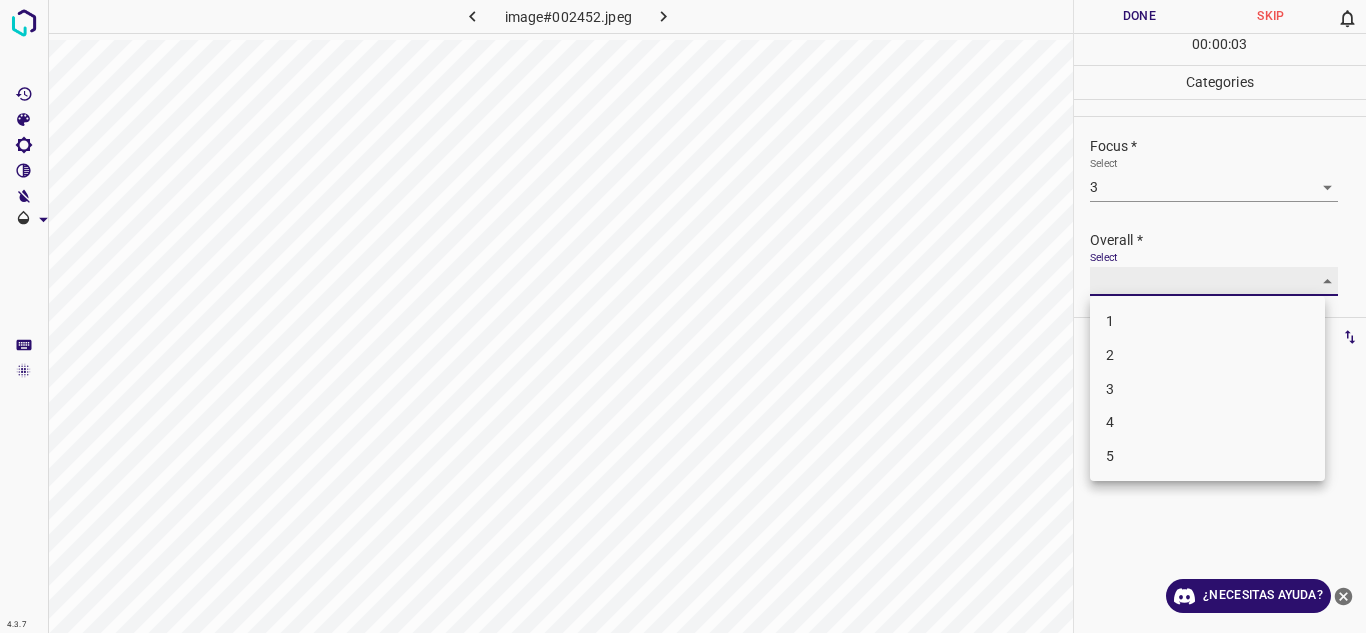 type on "3" 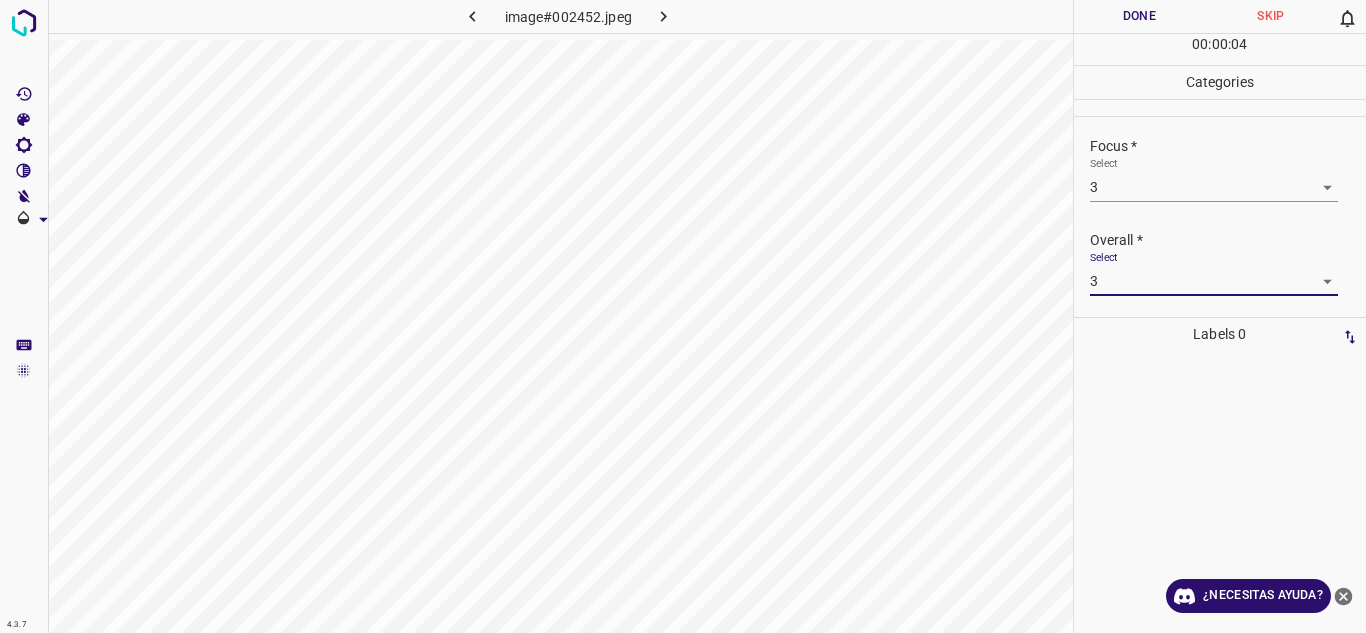 click on "Done" at bounding box center (1140, 16) 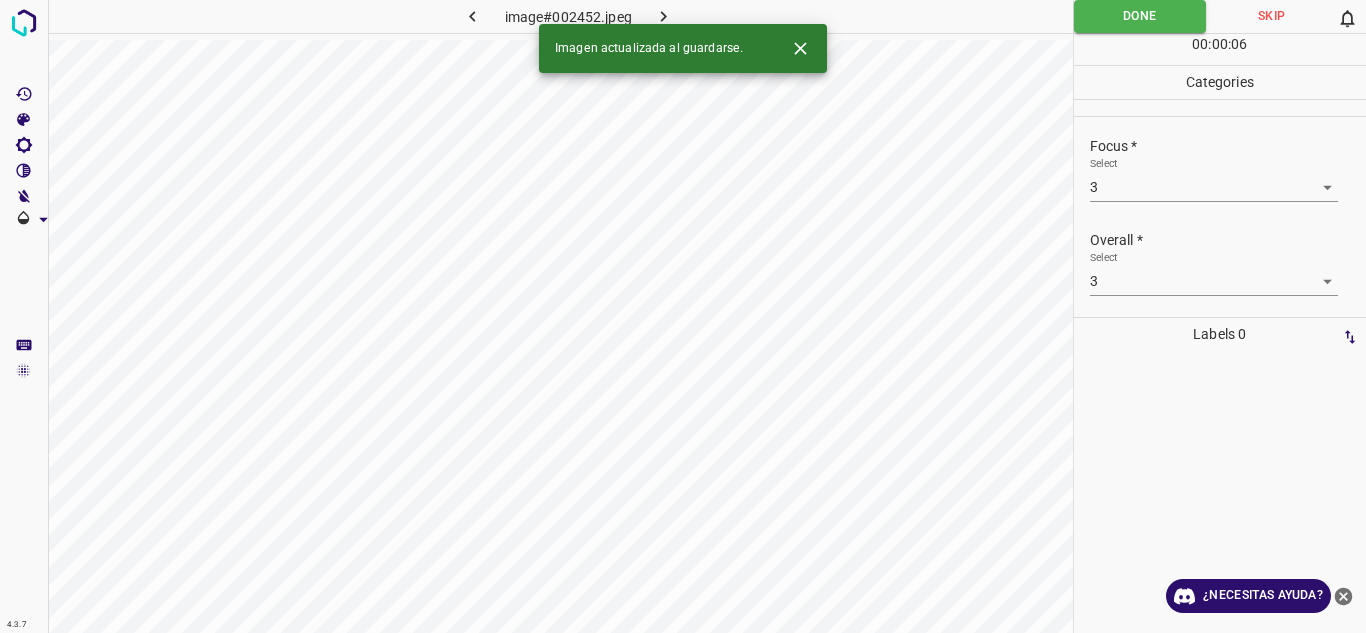 click 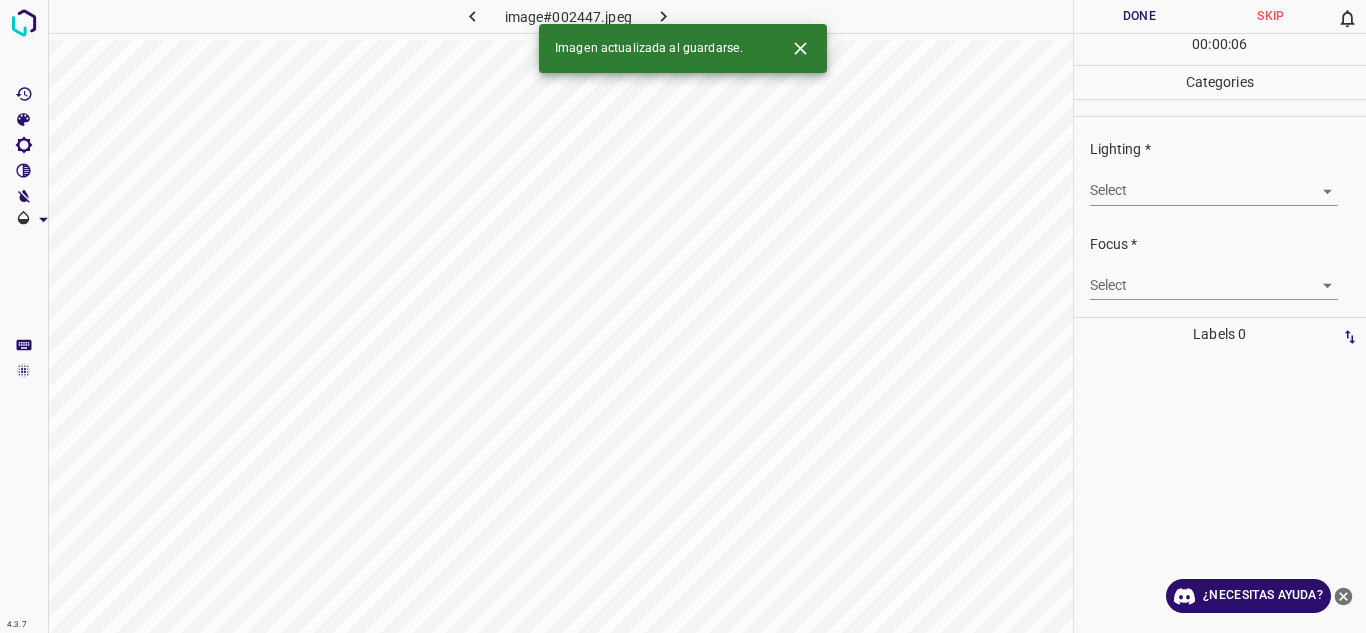 click on "4.3.7 image#002447.jpeg Done Skip 0 00   : 00   : 06   Categories Lighting *  Select ​ Focus *  Select ​ Overall *  Select ​ Labels   0 Categories 1 Lighting 2 Focus 3 Overall Tools Space Change between modes (Draw & Edit) I Auto labeling R Restore zoom M Zoom in N Zoom out Delete Delete selecte label Filters Z Restore filters X Saturation filter C Brightness filter V Contrast filter B Gray scale filter General O Download Imagen actualizada al guardarse. ¿Necesitas ayuda? Texto original Valora esta traducción Tu opinión servirá para ayudar a mejorar el Traductor de Google - Texto - Esconder - Borrar" at bounding box center [683, 316] 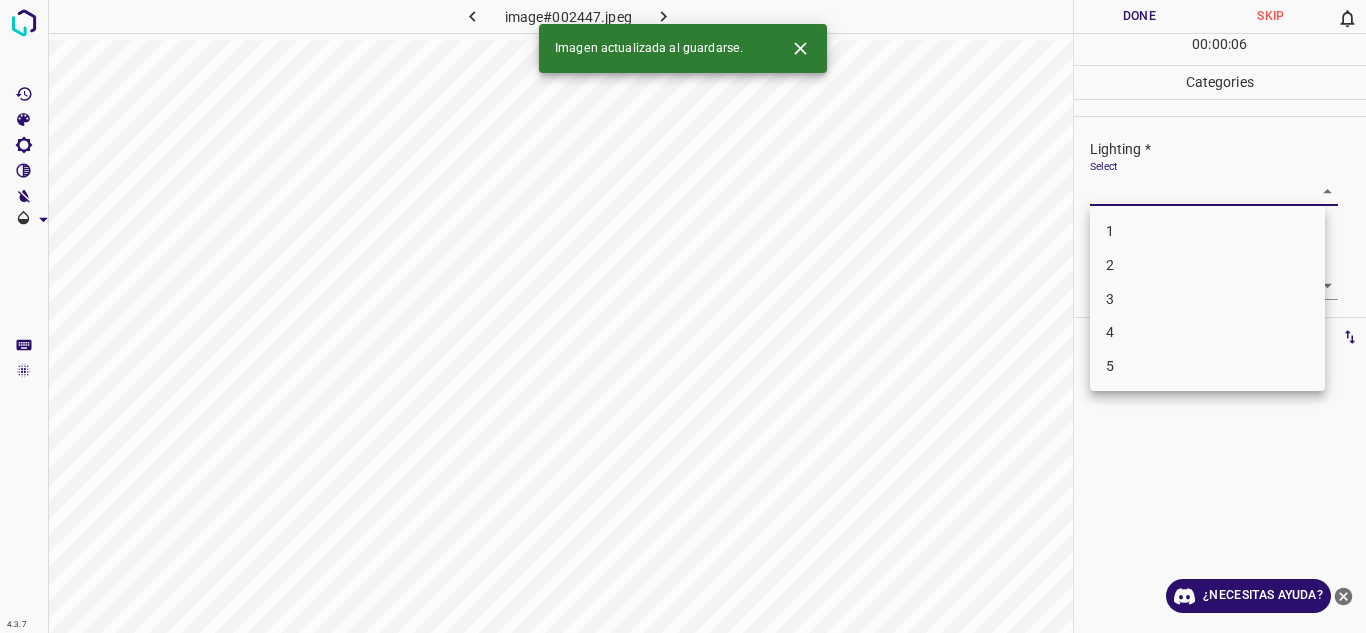 click on "2" at bounding box center (1207, 265) 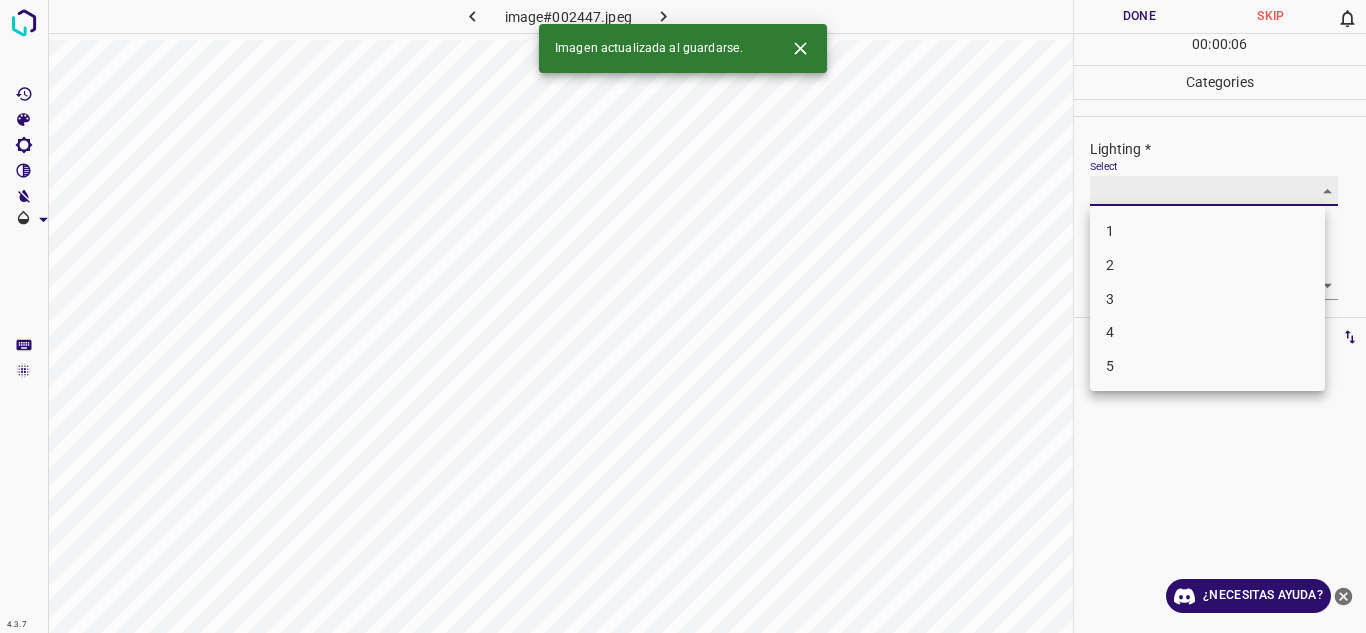 type on "2" 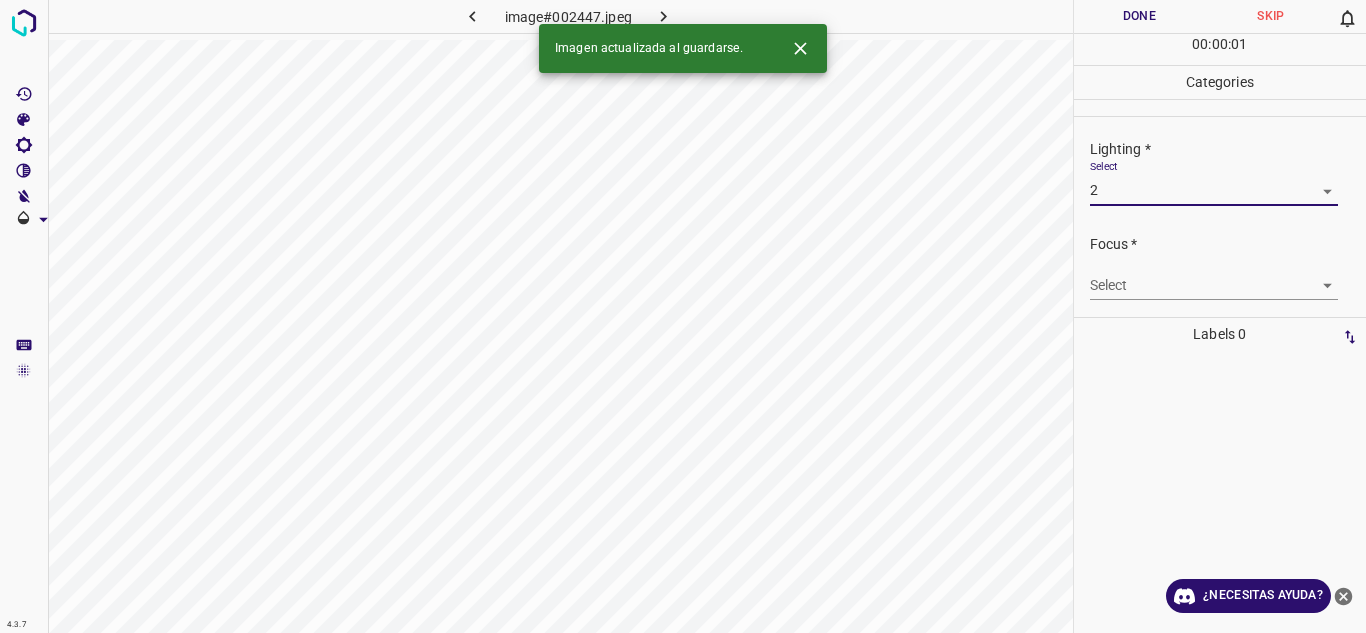 click on "4.3.7 image#002447.jpeg Done Skip 0 00   : 00   : 01   Categories Lighting *  Select 2 2 Focus *  Select ​ Overall *  Select ​ Labels   0 Categories 1 Lighting 2 Focus 3 Overall Tools Space Change between modes (Draw & Edit) I Auto labeling R Restore zoom M Zoom in N Zoom out Delete Delete selecte label Filters Z Restore filters X Saturation filter C Brightness filter V Contrast filter B Gray scale filter General O Download Imagen actualizada al guardarse. ¿Necesitas ayuda? Texto original Valora esta traducción Tu opinión servirá para ayudar a mejorar el Traductor de Google - Texto - Esconder - Borrar" at bounding box center [683, 316] 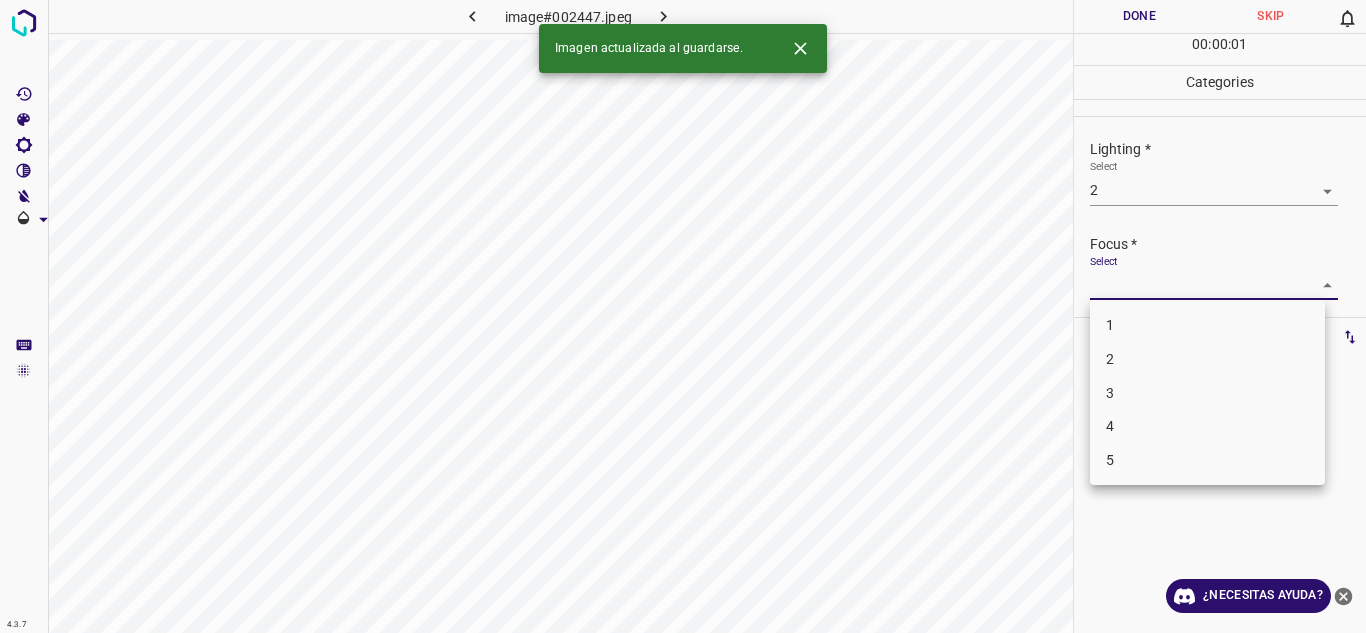 click on "2" at bounding box center (1207, 359) 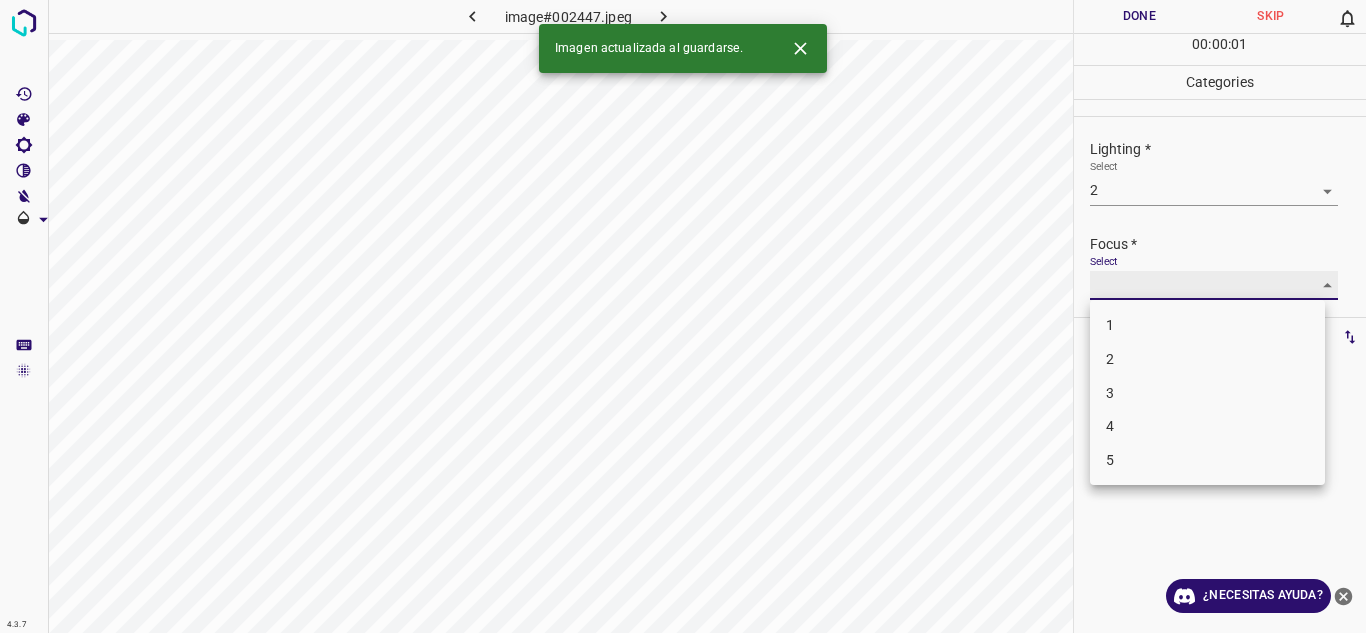 type on "2" 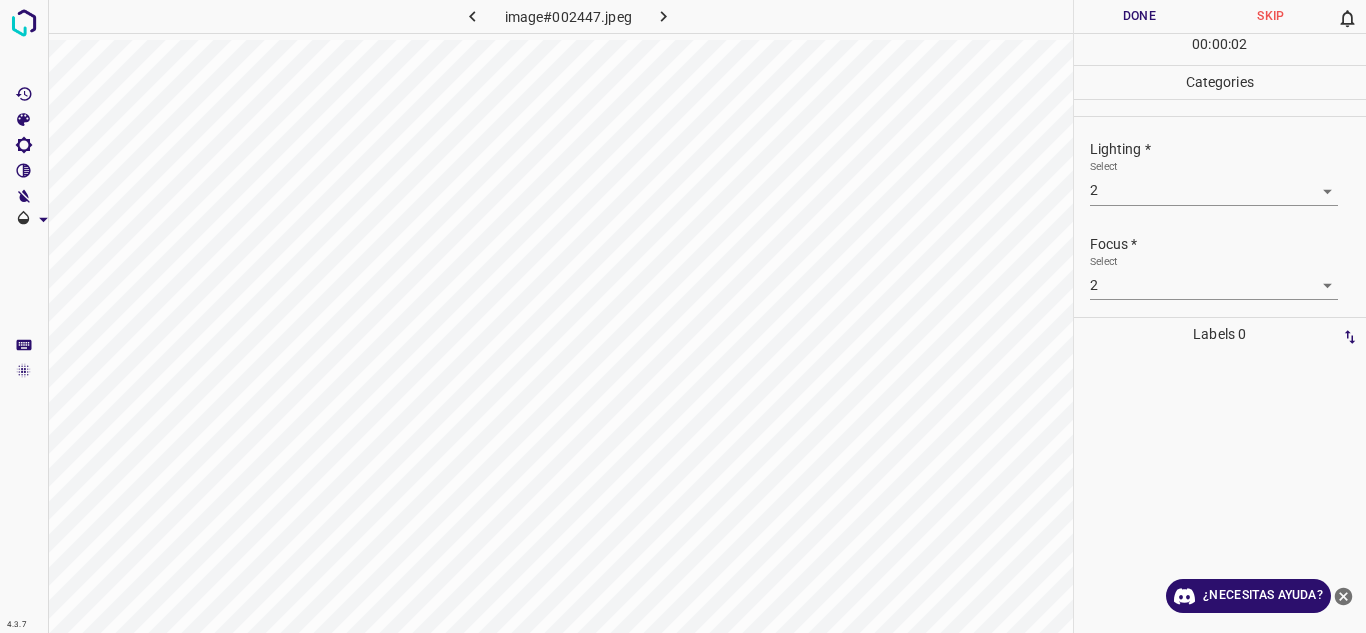 scroll, scrollTop: 98, scrollLeft: 0, axis: vertical 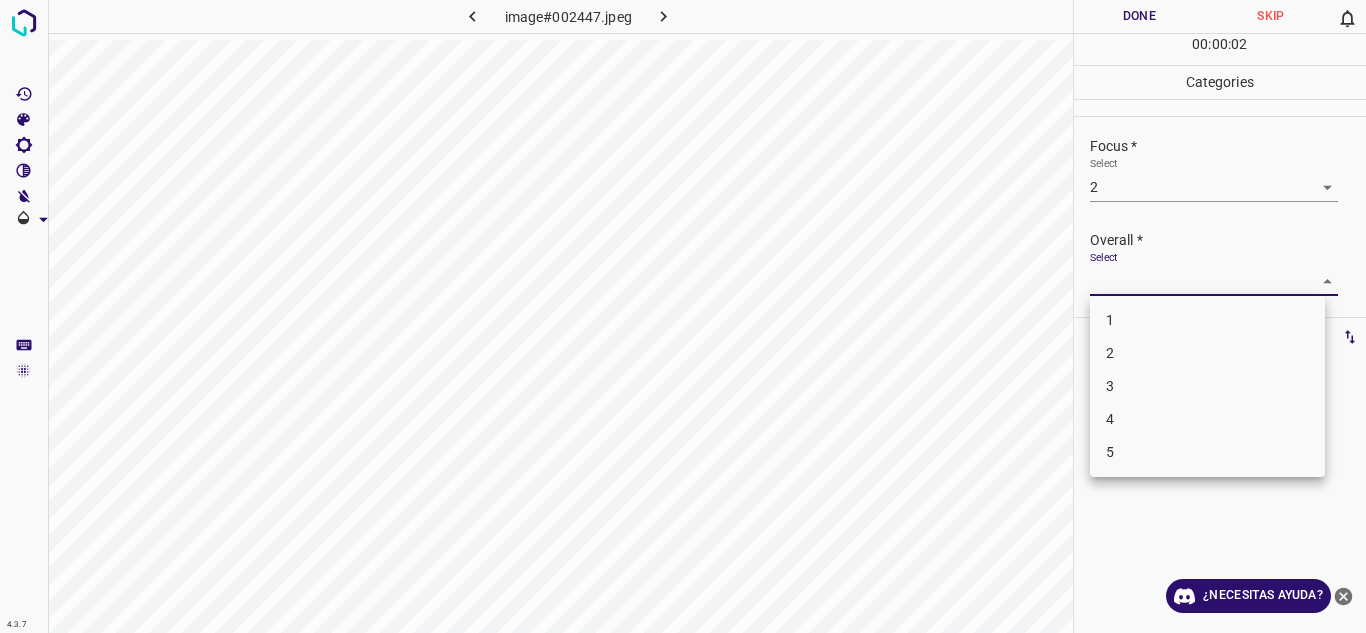 click on "4.3.7 image#002447.jpeg Done Skip 0 00   : 00   : 02   Categories Lighting *  Select 2 2 Focus *  Select 2 2 Overall *  Select ​ Labels   0 Categories 1 Lighting 2 Focus 3 Overall Tools Space Change between modes (Draw & Edit) I Auto labeling R Restore zoom M Zoom in N Zoom out Delete Delete selecte label Filters Z Restore filters X Saturation filter C Brightness filter V Contrast filter B Gray scale filter General O Download ¿Necesitas ayuda? Texto original Valora esta traducción Tu opinión servirá para ayudar a mejorar el Traductor de Google - Texto - Esconder - Borrar 1 2 3 4 5" at bounding box center [683, 316] 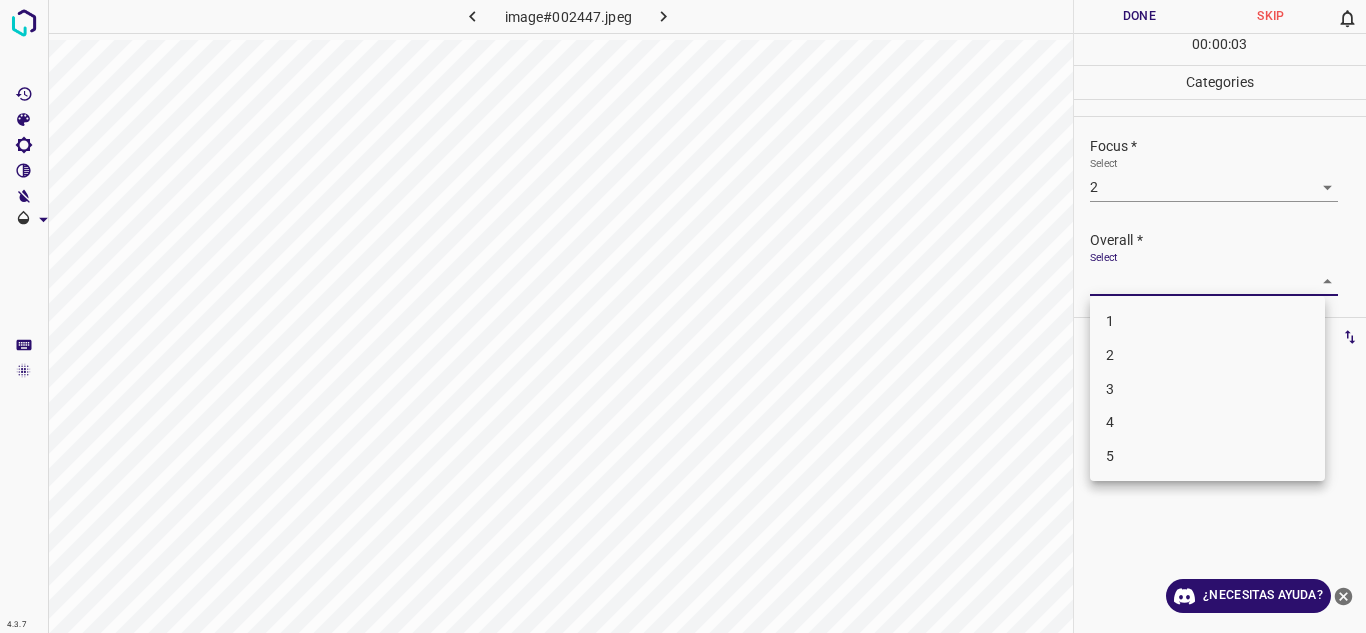 click on "2" at bounding box center [1207, 355] 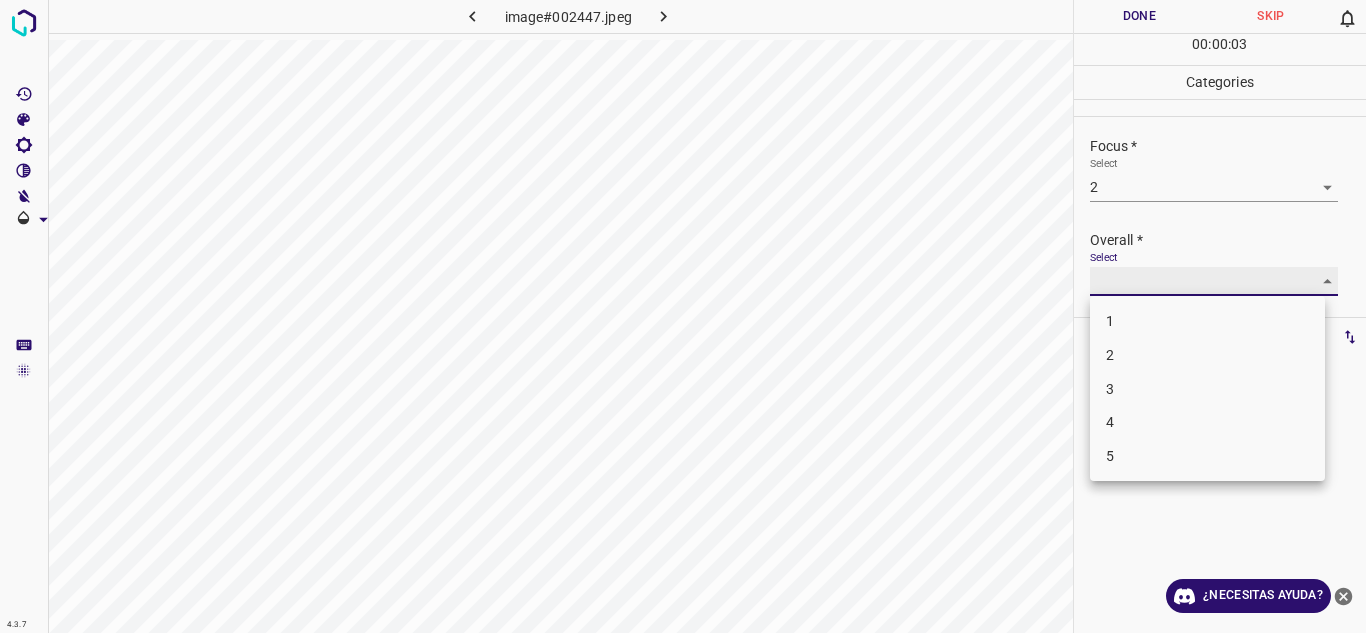 type on "2" 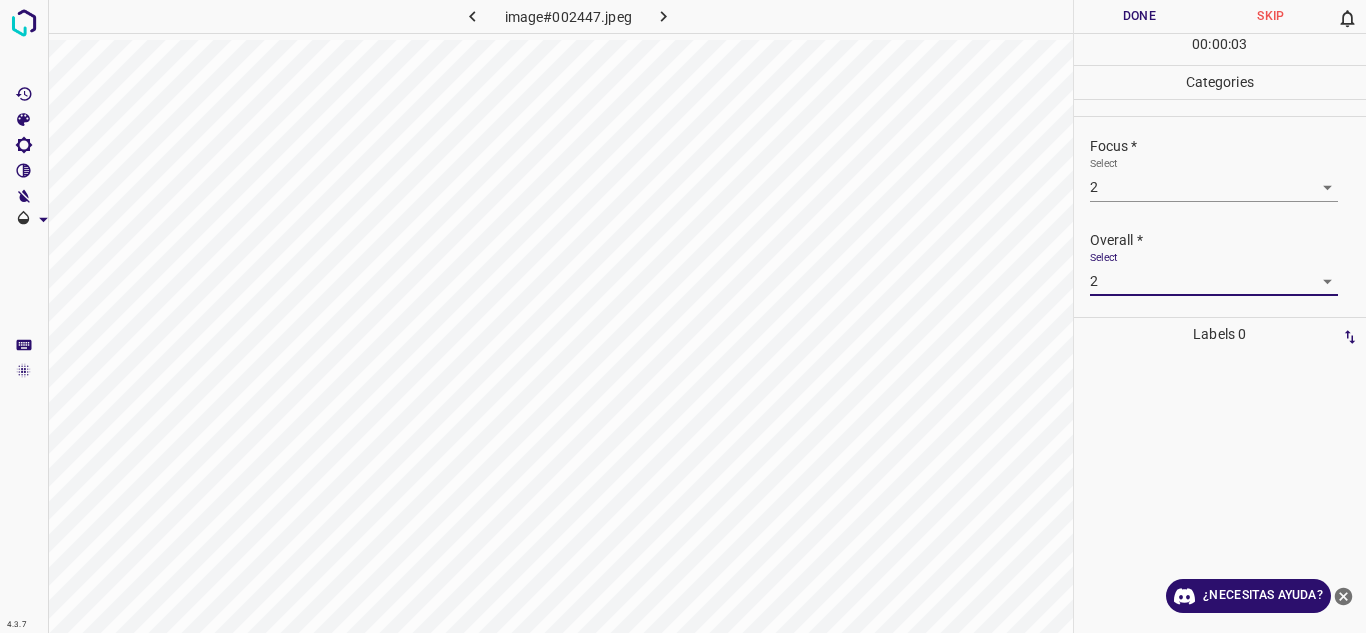 click on "Done" at bounding box center [1140, 16] 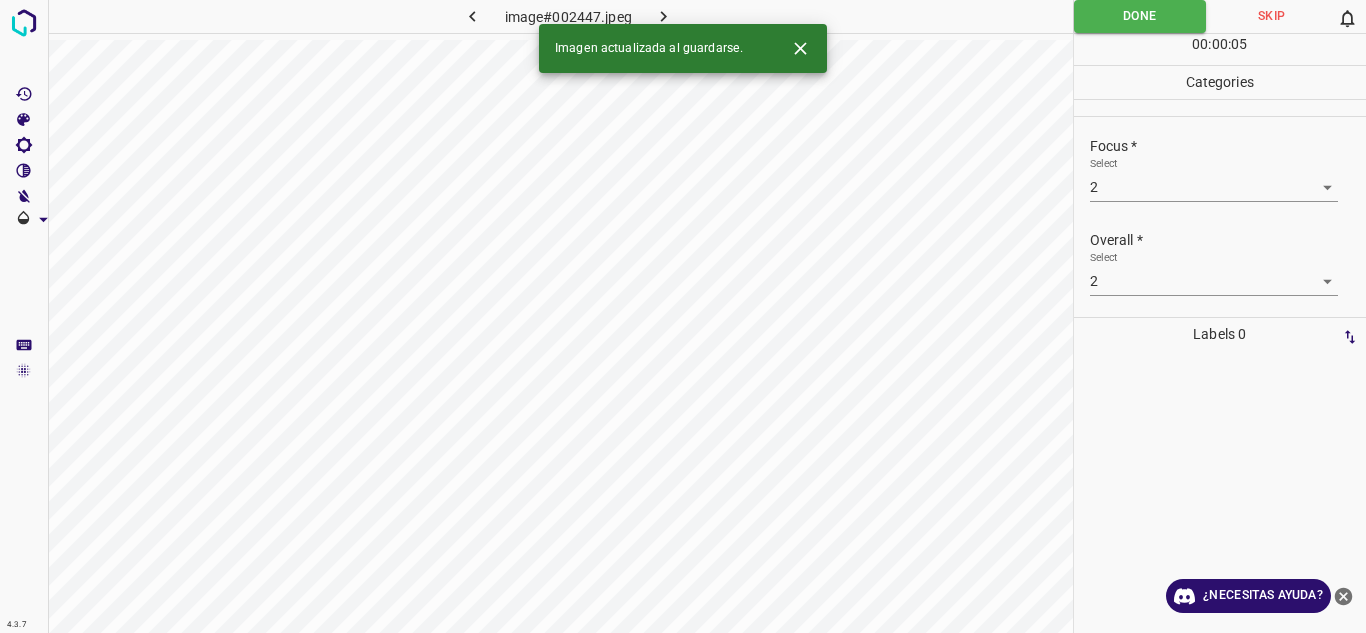 click on "Imagen actualizada al guardarse." at bounding box center (683, 48) 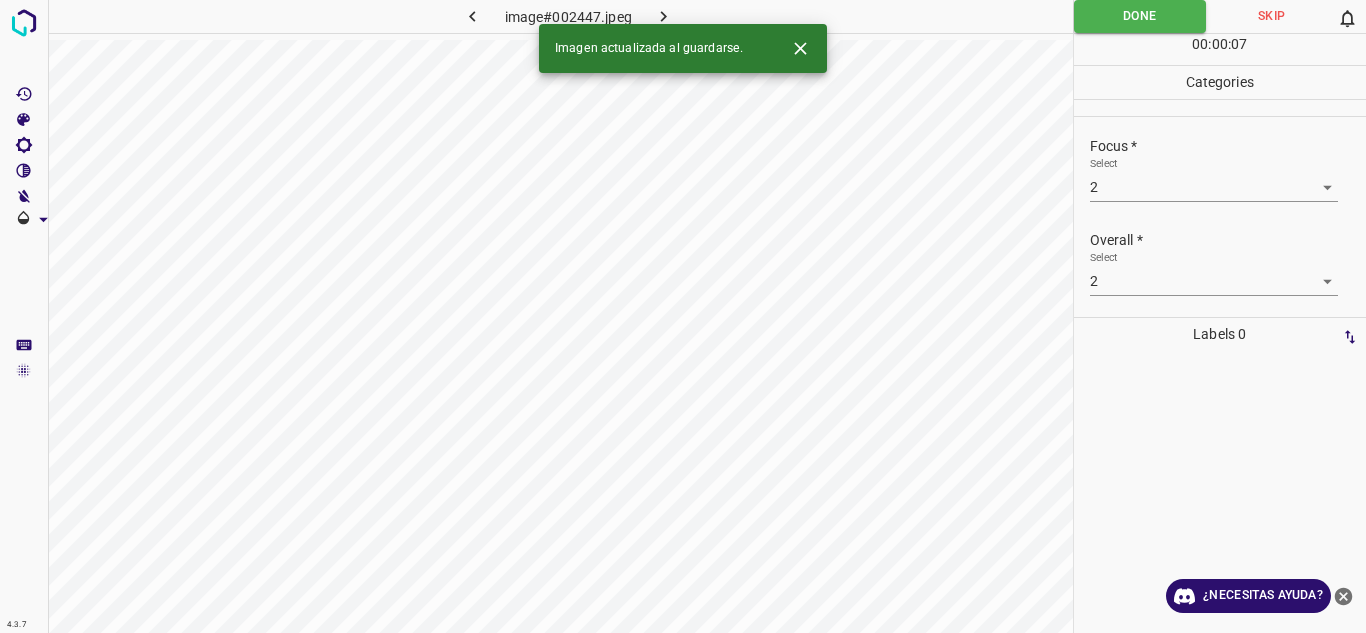click 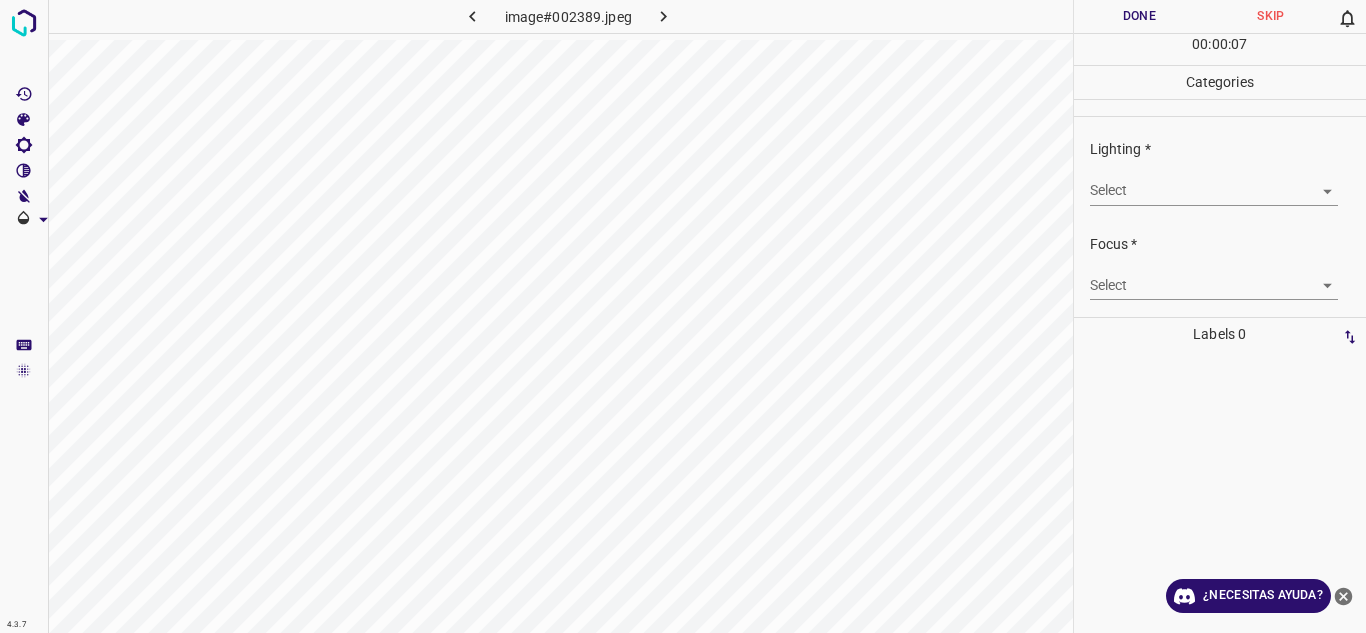 click on "4.3.7 image#002389.jpeg Done Skip 0 00   : 00   : 07   Categories Lighting *  Select ​ Focus *  Select ​ Overall *  Select ​ Labels   0 Categories 1 Lighting 2 Focus 3 Overall Tools Space Change between modes (Draw & Edit) I Auto labeling R Restore zoom M Zoom in N Zoom out Delete Delete selecte label Filters Z Restore filters X Saturation filter C Brightness filter V Contrast filter B Gray scale filter General O Download ¿Necesitas ayuda? Texto original Valora esta traducción Tu opinión servirá para ayudar a mejorar el Traductor de Google - Texto - Esconder - Borrar" at bounding box center (683, 316) 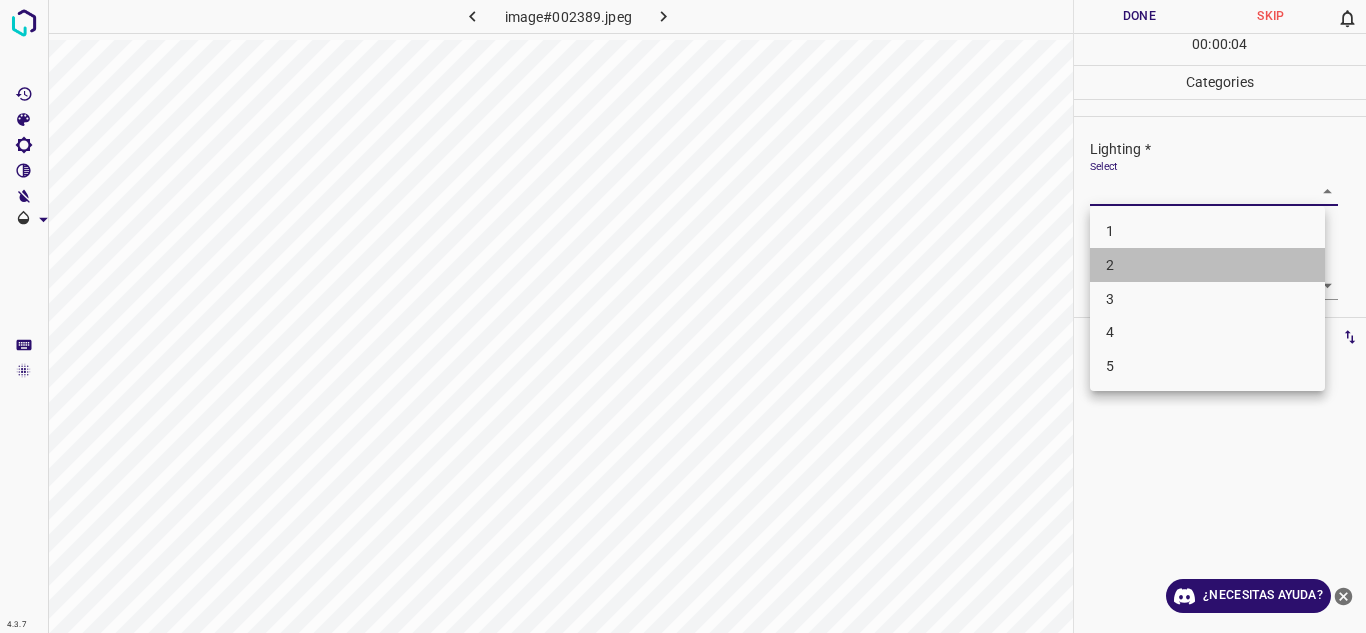 click on "2" at bounding box center [1207, 265] 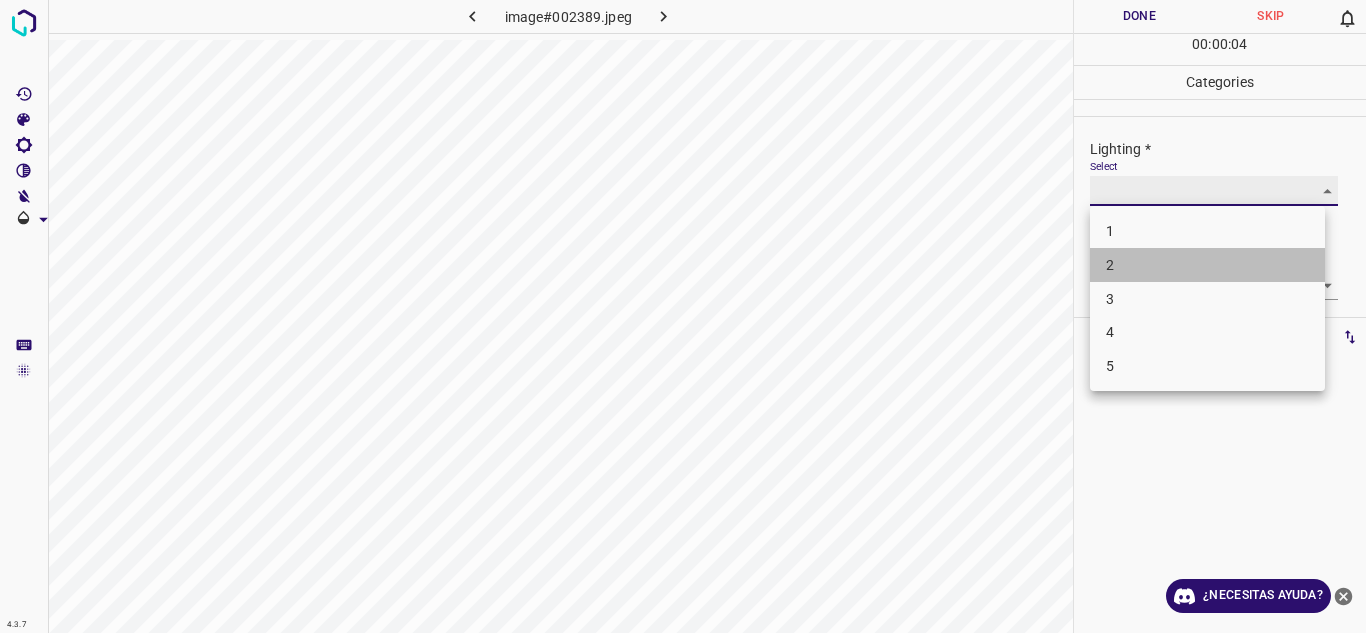 type on "2" 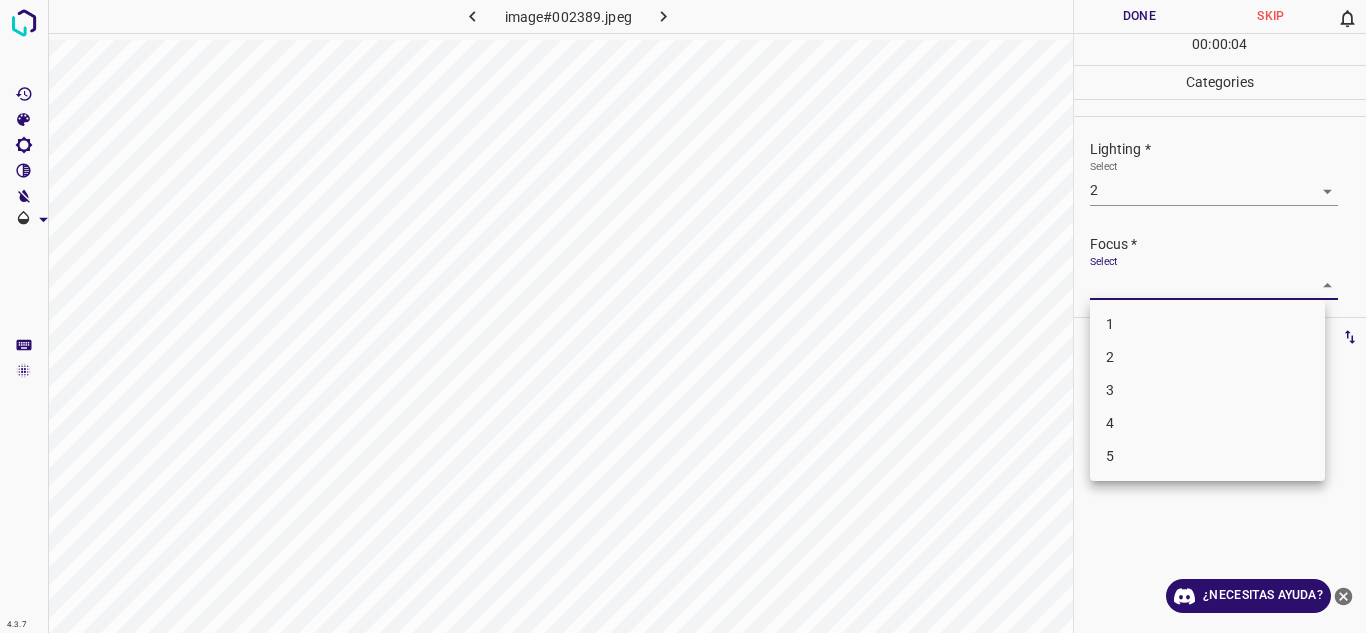 click on "4.3.7 image#002389.jpeg Done Skip 0 00   : 00   : 04   Categories Lighting *  Select 2 2 Focus *  Select ​ Overall *  Select ​ Labels   0 Categories 1 Lighting 2 Focus 3 Overall Tools Space Change between modes (Draw & Edit) I Auto labeling R Restore zoom M Zoom in N Zoom out Delete Delete selecte label Filters Z Restore filters X Saturation filter C Brightness filter V Contrast filter B Gray scale filter General O Download ¿Necesitas ayuda? Texto original Valora esta traducción Tu opinión servirá para ayudar a mejorar el Traductor de Google - Texto - Esconder - Borrar 1 2 3 4 5" at bounding box center (683, 316) 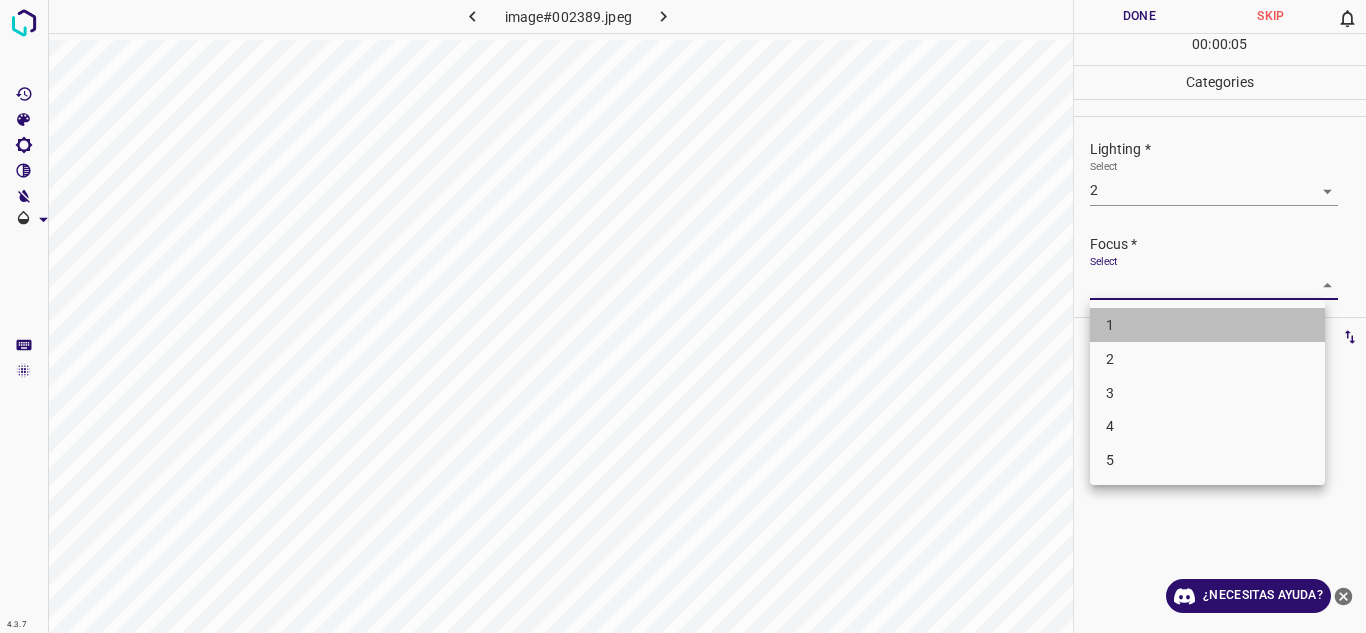 click on "1" at bounding box center [1207, 325] 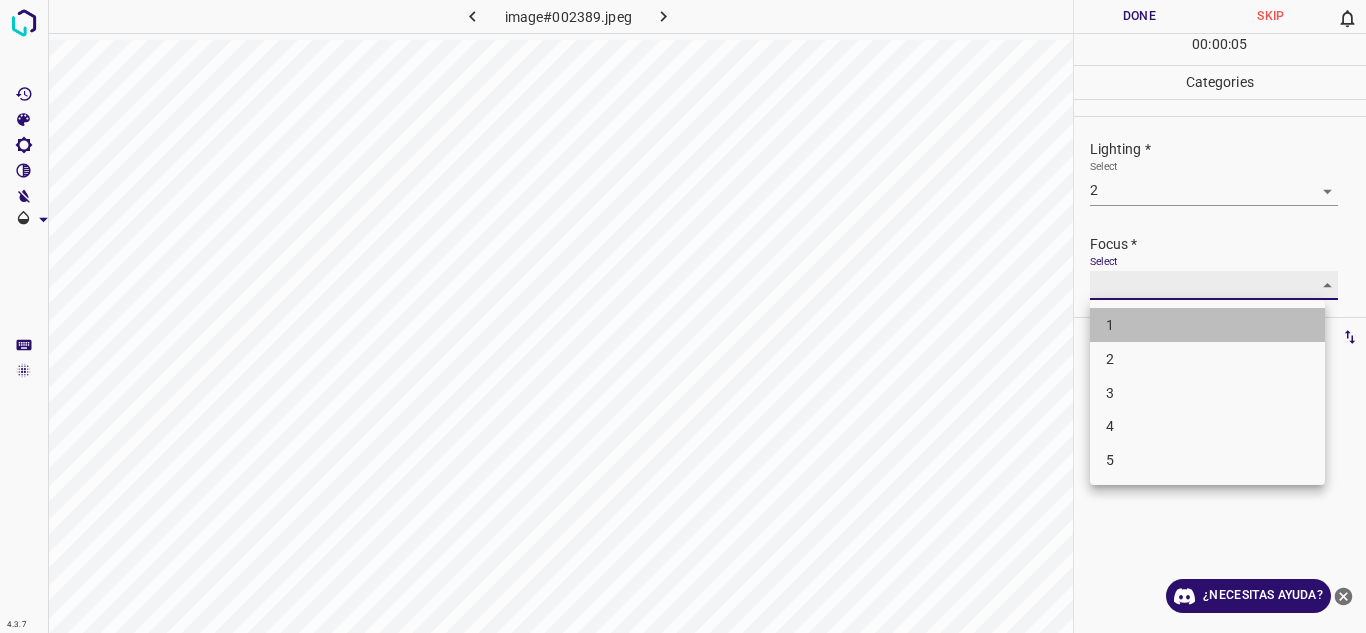 type on "1" 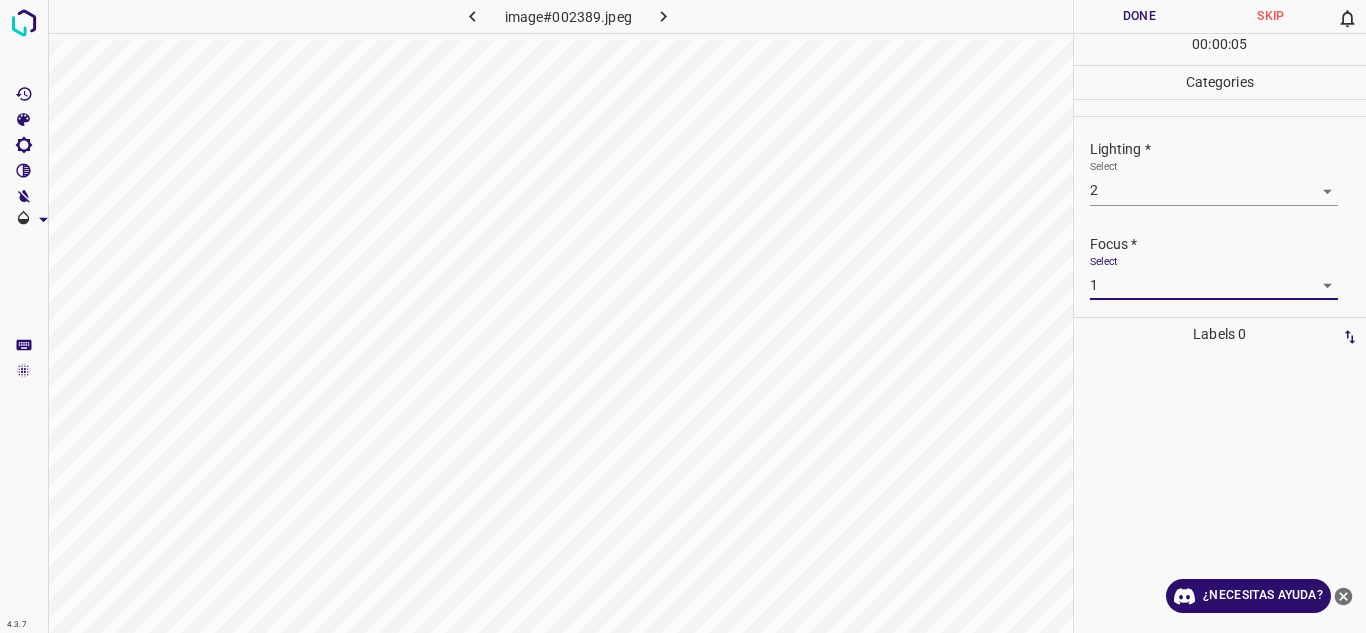 click on "Select 1 1" at bounding box center [1214, 277] 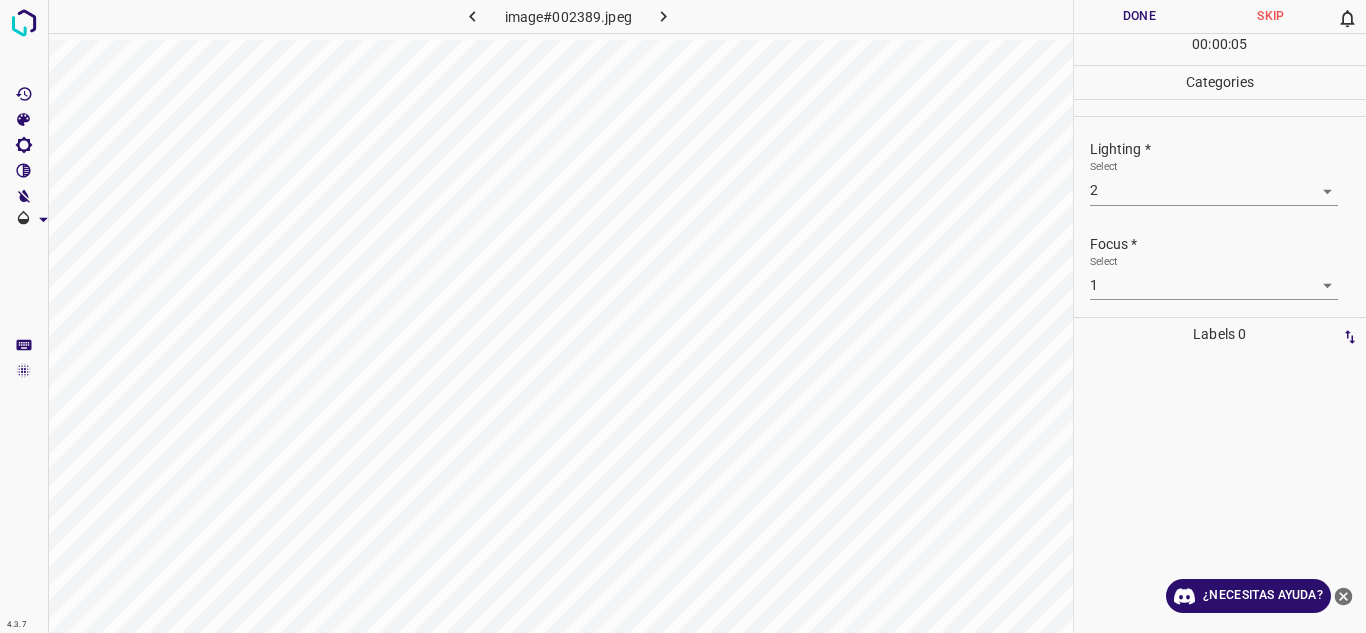 scroll, scrollTop: 98, scrollLeft: 0, axis: vertical 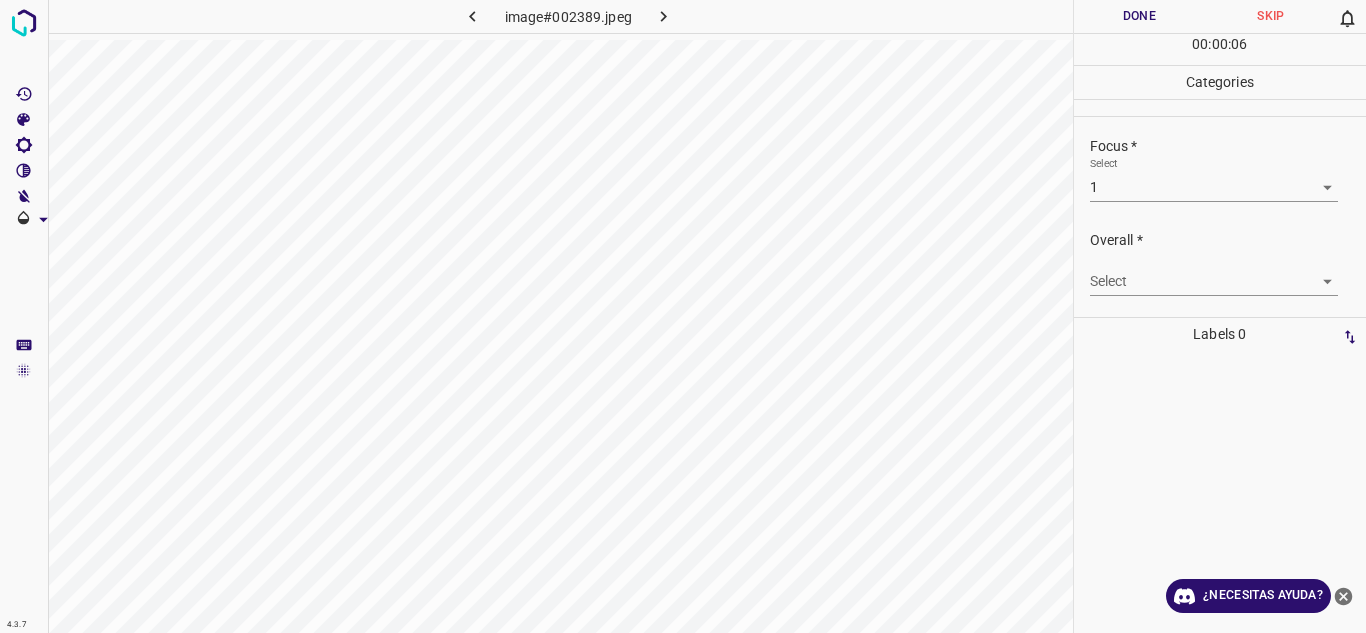 click on "4.3.7 image#002389.jpeg Done Skip 0 00   : 00   : 06   Categories Lighting *  Select 2 2 Focus *  Select 1 1 Overall *  Select ​ Labels   0 Categories 1 Lighting 2 Focus 3 Overall Tools Space Change between modes (Draw & Edit) I Auto labeling R Restore zoom M Zoom in N Zoom out Delete Delete selecte label Filters Z Restore filters X Saturation filter C Brightness filter V Contrast filter B Gray scale filter General O Download ¿Necesitas ayuda? Texto original Valora esta traducción Tu opinión servirá para ayudar a mejorar el Traductor de Google - Texto - Esconder - Borrar" at bounding box center (683, 316) 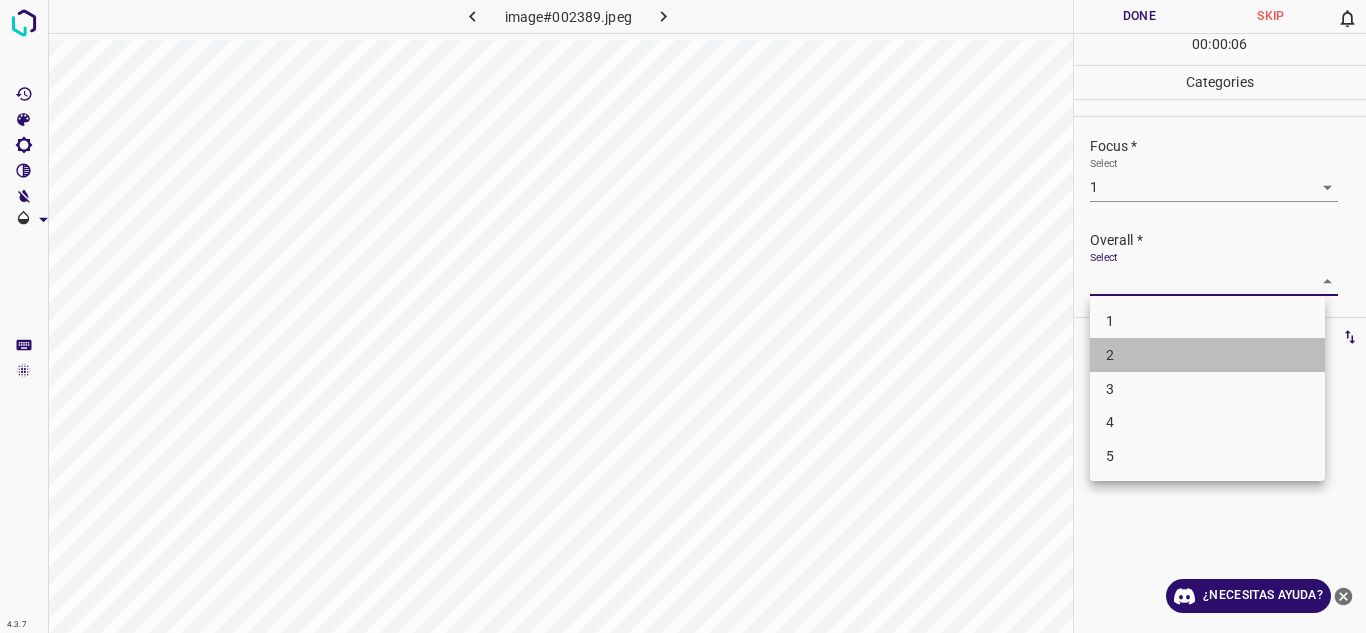 click on "2" at bounding box center [1207, 355] 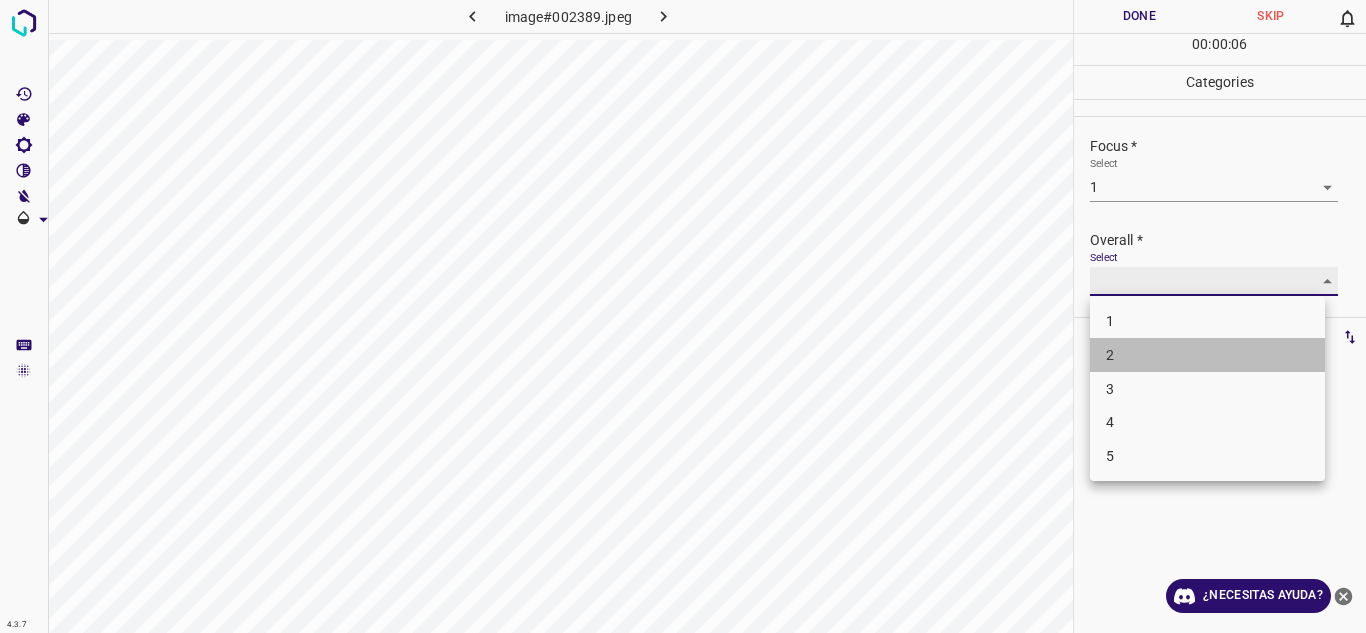 type on "2" 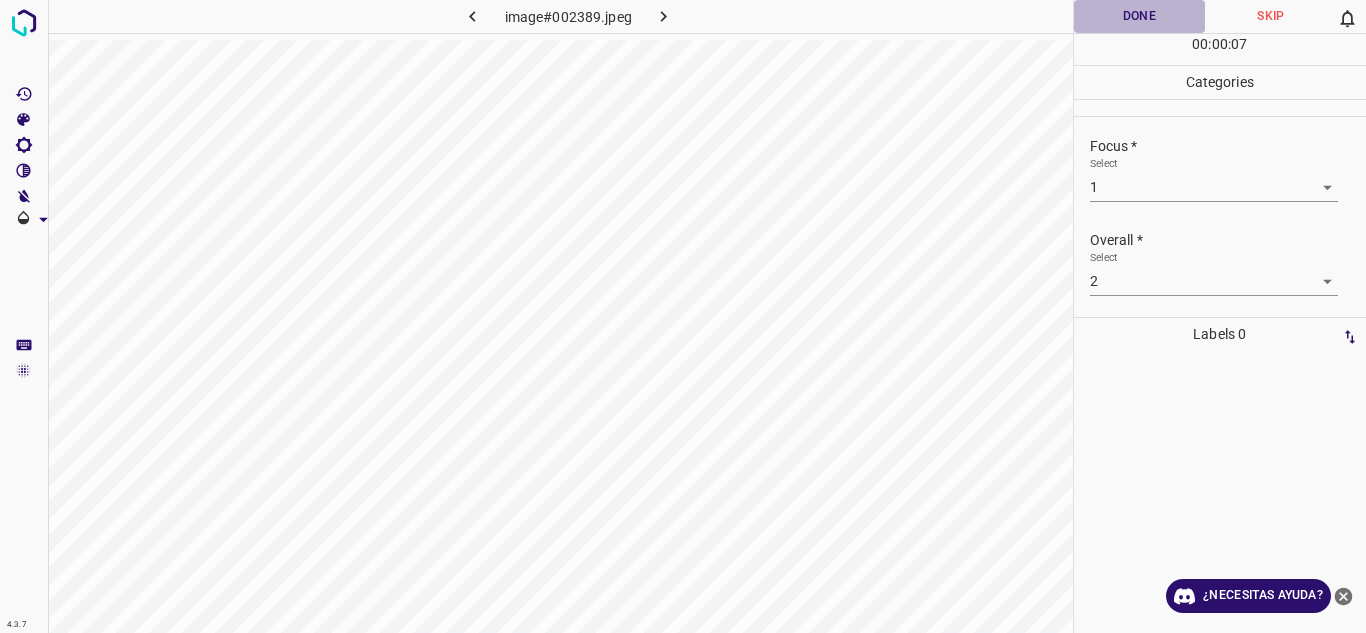 click on "Done" at bounding box center (1140, 16) 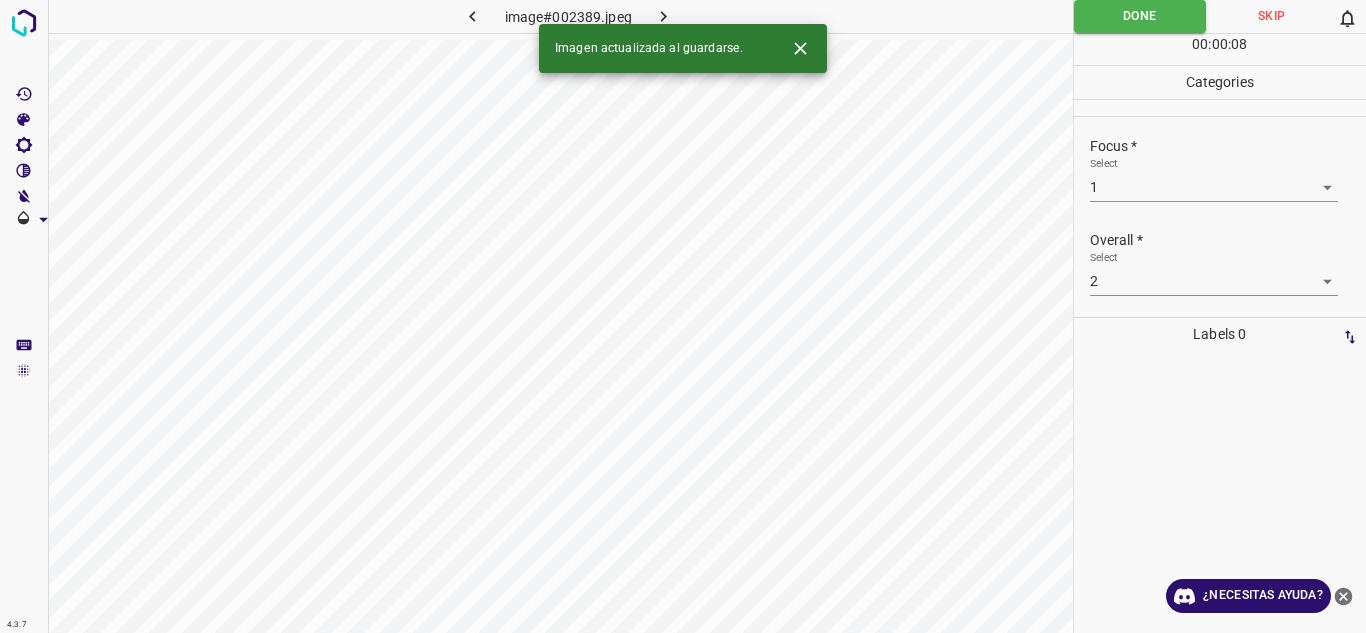 click 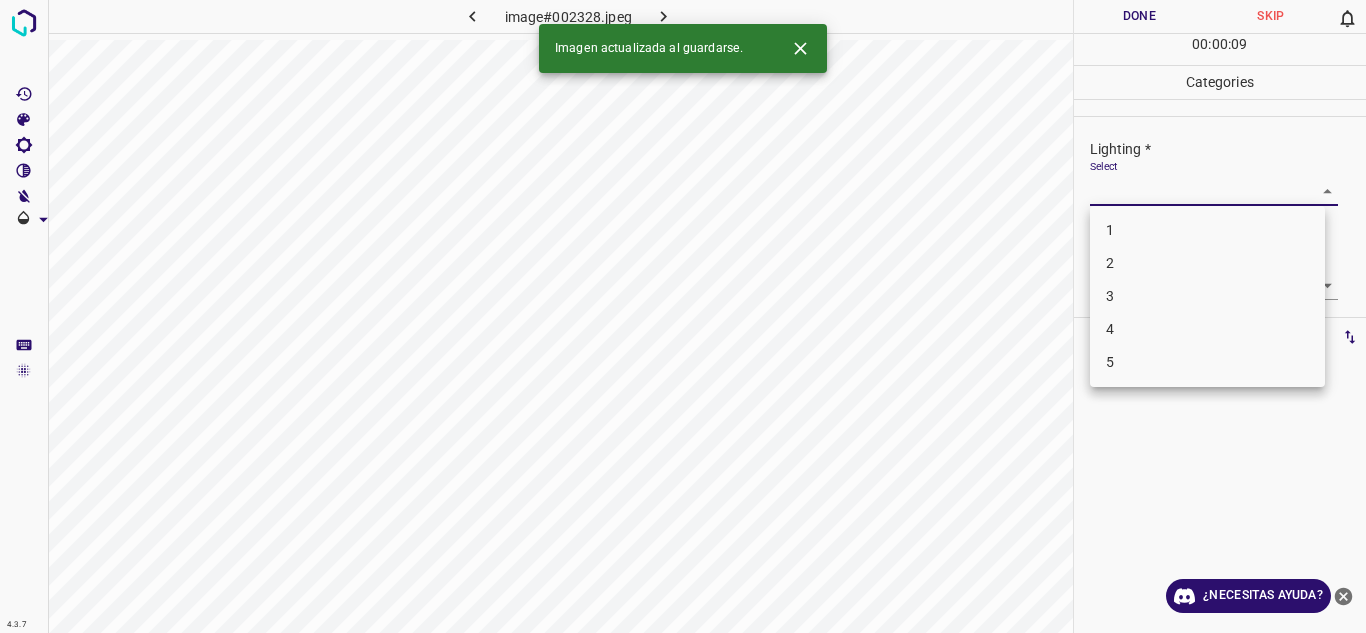 click on "4.3.7 image#002328.jpeg Done Skip 0 00   : 00   : 09   Categories Lighting *  Select ​ Focus *  Select ​ Overall *  Select ​ Labels   0 Categories 1 Lighting 2 Focus 3 Overall Tools Space Change between modes (Draw & Edit) I Auto labeling R Restore zoom M Zoom in N Zoom out Delete Delete selecte label Filters Z Restore filters X Saturation filter C Brightness filter V Contrast filter B Gray scale filter General O Download Imagen actualizada al guardarse. ¿Necesitas ayuda? Texto original Valora esta traducción Tu opinión servirá para ayudar a mejorar el Traductor de Google - Texto - Esconder - Borrar 1 2 3 4 5" at bounding box center (683, 316) 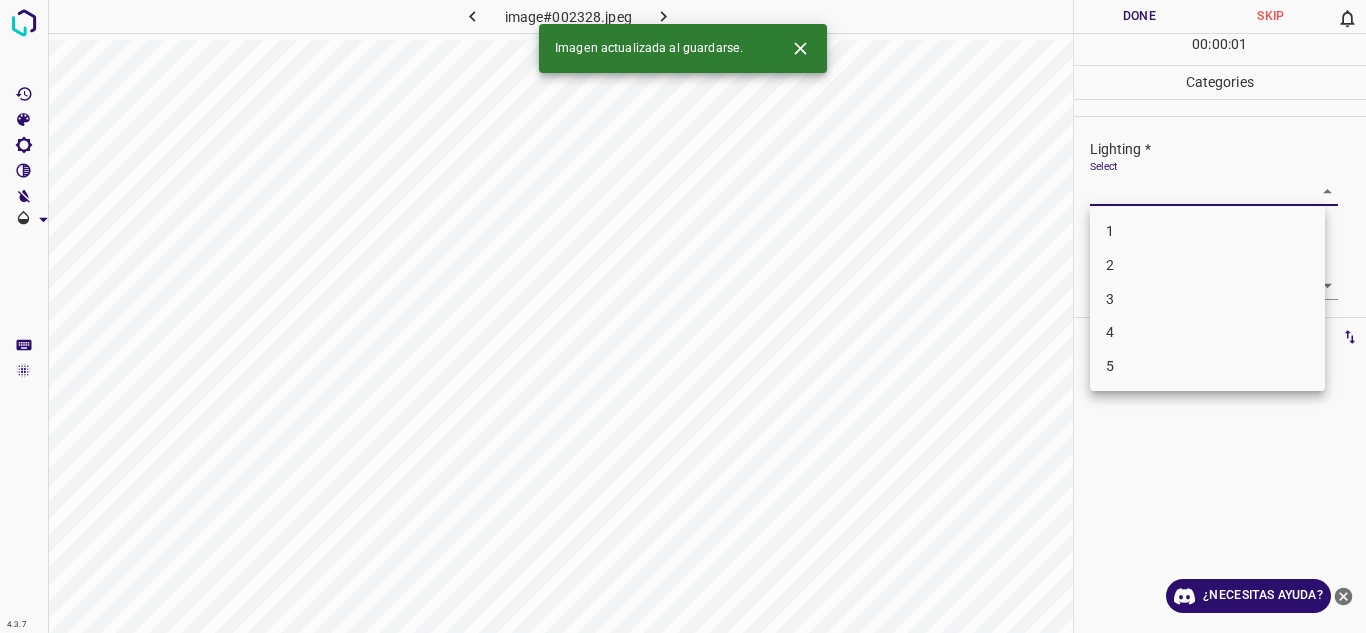 click on "3" at bounding box center (1207, 299) 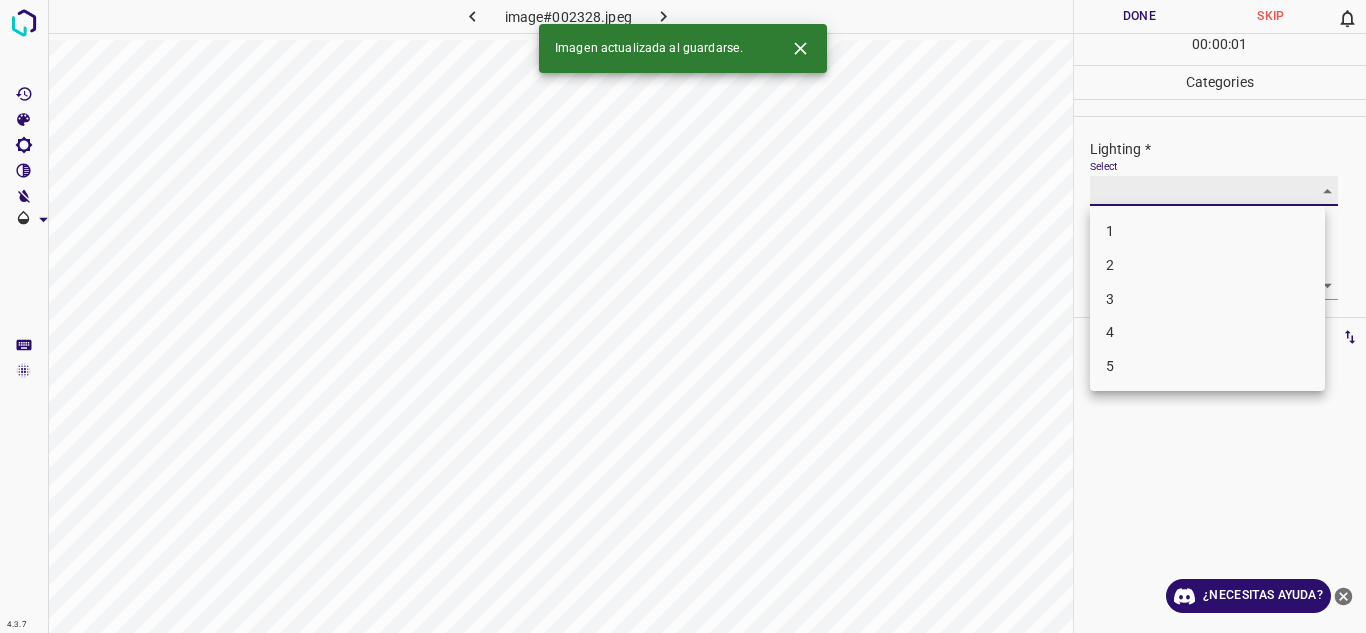 type on "3" 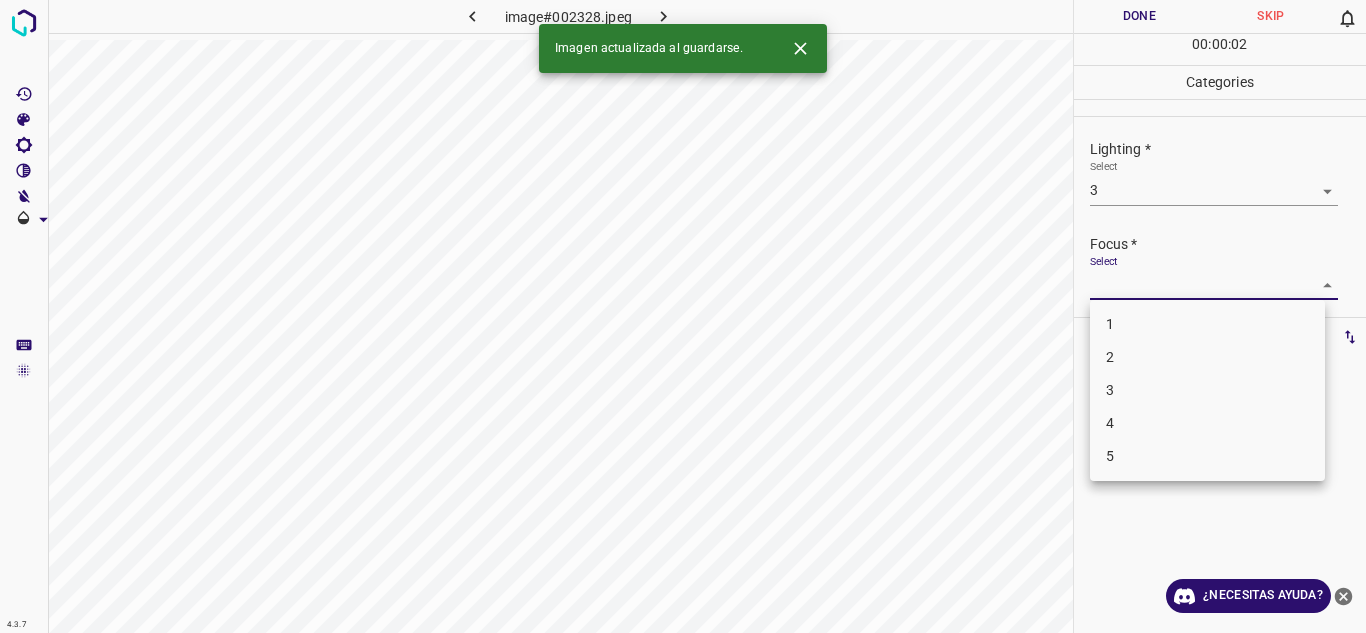 click on "4.3.7 image#002328.jpeg Done Skip 0 00   : 00   : 02   Categories Lighting *  Select 3 3 Focus *  Select ​ Overall *  Select ​ Labels   0 Categories 1 Lighting 2 Focus 3 Overall Tools Space Change between modes (Draw & Edit) I Auto labeling R Restore zoom M Zoom in N Zoom out Delete Delete selecte label Filters Z Restore filters X Saturation filter C Brightness filter V Contrast filter B Gray scale filter General O Download Imagen actualizada al guardarse. ¿Necesitas ayuda? Texto original Valora esta traducción Tu opinión servirá para ayudar a mejorar el Traductor de Google - Texto - Esconder - Borrar 1 2 3 4 5" at bounding box center [683, 316] 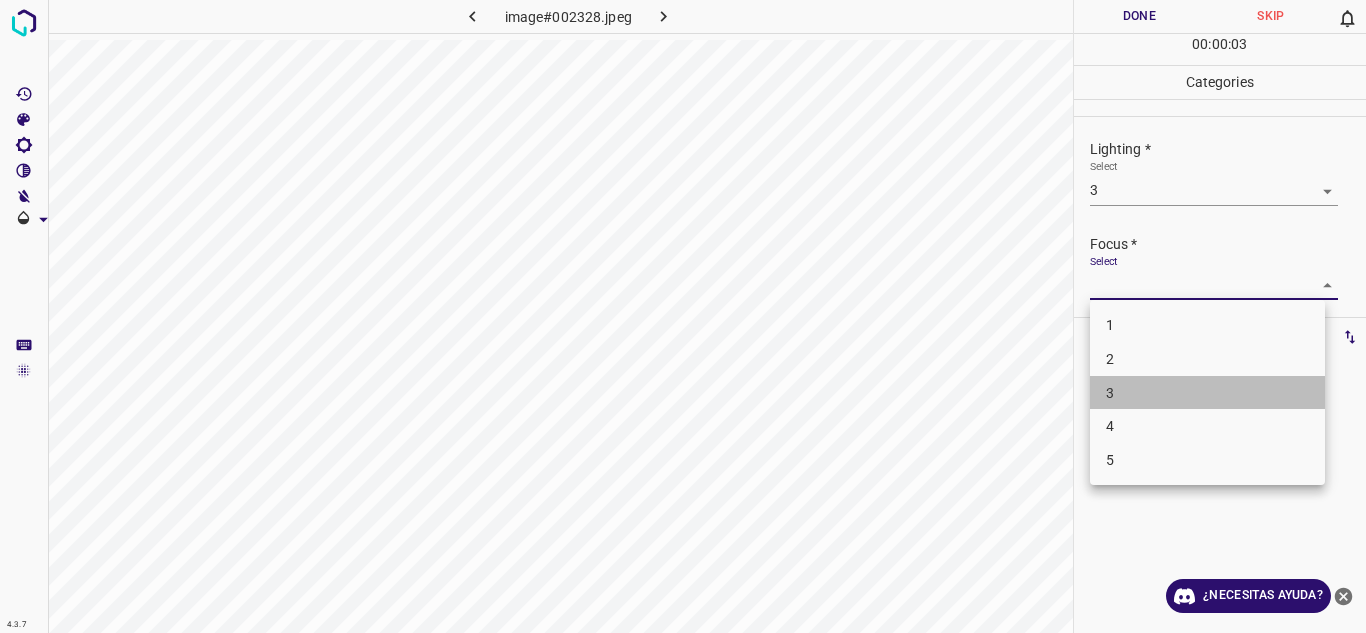 click on "3" at bounding box center (1207, 393) 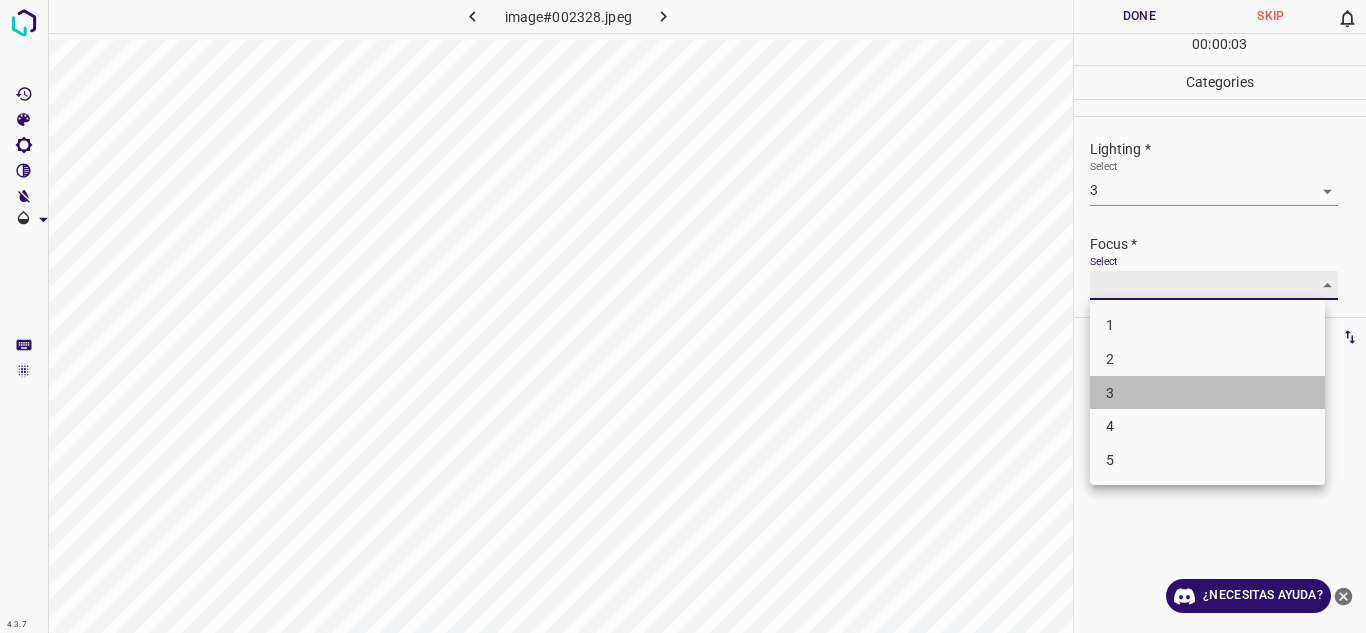 type on "3" 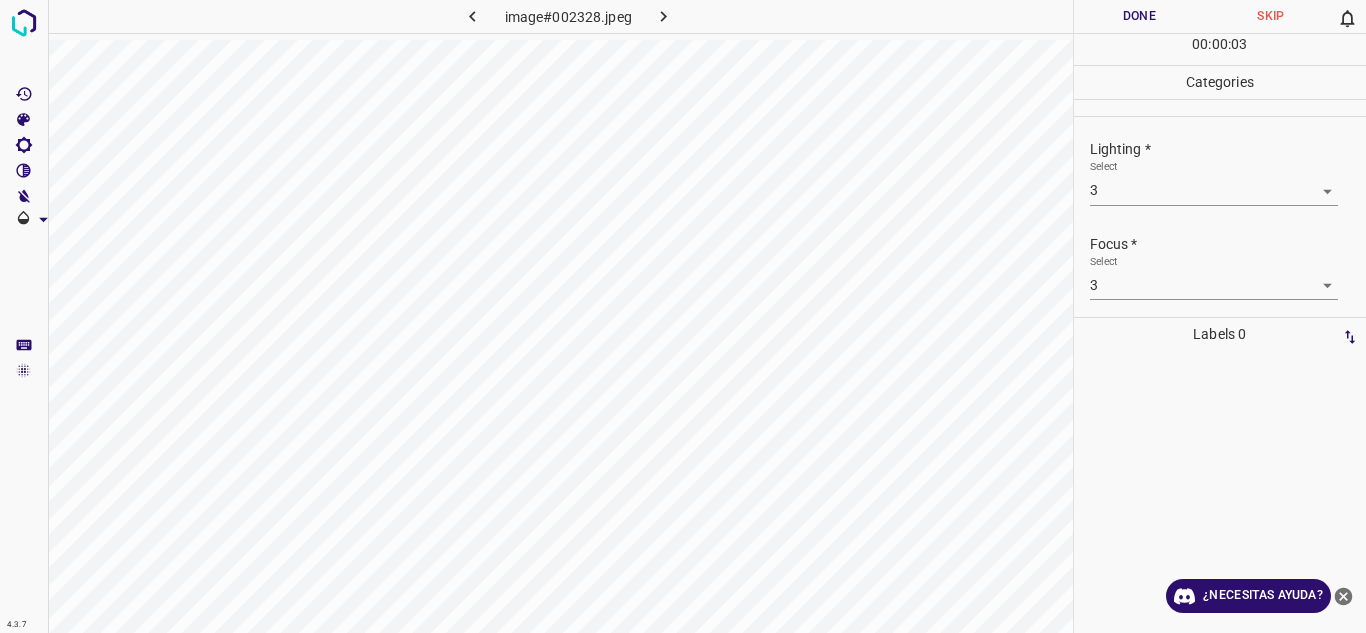 click on "Select 3 3" at bounding box center (1214, 277) 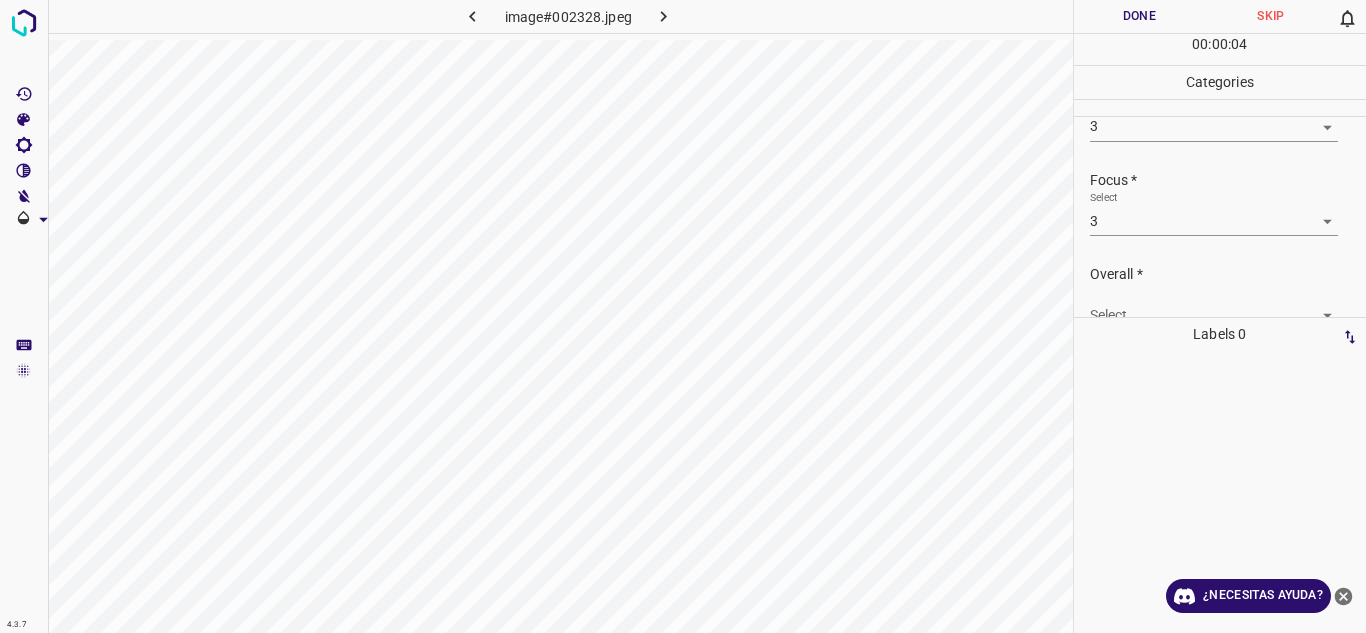 scroll, scrollTop: 98, scrollLeft: 0, axis: vertical 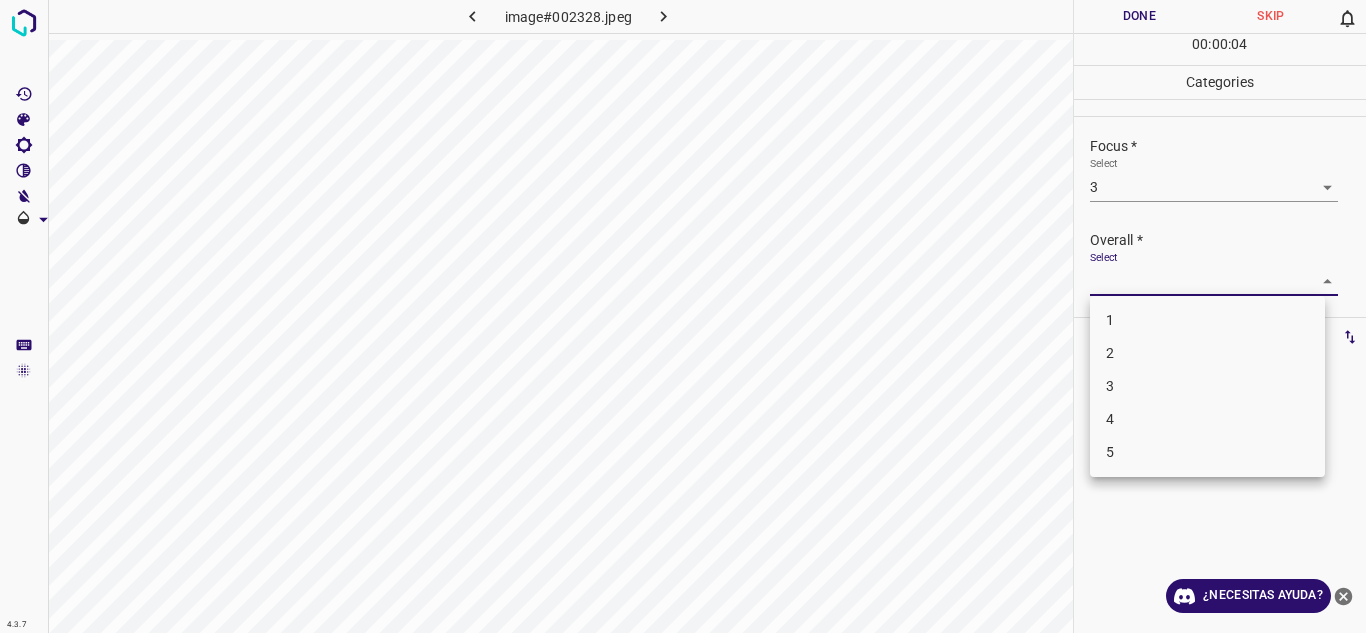 drag, startPoint x: 1183, startPoint y: 280, endPoint x: 1165, endPoint y: 364, distance: 85.90693 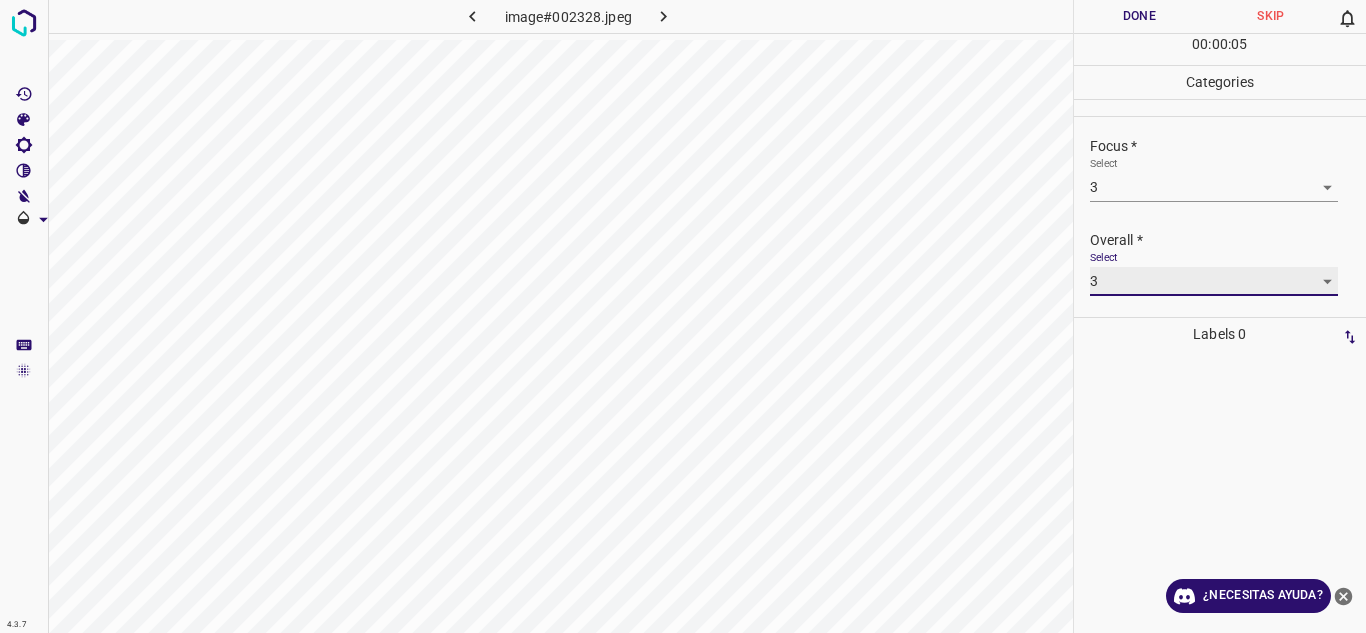 type on "3" 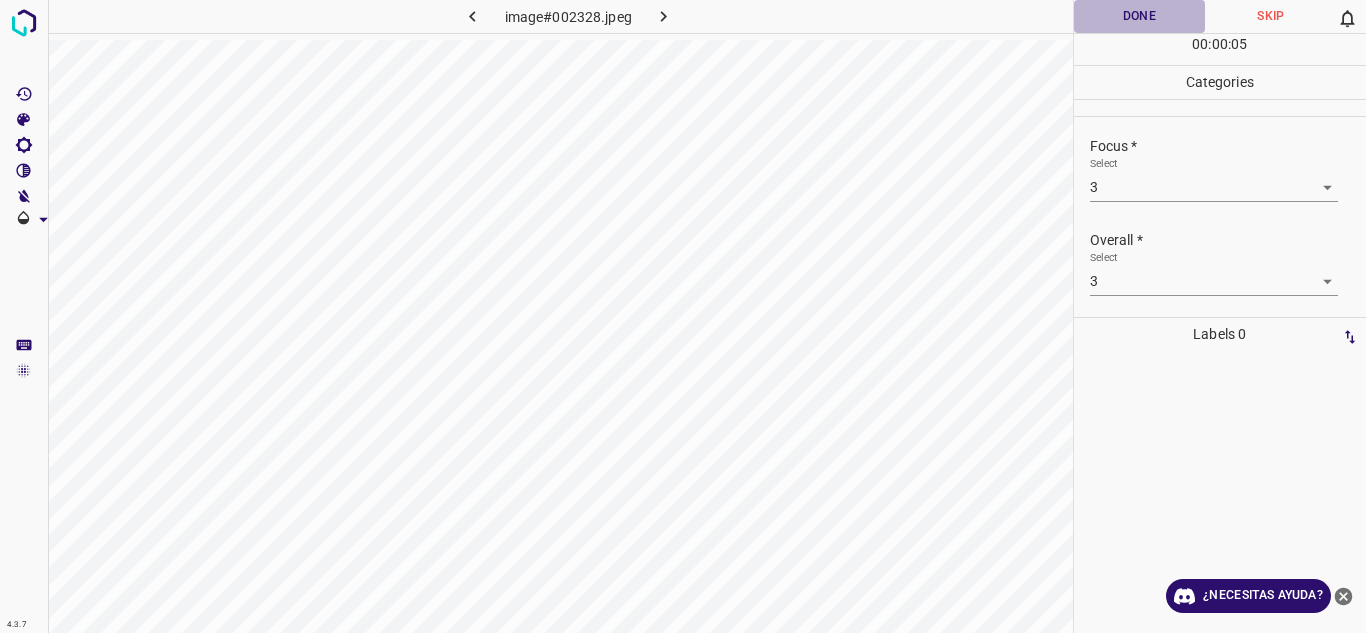 click on "Done" at bounding box center (1140, 16) 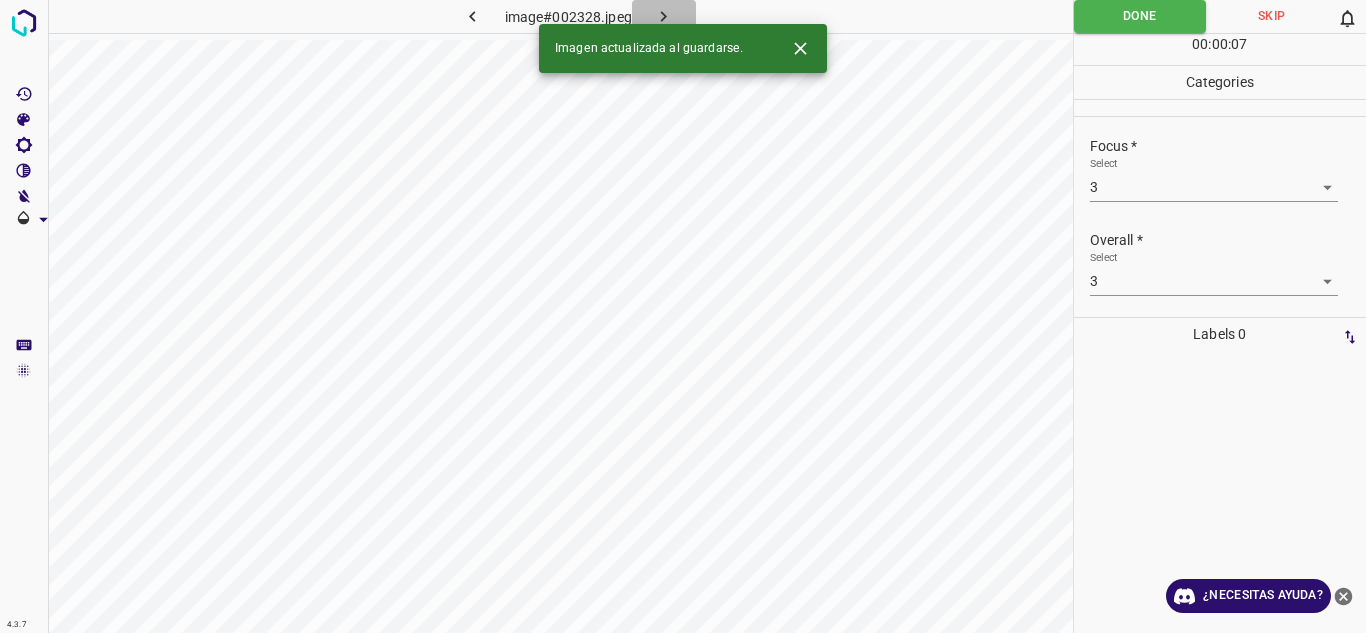 click 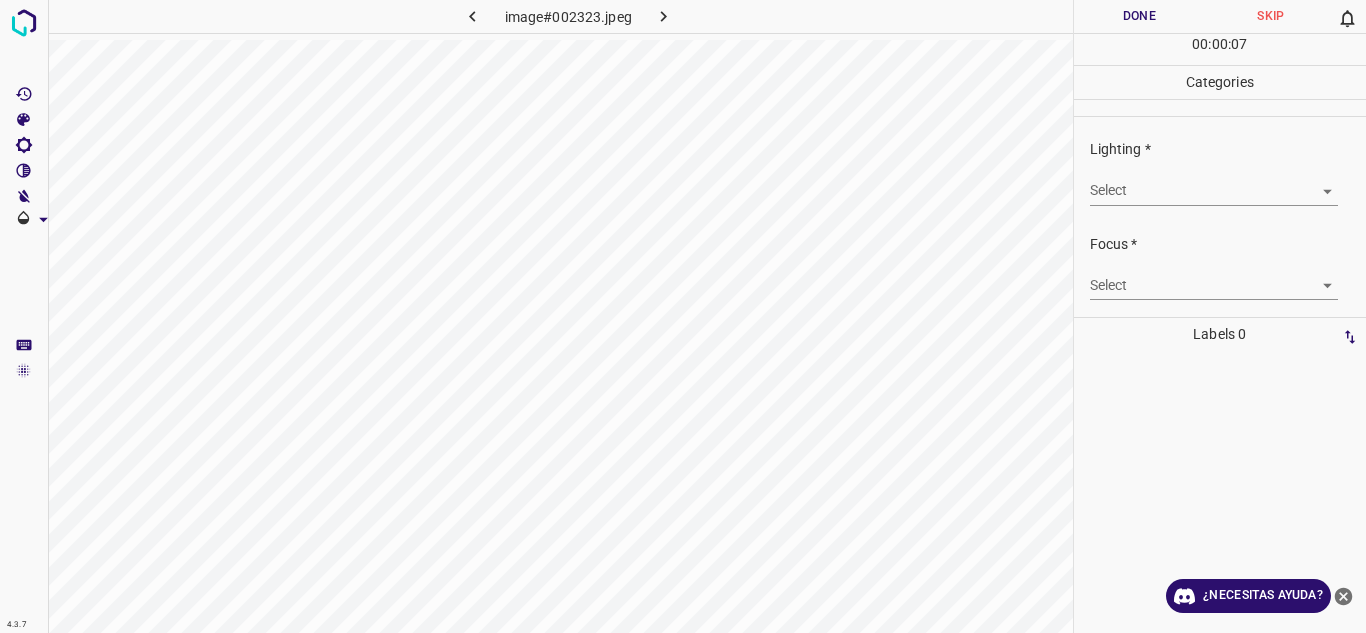 click on "4.3.7 image#002323.jpeg Done Skip 0 00   : 00   : 07   Categories Lighting *  Select ​ Focus *  Select ​ Overall *  Select ​ Labels   0 Categories 1 Lighting 2 Focus 3 Overall Tools Space Change between modes (Draw & Edit) I Auto labeling R Restore zoom M Zoom in N Zoom out Delete Delete selecte label Filters Z Restore filters X Saturation filter C Brightness filter V Contrast filter B Gray scale filter General O Download ¿Necesitas ayuda? Texto original Valora esta traducción Tu opinión servirá para ayudar a mejorar el Traductor de Google - Texto - Esconder - Borrar" at bounding box center (683, 316) 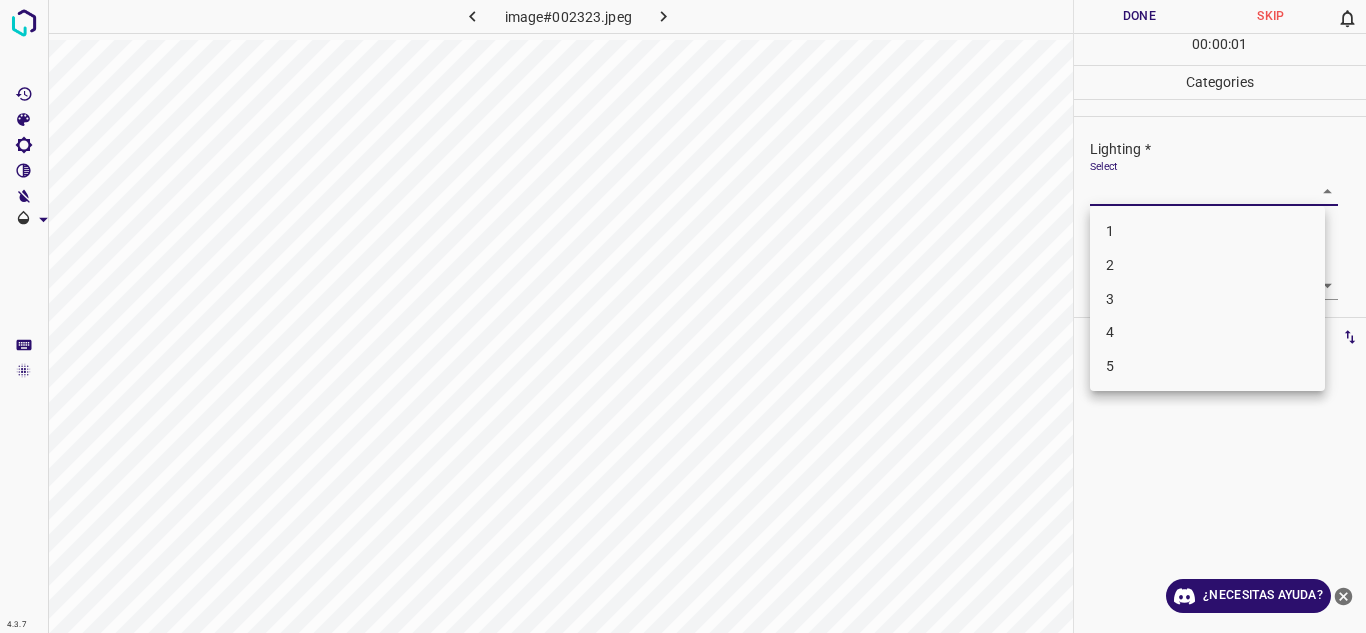 click on "3" at bounding box center (1207, 299) 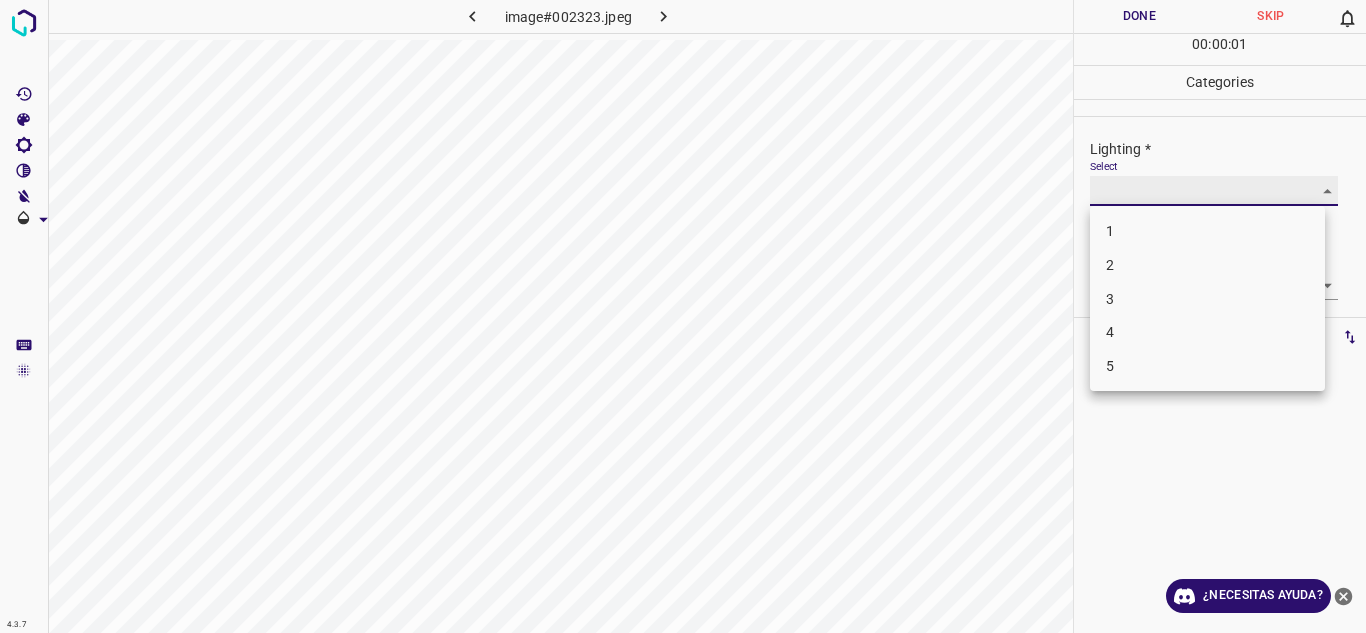 type on "3" 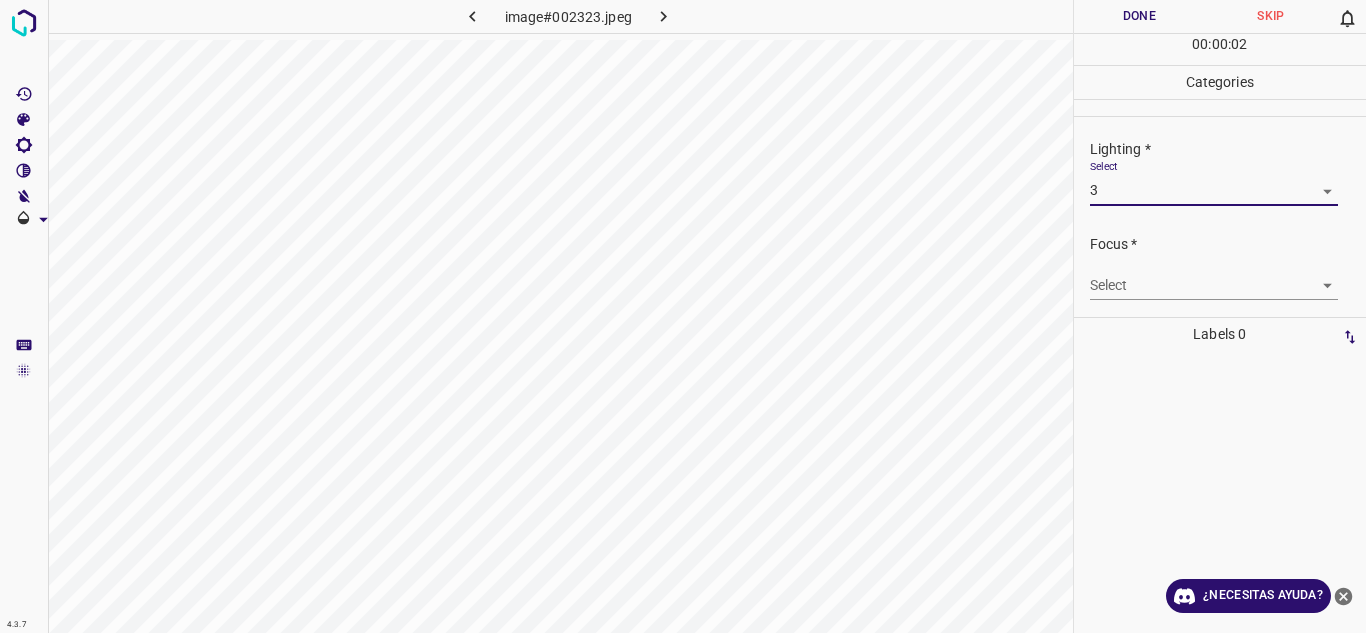 click on "4.3.7 image#002323.jpeg Done Skip 0 00   : 00   : 02   Categories Lighting *  Select 3 3 Focus *  Select ​ Overall *  Select ​ Labels   0 Categories 1 Lighting 2 Focus 3 Overall Tools Space Change between modes (Draw & Edit) I Auto labeling R Restore zoom M Zoom in N Zoom out Delete Delete selecte label Filters Z Restore filters X Saturation filter C Brightness filter V Contrast filter B Gray scale filter General O Download ¿Necesitas ayuda? Texto original Valora esta traducción Tu opinión servirá para ayudar a mejorar el Traductor de Google - Texto - Esconder - Borrar" at bounding box center [683, 316] 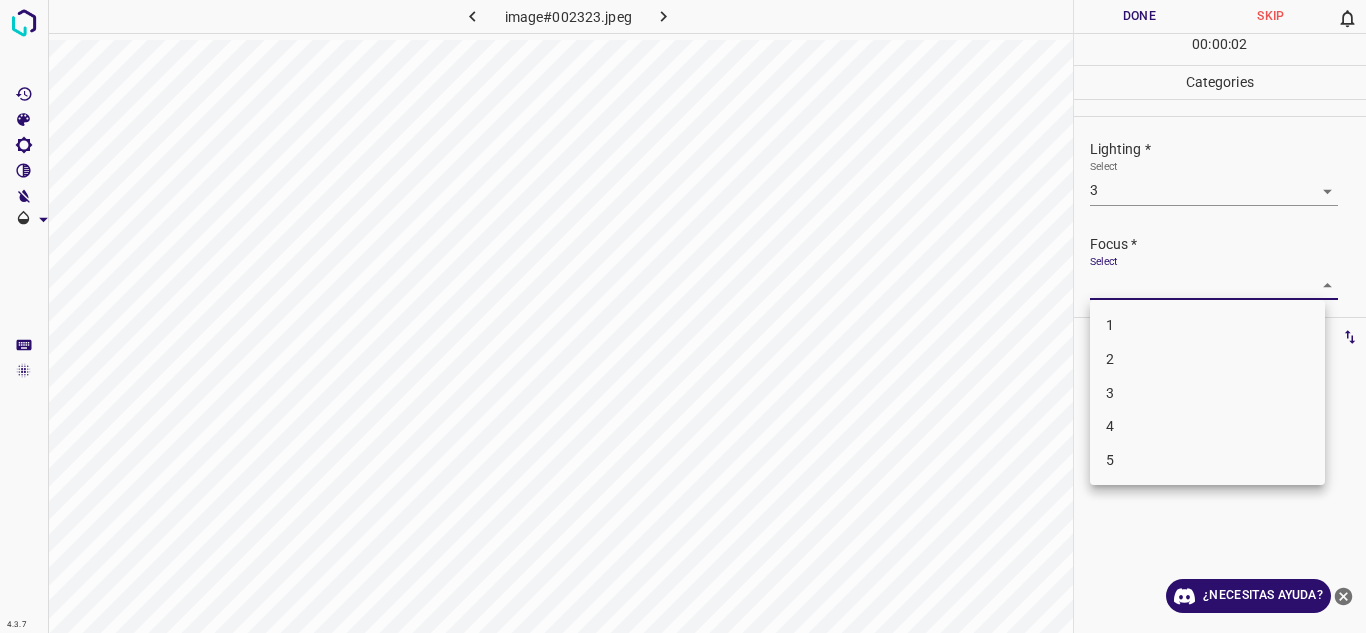 click on "3" at bounding box center [1207, 393] 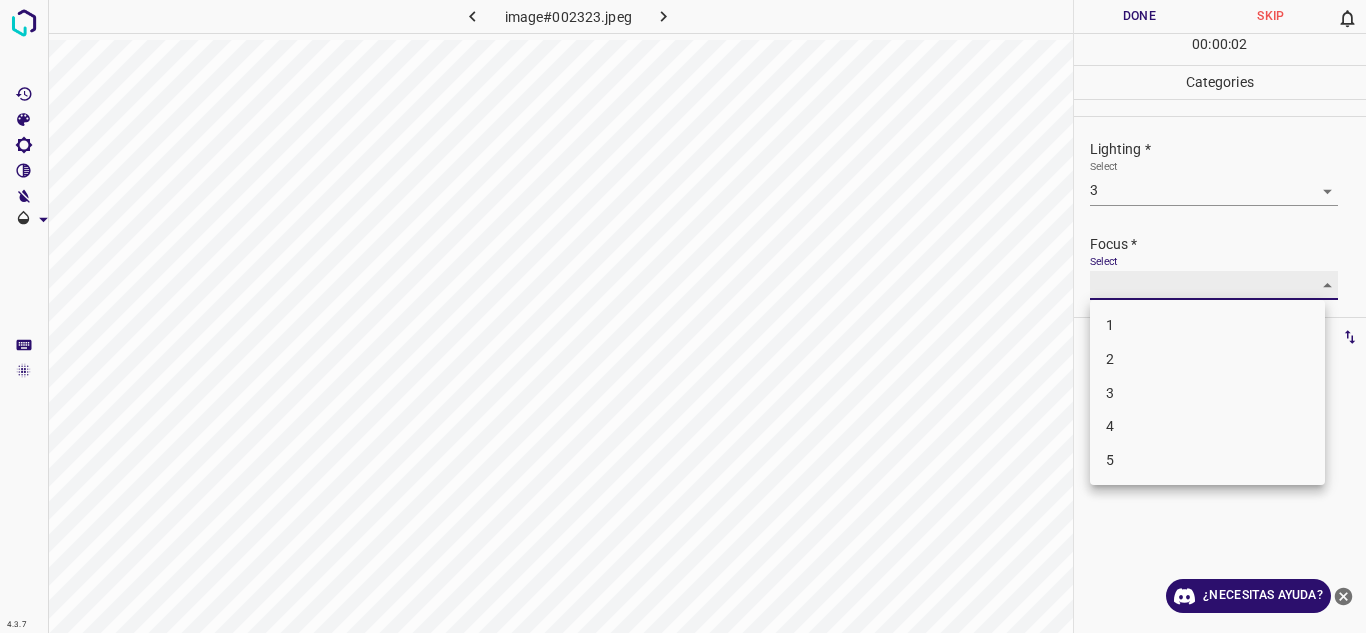 type on "3" 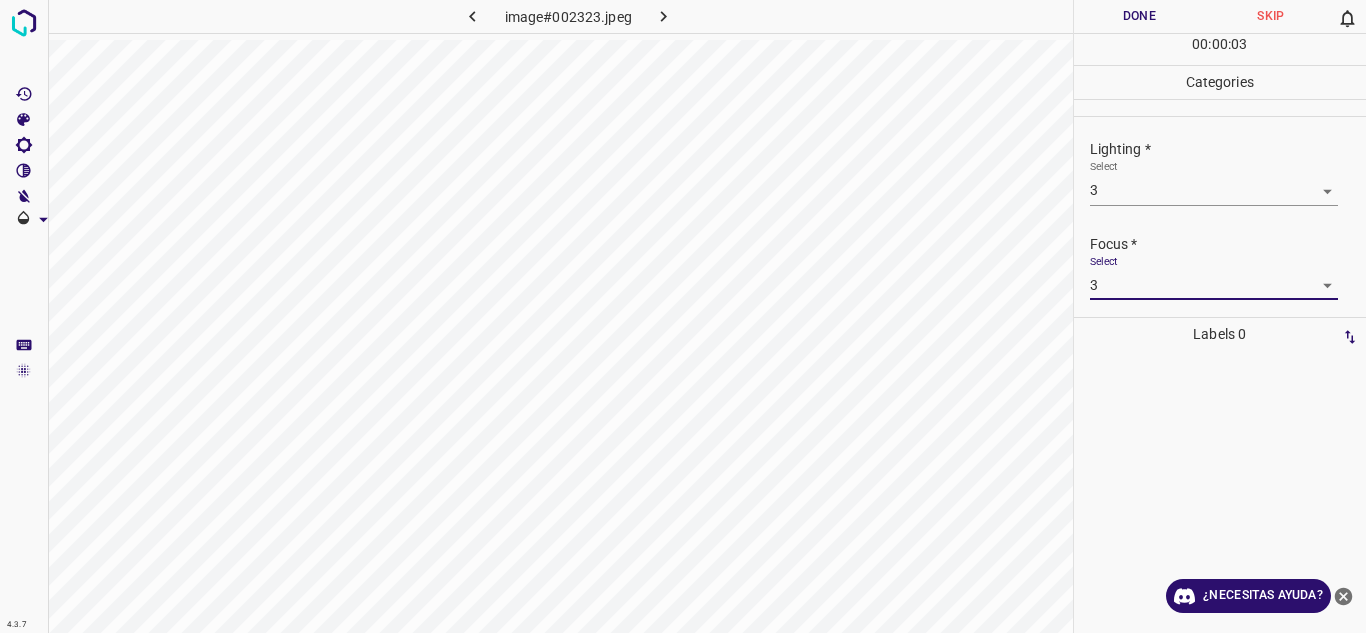 click on "Select 3 3" at bounding box center (1214, 277) 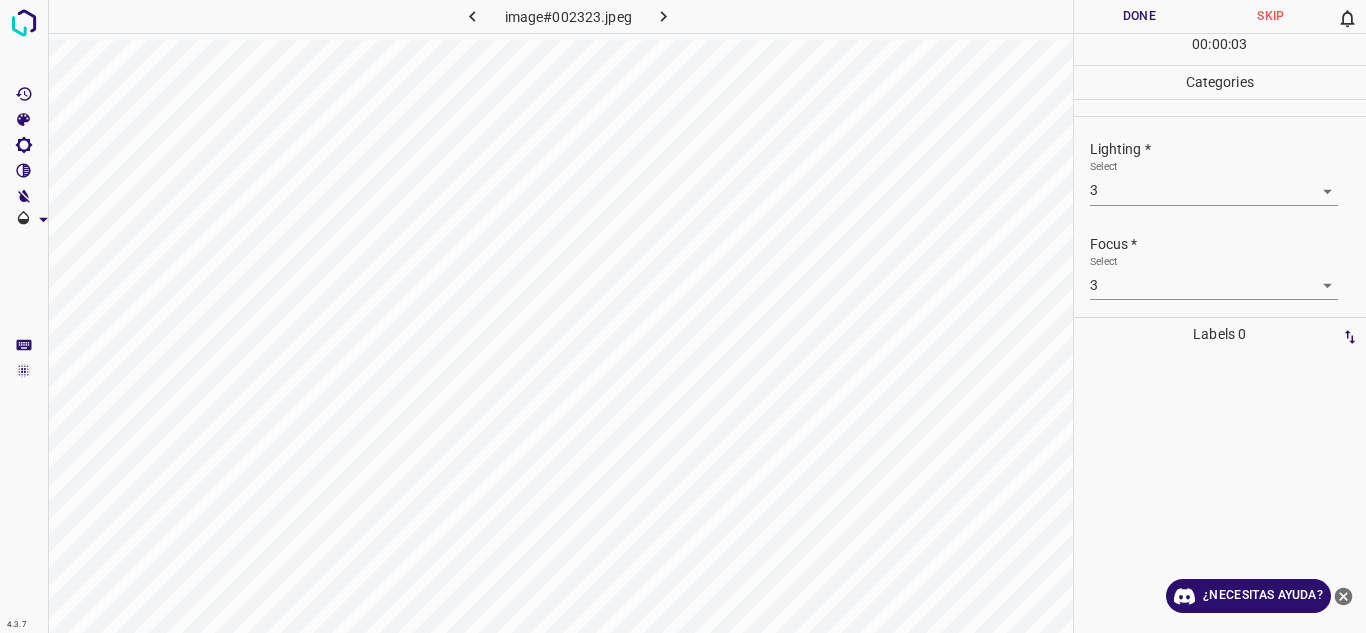 scroll, scrollTop: 98, scrollLeft: 0, axis: vertical 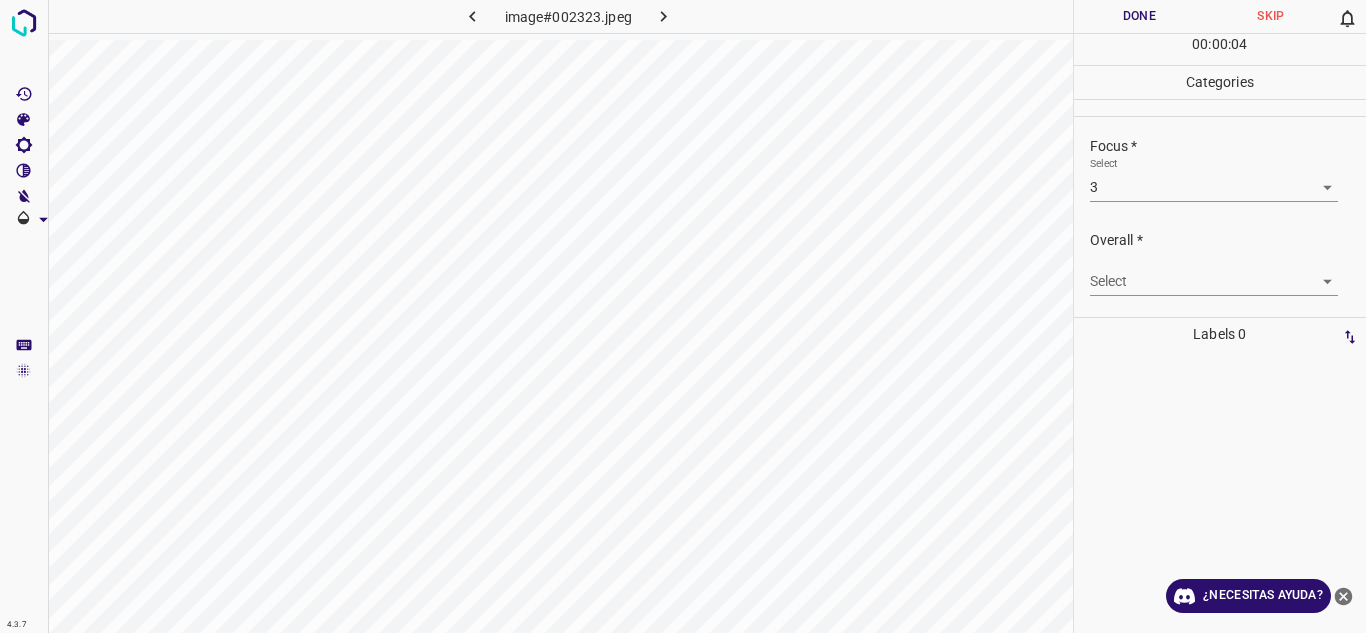 click on "4.3.7 image#002323.jpeg Done Skip 0 00   : 00   : 04   Categories Lighting *  Select 3 3 Focus *  Select 3 3 Overall *  Select ​ Labels   0 Categories 1 Lighting 2 Focus 3 Overall Tools Space Change between modes (Draw & Edit) I Auto labeling R Restore zoom M Zoom in N Zoom out Delete Delete selecte label Filters Z Restore filters X Saturation filter C Brightness filter V Contrast filter B Gray scale filter General O Download ¿Necesitas ayuda? Texto original Valora esta traducción Tu opinión servirá para ayudar a mejorar el Traductor de Google - Texto - Esconder - Borrar" at bounding box center (683, 316) 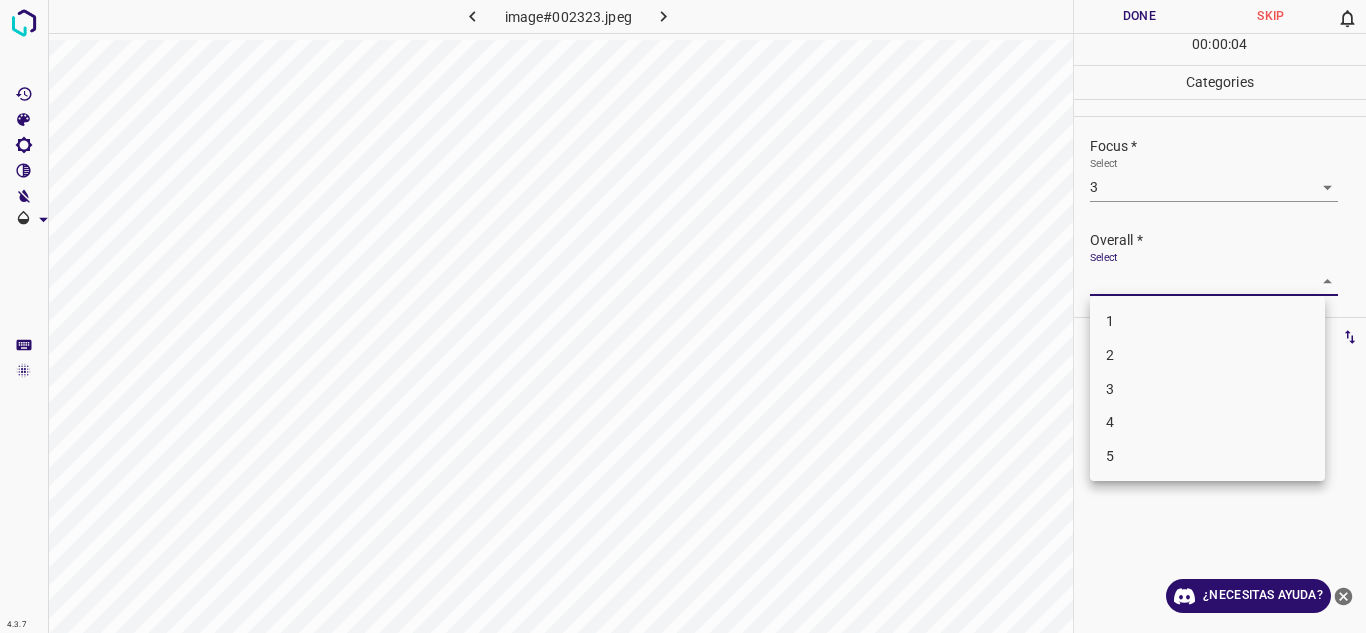 drag, startPoint x: 1132, startPoint y: 389, endPoint x: 1178, endPoint y: 267, distance: 130.38405 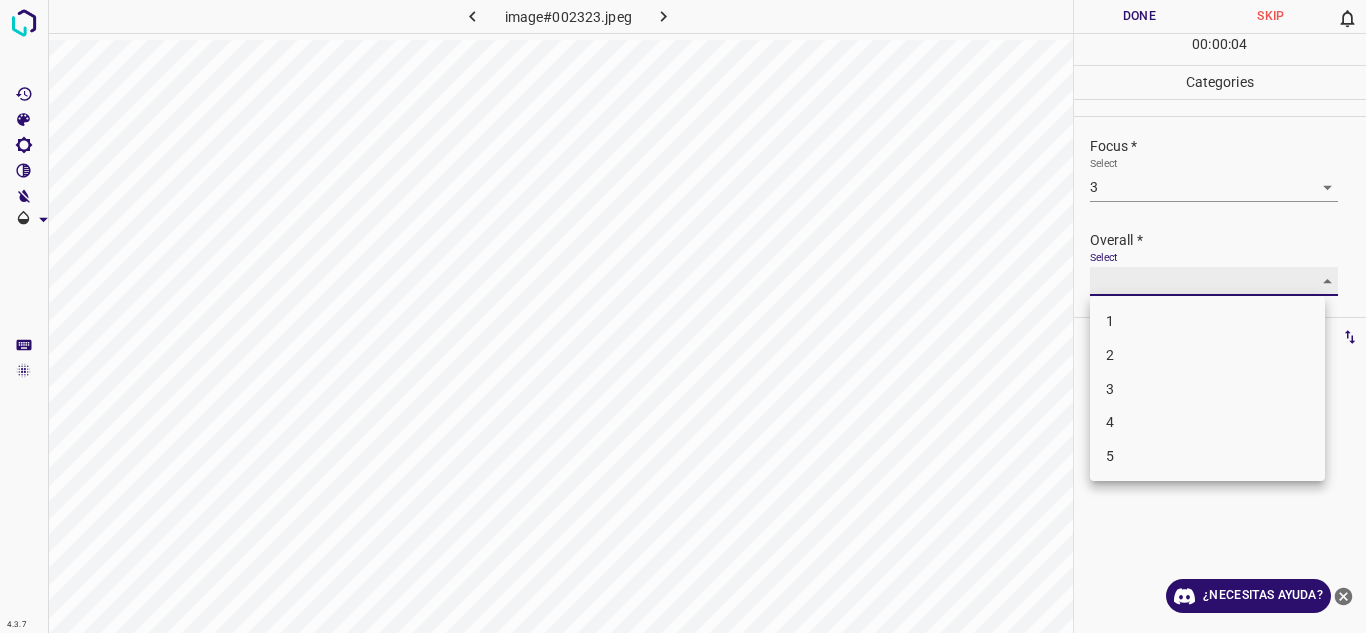 type on "3" 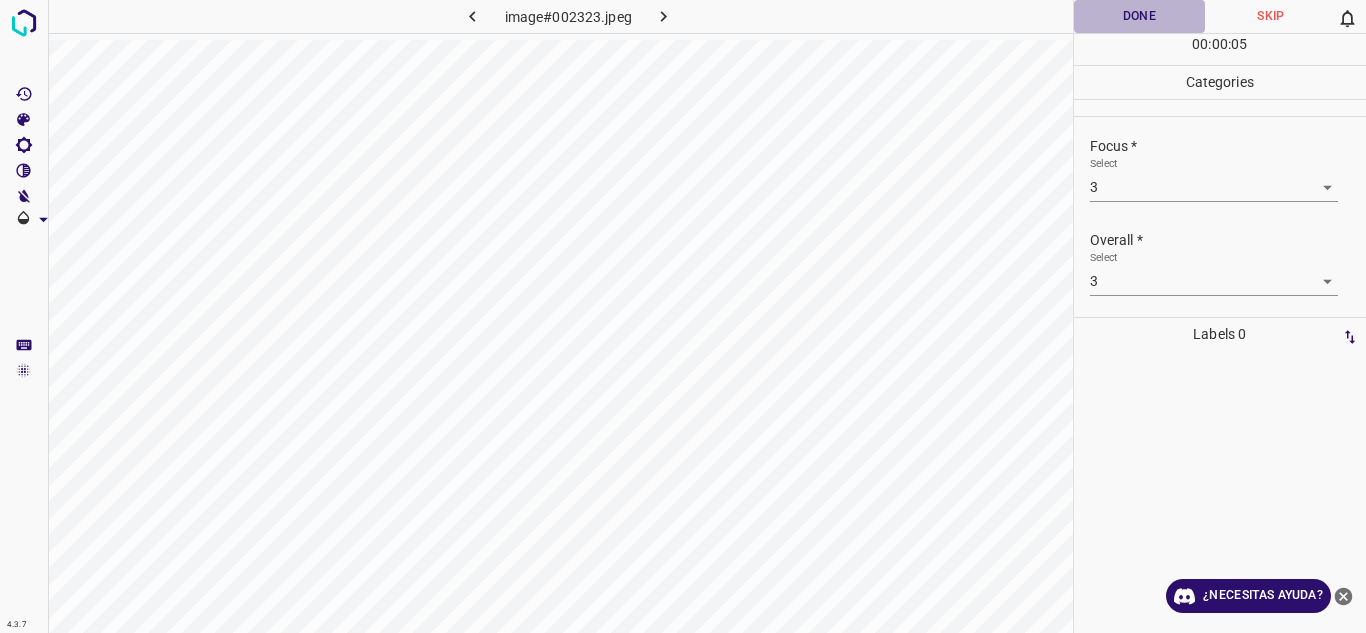 click on "Done" at bounding box center [1140, 16] 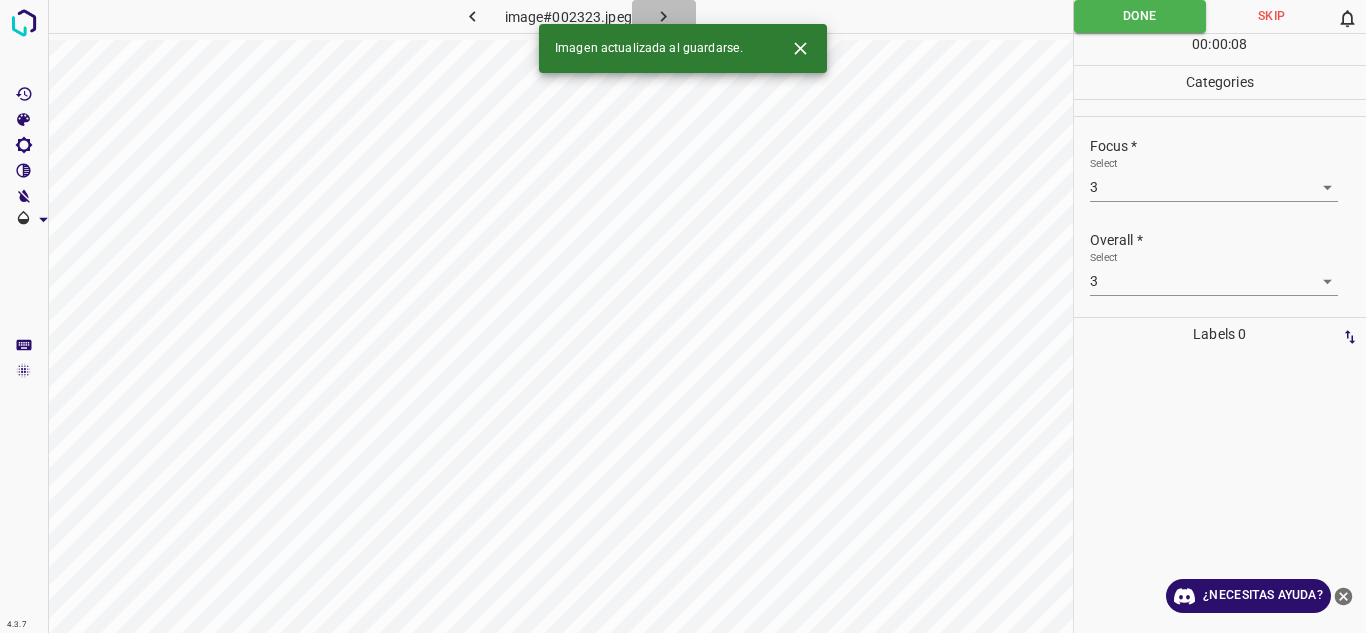 click 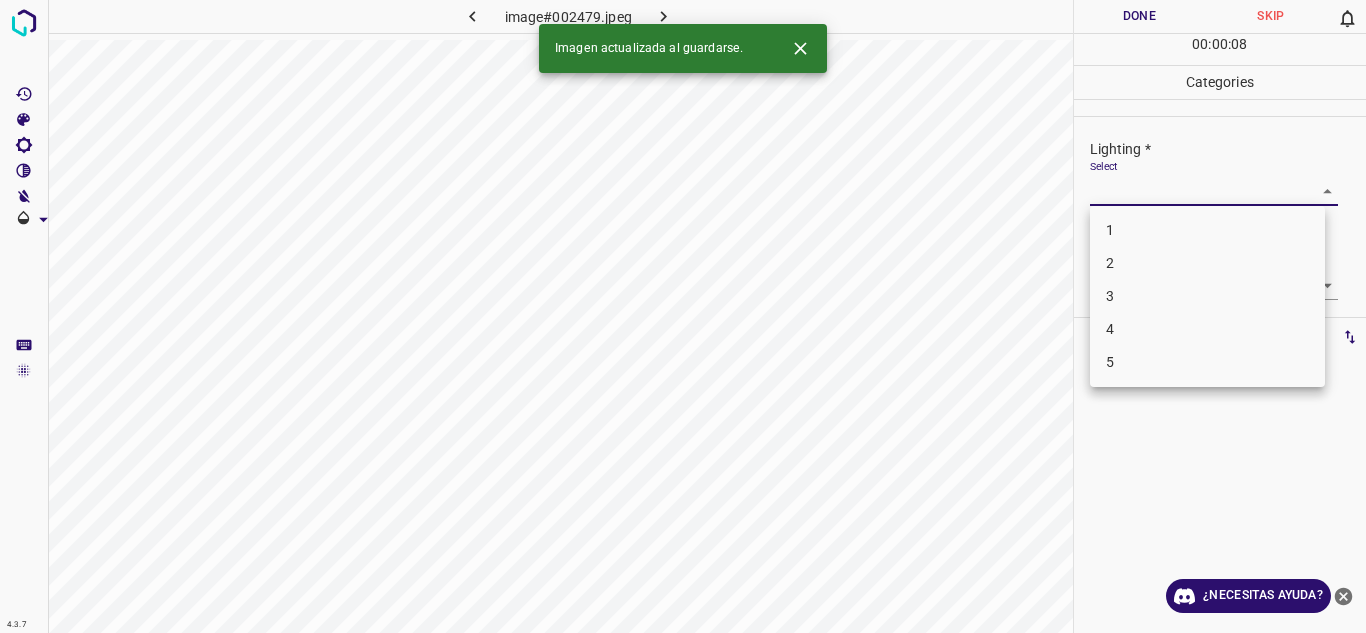 click on "4.3.7 image#002479.jpeg Done Skip 0 00   : 00   : 08   Categories Lighting *  Select ​ Focus *  Select ​ Overall *  Select ​ Labels   0 Categories 1 Lighting 2 Focus 3 Overall Tools Space Change between modes (Draw & Edit) I Auto labeling R Restore zoom M Zoom in N Zoom out Delete Delete selecte label Filters Z Restore filters X Saturation filter C Brightness filter V Contrast filter B Gray scale filter General O Download Imagen actualizada al guardarse. ¿Necesitas ayuda? Texto original Valora esta traducción Tu opinión servirá para ayudar a mejorar el Traductor de Google - Texto - Esconder - Borrar 1 2 3 4 5" at bounding box center (683, 316) 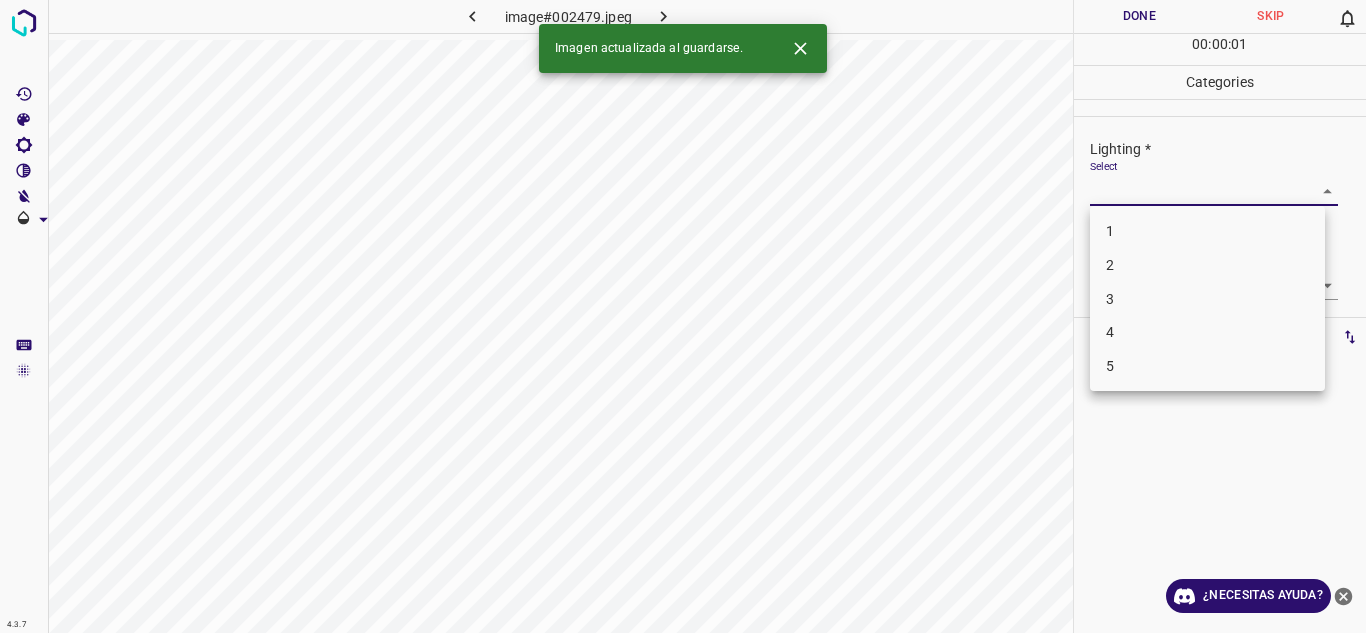 click on "3" at bounding box center (1207, 299) 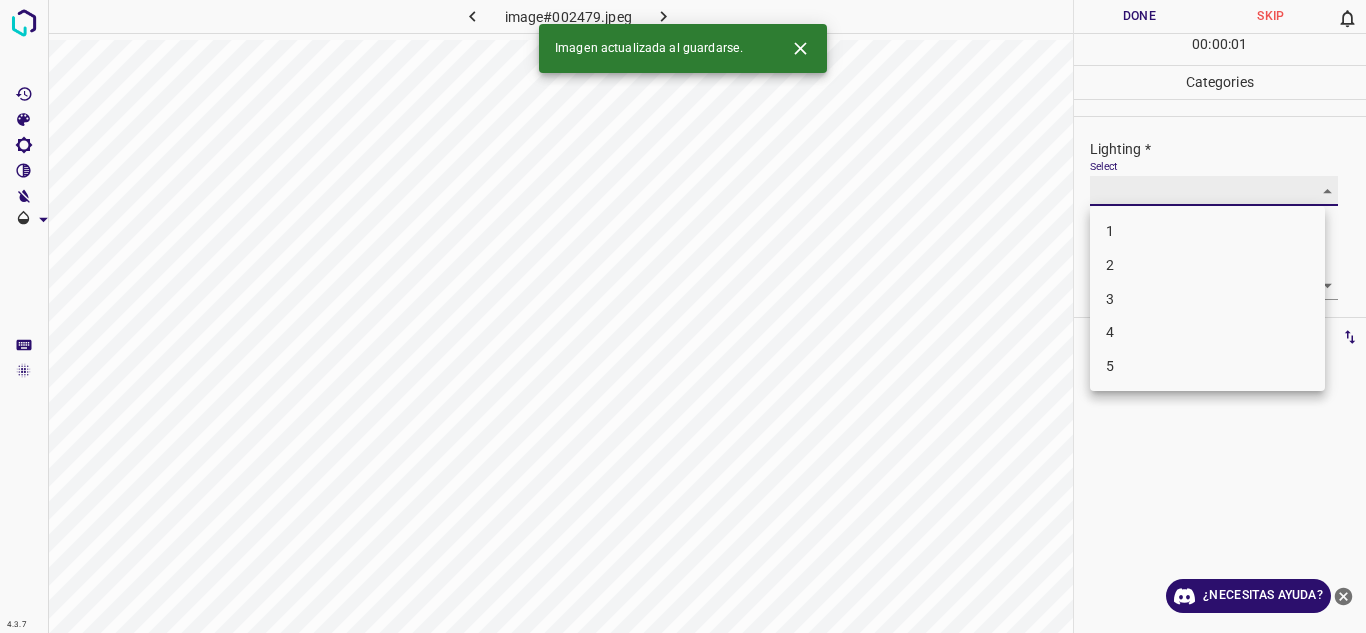 type on "3" 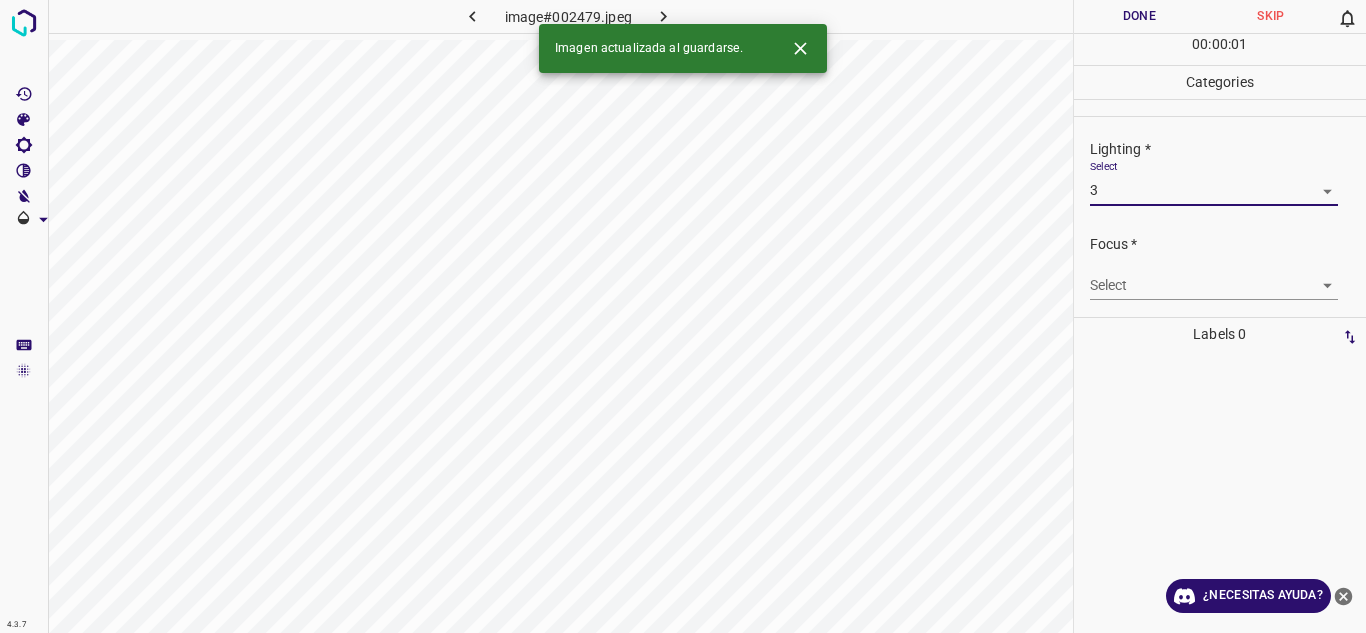 click on "4.3.7 image#002479.jpeg Done Skip 0 00   : 00   : 01   Categories Lighting *  Select 3 3 Focus *  Select ​ Overall *  Select ​ Labels   0 Categories 1 Lighting 2 Focus 3 Overall Tools Space Change between modes (Draw & Edit) I Auto labeling R Restore zoom M Zoom in N Zoom out Delete Delete selecte label Filters Z Restore filters X Saturation filter C Brightness filter V Contrast filter B Gray scale filter General O Download Imagen actualizada al guardarse. ¿Necesitas ayuda? Texto original Valora esta traducción Tu opinión servirá para ayudar a mejorar el Traductor de Google - Texto - Esconder - Borrar 1 2 3 4 5" at bounding box center (683, 316) 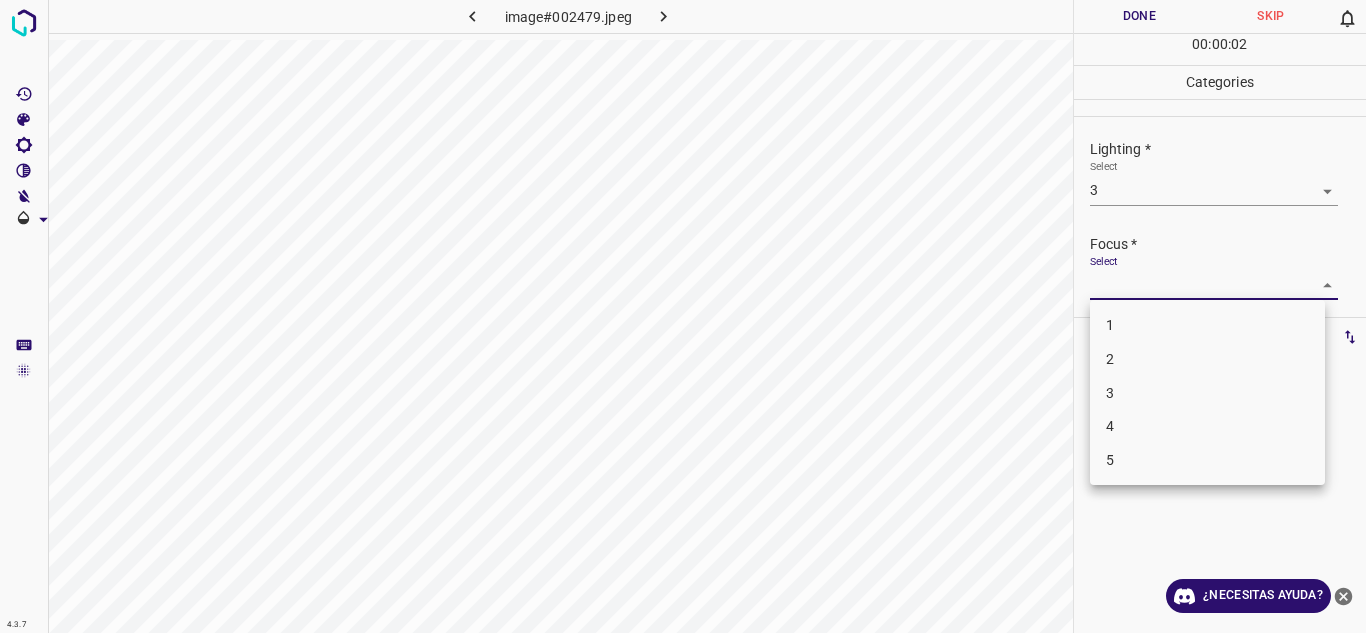 click on "3" at bounding box center [1207, 393] 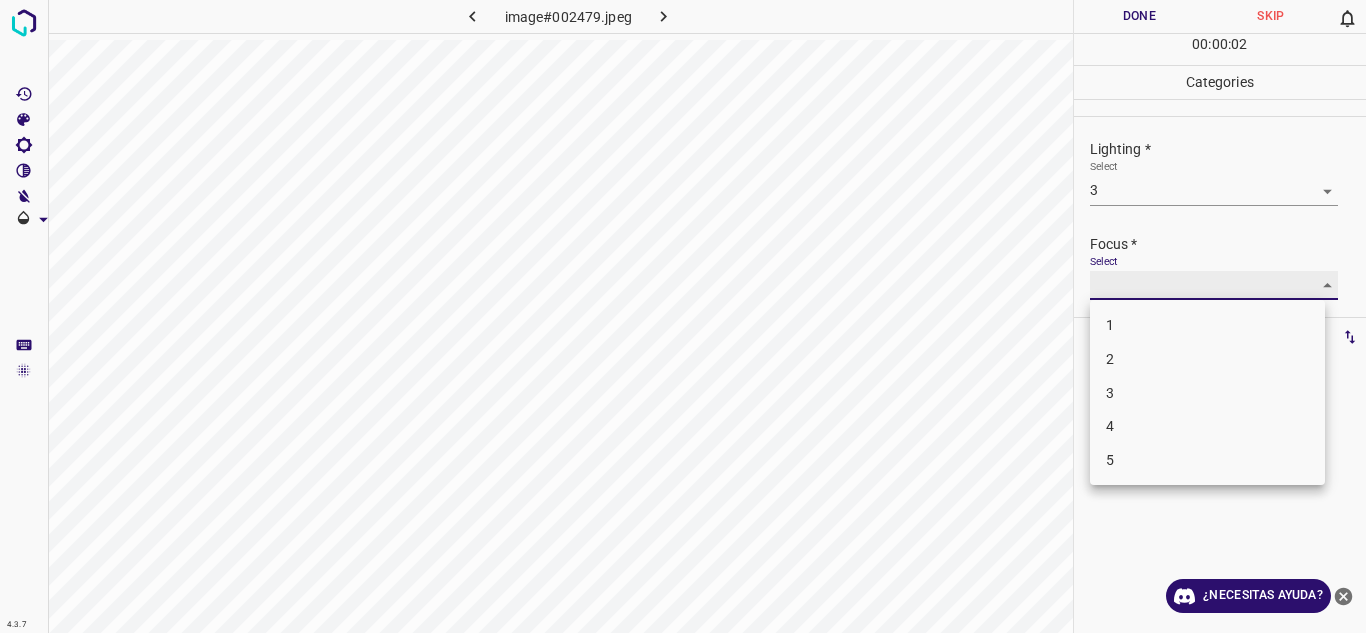 type on "3" 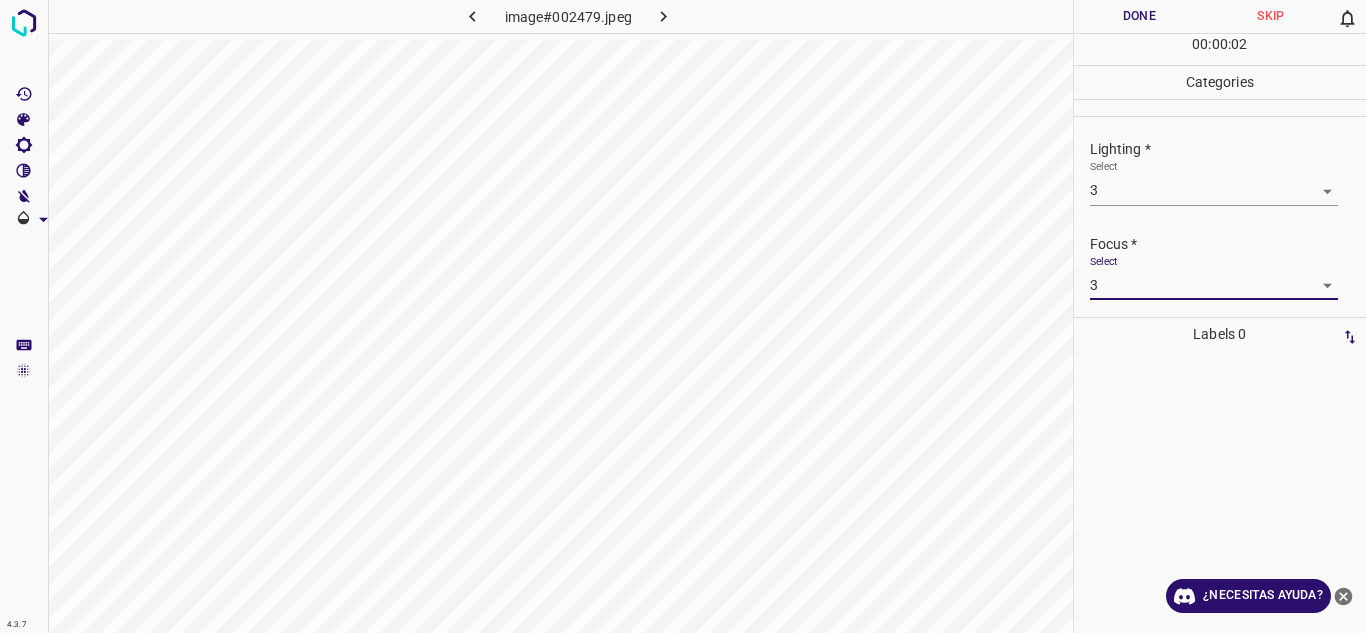 click on "Focus *" at bounding box center (1228, 244) 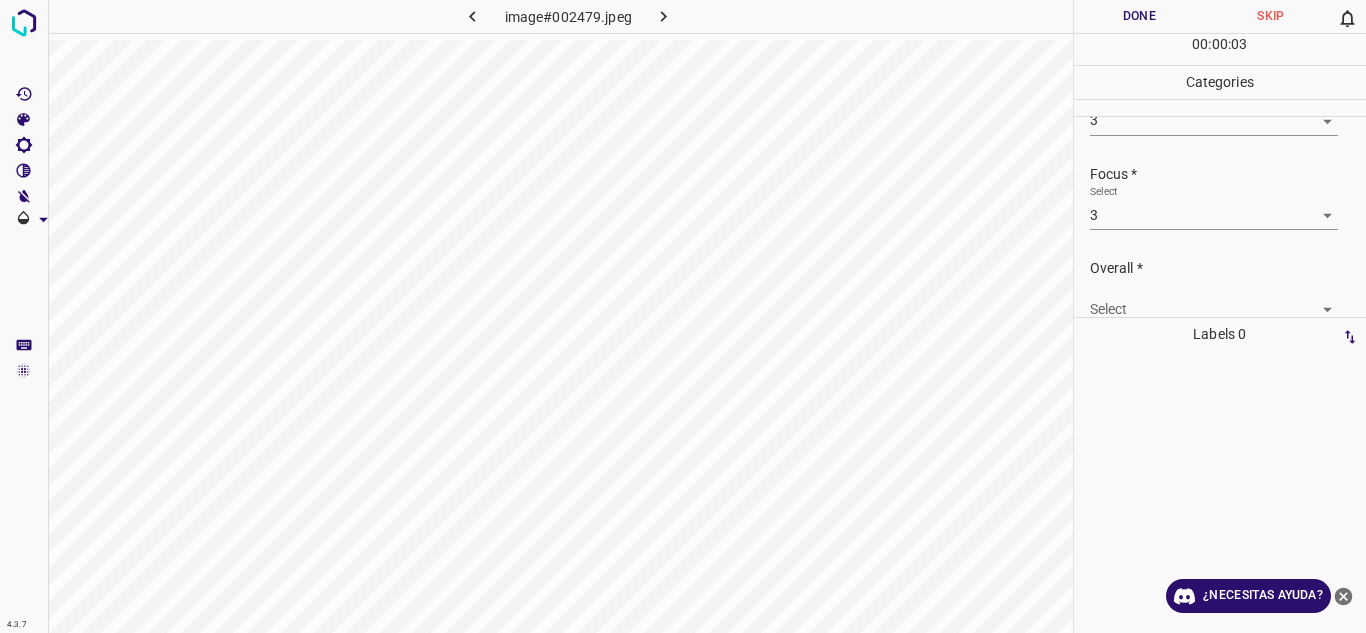 scroll, scrollTop: 98, scrollLeft: 0, axis: vertical 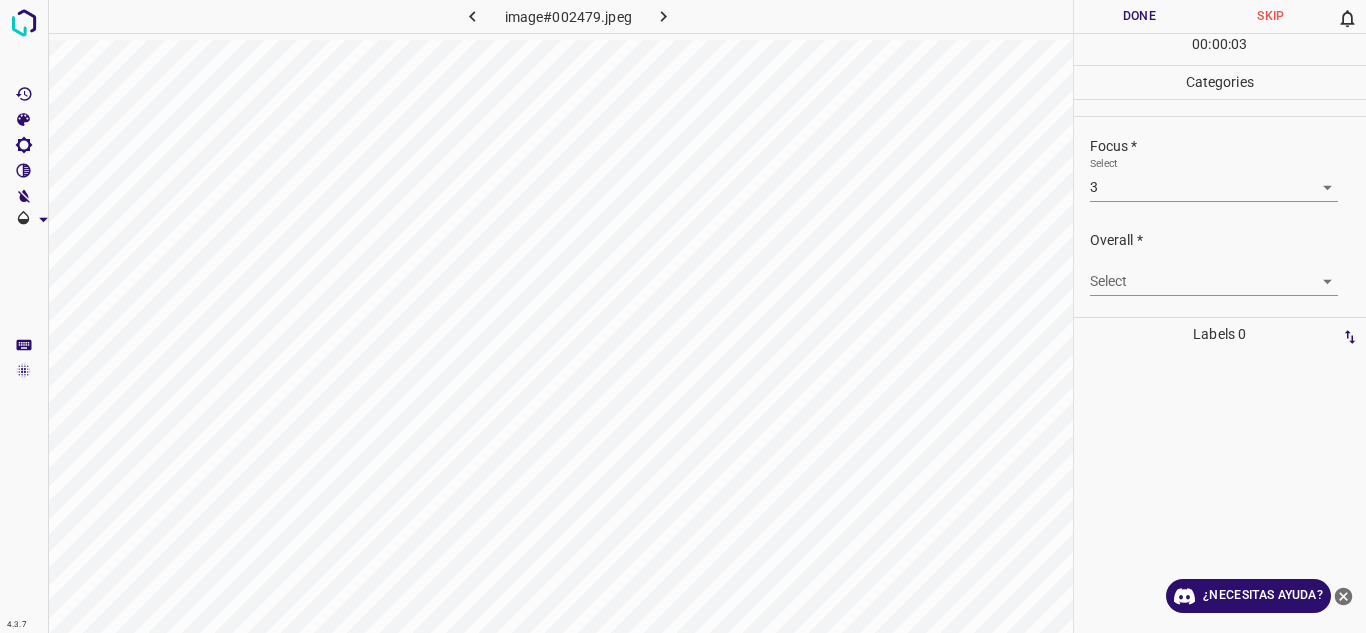 click on "4.3.7 image#002479.jpeg Done Skip 0 00   : 00   : 03   Categories Lighting *  Select 3 3 Focus *  Select 3 3 Overall *  Select ​ Labels   0 Categories 1 Lighting 2 Focus 3 Overall Tools Space Change between modes (Draw & Edit) I Auto labeling R Restore zoom M Zoom in N Zoom out Delete Delete selecte label Filters Z Restore filters X Saturation filter C Brightness filter V Contrast filter B Gray scale filter General O Download ¿Necesitas ayuda? Texto original Valora esta traducción Tu opinión servirá para ayudar a mejorar el Traductor de Google - Texto - Esconder - Borrar" at bounding box center [683, 316] 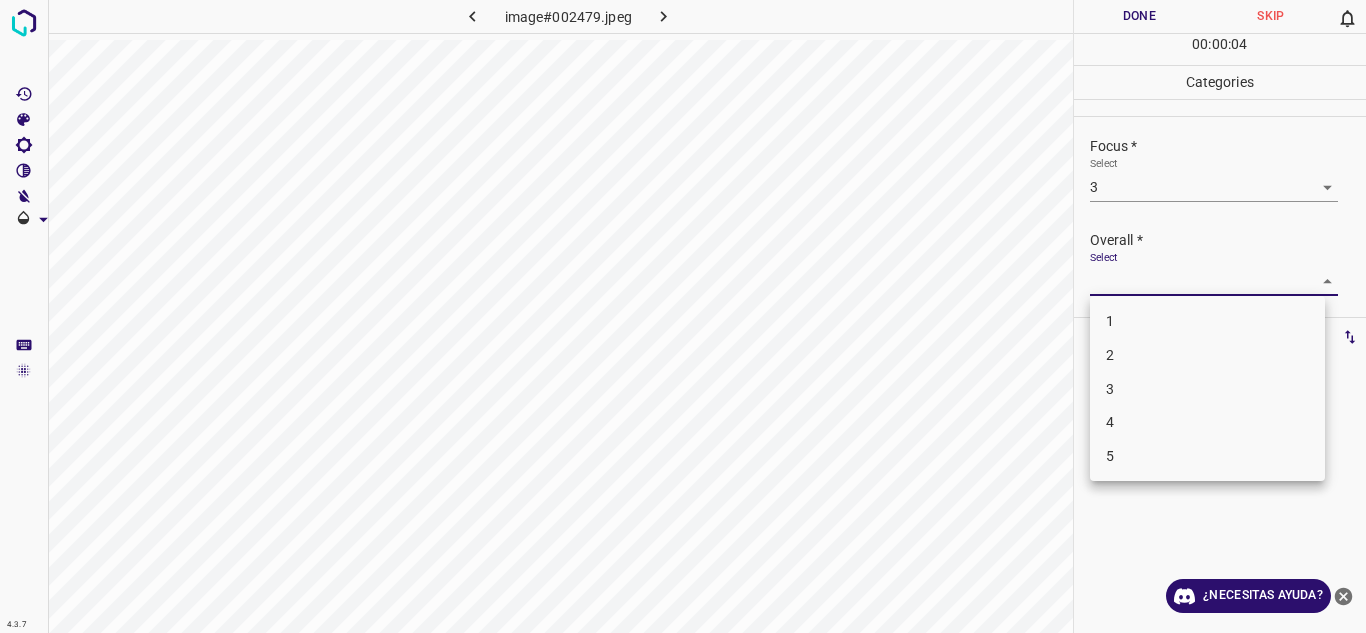 click on "3" at bounding box center (1207, 389) 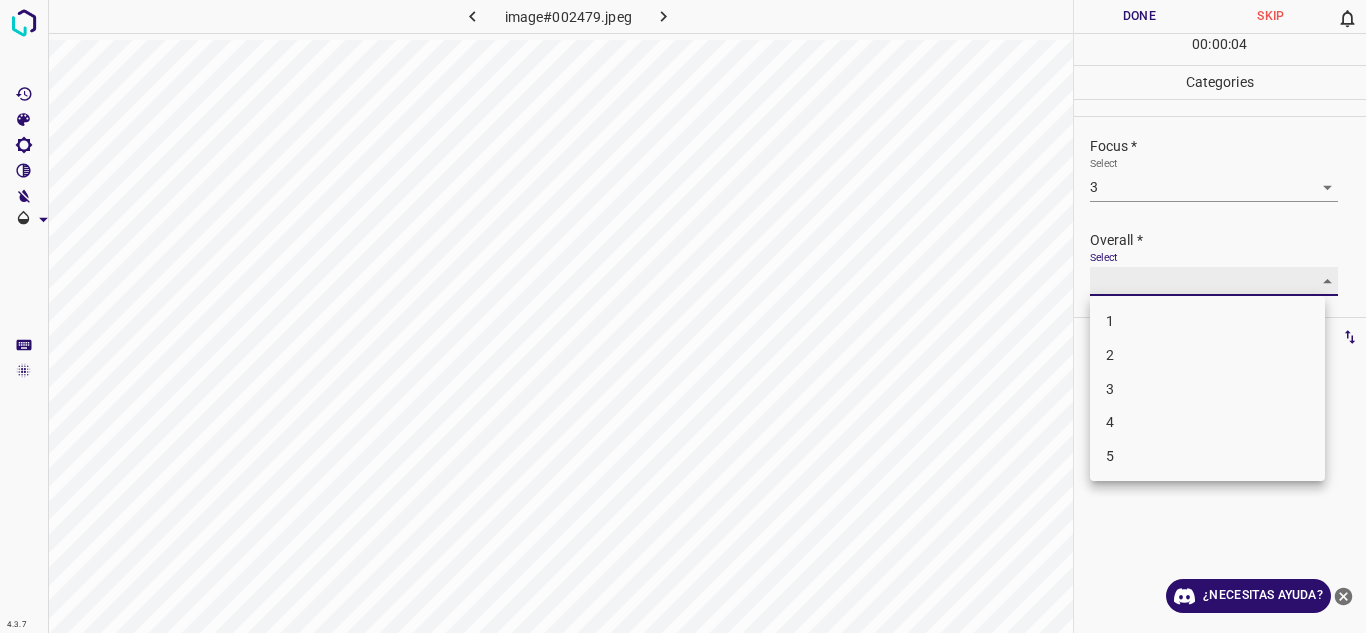type on "3" 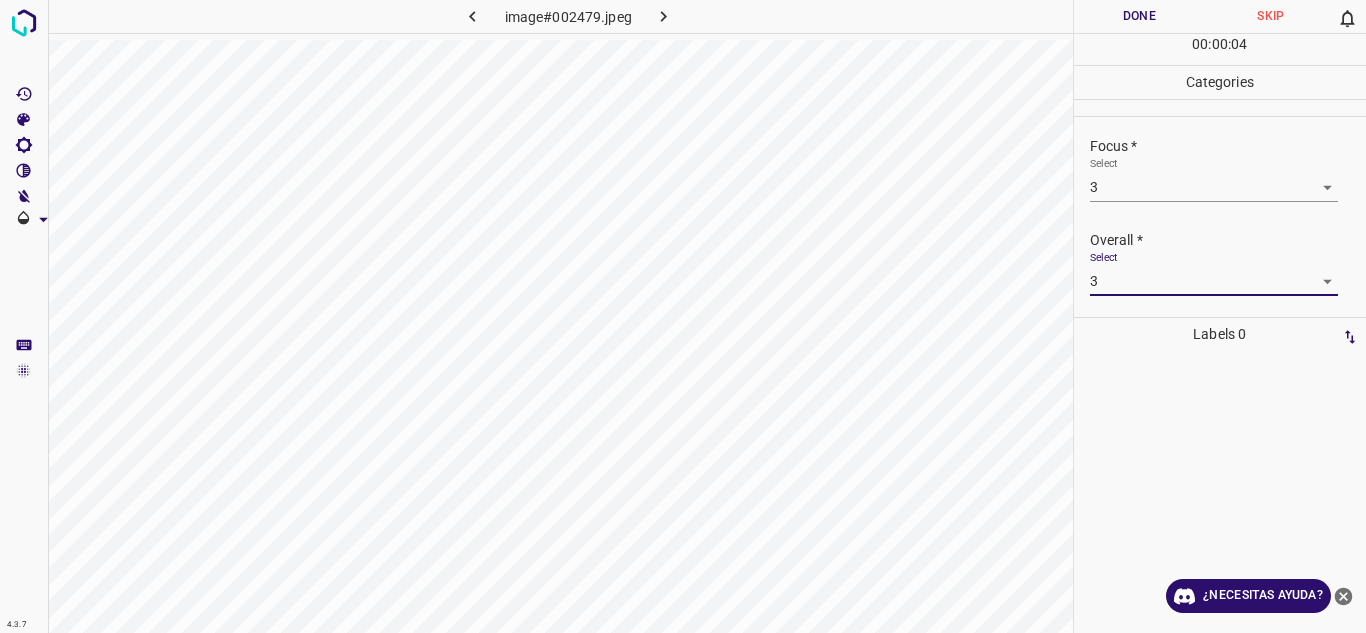 click on "Done" at bounding box center [1140, 16] 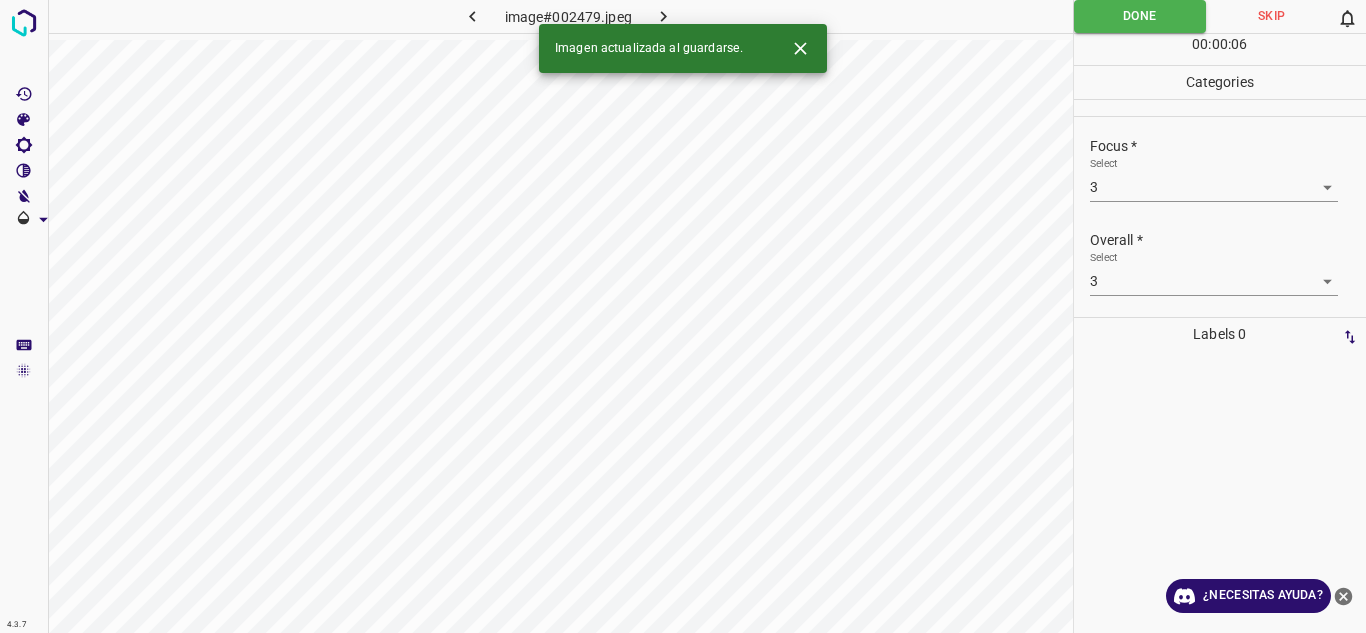 click at bounding box center [664, 16] 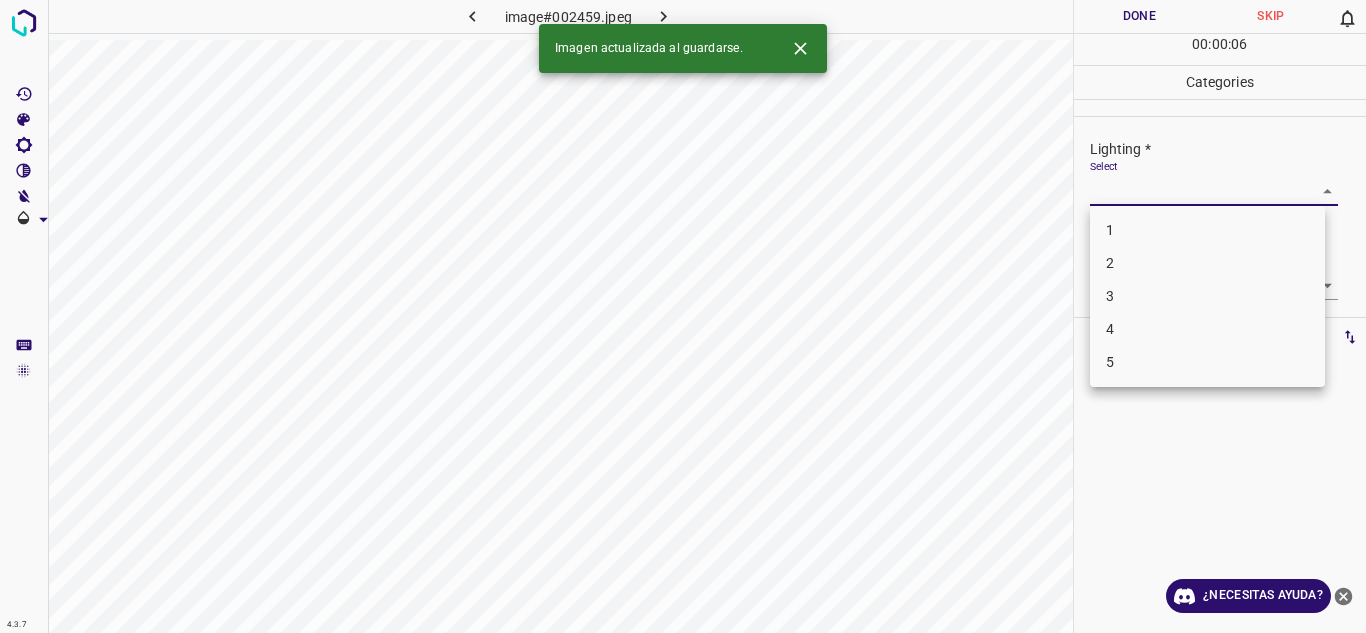 click on "4.3.7 image#002459.jpeg Done Skip 0 00   : 00   : 06   Categories Lighting *  Select ​ Focus *  Select ​ Overall *  Select ​ Labels   0 Categories 1 Lighting 2 Focus 3 Overall Tools Space Change between modes (Draw & Edit) I Auto labeling R Restore zoom M Zoom in N Zoom out Delete Delete selecte label Filters Z Restore filters X Saturation filter C Brightness filter V Contrast filter B Gray scale filter General O Download Imagen actualizada al guardarse. ¿Necesitas ayuda? Texto original Valora esta traducción Tu opinión servirá para ayudar a mejorar el Traductor de Google - Texto - Esconder - Borrar 1 2 3 4 5" at bounding box center (683, 316) 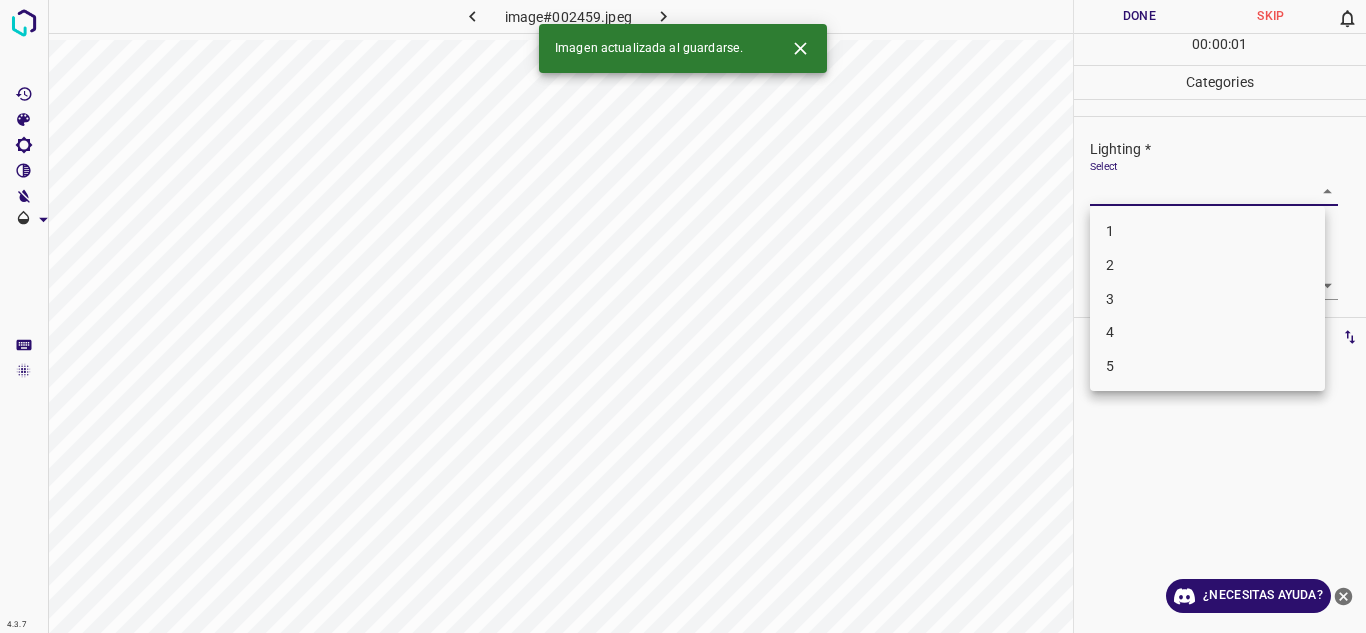 click on "4" at bounding box center [1207, 332] 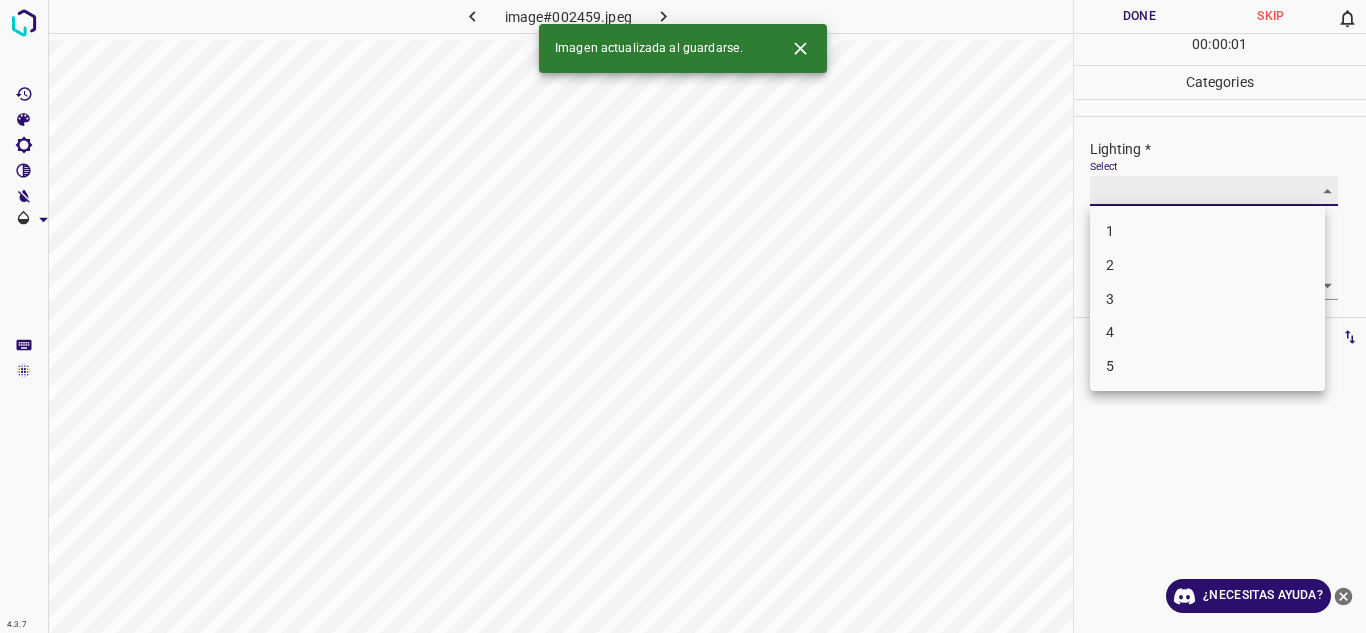 type on "4" 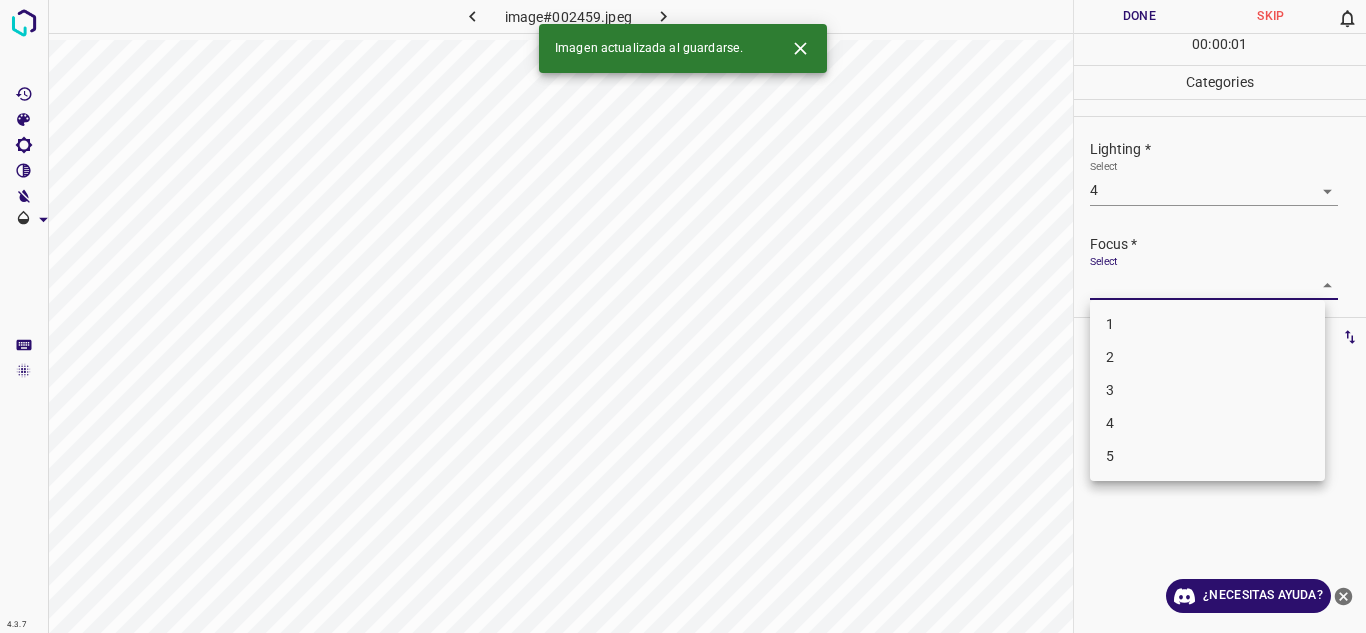 click on "4.3.7 image#002459.jpeg Done Skip 0 00   : 00   : 01   Categories Lighting *  Select 4 4 Focus *  Select ​ Overall *  Select ​ Labels   0 Categories 1 Lighting 2 Focus 3 Overall Tools Space Change between modes (Draw & Edit) I Auto labeling R Restore zoom M Zoom in N Zoom out Delete Delete selecte label Filters Z Restore filters X Saturation filter C Brightness filter V Contrast filter B Gray scale filter General O Download Imagen actualizada al guardarse. ¿Necesitas ayuda? Texto original Valora esta traducción Tu opinión servirá para ayudar a mejorar el Traductor de Google - Texto - Esconder - Borrar 1 2 3 4 5" at bounding box center [683, 316] 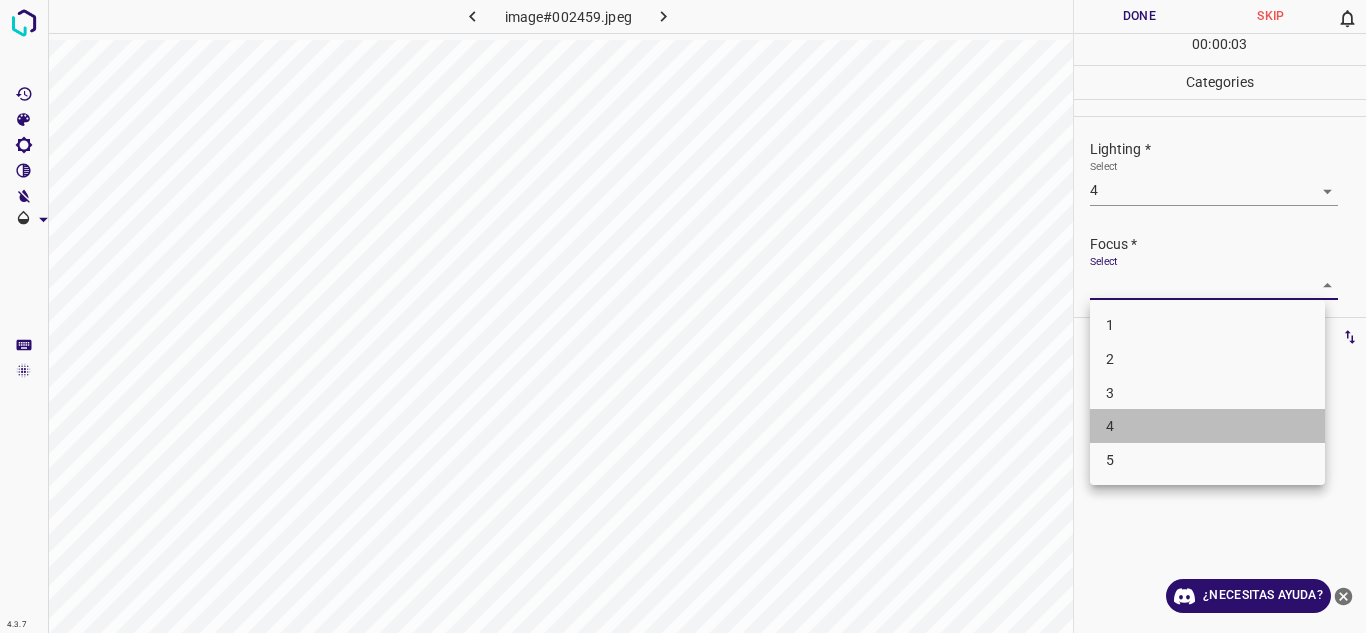 click on "4" at bounding box center (1207, 426) 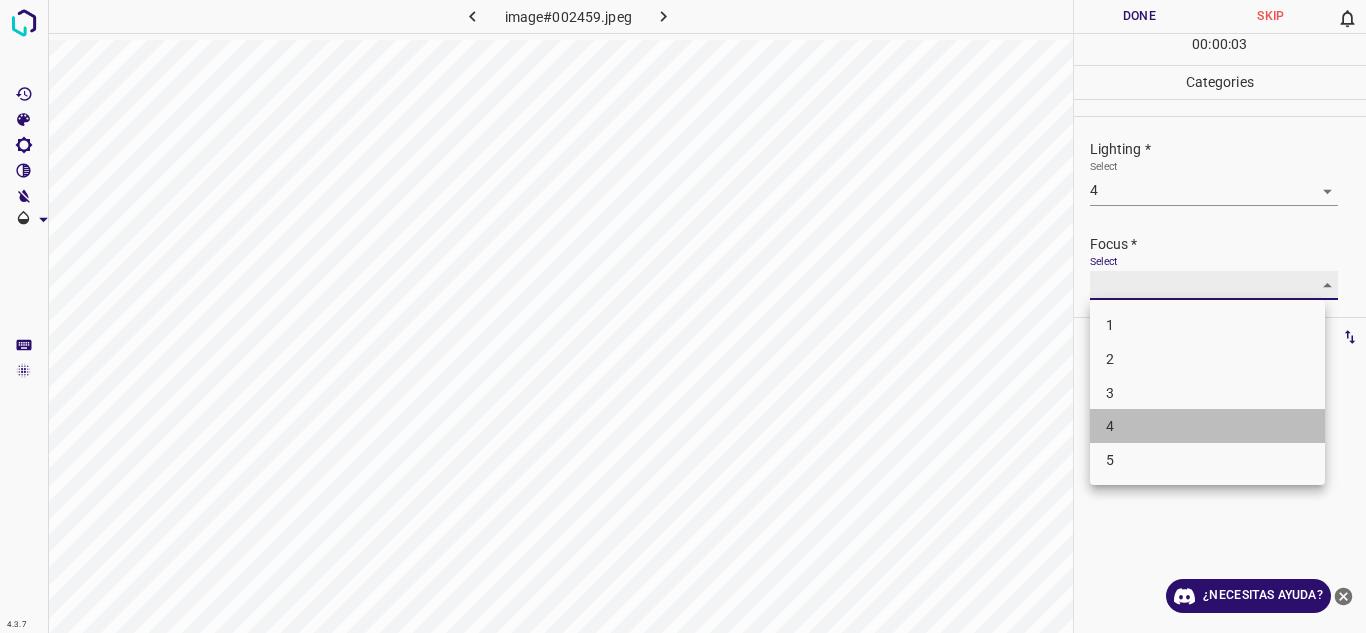 type on "4" 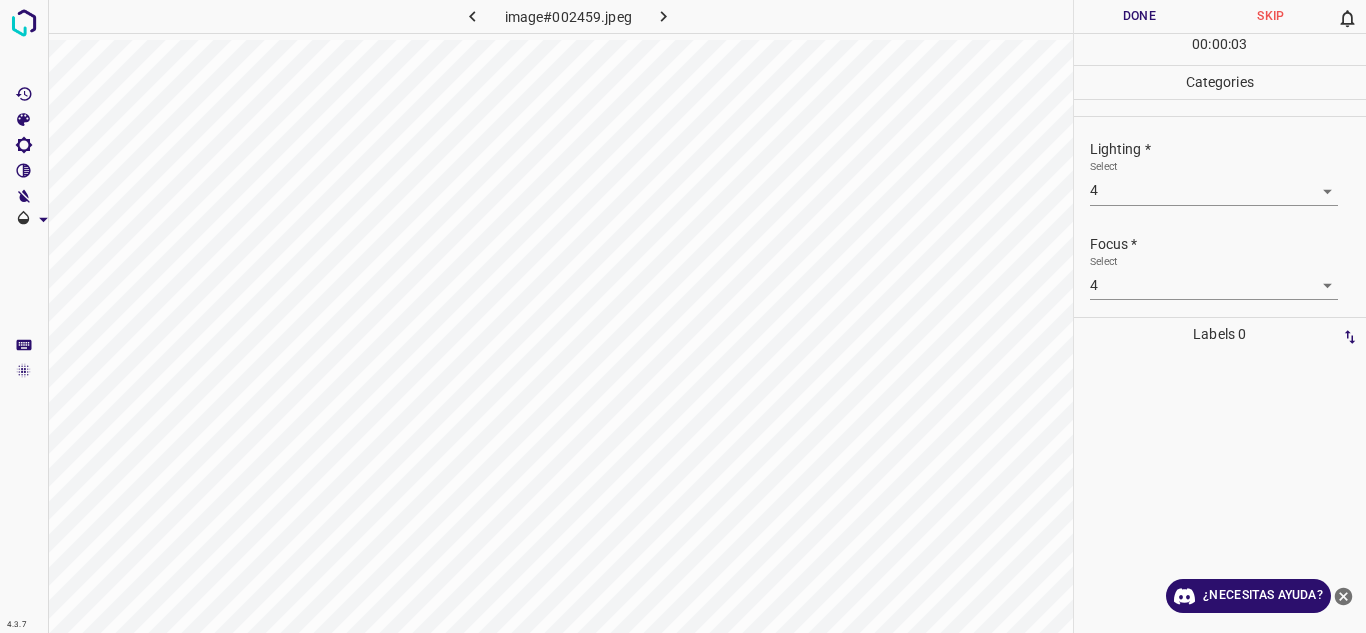 click on "Focus *" at bounding box center (1228, 244) 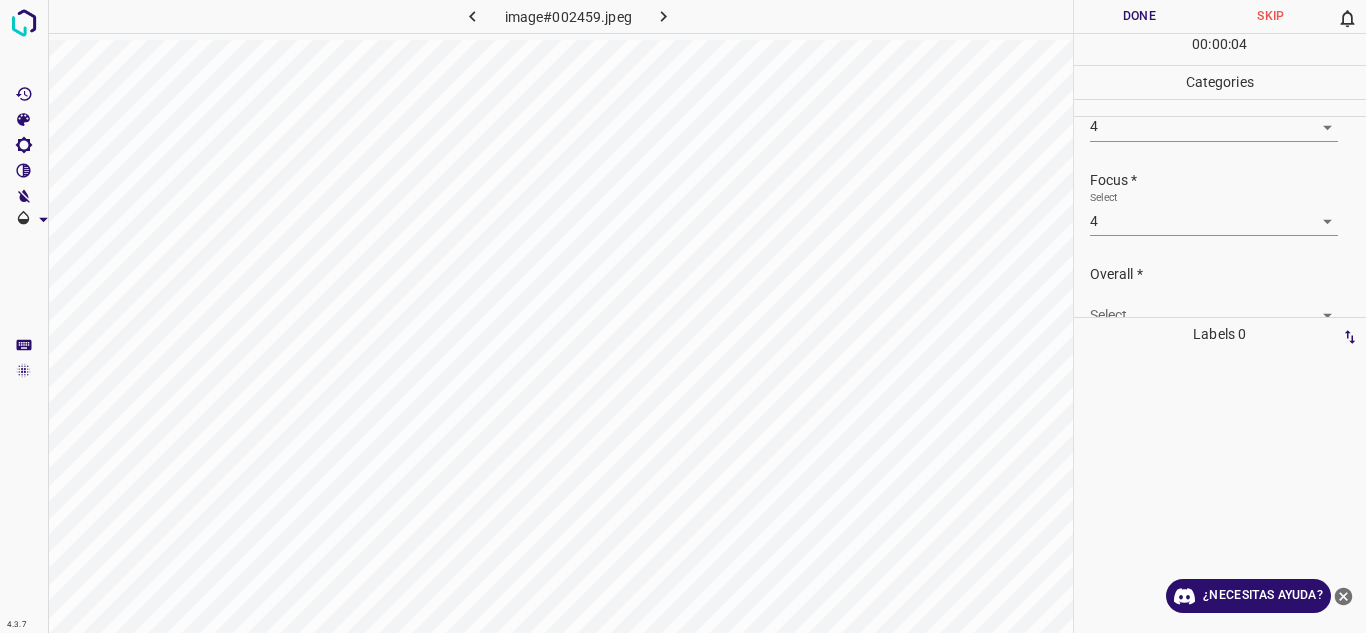 scroll, scrollTop: 98, scrollLeft: 0, axis: vertical 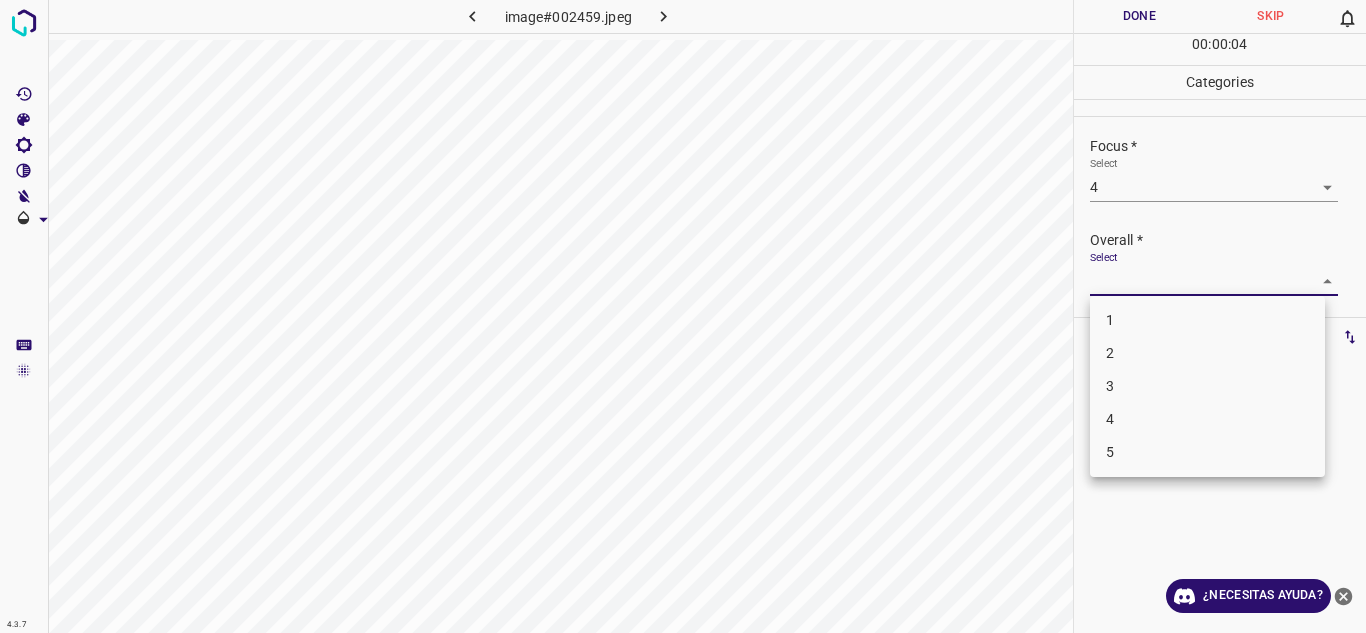 click on "4.3.7 image#002459.jpeg Done Skip 0 00   : 00   : 04   Categories Lighting *  Select 4 4 Focus *  Select 4 4 Overall *  Select ​ Labels   0 Categories 1 Lighting 2 Focus 3 Overall Tools Space Change between modes (Draw & Edit) I Auto labeling R Restore zoom M Zoom in N Zoom out Delete Delete selecte label Filters Z Restore filters X Saturation filter C Brightness filter V Contrast filter B Gray scale filter General O Download ¿Necesitas ayuda? Texto original Valora esta traducción Tu opinión servirá para ayudar a mejorar el Traductor de Google - Texto - Esconder - Borrar 1 2 3 4 5" at bounding box center [683, 316] 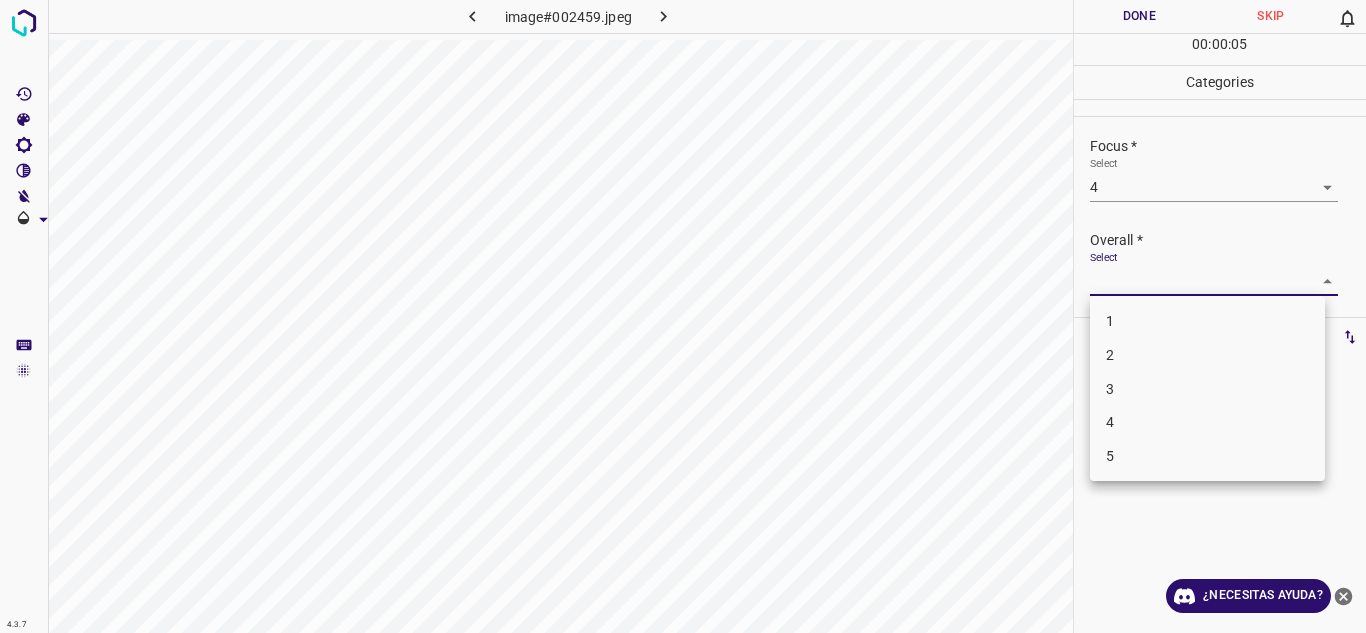 click on "4" at bounding box center [1207, 422] 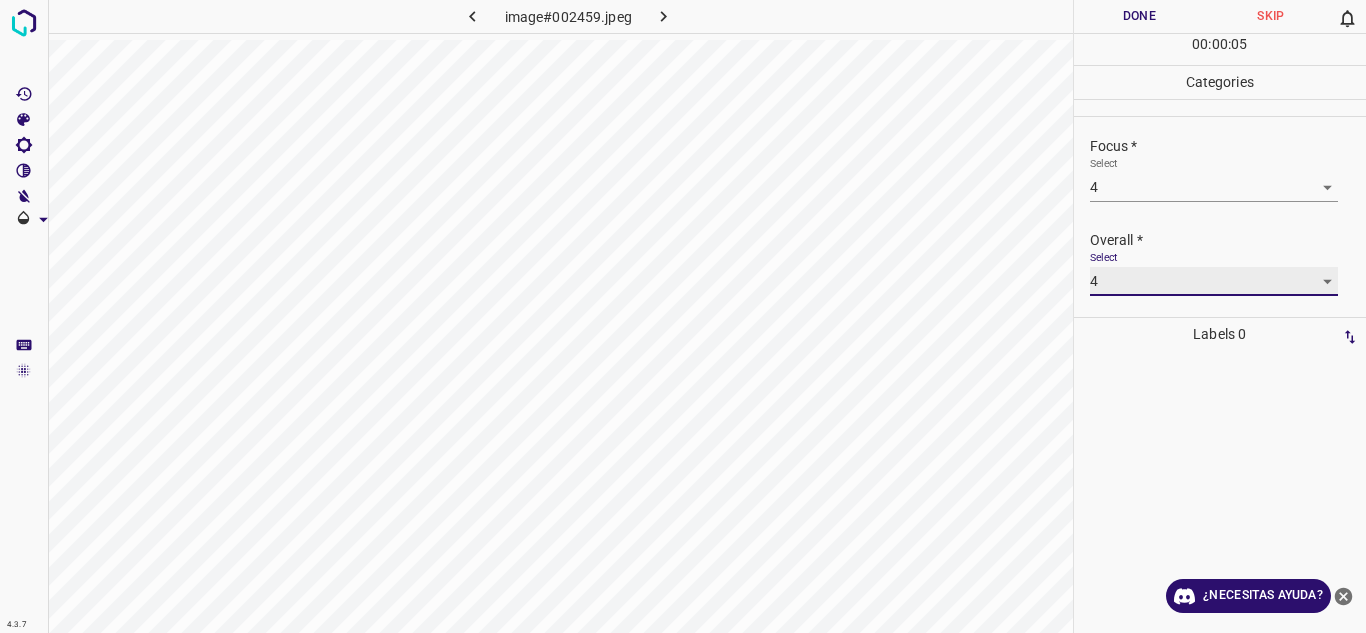 type on "4" 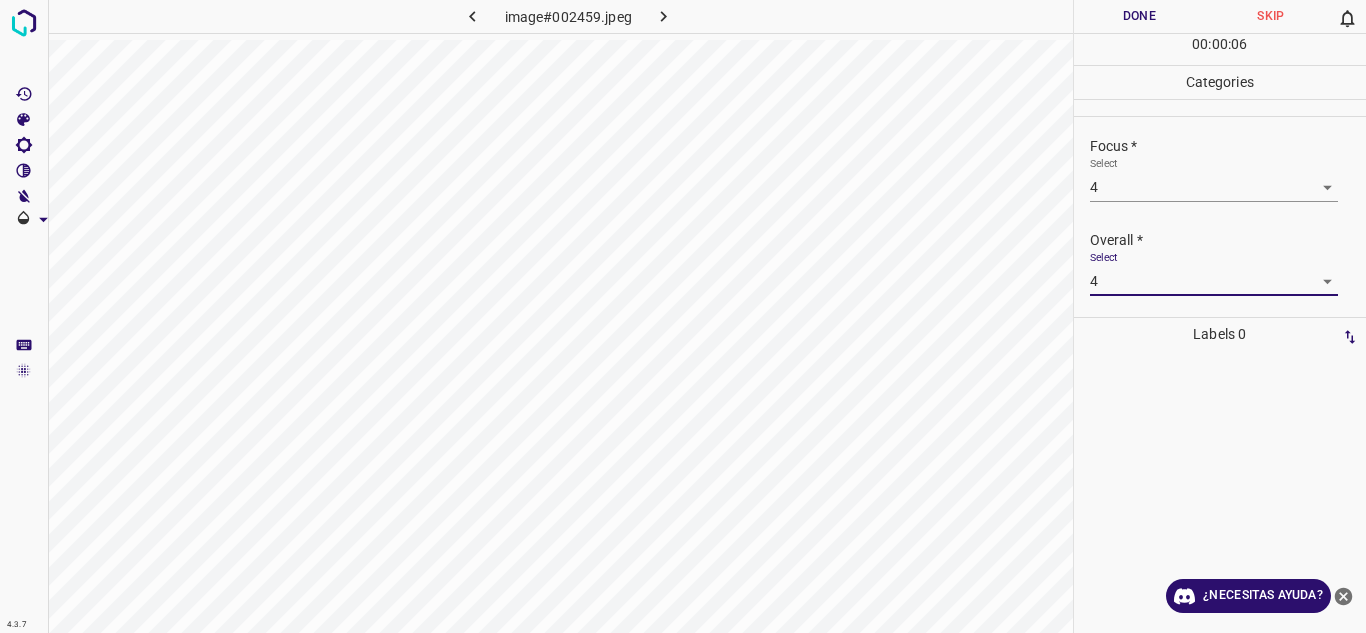 click on "Done" at bounding box center (1140, 16) 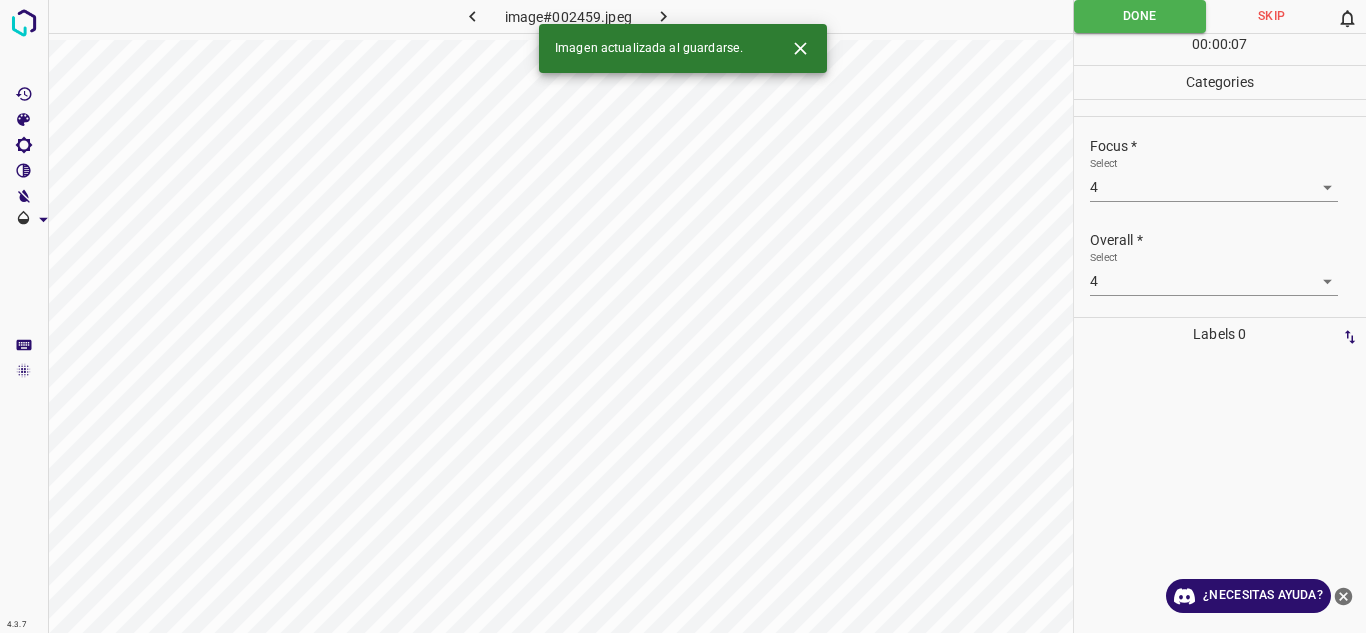 click at bounding box center [664, 16] 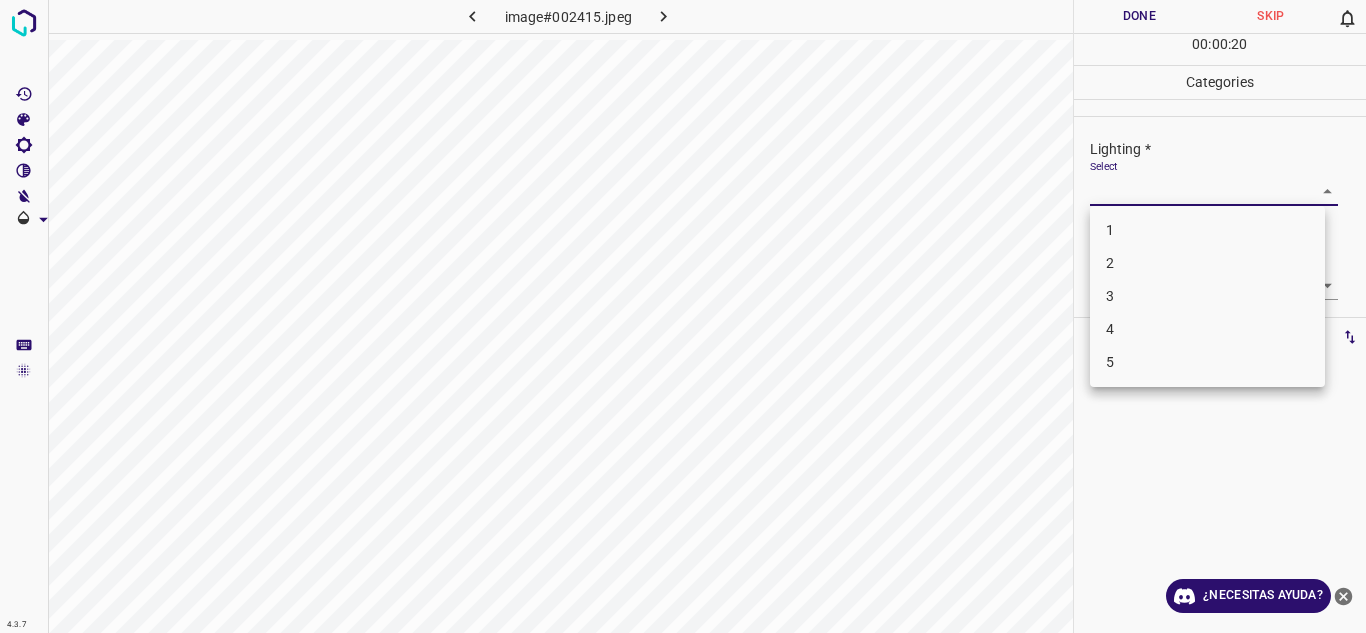 click on "4.3.7 image#002415.jpeg Done Skip 0 00   : 00   : 20   Categories Lighting *  Select ​ Focus *  Select ​ Overall *  Select ​ Labels   0 Categories 1 Lighting 2 Focus 3 Overall Tools Space Change between modes (Draw & Edit) I Auto labeling R Restore zoom M Zoom in N Zoom out Delete Delete selecte label Filters Z Restore filters X Saturation filter C Brightness filter V Contrast filter B Gray scale filter General O Download ¿Necesitas ayuda? Texto original Valora esta traducción Tu opinión servirá para ayudar a mejorar el Traductor de Google - Texto - Esconder - Borrar 1 2 3 4 5" at bounding box center (683, 316) 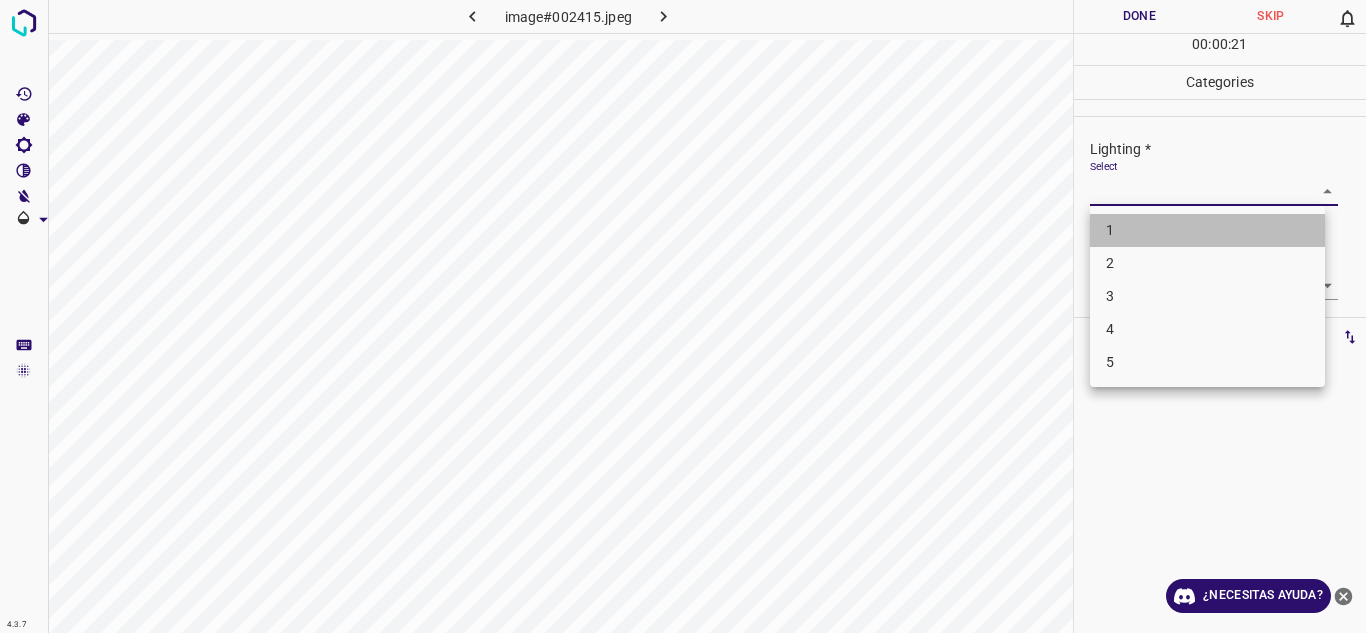 click on "1" at bounding box center [1207, 230] 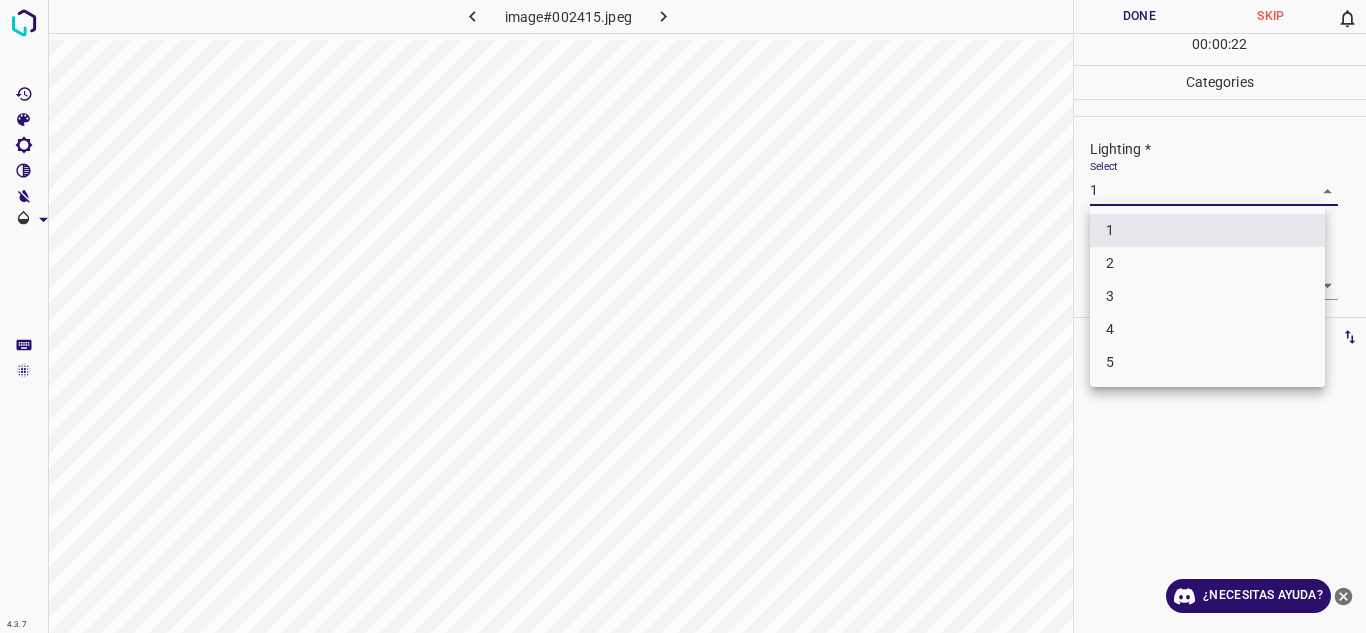 click on "4.3.7 image#002415.jpeg Done Skip 0 00   : 00   : 22   Categories Lighting *  Select 1 1 Focus *  Select ​ Overall *  Select ​ Labels   0 Categories 1 Lighting 2 Focus 3 Overall Tools Space Change between modes (Draw & Edit) I Auto labeling R Restore zoom M Zoom in N Zoom out Delete Delete selecte label Filters Z Restore filters X Saturation filter C Brightness filter V Contrast filter B Gray scale filter General O Download ¿Necesitas ayuda? Texto original Valora esta traducción Tu opinión servirá para ayudar a mejorar el Traductor de Google - Texto - Esconder - Borrar 1 2 3 4 5" at bounding box center (683, 316) 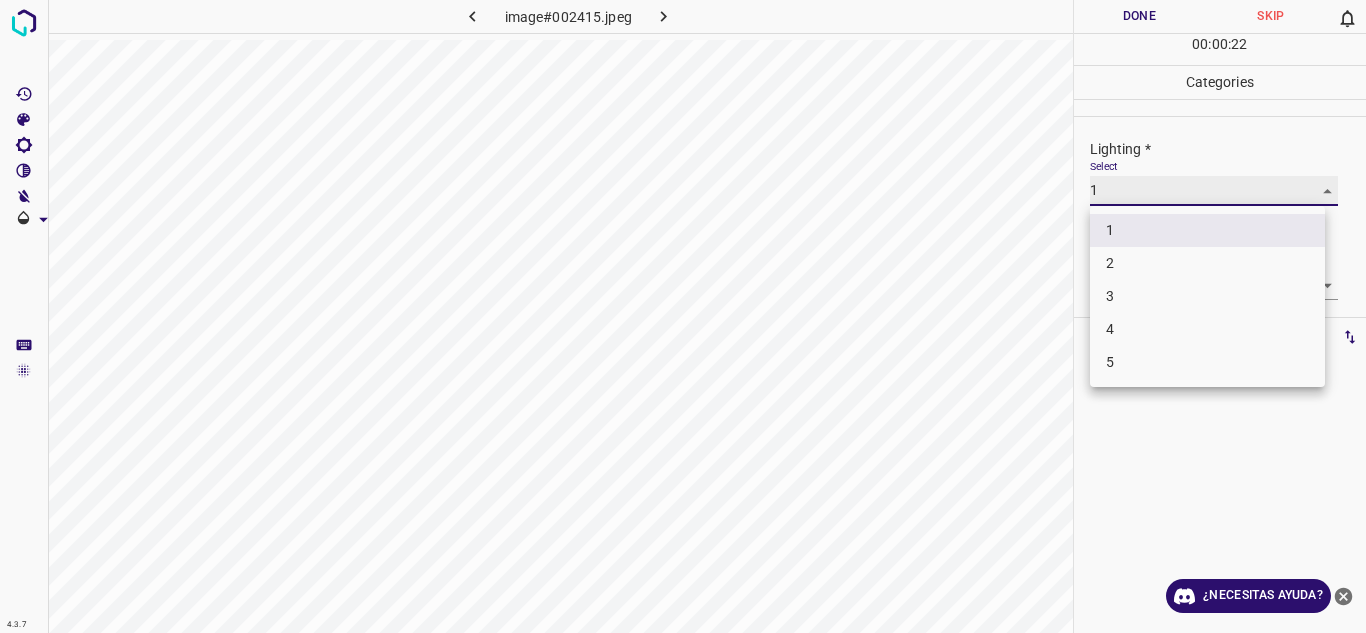 type on "2" 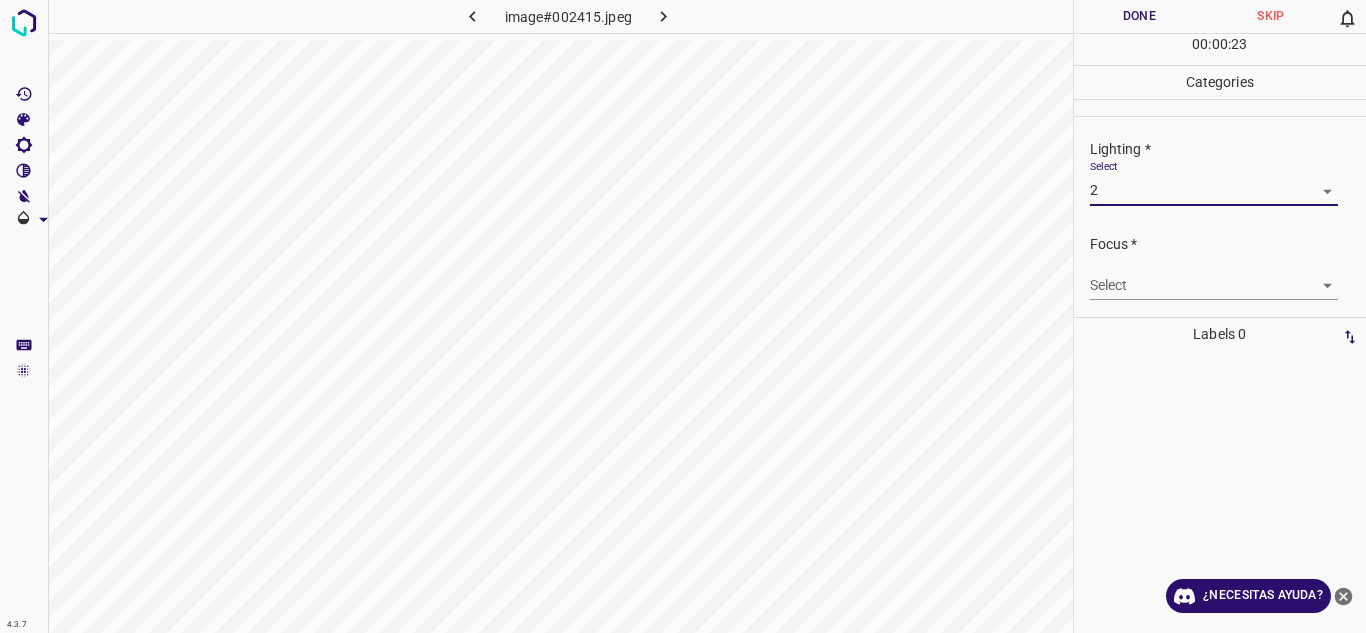 click on "4.3.7 image#002415.jpeg Done Skip 0 00   : 00   : 23   Categories Lighting *  Select 2 2 Focus *  Select ​ Overall *  Select ​ Labels   0 Categories 1 Lighting 2 Focus 3 Overall Tools Space Change between modes (Draw & Edit) I Auto labeling R Restore zoom M Zoom in N Zoom out Delete Delete selecte label Filters Z Restore filters X Saturation filter C Brightness filter V Contrast filter B Gray scale filter General O Download ¿Necesitas ayuda? Texto original Valora esta traducción Tu opinión servirá para ayudar a mejorar el Traductor de Google - Texto - Esconder - Borrar 1 2 3 4 5" at bounding box center (683, 316) 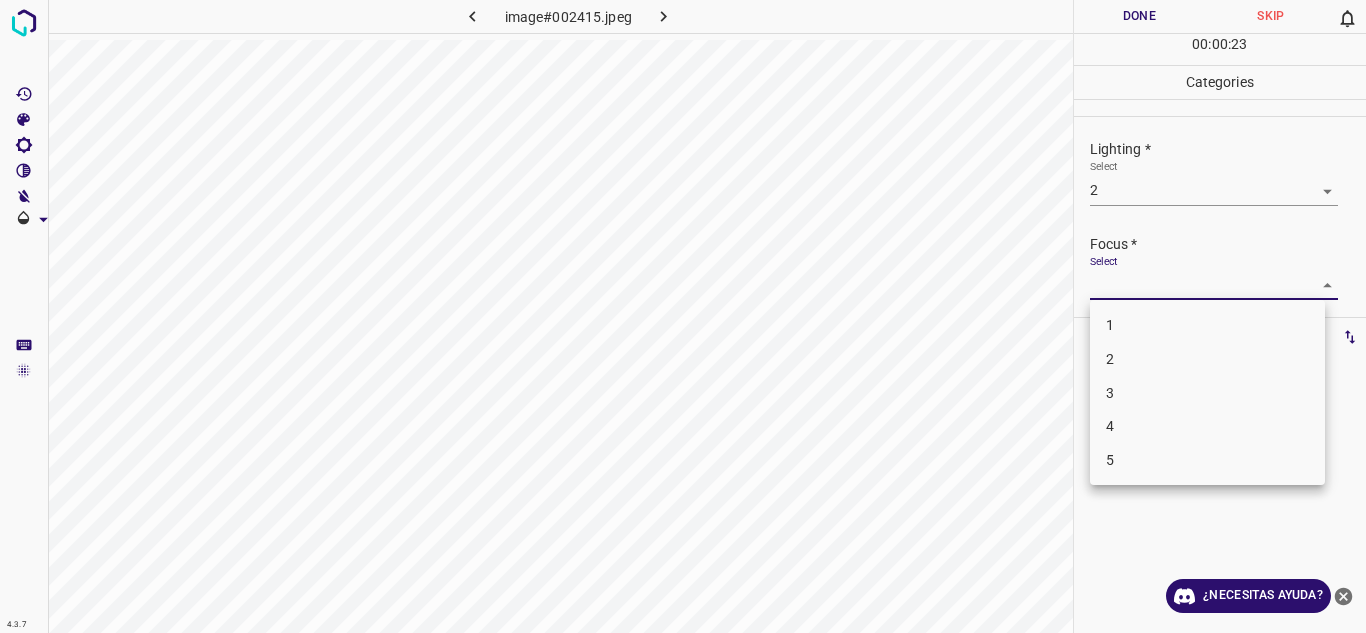 click on "3" at bounding box center [1207, 393] 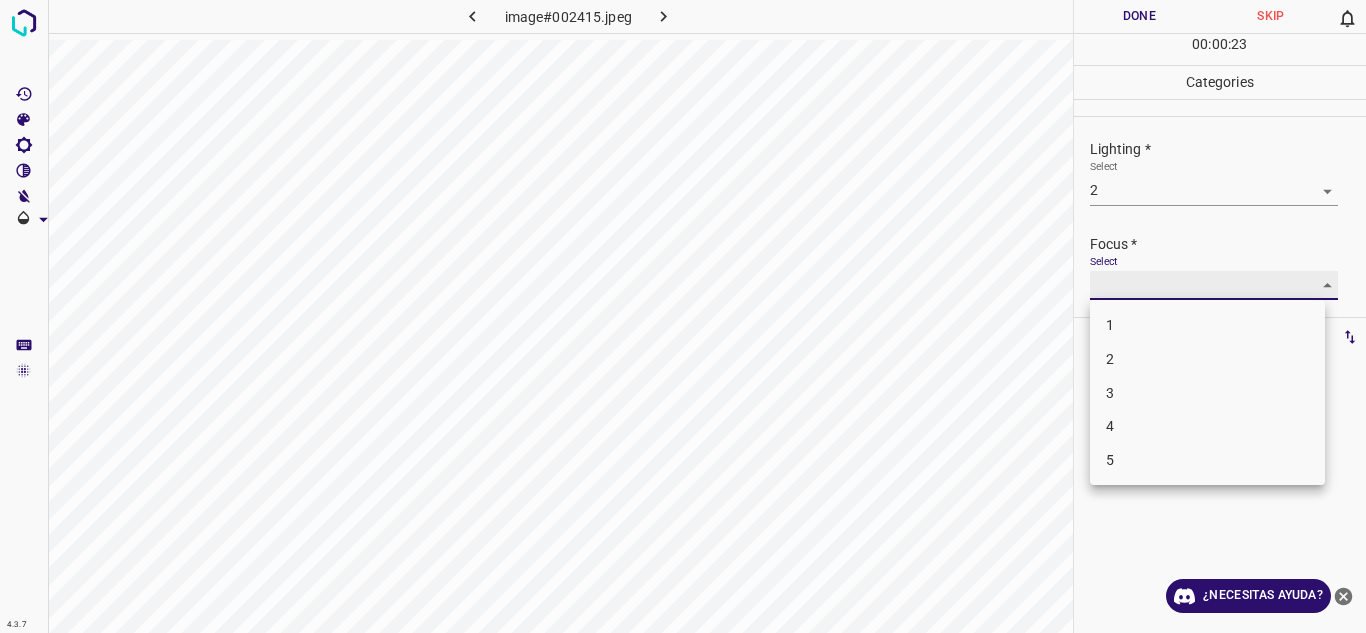 type on "3" 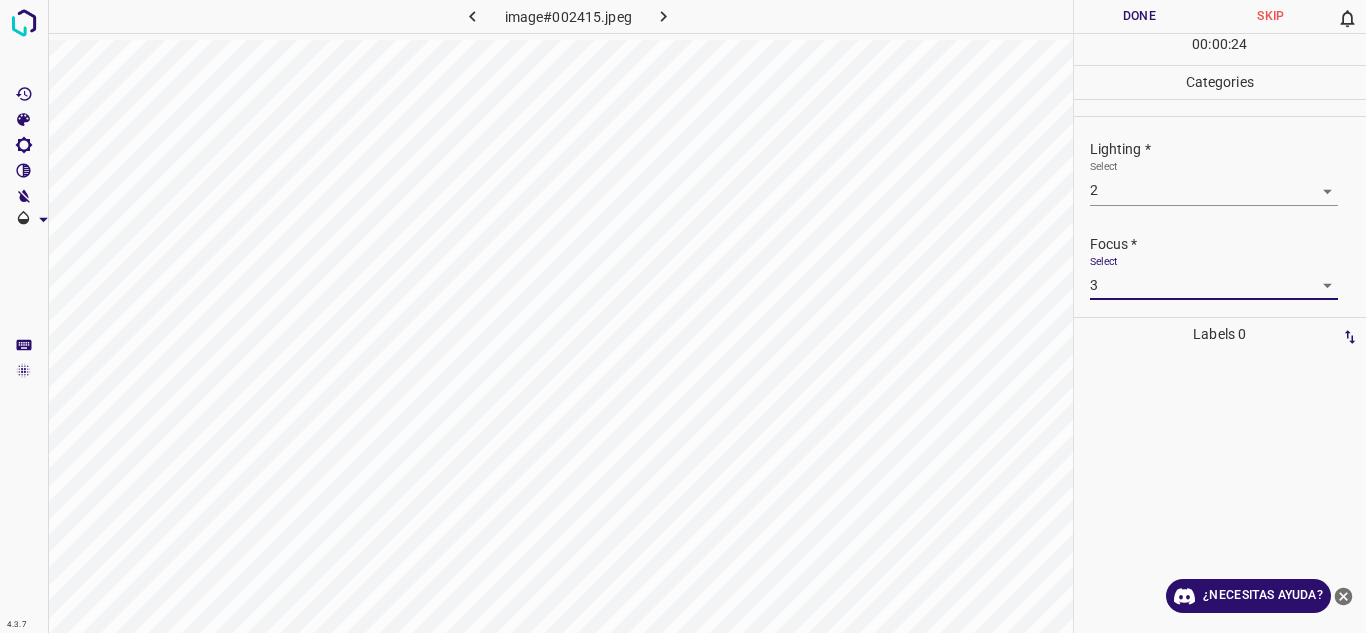 click on "Focus *" at bounding box center (1228, 244) 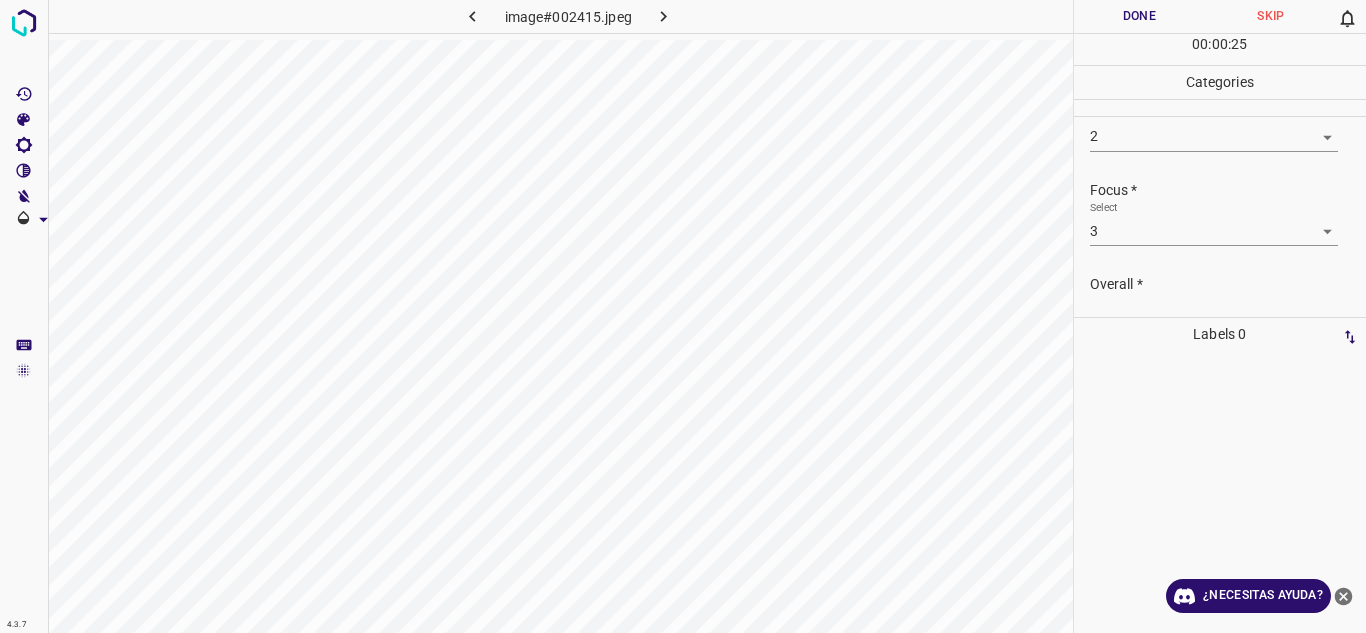 scroll, scrollTop: 98, scrollLeft: 0, axis: vertical 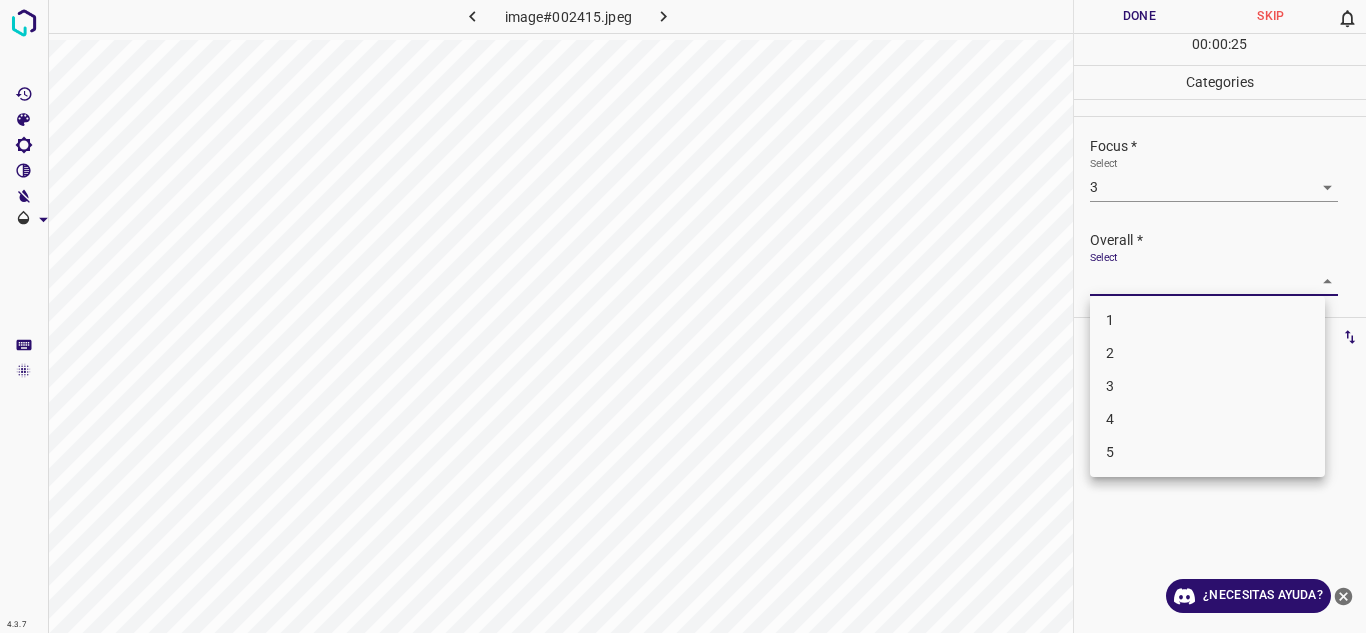 click on "4.3.7 image#002415.jpeg Done Skip 0 00   : 00   : 25   Categories Lighting *  Select 2 2 Focus *  Select 3 3 Overall *  Select ​ Labels   0 Categories 1 Lighting 2 Focus 3 Overall Tools Space Change between modes (Draw & Edit) I Auto labeling R Restore zoom M Zoom in N Zoom out Delete Delete selecte label Filters Z Restore filters X Saturation filter C Brightness filter V Contrast filter B Gray scale filter General O Download ¿Necesitas ayuda? Texto original Valora esta traducción Tu opinión servirá para ayudar a mejorar el Traductor de Google - Texto - Esconder - Borrar 1 2 3 4 5" at bounding box center [683, 316] 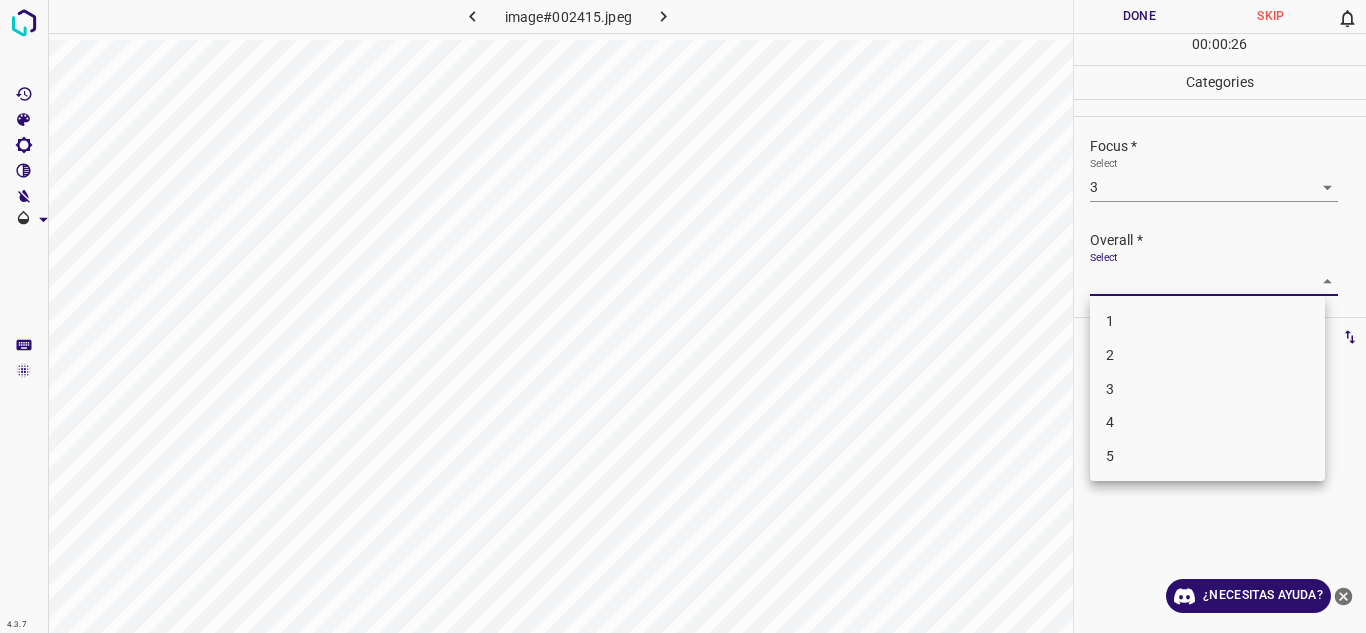 click on "2" at bounding box center [1207, 355] 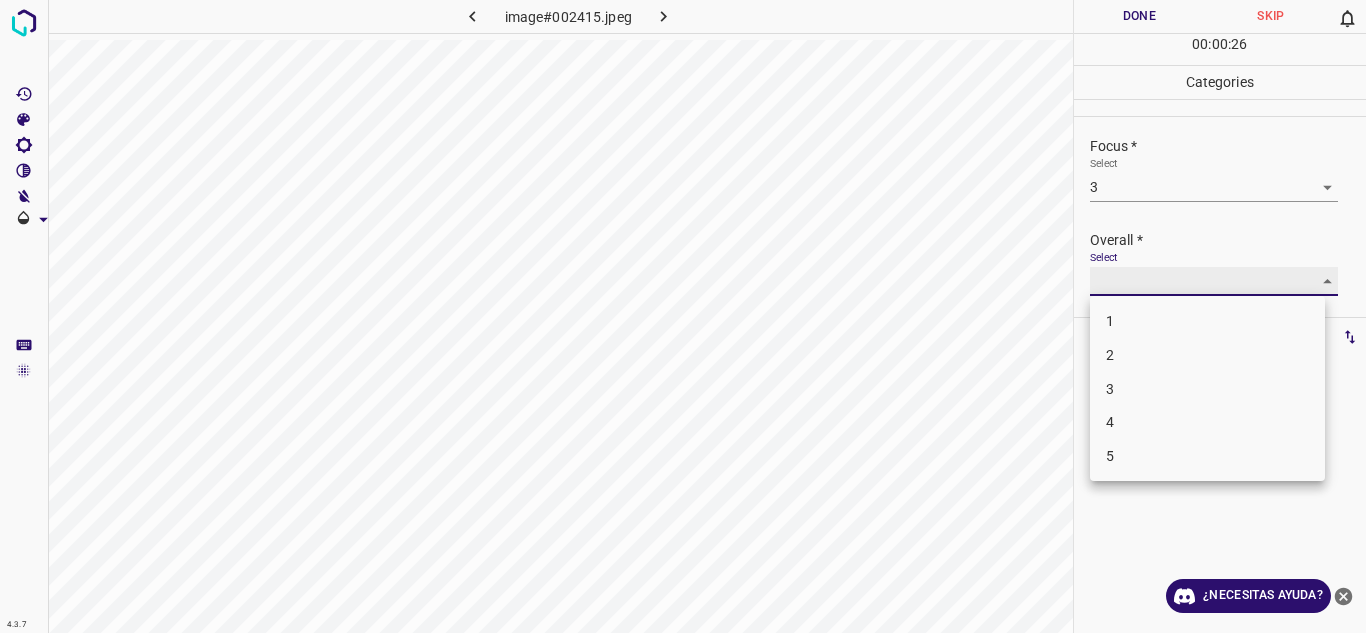 type on "2" 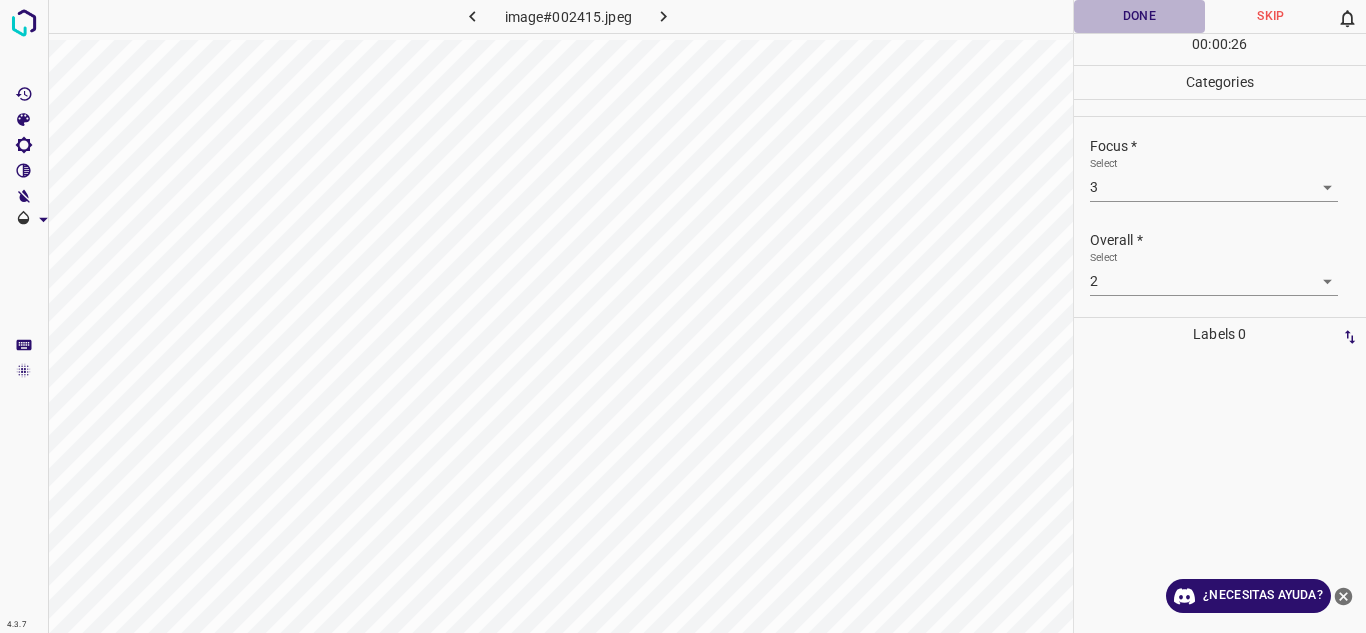 click on "Done" at bounding box center (1140, 16) 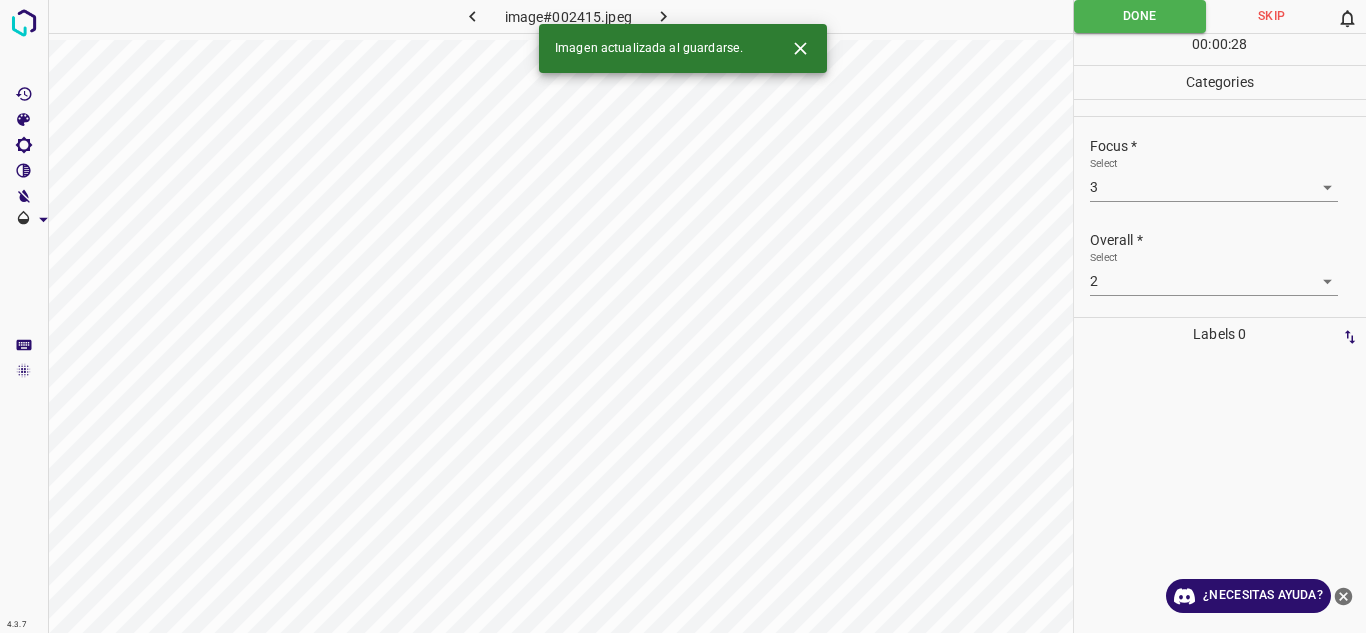 click 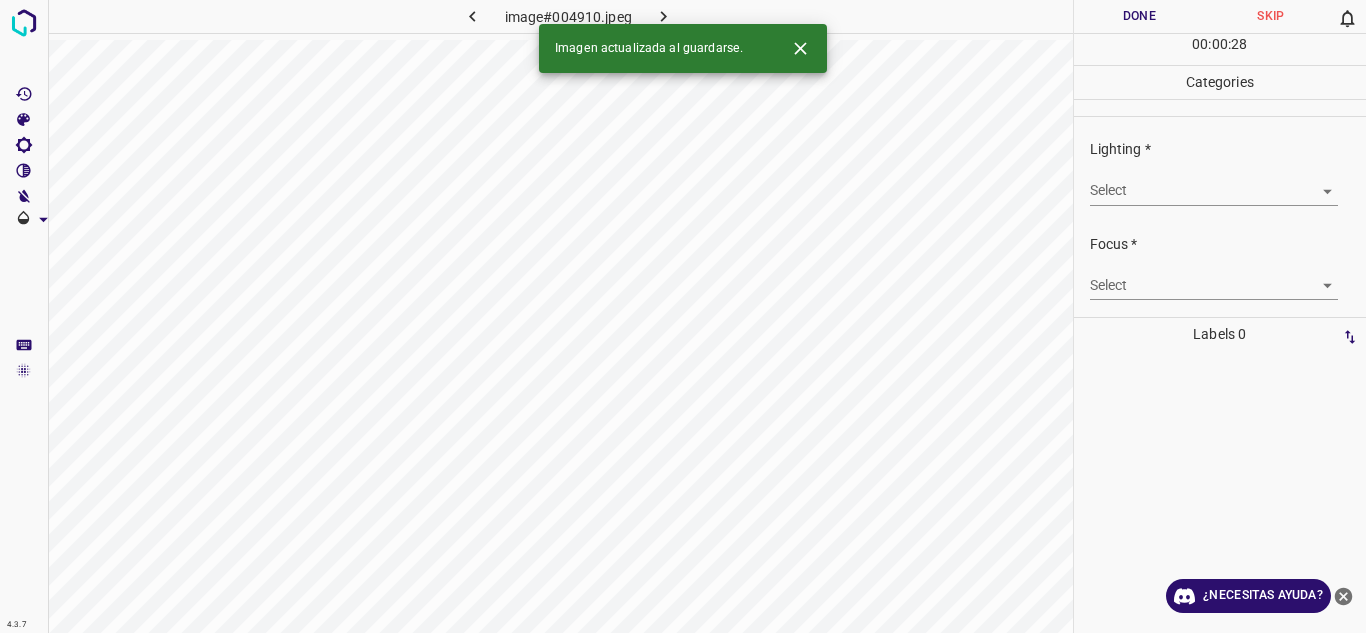 click on "4.3.7 image#004910.jpeg Done Skip 0 00   : 00   : 28   Categories Lighting *  Select ​ Focus *  Select ​ Overall *  Select ​ Labels   0 Categories 1 Lighting 2 Focus 3 Overall Tools Space Change between modes (Draw & Edit) I Auto labeling R Restore zoom M Zoom in N Zoom out Delete Delete selecte label Filters Z Restore filters X Saturation filter C Brightness filter V Contrast filter B Gray scale filter General O Download Imagen actualizada al guardarse. ¿Necesitas ayuda? Texto original Valora esta traducción Tu opinión servirá para ayudar a mejorar el Traductor de Google - Texto - Esconder - Borrar" at bounding box center [683, 316] 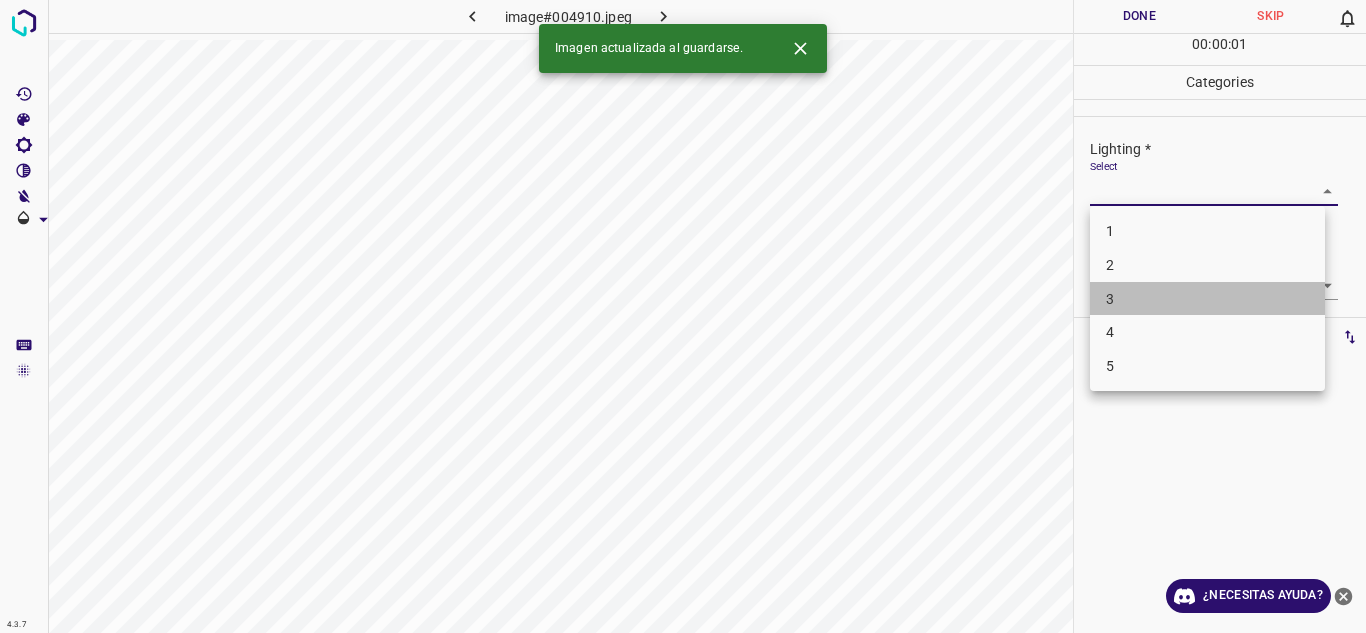 click on "3" at bounding box center (1207, 299) 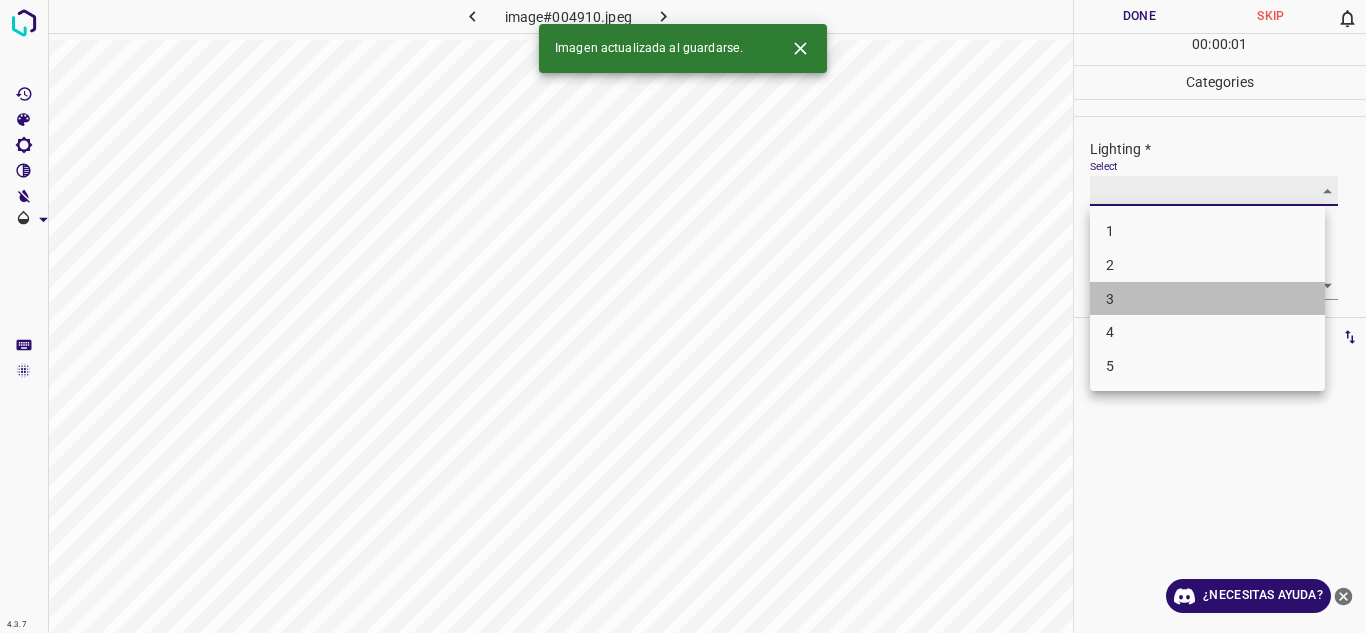 type on "3" 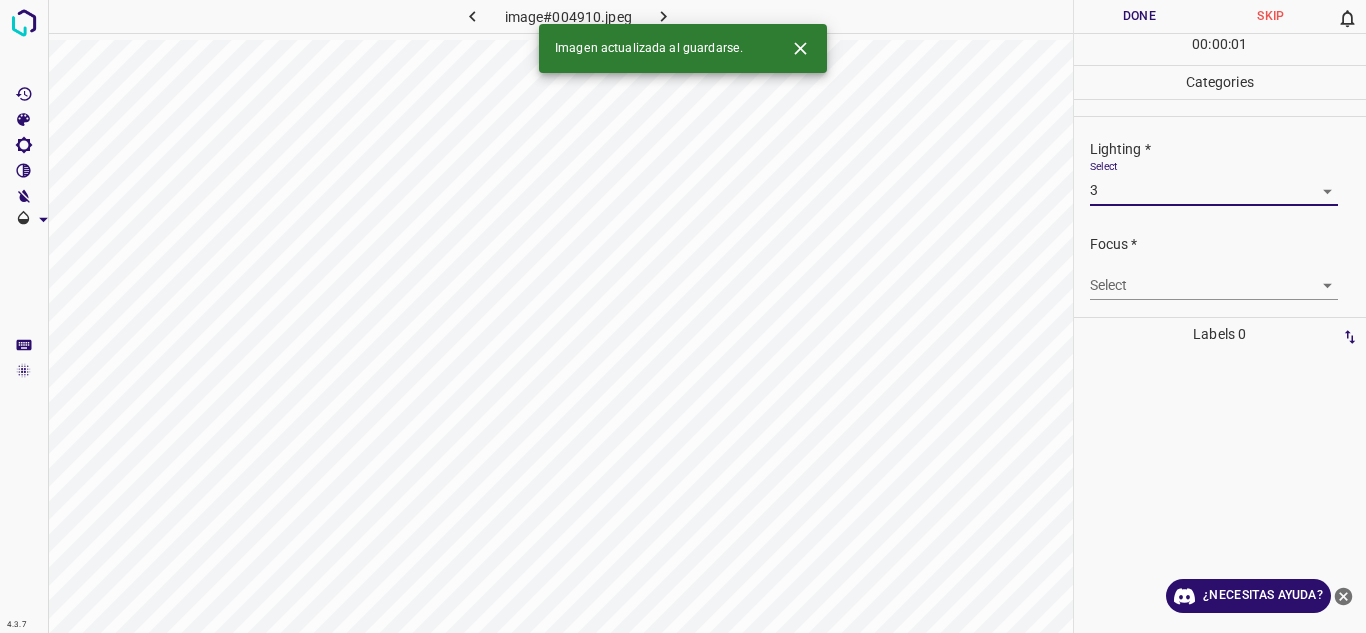 click on "4.3.7 image#004910.jpeg Done Skip 0 00   : 00   : 01   Categories Lighting *  Select 3 3 Focus *  Select ​ Overall *  Select ​ Labels   0 Categories 1 Lighting 2 Focus 3 Overall Tools Space Change between modes (Draw & Edit) I Auto labeling R Restore zoom M Zoom in N Zoom out Delete Delete selecte label Filters Z Restore filters X Saturation filter C Brightness filter V Contrast filter B Gray scale filter General O Download Imagen actualizada al guardarse. ¿Necesitas ayuda? Texto original Valora esta traducción Tu opinión servirá para ayudar a mejorar el Traductor de Google - Texto - Esconder - Borrar" at bounding box center [683, 316] 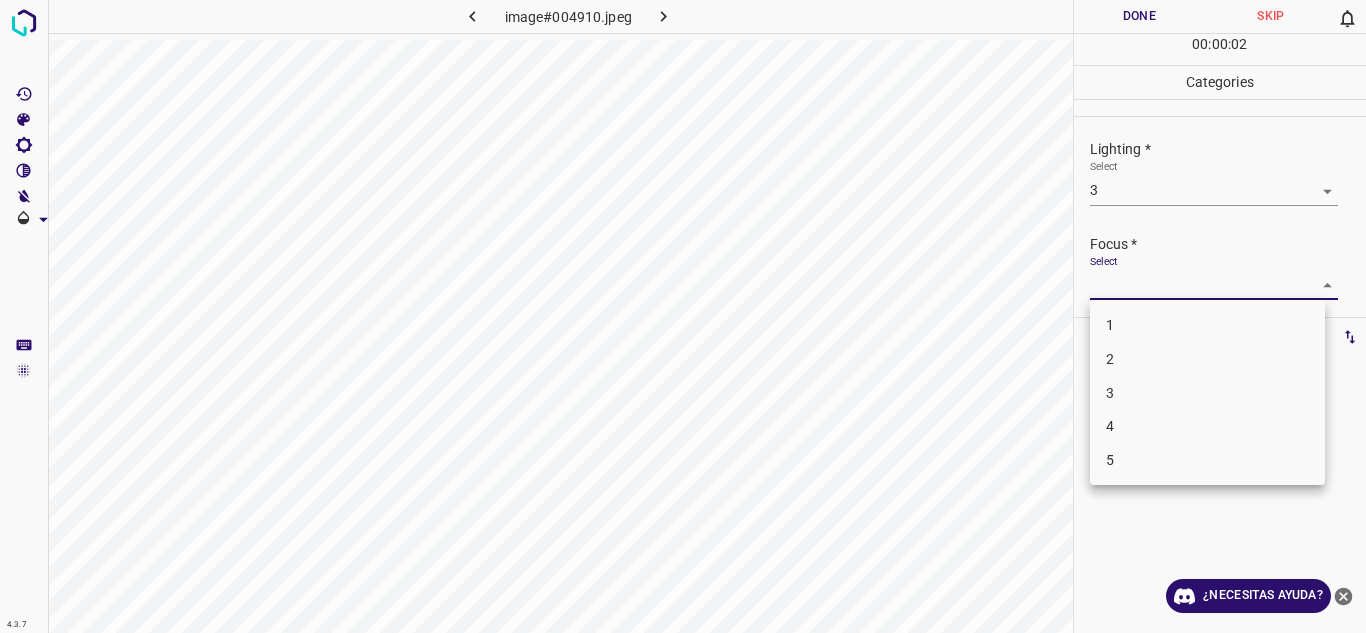 click on "3" at bounding box center (1207, 393) 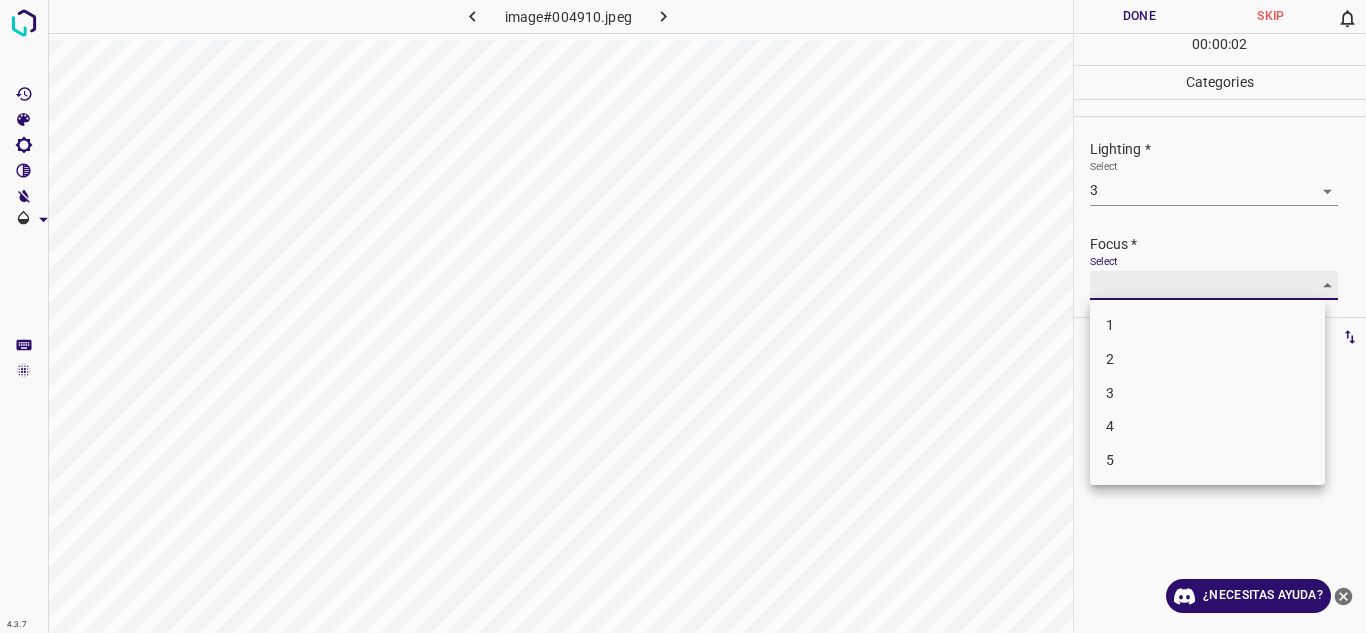 type on "3" 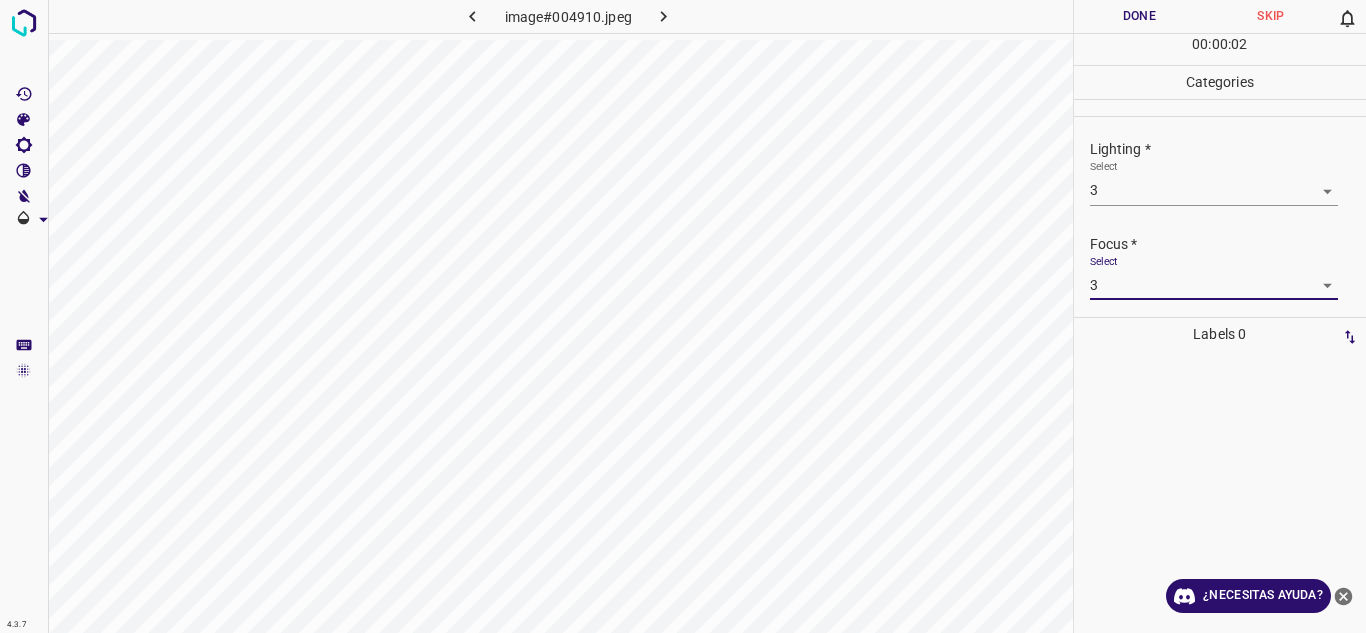click on "Focus *" at bounding box center [1228, 244] 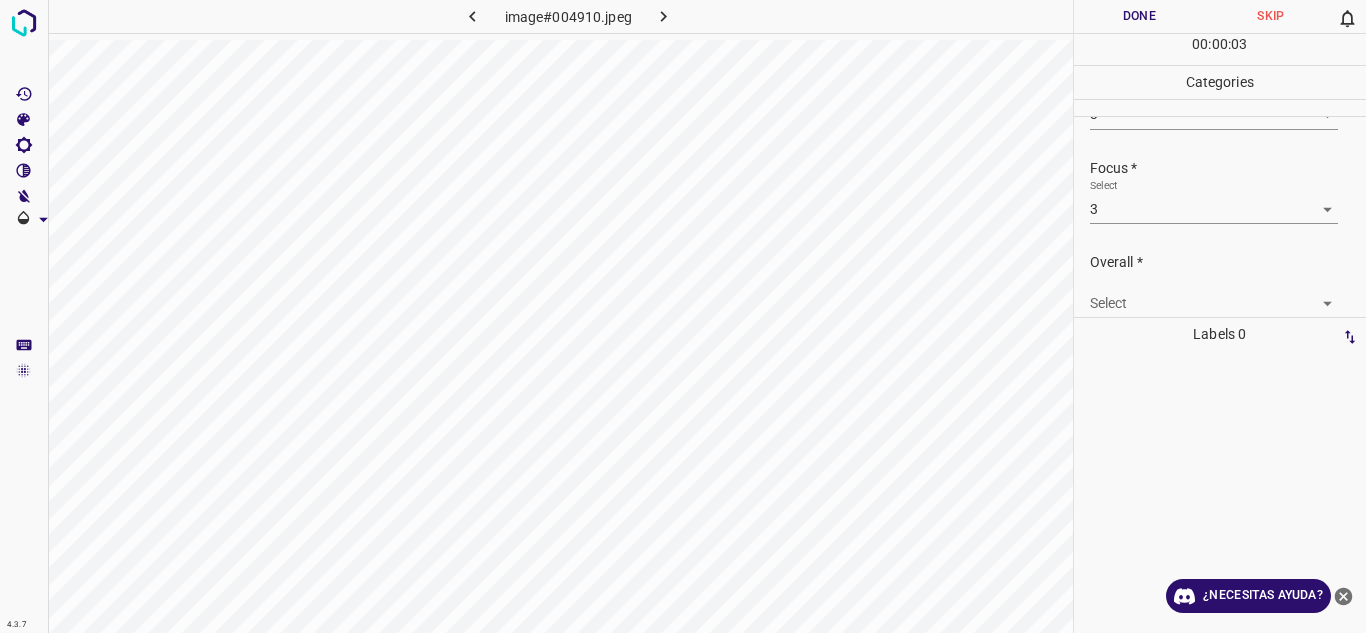 scroll, scrollTop: 98, scrollLeft: 0, axis: vertical 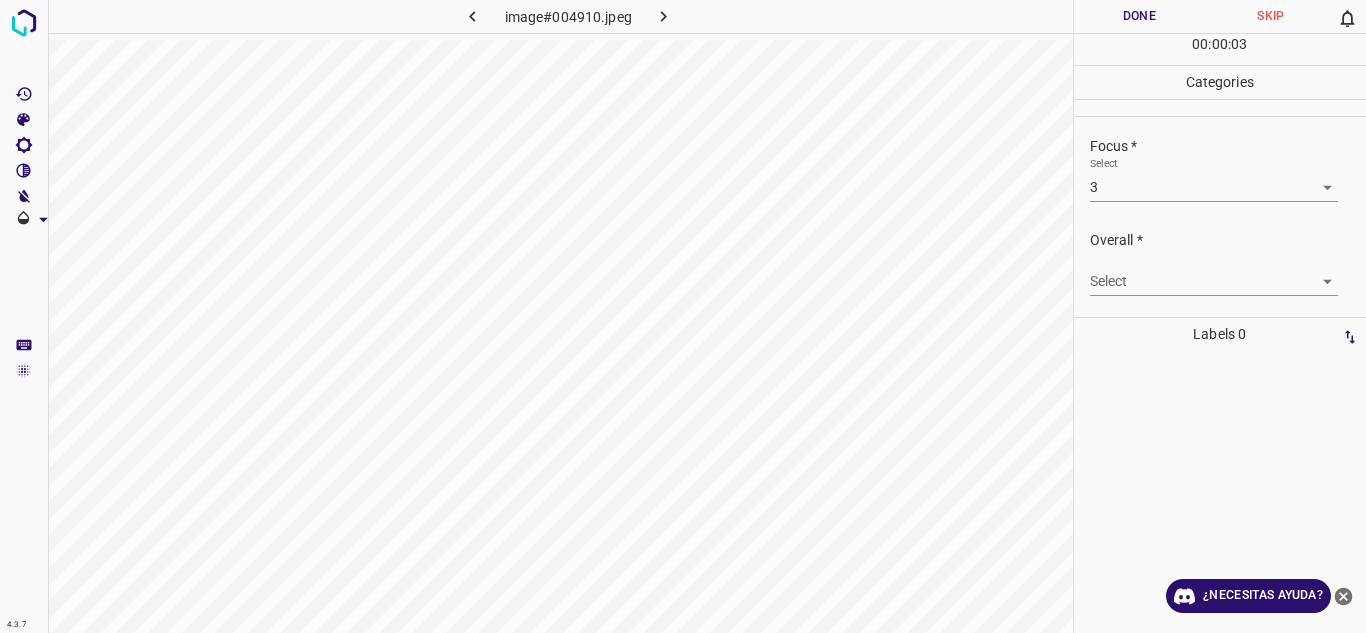 click on "4.3.7 image#004910.jpeg Done Skip 0 00   : 00   : 03   Categories Lighting *  Select 3 3 Focus *  Select 3 3 Overall *  Select ​ Labels   0 Categories 1 Lighting 2 Focus 3 Overall Tools Space Change between modes (Draw & Edit) I Auto labeling R Restore zoom M Zoom in N Zoom out Delete Delete selecte label Filters Z Restore filters X Saturation filter C Brightness filter V Contrast filter B Gray scale filter General O Download ¿Necesitas ayuda? Texto original Valora esta traducción Tu opinión servirá para ayudar a mejorar el Traductor de Google - Texto - Esconder - Borrar" at bounding box center [683, 316] 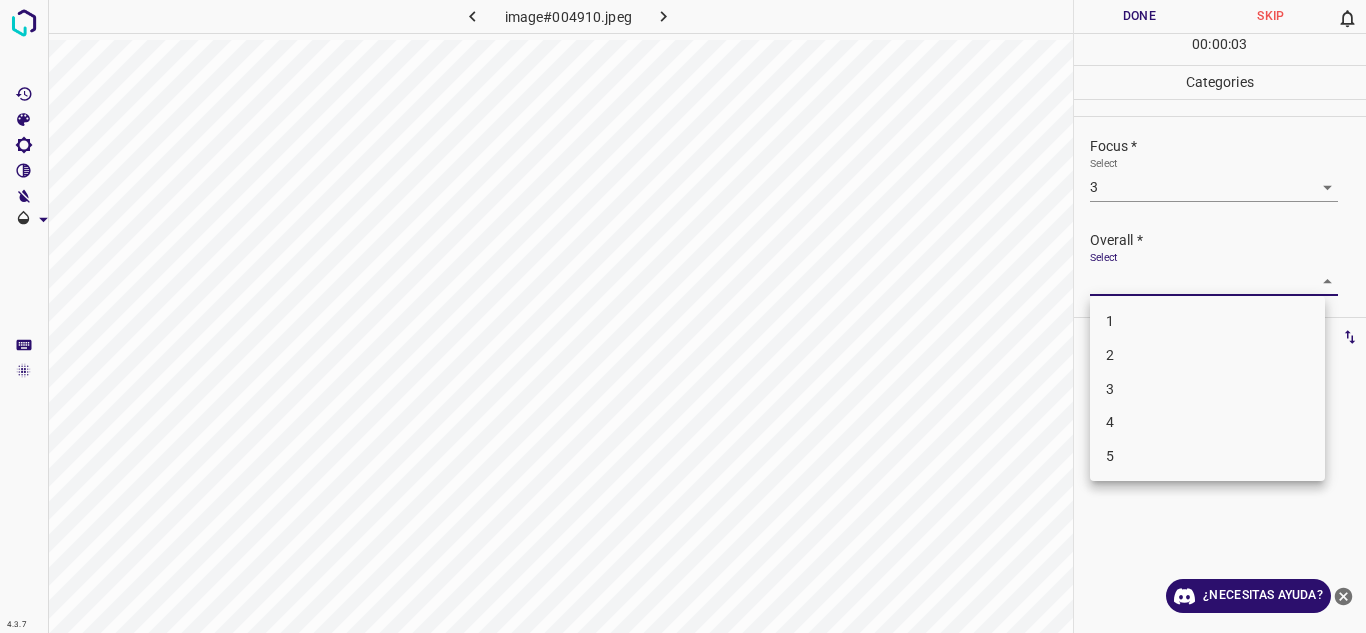 click on "3" at bounding box center (1207, 389) 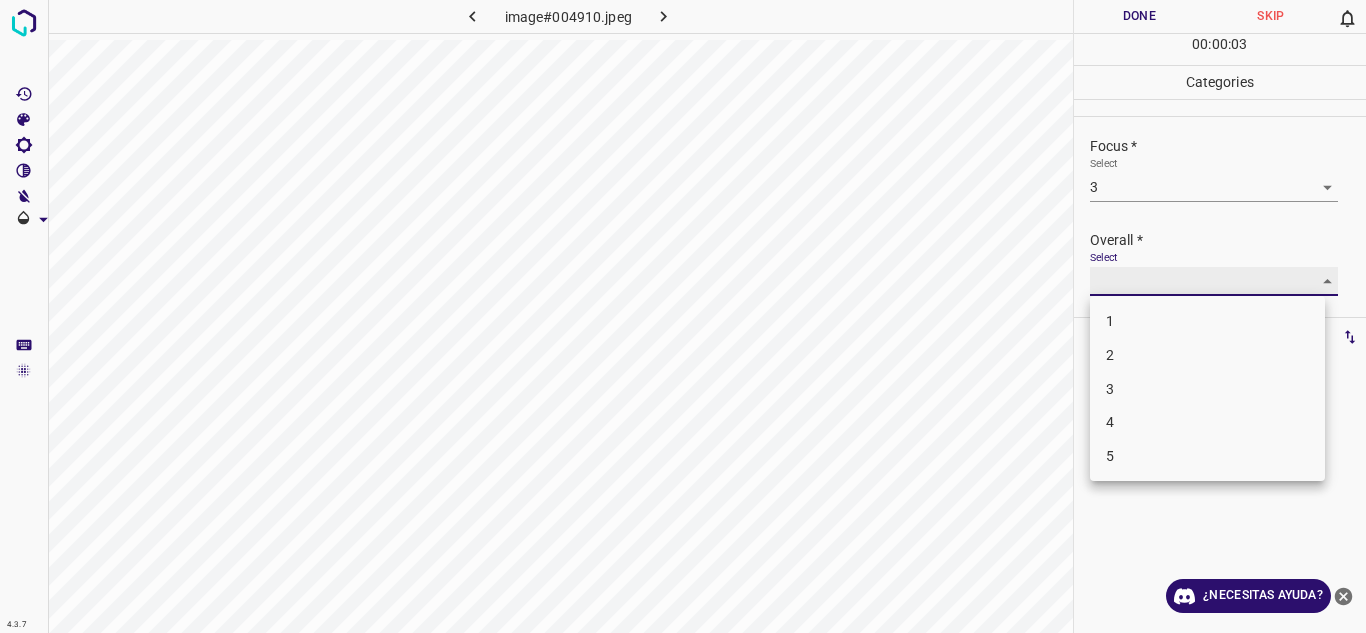 type on "3" 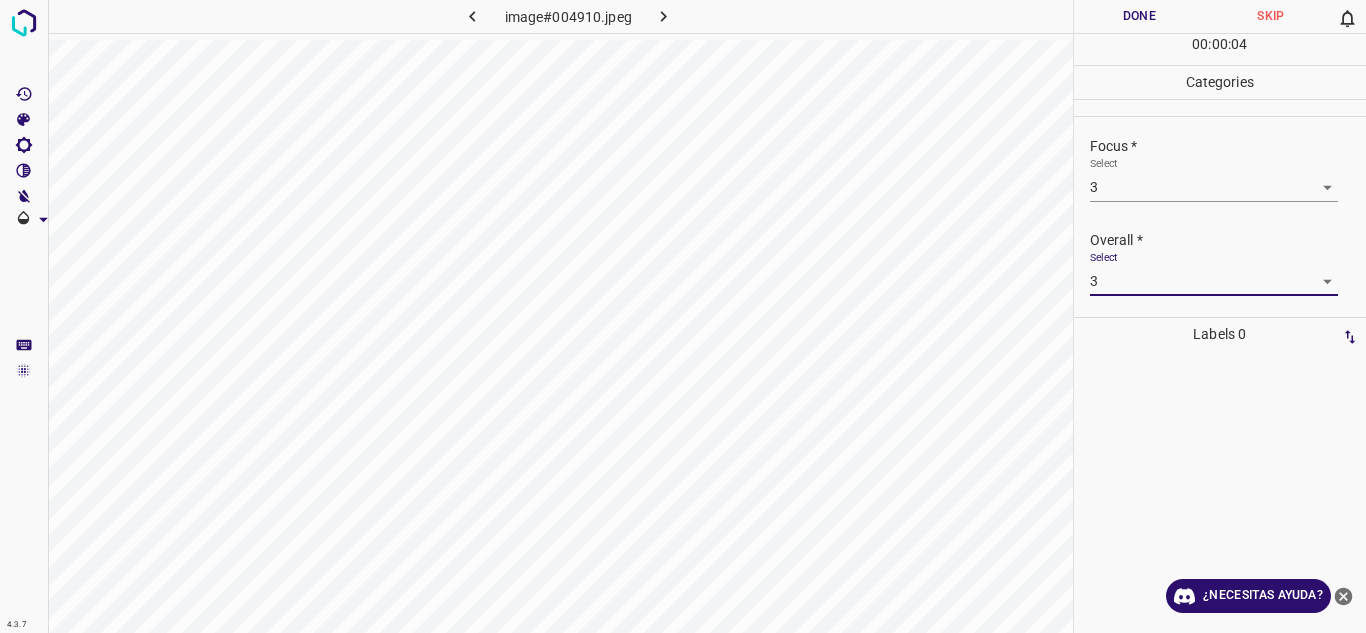 drag, startPoint x: 1203, startPoint y: 241, endPoint x: 1182, endPoint y: 156, distance: 87.555695 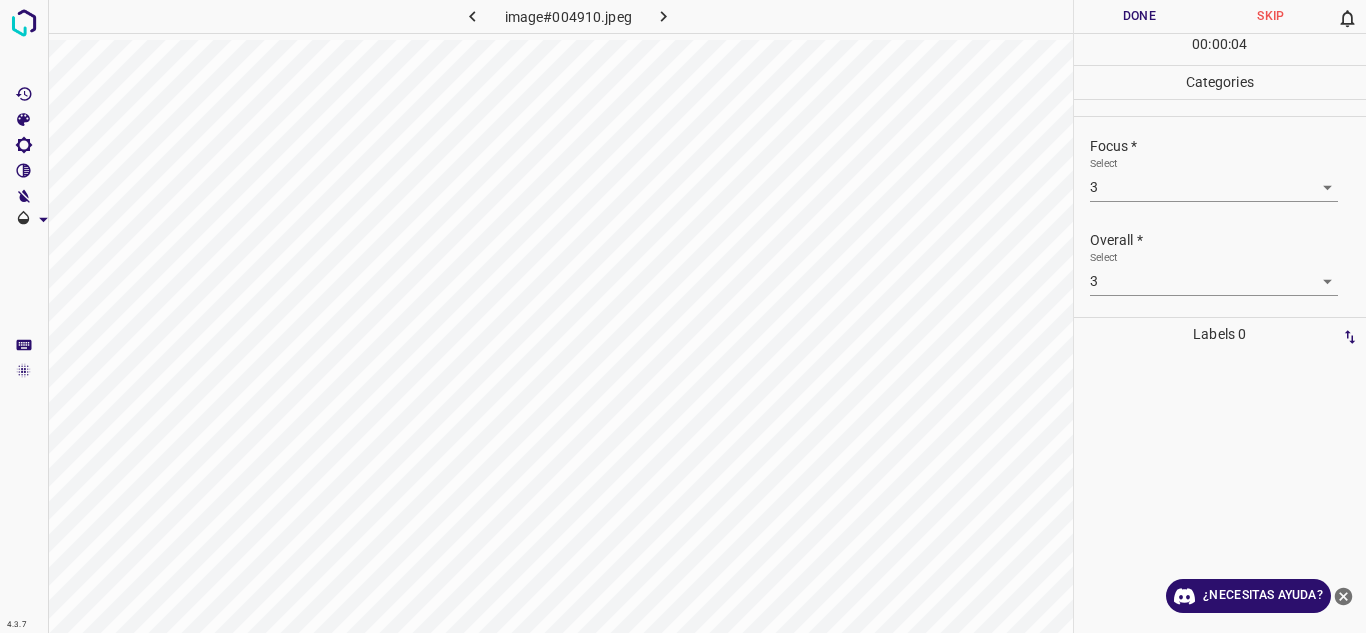 click on "Done" at bounding box center [1140, 16] 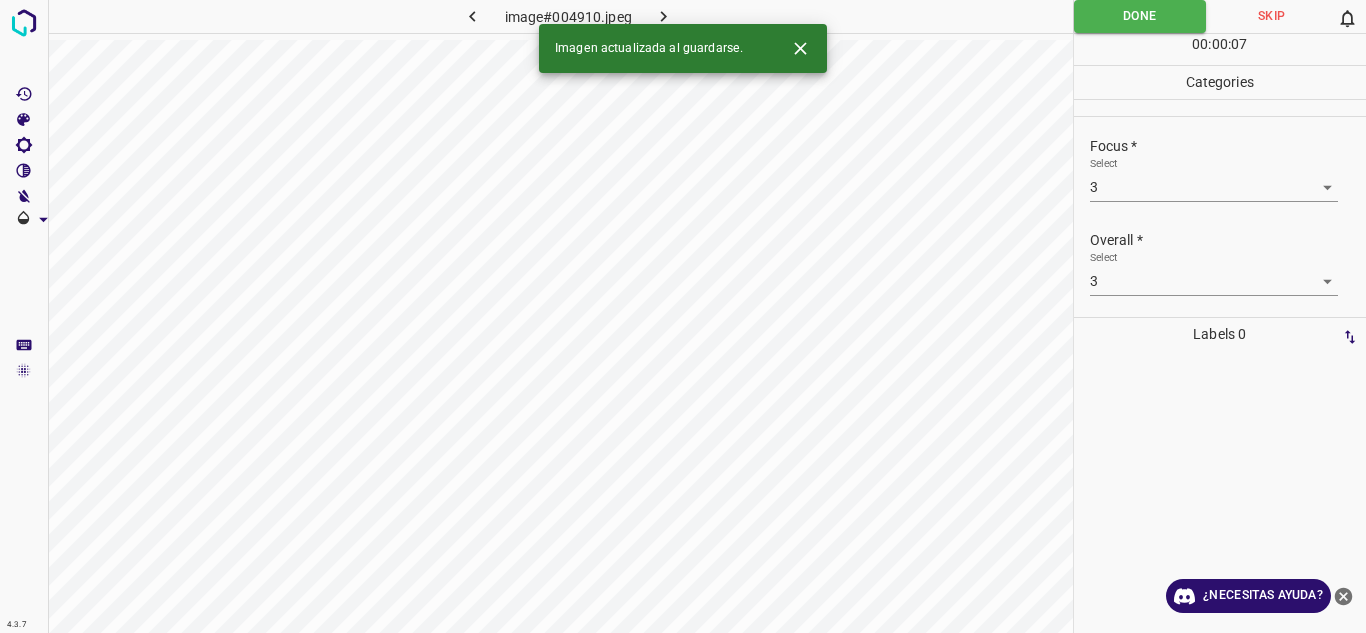 click 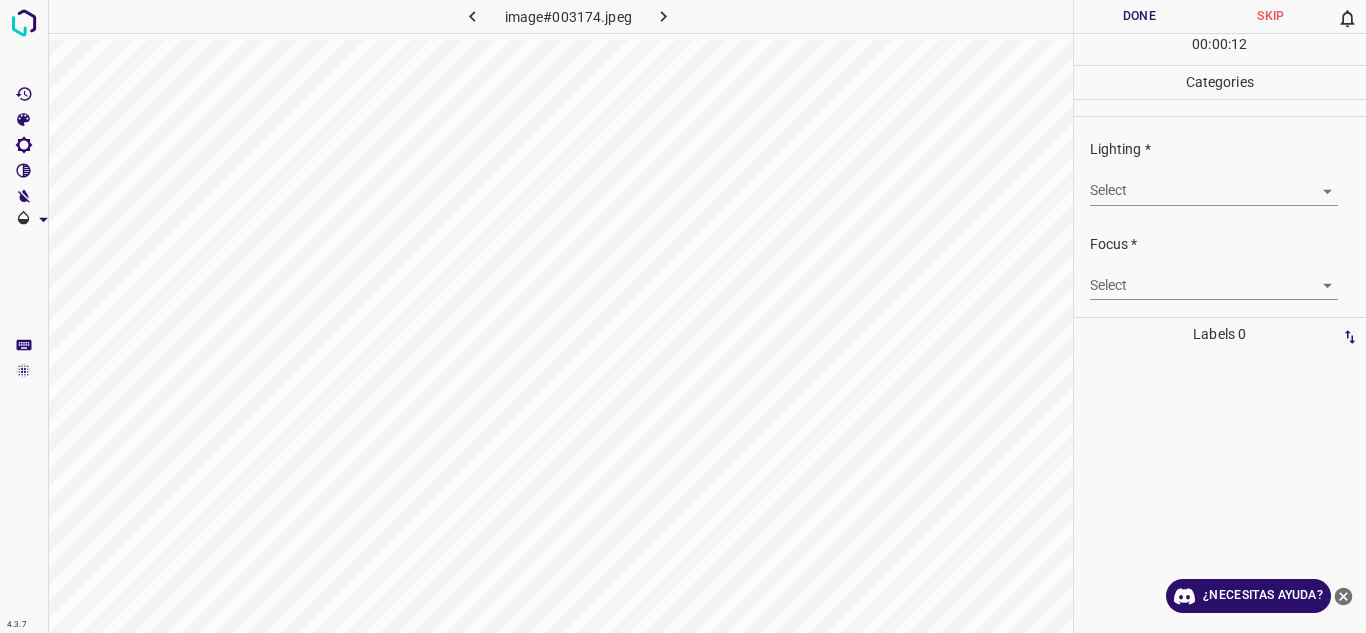 click on "4.3.7 image#003174.jpeg Done Skip 0 00   : 00   : 12   Categories Lighting *  Select ​ Focus *  Select ​ Overall *  Select ​ Labels   0 Categories 1 Lighting 2 Focus 3 Overall Tools Space Change between modes (Draw & Edit) I Auto labeling R Restore zoom M Zoom in N Zoom out Delete Delete selecte label Filters Z Restore filters X Saturation filter C Brightness filter V Contrast filter B Gray scale filter General O Download ¿Necesitas ayuda? Texto original Valora esta traducción Tu opinión servirá para ayudar a mejorar el Traductor de Google - Texto - Esconder - Borrar" at bounding box center [683, 316] 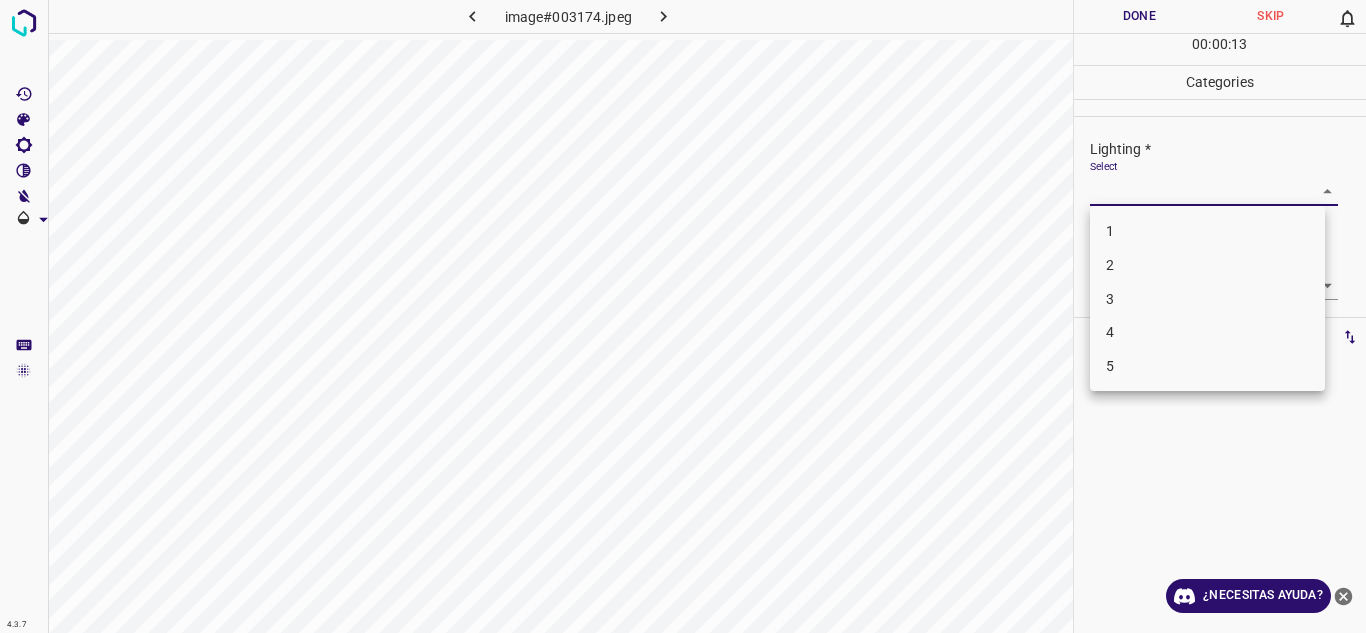click on "3" at bounding box center (1207, 299) 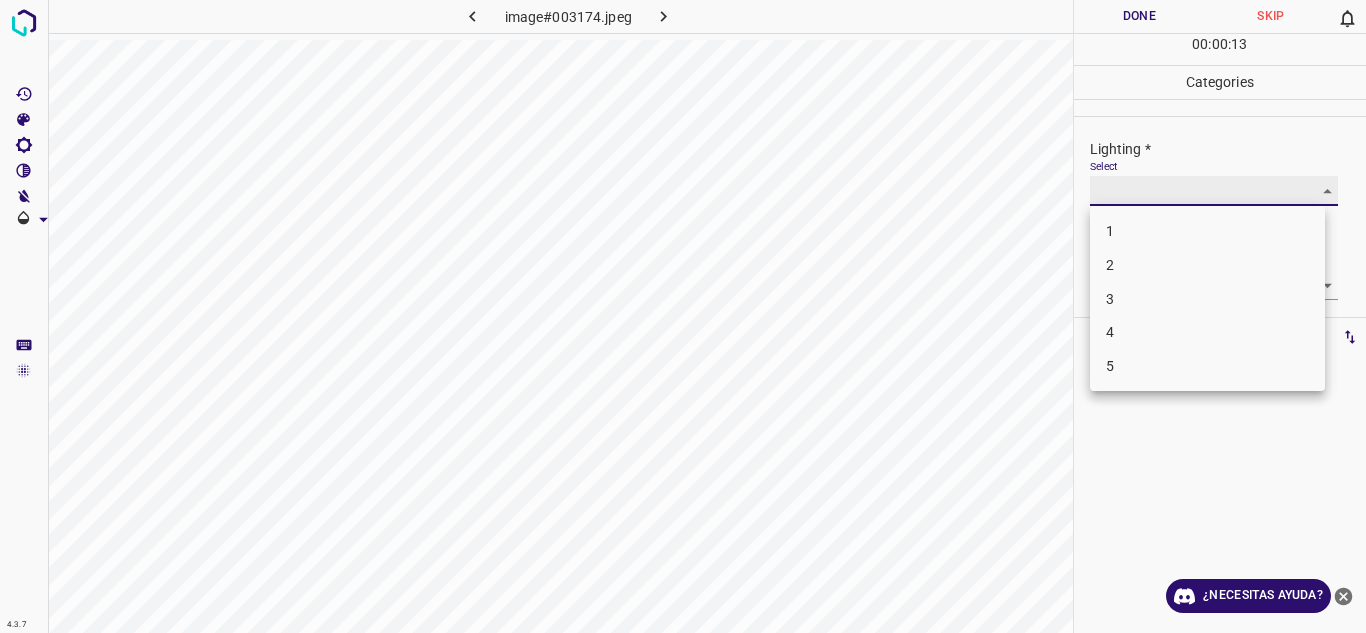 type on "3" 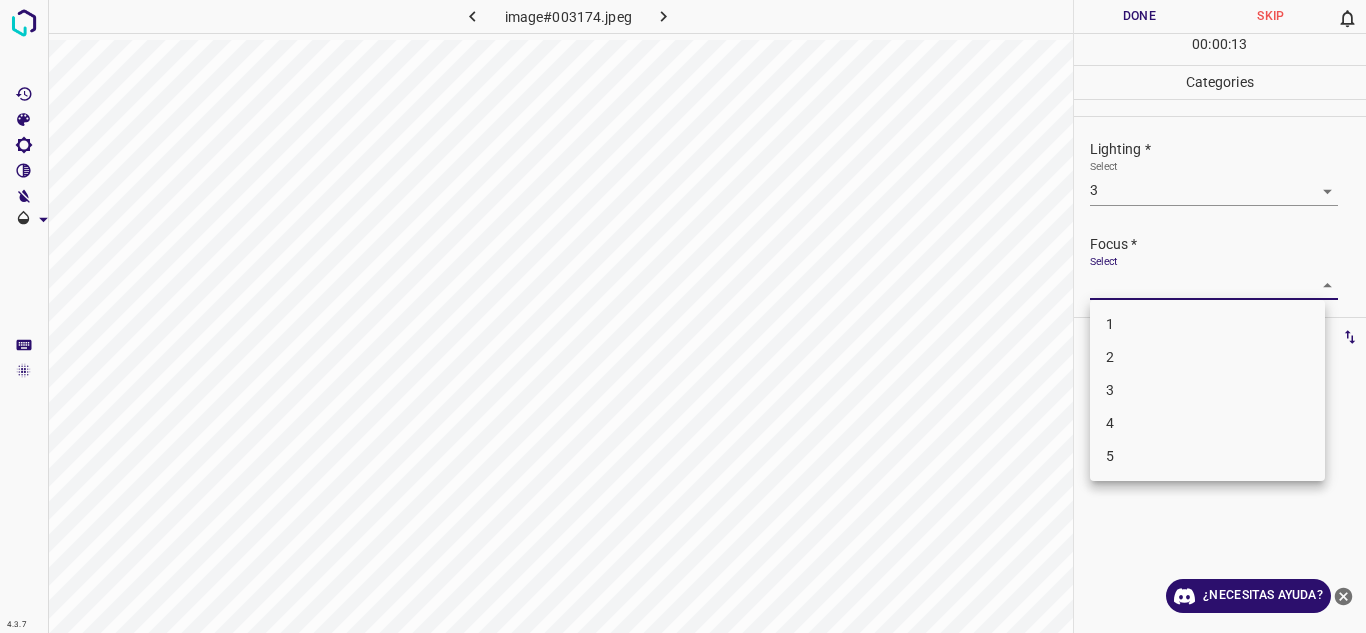 click on "4.3.7 image#003174.jpeg Done Skip 0 00   : 00   : 13   Categories Lighting *  Select 3 3 Focus *  Select ​ Overall *  Select ​ Labels   0 Categories 1 Lighting 2 Focus 3 Overall Tools Space Change between modes (Draw & Edit) I Auto labeling R Restore zoom M Zoom in N Zoom out Delete Delete selecte label Filters Z Restore filters X Saturation filter C Brightness filter V Contrast filter B Gray scale filter General O Download ¿Necesitas ayuda? Texto original Valora esta traducción Tu opinión servirá para ayudar a mejorar el Traductor de Google - Texto - Esconder - Borrar 1 2 3 4 5" at bounding box center (683, 316) 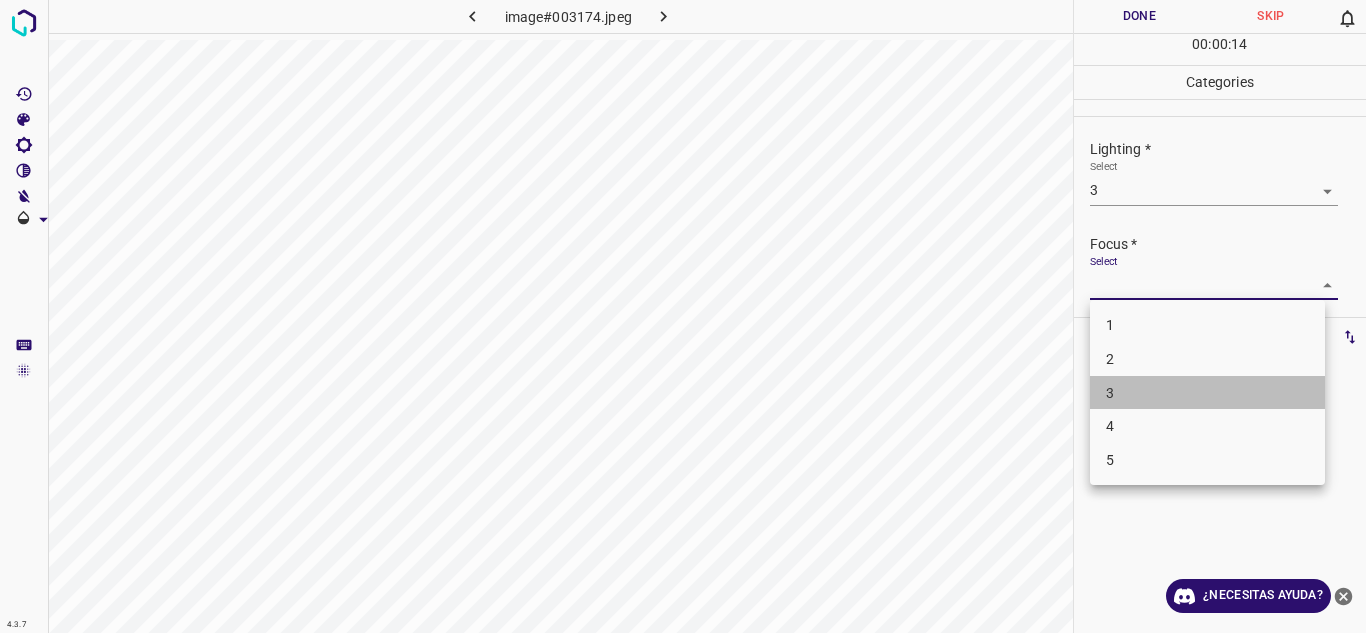 click on "3" at bounding box center (1207, 393) 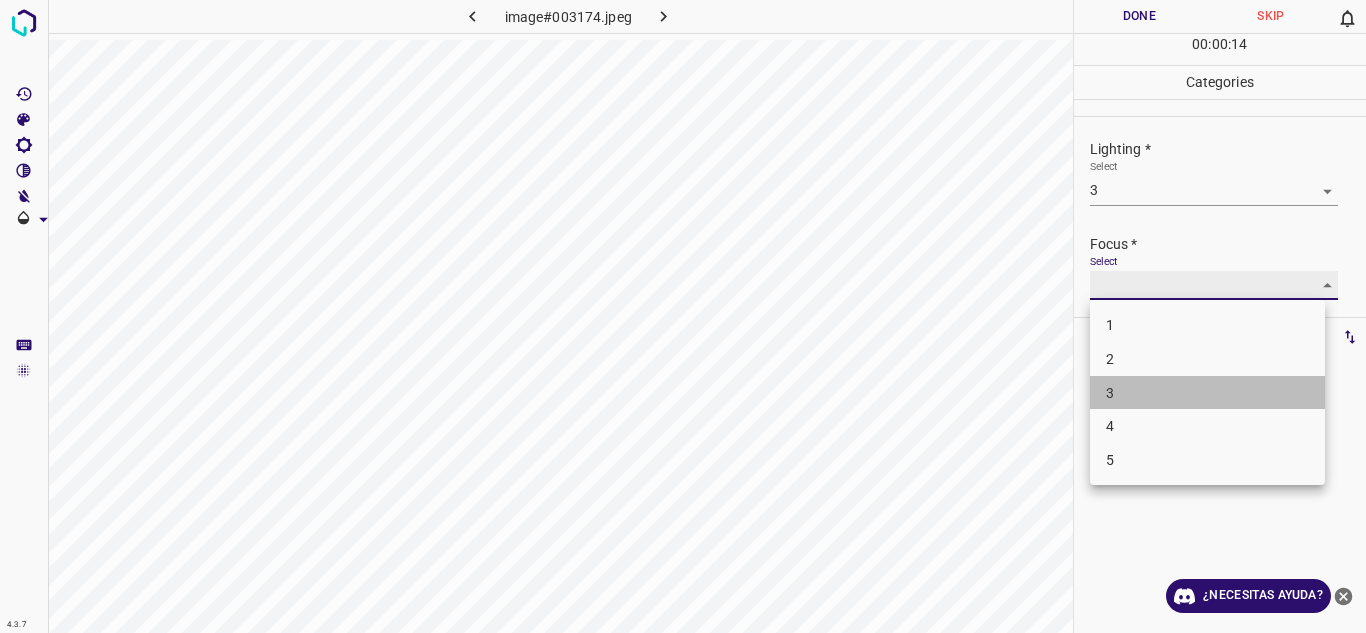 type on "3" 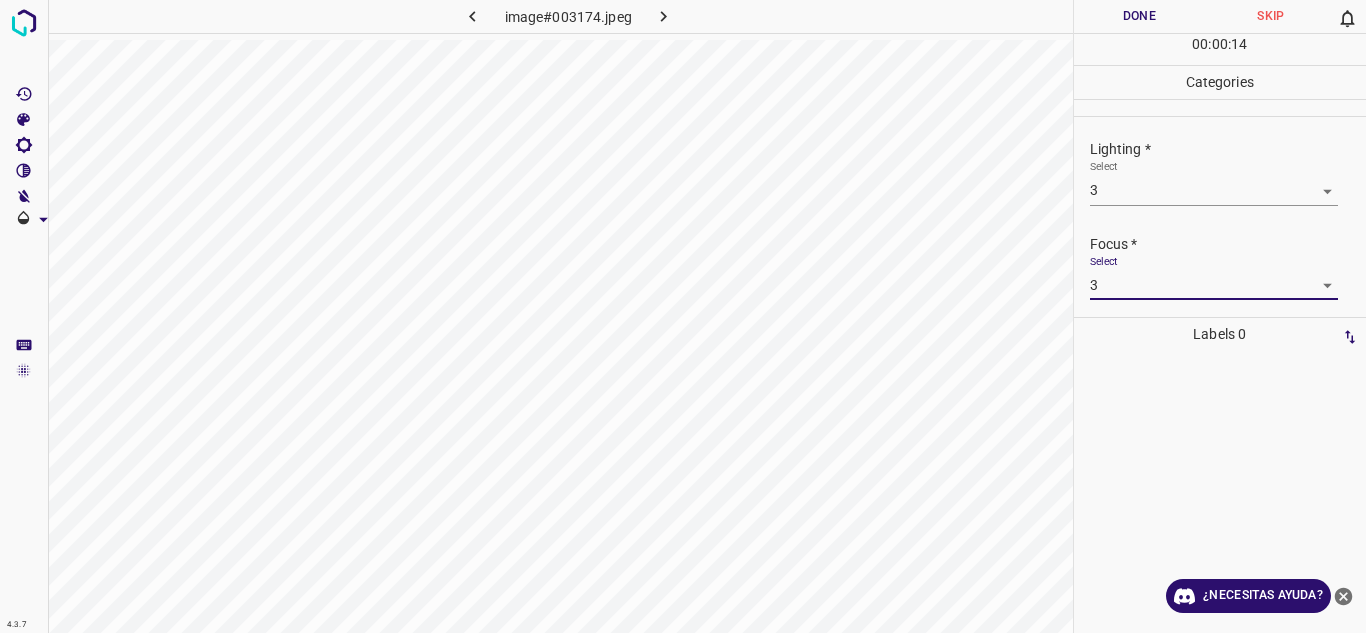 click on "Focus *" at bounding box center (1228, 244) 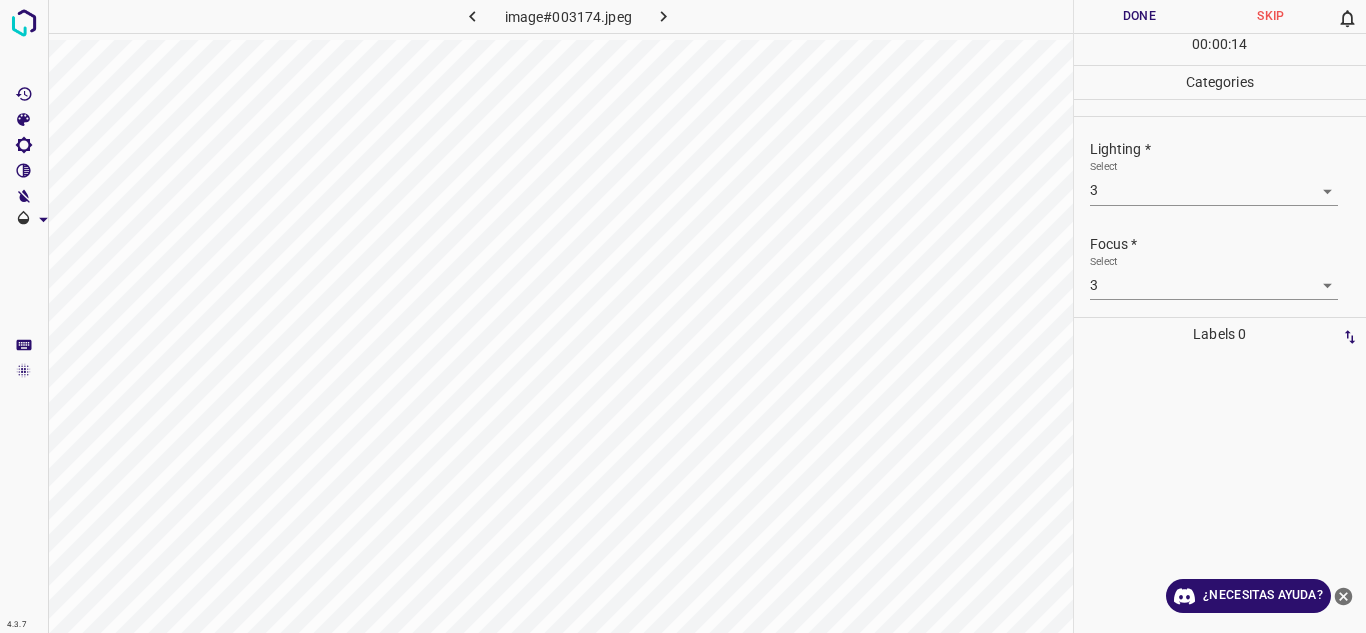 scroll, scrollTop: 98, scrollLeft: 0, axis: vertical 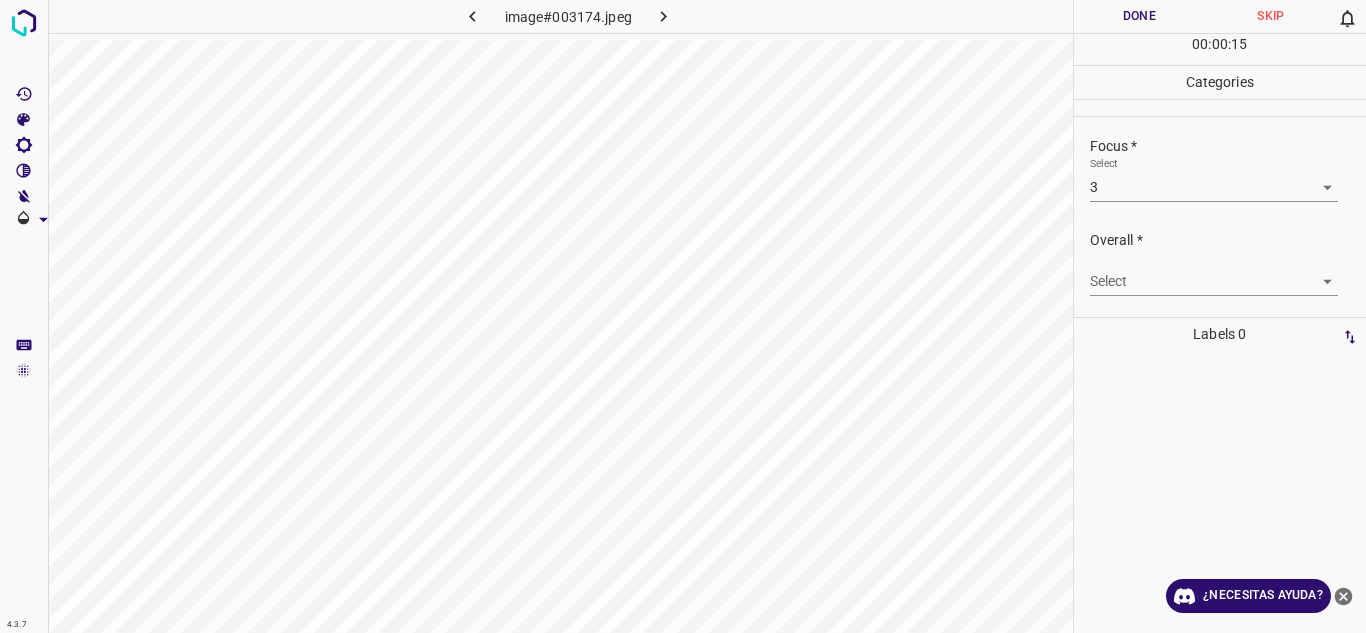 click on "4.3.7 image#003174.jpeg Done Skip 0 00   : 00   : 15   Categories Lighting *  Select 3 3 Focus *  Select 3 3 Overall *  Select ​ Labels   0 Categories 1 Lighting 2 Focus 3 Overall Tools Space Change between modes (Draw & Edit) I Auto labeling R Restore zoom M Zoom in N Zoom out Delete Delete selecte label Filters Z Restore filters X Saturation filter C Brightness filter V Contrast filter B Gray scale filter General O Download ¿Necesitas ayuda? Texto original Valora esta traducción Tu opinión servirá para ayudar a mejorar el Traductor de Google - Texto - Esconder - Borrar" at bounding box center [683, 316] 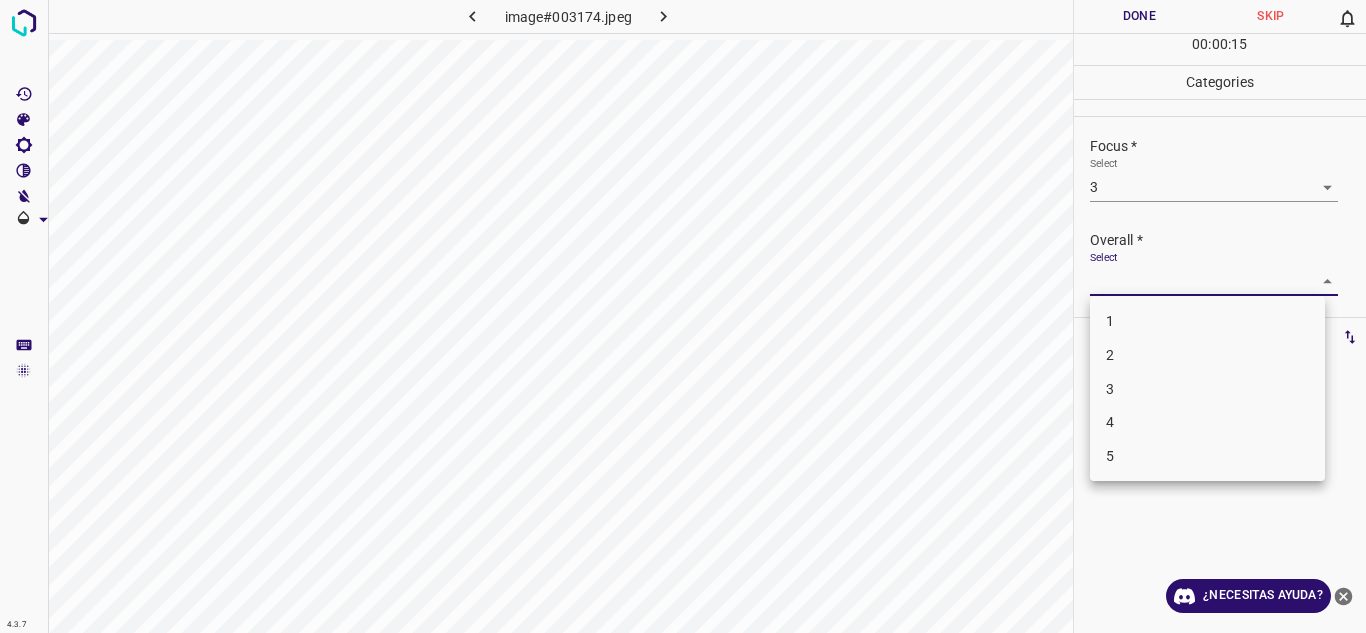 click on "3" at bounding box center (1207, 389) 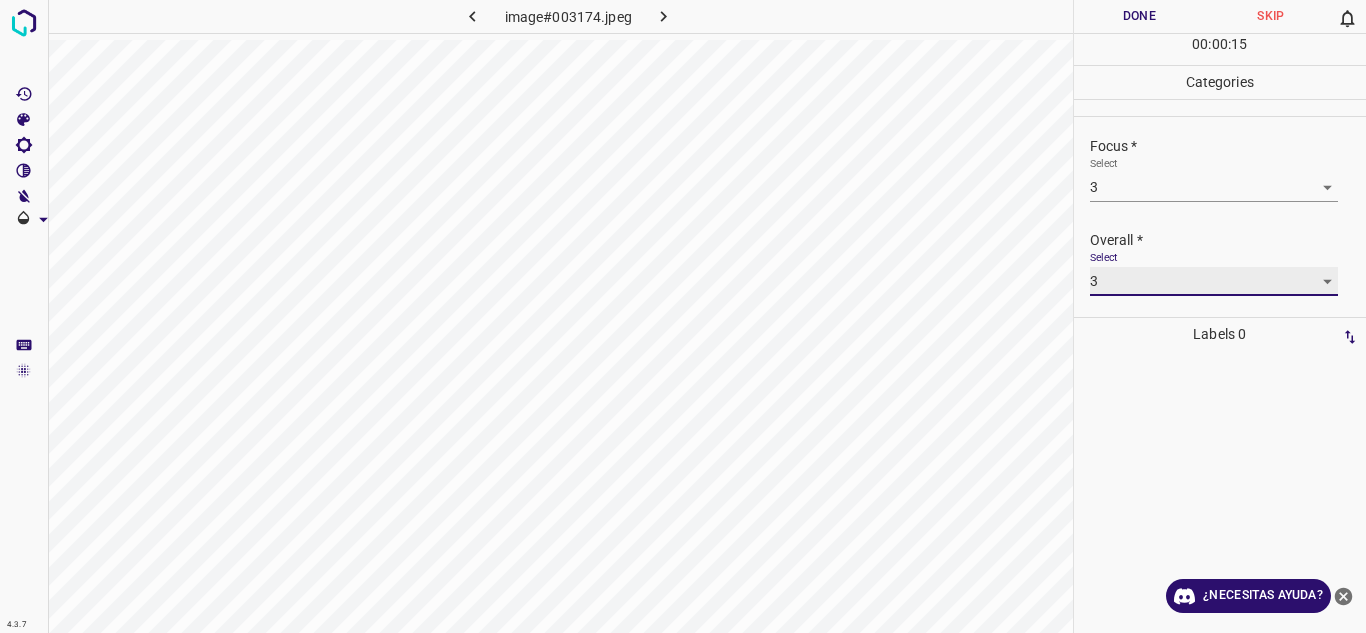 type on "3" 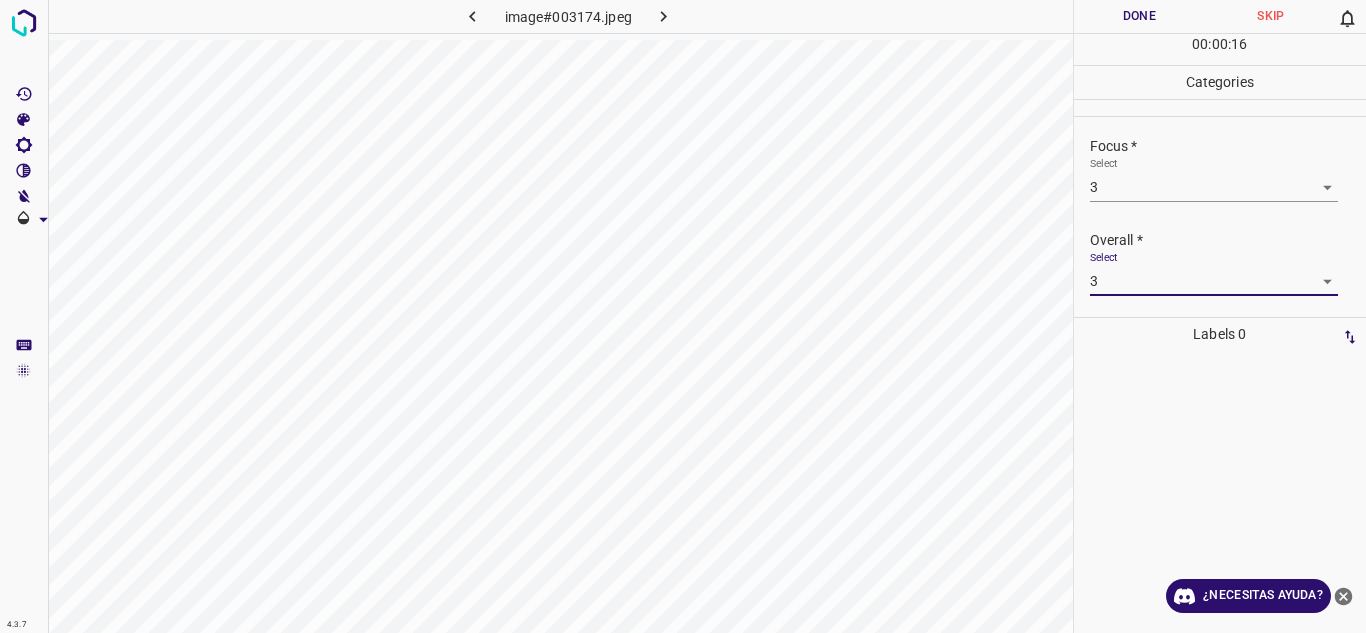 click on "Overall *" at bounding box center (1228, 240) 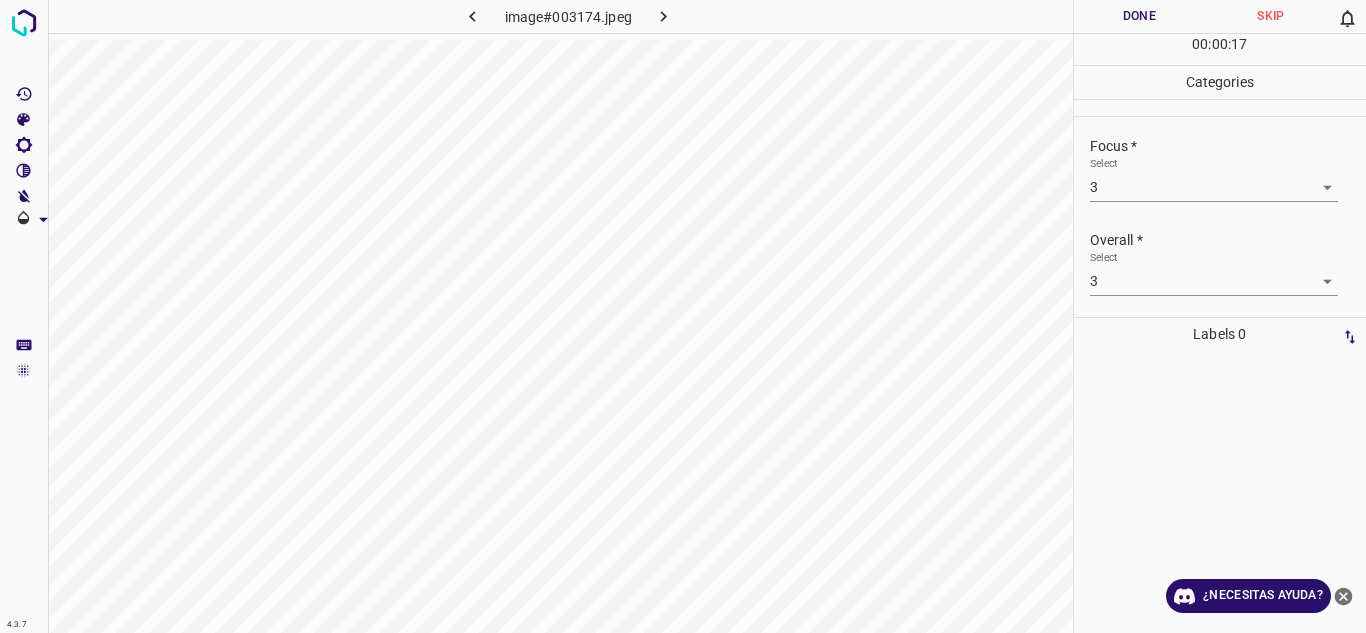 click on "Done" at bounding box center (1140, 16) 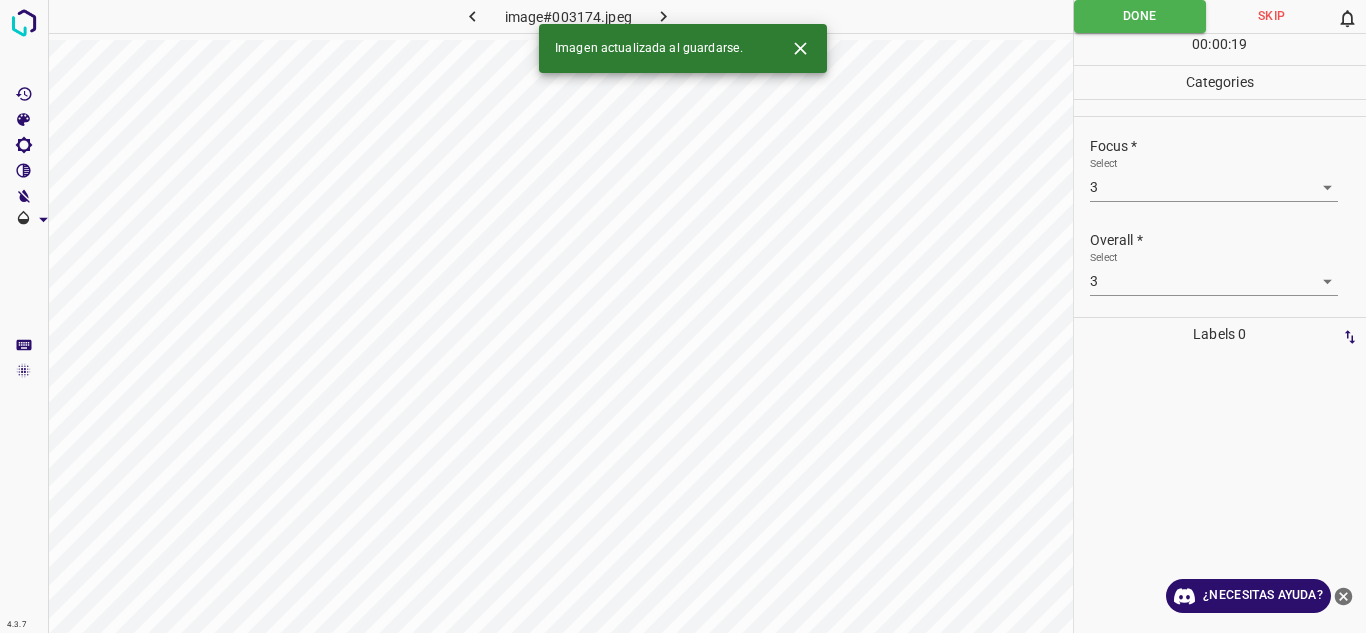 click 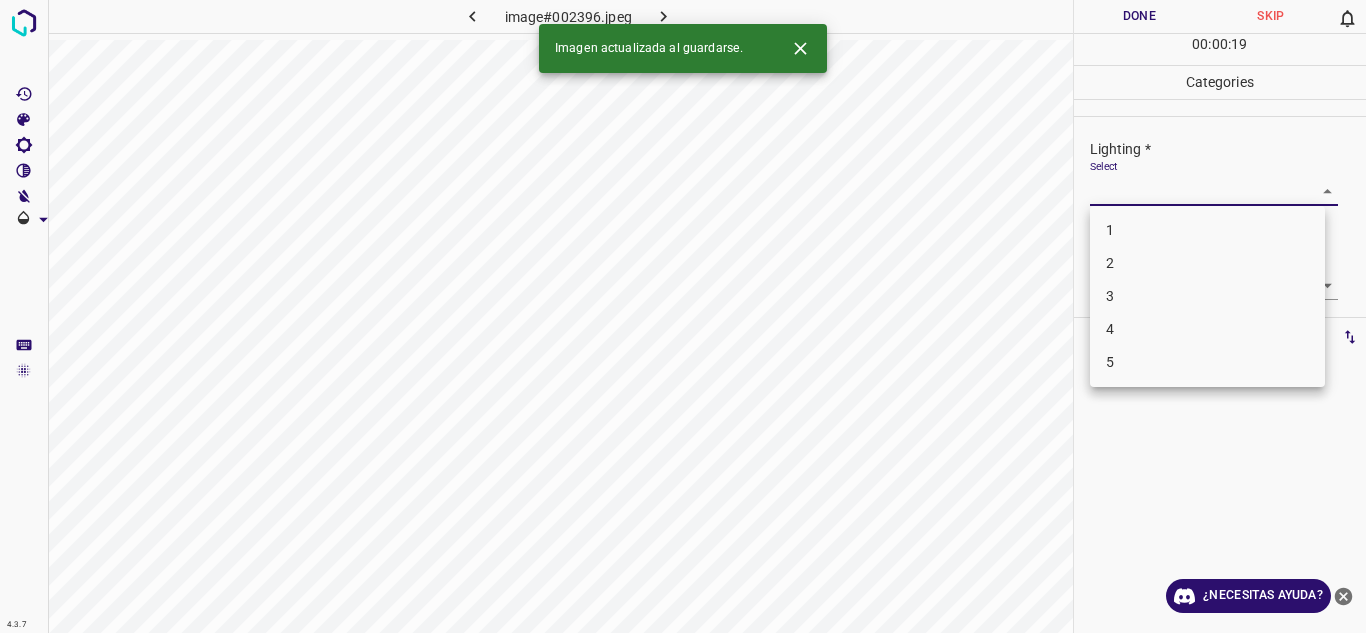 click on "4.3.7 image#002396.jpeg Done Skip 0 00   : 00   : 19   Categories Lighting *  Select ​ Focus *  Select ​ Overall *  Select ​ Labels   0 Categories 1 Lighting 2 Focus 3 Overall Tools Space Change between modes (Draw & Edit) I Auto labeling R Restore zoom M Zoom in N Zoom out Delete Delete selecte label Filters Z Restore filters X Saturation filter C Brightness filter V Contrast filter B Gray scale filter General O Download Imagen actualizada al guardarse. ¿Necesitas ayuda? Texto original Valora esta traducción Tu opinión servirá para ayudar a mejorar el Traductor de Google - Texto - Esconder - Borrar 1 2 3 4 5" at bounding box center [683, 316] 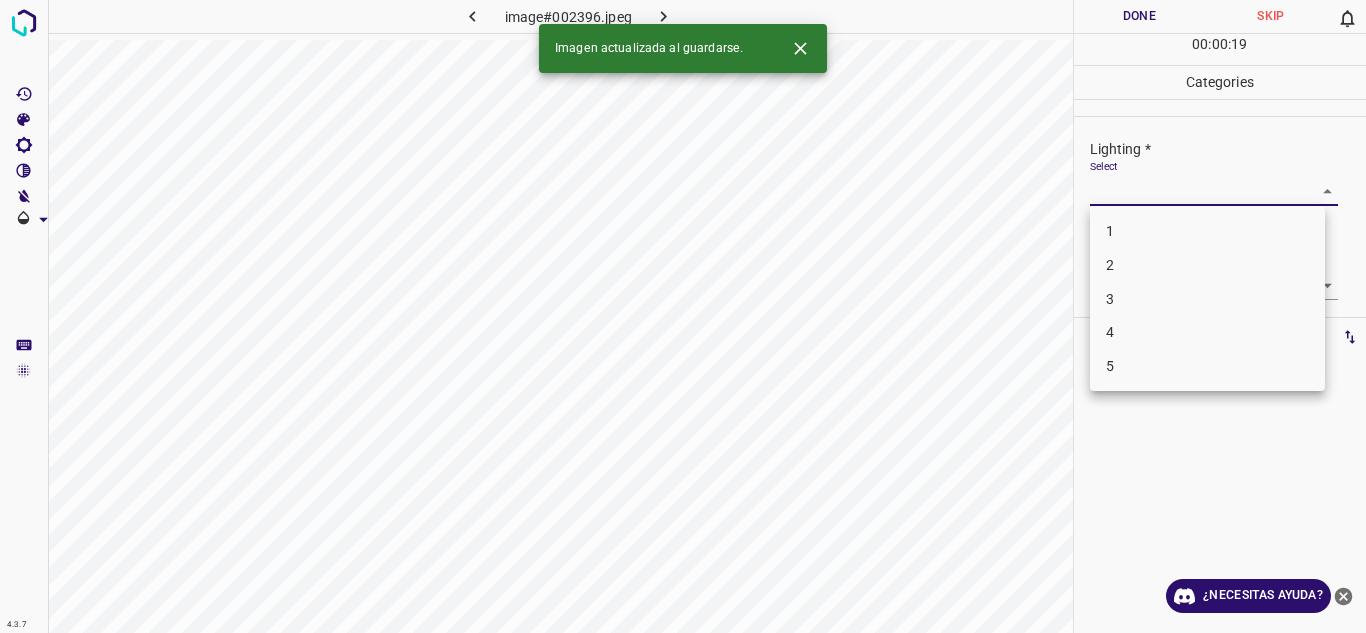 click on "2" at bounding box center [1207, 265] 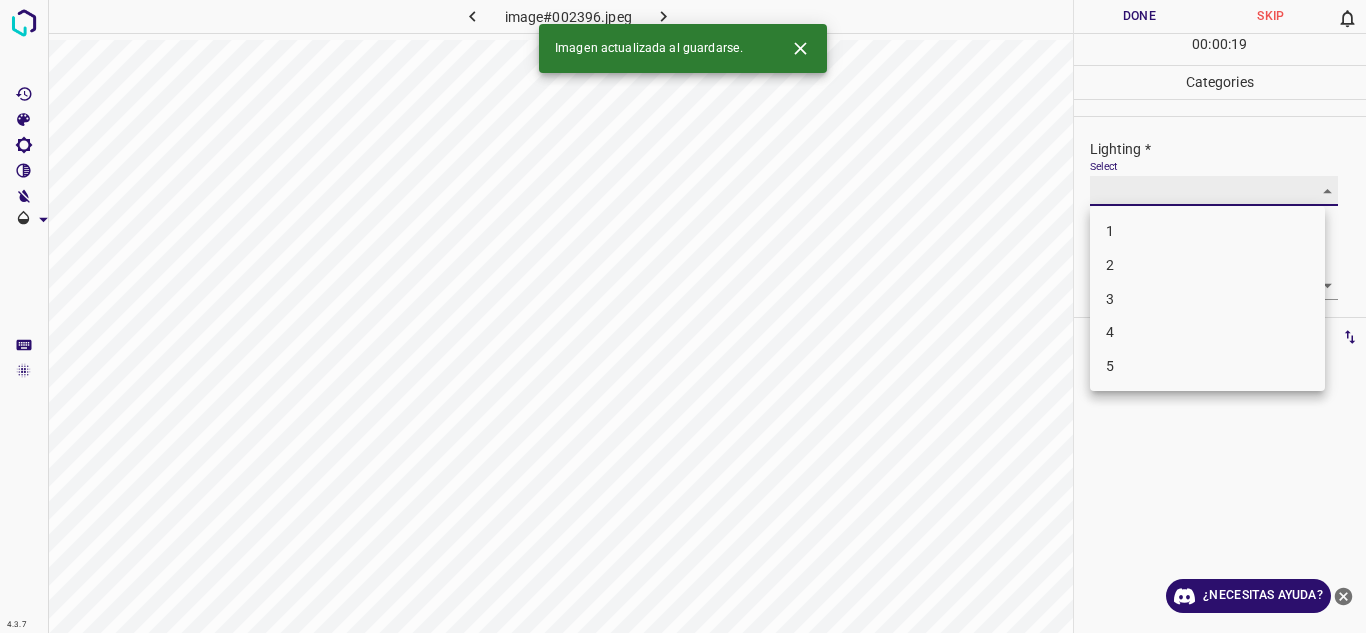 type on "2" 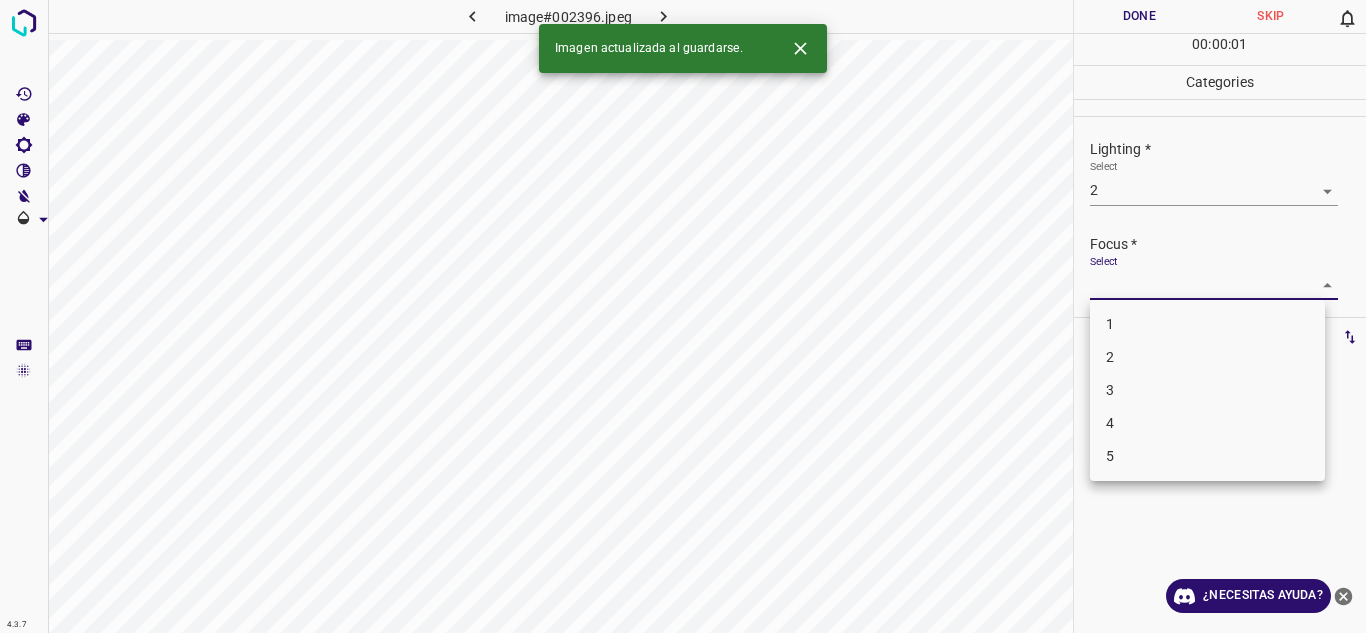click on "4.3.7 image#002396.jpeg Done Skip 0 00   : 00   : 01   Categories Lighting *  Select 2 2 Focus *  Select ​ Overall *  Select ​ Labels   0 Categories 1 Lighting 2 Focus 3 Overall Tools Space Change between modes (Draw & Edit) I Auto labeling R Restore zoom M Zoom in N Zoom out Delete Delete selecte label Filters Z Restore filters X Saturation filter C Brightness filter V Contrast filter B Gray scale filter General O Download Imagen actualizada al guardarse. ¿Necesitas ayuda? Texto original Valora esta traducción Tu opinión servirá para ayudar a mejorar el Traductor de Google - Texto - Esconder - Borrar 1 2 3 4 5" at bounding box center [683, 316] 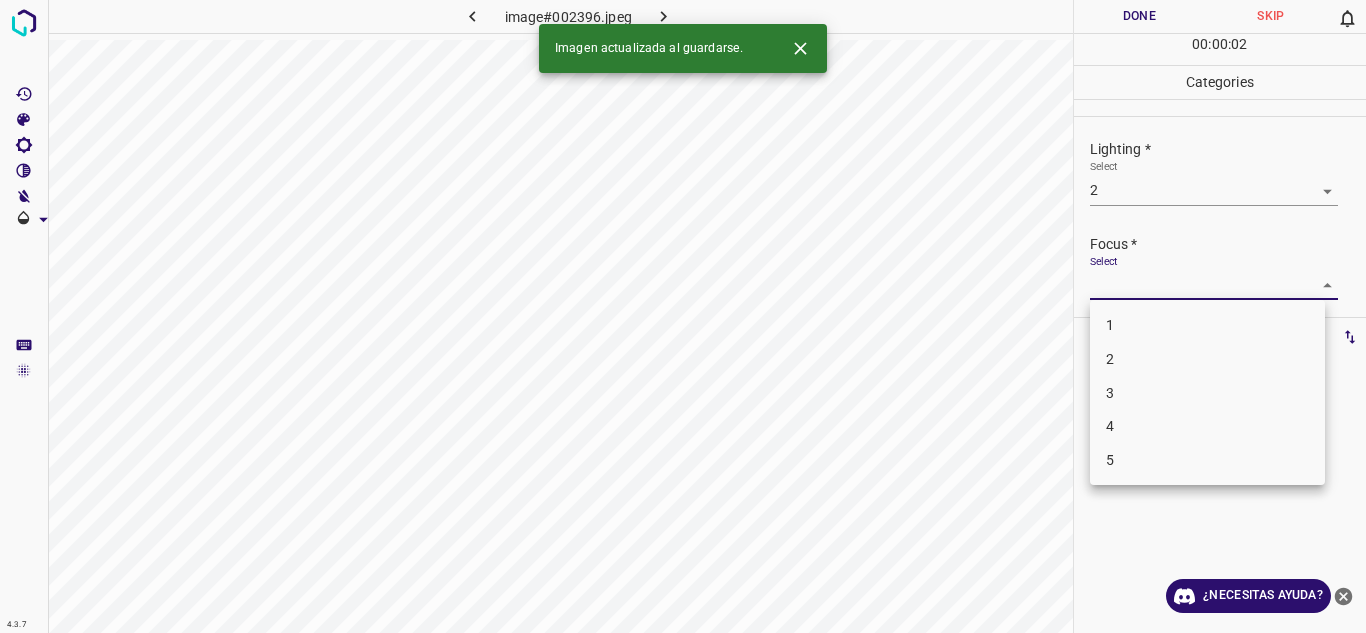 click on "2" at bounding box center [1207, 359] 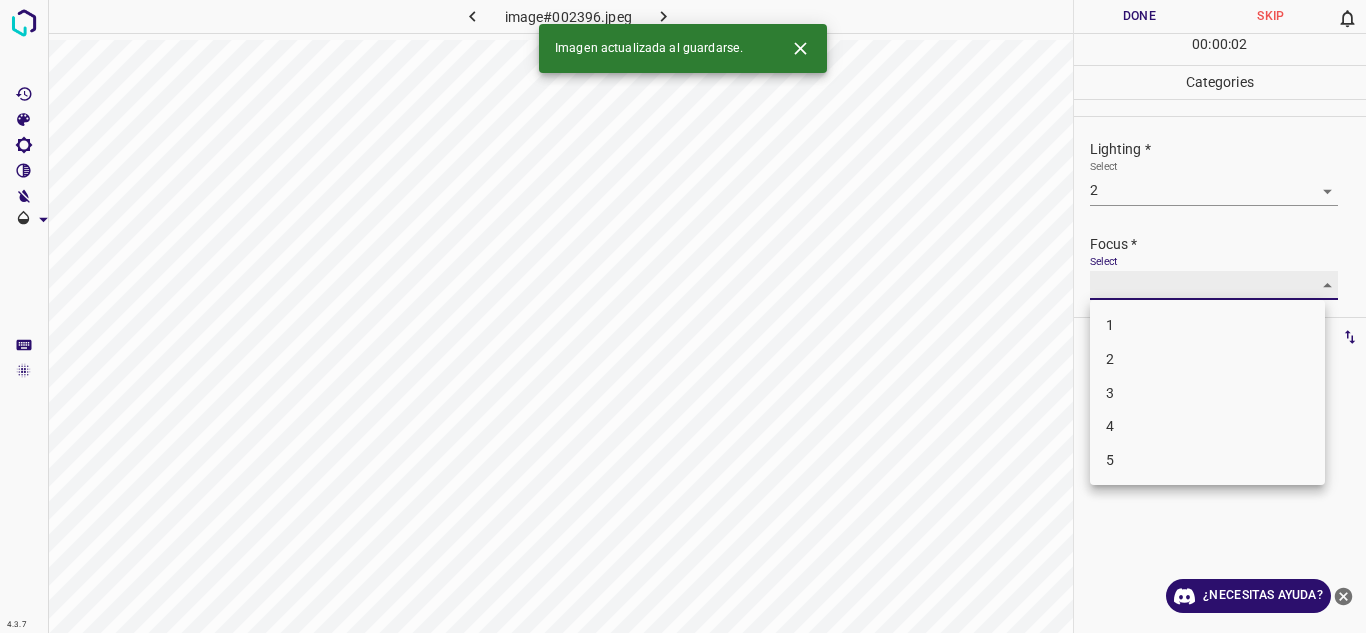 type on "2" 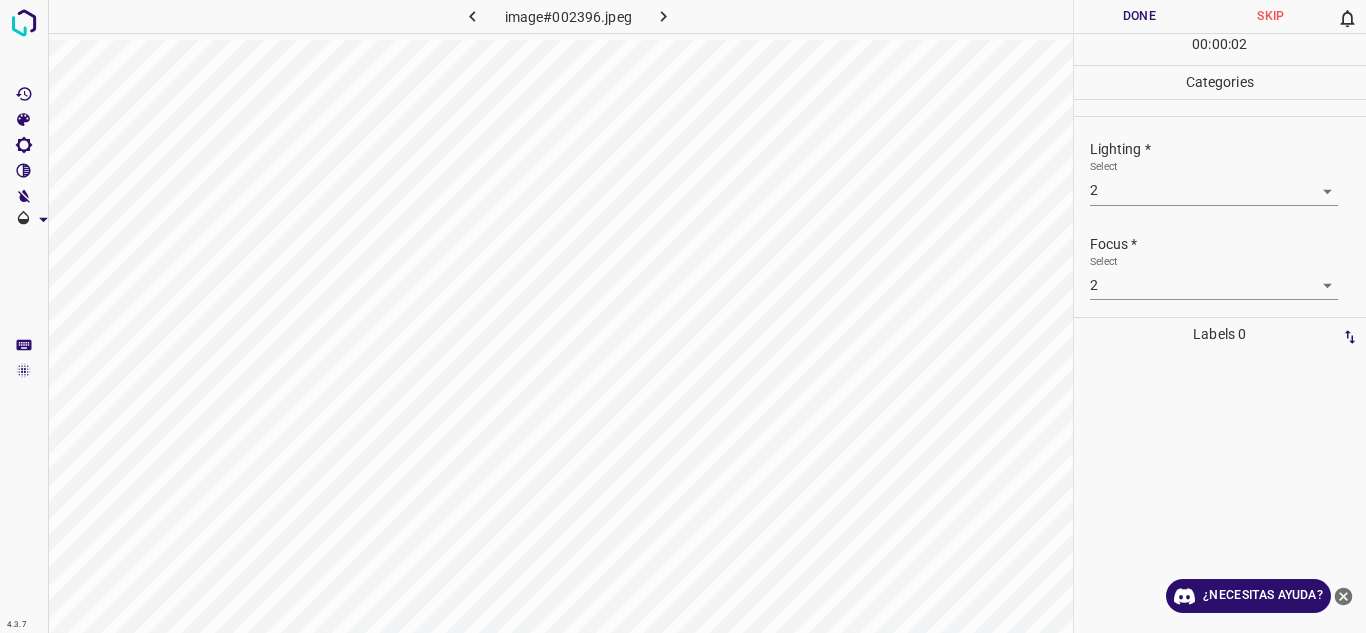 click on "Select 2 2" at bounding box center [1214, 277] 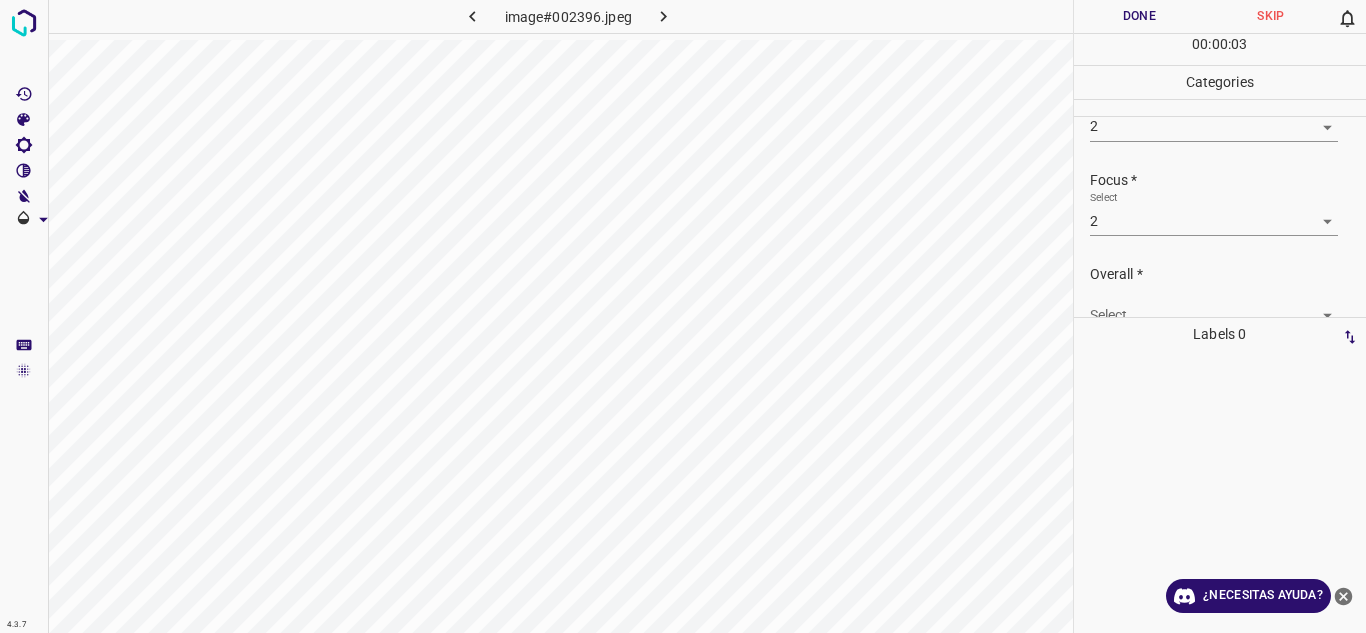 scroll, scrollTop: 98, scrollLeft: 0, axis: vertical 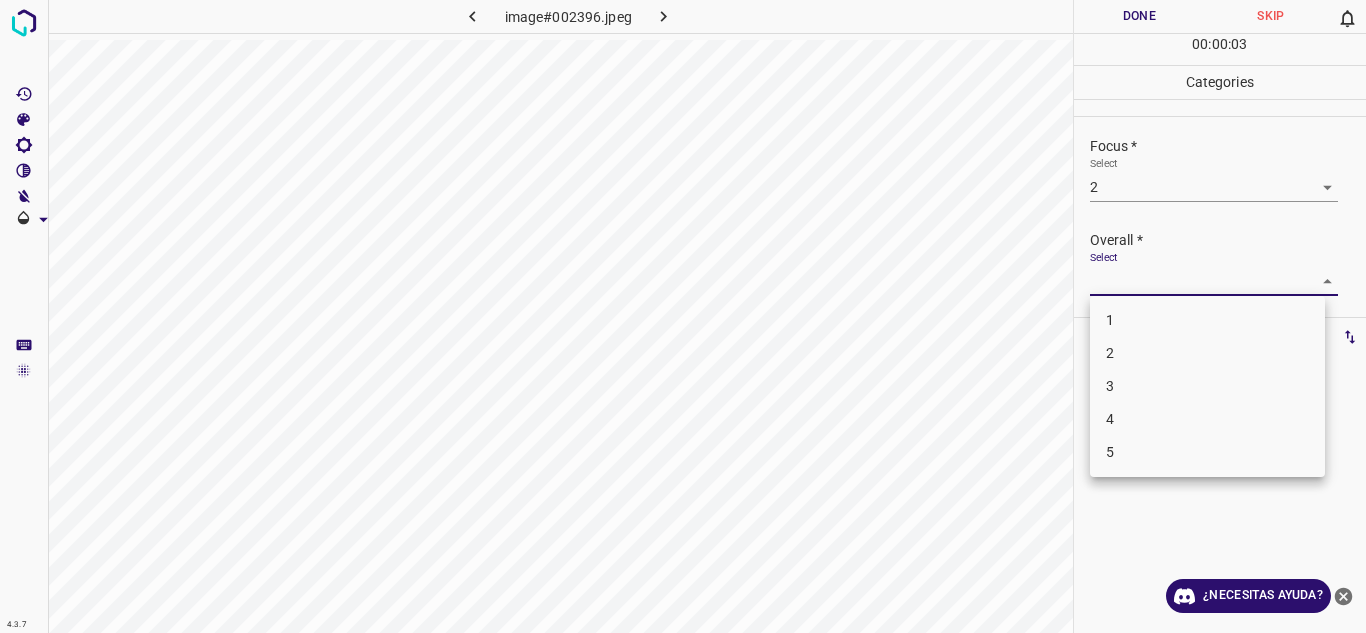 click on "4.3.7 image#002396.jpeg Done Skip 0 00   : 00   : 03   Categories Lighting *  Select 2 2 Focus *  Select 2 2 Overall *  Select ​ Labels   0 Categories 1 Lighting 2 Focus 3 Overall Tools Space Change between modes (Draw & Edit) I Auto labeling R Restore zoom M Zoom in N Zoom out Delete Delete selecte label Filters Z Restore filters X Saturation filter C Brightness filter V Contrast filter B Gray scale filter General O Download ¿Necesitas ayuda? Texto original Valora esta traducción Tu opinión servirá para ayudar a mejorar el Traductor de Google - Texto - Esconder - Borrar 1 2 3 4 5" at bounding box center [683, 316] 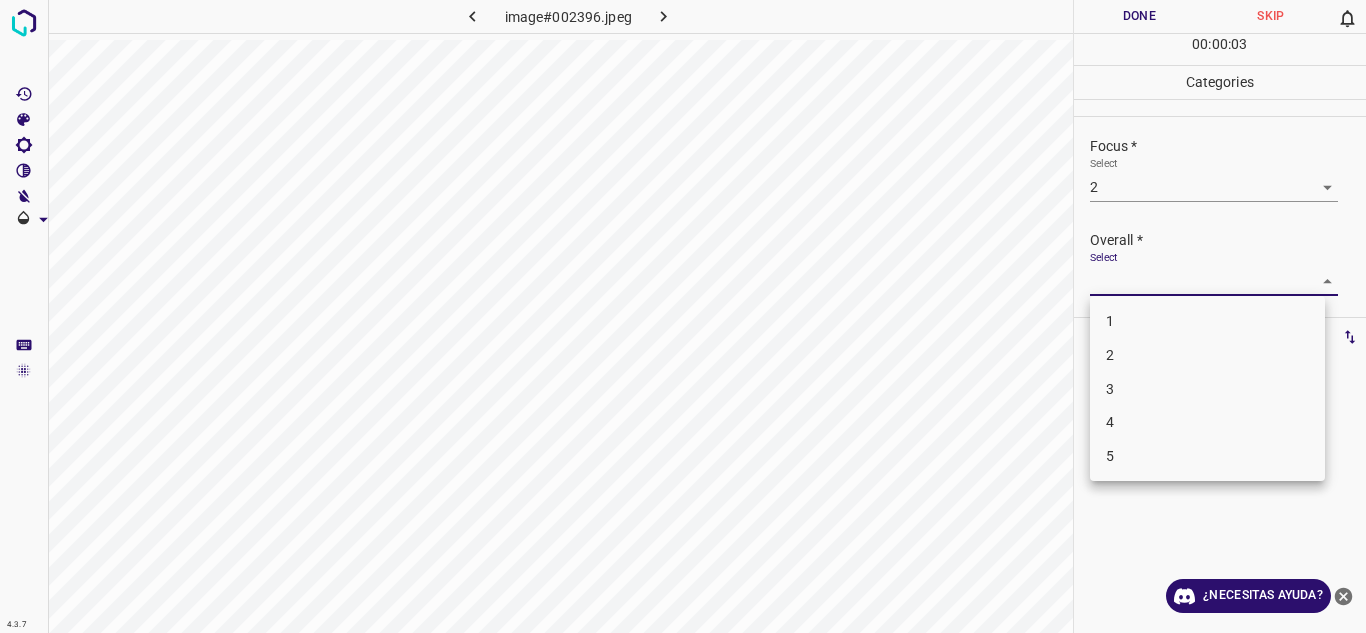 click on "2" at bounding box center (1207, 355) 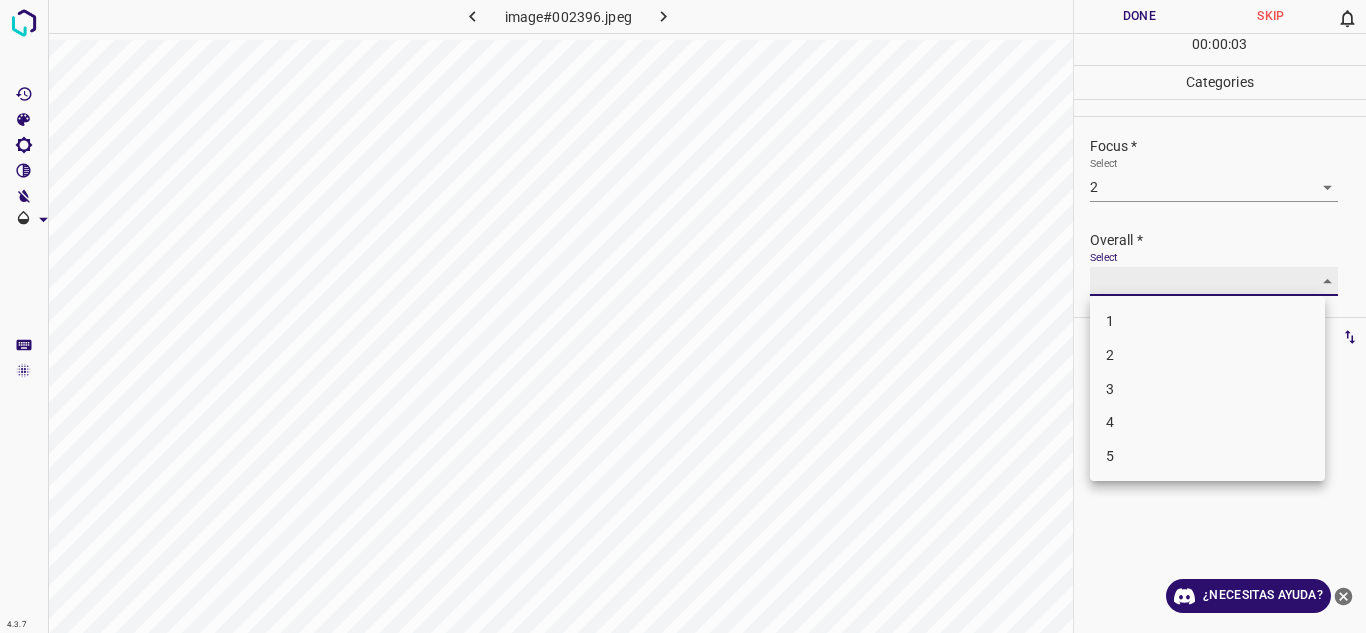type on "2" 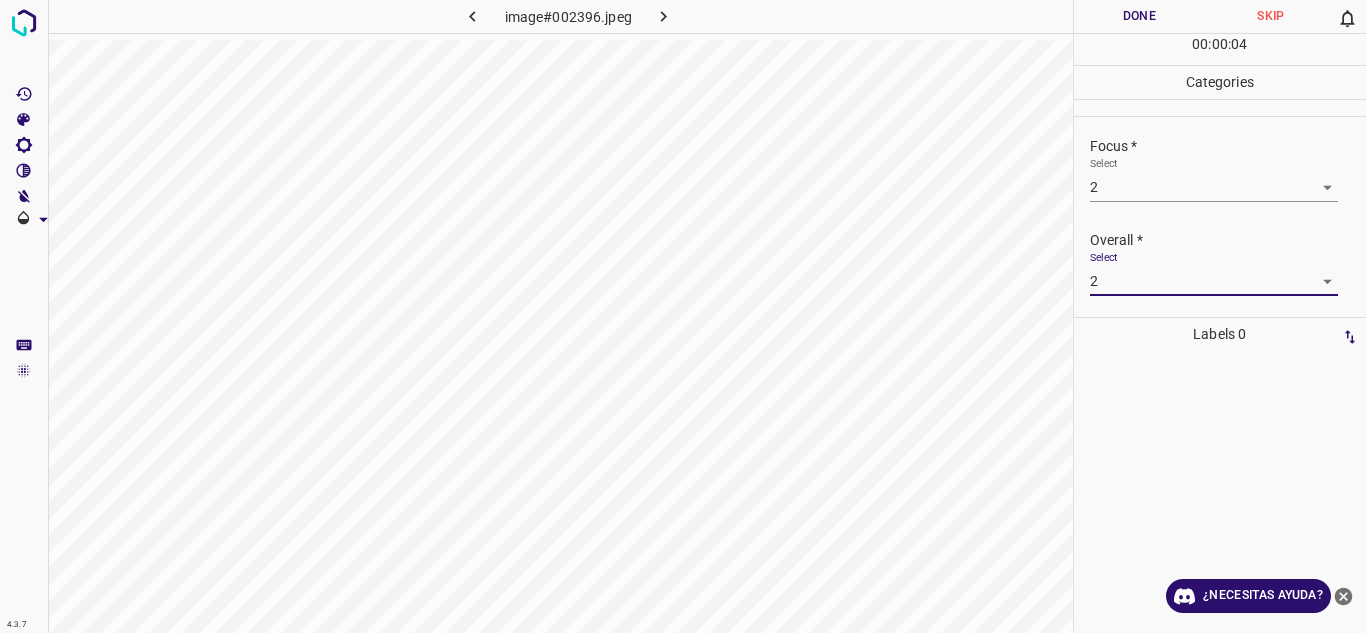 click on "Overall *" at bounding box center (1228, 240) 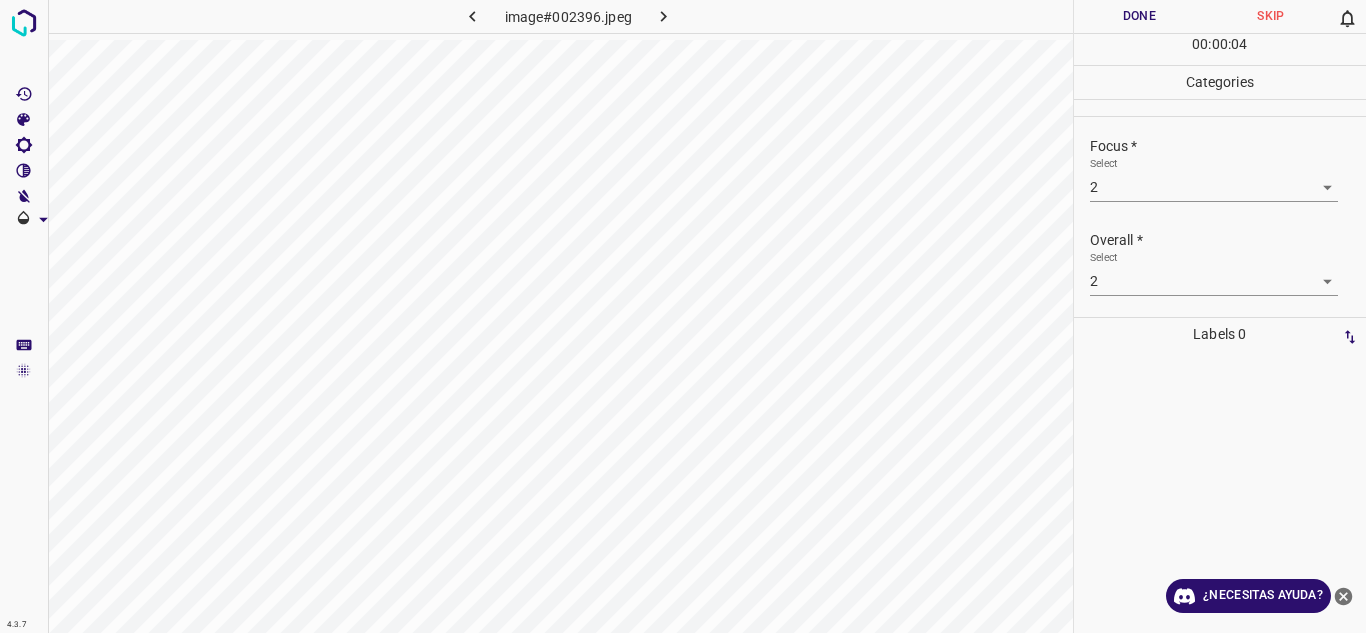 click on "Done" at bounding box center (1140, 16) 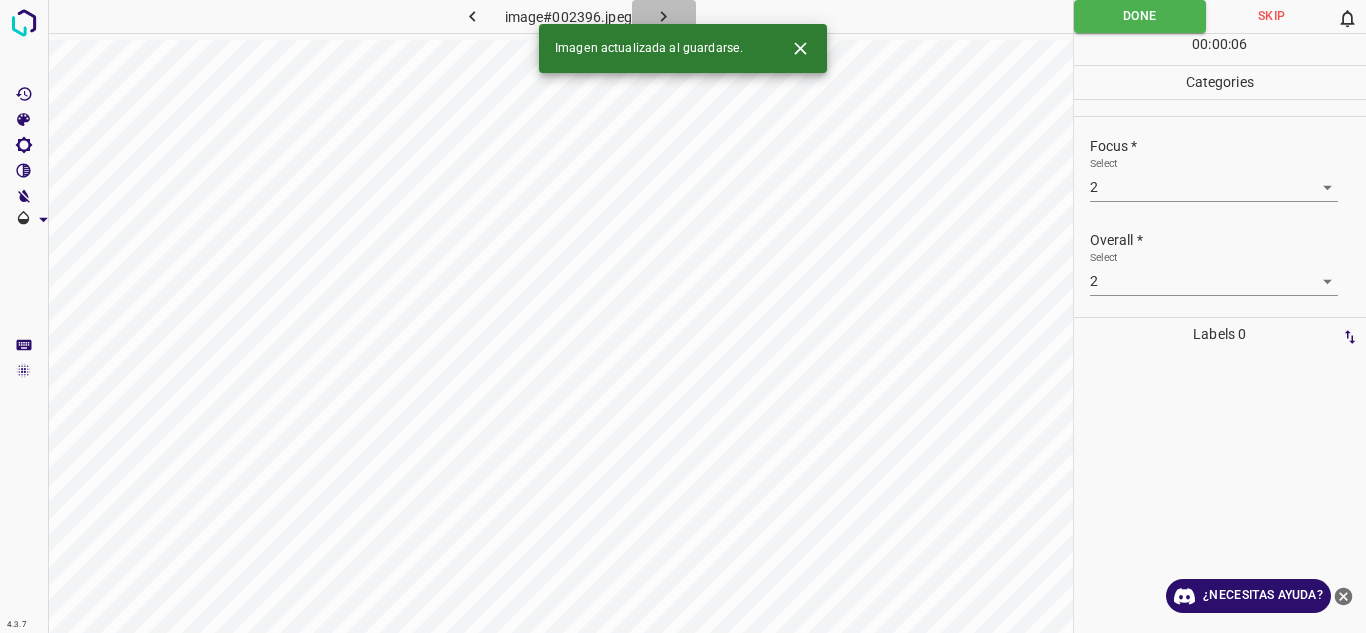 click 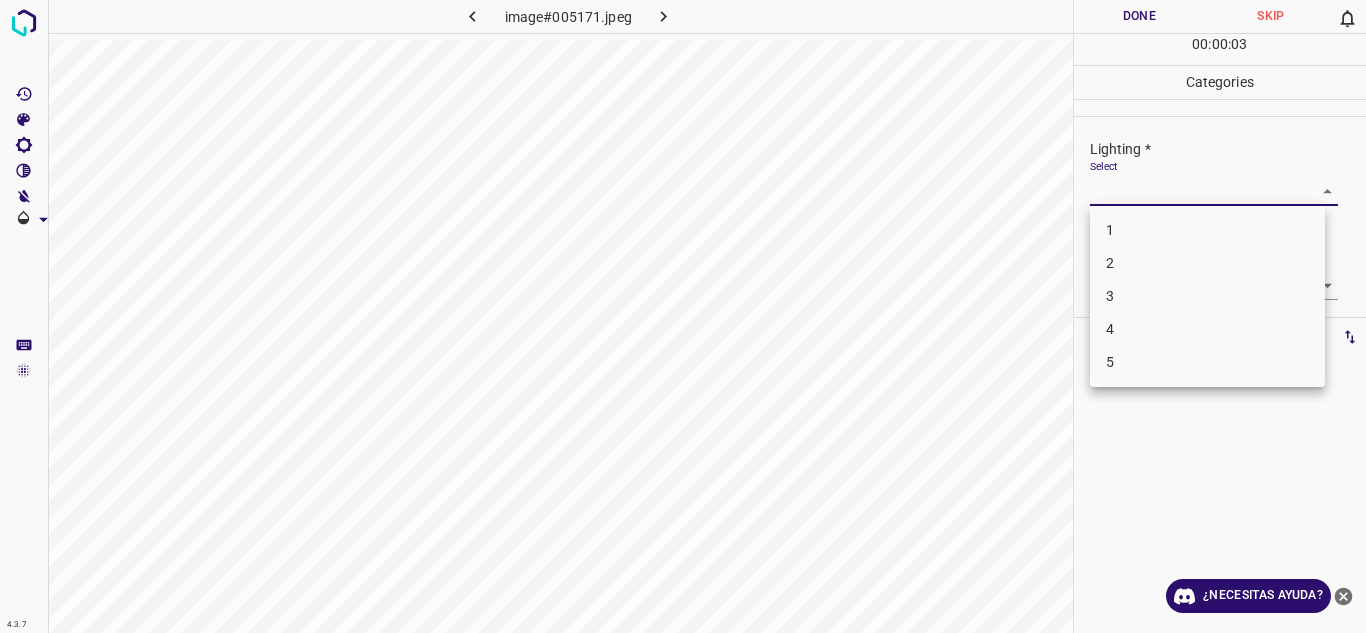 click on "4.3.7 image#005171.jpeg Done Skip 0 00   : 00   : 03   Categories Lighting *  Select ​ Focus *  Select ​ Overall *  Select ​ Labels   0 Categories 1 Lighting 2 Focus 3 Overall Tools Space Change between modes (Draw & Edit) I Auto labeling R Restore zoom M Zoom in N Zoom out Delete Delete selecte label Filters Z Restore filters X Saturation filter C Brightness filter V Contrast filter B Gray scale filter General O Download ¿Necesitas ayuda? Texto original Valora esta traducción Tu opinión servirá para ayudar a mejorar el Traductor de Google - Texto - Esconder - Borrar 1 2 3 4 5" at bounding box center [683, 316] 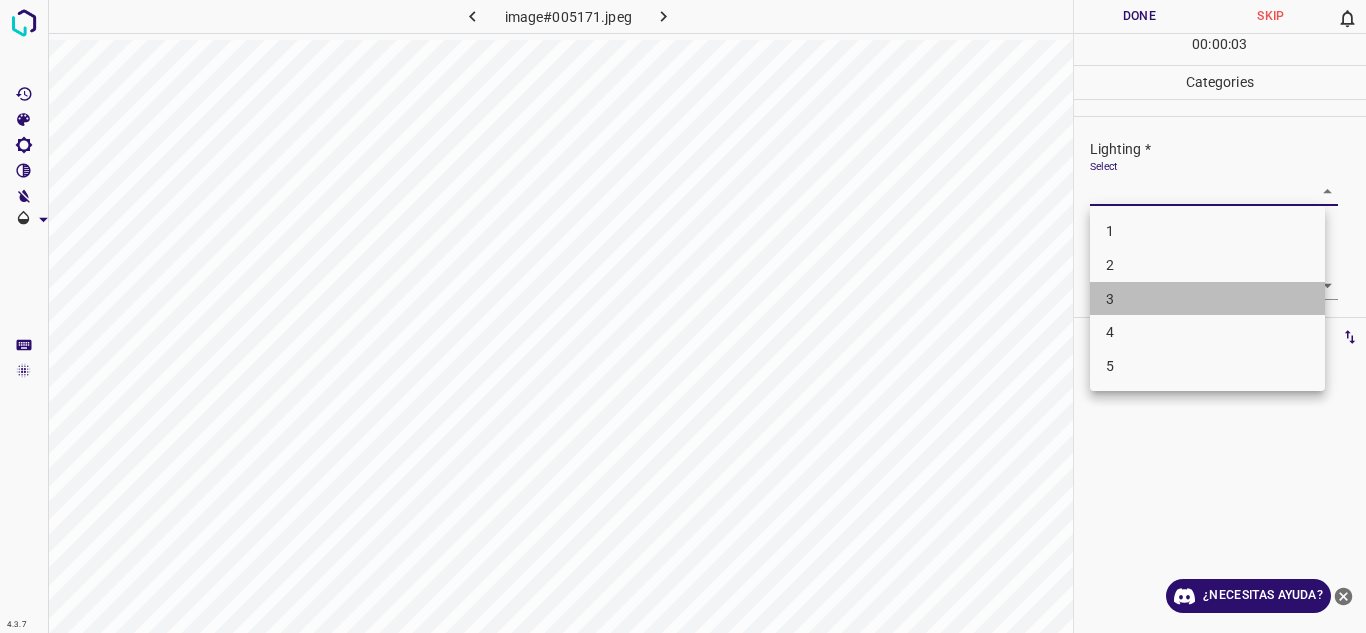 click on "3" at bounding box center [1207, 299] 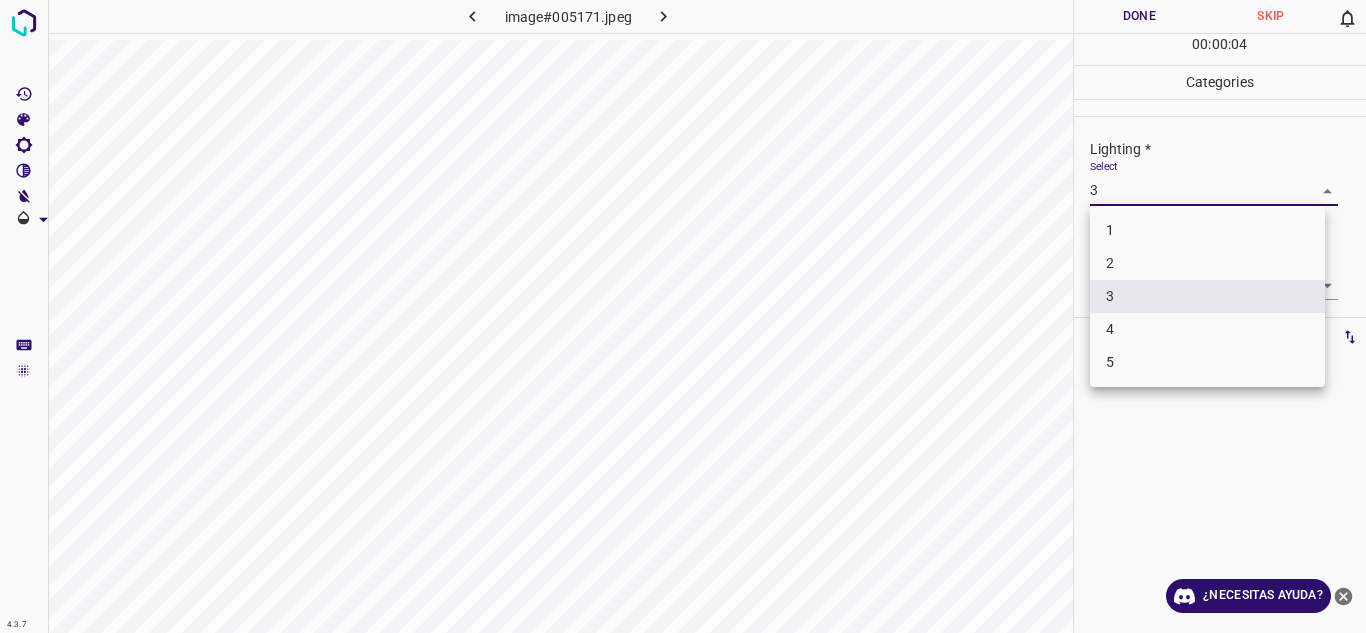 click on "4.3.7 image#005171.jpeg Done Skip 0 00   : 00   : 04   Categories Lighting *  Select 3 3 Focus *  Select ​ Overall *  Select ​ Labels   0 Categories 1 Lighting 2 Focus 3 Overall Tools Space Change between modes (Draw & Edit) I Auto labeling R Restore zoom M Zoom in N Zoom out Delete Delete selecte label Filters Z Restore filters X Saturation filter C Brightness filter V Contrast filter B Gray scale filter General O Download ¿Necesitas ayuda? Texto original Valora esta traducción Tu opinión servirá para ayudar a mejorar el Traductor de Google - Texto - Esconder - Borrar 1 2 3 4 5" at bounding box center (683, 316) 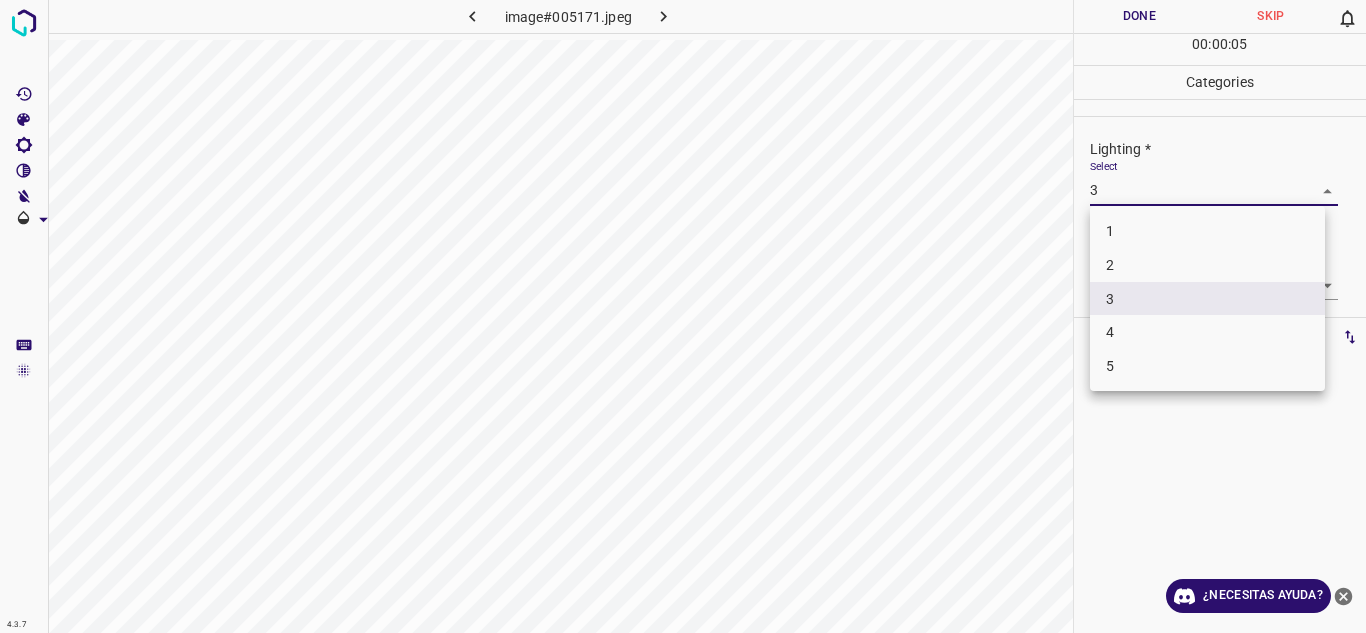 click on "2" at bounding box center (1207, 265) 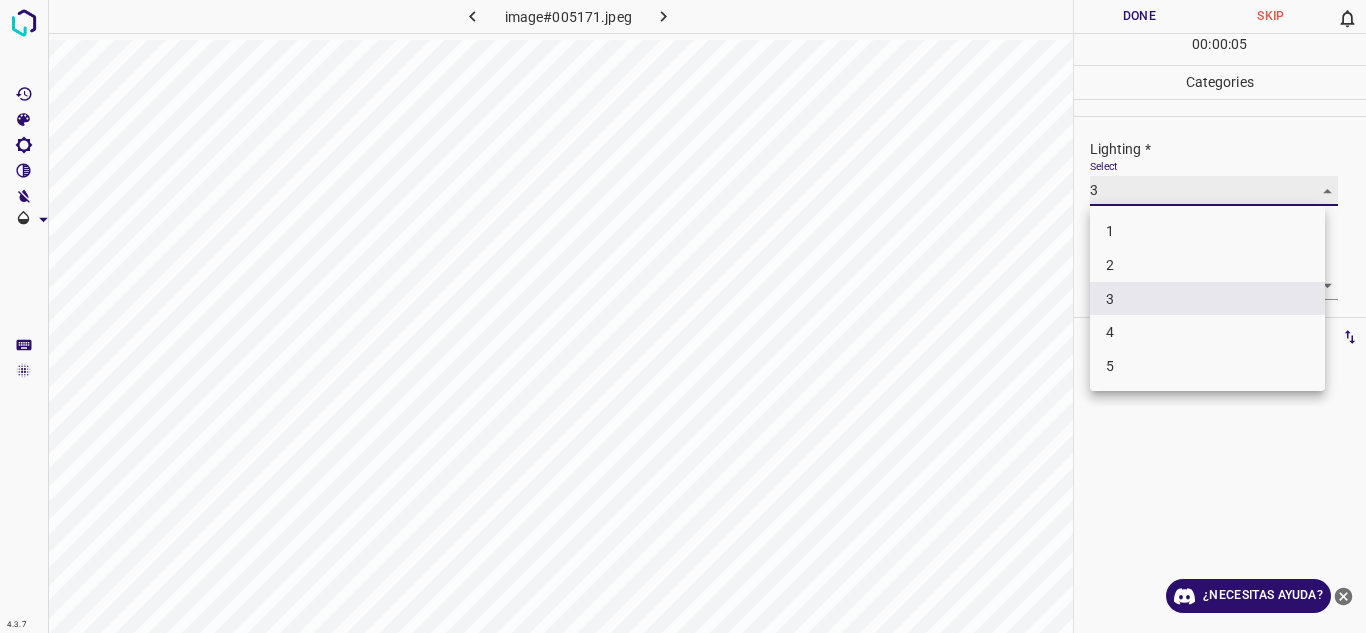 type on "2" 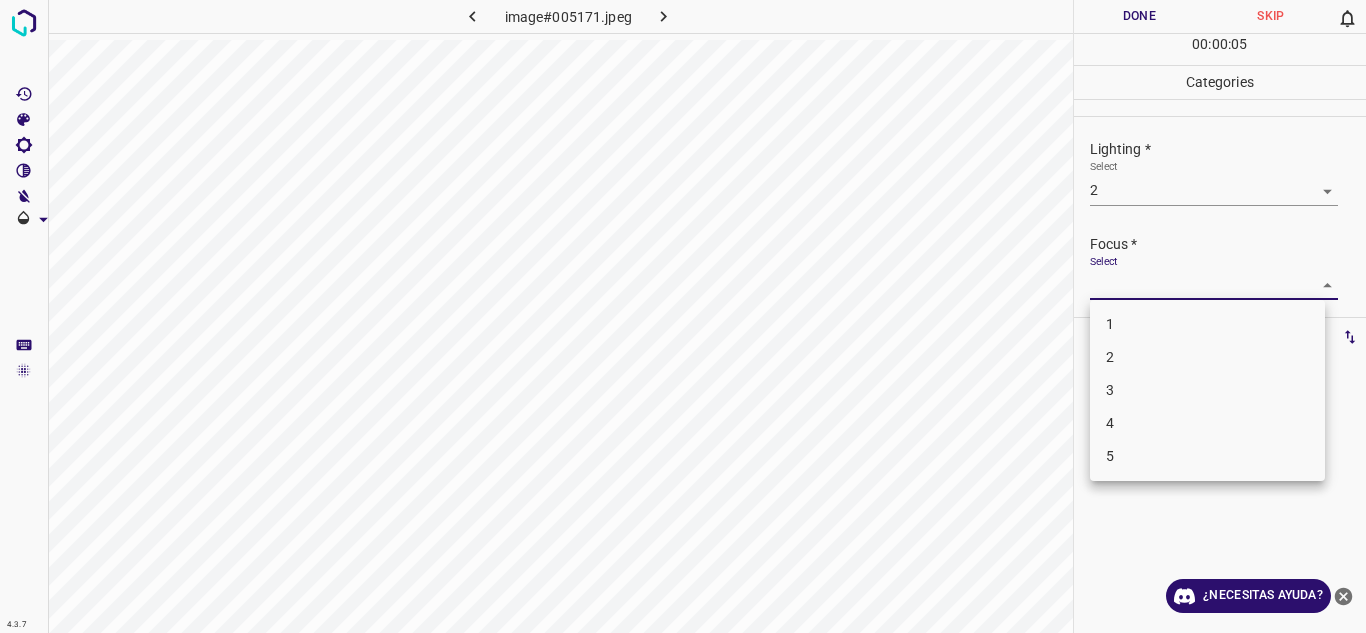 click on "4.3.7 image#005171.jpeg Done Skip 0 00   : 00   : 05   Categories Lighting *  Select 2 2 Focus *  Select ​ Overall *  Select ​ Labels   0 Categories 1 Lighting 2 Focus 3 Overall Tools Space Change between modes (Draw & Edit) I Auto labeling R Restore zoom M Zoom in N Zoom out Delete Delete selecte label Filters Z Restore filters X Saturation filter C Brightness filter V Contrast filter B Gray scale filter General O Download ¿Necesitas ayuda? Texto original Valora esta traducción Tu opinión servirá para ayudar a mejorar el Traductor de Google - Texto - Esconder - Borrar 1 2 3 4 5" at bounding box center [683, 316] 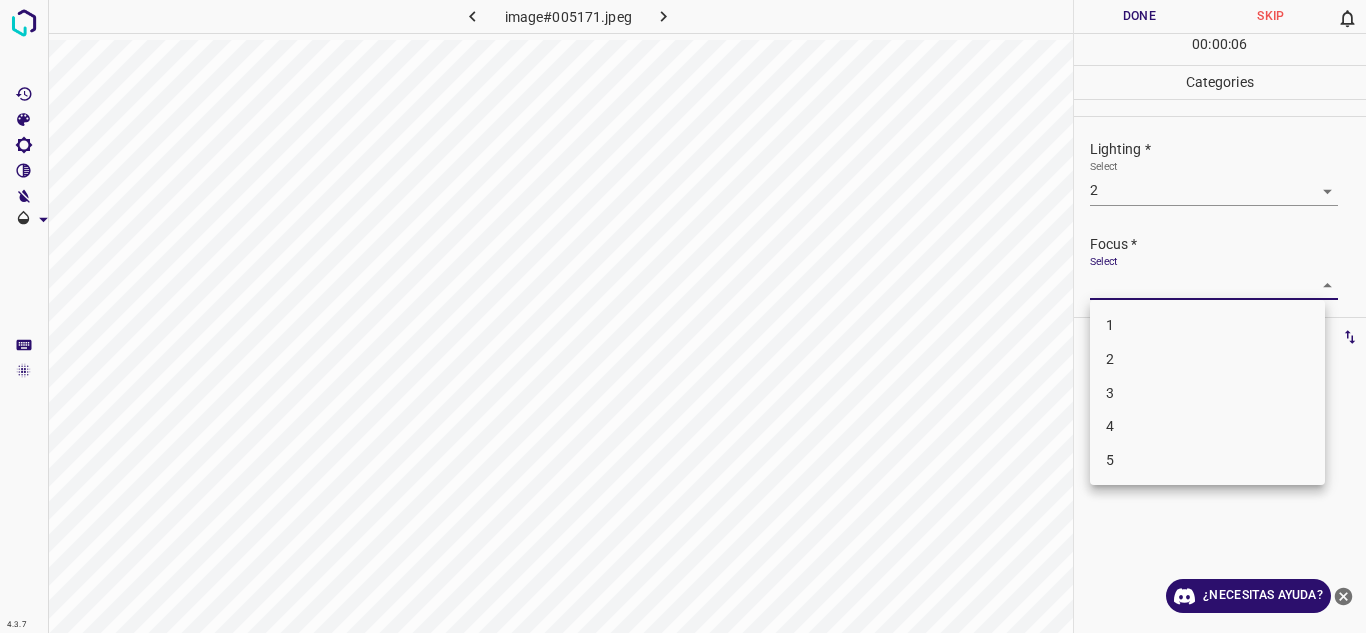 click on "3" at bounding box center (1207, 393) 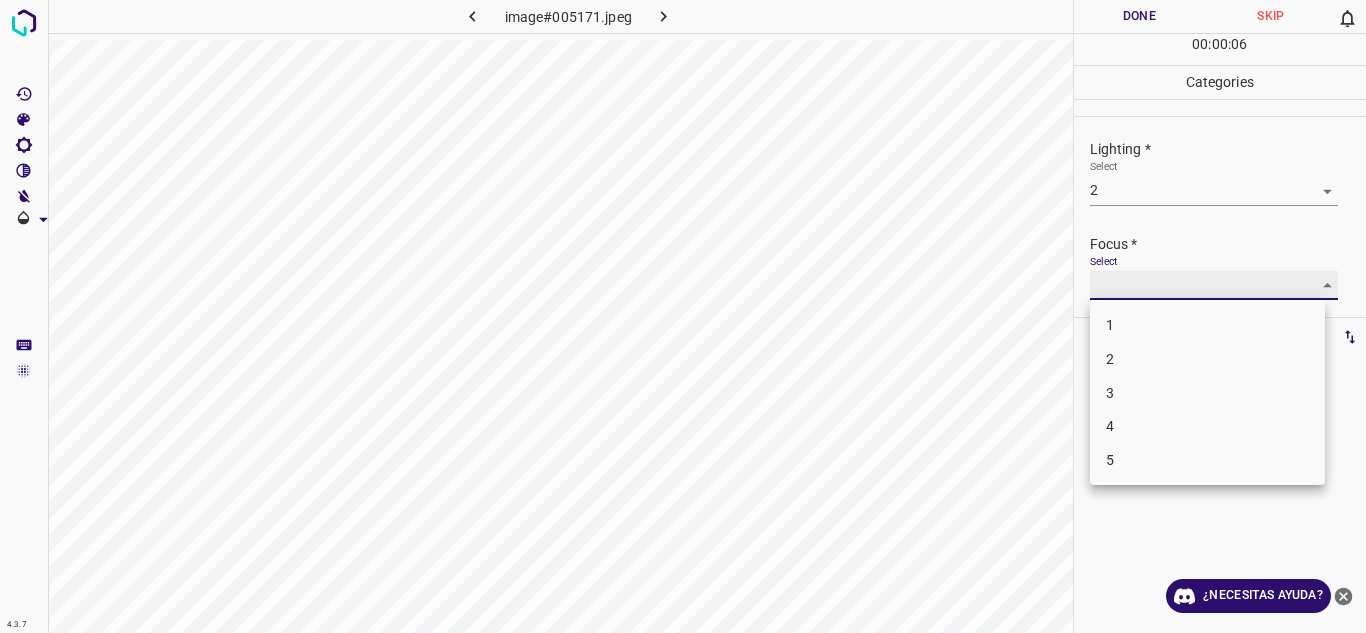 type on "3" 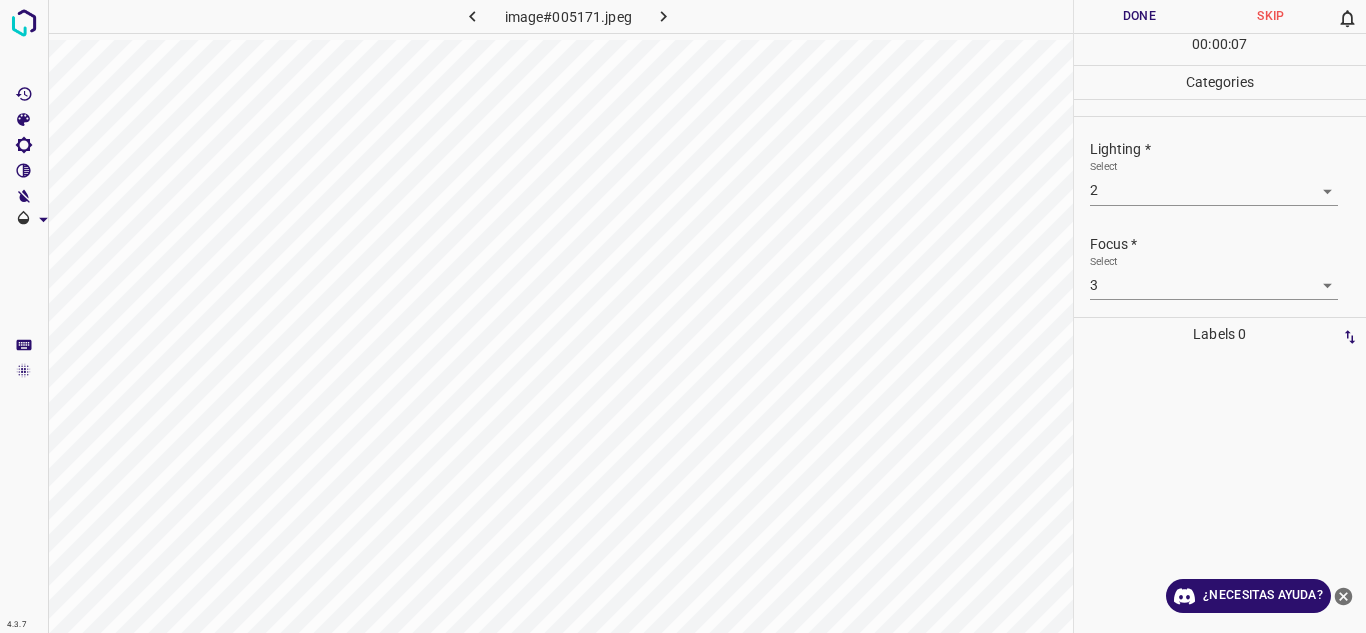 scroll, scrollTop: 98, scrollLeft: 0, axis: vertical 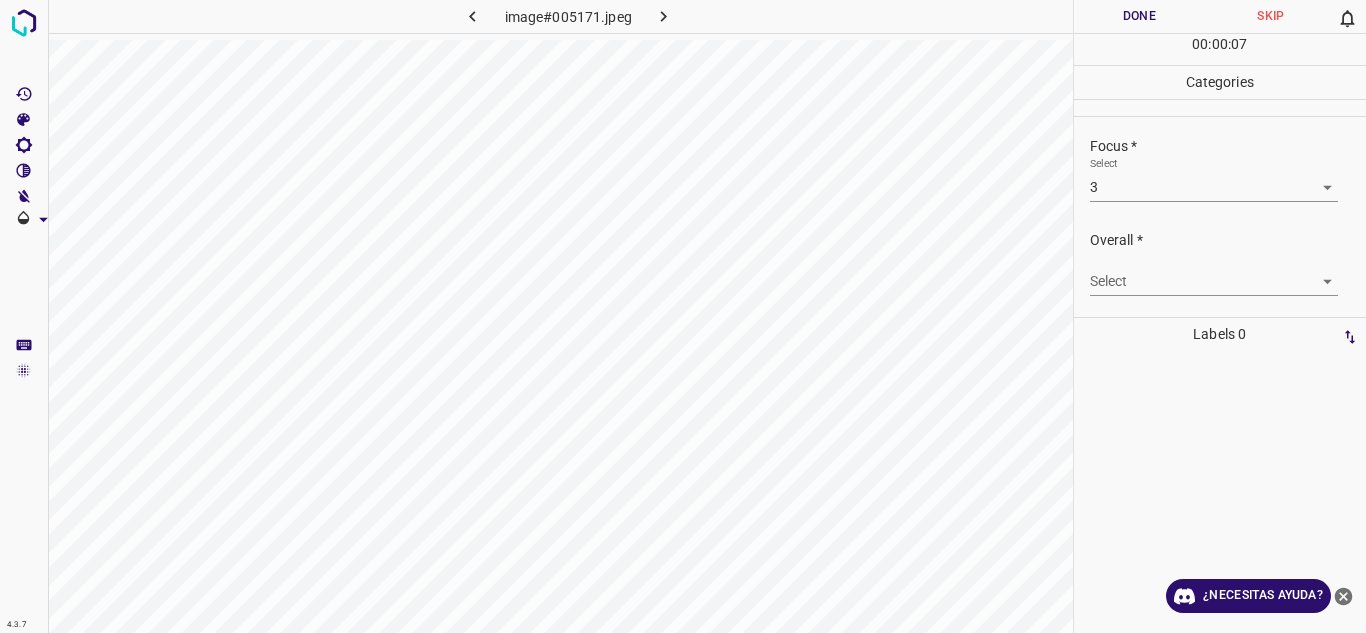 click on "4.3.7 image#005171.jpeg Done Skip 0 00   : 00   : 07   Categories Lighting *  Select 2 2 Focus *  Select 3 3 Overall *  Select ​ Labels   0 Categories 1 Lighting 2 Focus 3 Overall Tools Space Change between modes (Draw & Edit) I Auto labeling R Restore zoom M Zoom in N Zoom out Delete Delete selecte label Filters Z Restore filters X Saturation filter C Brightness filter V Contrast filter B Gray scale filter General O Download ¿Necesitas ayuda? Texto original Valora esta traducción Tu opinión servirá para ayudar a mejorar el Traductor de Google - Texto - Esconder - Borrar" at bounding box center (683, 316) 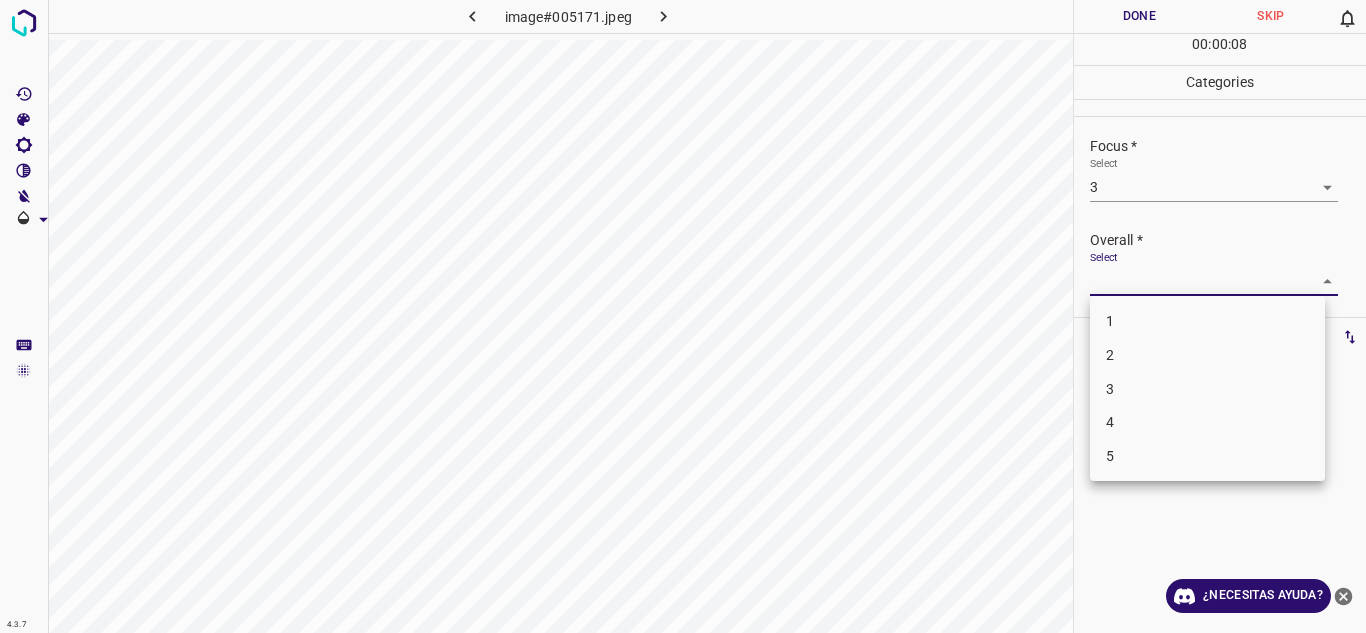 click on "1 2 3 4 5" at bounding box center [1207, 388] 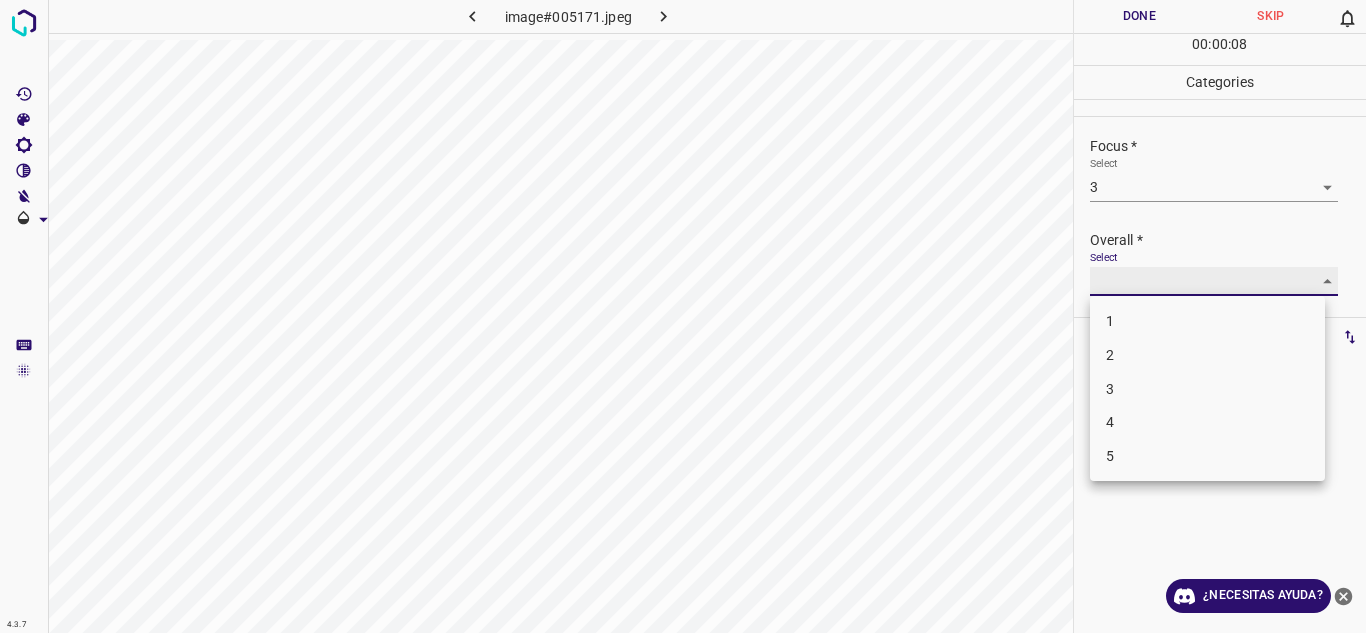 type on "2" 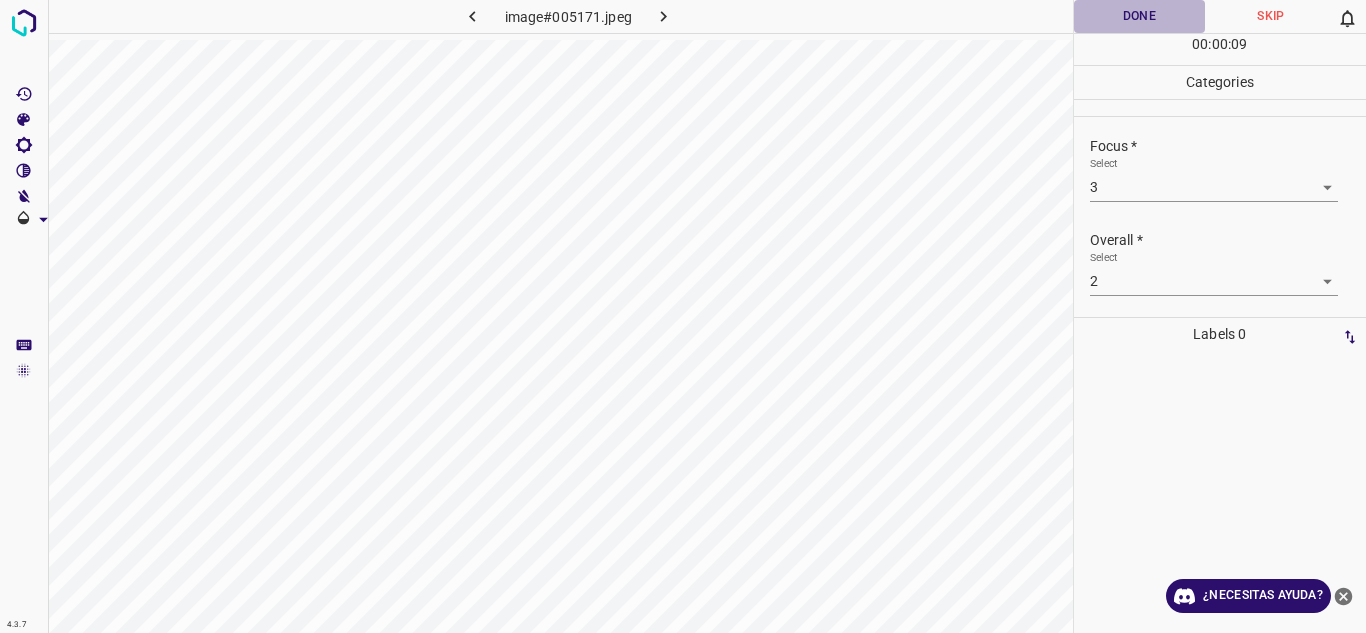 click on "Done" at bounding box center (1140, 16) 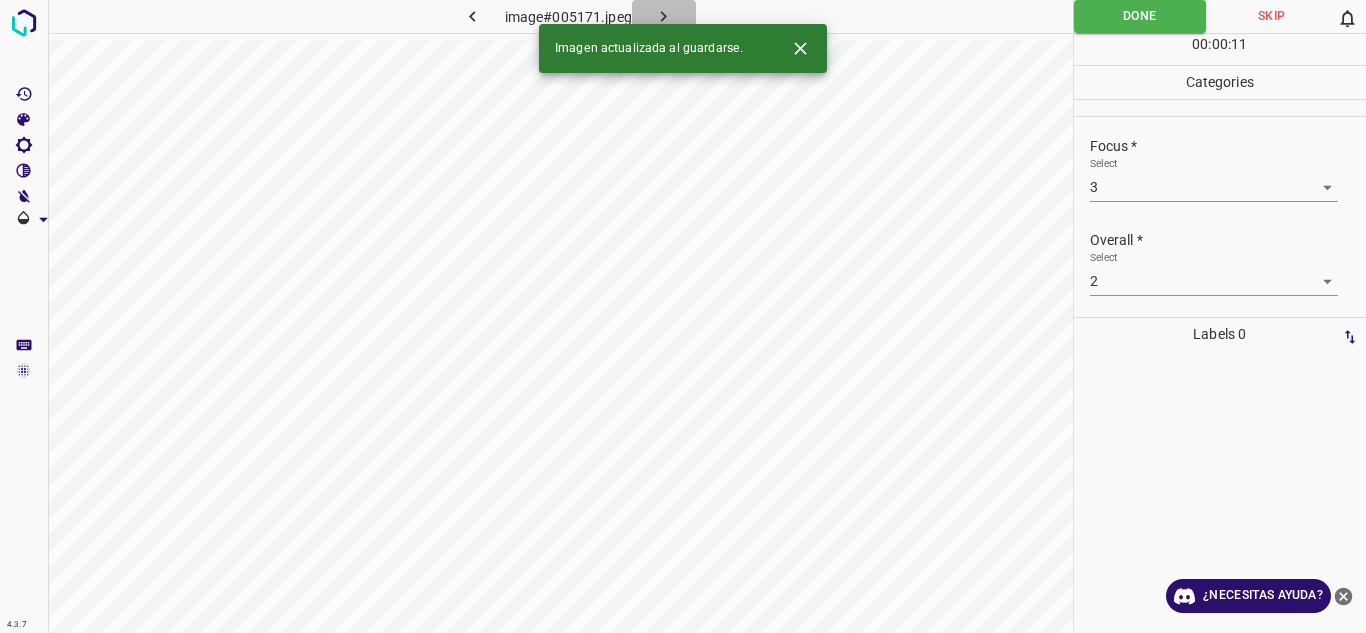 click 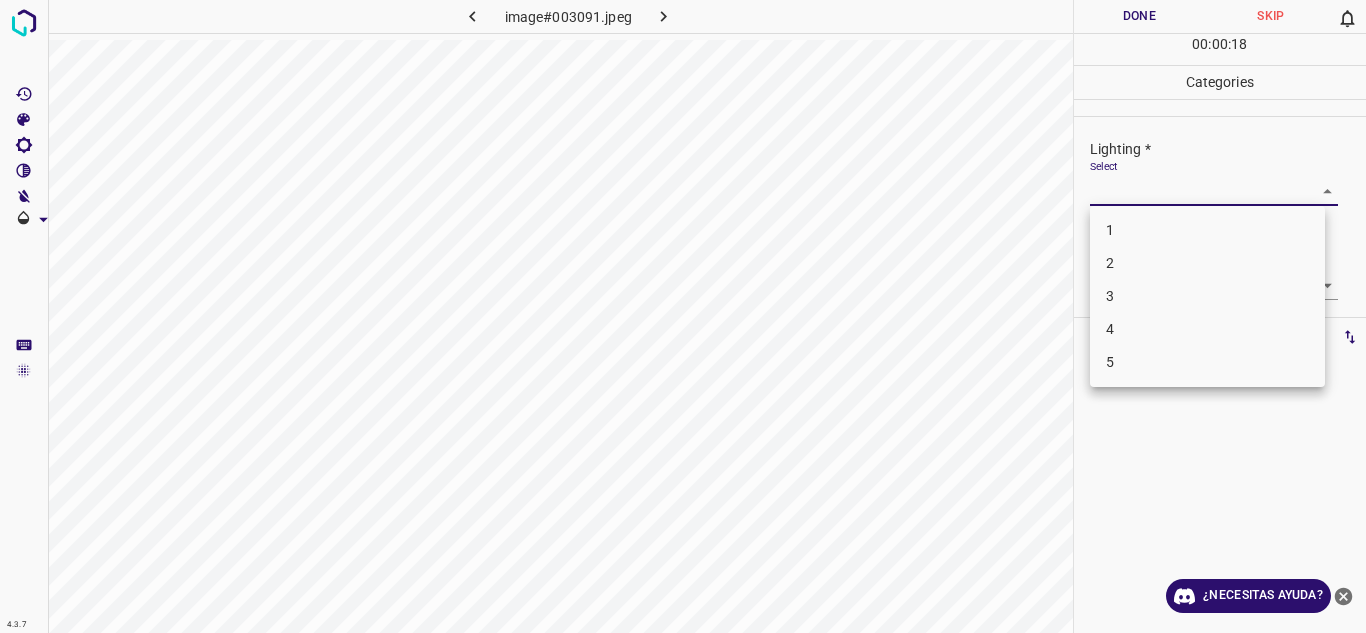 click on "4.3.7 image#003091.jpeg Done Skip 0 00   : 00   : 18   Categories Lighting *  Select ​ Focus *  Select ​ Overall *  Select ​ Labels   0 Categories 1 Lighting 2 Focus 3 Overall Tools Space Change between modes (Draw & Edit) I Auto labeling R Restore zoom M Zoom in N Zoom out Delete Delete selecte label Filters Z Restore filters X Saturation filter C Brightness filter V Contrast filter B Gray scale filter General O Download ¿Necesitas ayuda? Texto original Valora esta traducción Tu opinión servirá para ayudar a mejorar el Traductor de Google - Texto - Esconder - Borrar 1 2 3 4 5" at bounding box center (683, 316) 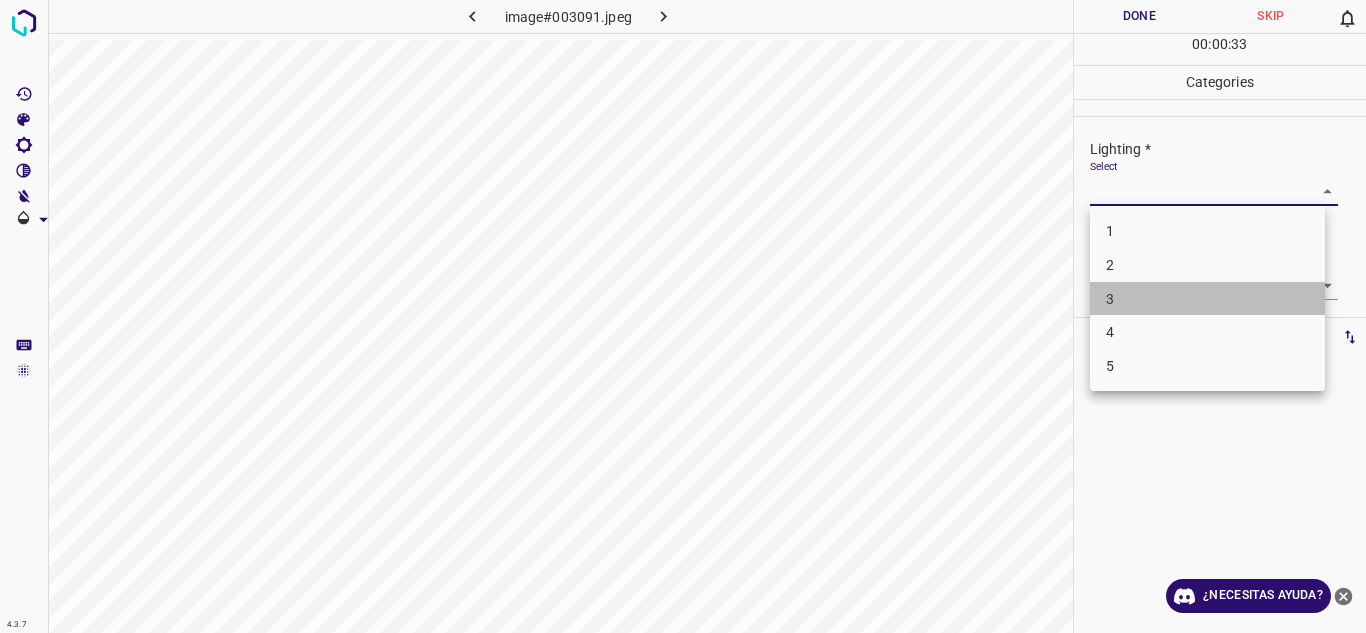 click on "3" at bounding box center [1207, 299] 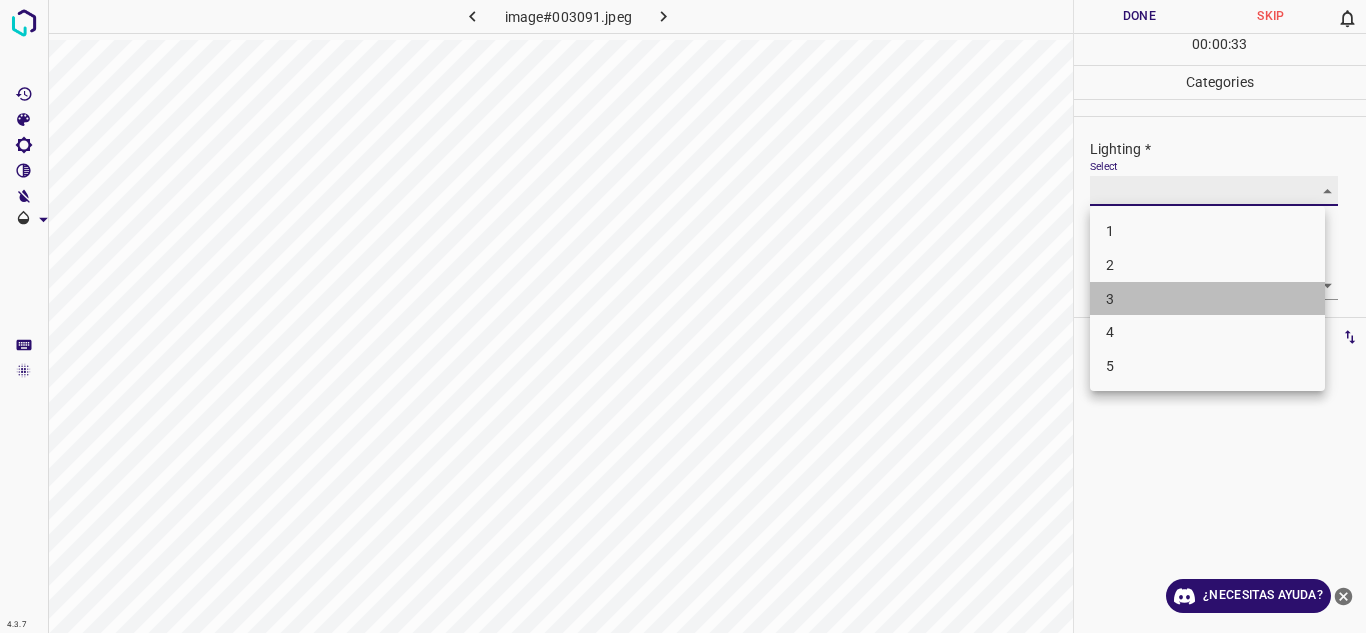 type on "3" 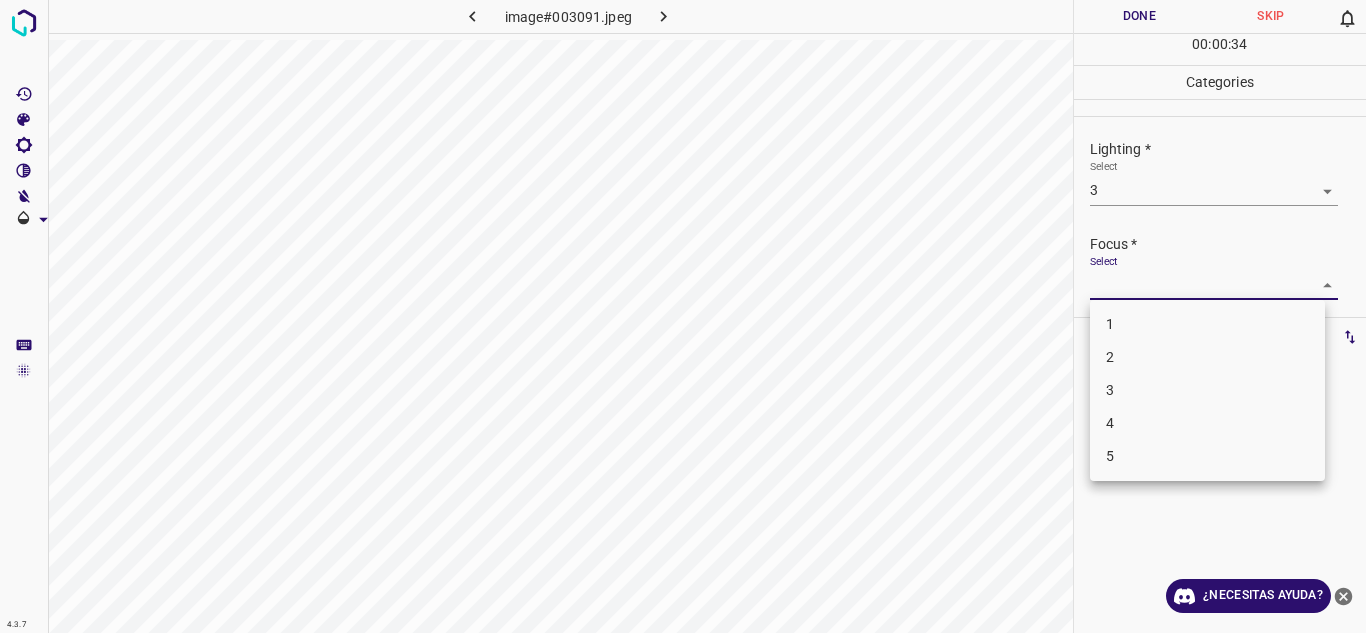 click on "4.3.7 image#003091.jpeg Done Skip 0 00   : 00   : 34   Categories Lighting *  Select 3 3 Focus *  Select ​ Overall *  Select ​ Labels   0 Categories 1 Lighting 2 Focus 3 Overall Tools Space Change between modes (Draw & Edit) I Auto labeling R Restore zoom M Zoom in N Zoom out Delete Delete selecte label Filters Z Restore filters X Saturation filter C Brightness filter V Contrast filter B Gray scale filter General O Download ¿Necesitas ayuda? Texto original Valora esta traducción Tu opinión servirá para ayudar a mejorar el Traductor de Google - Texto - Esconder - Borrar 1 2 3 4 5" at bounding box center [683, 316] 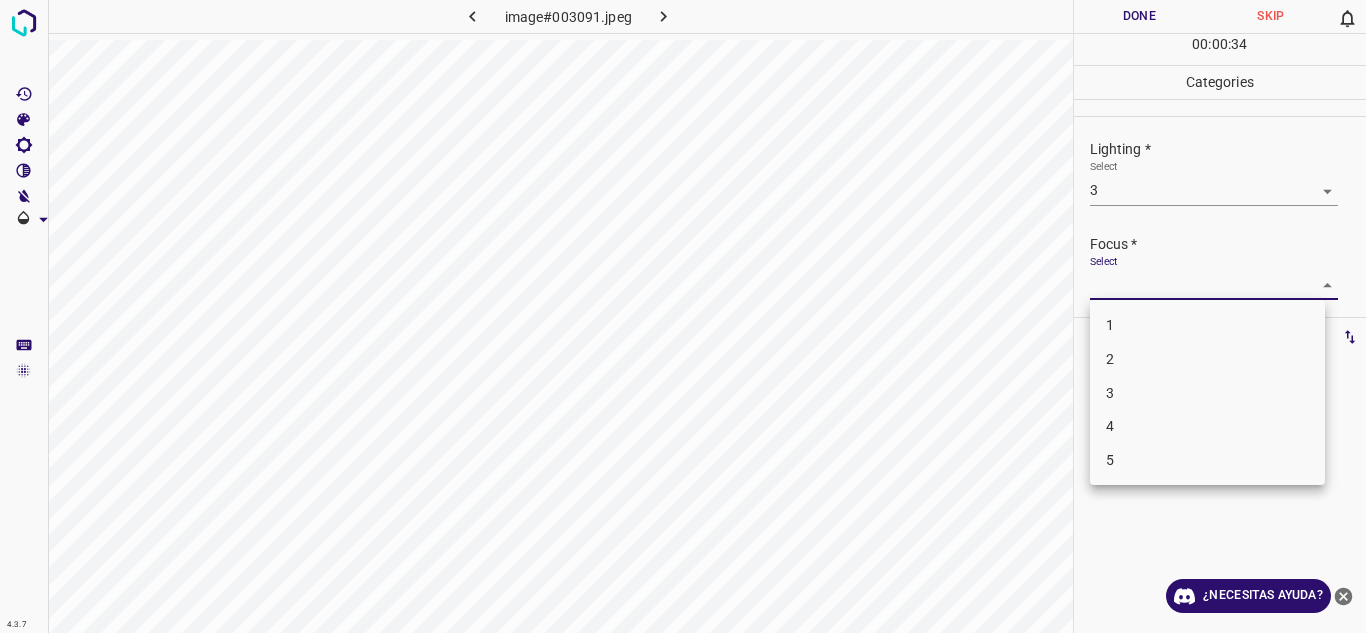 click on "3" at bounding box center (1207, 393) 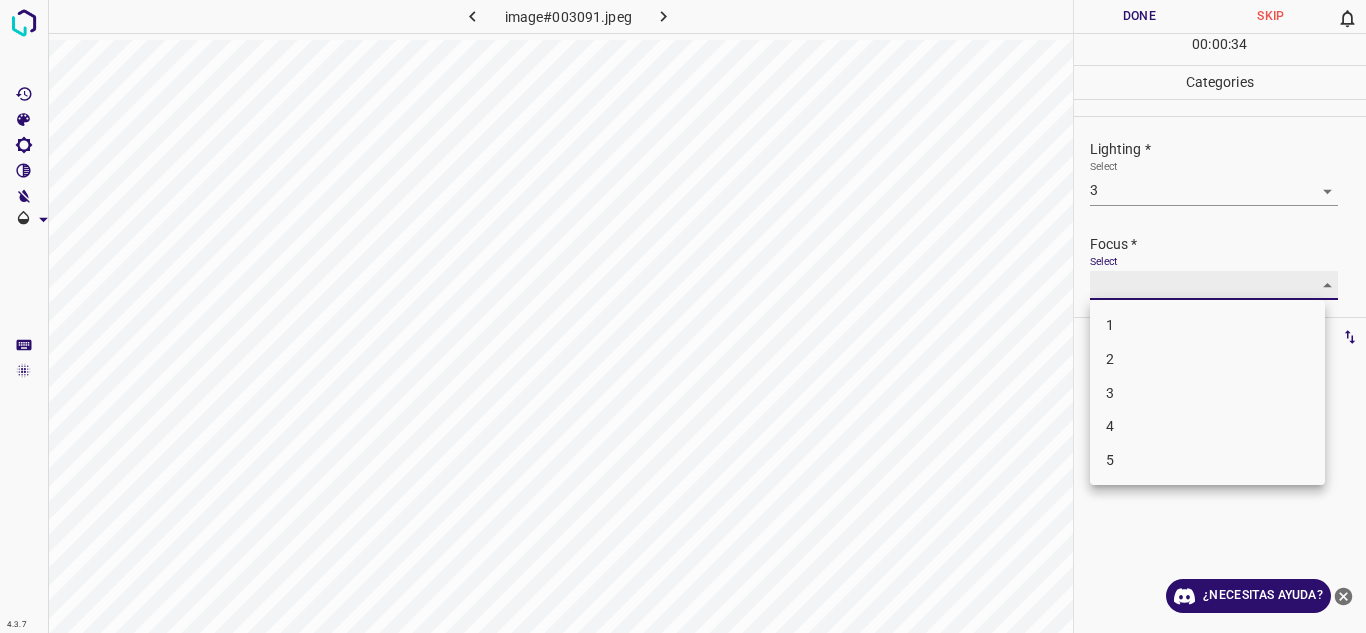 type on "3" 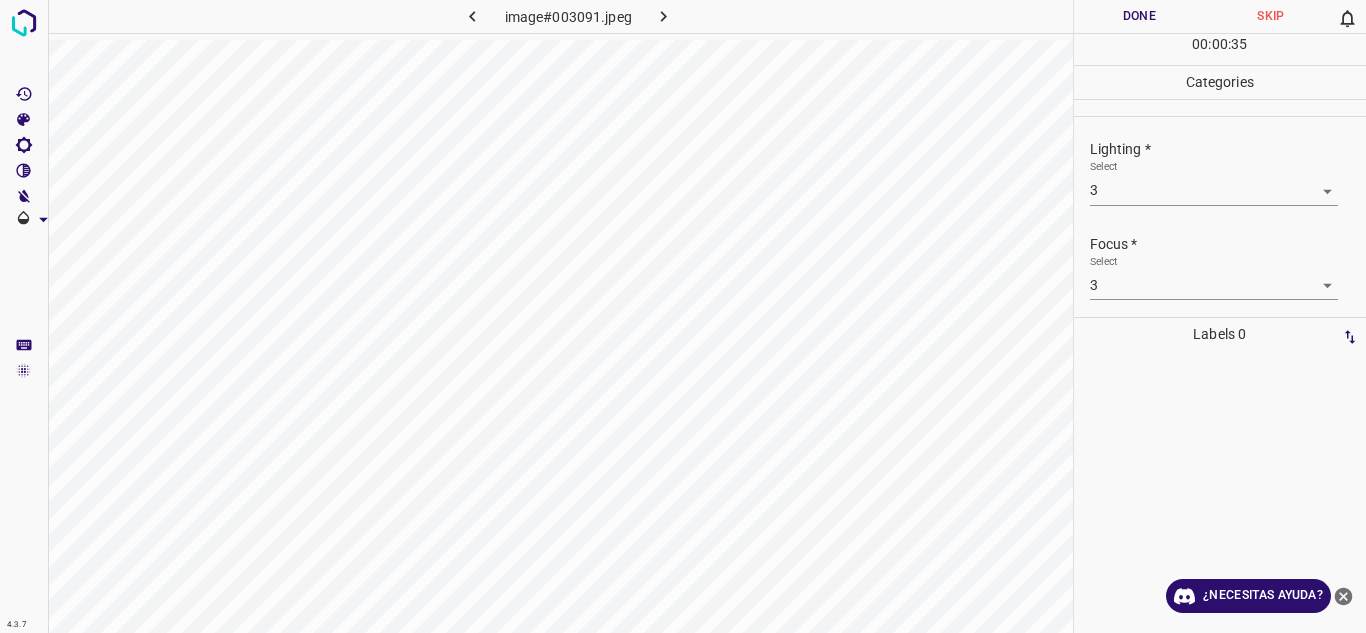 click on "Focus *  Select 3 3" at bounding box center (1220, 267) 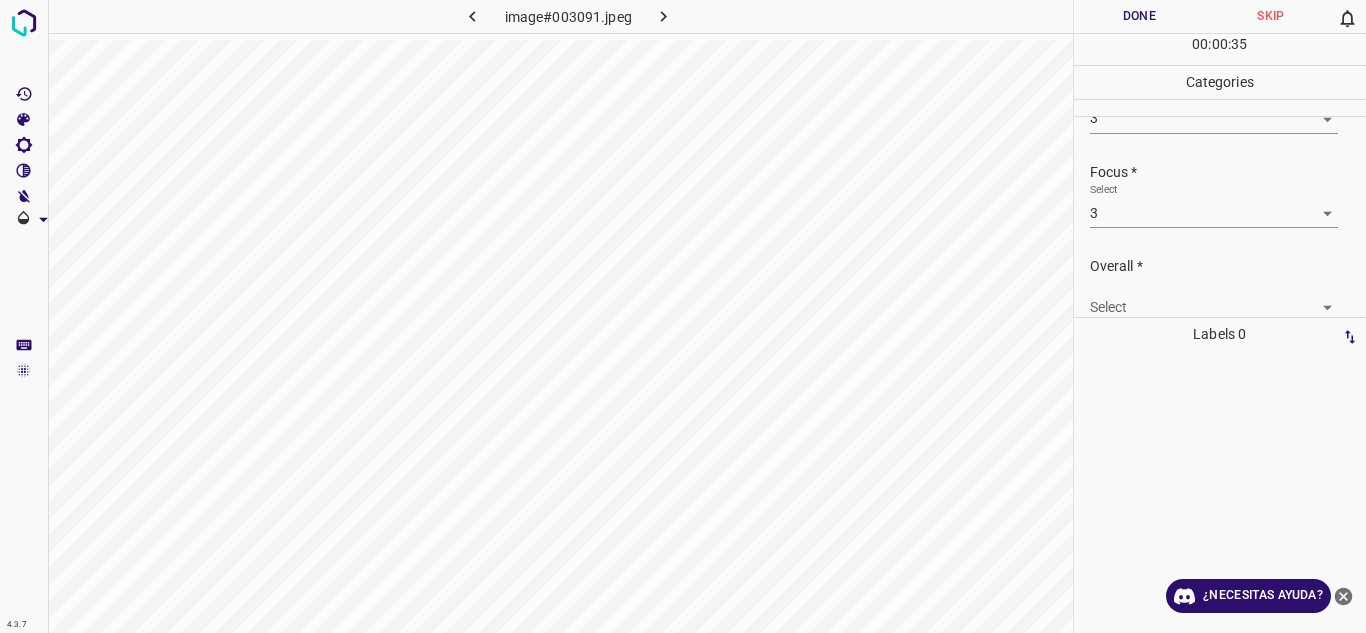 scroll, scrollTop: 98, scrollLeft: 0, axis: vertical 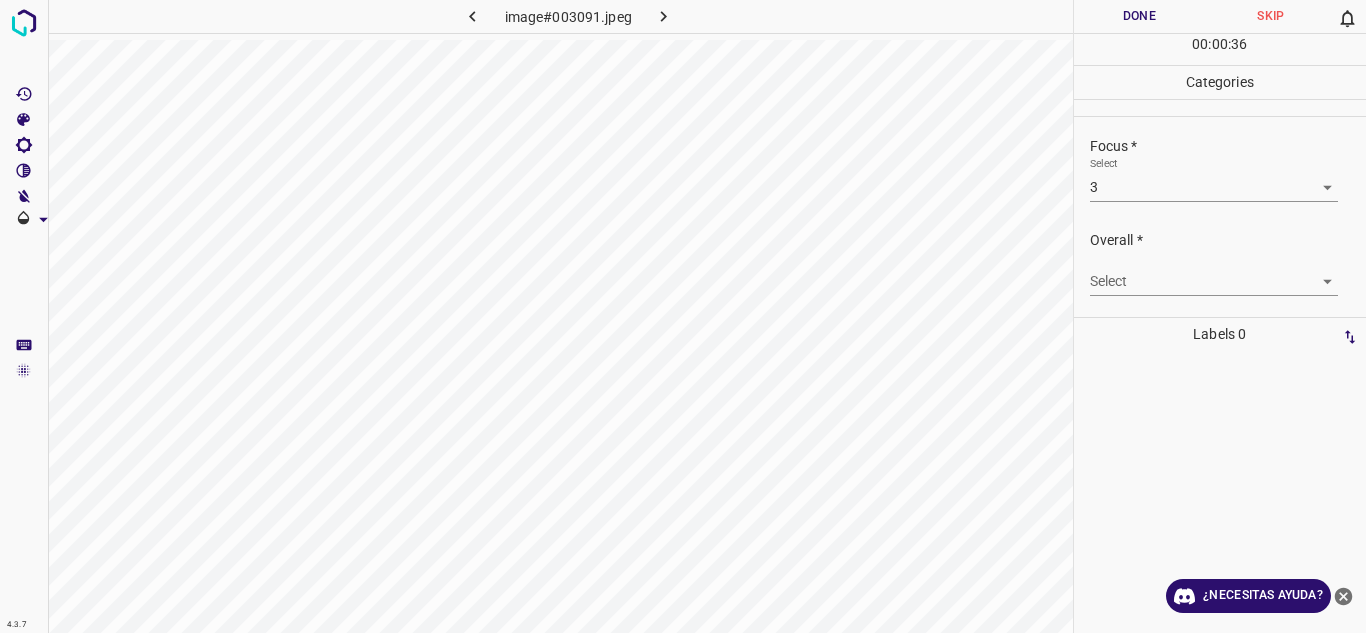 click on "4.3.7 image#003091.jpeg Done Skip 0 00   : 00   : 36   Categories Lighting *  Select 3 3 Focus *  Select 3 3 Overall *  Select ​ Labels   0 Categories 1 Lighting 2 Focus 3 Overall Tools Space Change between modes (Draw & Edit) I Auto labeling R Restore zoom M Zoom in N Zoom out Delete Delete selecte label Filters Z Restore filters X Saturation filter C Brightness filter V Contrast filter B Gray scale filter General O Download ¿Necesitas ayuda? Texto original Valora esta traducción Tu opinión servirá para ayudar a mejorar el Traductor de Google - Texto - Esconder - Borrar" at bounding box center (683, 316) 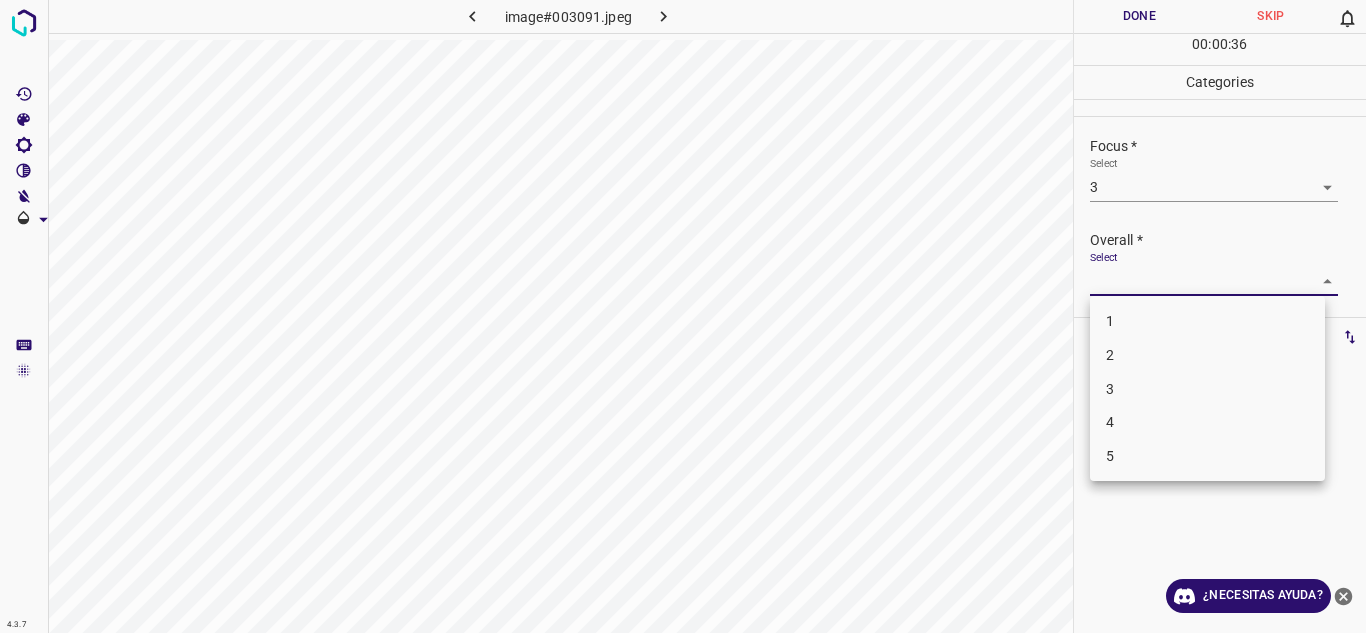click on "3" at bounding box center (1207, 389) 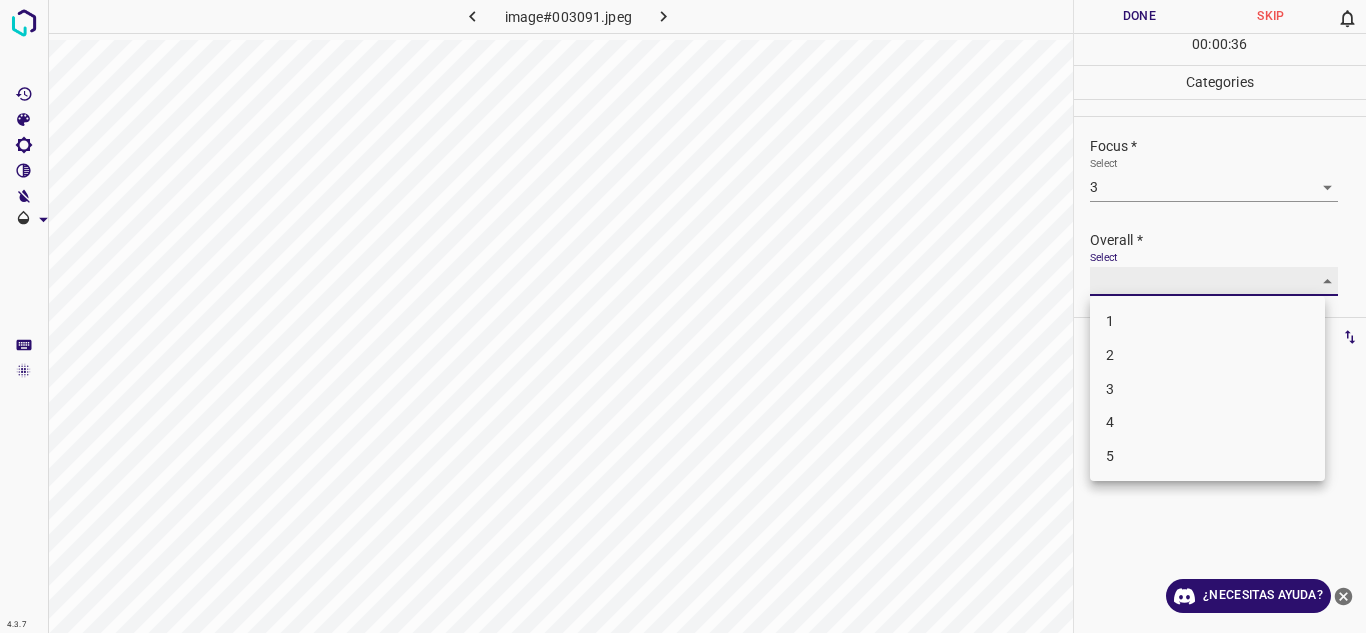 type on "3" 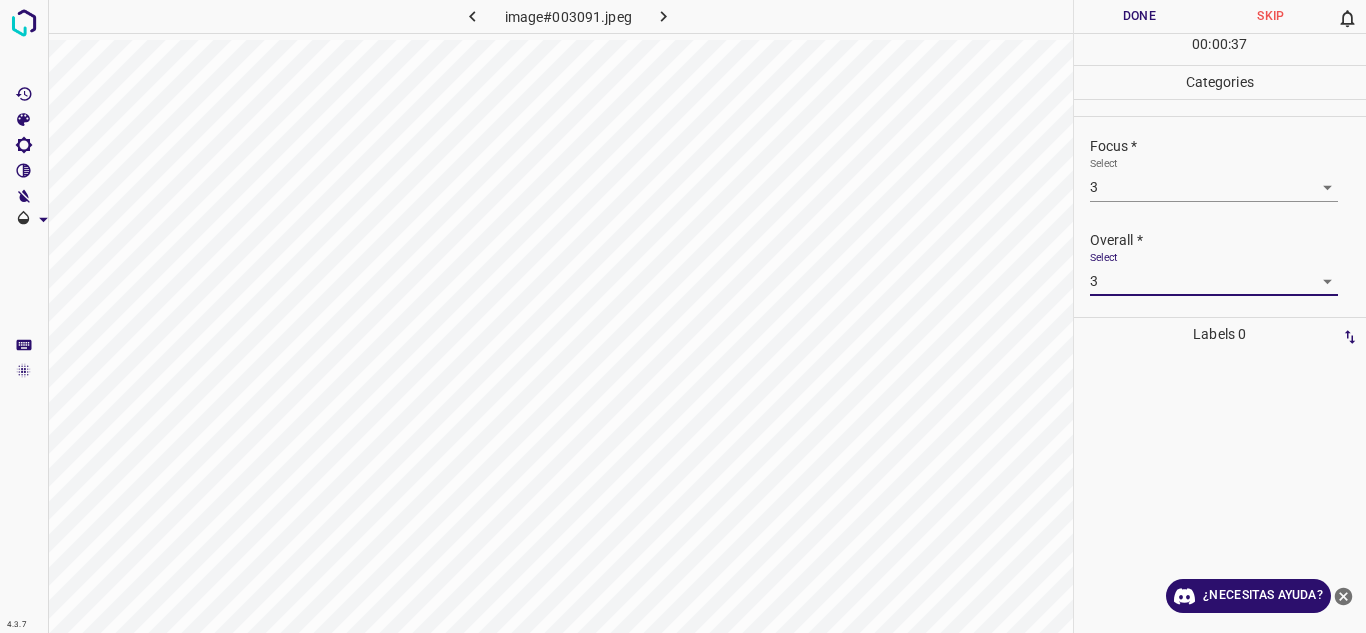 click on "Overall *  Select 3 3" at bounding box center (1220, 263) 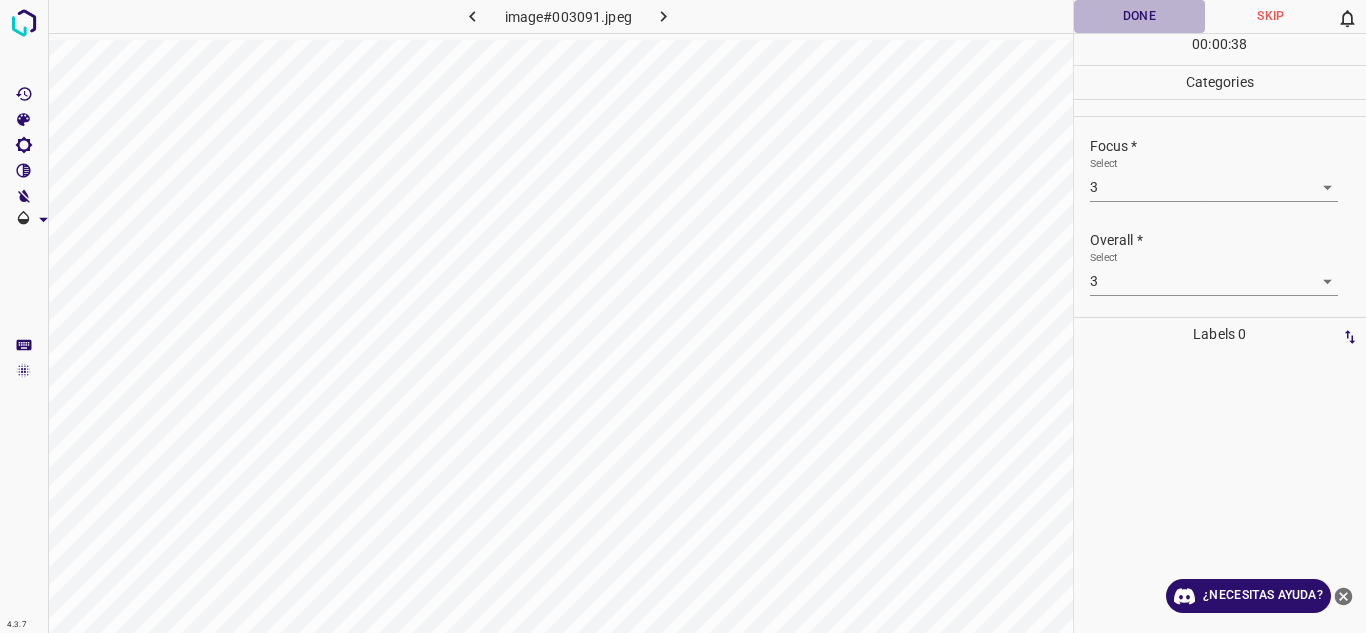 click on "Done" at bounding box center [1140, 16] 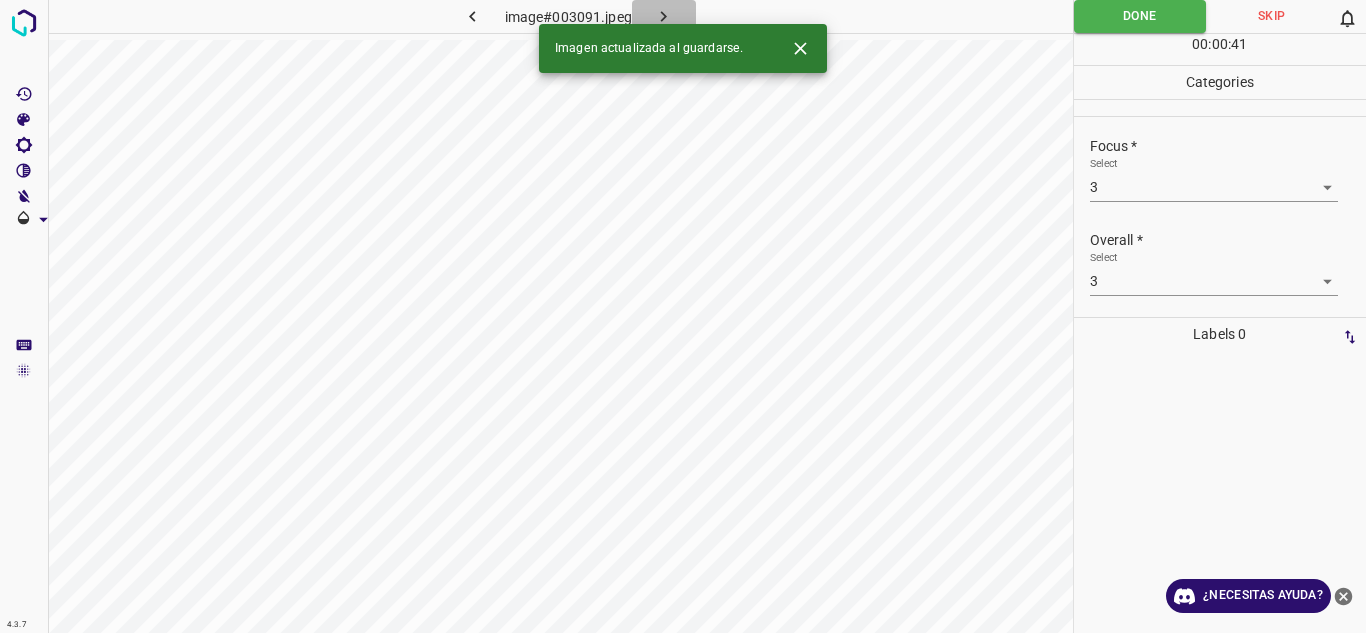 click 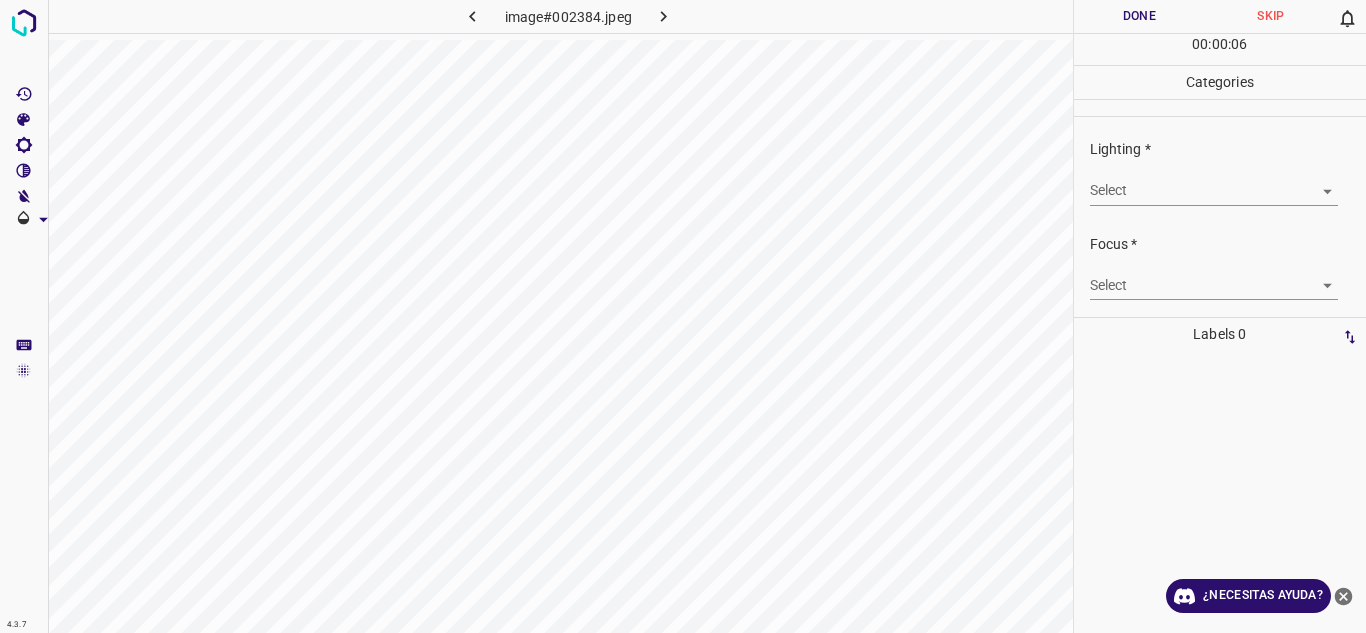click on "4.3.7 image#002384.jpeg Done Skip 0 00   : 00   : 06   Categories Lighting *  Select ​ Focus *  Select ​ Overall *  Select ​ Labels   0 Categories 1 Lighting 2 Focus 3 Overall Tools Space Change between modes (Draw & Edit) I Auto labeling R Restore zoom M Zoom in N Zoom out Delete Delete selecte label Filters Z Restore filters X Saturation filter C Brightness filter V Contrast filter B Gray scale filter General O Download ¿Necesitas ayuda? Texto original Valora esta traducción Tu opinión servirá para ayudar a mejorar el Traductor de Google - Texto - Esconder - Borrar" at bounding box center (683, 316) 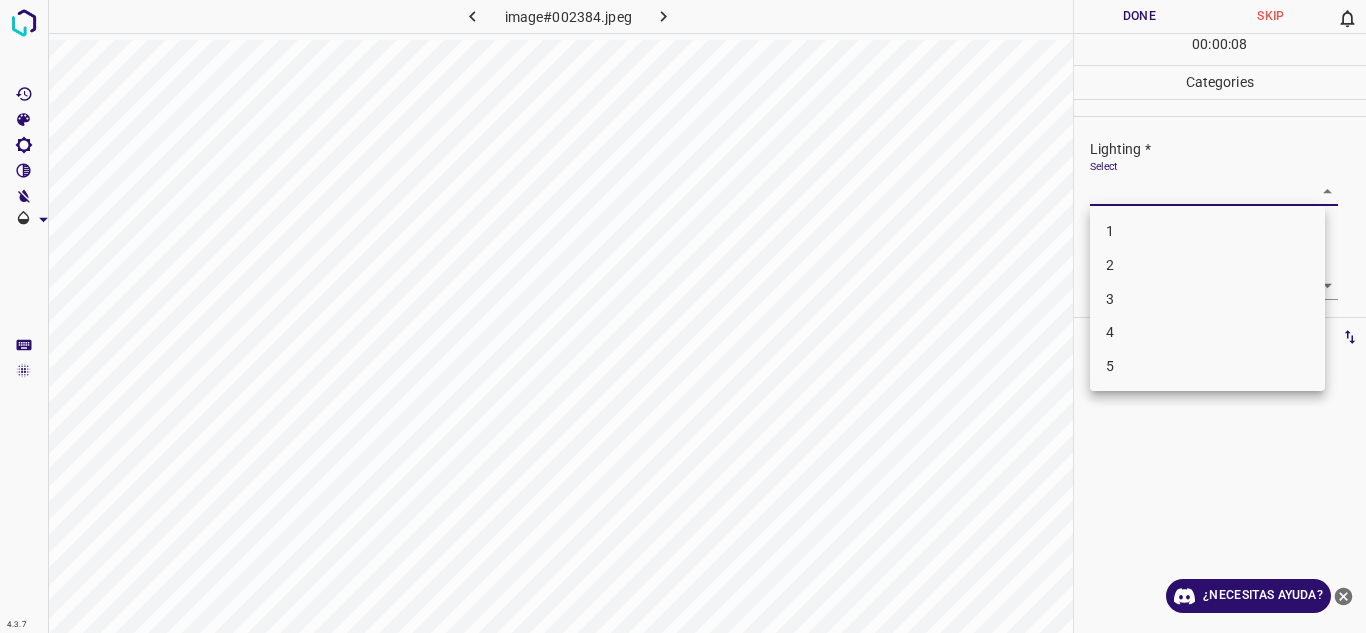 click on "2" at bounding box center (1207, 265) 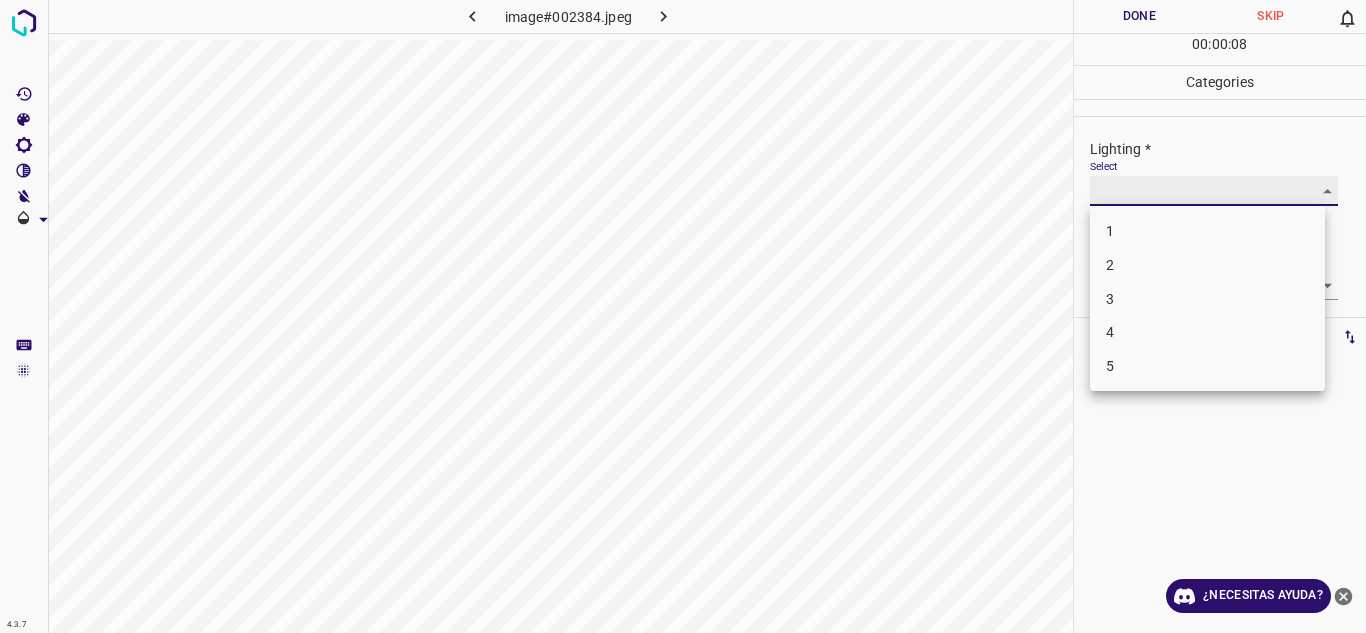 type on "2" 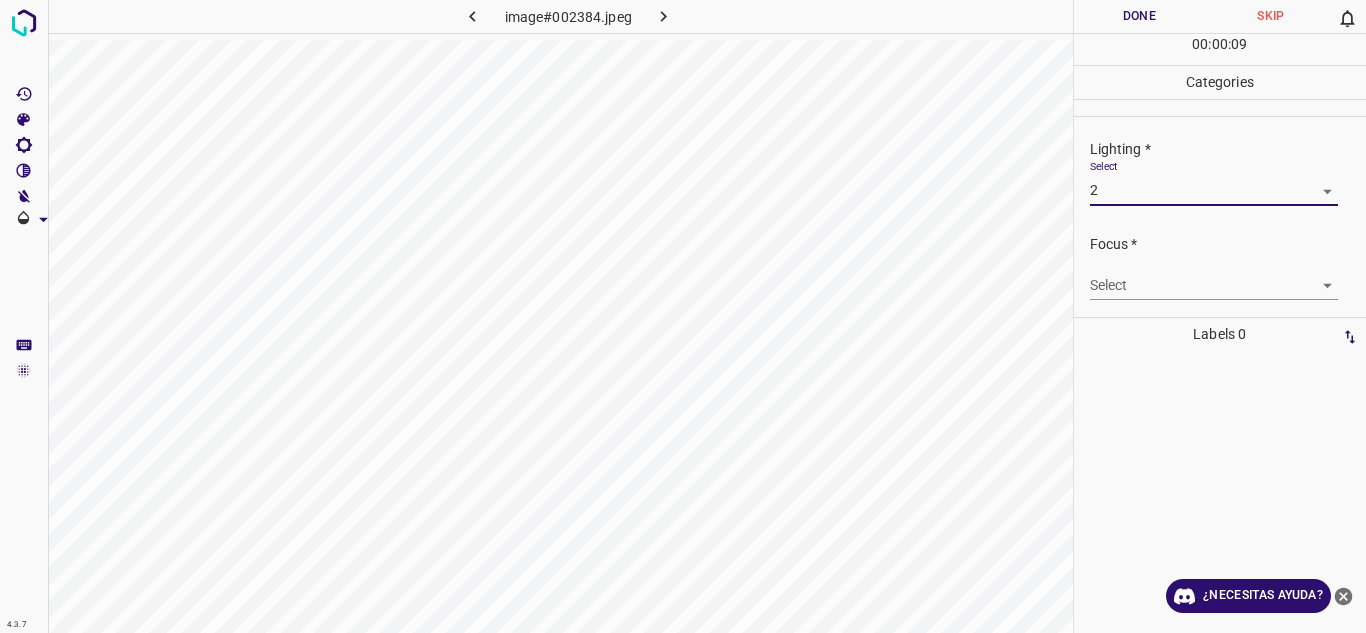 click on "4.3.7 image#002384.jpeg Done Skip 0 00   : 00   : 09   Categories Lighting *  Select 2 2 Focus *  Select ​ Overall *  Select ​ Labels   0 Categories 1 Lighting 2 Focus 3 Overall Tools Space Change between modes (Draw & Edit) I Auto labeling R Restore zoom M Zoom in N Zoom out Delete Delete selecte label Filters Z Restore filters X Saturation filter C Brightness filter V Contrast filter B Gray scale filter General O Download ¿Necesitas ayuda? Texto original Valora esta traducción Tu opinión servirá para ayudar a mejorar el Traductor de Google - Texto - Esconder - Borrar 1 2 3 4 5" at bounding box center (683, 316) 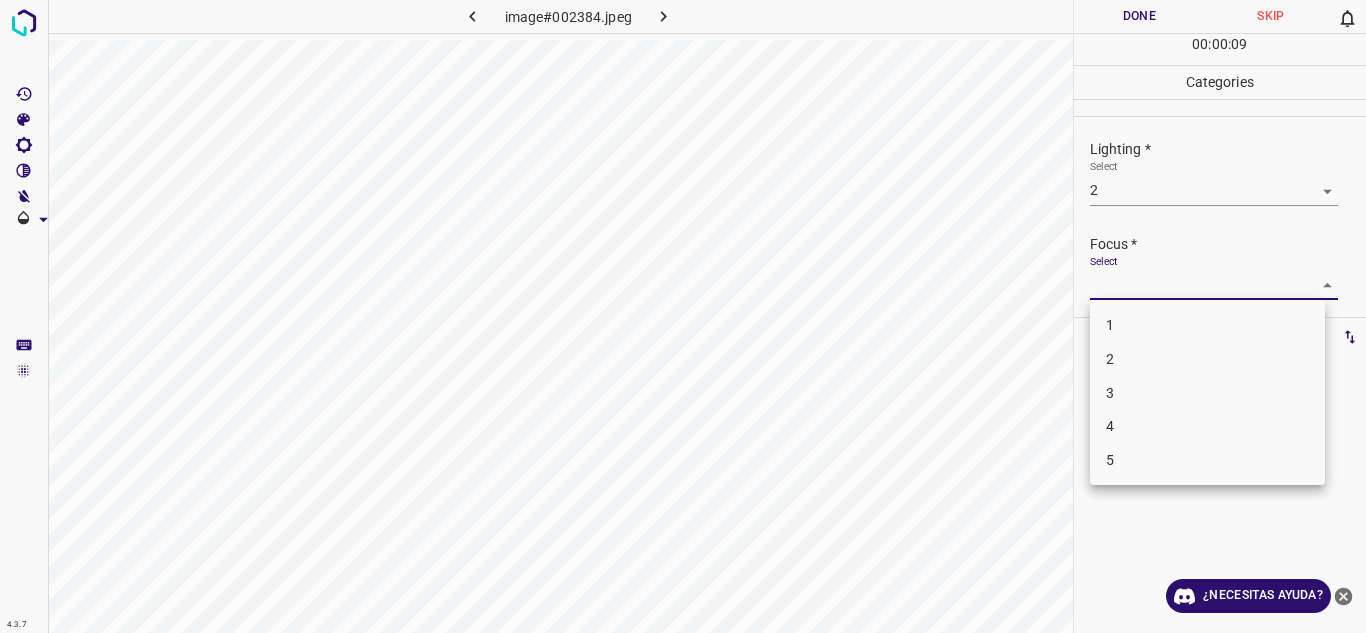 click on "2" at bounding box center (1207, 359) 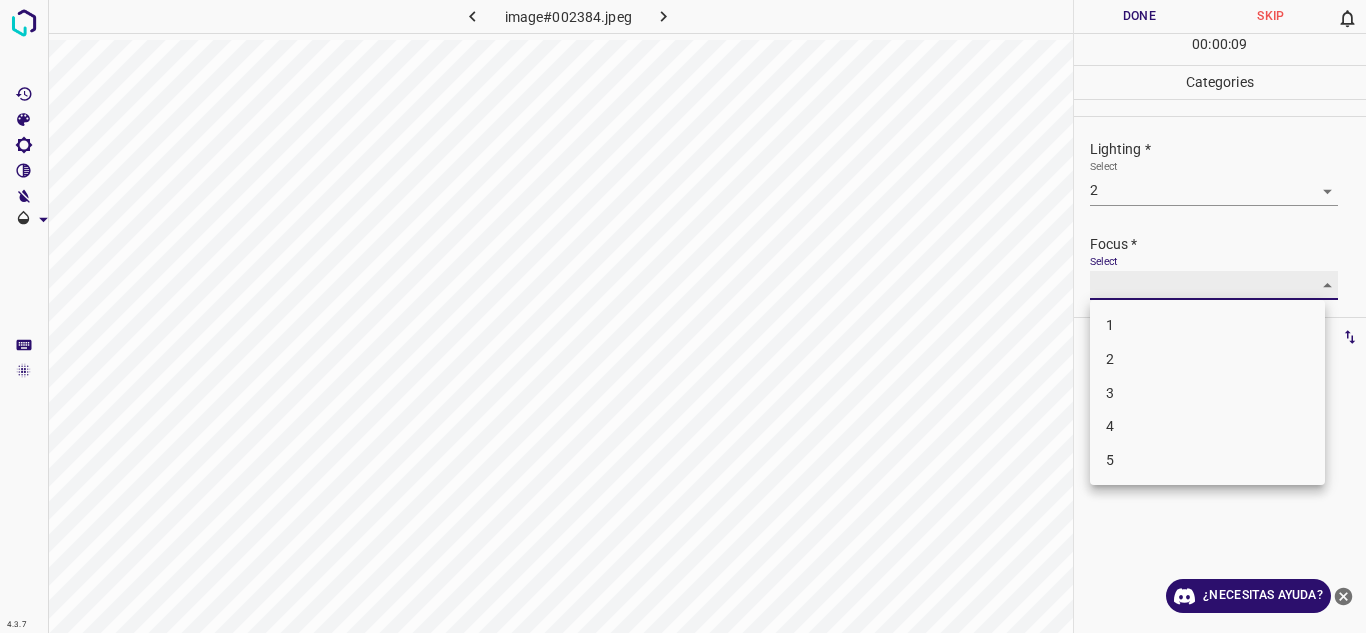 type on "2" 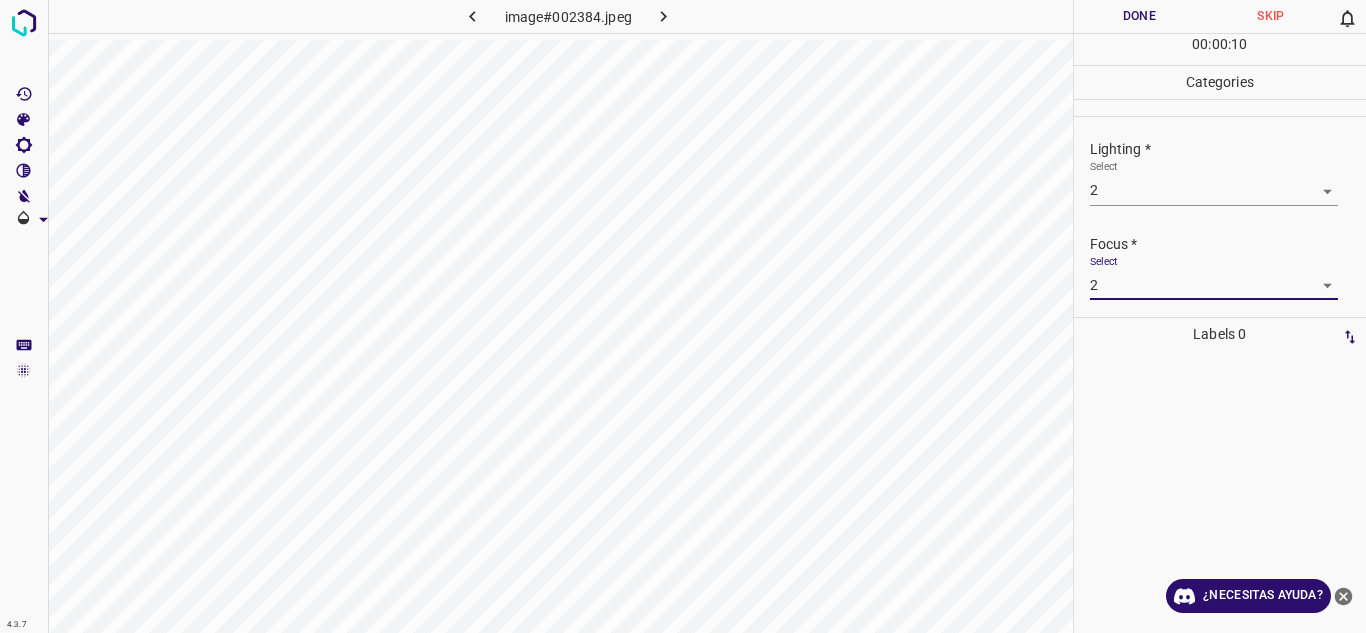 click on "Focus *" at bounding box center [1228, 244] 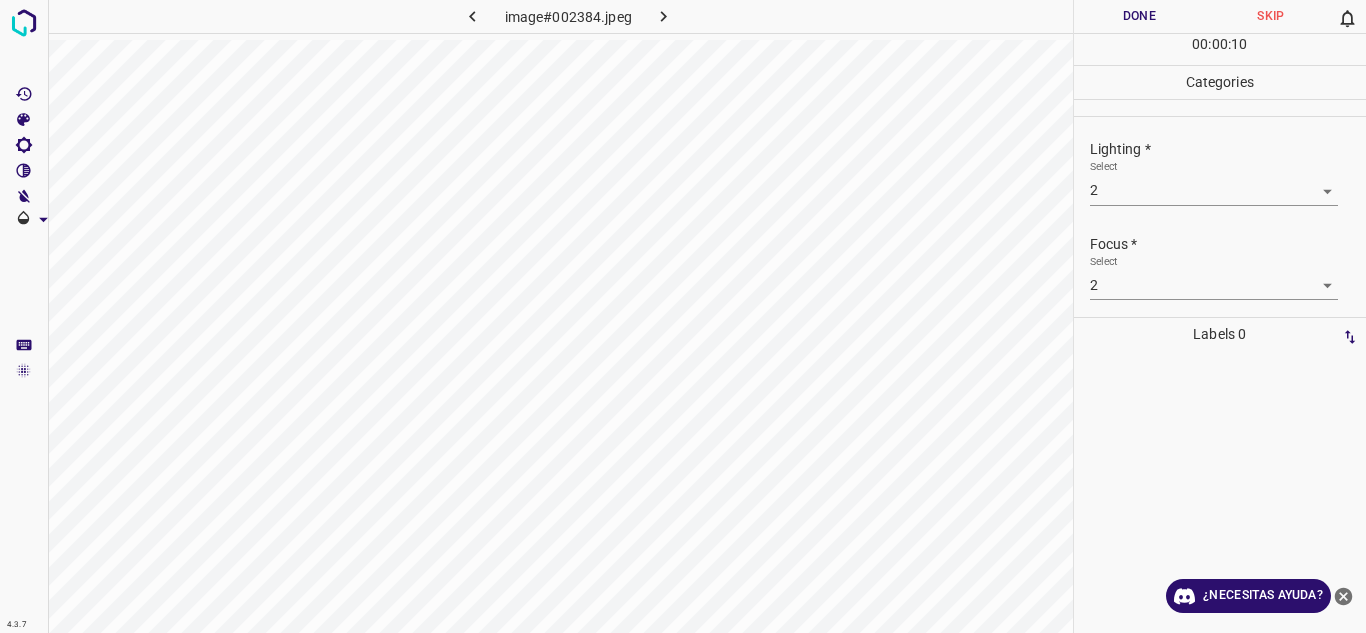 scroll, scrollTop: 98, scrollLeft: 0, axis: vertical 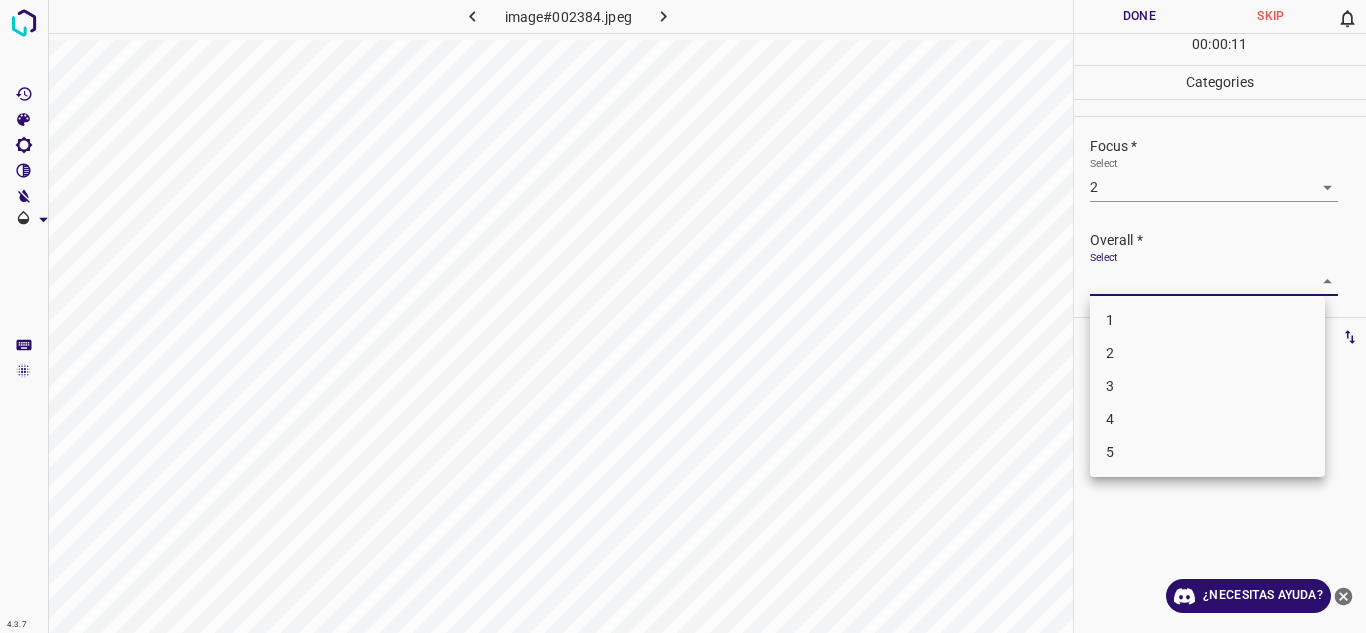 click on "4.3.7 image#002384.jpeg Done Skip 0 00   : 00   : 11   Categories Lighting *  Select 2 2 Focus *  Select 2 2 Overall *  Select ​ Labels   0 Categories 1 Lighting 2 Focus 3 Overall Tools Space Change between modes (Draw & Edit) I Auto labeling R Restore zoom M Zoom in N Zoom out Delete Delete selecte label Filters Z Restore filters X Saturation filter C Brightness filter V Contrast filter B Gray scale filter General O Download ¿Necesitas ayuda? Texto original Valora esta traducción Tu opinión servirá para ayudar a mejorar el Traductor de Google - Texto - Esconder - Borrar 1 2 3 4 5" at bounding box center [683, 316] 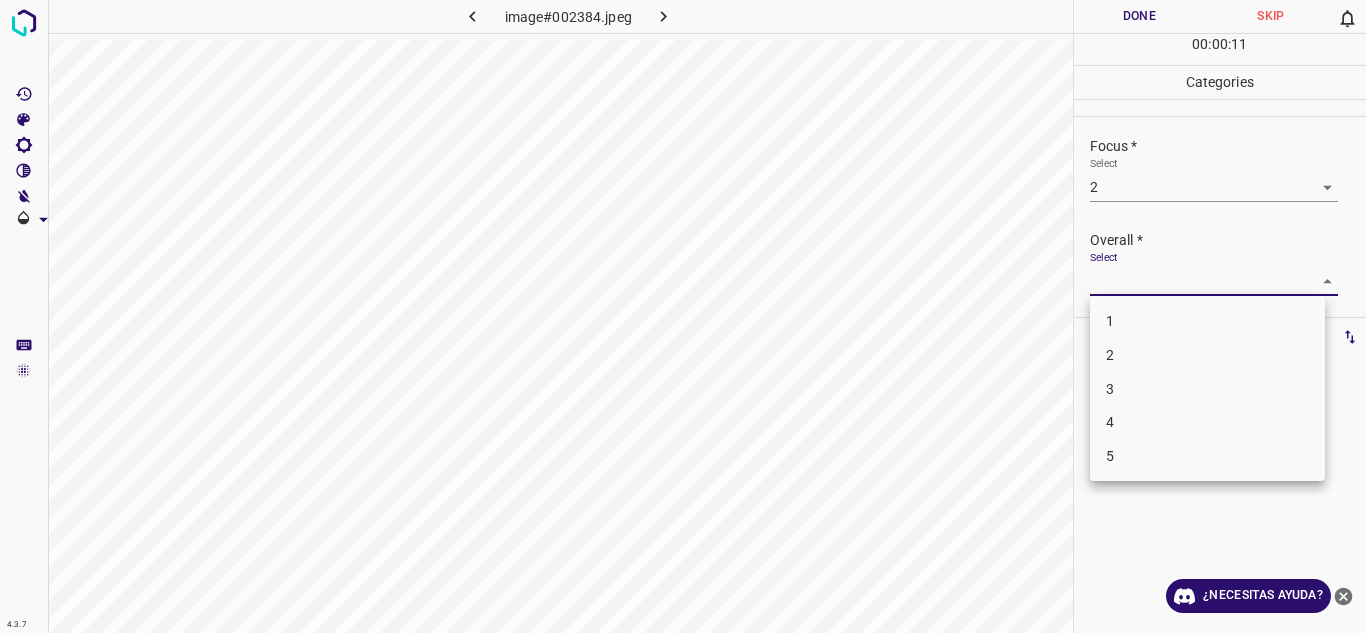 click on "2" at bounding box center (1110, 355) 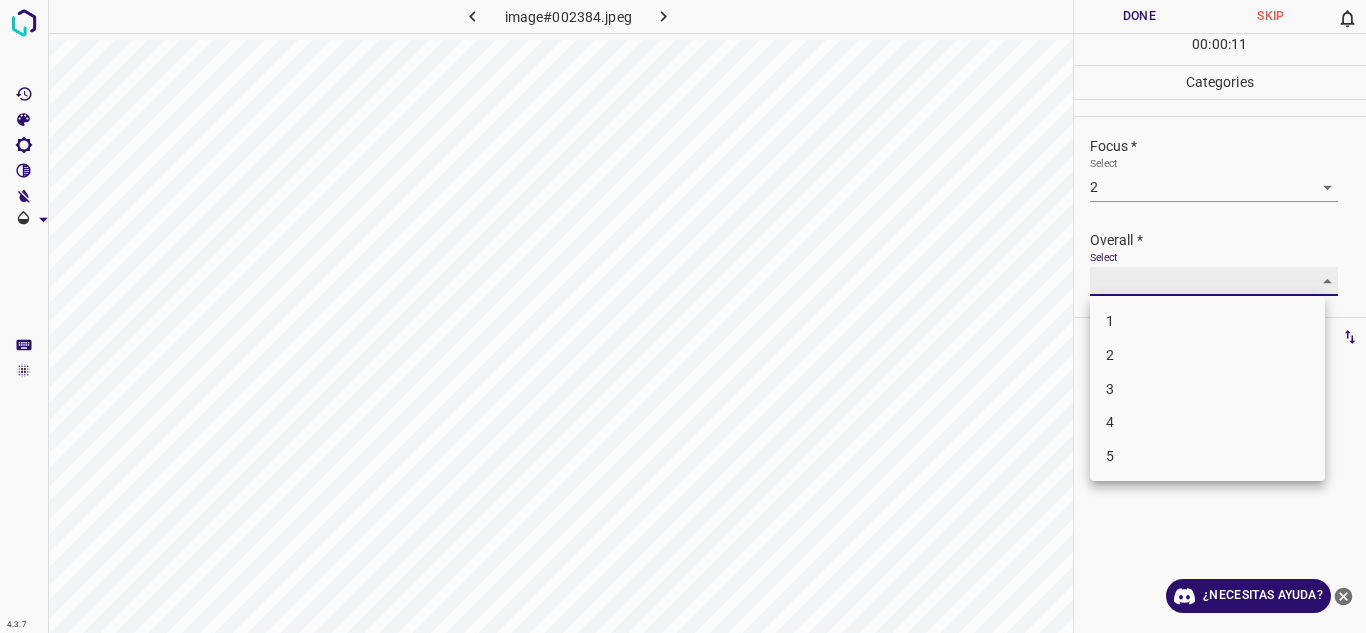 type on "2" 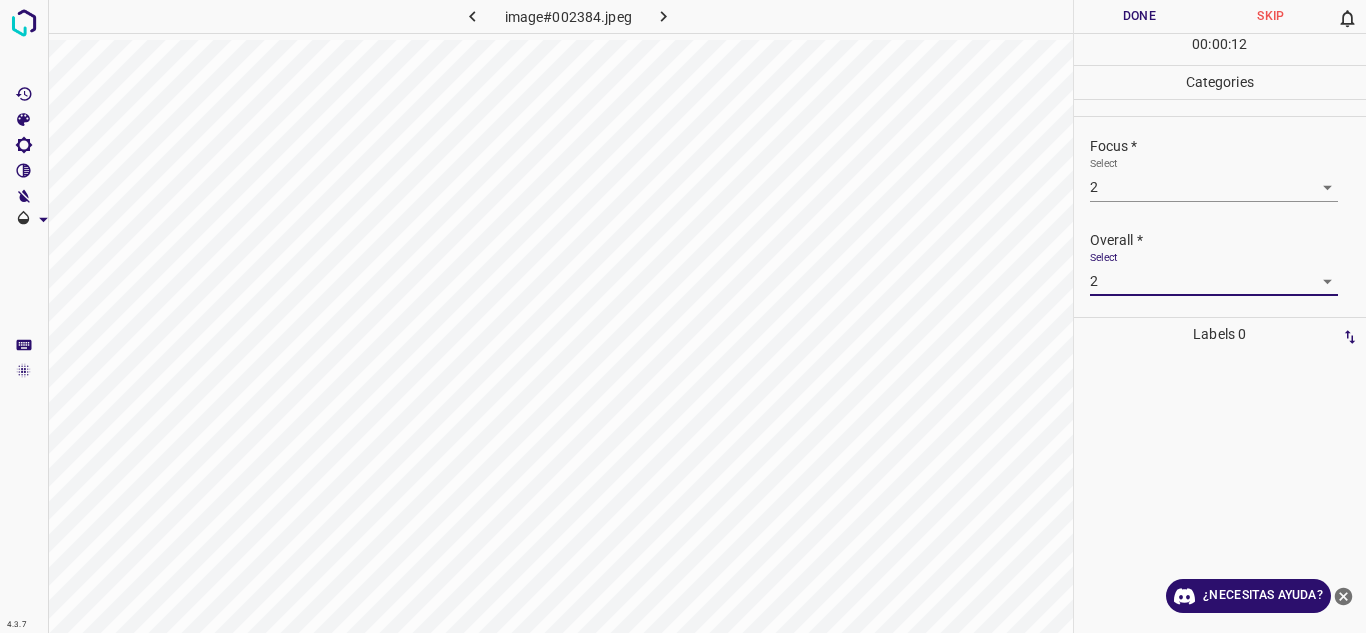 click on "Overall *" at bounding box center (1228, 240) 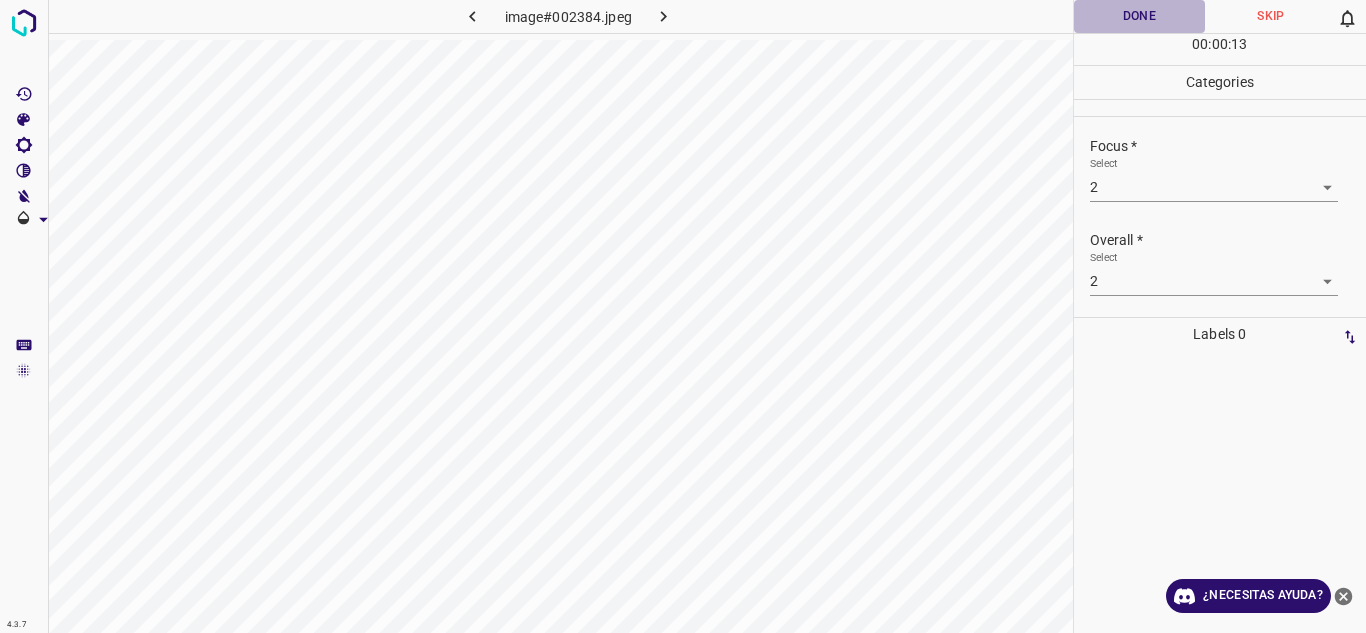 click on "Done" at bounding box center (1140, 16) 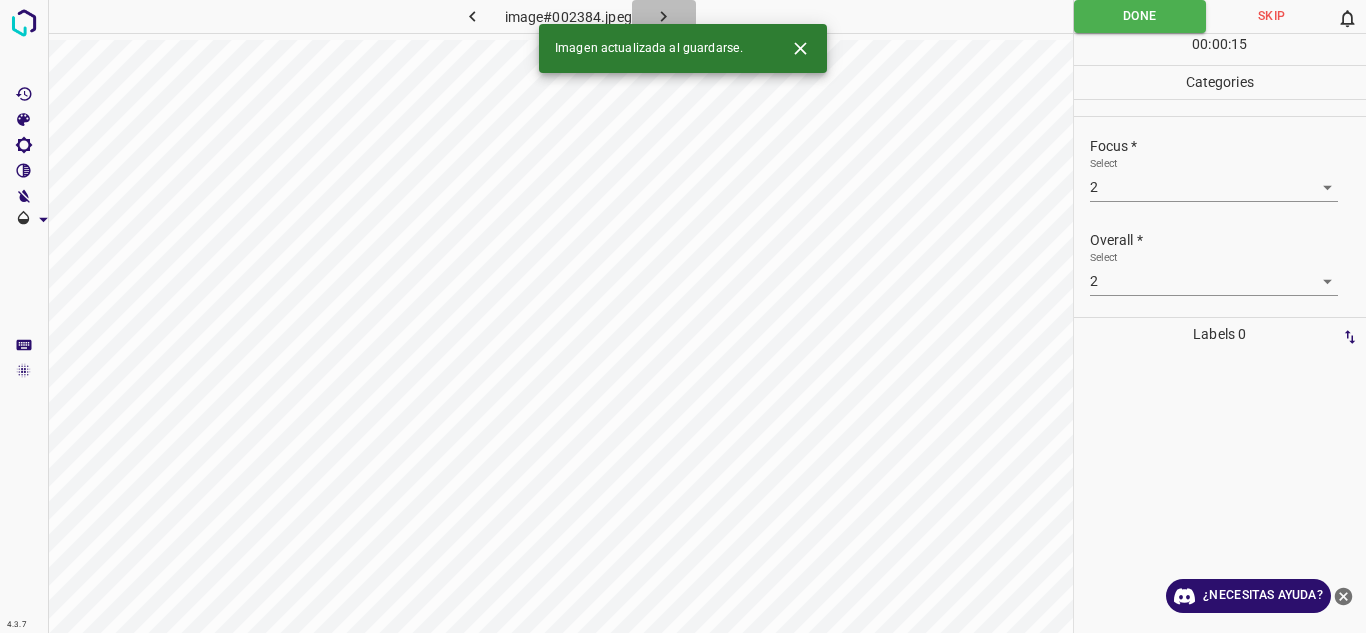 click at bounding box center (664, 16) 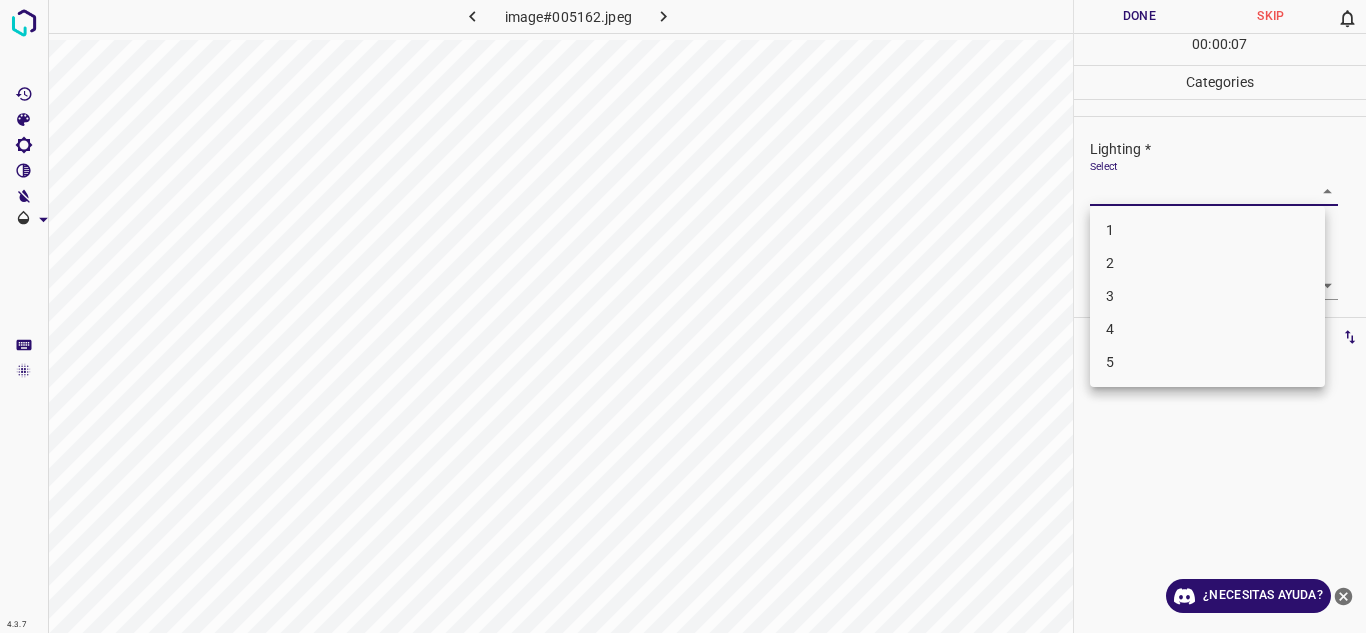click on "4.3.7 image#005162.jpeg Done Skip 0 00   : 00   : 07   Categories Lighting *  Select ​ Focus *  Select ​ Overall *  Select ​ Labels   0 Categories 1 Lighting 2 Focus 3 Overall Tools Space Change between modes (Draw & Edit) I Auto labeling R Restore zoom M Zoom in N Zoom out Delete Delete selecte label Filters Z Restore filters X Saturation filter C Brightness filter V Contrast filter B Gray scale filter General O Download ¿Necesitas ayuda? Texto original Valora esta traducción Tu opinión servirá para ayudar a mejorar el Traductor de Google - Texto - Esconder - Borrar 1 2 3 4 5" at bounding box center [683, 316] 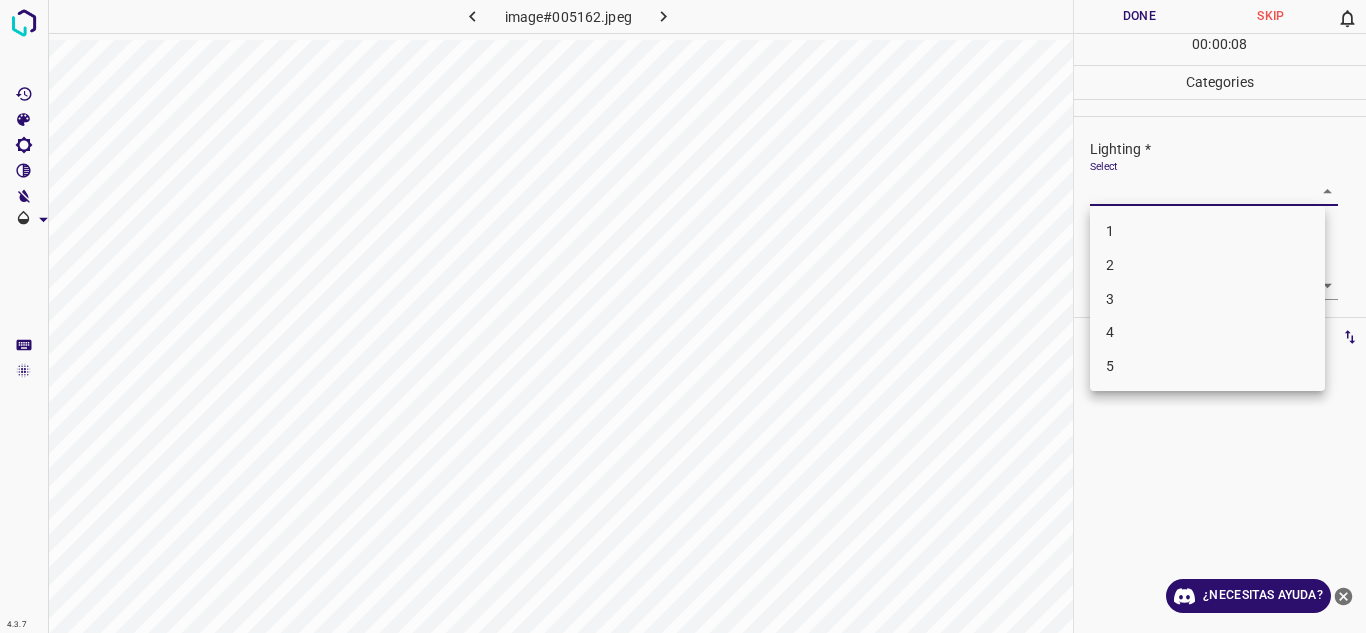 click on "2" at bounding box center (1207, 265) 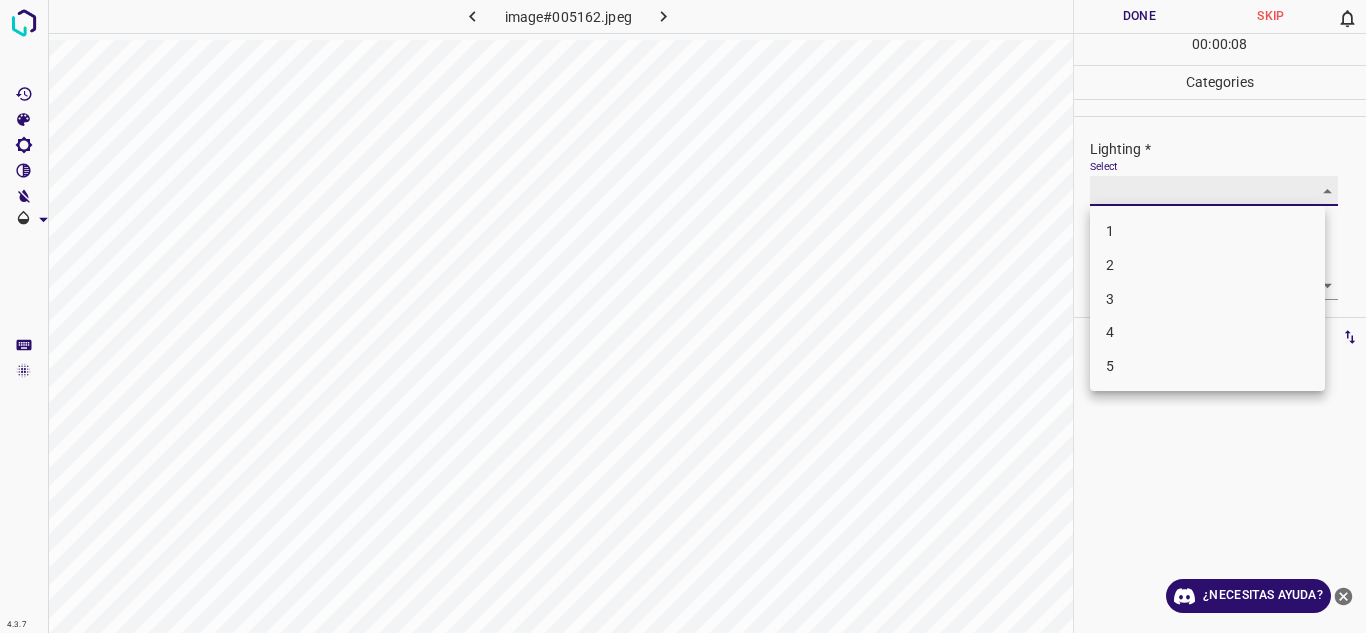 type on "2" 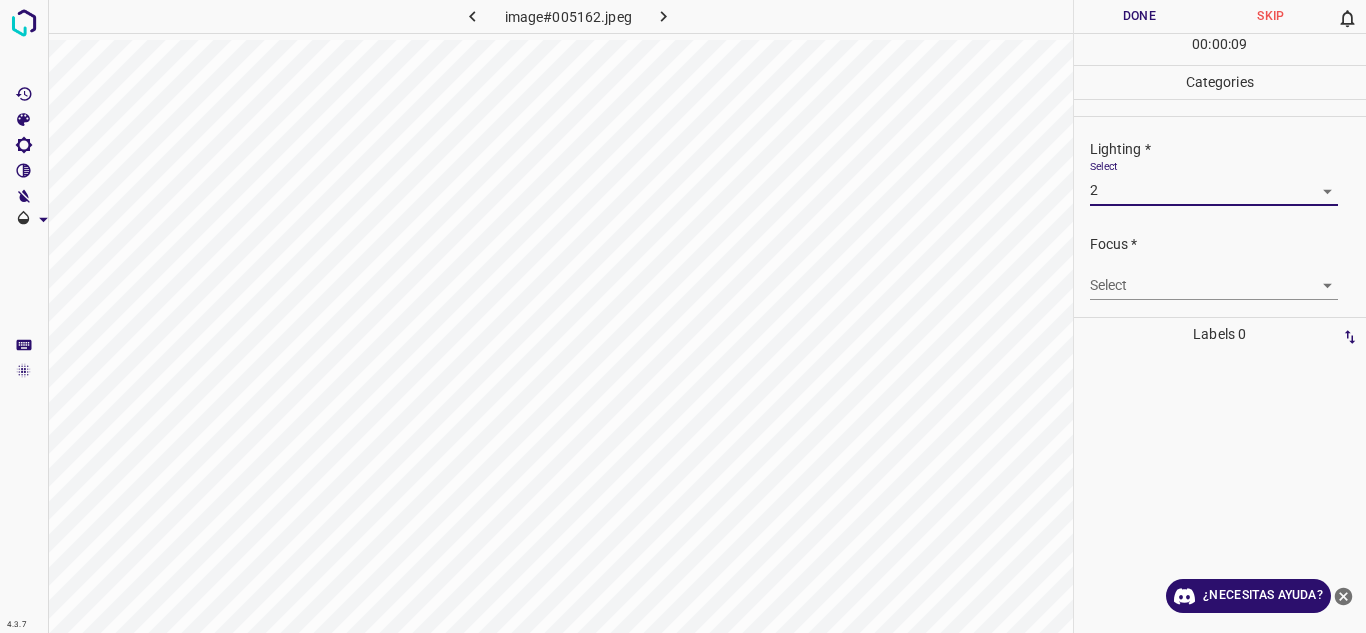 click on "4.3.7 image#005162.jpeg Done Skip 0 00   : 00   : 09   Categories Lighting *  Select 2 2 Focus *  Select ​ Overall *  Select ​ Labels   0 Categories 1 Lighting 2 Focus 3 Overall Tools Space Change between modes (Draw & Edit) I Auto labeling R Restore zoom M Zoom in N Zoom out Delete Delete selecte label Filters Z Restore filters X Saturation filter C Brightness filter V Contrast filter B Gray scale filter General O Download ¿Necesitas ayuda? Texto original Valora esta traducción Tu opinión servirá para ayudar a mejorar el Traductor de Google - Texto - Esconder - Borrar 1 2 3 4 5" at bounding box center [683, 316] 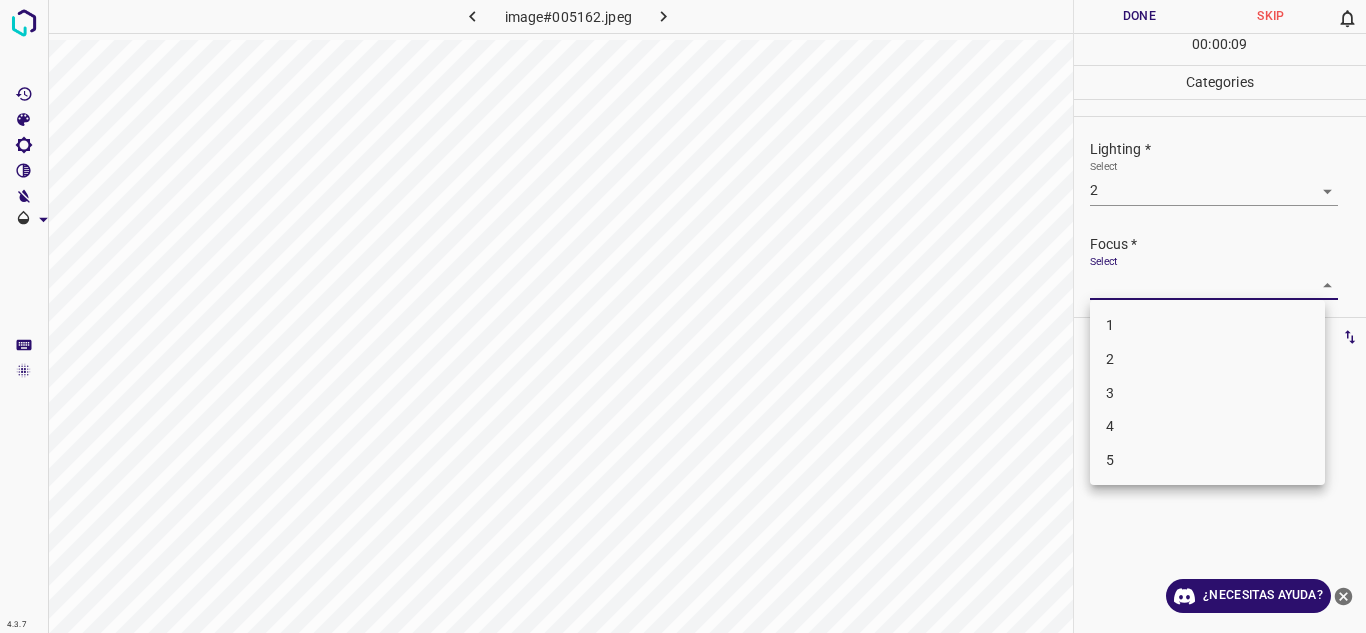 click on "2" at bounding box center [1207, 359] 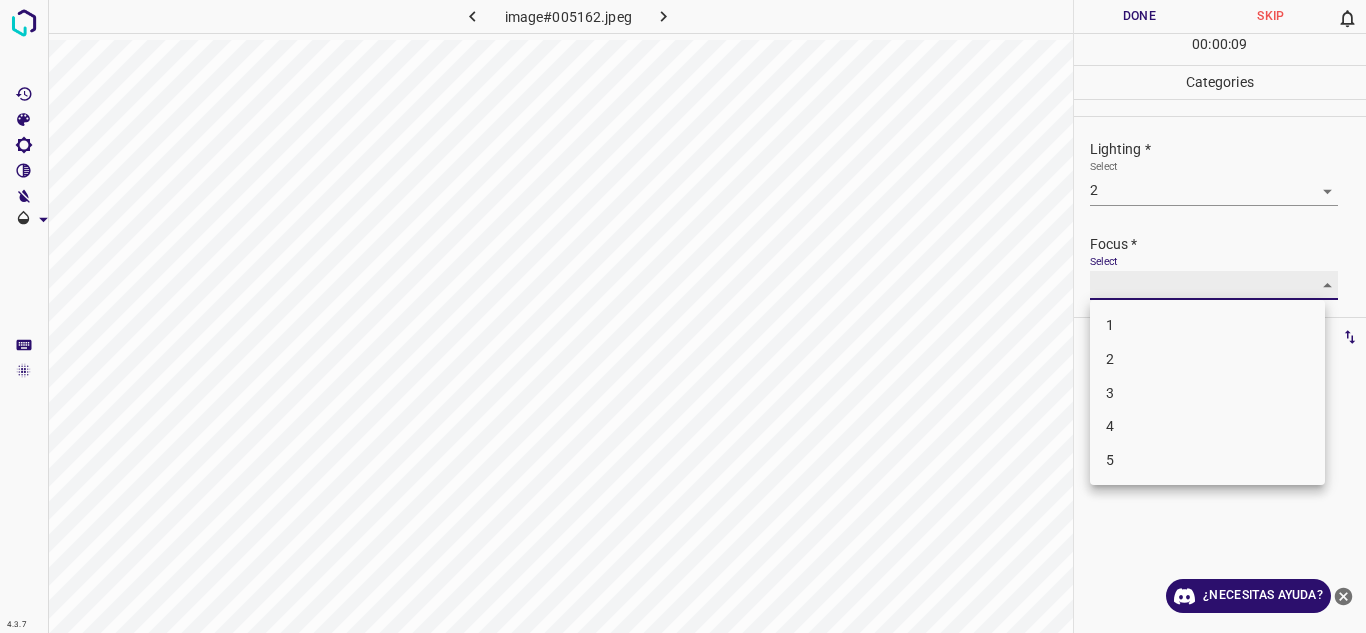 type on "2" 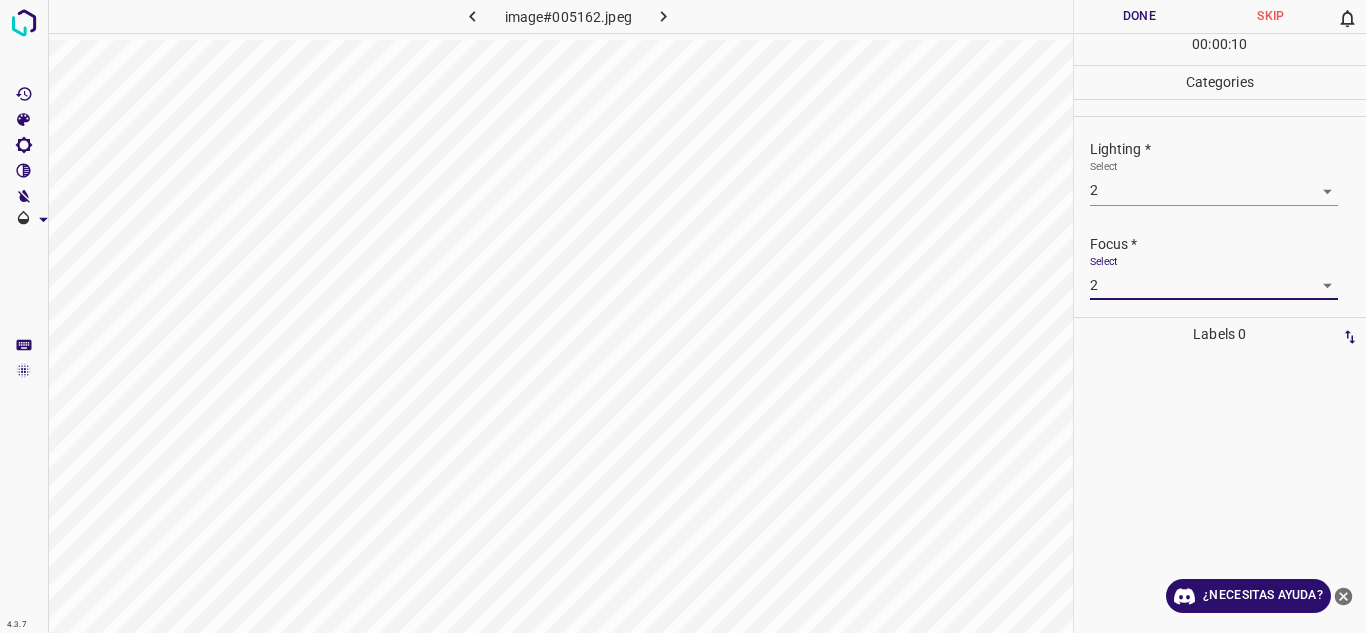click on "Focus *" at bounding box center [1228, 244] 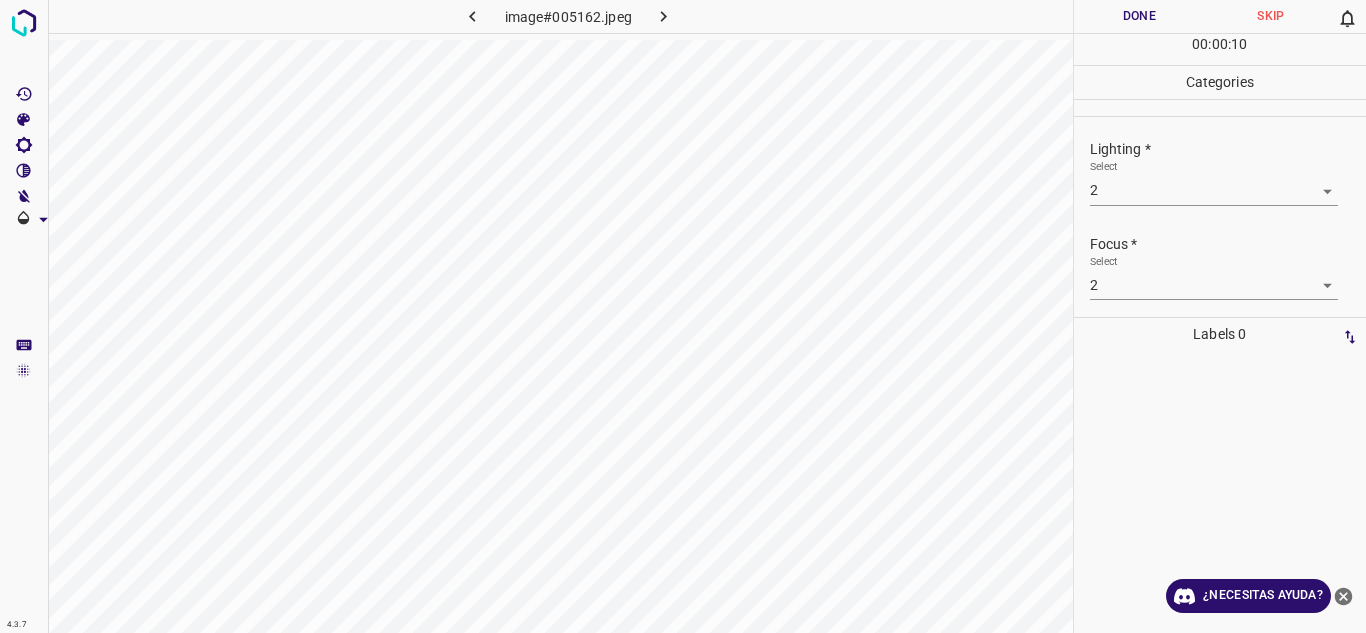 scroll, scrollTop: 98, scrollLeft: 0, axis: vertical 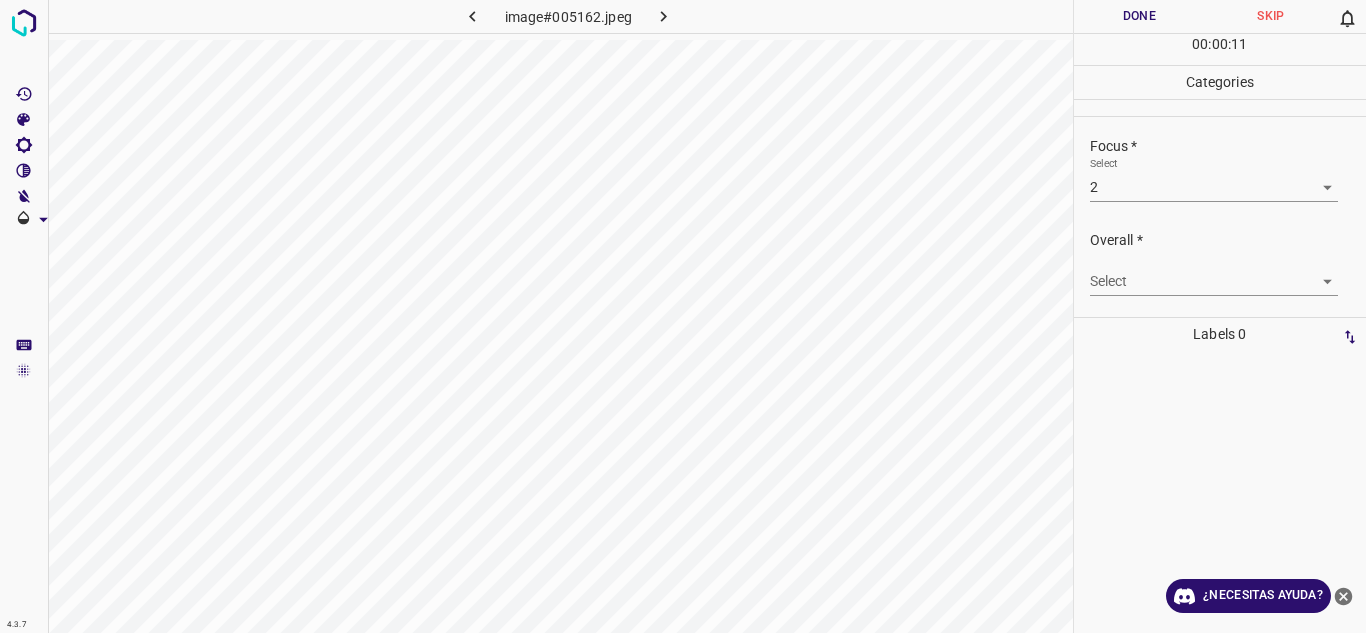 click on "4.3.7 image#005162.jpeg Done Skip 0 00   : 00   : 11   Categories Lighting *  Select 2 2 Focus *  Select 2 2 Overall *  Select ​ Labels   0 Categories 1 Lighting 2 Focus 3 Overall Tools Space Change between modes (Draw & Edit) I Auto labeling R Restore zoom M Zoom in N Zoom out Delete Delete selecte label Filters Z Restore filters X Saturation filter C Brightness filter V Contrast filter B Gray scale filter General O Download ¿Necesitas ayuda? Texto original Valora esta traducción Tu opinión servirá para ayudar a mejorar el Traductor de Google - Texto - Esconder - Borrar" at bounding box center (683, 316) 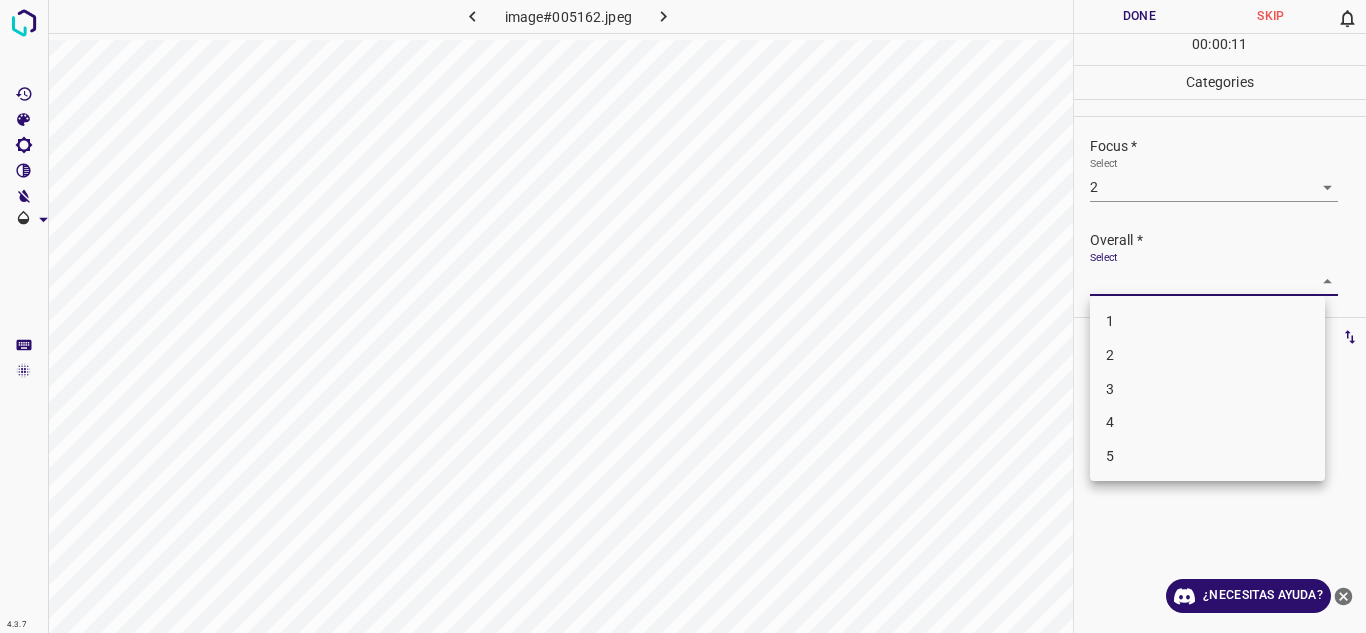 click on "2" at bounding box center (1207, 355) 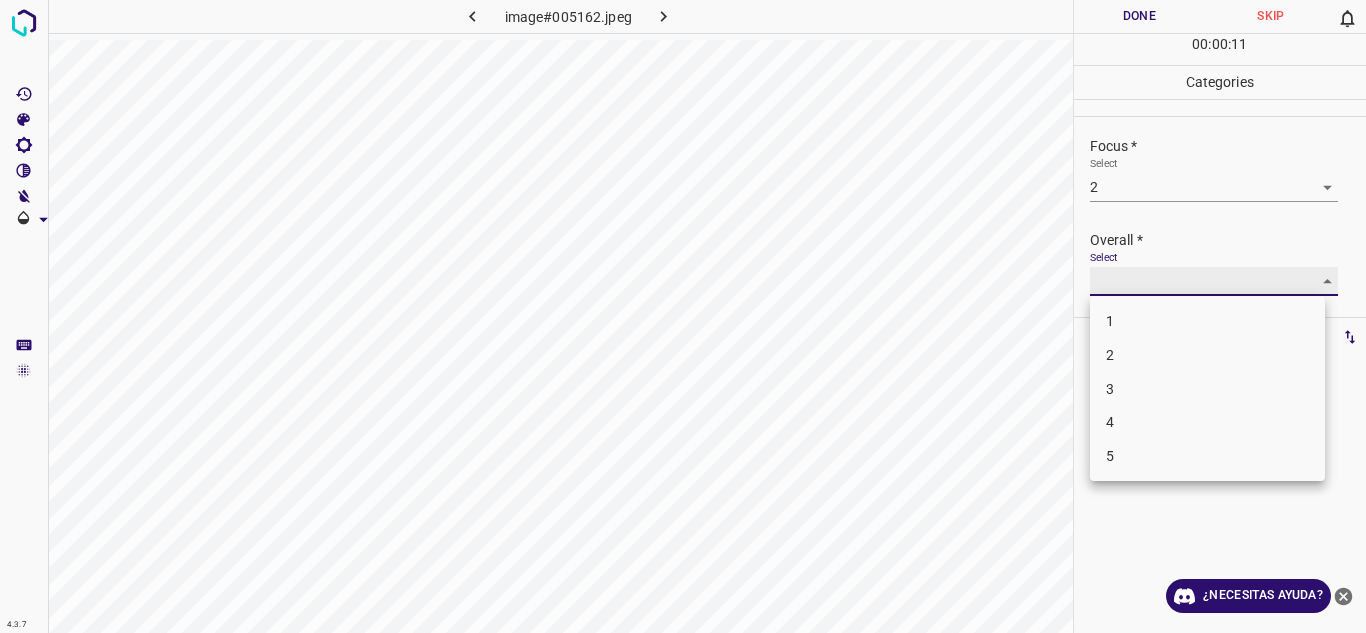 type on "2" 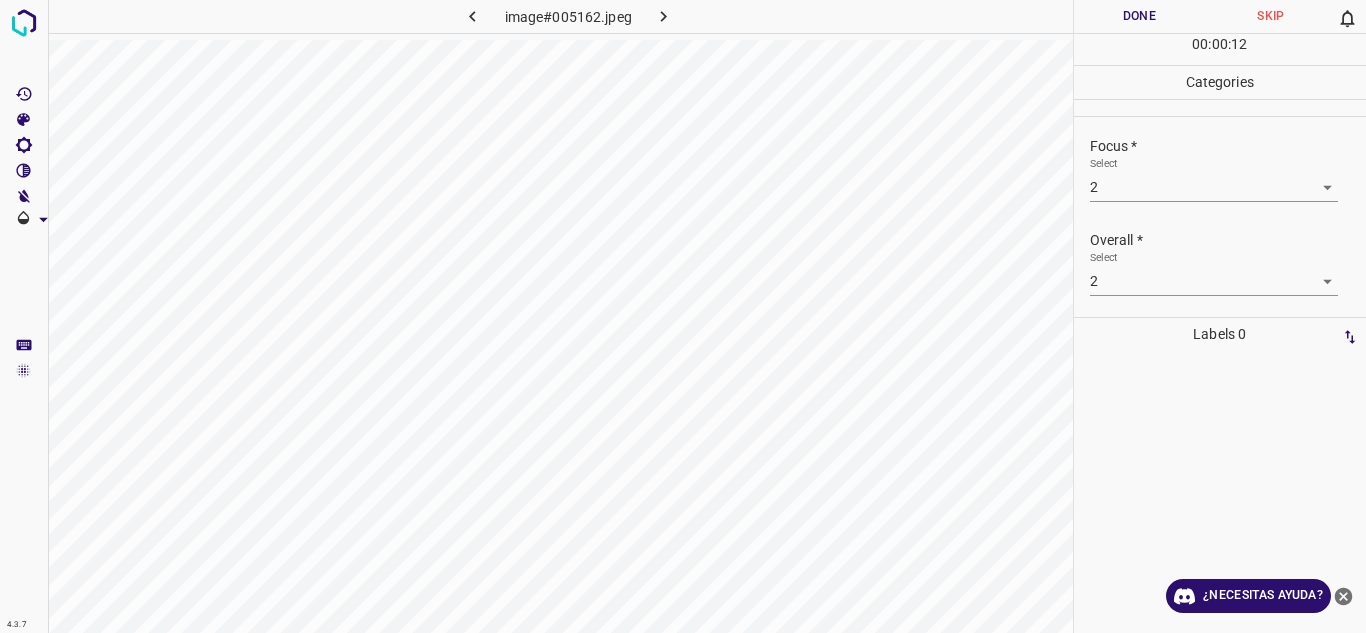 click on "Done" at bounding box center [1140, 16] 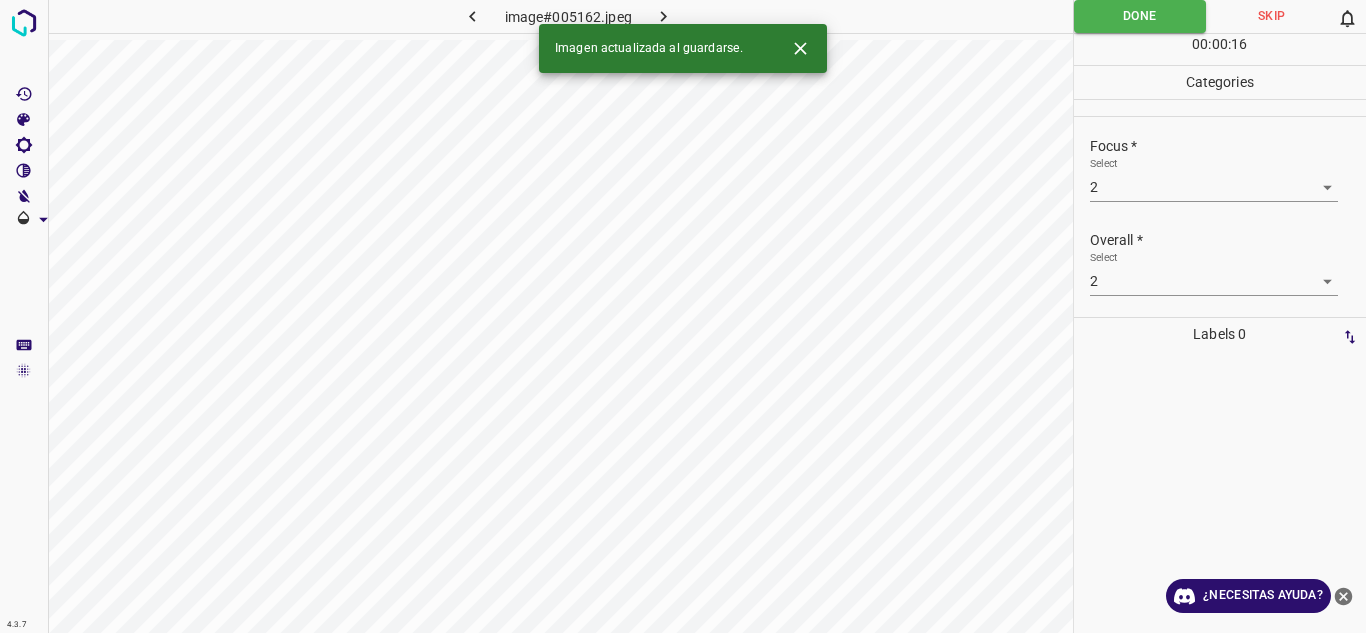 click 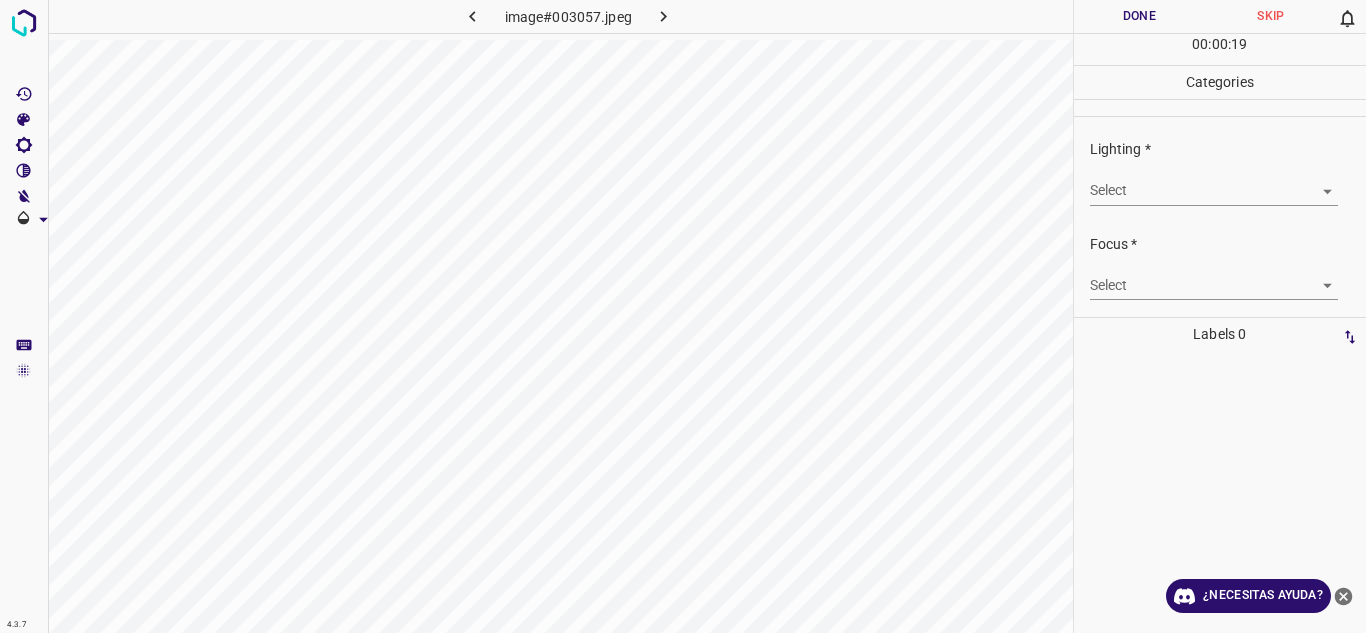 click on "4.3.7 image#003057.jpeg Done Skip 0 00   : 00   : 19   Categories Lighting *  Select ​ Focus *  Select ​ Overall *  Select ​ Labels   0 Categories 1 Lighting 2 Focus 3 Overall Tools Space Change between modes (Draw & Edit) I Auto labeling R Restore zoom M Zoom in N Zoom out Delete Delete selecte label Filters Z Restore filters X Saturation filter C Brightness filter V Contrast filter B Gray scale filter General O Download ¿Necesitas ayuda? Texto original Valora esta traducción Tu opinión servirá para ayudar a mejorar el Traductor de Google - Texto - Esconder - Borrar" at bounding box center [683, 316] 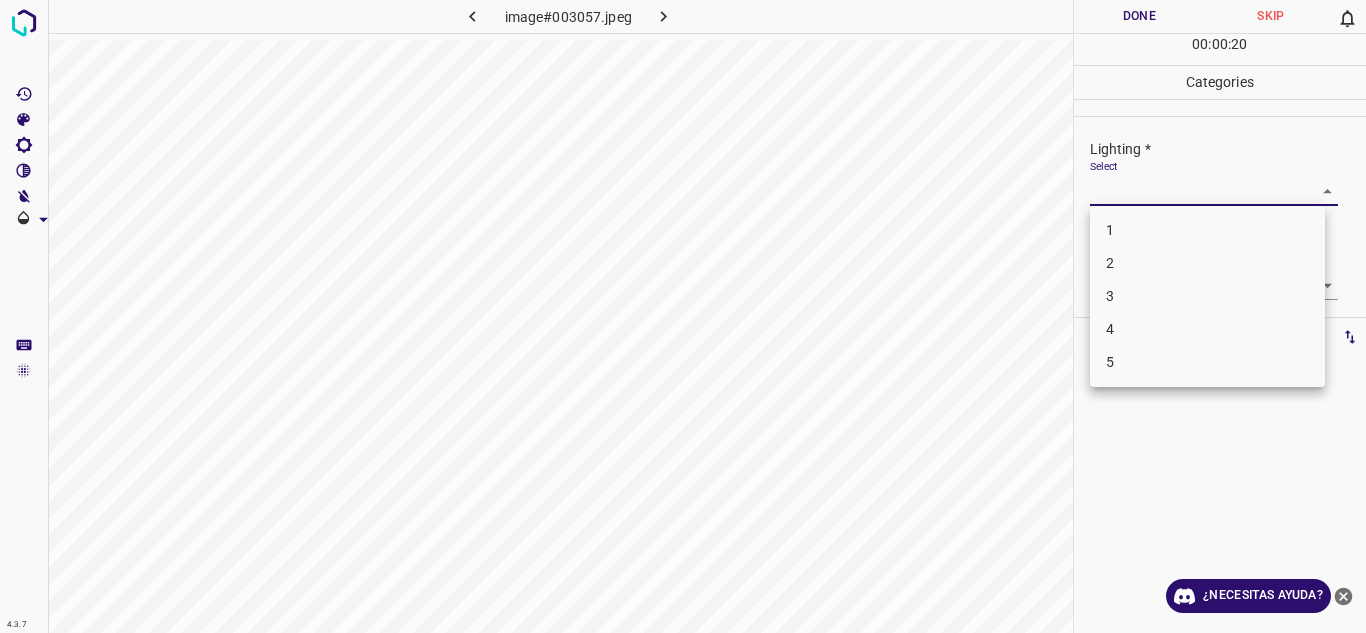 click on "3" at bounding box center (1207, 296) 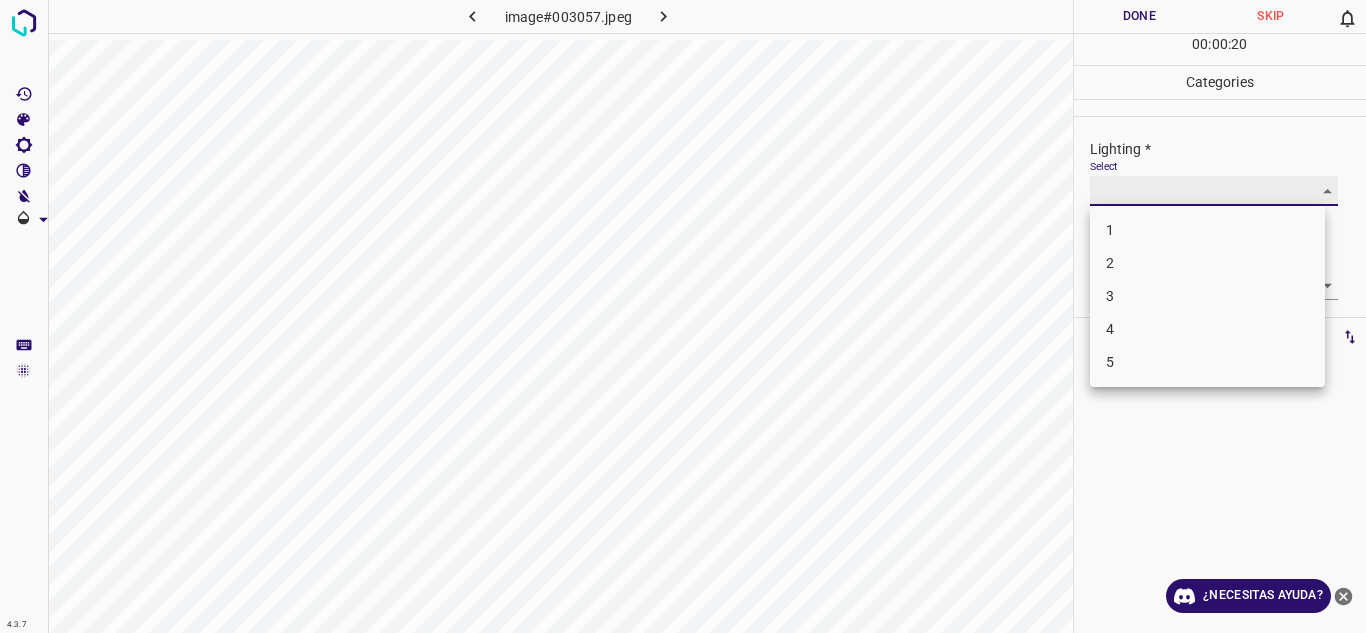 type on "3" 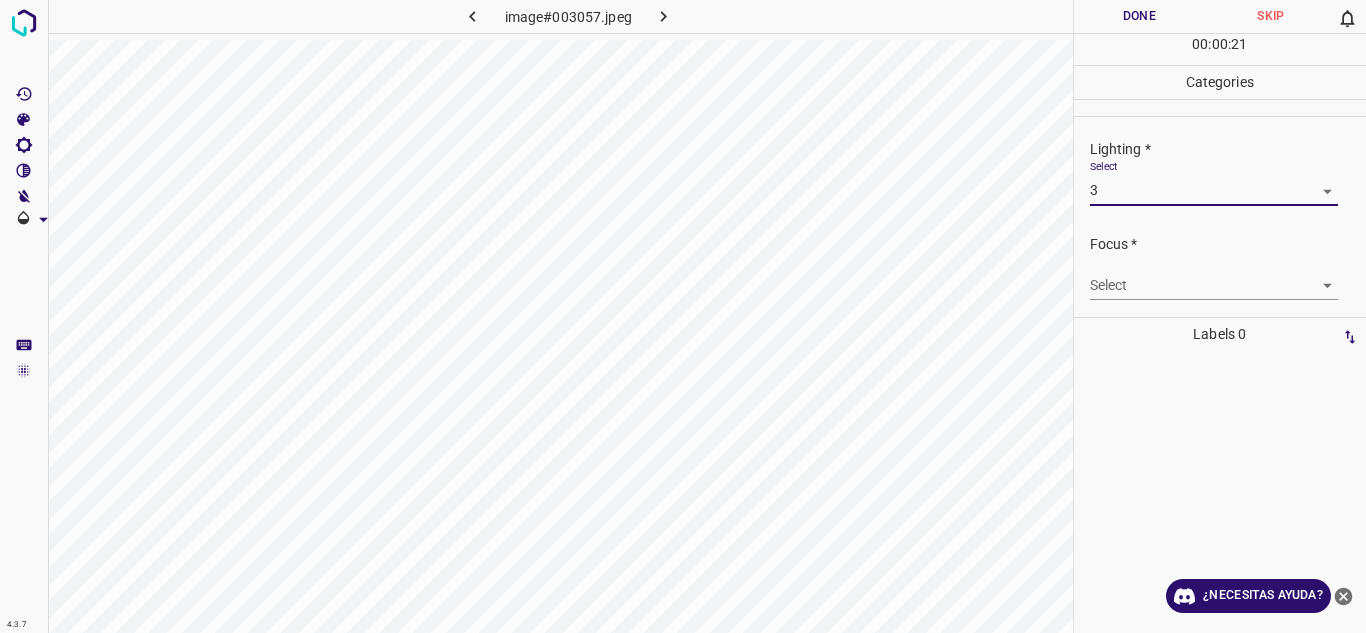 click on "4.3.7 image#003057.jpeg Done Skip 0 00   : 00   : 21   Categories Lighting *  Select 3 3 Focus *  Select ​ Overall *  Select ​ Labels   0 Categories 1 Lighting 2 Focus 3 Overall Tools Space Change between modes (Draw & Edit) I Auto labeling R Restore zoom M Zoom in N Zoom out Delete Delete selecte label Filters Z Restore filters X Saturation filter C Brightness filter V Contrast filter B Gray scale filter General O Download ¿Necesitas ayuda? Texto original Valora esta traducción Tu opinión servirá para ayudar a mejorar el Traductor de Google - Texto - Esconder - Borrar" at bounding box center [683, 316] 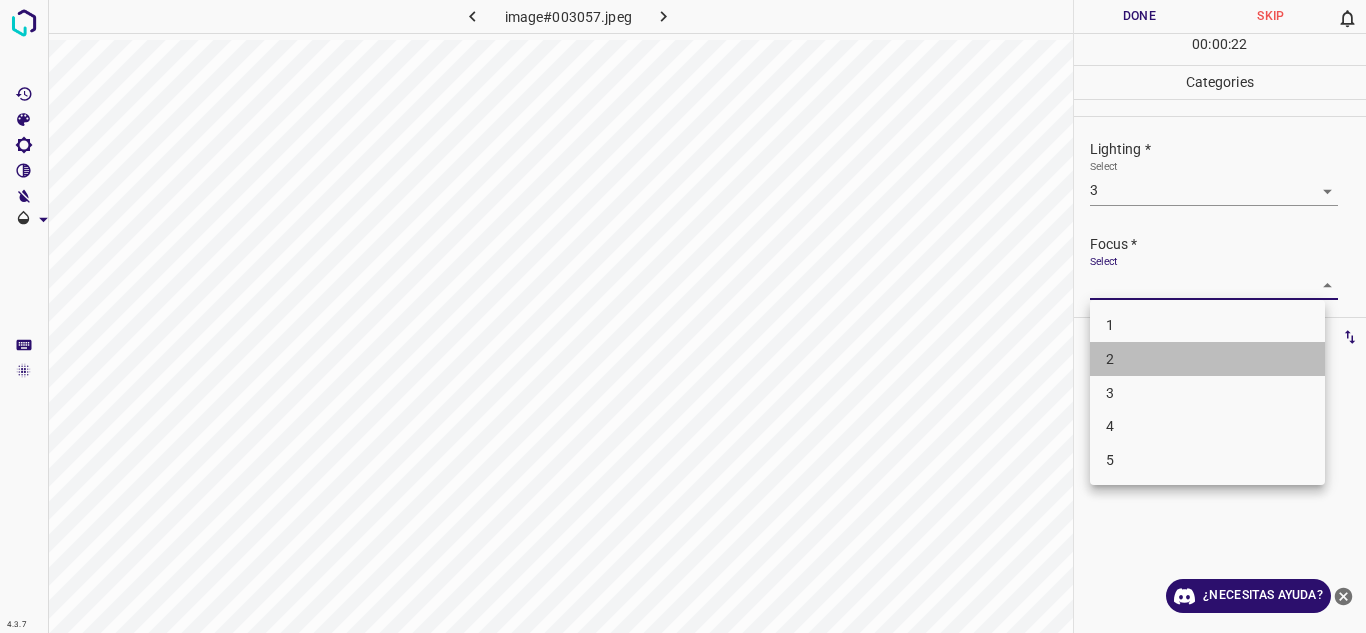click on "2" at bounding box center (1207, 359) 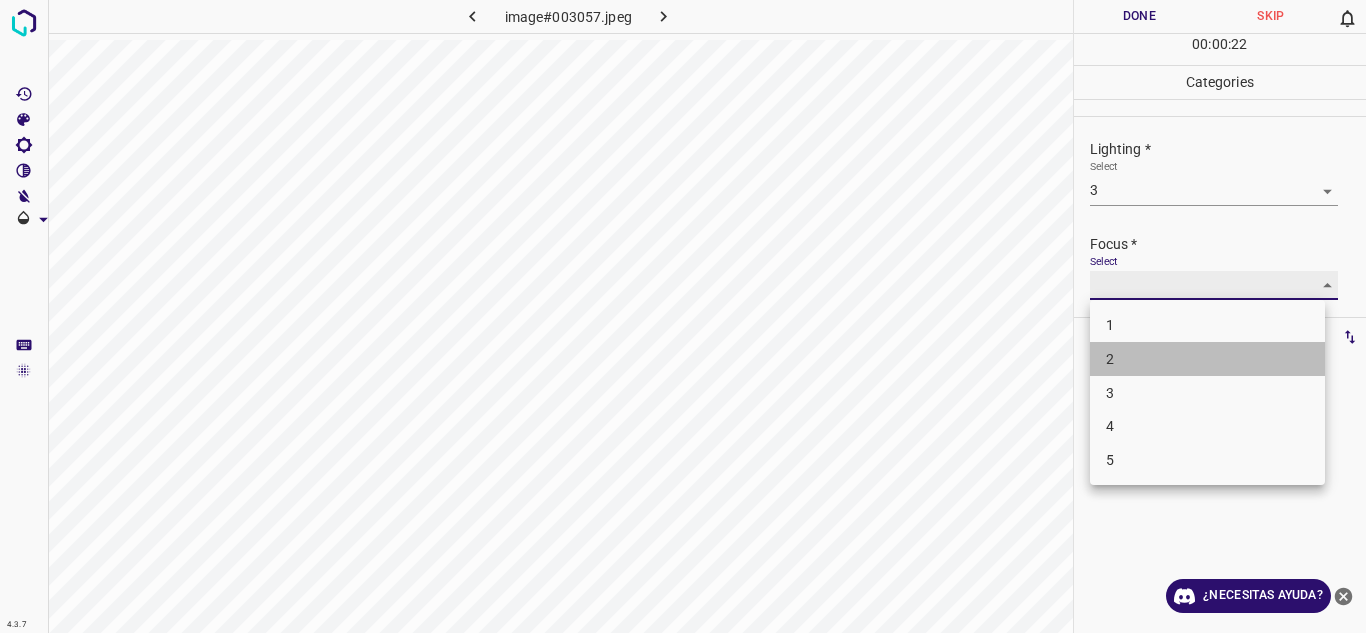 type on "2" 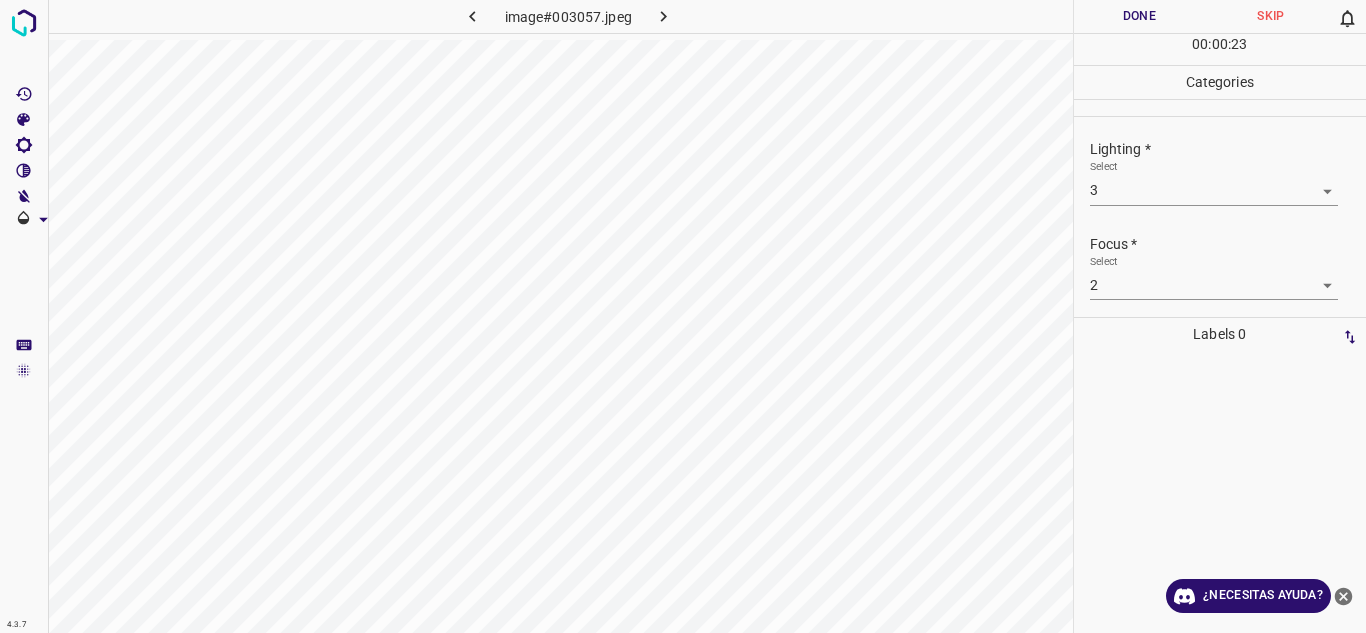 click on "Focus *  Select 2 2" at bounding box center [1220, 267] 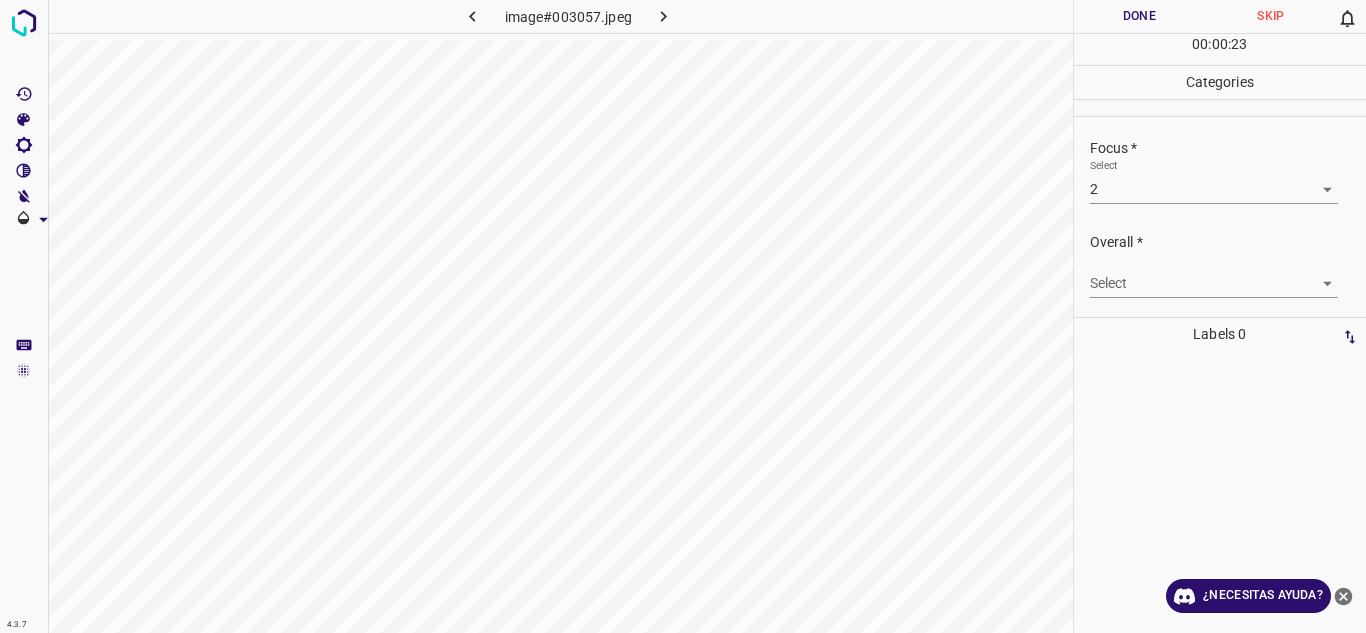 scroll, scrollTop: 98, scrollLeft: 0, axis: vertical 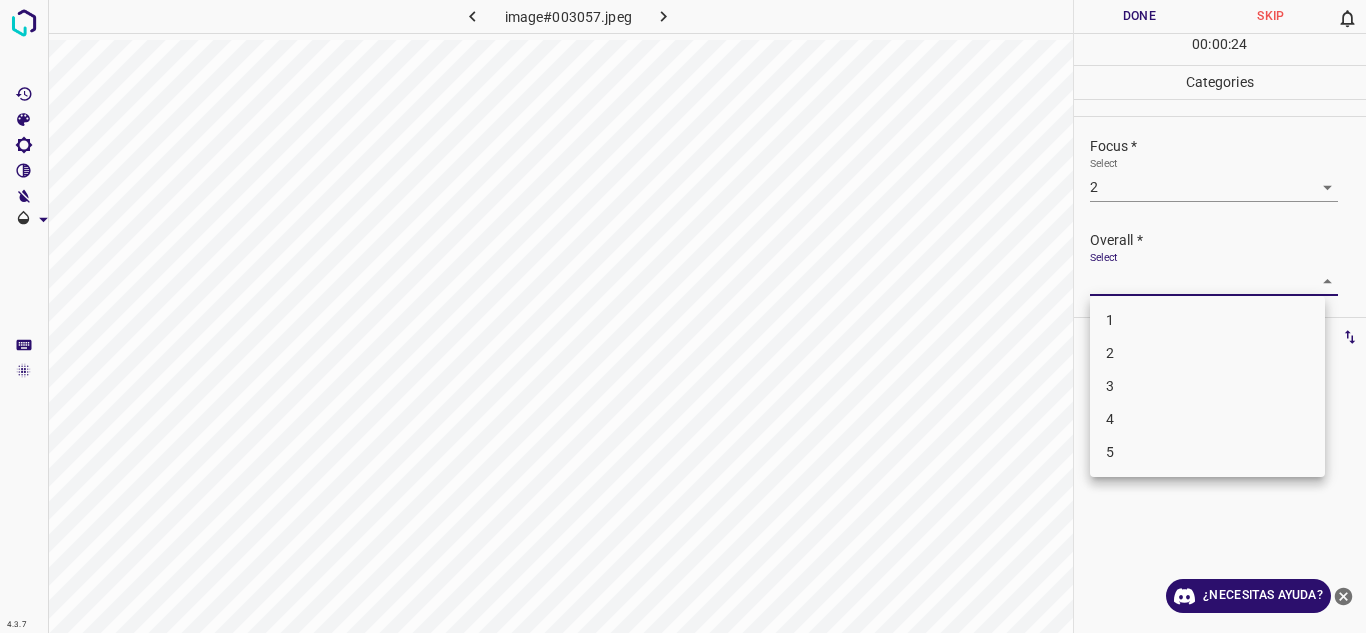 click on "4.3.7 image#003057.jpeg Done Skip 0 00   : 00   : 24   Categories Lighting *  Select 3 3 Focus *  Select 2 2 Overall *  Select ​ Labels   0 Categories 1 Lighting 2 Focus 3 Overall Tools Space Change between modes (Draw & Edit) I Auto labeling R Restore zoom M Zoom in N Zoom out Delete Delete selecte label Filters Z Restore filters X Saturation filter C Brightness filter V Contrast filter B Gray scale filter General O Download ¿Necesitas ayuda? Texto original Valora esta traducción Tu opinión servirá para ayudar a mejorar el Traductor de Google - Texto - Esconder - Borrar 1 2 3 4 5" at bounding box center [683, 316] 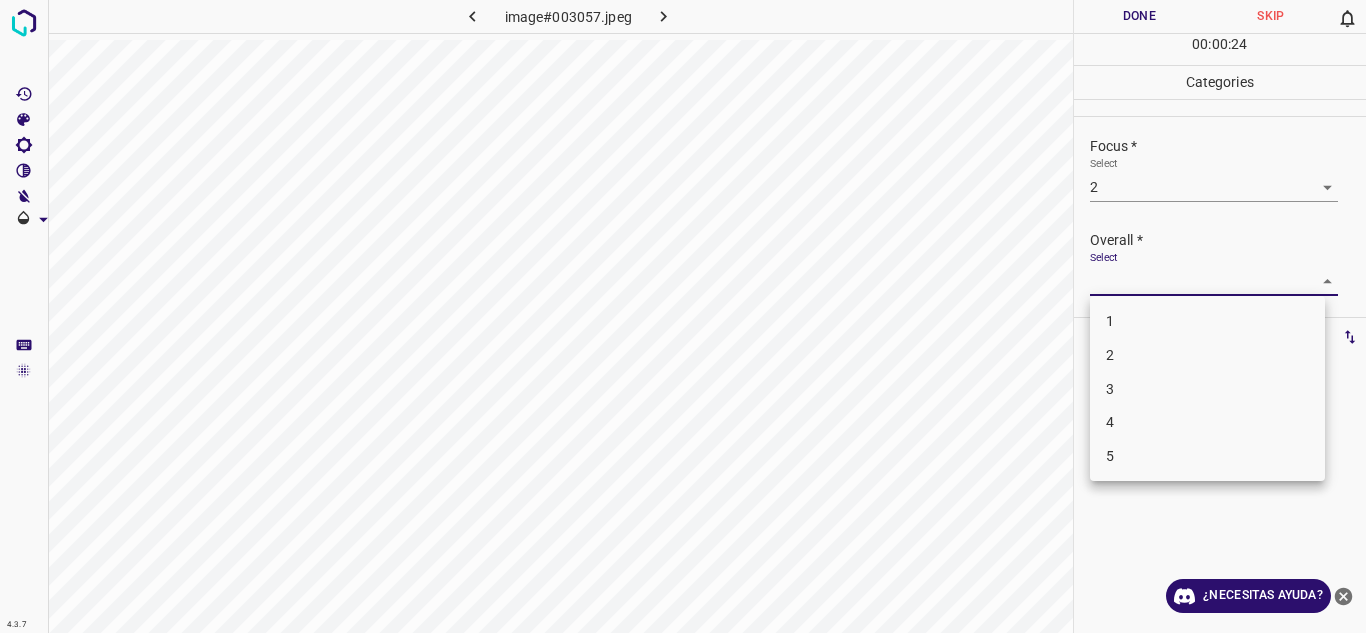 click on "2" at bounding box center [1207, 355] 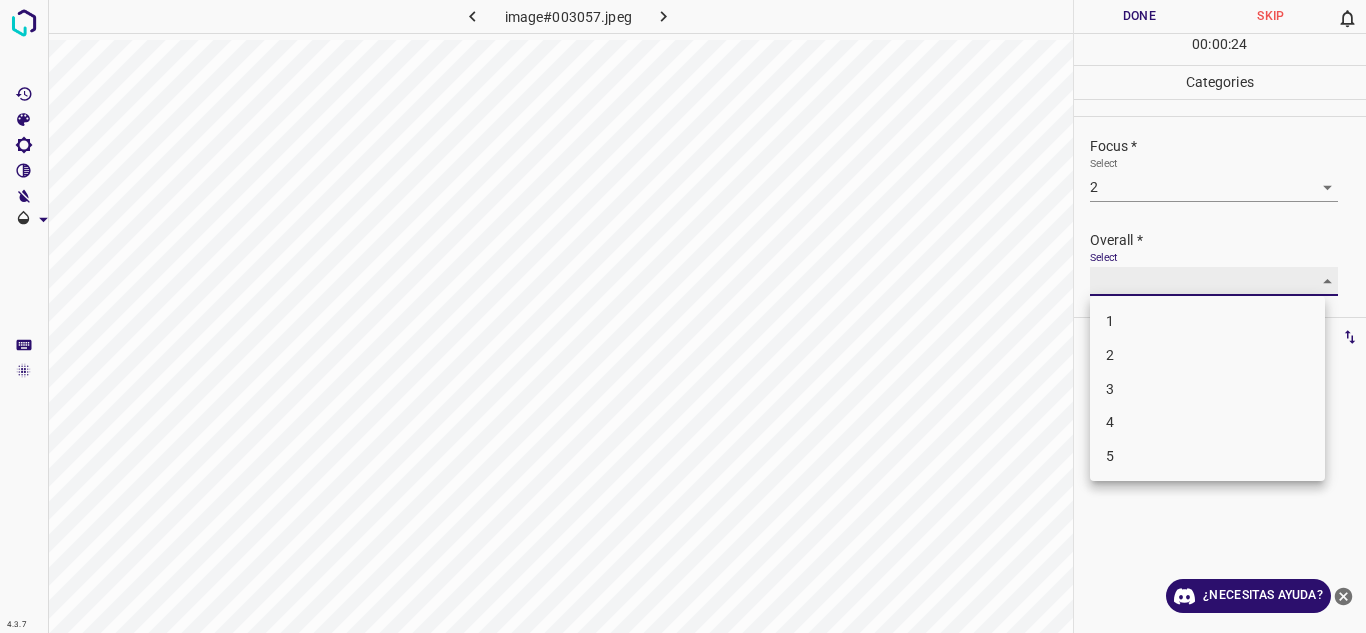 type on "2" 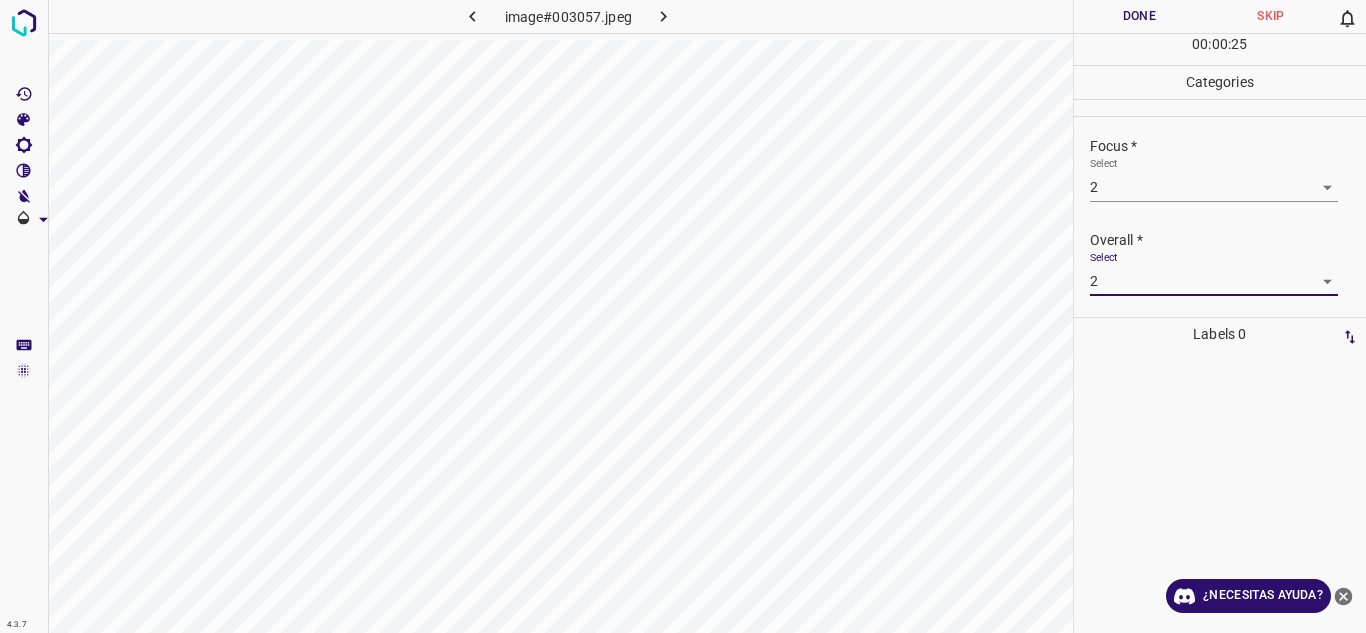 click on "Focus *  Select 2 2" at bounding box center (1220, 169) 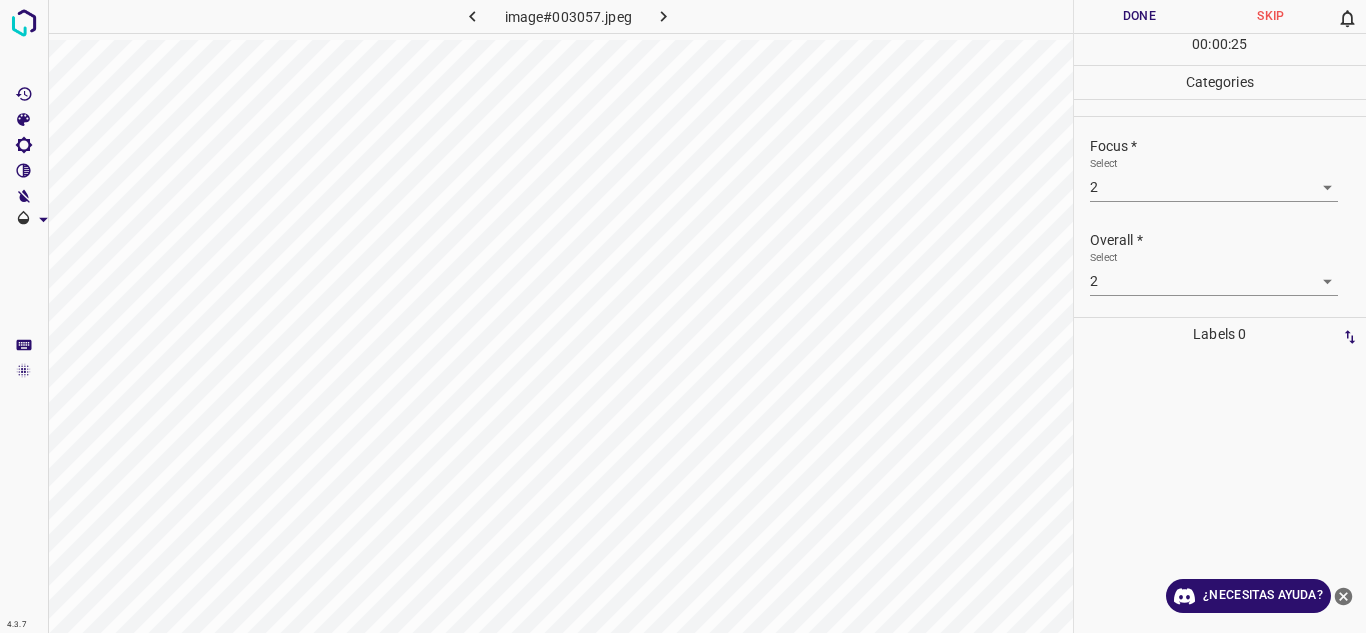 click on "Done" at bounding box center [1140, 16] 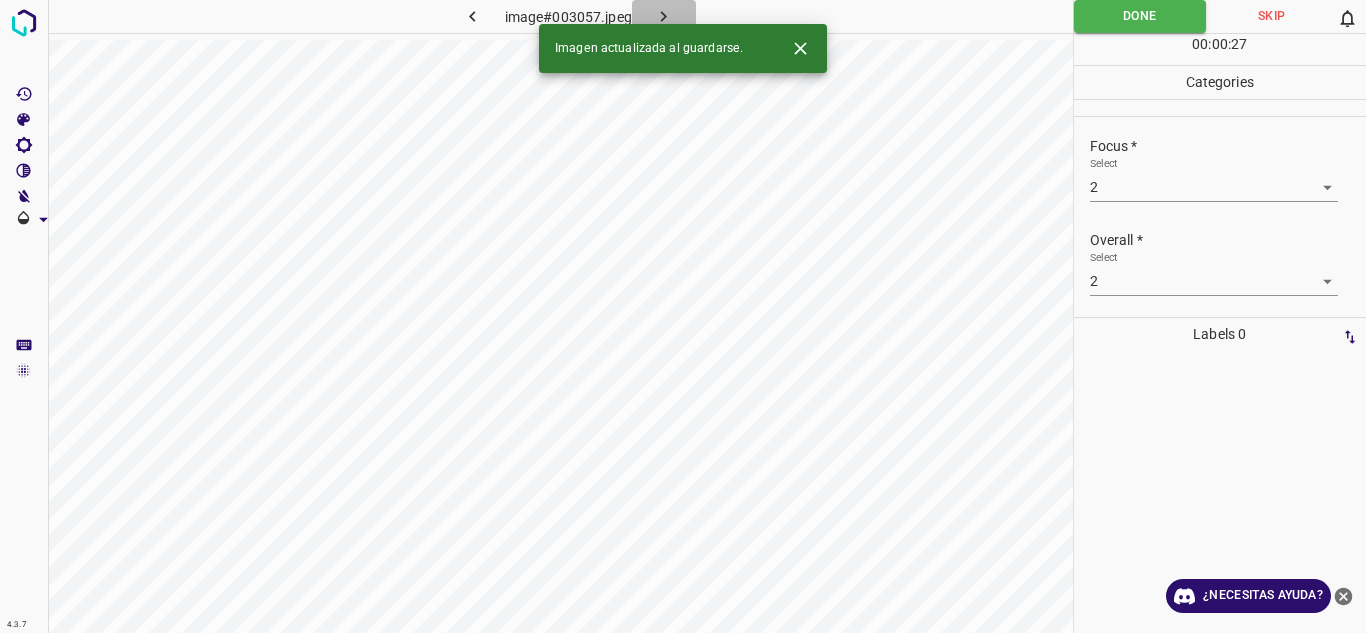 click 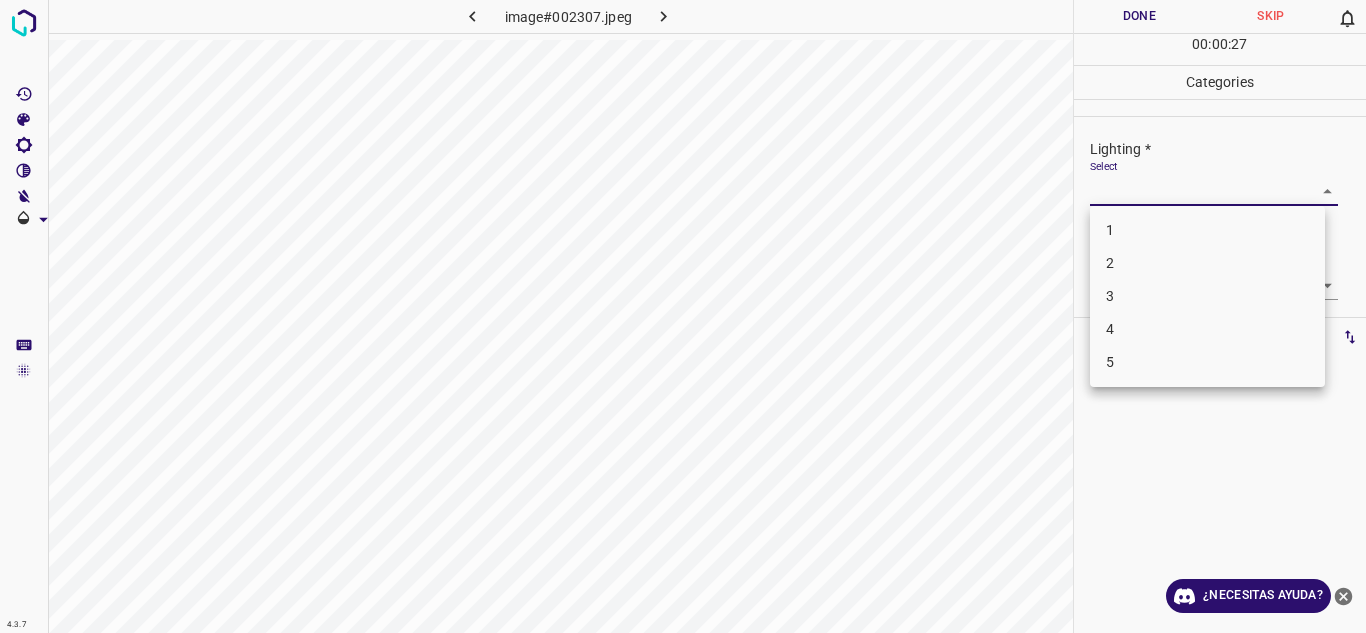 click on "4.3.7 image#002307.jpeg Done Skip 0 00   : 00   : 27   Categories Lighting *  Select ​ Focus *  Select ​ Overall *  Select ​ Labels   0 Categories 1 Lighting 2 Focus 3 Overall Tools Space Change between modes (Draw & Edit) I Auto labeling R Restore zoom M Zoom in N Zoom out Delete Delete selecte label Filters Z Restore filters X Saturation filter C Brightness filter V Contrast filter B Gray scale filter General O Download ¿Necesitas ayuda? Texto original Valora esta traducción Tu opinión servirá para ayudar a mejorar el Traductor de Google - Texto - Esconder - Borrar 1 2 3 4 5" at bounding box center (683, 316) 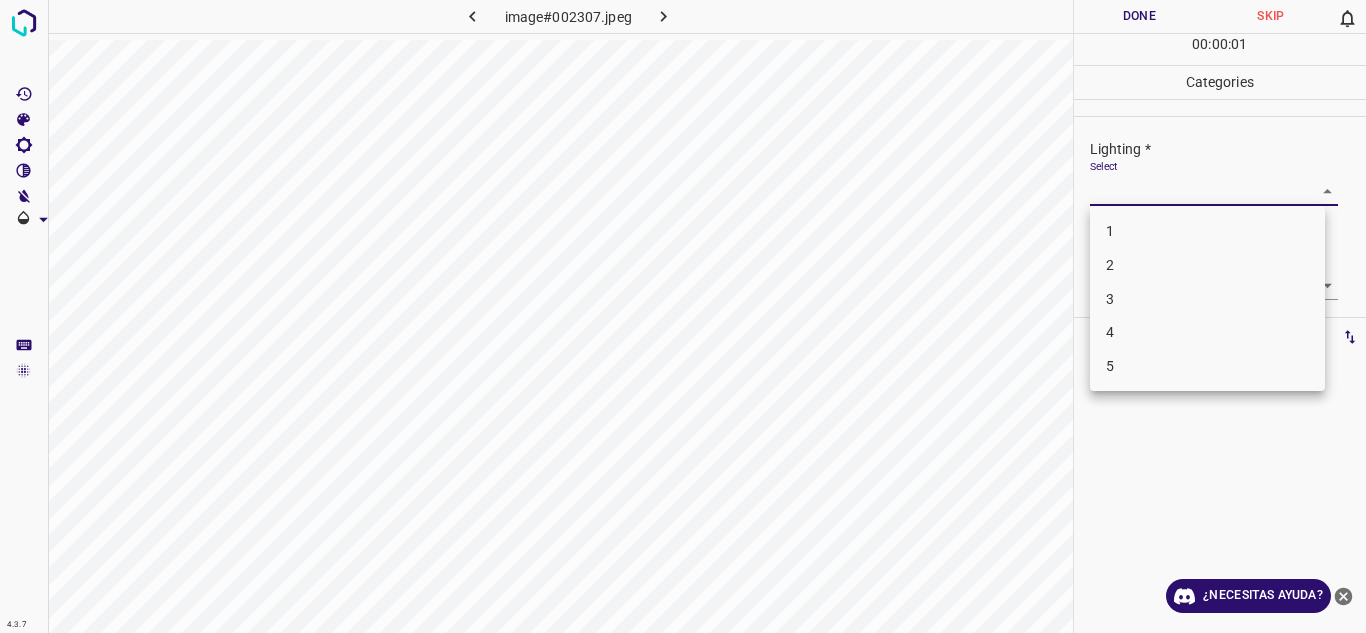 click on "3" at bounding box center [1207, 299] 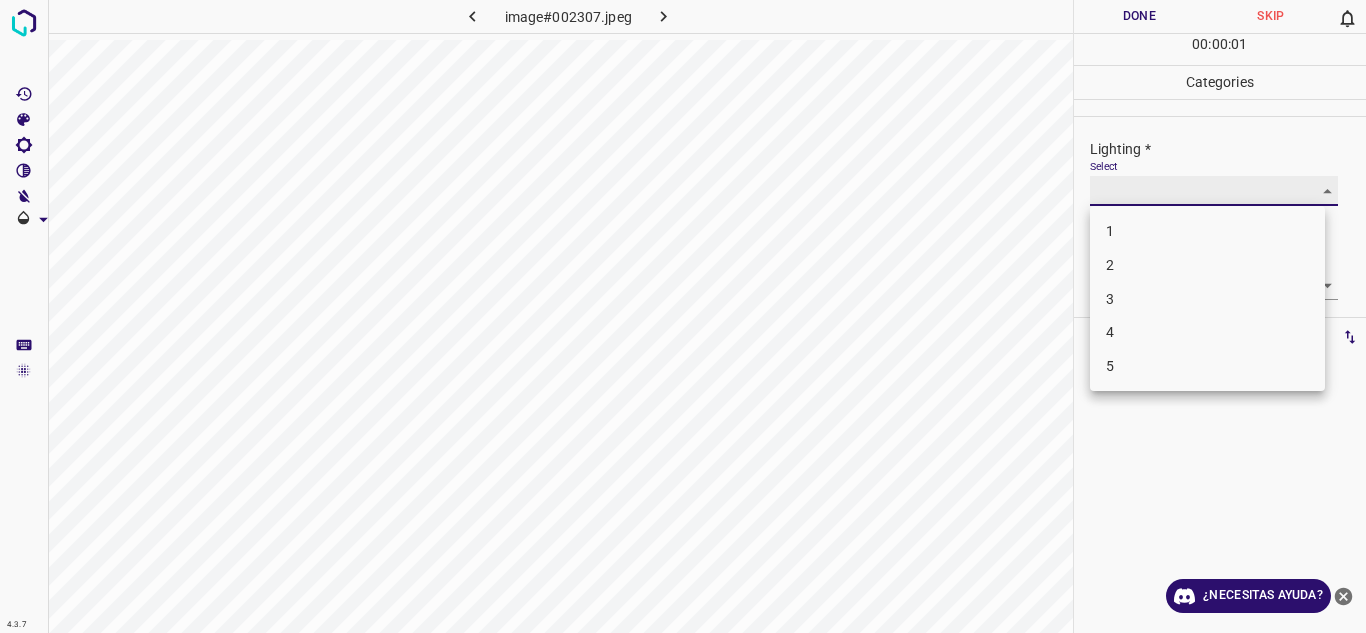 type on "3" 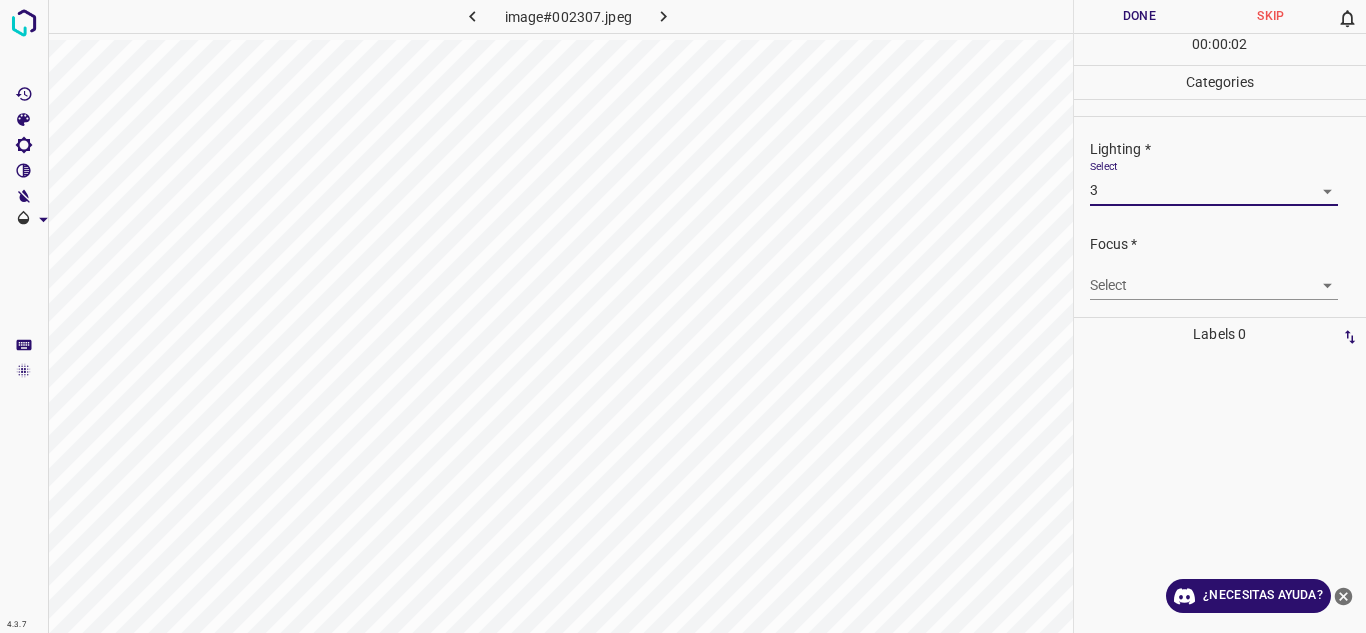 click on "4.3.7 image#002307.jpeg Done Skip 0 00   : 00   : 02   Categories Lighting *  Select 3 3 Focus *  Select ​ Overall *  Select ​ Labels   0 Categories 1 Lighting 2 Focus 3 Overall Tools Space Change between modes (Draw & Edit) I Auto labeling R Restore zoom M Zoom in N Zoom out Delete Delete selecte label Filters Z Restore filters X Saturation filter C Brightness filter V Contrast filter B Gray scale filter General O Download ¿Necesitas ayuda? Texto original Valora esta traducción Tu opinión servirá para ayudar a mejorar el Traductor de Google - Texto - Esconder - Borrar 1 2 3 4 5" at bounding box center (683, 316) 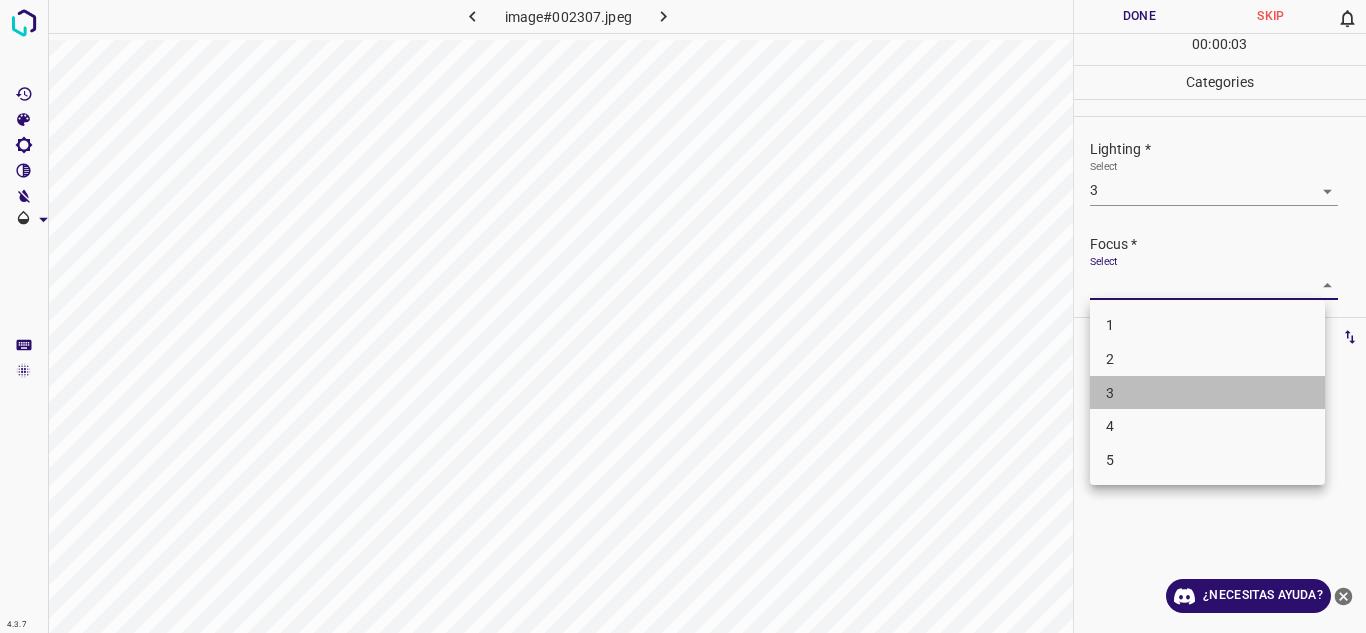click on "3" at bounding box center [1207, 393] 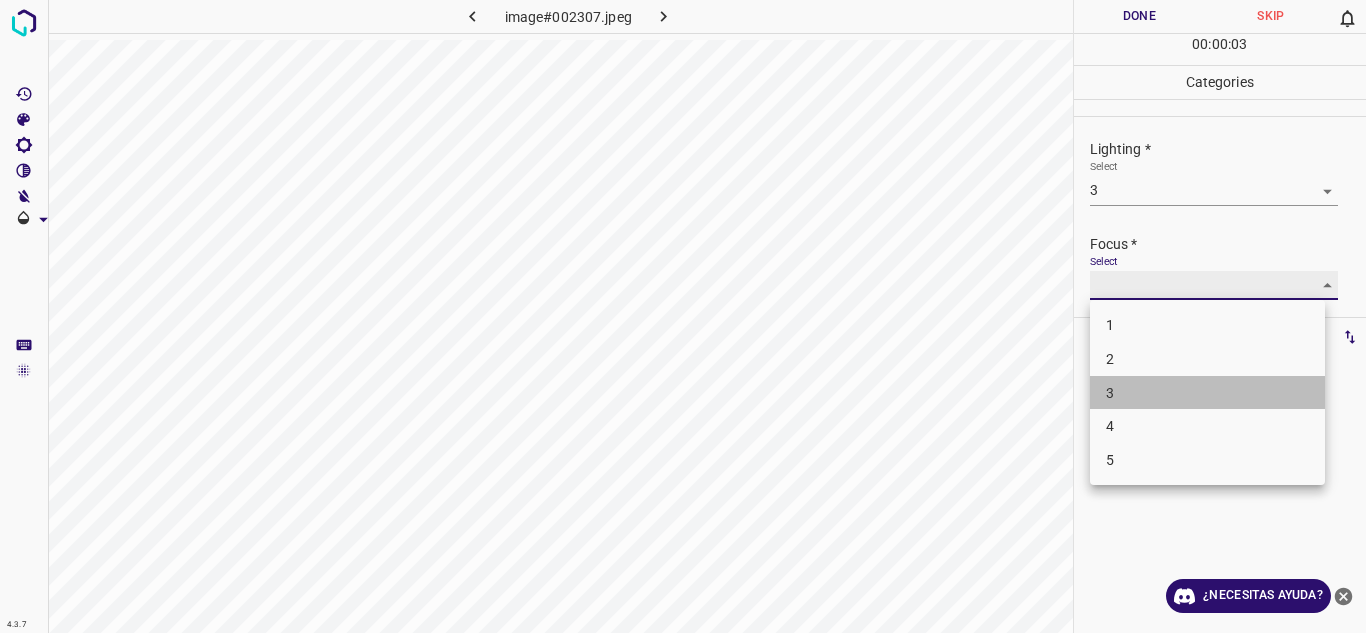 type on "3" 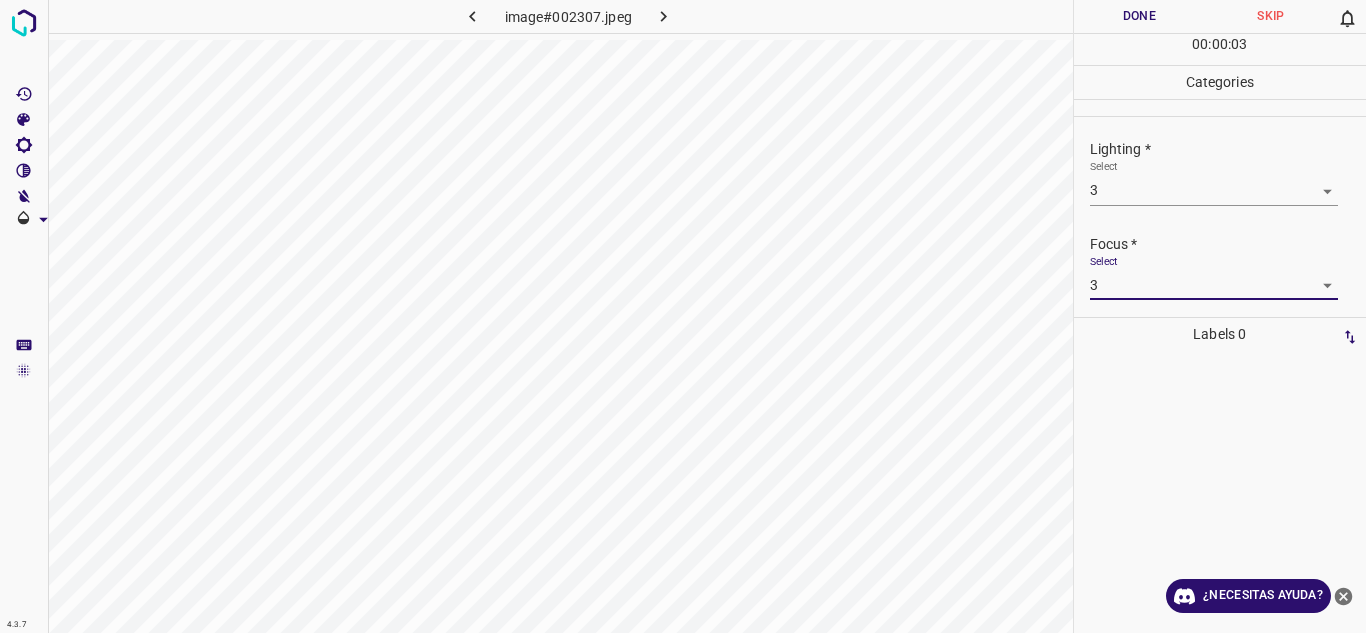 click on "Select 3 3" at bounding box center (1214, 277) 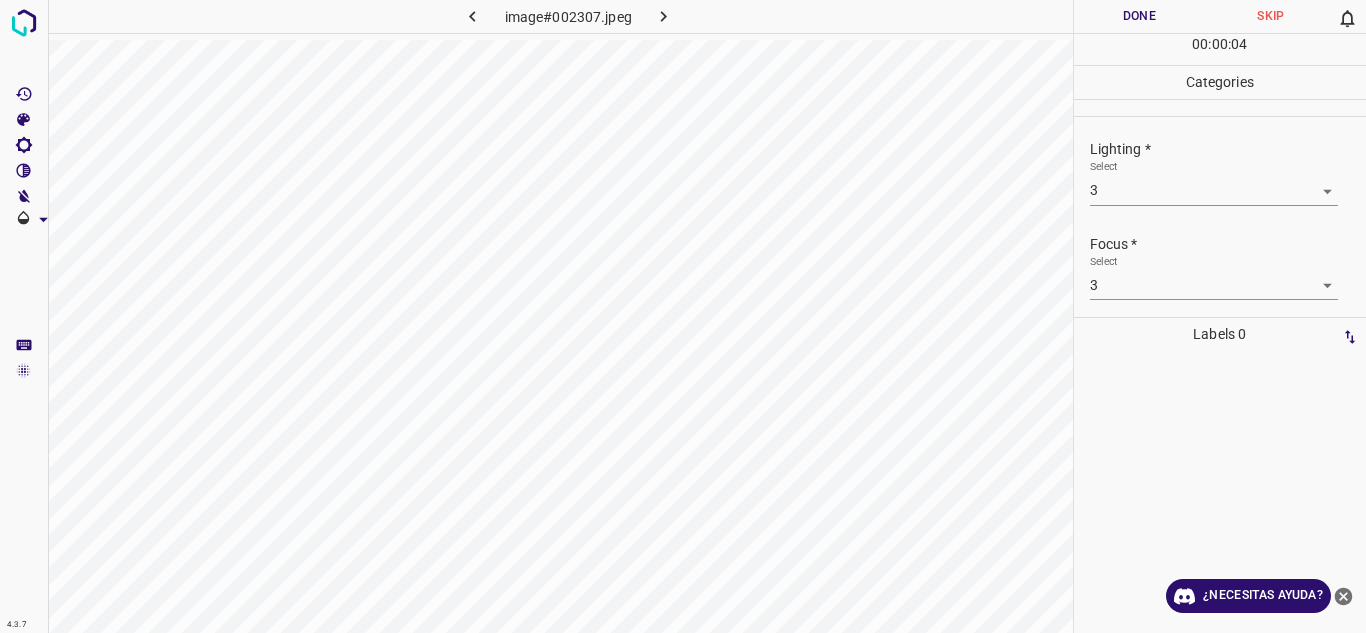 scroll, scrollTop: 98, scrollLeft: 0, axis: vertical 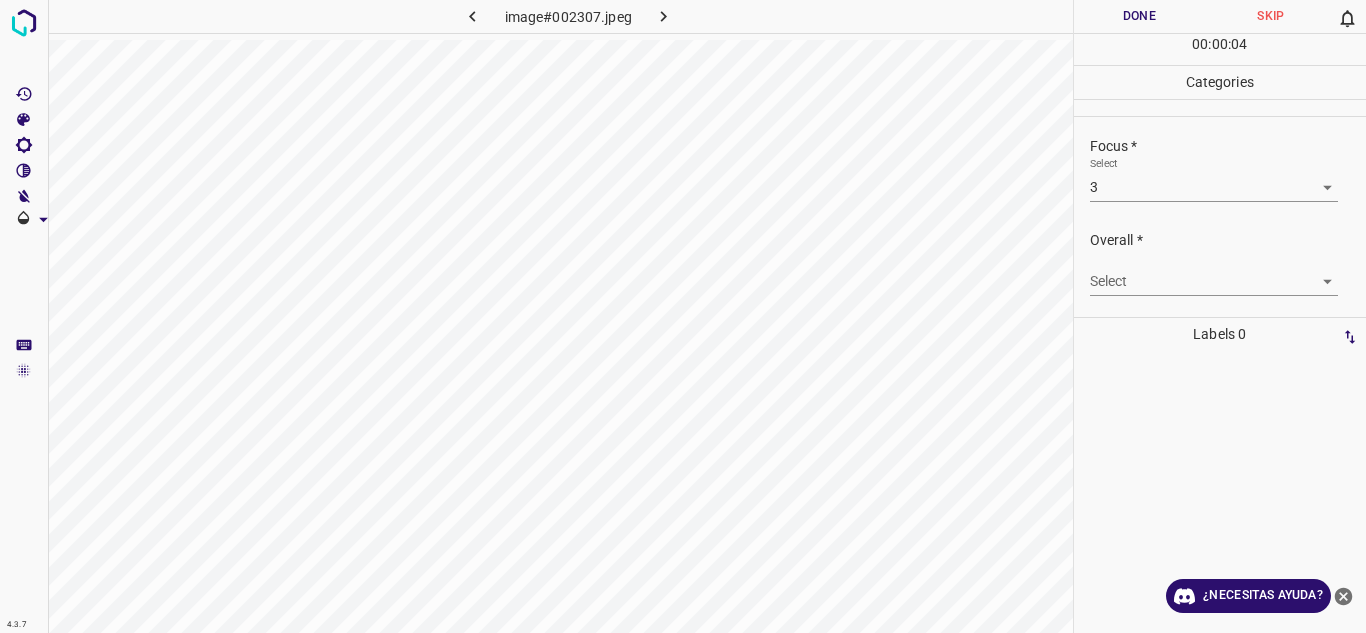 click on "4.3.7 image#002307.jpeg Done Skip 0 00   : 00   : 04   Categories Lighting *  Select 3 3 Focus *  Select 3 3 Overall *  Select ​ Labels   0 Categories 1 Lighting 2 Focus 3 Overall Tools Space Change between modes (Draw & Edit) I Auto labeling R Restore zoom M Zoom in N Zoom out Delete Delete selecte label Filters Z Restore filters X Saturation filter C Brightness filter V Contrast filter B Gray scale filter General O Download ¿Necesitas ayuda? Texto original Valora esta traducción Tu opinión servirá para ayudar a mejorar el Traductor de Google - Texto - Esconder - Borrar" at bounding box center (683, 316) 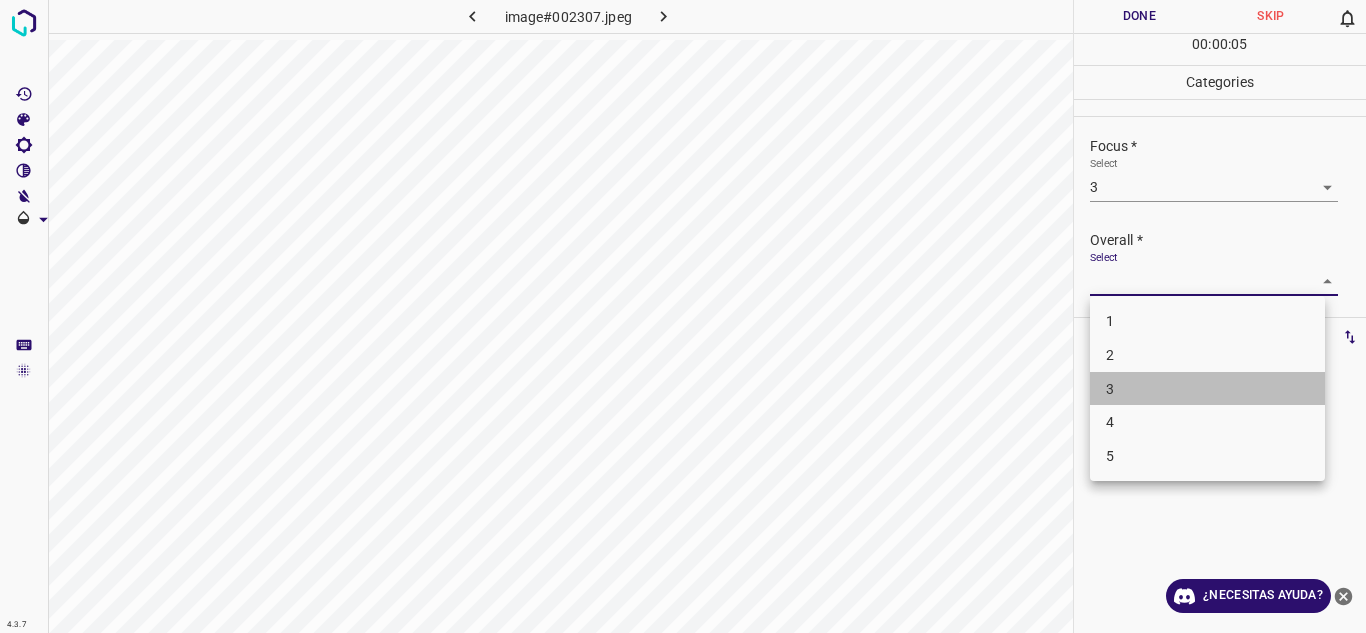 click on "3" at bounding box center (1207, 389) 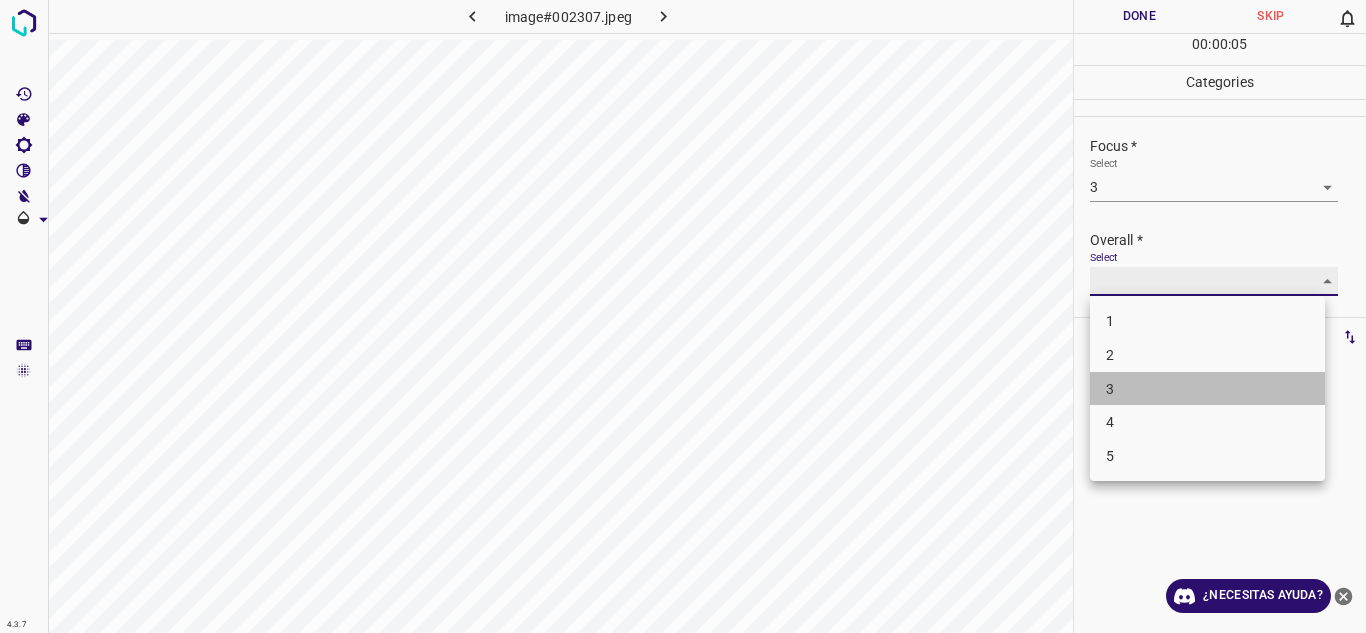 type on "3" 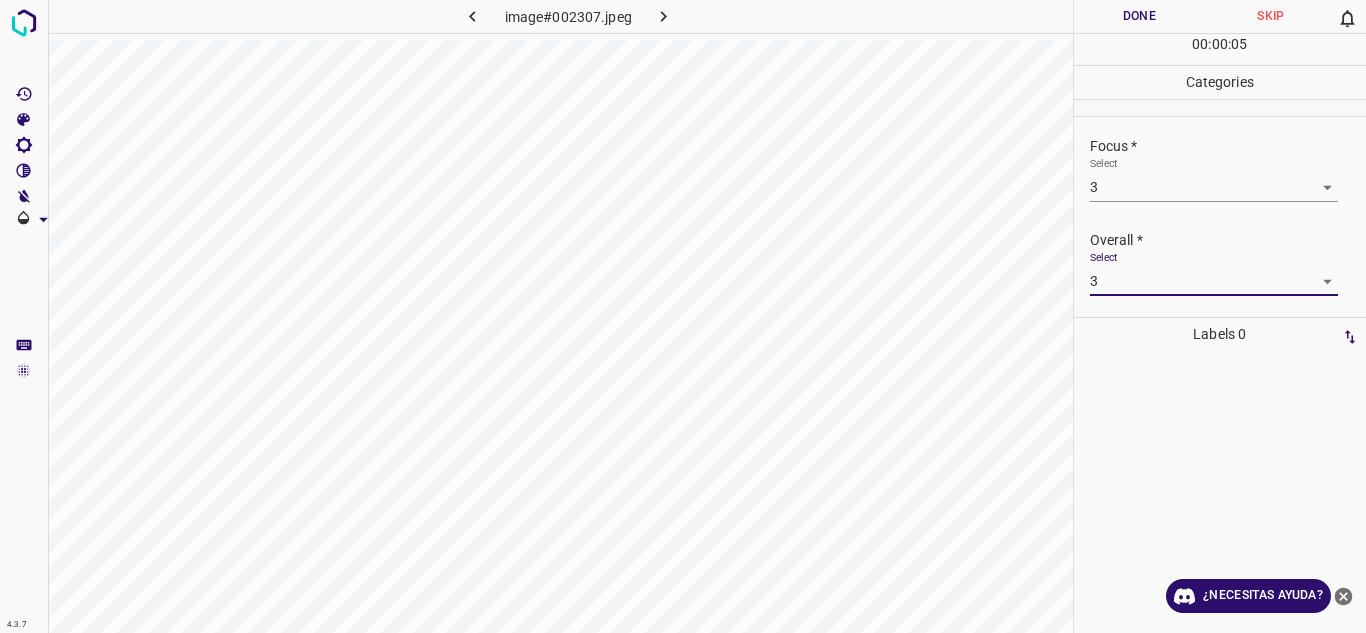 click on "Done" at bounding box center [1140, 16] 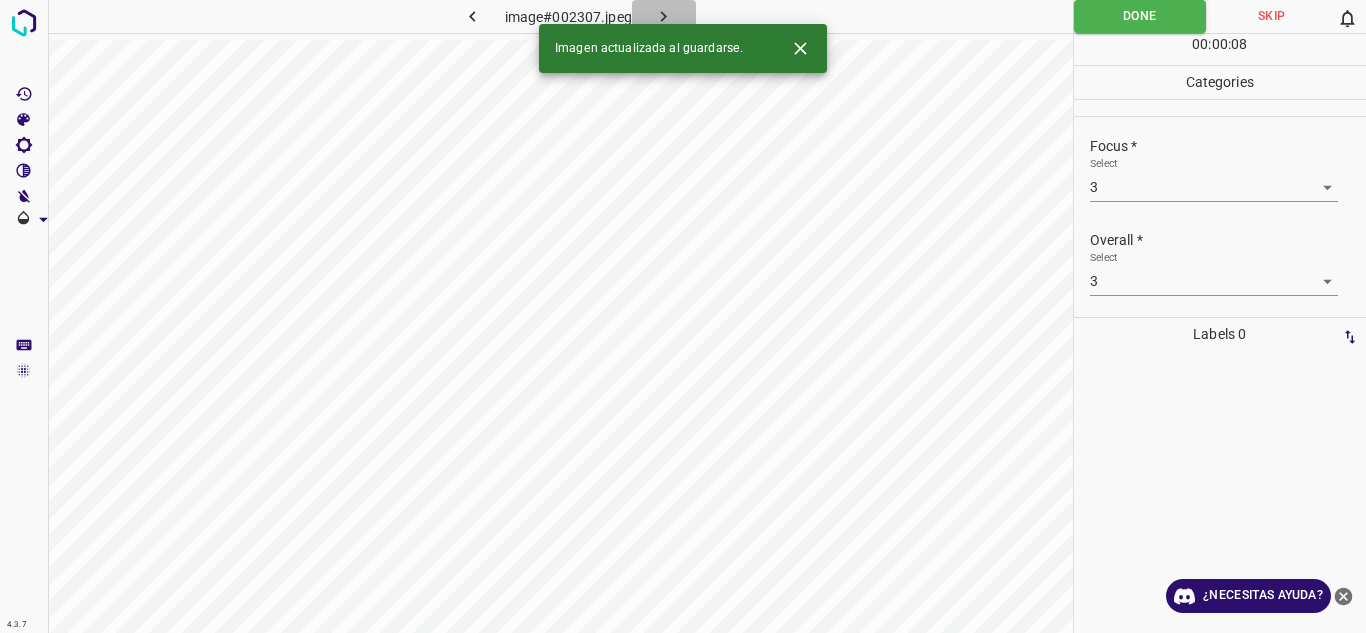 click 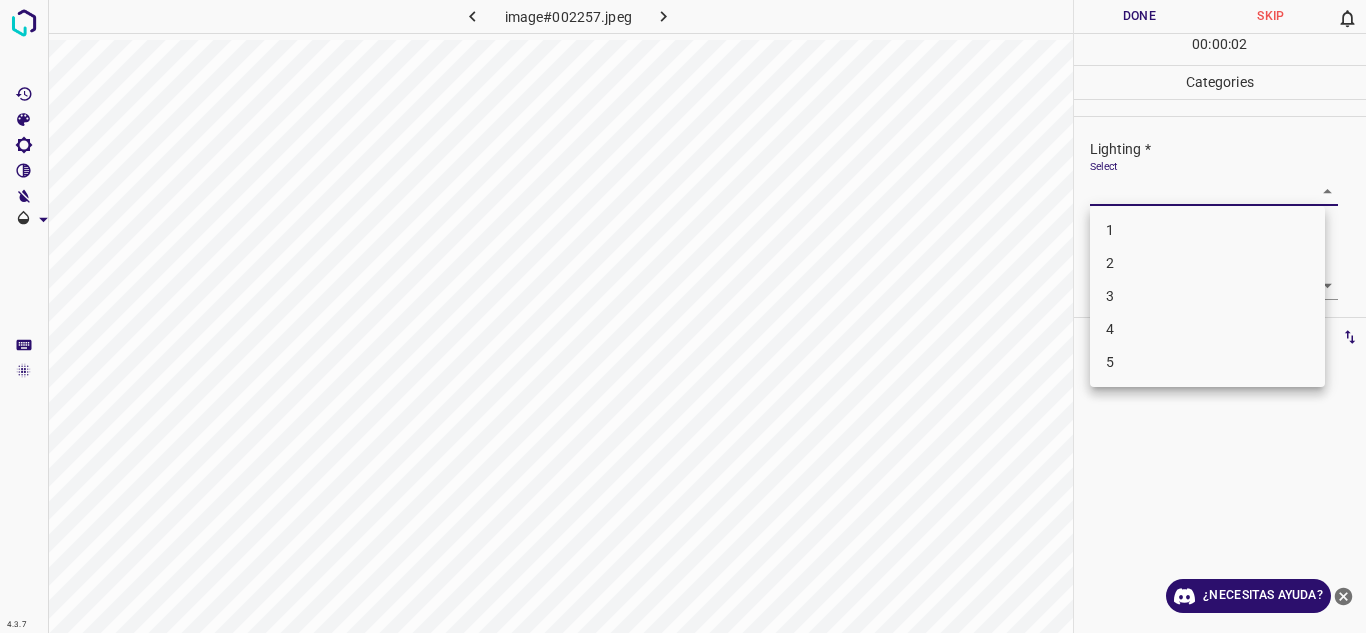 click on "4.3.7 image#002257.jpeg Done Skip 0 00   : 00   : 02   Categories Lighting *  Select ​ Focus *  Select ​ Overall *  Select ​ Labels   0 Categories 1 Lighting 2 Focus 3 Overall Tools Space Change between modes (Draw & Edit) I Auto labeling R Restore zoom M Zoom in N Zoom out Delete Delete selecte label Filters Z Restore filters X Saturation filter C Brightness filter V Contrast filter B Gray scale filter General O Download ¿Necesitas ayuda? Texto original Valora esta traducción Tu opinión servirá para ayudar a mejorar el Traductor de Google - Texto - Esconder - Borrar 1 2 3 4 5" at bounding box center (683, 316) 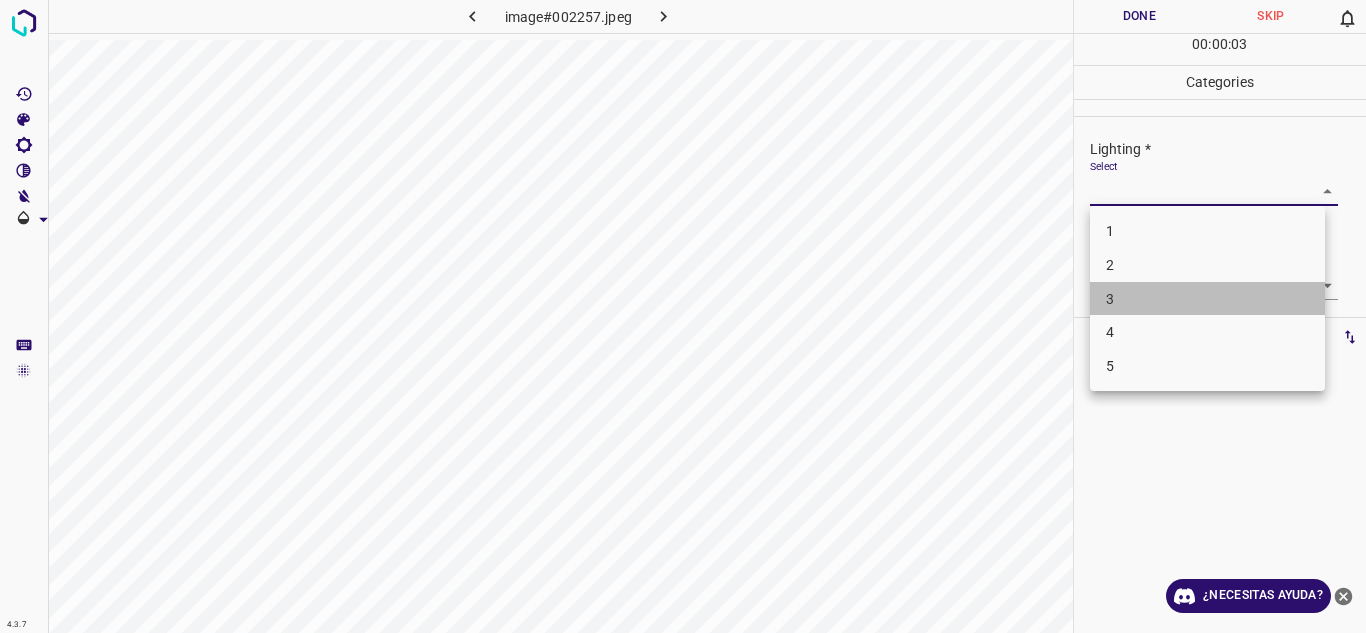 click on "3" at bounding box center (1207, 299) 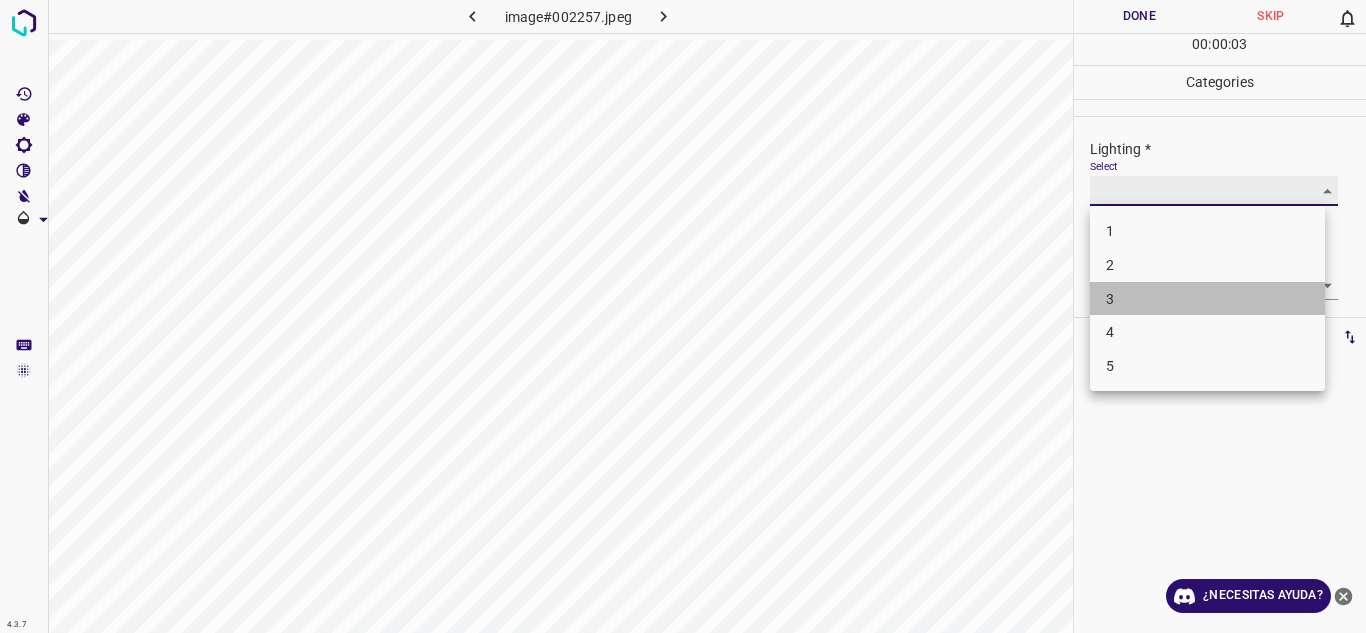 type on "3" 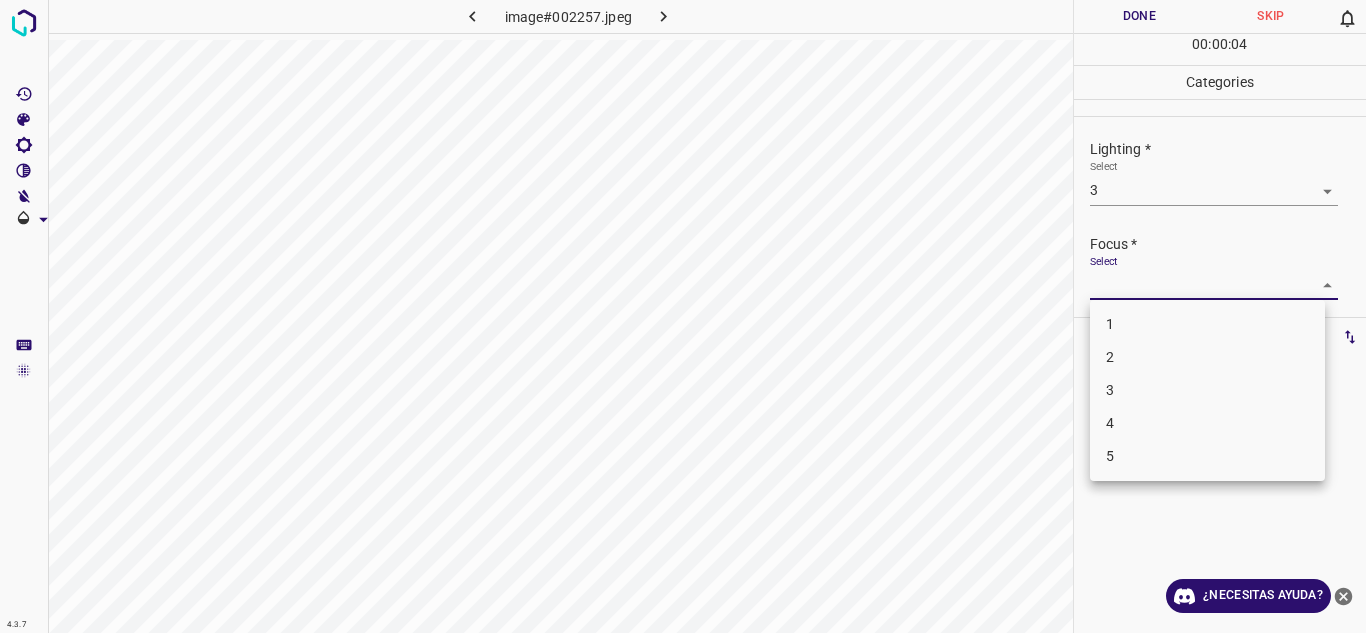 click on "4.3.7 image#002257.jpeg Done Skip 0 00   : 00   : 04   Categories Lighting *  Select 3 3 Focus *  Select ​ Overall *  Select ​ Labels   0 Categories 1 Lighting 2 Focus 3 Overall Tools Space Change between modes (Draw & Edit) I Auto labeling R Restore zoom M Zoom in N Zoom out Delete Delete selecte label Filters Z Restore filters X Saturation filter C Brightness filter V Contrast filter B Gray scale filter General O Download ¿Necesitas ayuda? Texto original Valora esta traducción Tu opinión servirá para ayudar a mejorar el Traductor de Google - Texto - Esconder - Borrar 1 2 3 4 5" at bounding box center [683, 316] 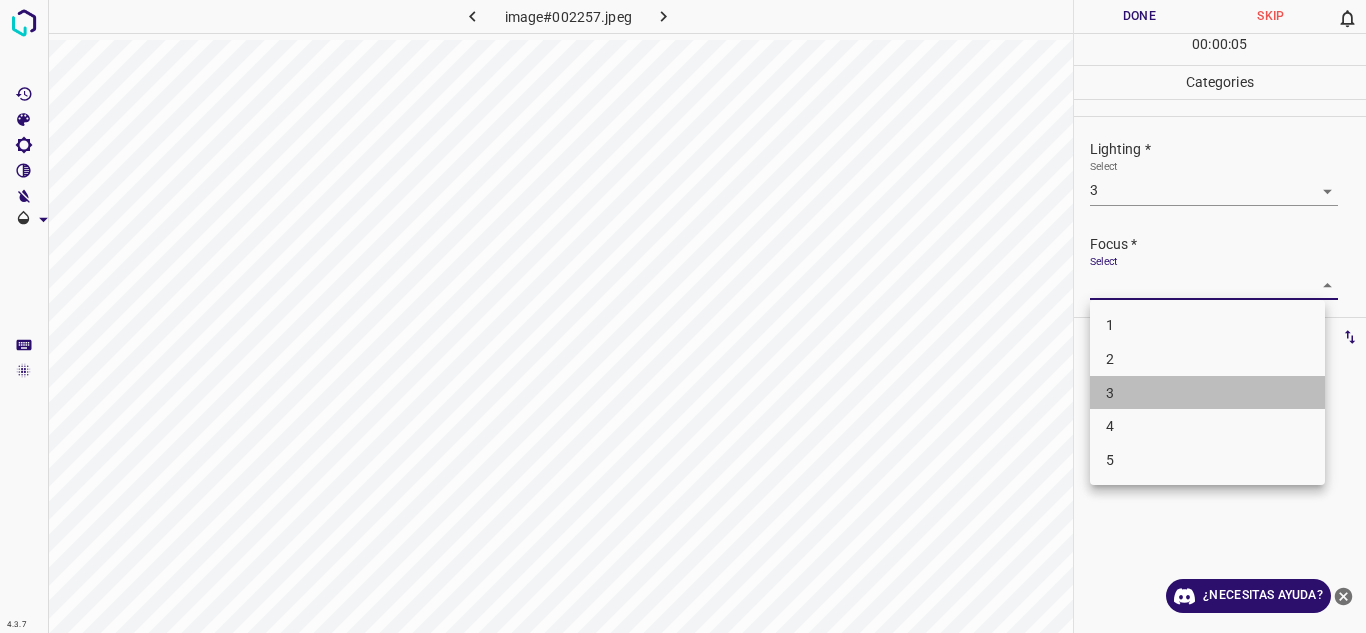 click on "3" at bounding box center (1207, 393) 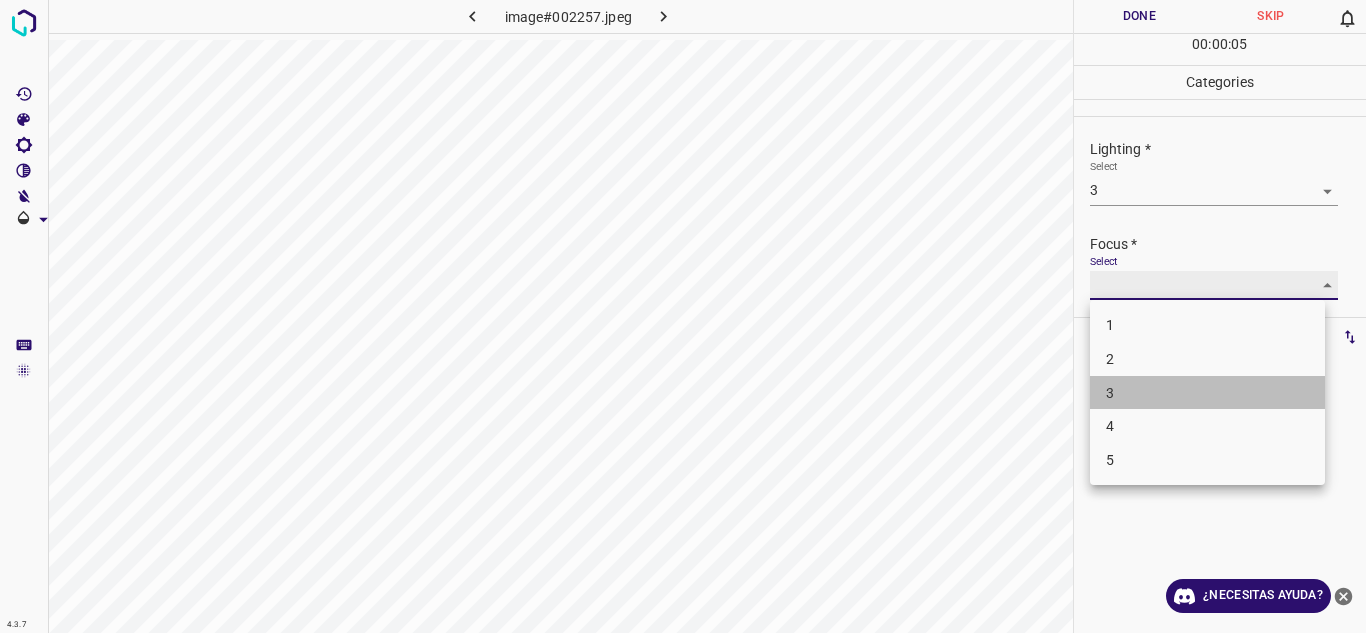 type on "3" 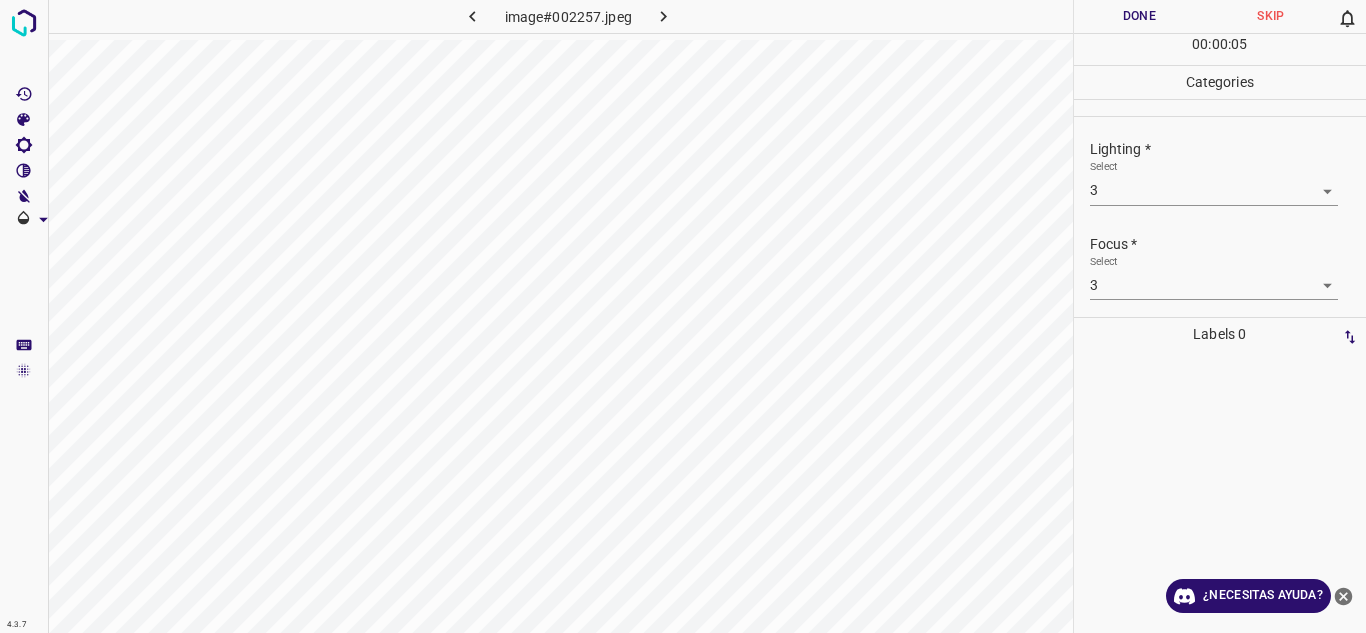click on "Select 3 3" at bounding box center (1214, 277) 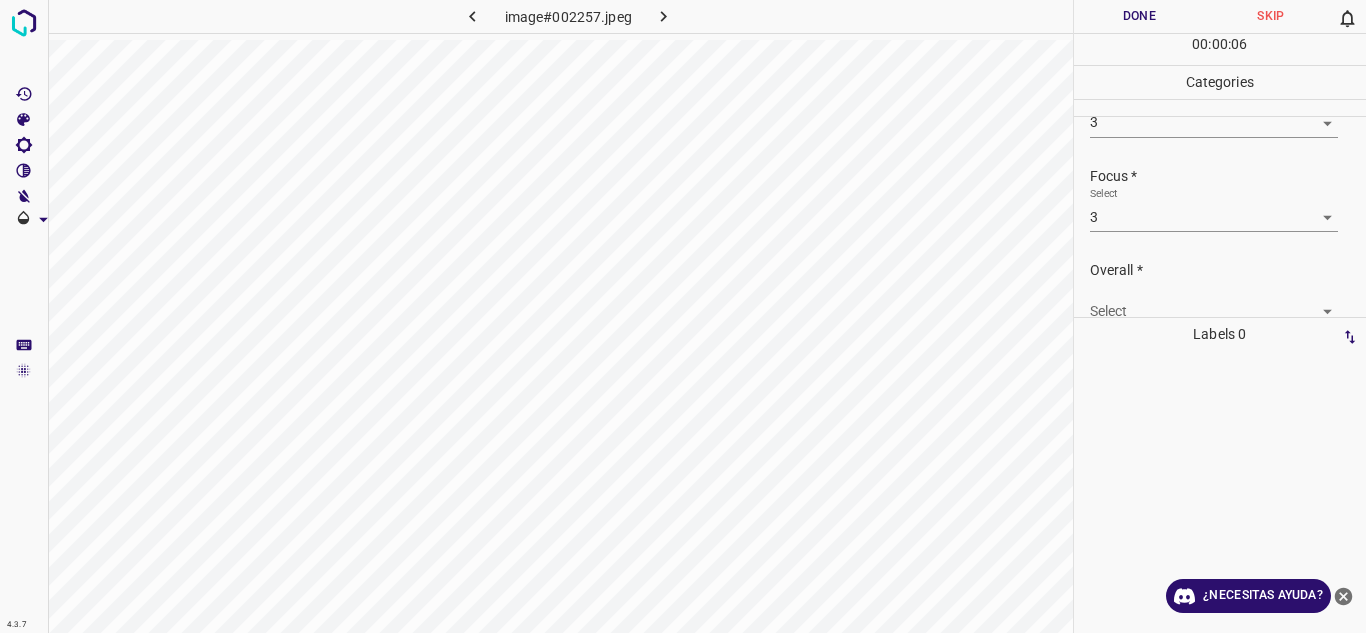 scroll, scrollTop: 98, scrollLeft: 0, axis: vertical 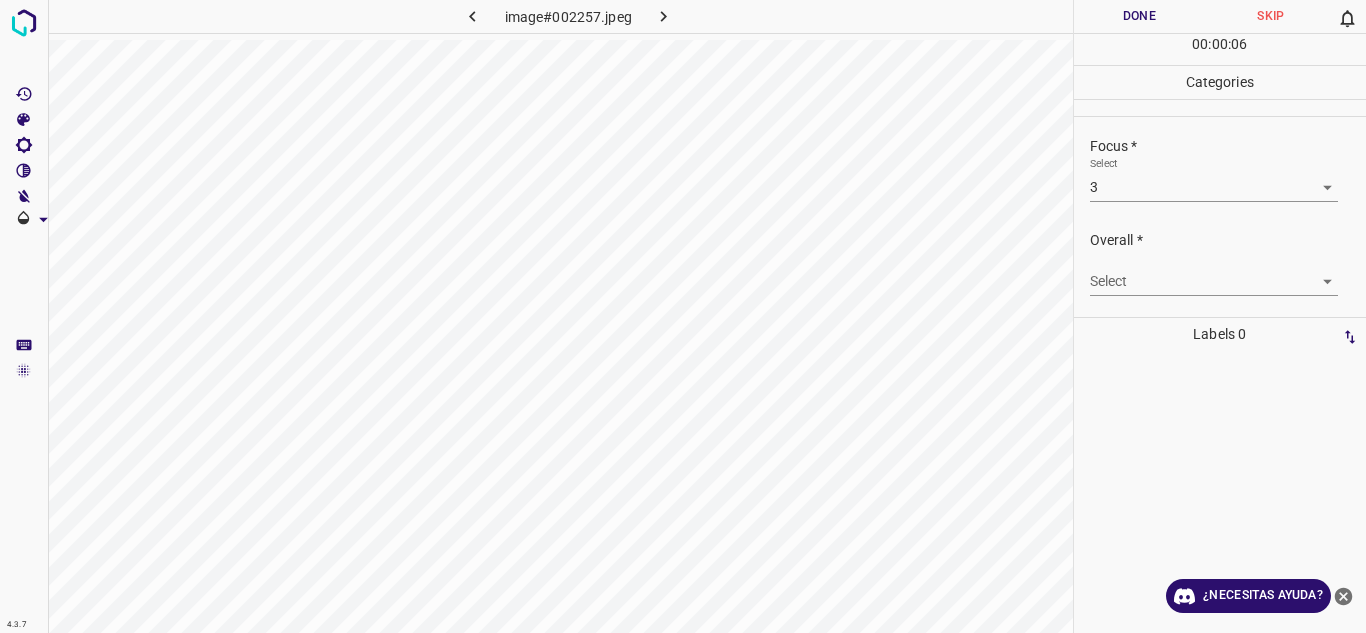 click on "4.3.7 image#002257.jpeg Done Skip 0 00   : 00   : 06   Categories Lighting *  Select 3 3 Focus *  Select 3 3 Overall *  Select ​ Labels   0 Categories 1 Lighting 2 Focus 3 Overall Tools Space Change between modes (Draw & Edit) I Auto labeling R Restore zoom M Zoom in N Zoom out Delete Delete selecte label Filters Z Restore filters X Saturation filter C Brightness filter V Contrast filter B Gray scale filter General O Download ¿Necesitas ayuda? Texto original Valora esta traducción Tu opinión servirá para ayudar a mejorar el Traductor de Google - Texto - Esconder - Borrar" at bounding box center (683, 316) 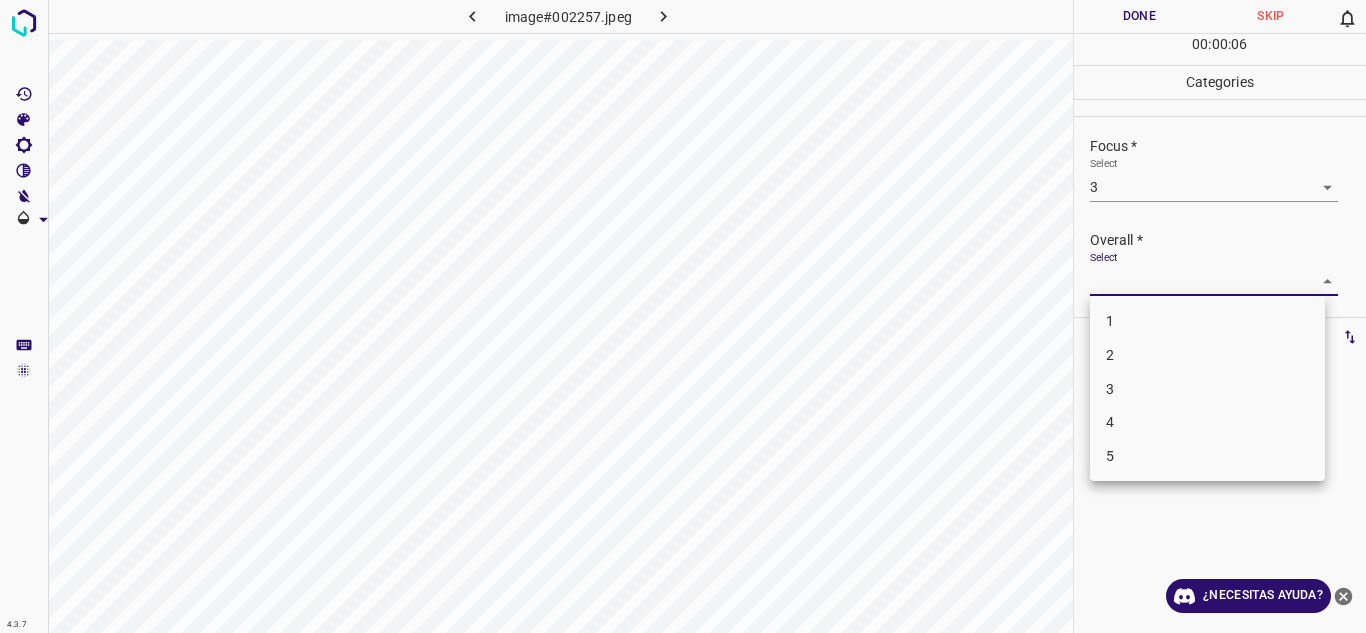 drag, startPoint x: 1141, startPoint y: 386, endPoint x: 1151, endPoint y: 352, distance: 35.44009 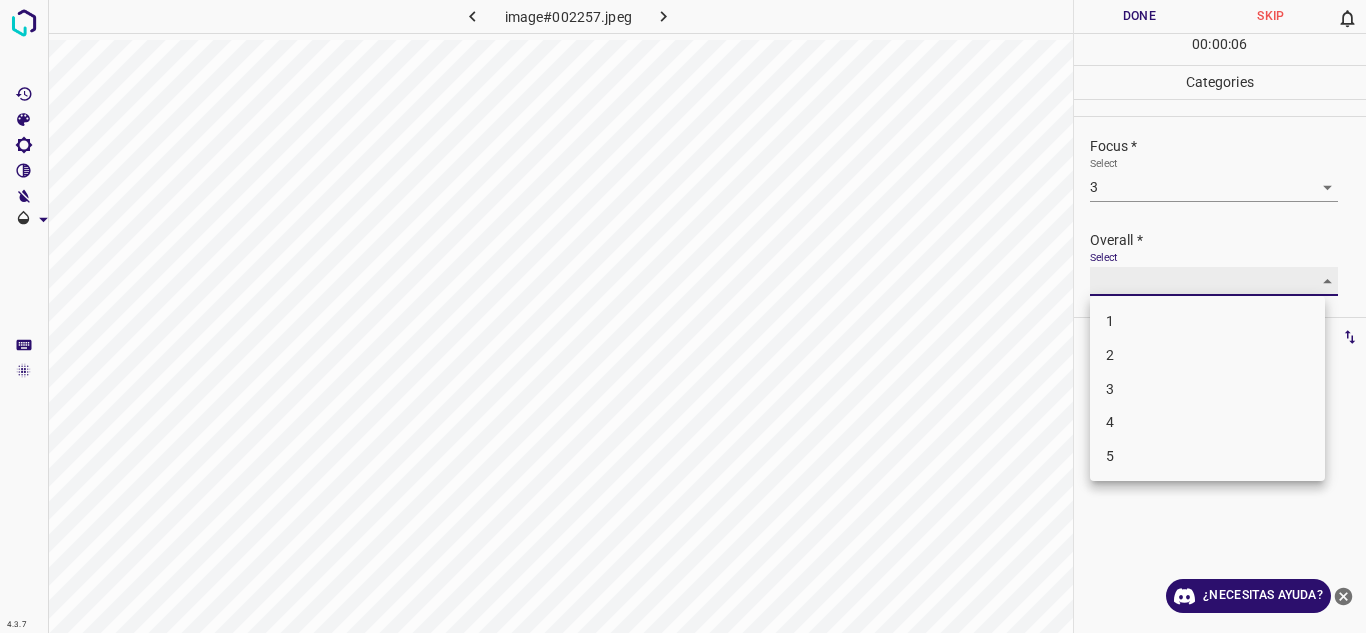 type on "3" 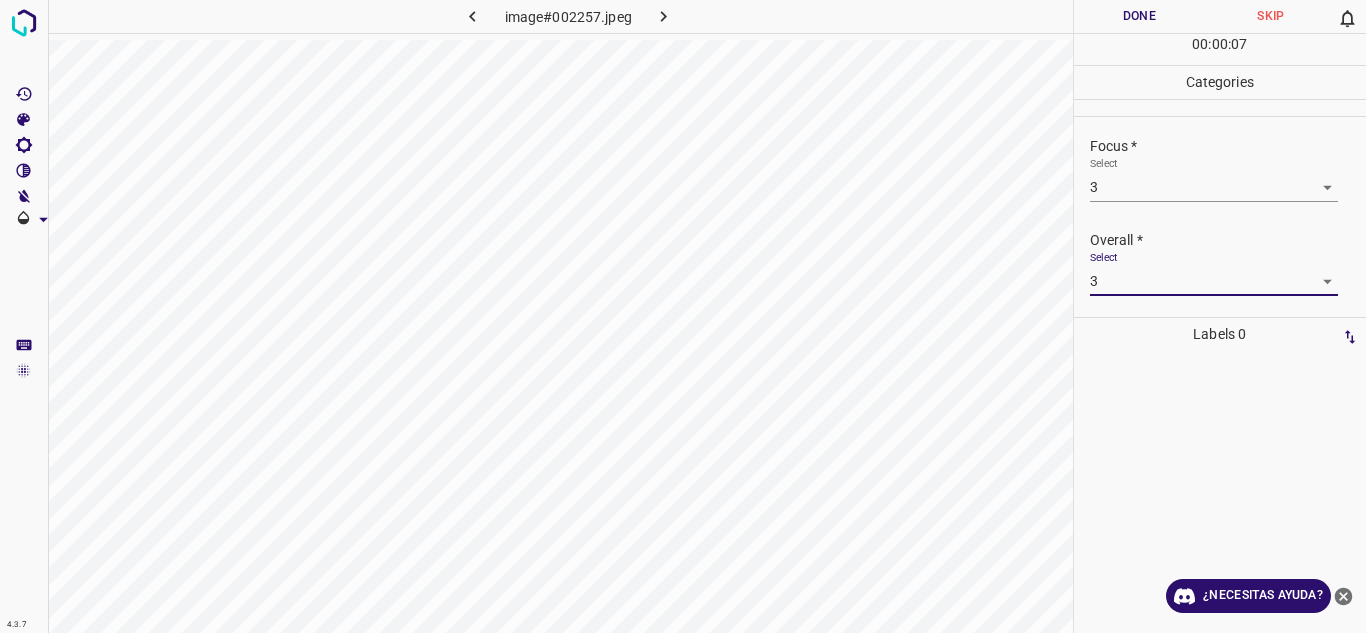 click on "Select 3 3" at bounding box center (1214, 273) 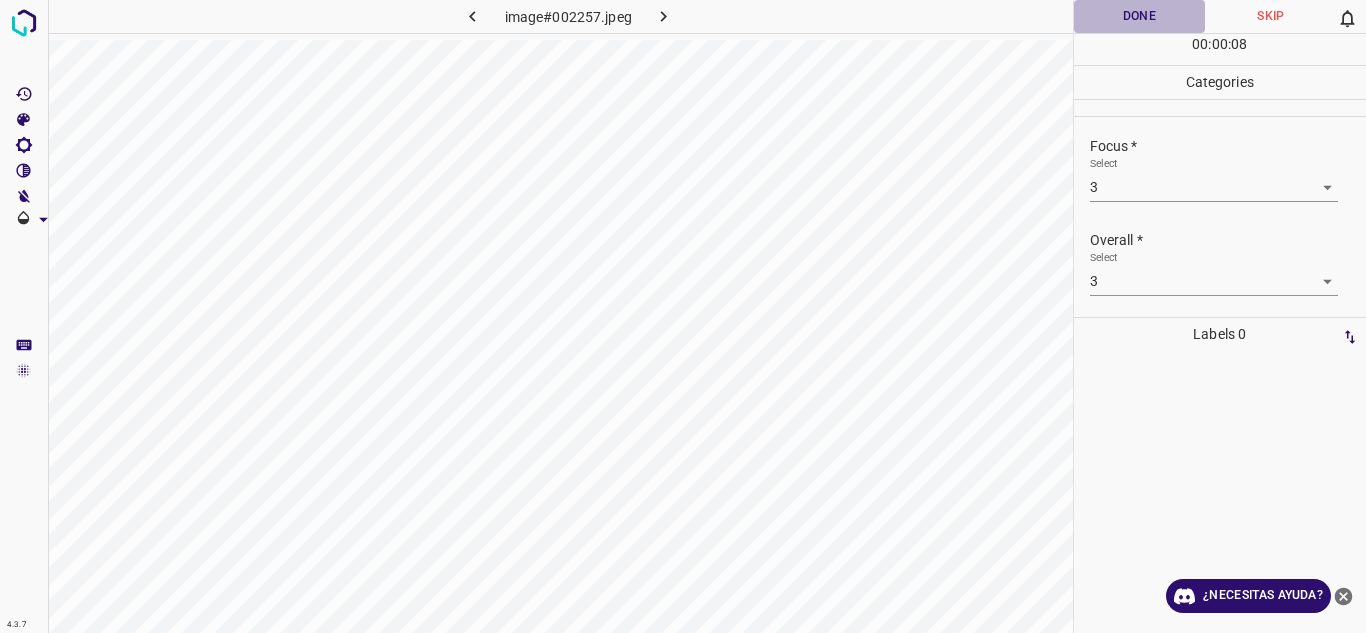 click on "Done" at bounding box center (1140, 16) 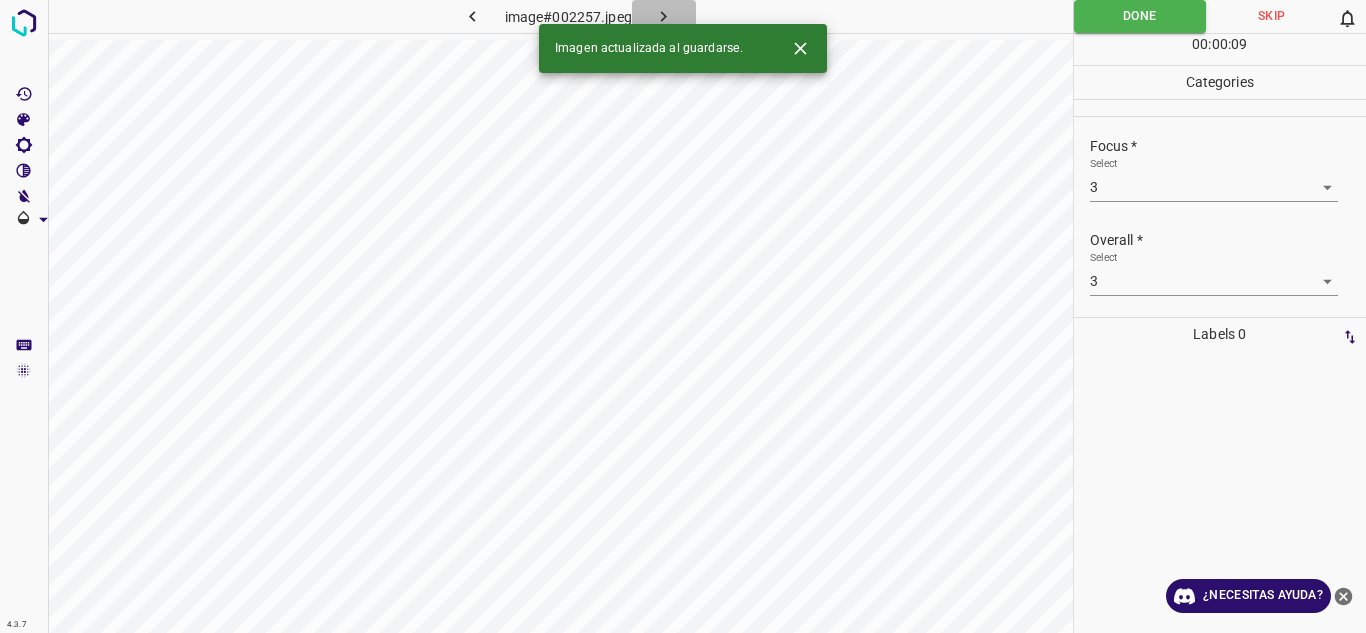 click 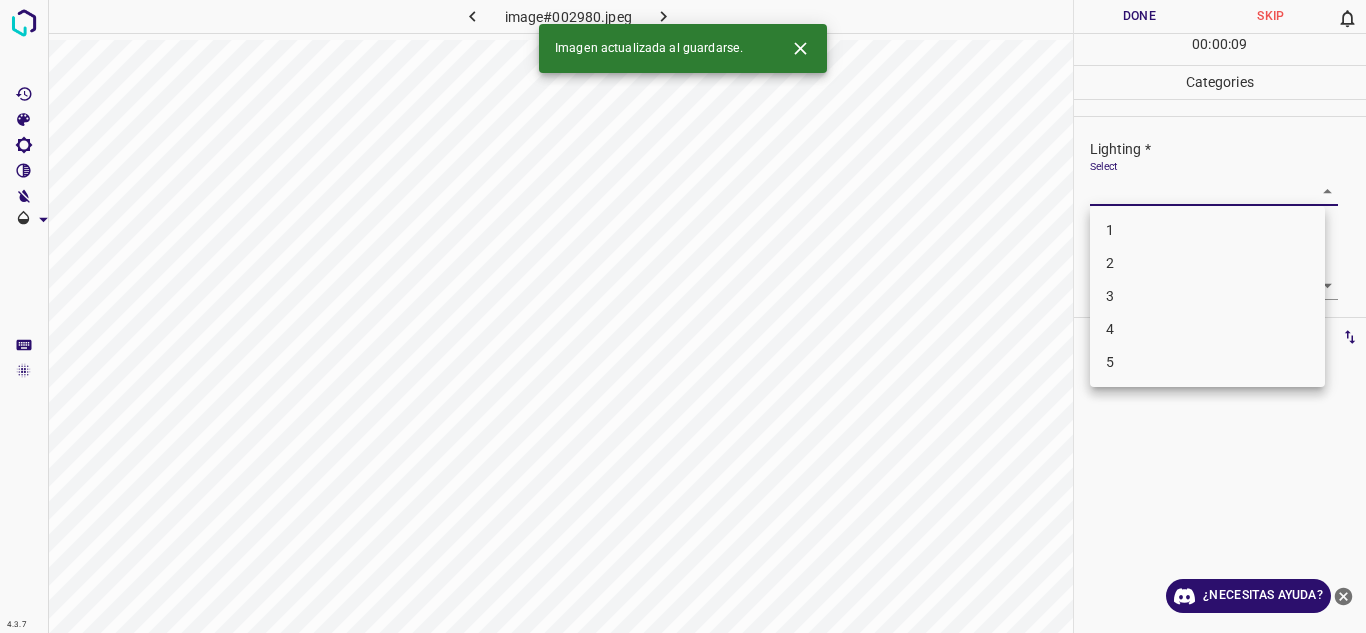 click on "4.3.7 image#002980.jpeg Done Skip 0 00   : 00   : 09   Categories Lighting *  Select ​ Focus *  Select ​ Overall *  Select ​ Labels   0 Categories 1 Lighting 2 Focus 3 Overall Tools Space Change between modes (Draw & Edit) I Auto labeling R Restore zoom M Zoom in N Zoom out Delete Delete selecte label Filters Z Restore filters X Saturation filter C Brightness filter V Contrast filter B Gray scale filter General O Download Imagen actualizada al guardarse. ¿Necesitas ayuda? Texto original Valora esta traducción Tu opinión servirá para ayudar a mejorar el Traductor de Google - Texto - Esconder - Borrar 1 2 3 4 5" at bounding box center (683, 316) 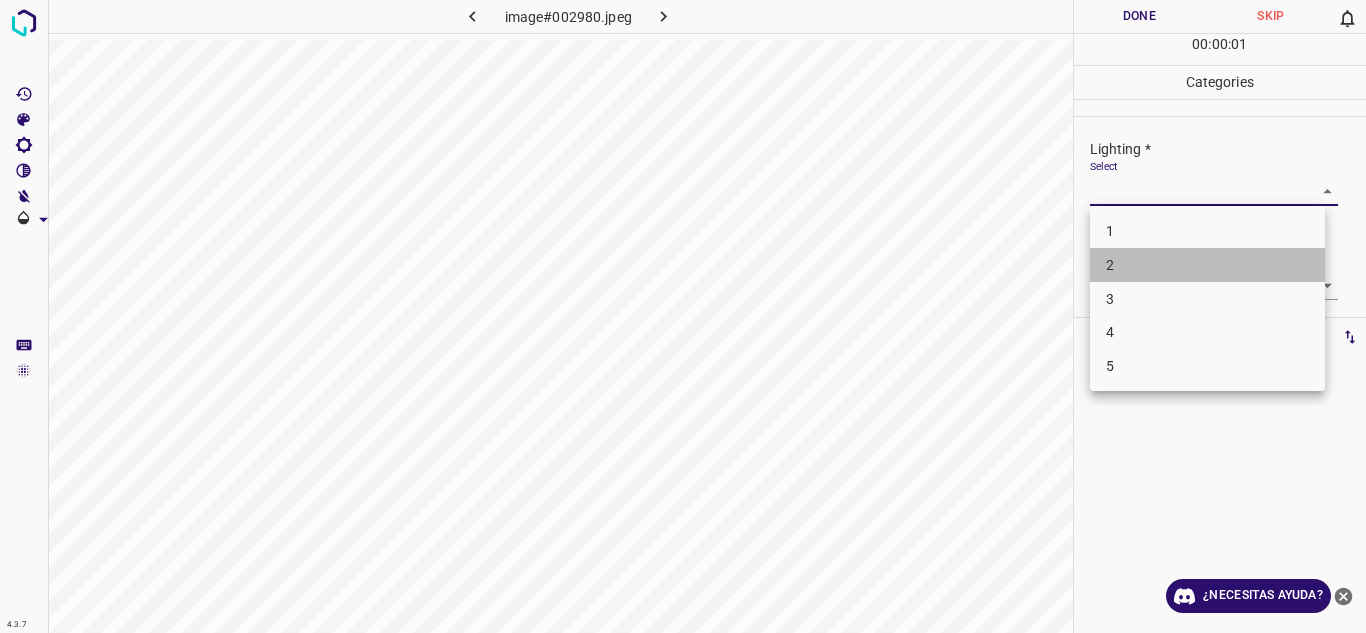 click on "2" at bounding box center [1207, 265] 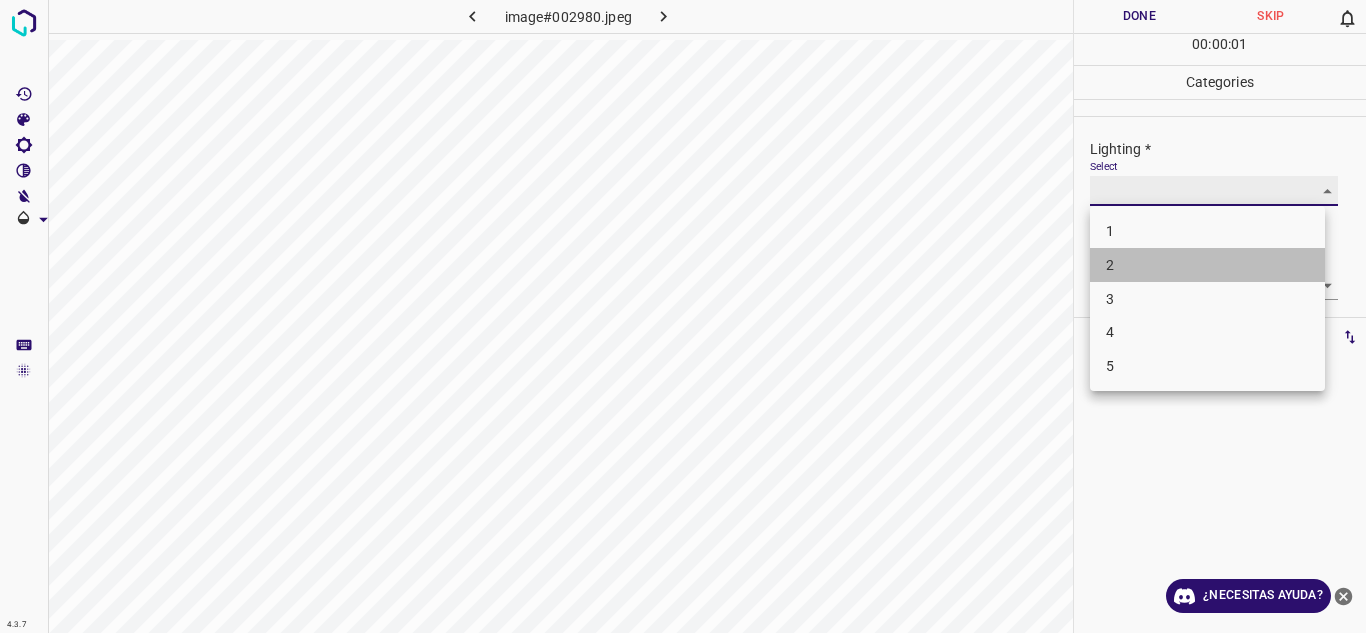 type on "2" 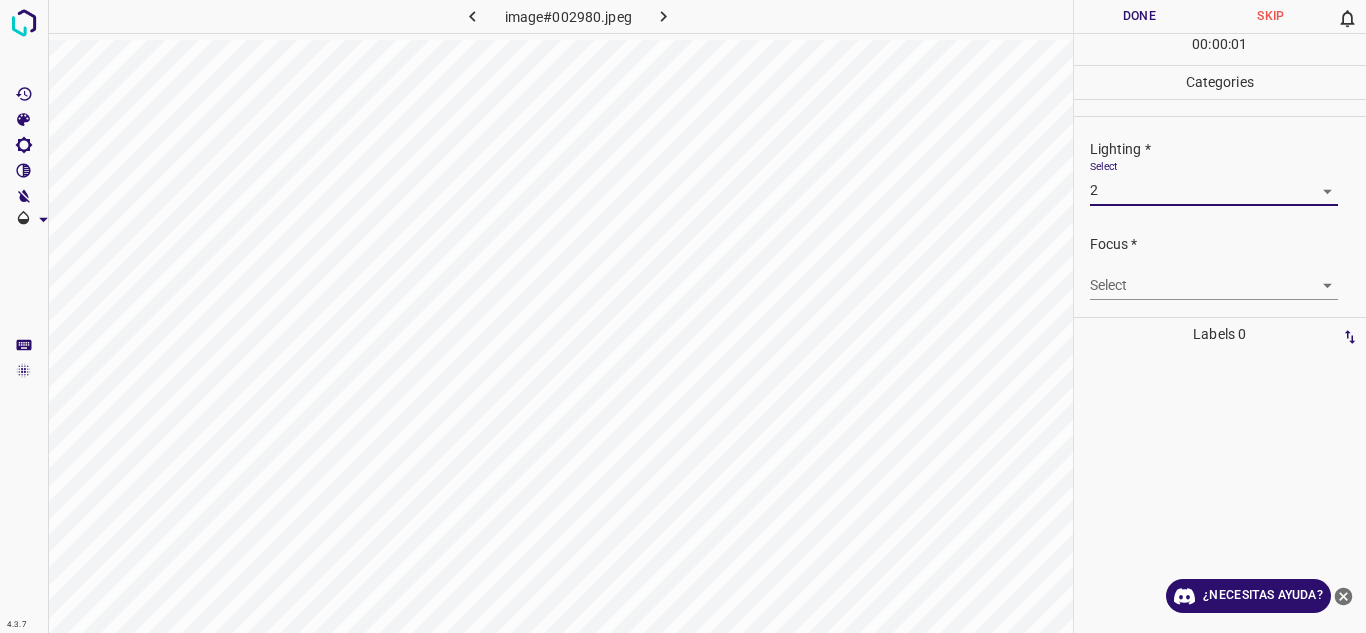 click on "4.3.7 image#002980.jpeg Done Skip 0 00   : 00   : 01   Categories Lighting *  Select 2 2 Focus *  Select ​ Overall *  Select ​ Labels   0 Categories 1 Lighting 2 Focus 3 Overall Tools Space Change between modes (Draw & Edit) I Auto labeling R Restore zoom M Zoom in N Zoom out Delete Delete selecte label Filters Z Restore filters X Saturation filter C Brightness filter V Contrast filter B Gray scale filter General O Download ¿Necesitas ayuda? Texto original Valora esta traducción Tu opinión servirá para ayudar a mejorar el Traductor de Google - Texto - Esconder - Borrar 1 2 3 4 5" at bounding box center [683, 316] 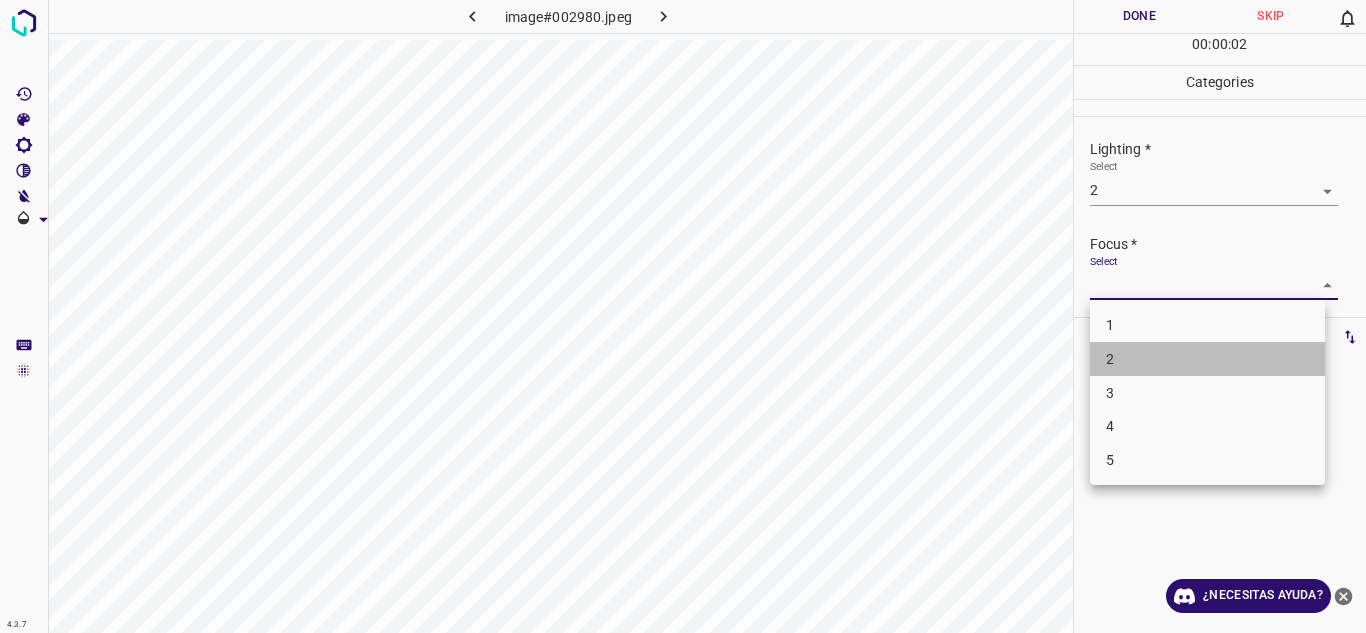 click on "2" at bounding box center [1207, 359] 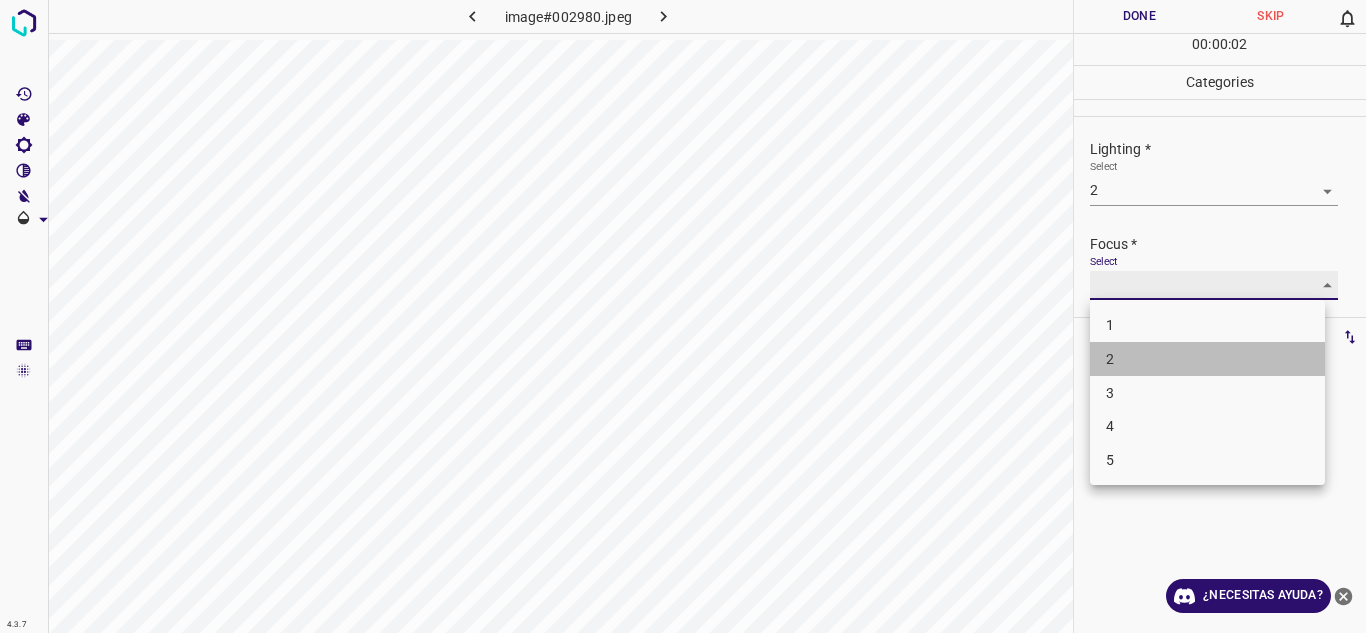 type on "2" 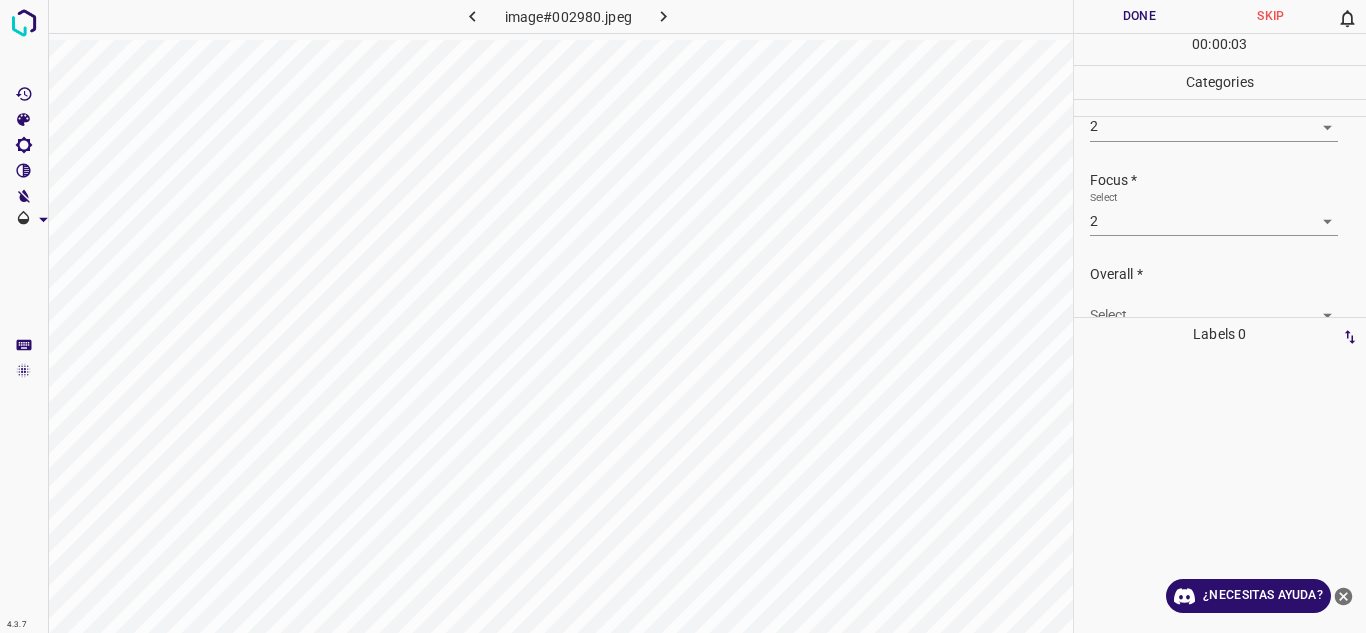 scroll, scrollTop: 98, scrollLeft: 0, axis: vertical 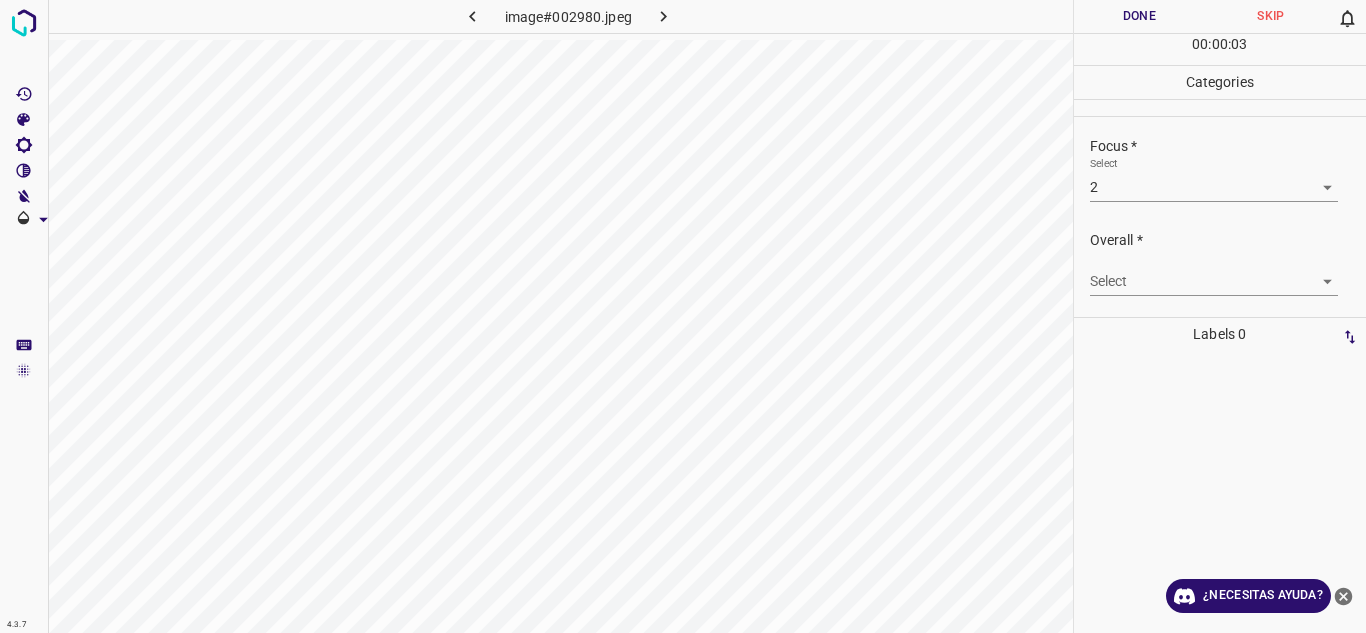click on "4.3.7 image#002980.jpeg Done Skip 0 00   : 00   : 03   Categories Lighting *  Select 2 2 Focus *  Select 2 2 Overall *  Select ​ Labels   0 Categories 1 Lighting 2 Focus 3 Overall Tools Space Change between modes (Draw & Edit) I Auto labeling R Restore zoom M Zoom in N Zoom out Delete Delete selecte label Filters Z Restore filters X Saturation filter C Brightness filter V Contrast filter B Gray scale filter General O Download ¿Necesitas ayuda? Texto original Valora esta traducción Tu opinión servirá para ayudar a mejorar el Traductor de Google - Texto - Esconder - Borrar" at bounding box center (683, 316) 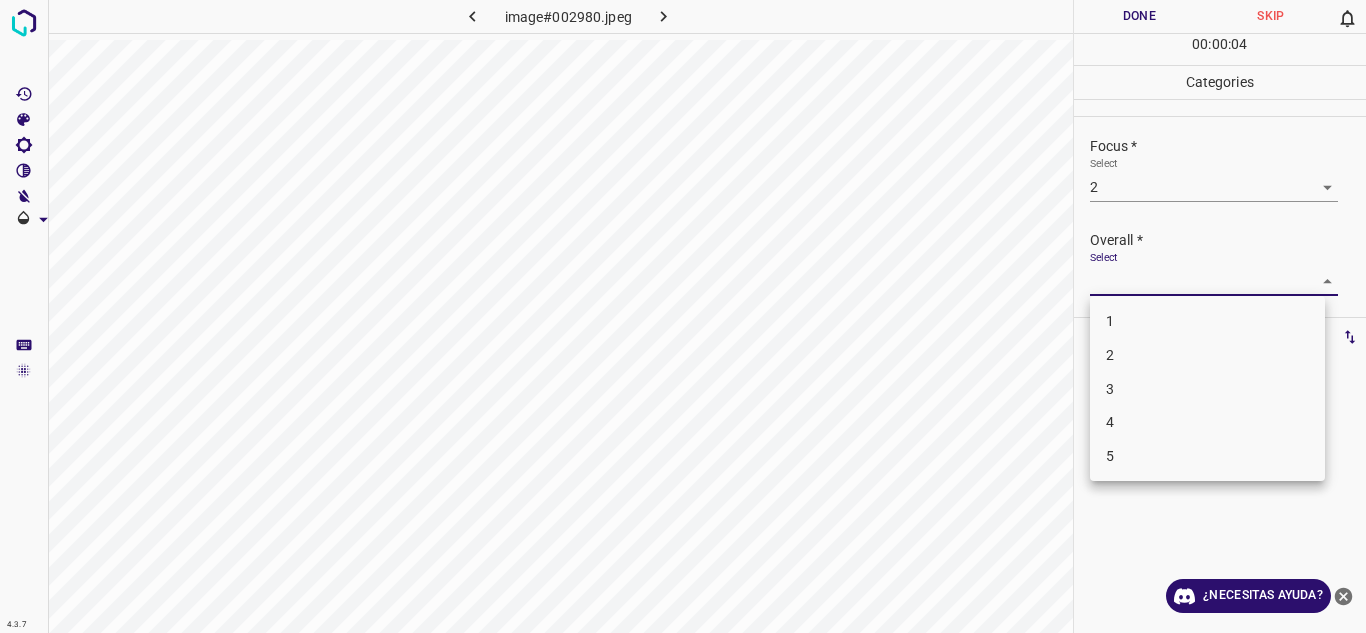 click on "2" at bounding box center (1207, 355) 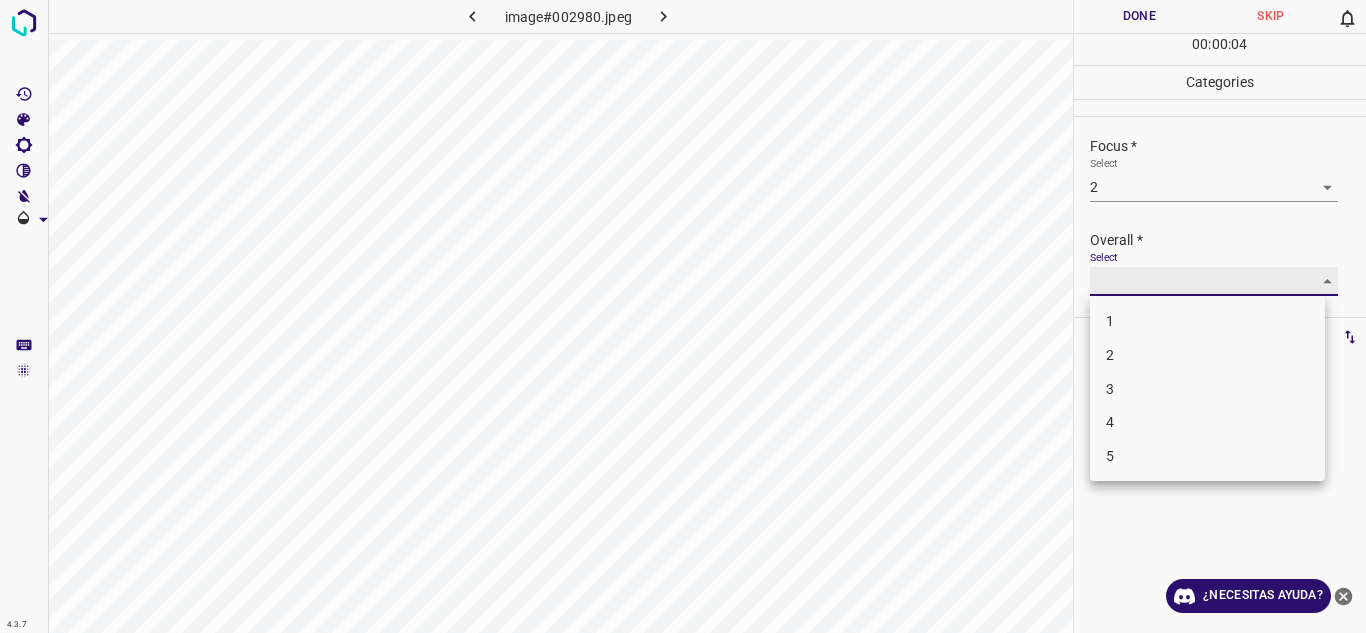 type on "2" 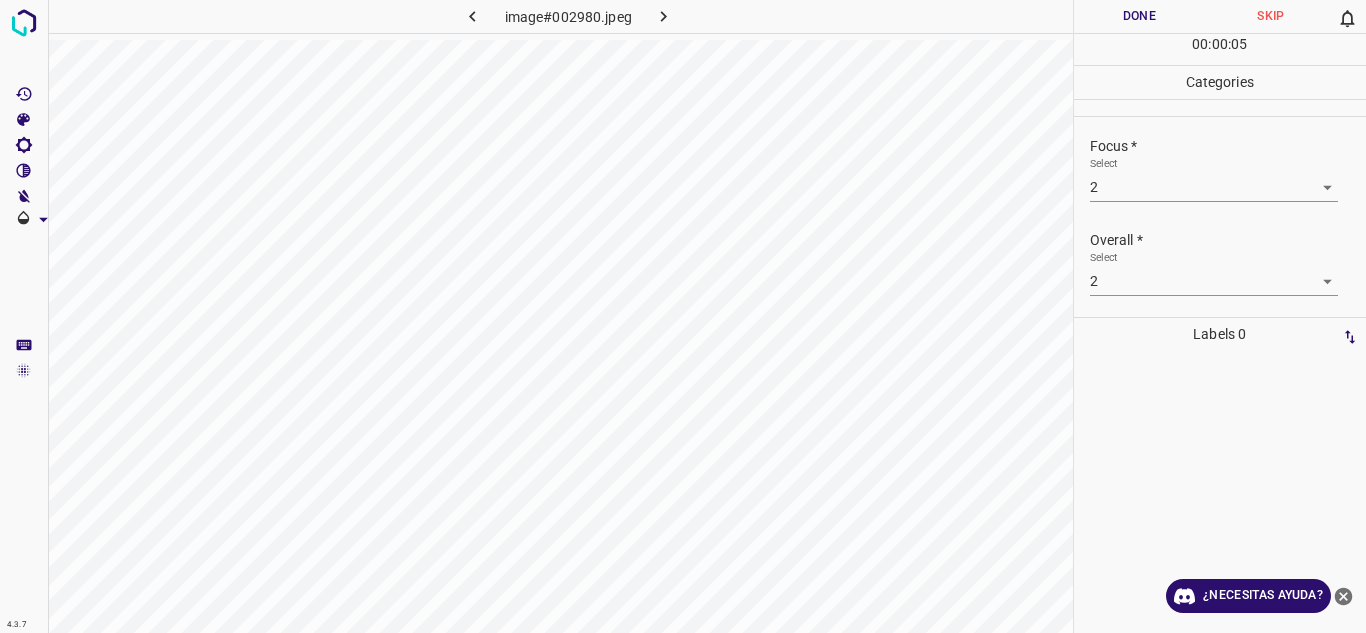 click on "Done" at bounding box center [1140, 16] 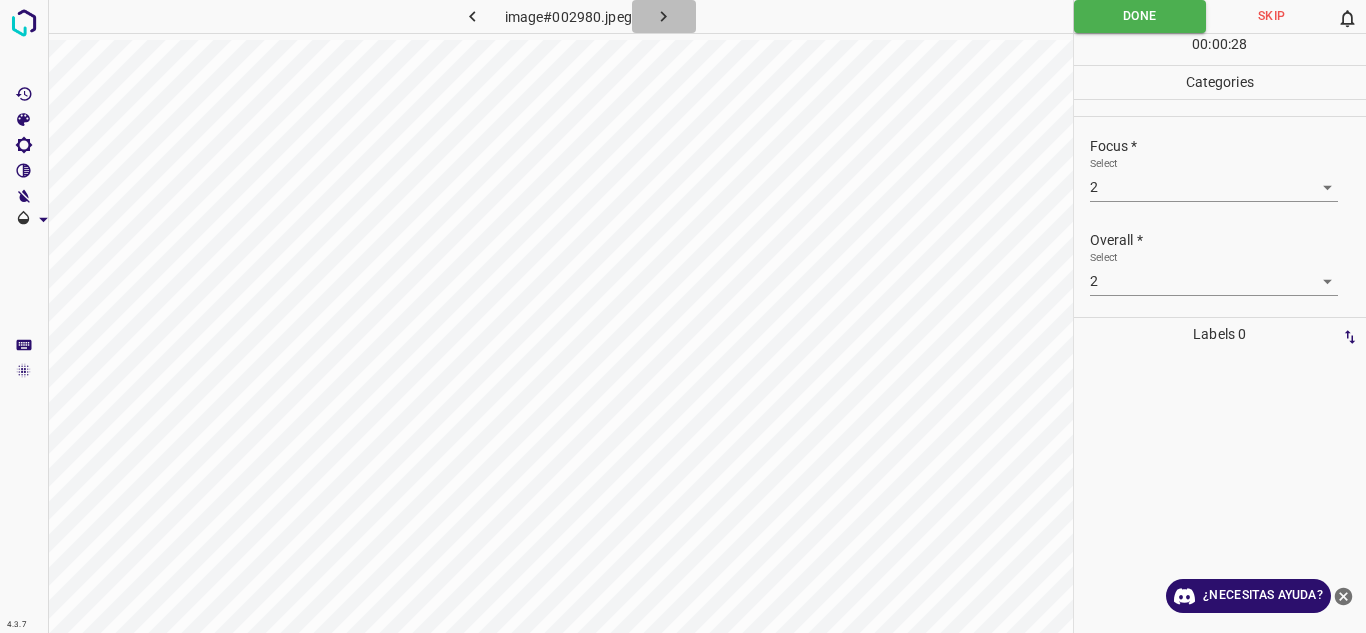 click at bounding box center (664, 16) 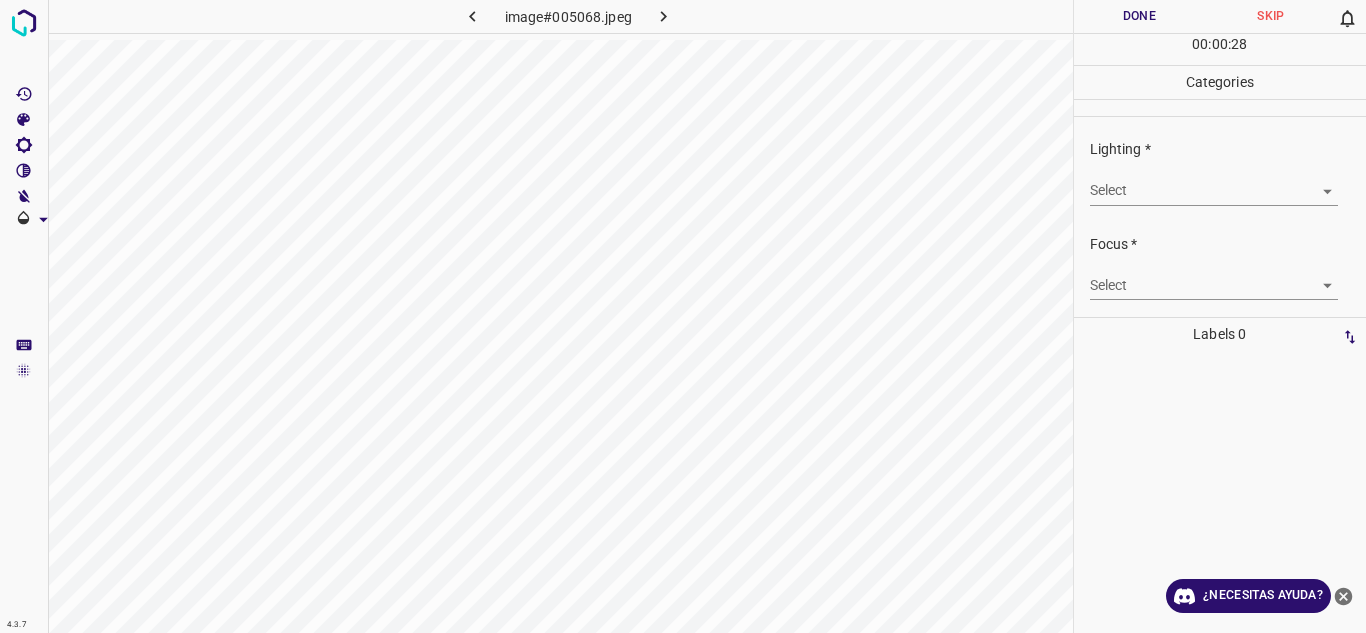 click on "4.3.7 image#005068.jpeg Done Skip 0 00   : 00   : 28   Categories Lighting *  Select ​ Focus *  Select ​ Overall *  Select ​ Labels   0 Categories 1 Lighting 2 Focus 3 Overall Tools Space Change between modes (Draw & Edit) I Auto labeling R Restore zoom M Zoom in N Zoom out Delete Delete selecte label Filters Z Restore filters X Saturation filter C Brightness filter V Contrast filter B Gray scale filter General O Download ¿Necesitas ayuda? Texto original Valora esta traducción Tu opinión servirá para ayudar a mejorar el Traductor de Google - Texto - Esconder - Borrar" at bounding box center [683, 316] 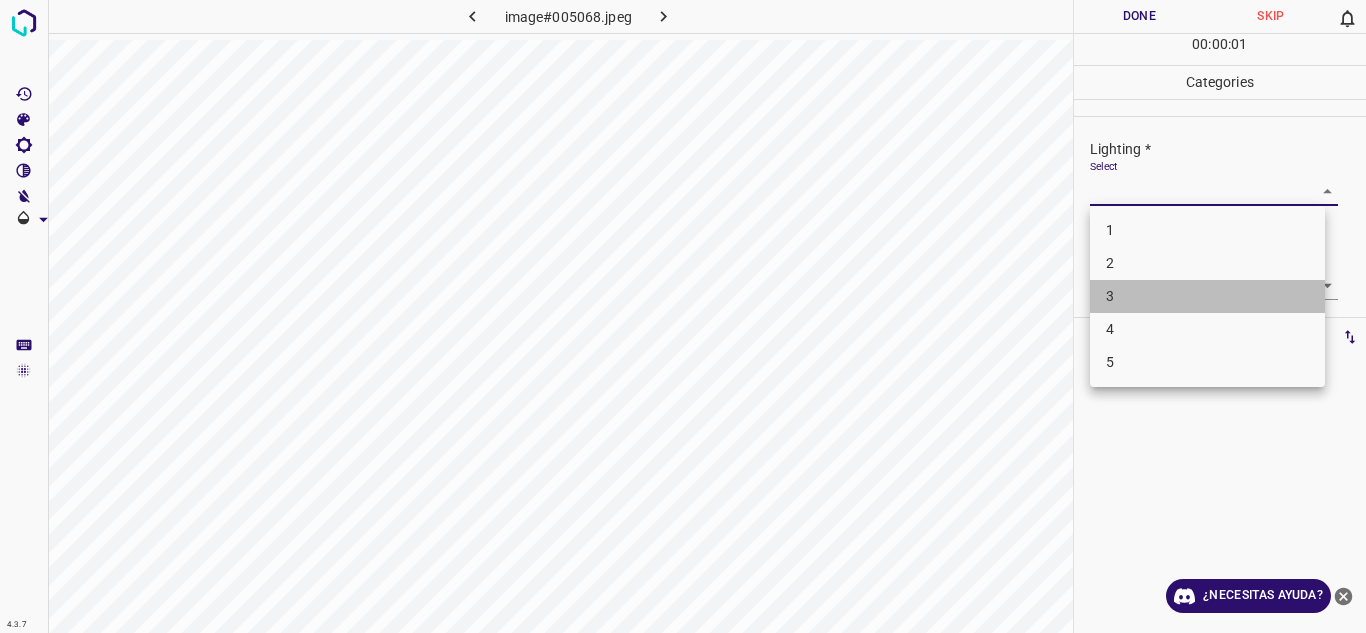 click on "3" at bounding box center (1207, 296) 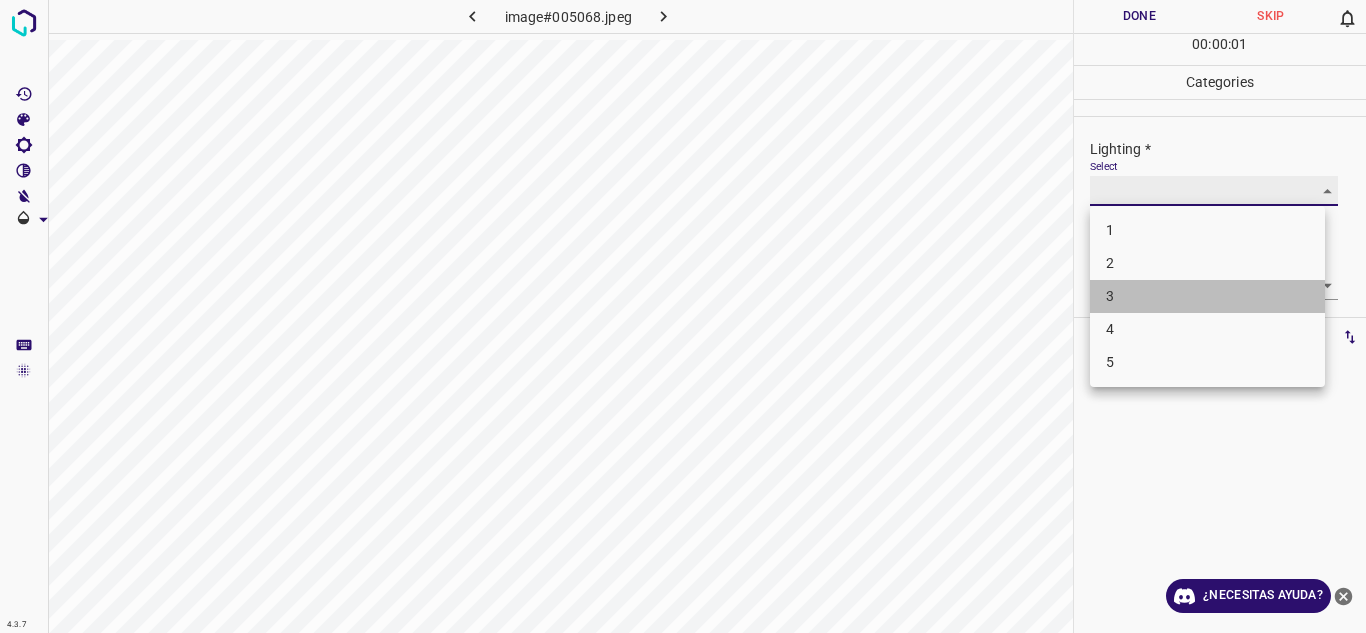 type on "3" 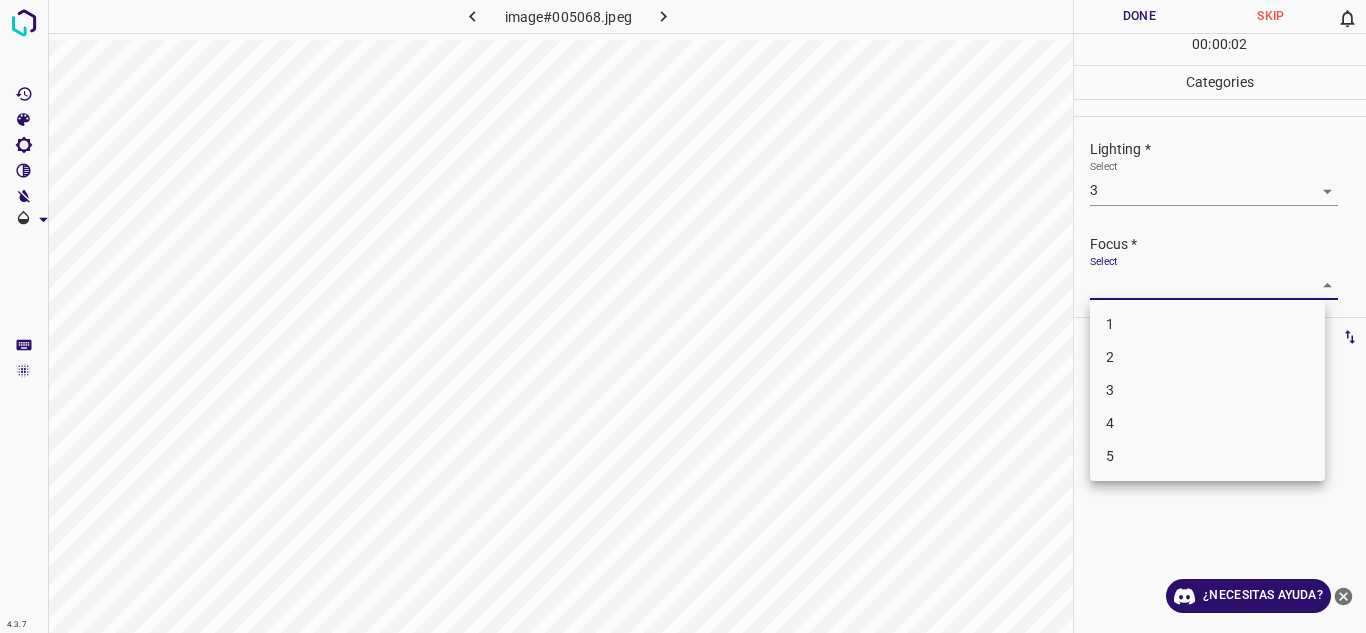 click on "4.3.7 image#005068.jpeg Done Skip 0 00   : 00   : 02   Categories Lighting *  Select 3 3 Focus *  Select ​ Overall *  Select ​ Labels   0 Categories 1 Lighting 2 Focus 3 Overall Tools Space Change between modes (Draw & Edit) I Auto labeling R Restore zoom M Zoom in N Zoom out Delete Delete selecte label Filters Z Restore filters X Saturation filter C Brightness filter V Contrast filter B Gray scale filter General O Download ¿Necesitas ayuda? Texto original Valora esta traducción Tu opinión servirá para ayudar a mejorar el Traductor de Google - Texto - Esconder - Borrar 1 2 3 4 5" at bounding box center [683, 316] 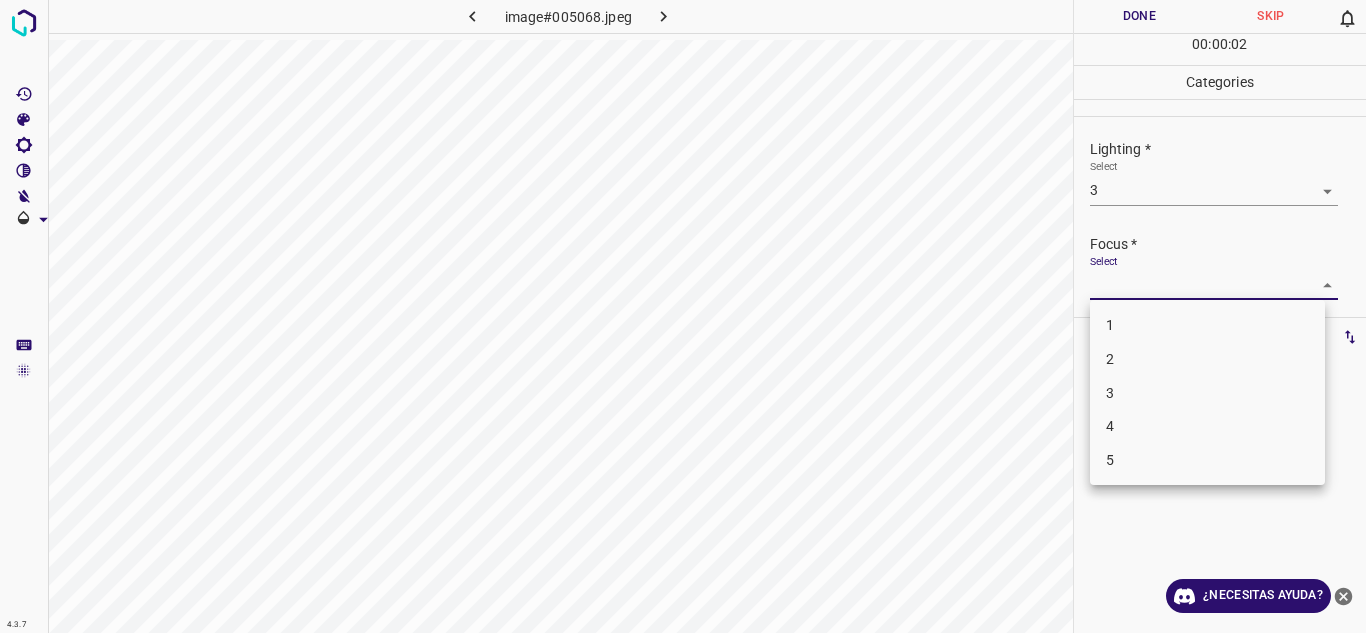 click on "2" at bounding box center (1207, 359) 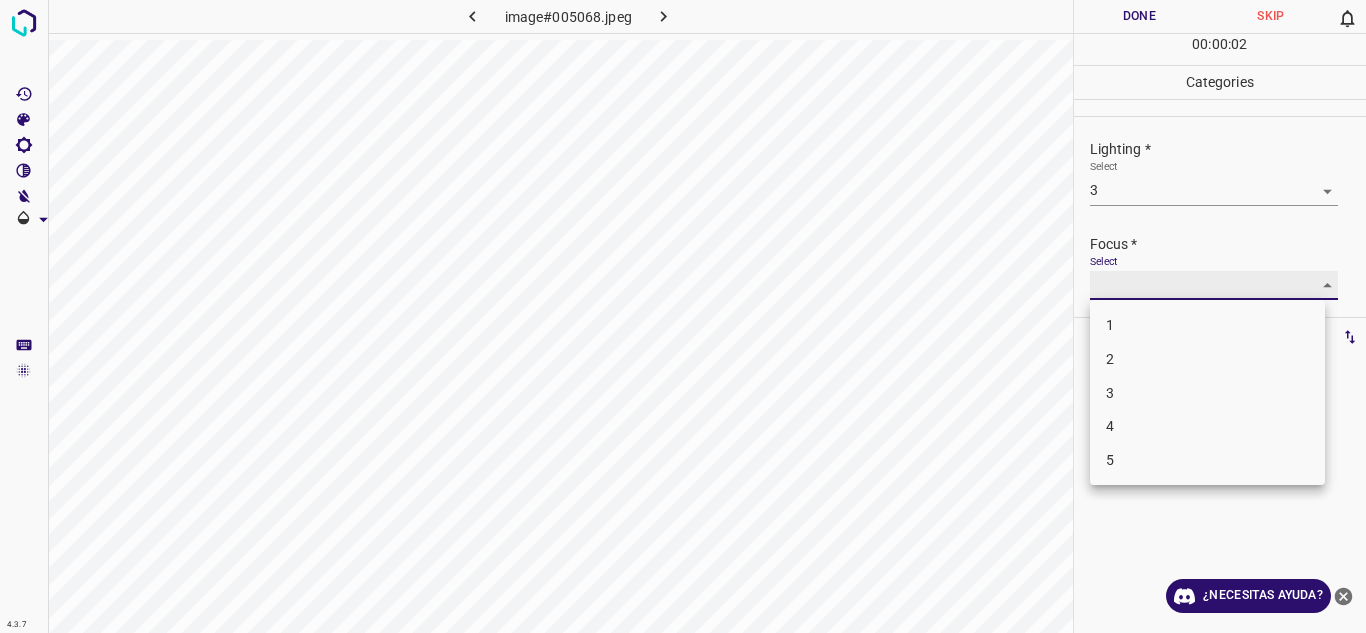 type on "2" 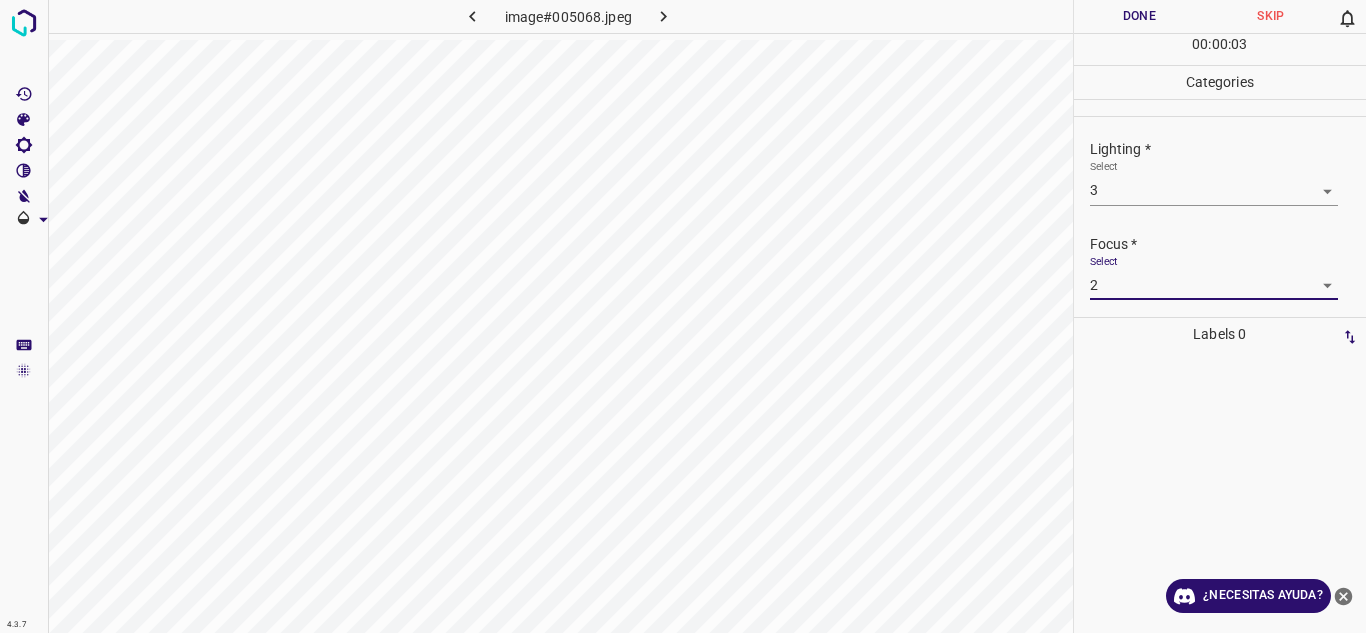 click on "Focus *  Select 2 2" at bounding box center [1220, 267] 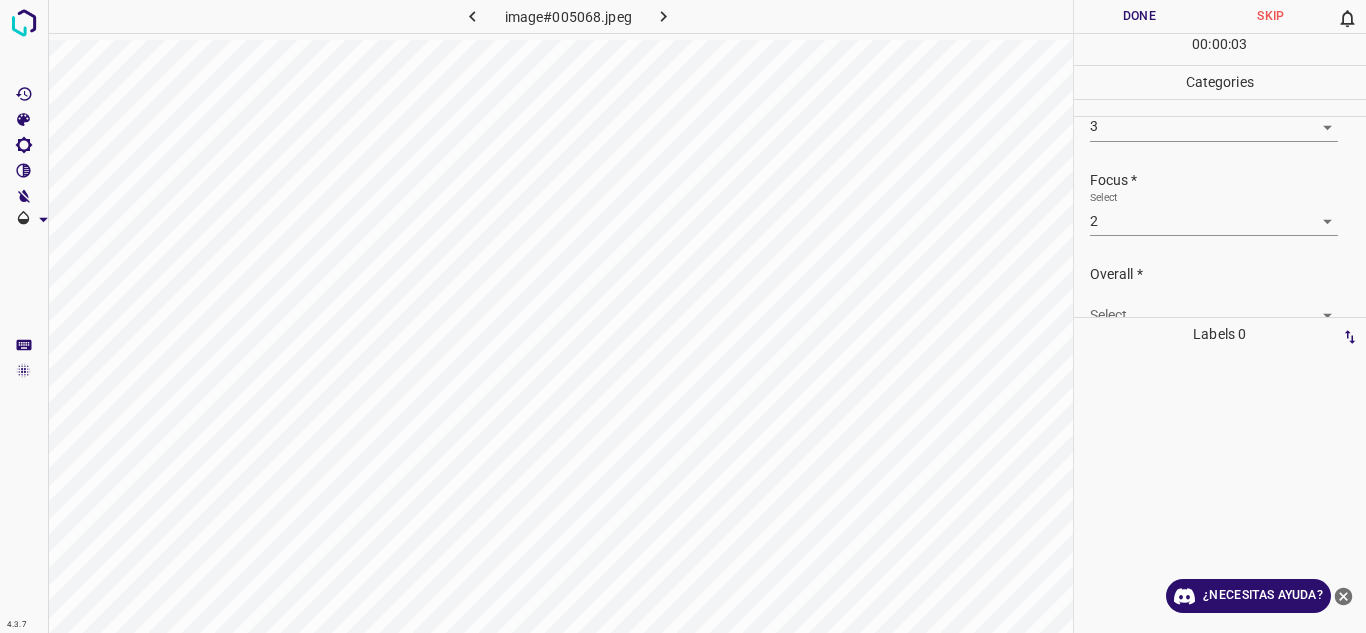 scroll, scrollTop: 98, scrollLeft: 0, axis: vertical 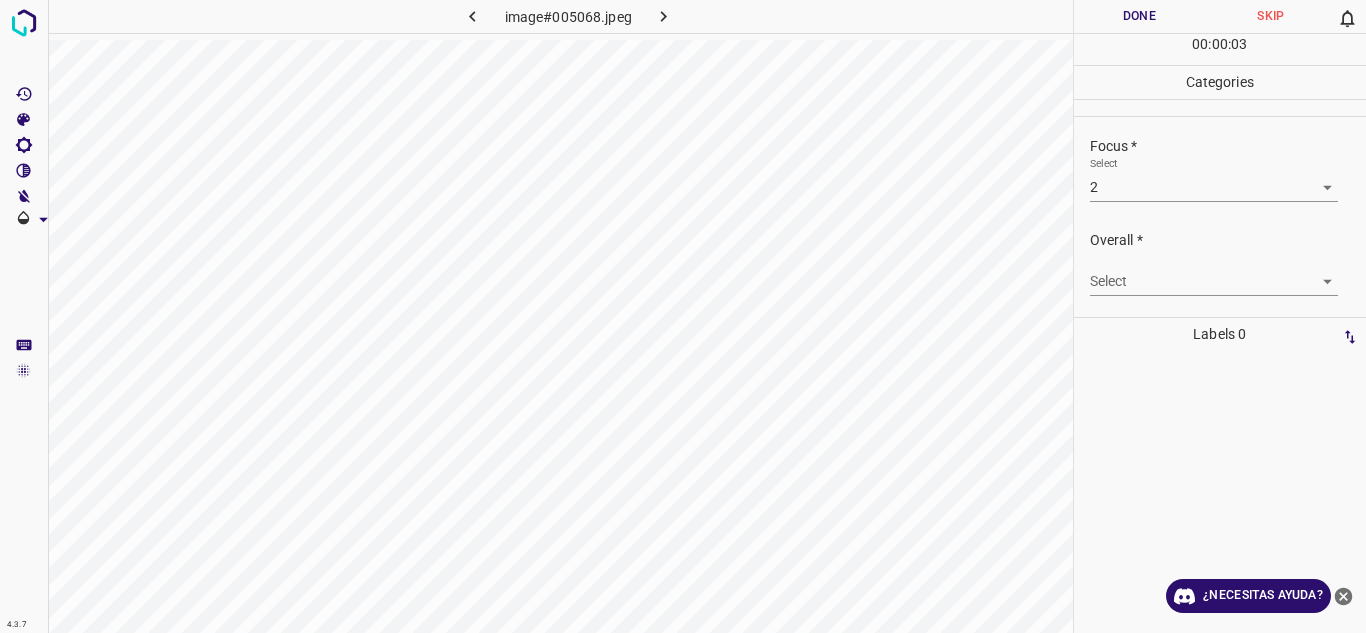 click on "4.3.7 image#005068.jpeg Done Skip 0 00   : 00   : 03   Categories Lighting *  Select 3 3 Focus *  Select 2 2 Overall *  Select ​ Labels   0 Categories 1 Lighting 2 Focus 3 Overall Tools Space Change between modes (Draw & Edit) I Auto labeling R Restore zoom M Zoom in N Zoom out Delete Delete selecte label Filters Z Restore filters X Saturation filter C Brightness filter V Contrast filter B Gray scale filter General O Download ¿Necesitas ayuda? Texto original Valora esta traducción Tu opinión servirá para ayudar a mejorar el Traductor de Google - Texto - Esconder - Borrar" at bounding box center (683, 316) 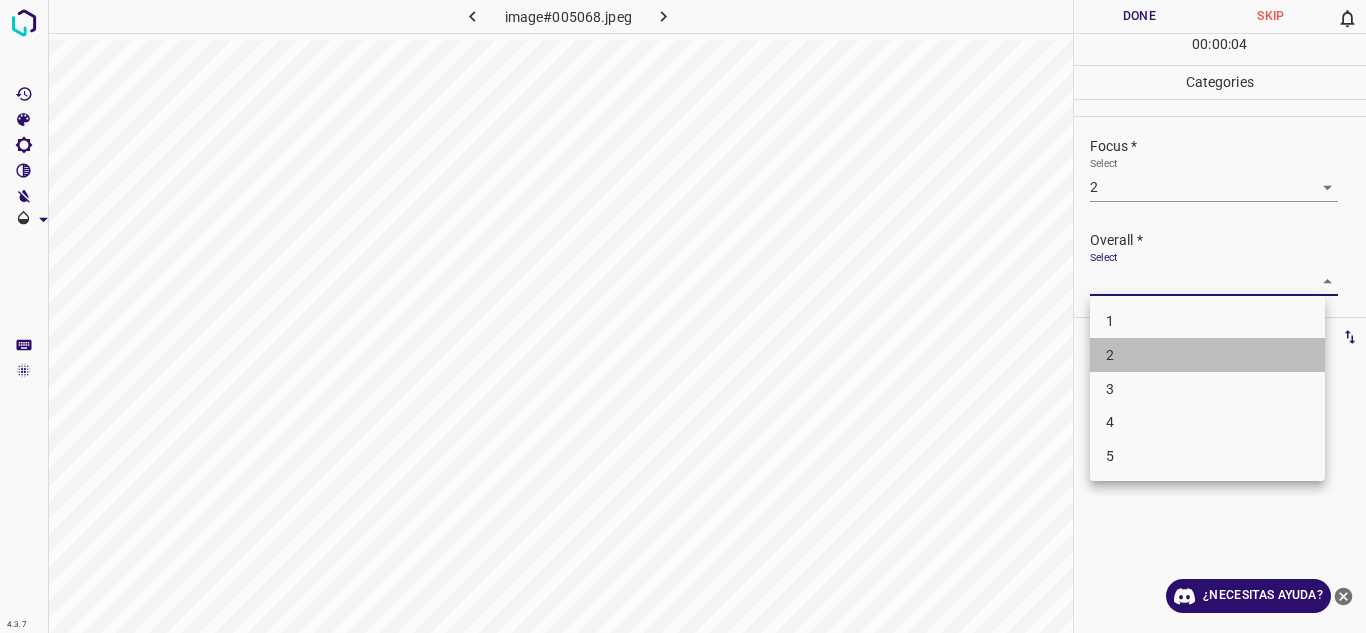 click on "2" at bounding box center (1207, 355) 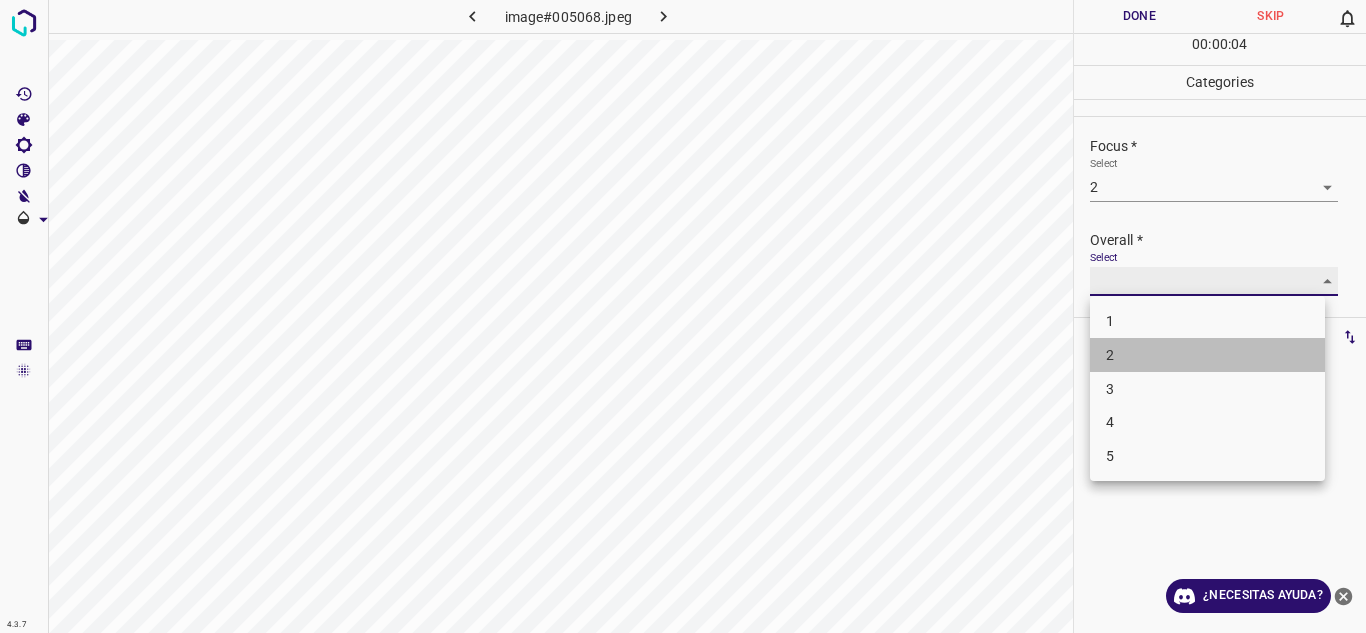 type on "2" 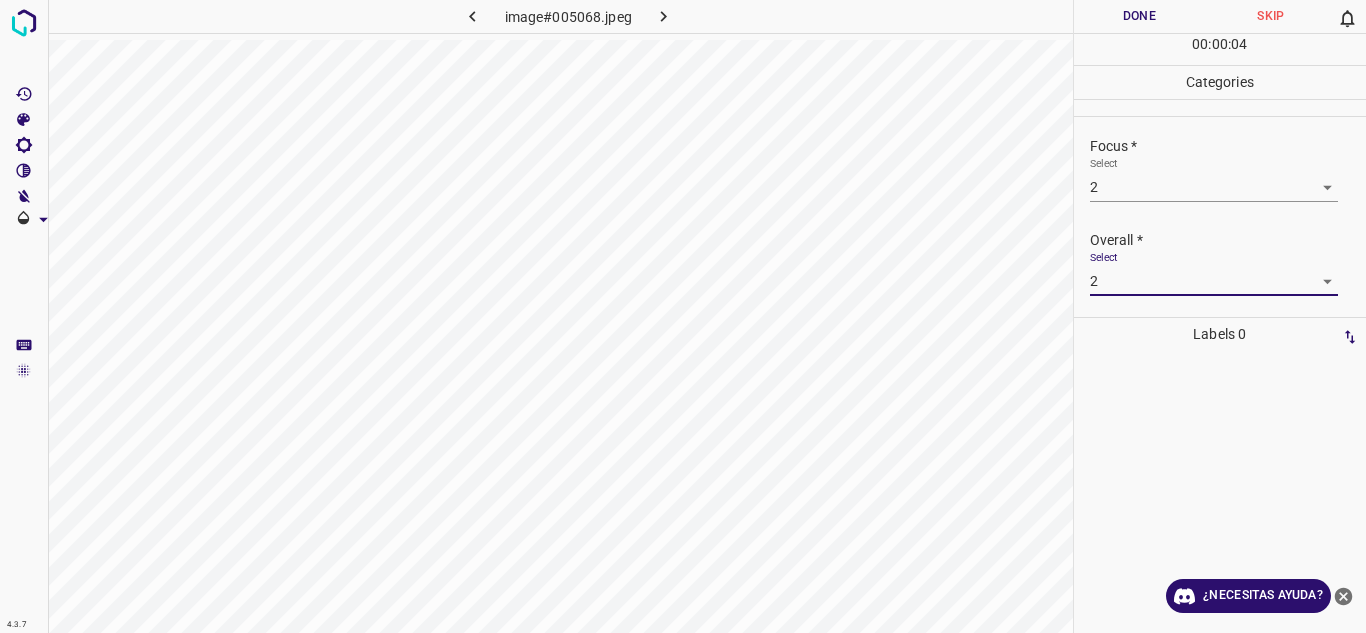 click on "Overall *" at bounding box center (1228, 240) 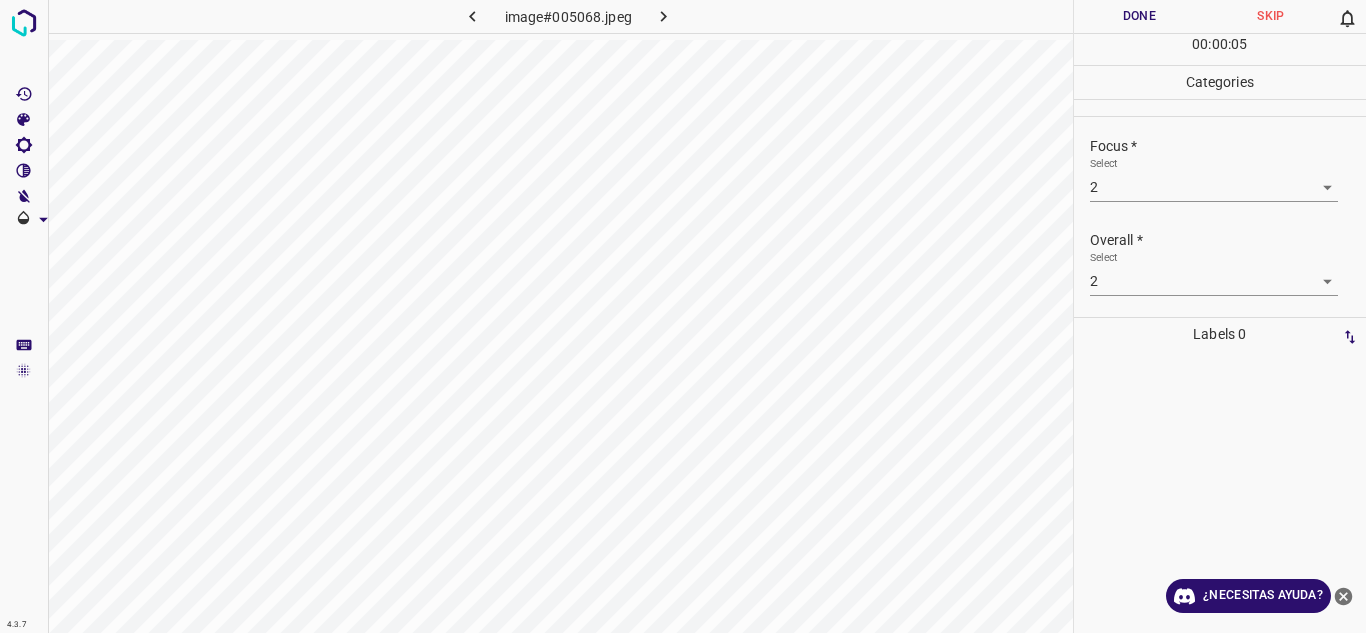 click on "Done" at bounding box center (1140, 16) 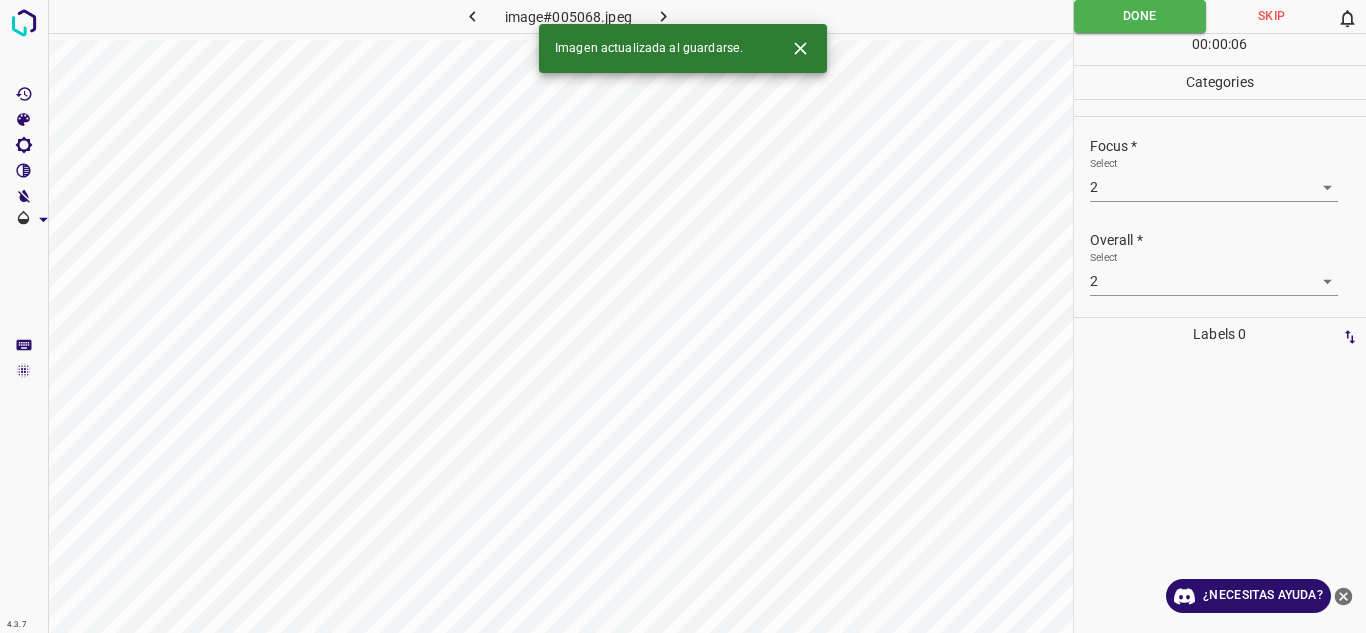 click at bounding box center (664, 16) 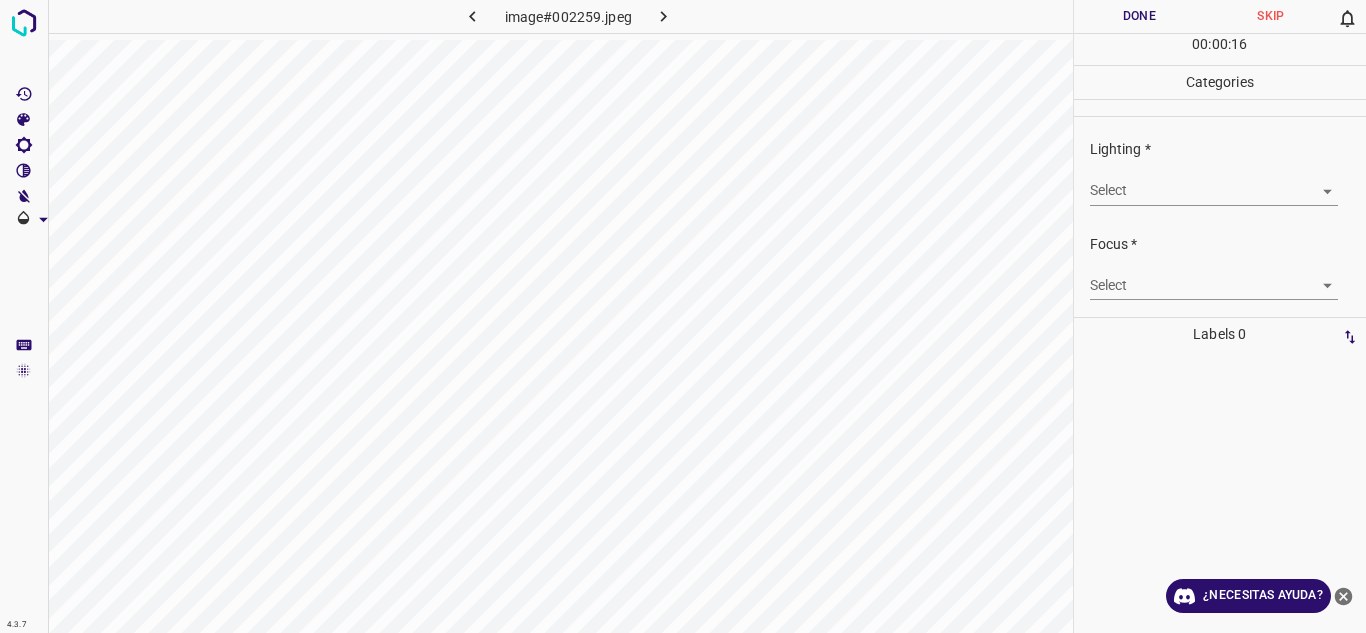 click on "4.3.7 image#002259.jpeg Done Skip 0 00   : 00   : 16   Categories Lighting *  Select ​ Focus *  Select ​ Overall *  Select ​ Labels   0 Categories 1 Lighting 2 Focus 3 Overall Tools Space Change between modes (Draw & Edit) I Auto labeling R Restore zoom M Zoom in N Zoom out Delete Delete selecte label Filters Z Restore filters X Saturation filter C Brightness filter V Contrast filter B Gray scale filter General O Download ¿Necesitas ayuda? Texto original Valora esta traducción Tu opinión servirá para ayudar a mejorar el Traductor de Google - Texto - Esconder - Borrar" at bounding box center [683, 316] 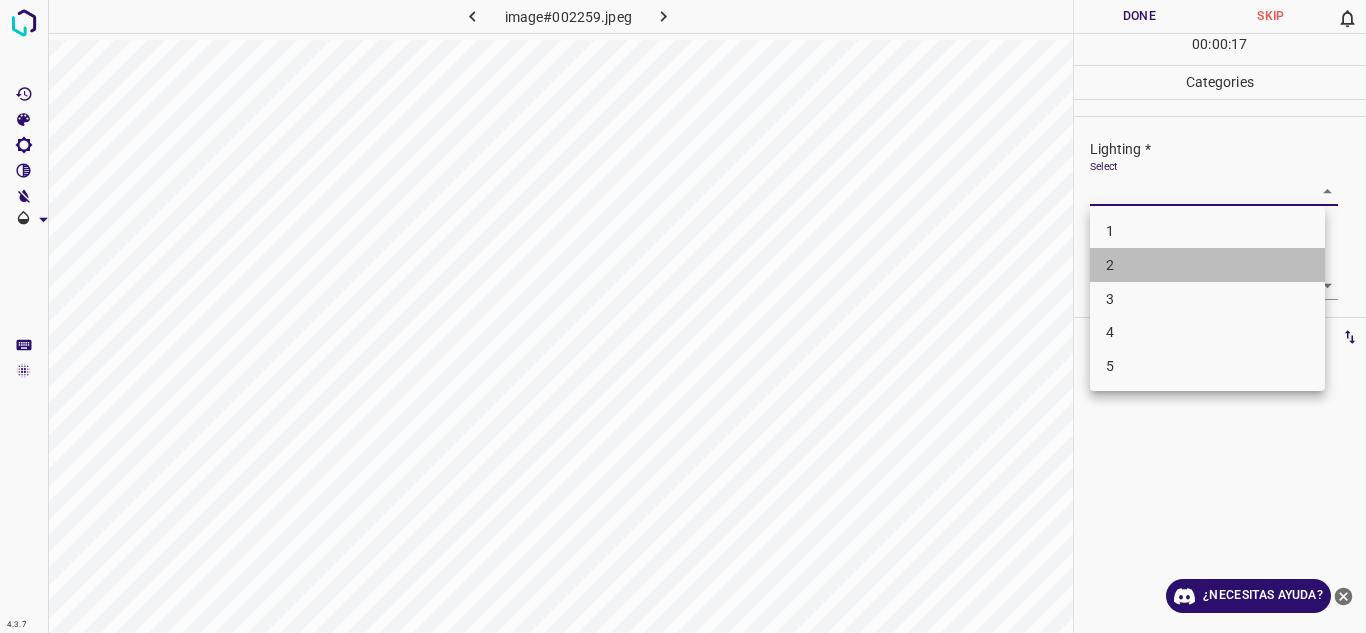 click on "2" at bounding box center [1207, 265] 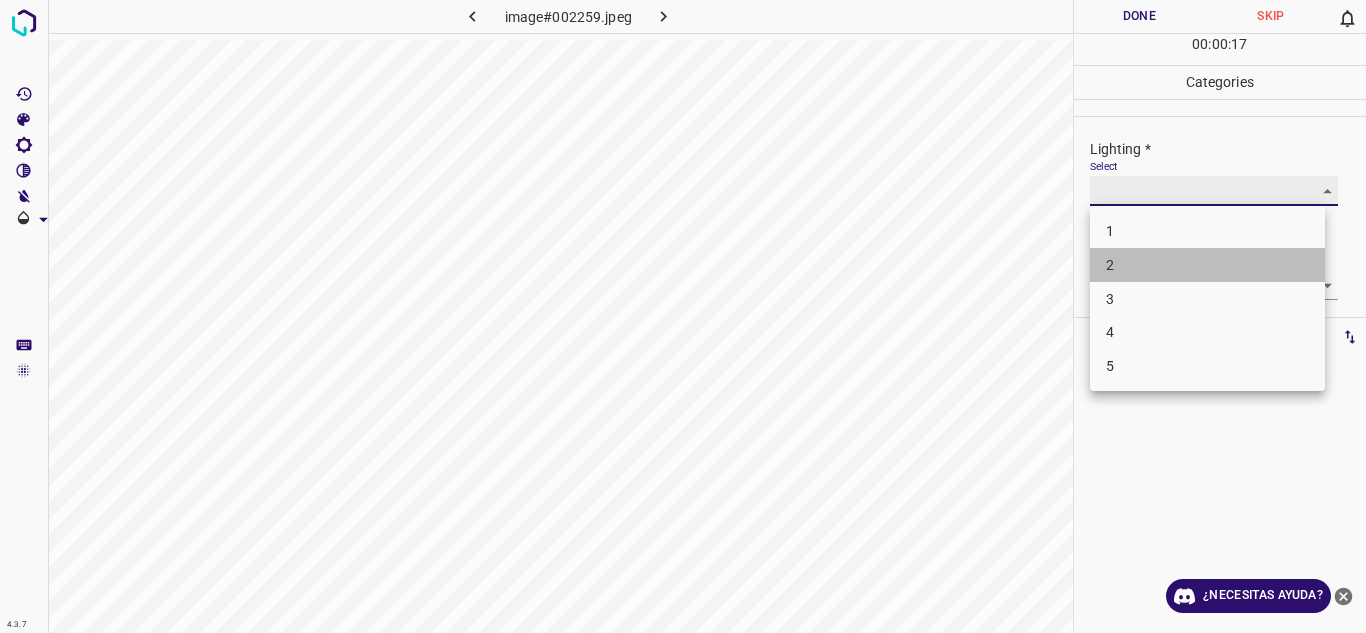 type on "2" 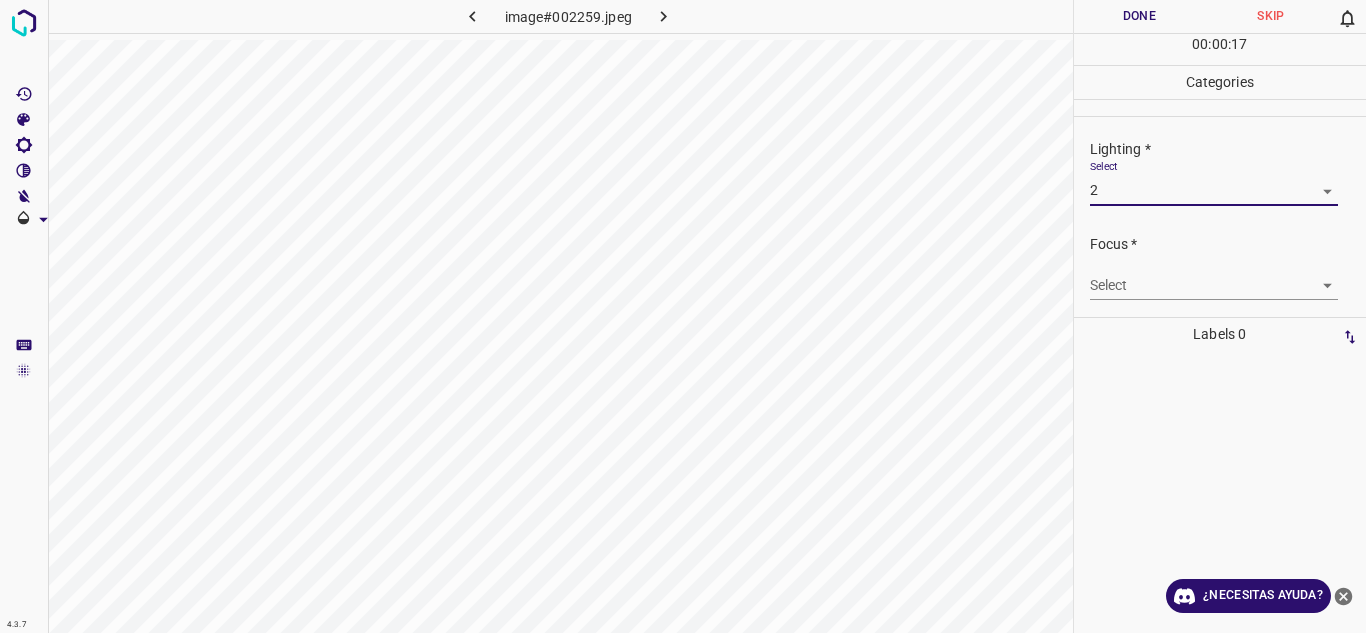 click on "4.3.7 image#002259.jpeg Done Skip 0 00   : 00   : 17   Categories Lighting *  Select 2 2 Focus *  Select ​ Overall *  Select ​ Labels   0 Categories 1 Lighting 2 Focus 3 Overall Tools Space Change between modes (Draw & Edit) I Auto labeling R Restore zoom M Zoom in N Zoom out Delete Delete selecte label Filters Z Restore filters X Saturation filter C Brightness filter V Contrast filter B Gray scale filter General O Download ¿Necesitas ayuda? Texto original Valora esta traducción Tu opinión servirá para ayudar a mejorar el Traductor de Google - Texto - Esconder - Borrar" at bounding box center (683, 316) 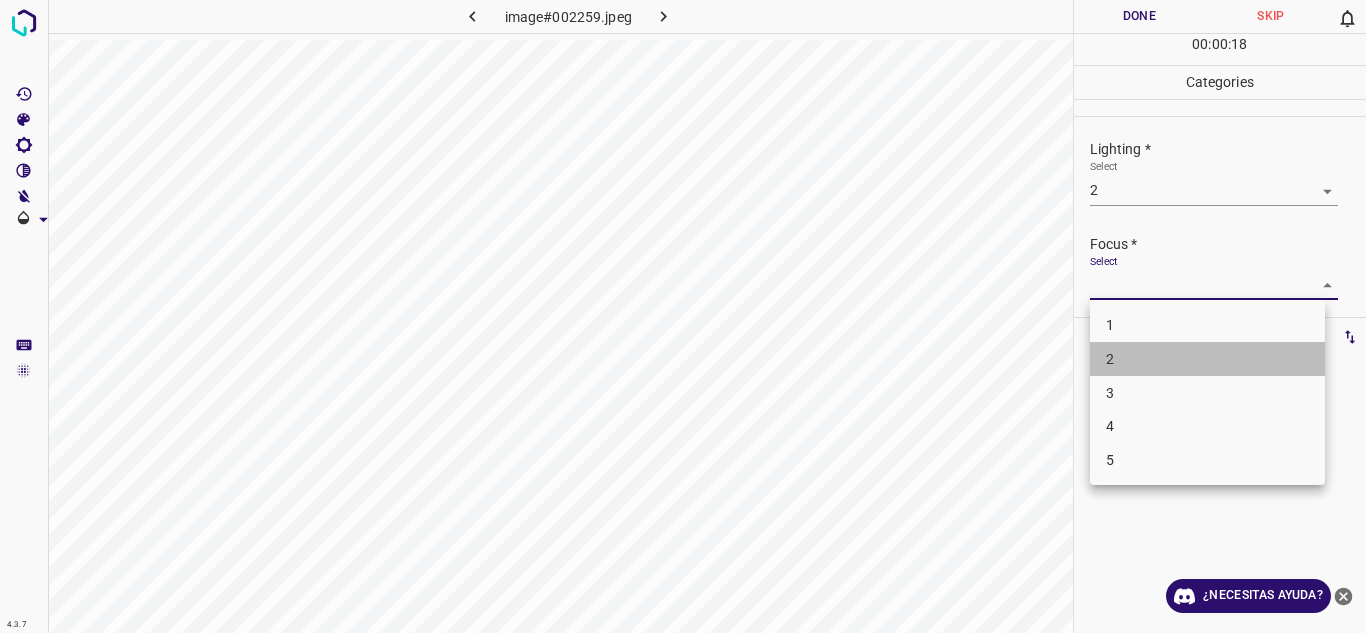 click on "2" at bounding box center [1207, 359] 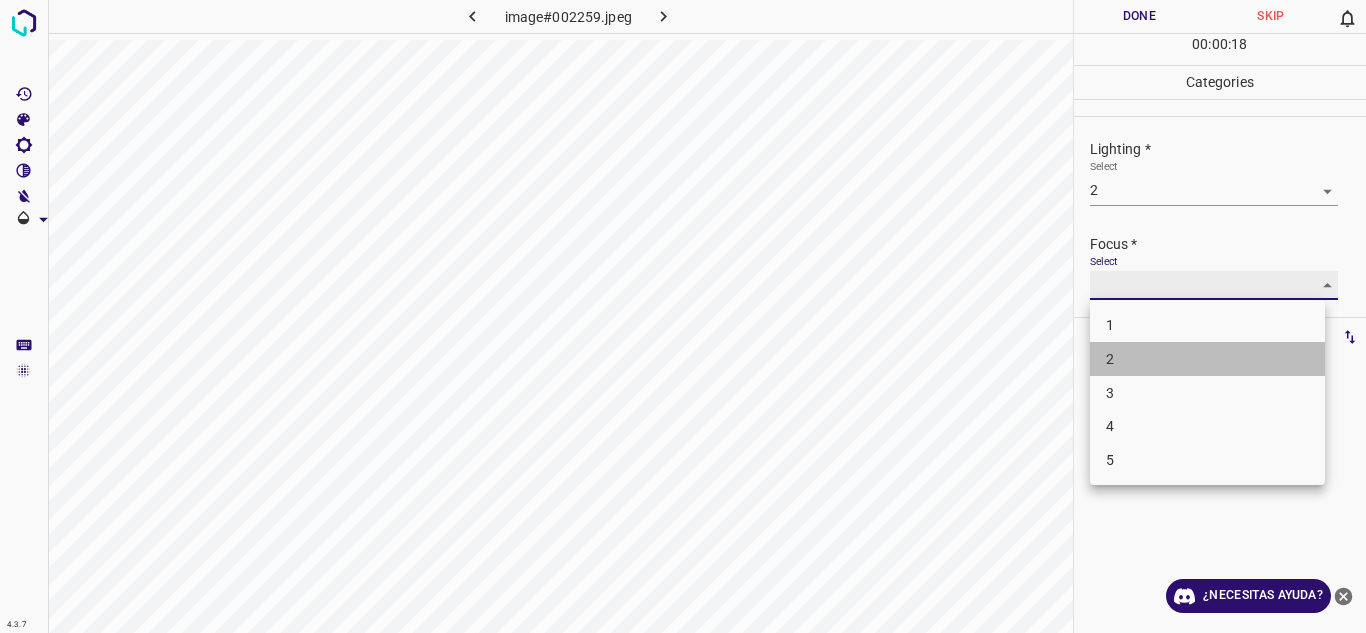 type on "2" 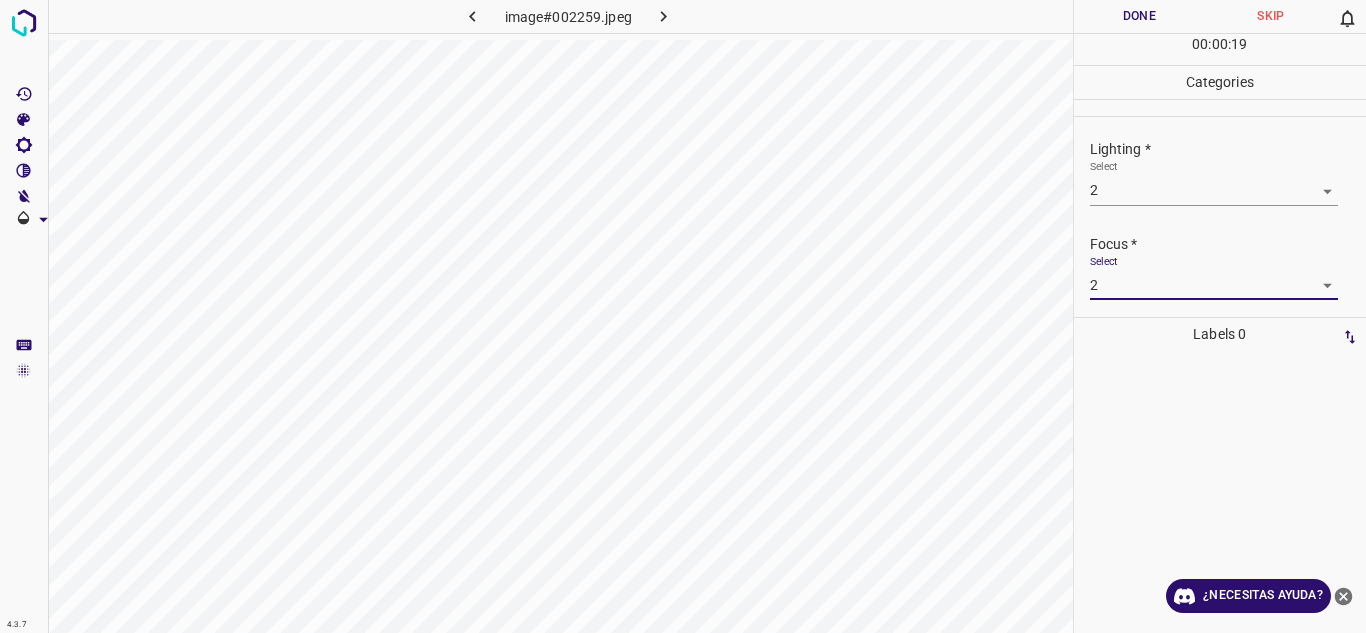 click on "Lighting *  Select 2 2" at bounding box center [1220, 172] 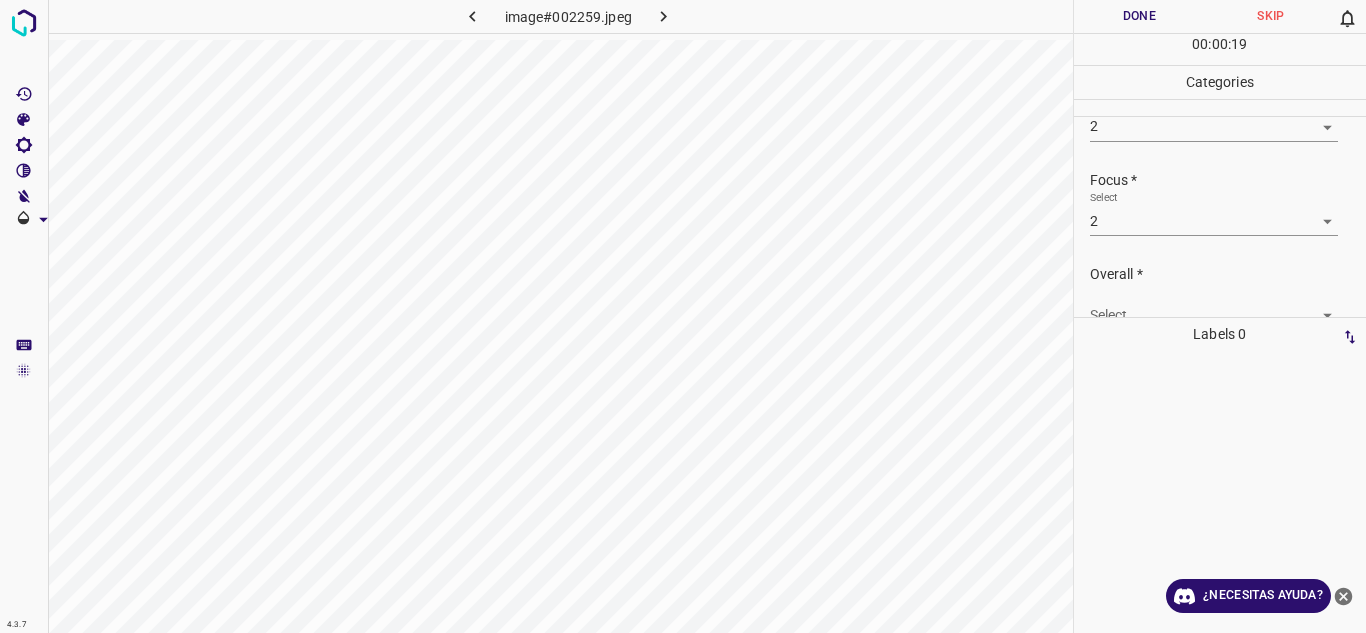 scroll, scrollTop: 98, scrollLeft: 0, axis: vertical 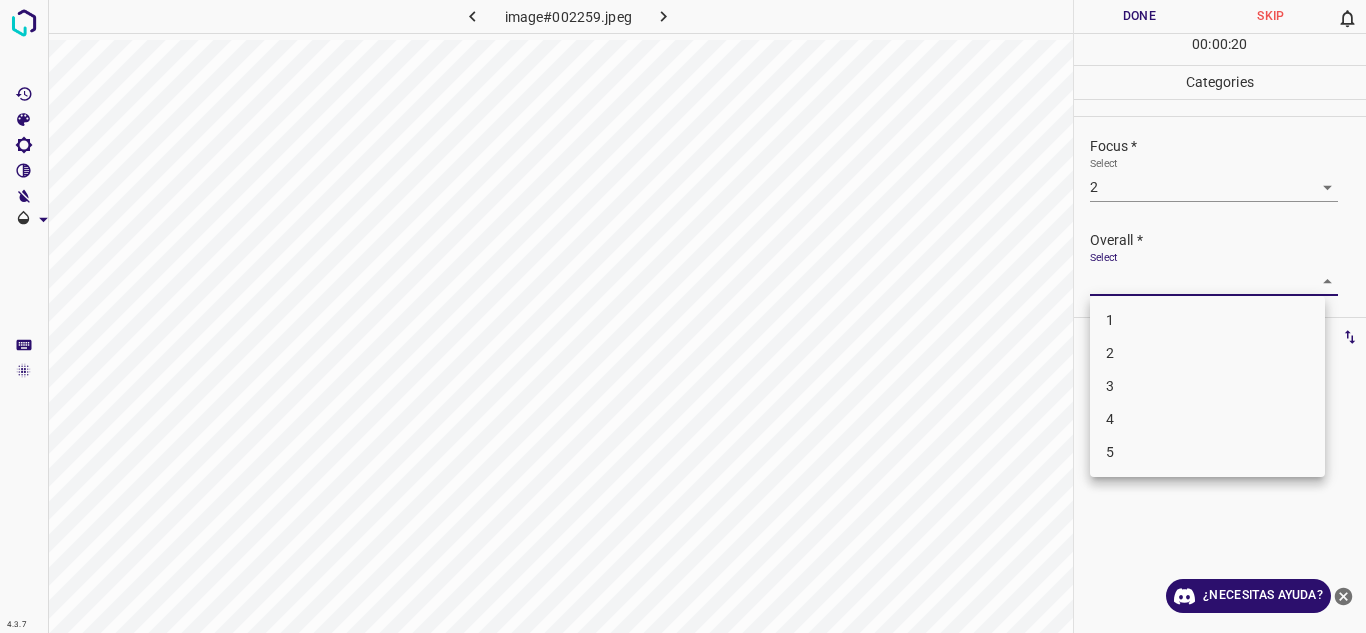 click on "4.3.7 image#002259.jpeg Done Skip 0 00   : 00   : 20   Categories Lighting *  Select 2 2 Focus *  Select 2 2 Overall *  Select ​ Labels   0 Categories 1 Lighting 2 Focus 3 Overall Tools Space Change between modes (Draw & Edit) I Auto labeling R Restore zoom M Zoom in N Zoom out Delete Delete selecte label Filters Z Restore filters X Saturation filter C Brightness filter V Contrast filter B Gray scale filter General O Download ¿Necesitas ayuda? Texto original Valora esta traducción Tu opinión servirá para ayudar a mejorar el Traductor de Google - Texto - Esconder - Borrar 1 2 3 4 5" at bounding box center (683, 316) 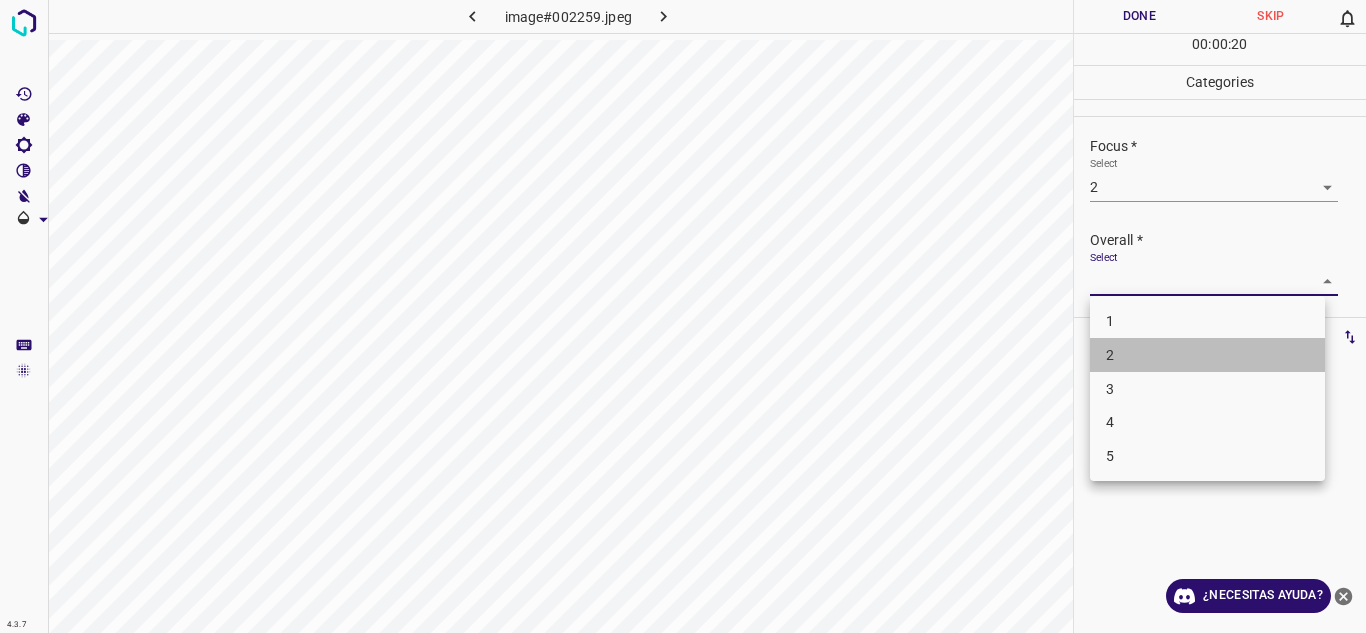 click on "2" at bounding box center (1207, 355) 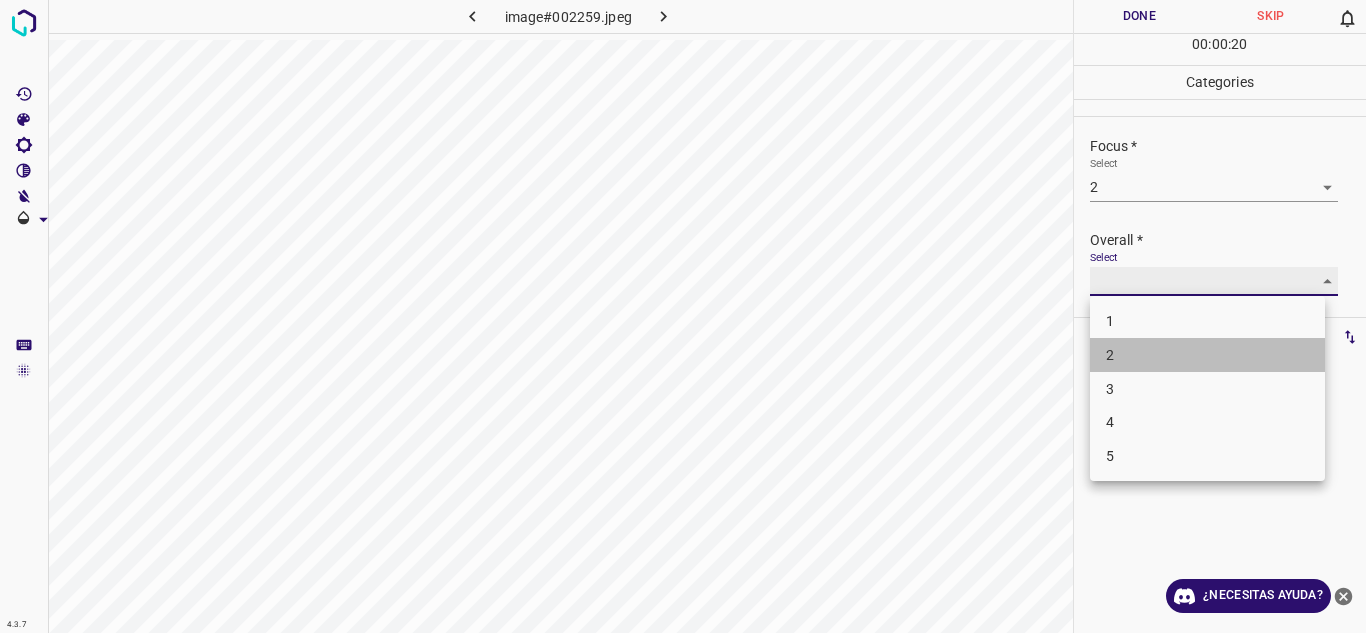 type on "2" 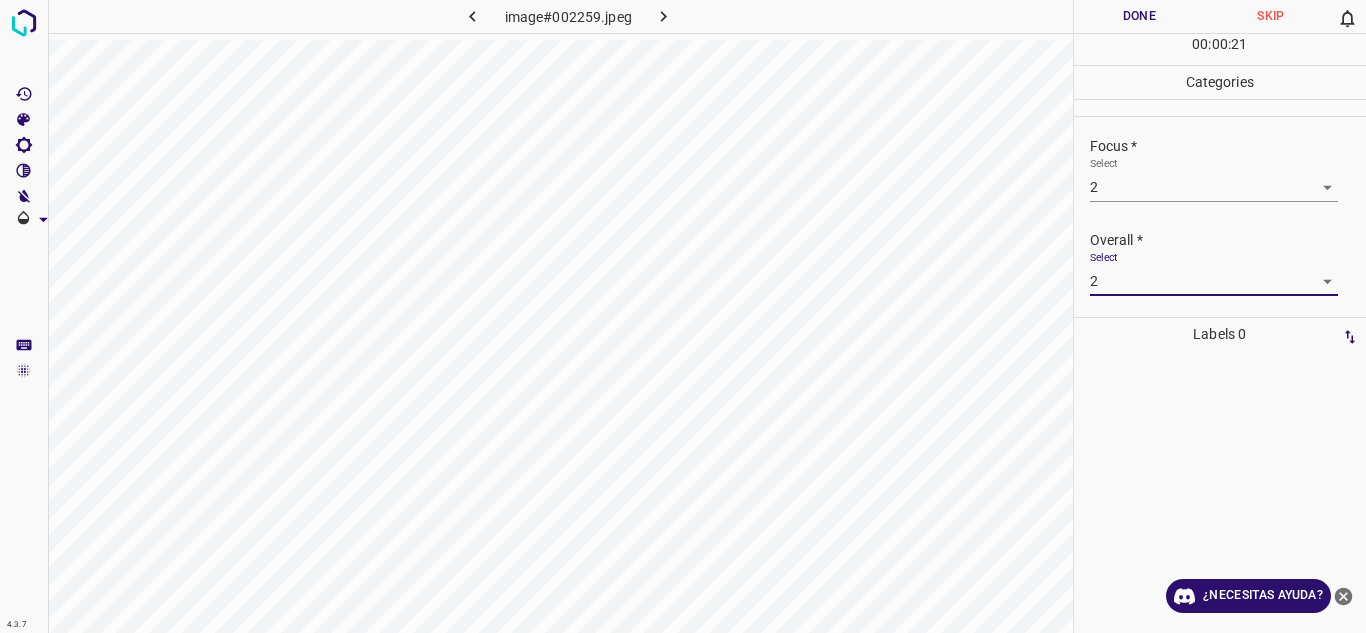 click on "Select 2 2" at bounding box center [1214, 273] 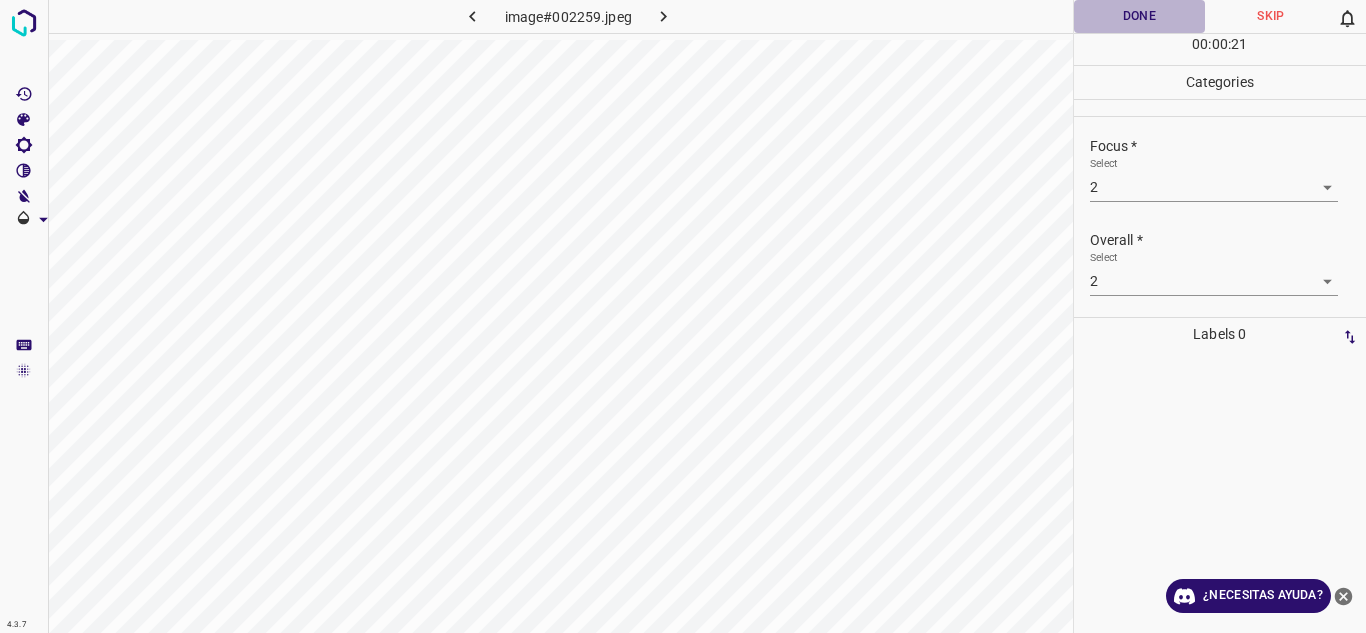 click on "Done" at bounding box center [1140, 16] 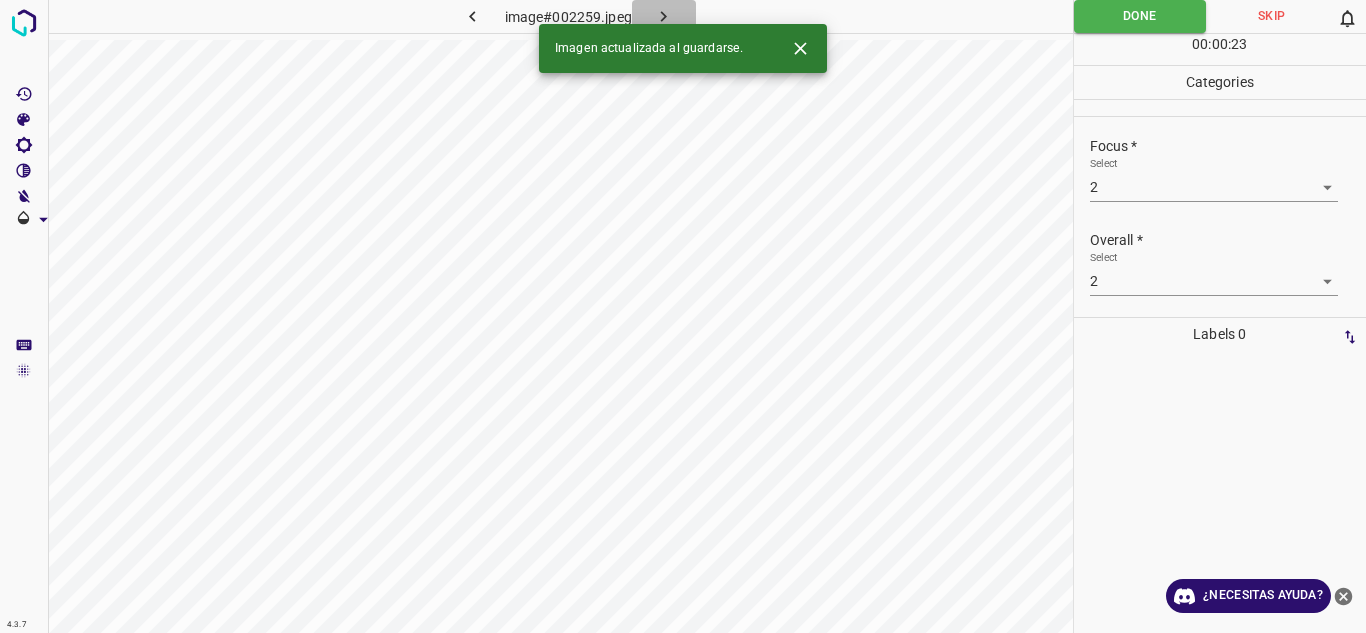 click 